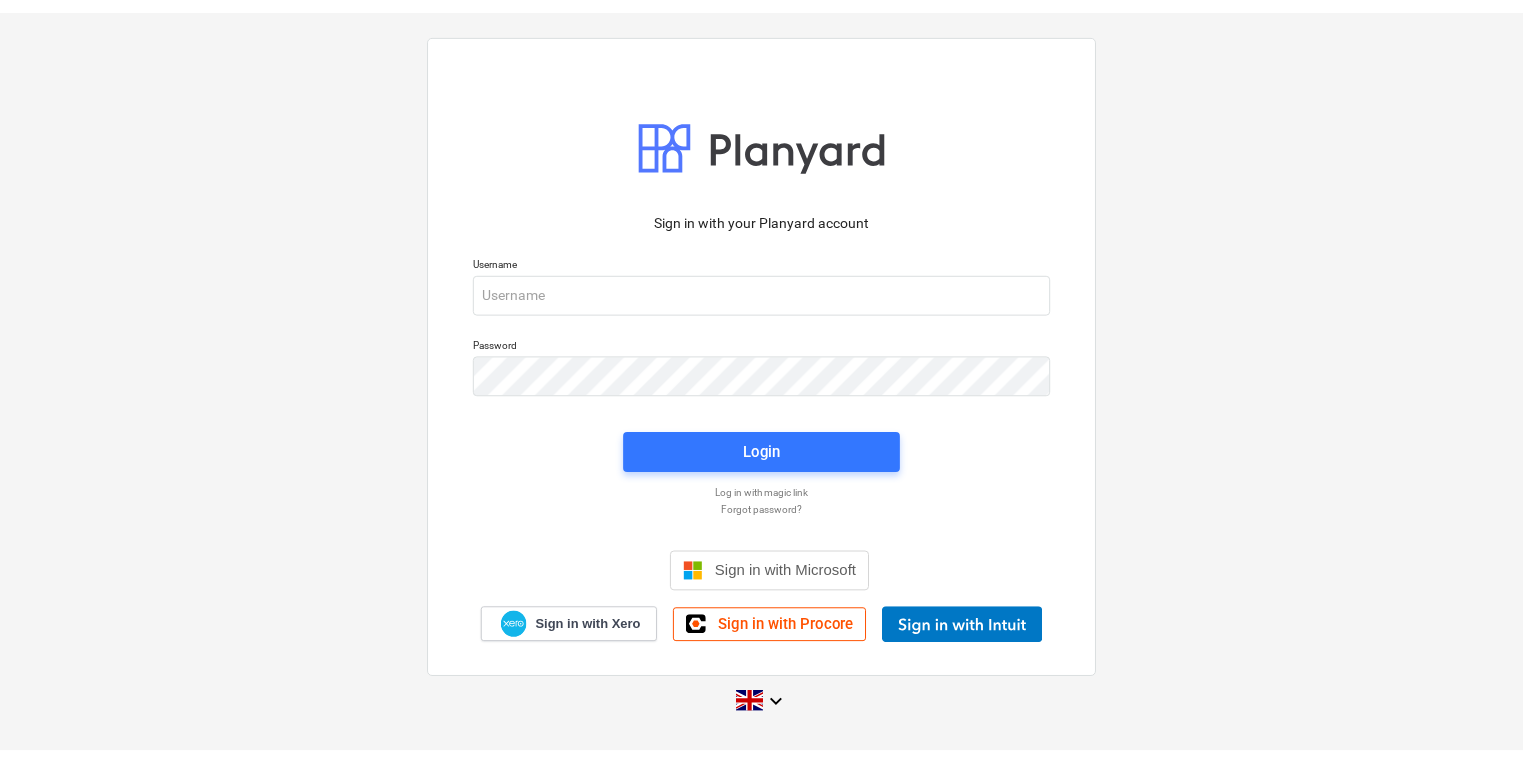 scroll, scrollTop: 0, scrollLeft: 0, axis: both 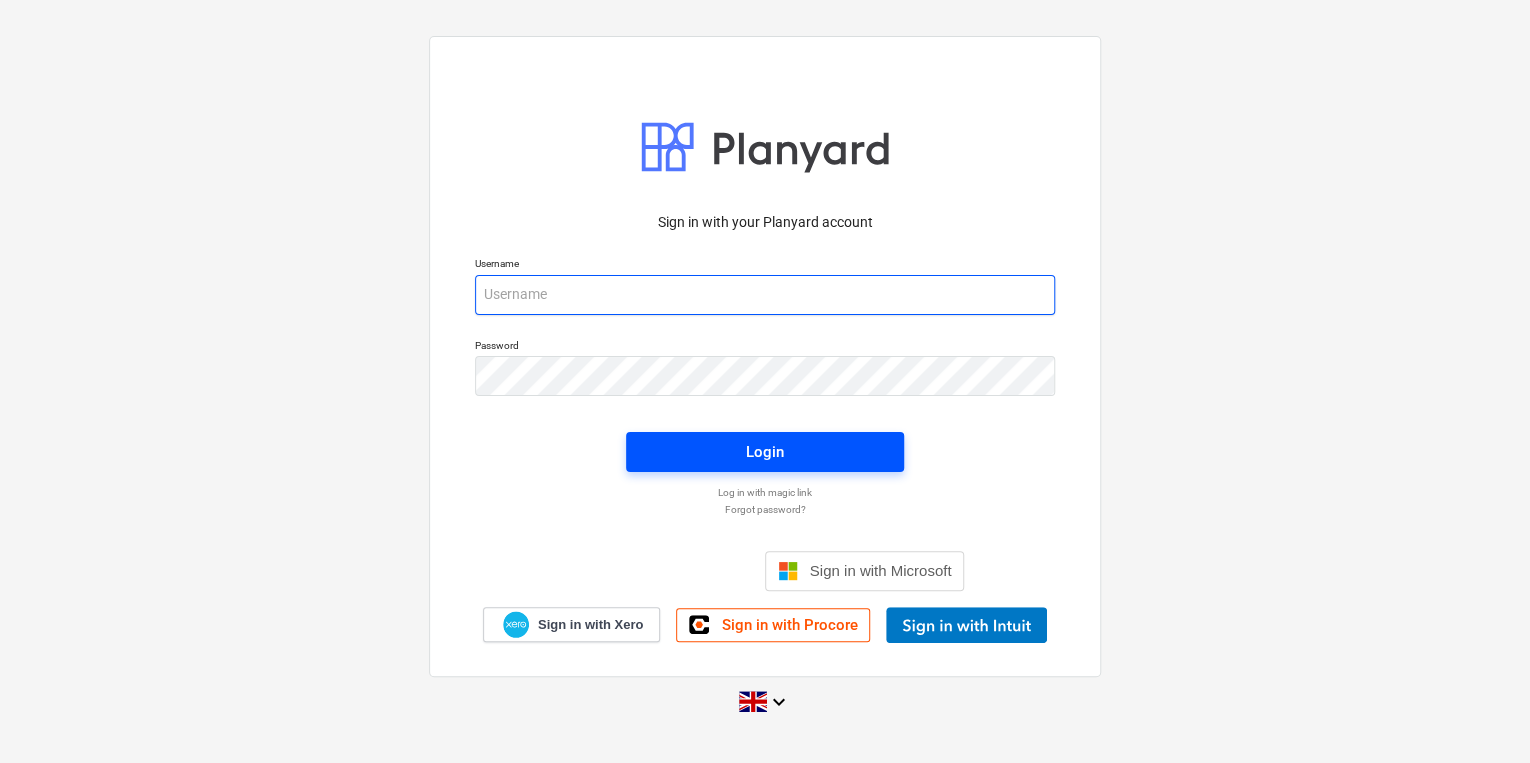 type on "[PERSON_NAME][EMAIL_ADDRESS][PERSON_NAME][DOMAIN_NAME]" 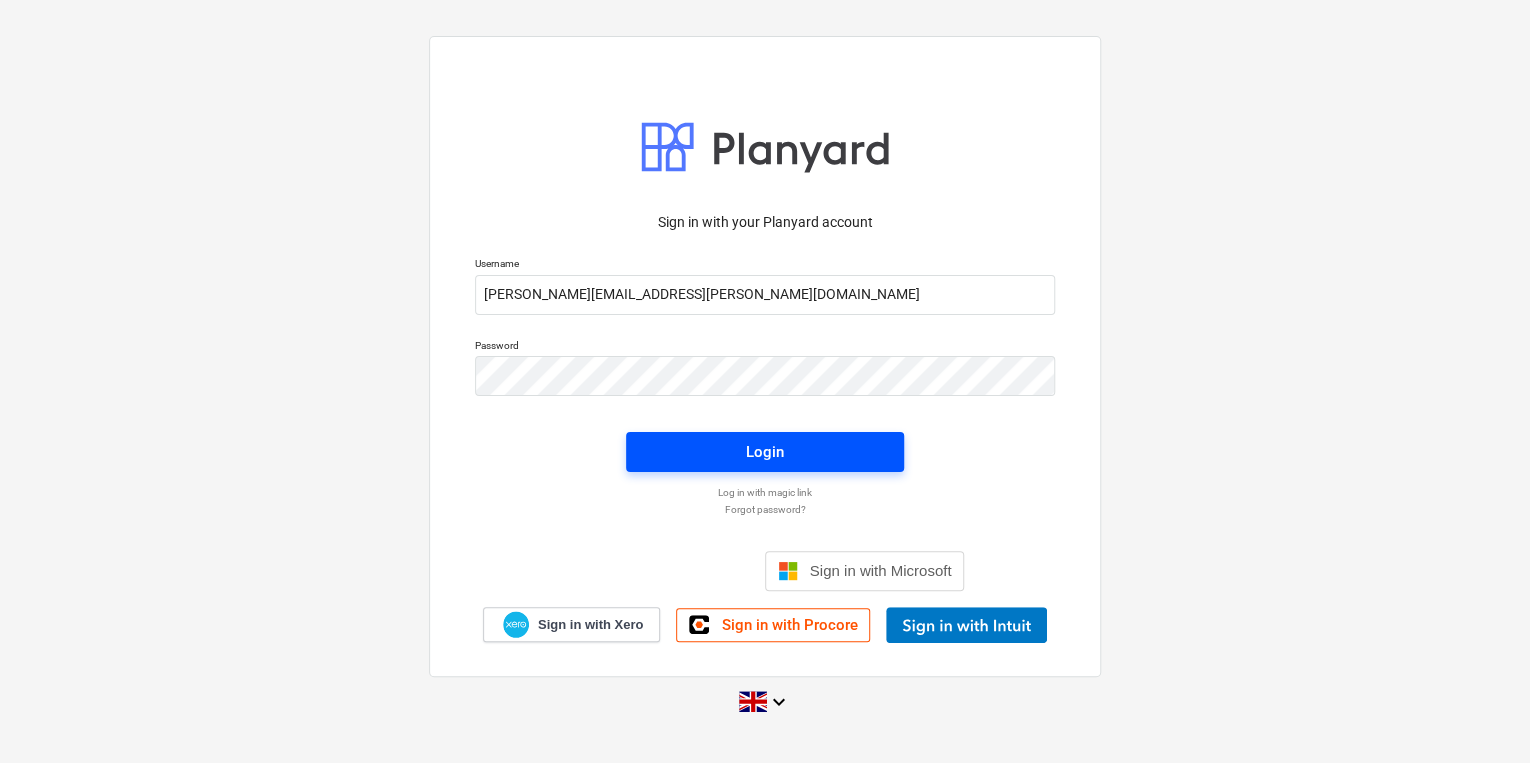 click on "Login" at bounding box center [765, 452] 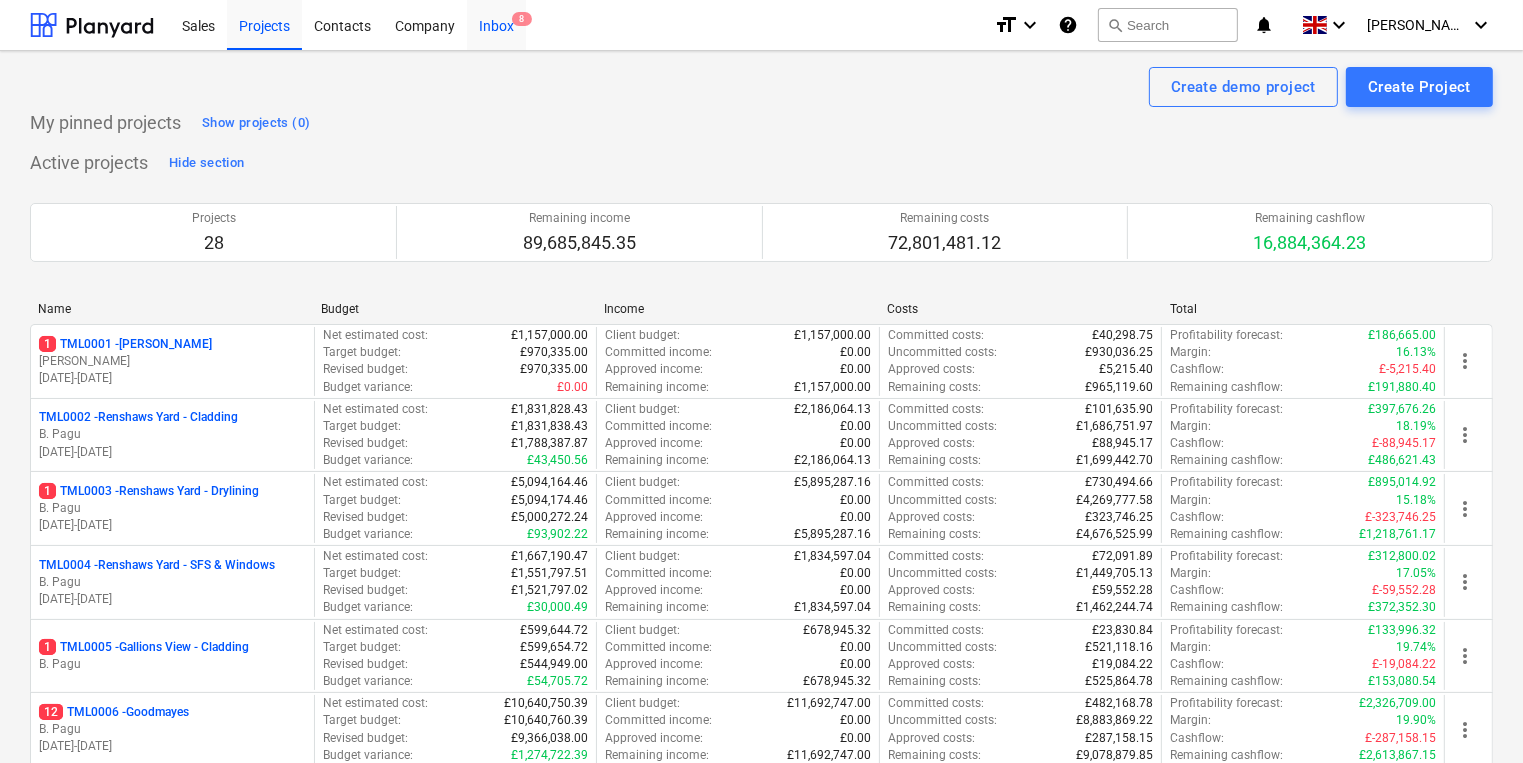 click on "Inbox 8" at bounding box center (496, 24) 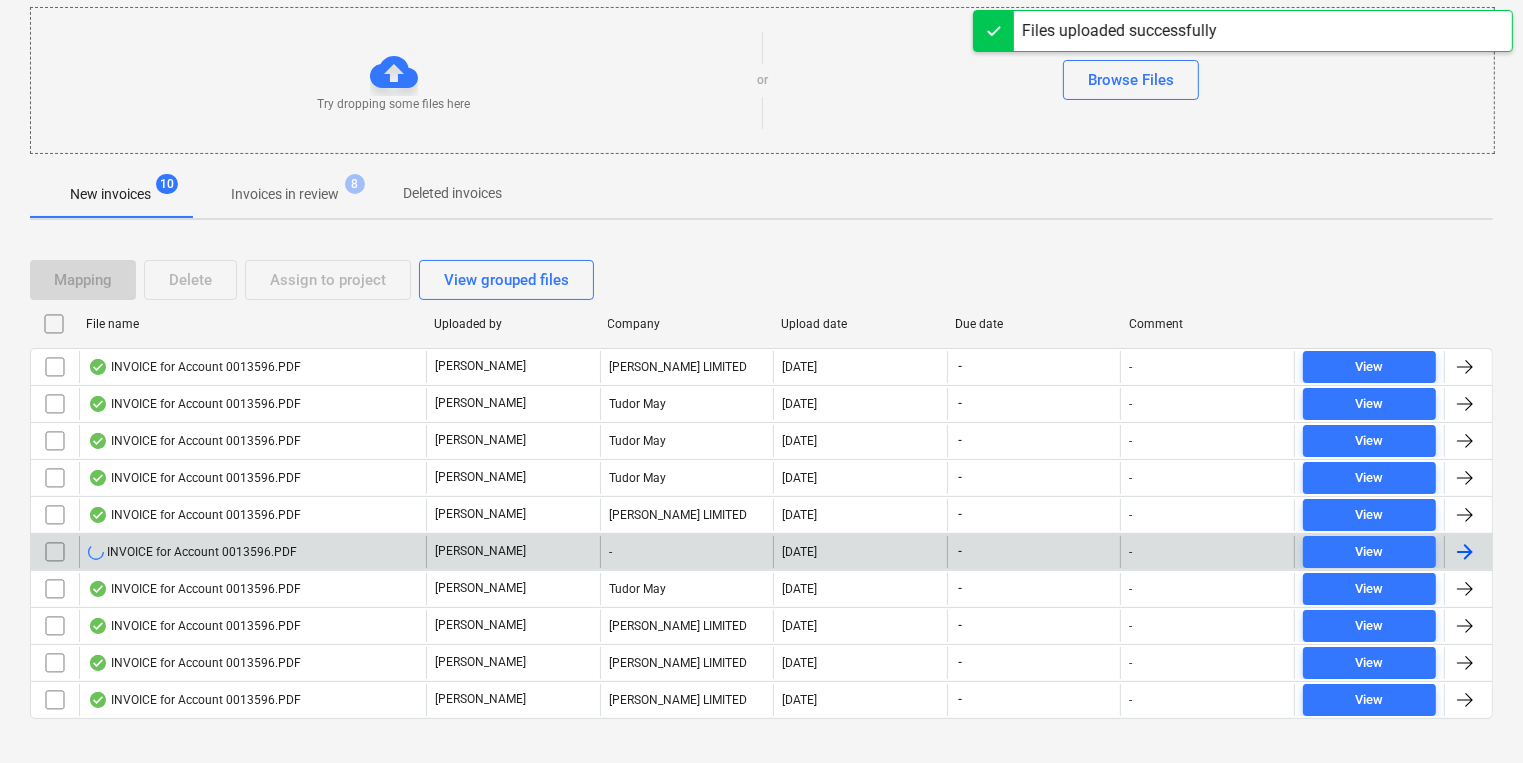 scroll, scrollTop: 232, scrollLeft: 0, axis: vertical 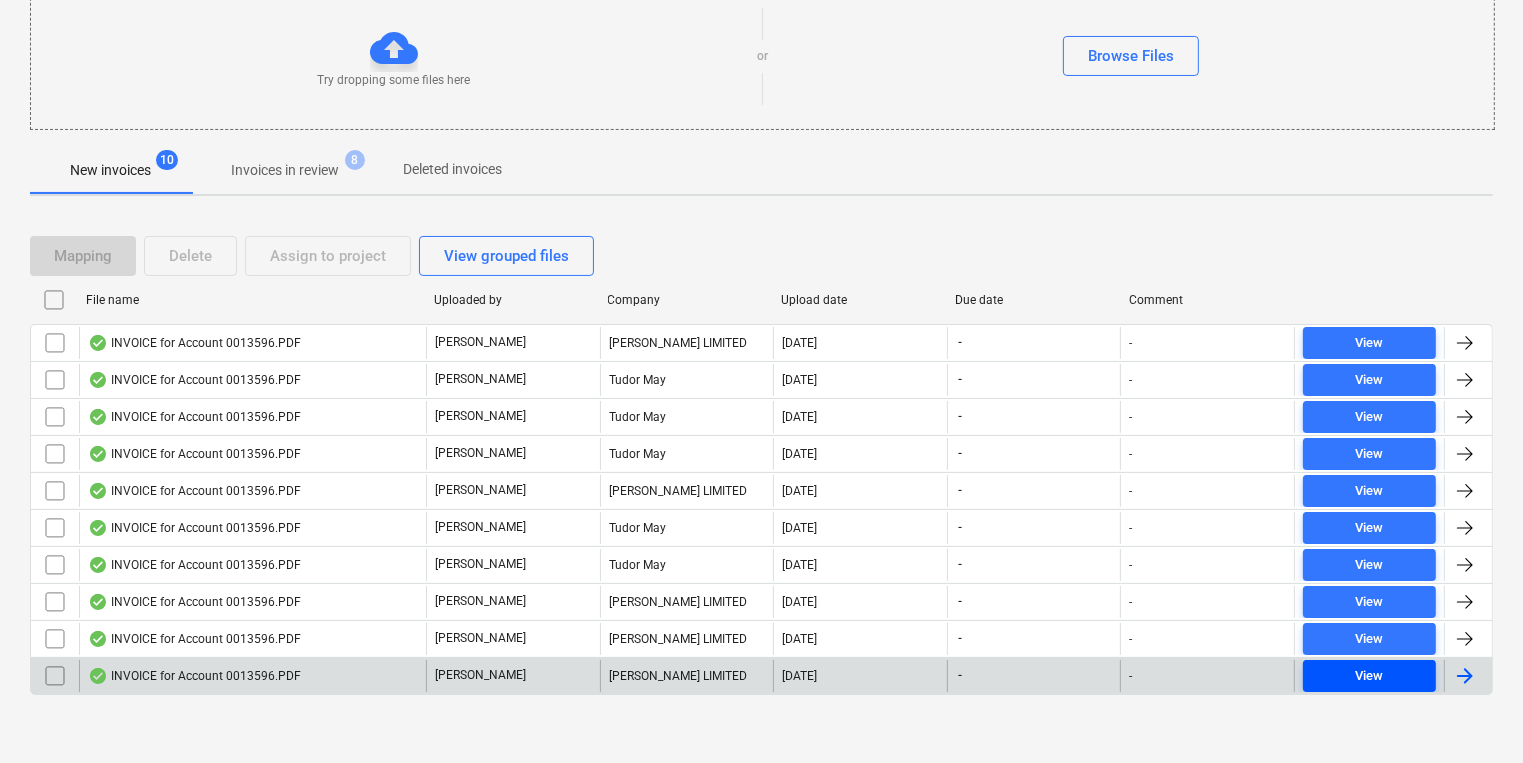 click on "View" at bounding box center (1369, 676) 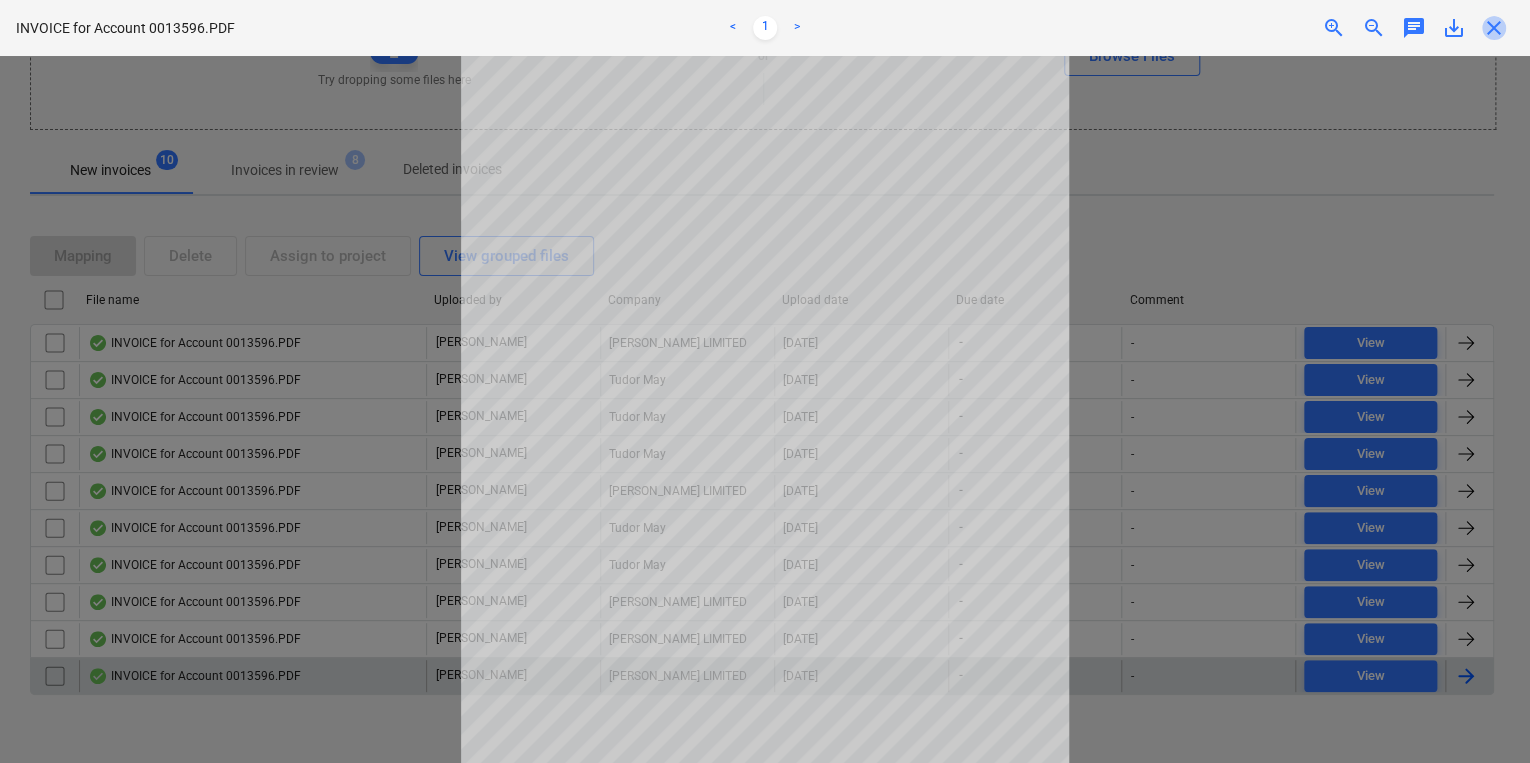 drag, startPoint x: 1492, startPoint y: 30, endPoint x: 1180, endPoint y: 128, distance: 327.02905 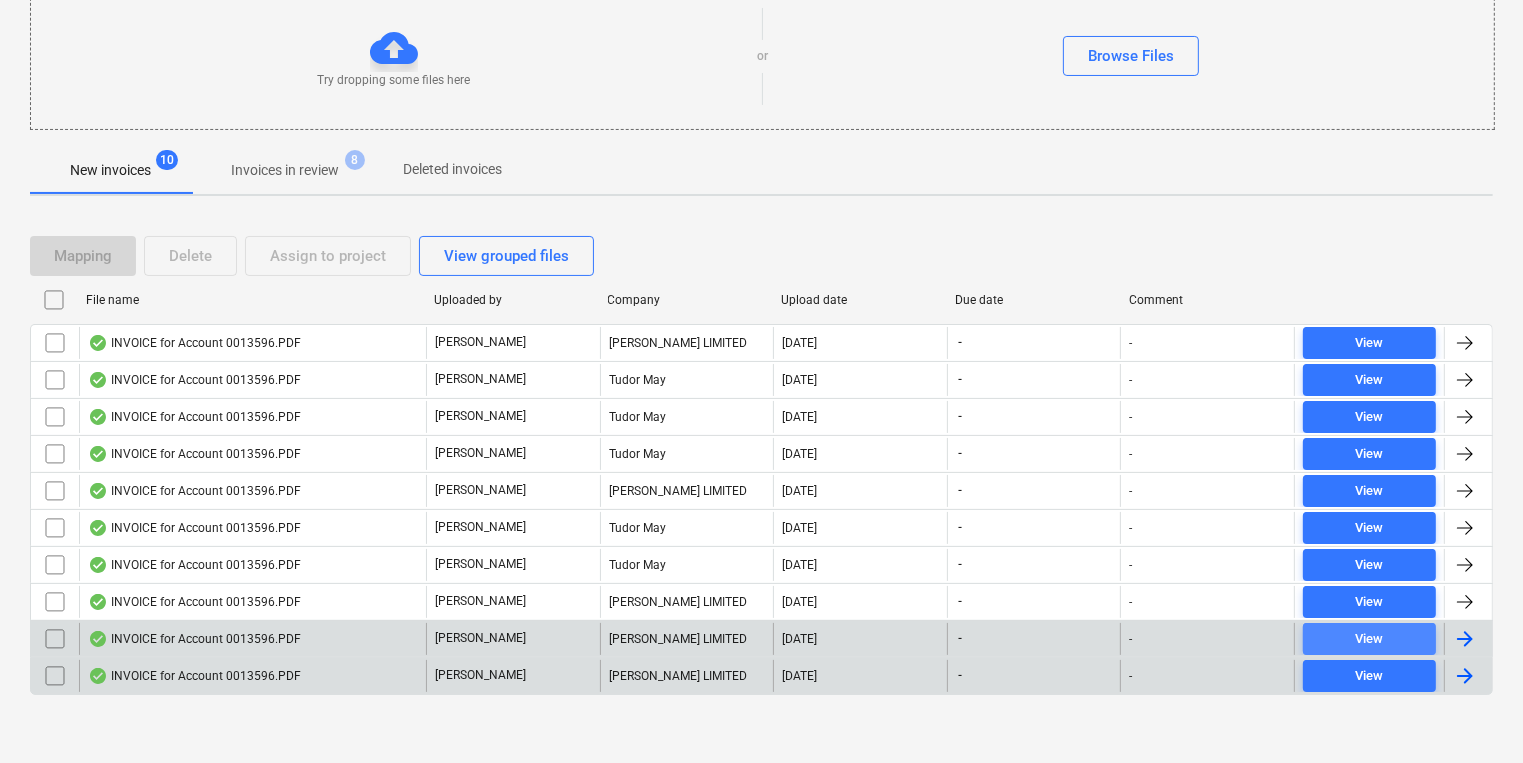 click on "View" at bounding box center (1369, 639) 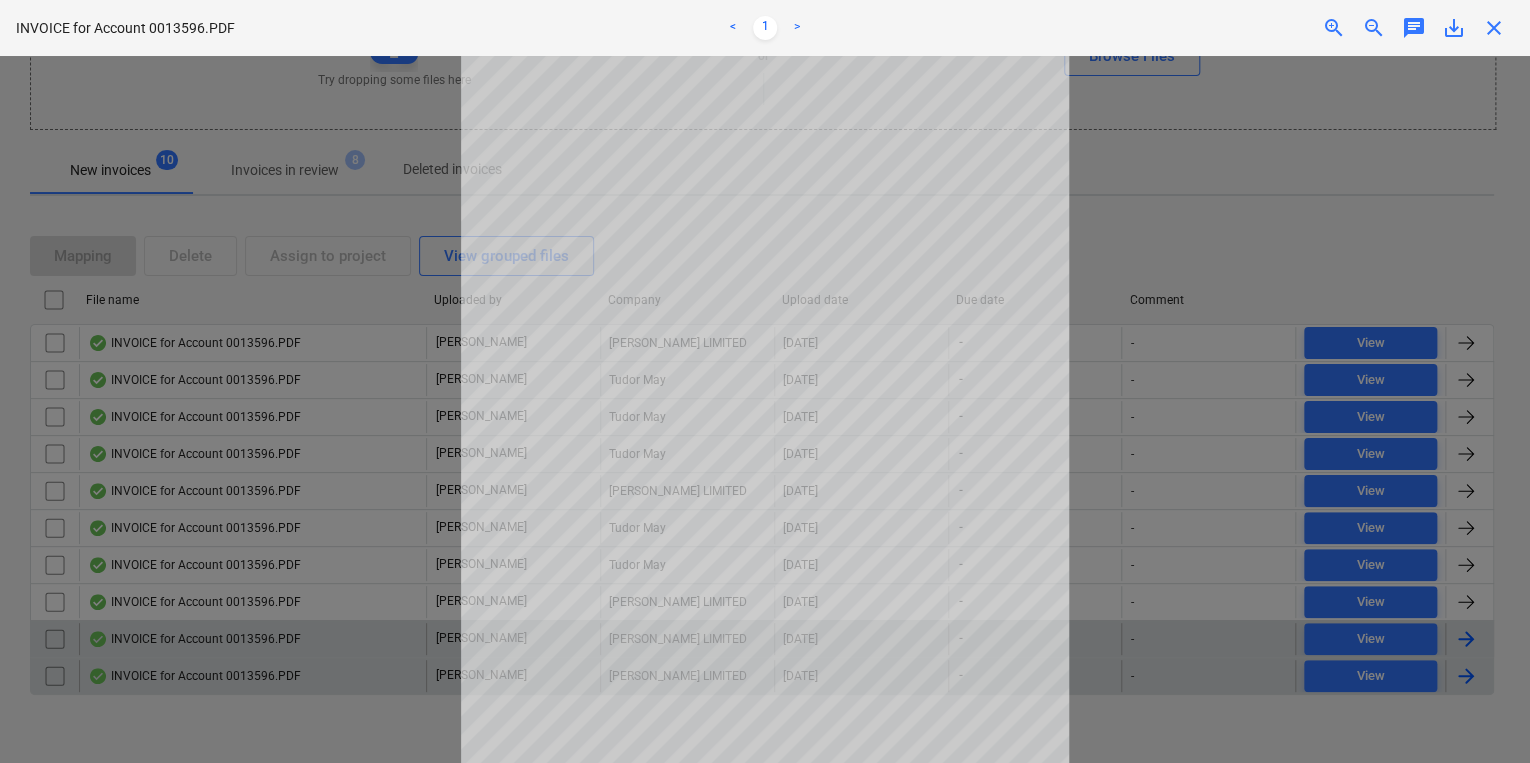 drag, startPoint x: 1491, startPoint y: 31, endPoint x: 1401, endPoint y: 56, distance: 93.40771 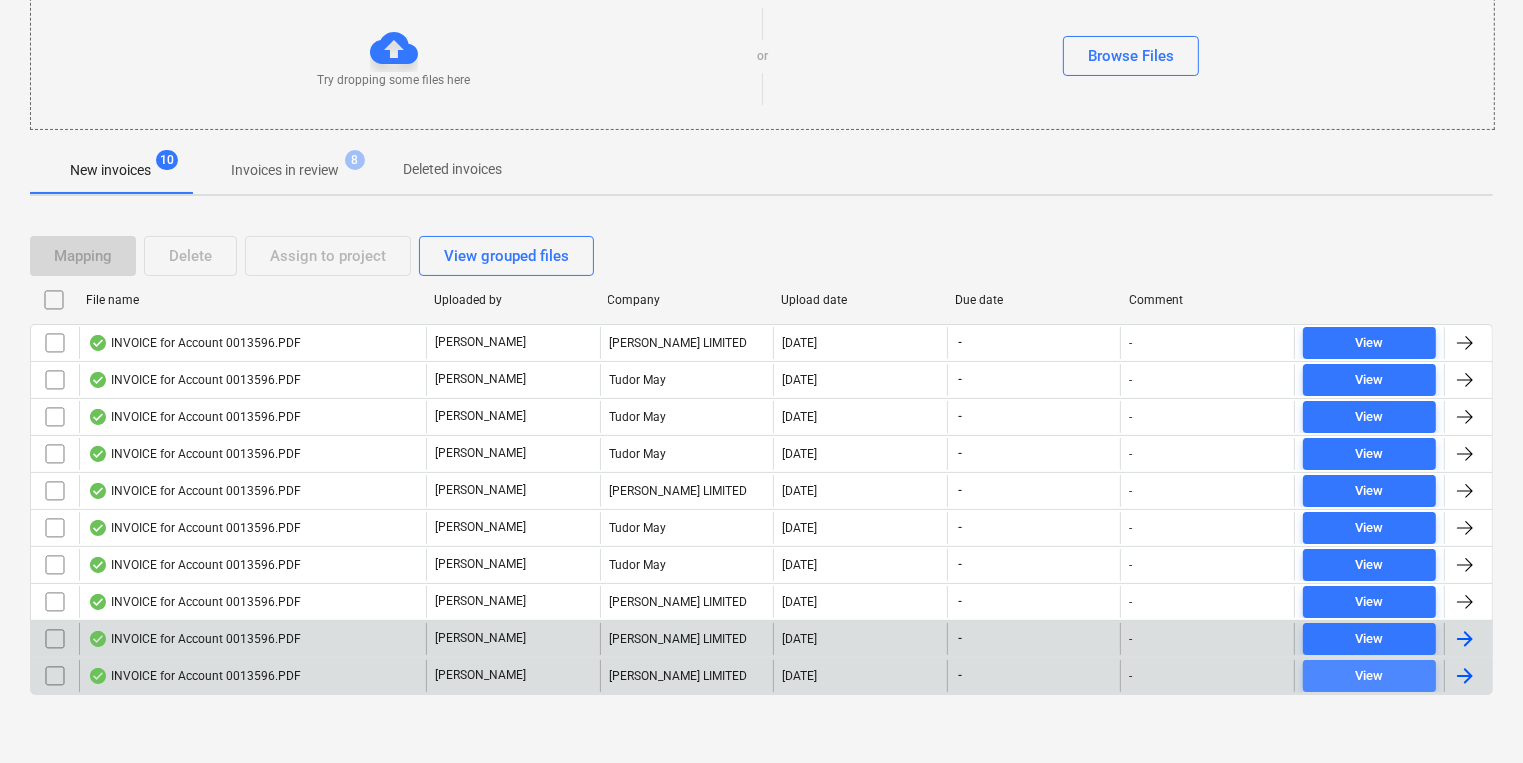 click on "View" at bounding box center (1369, 676) 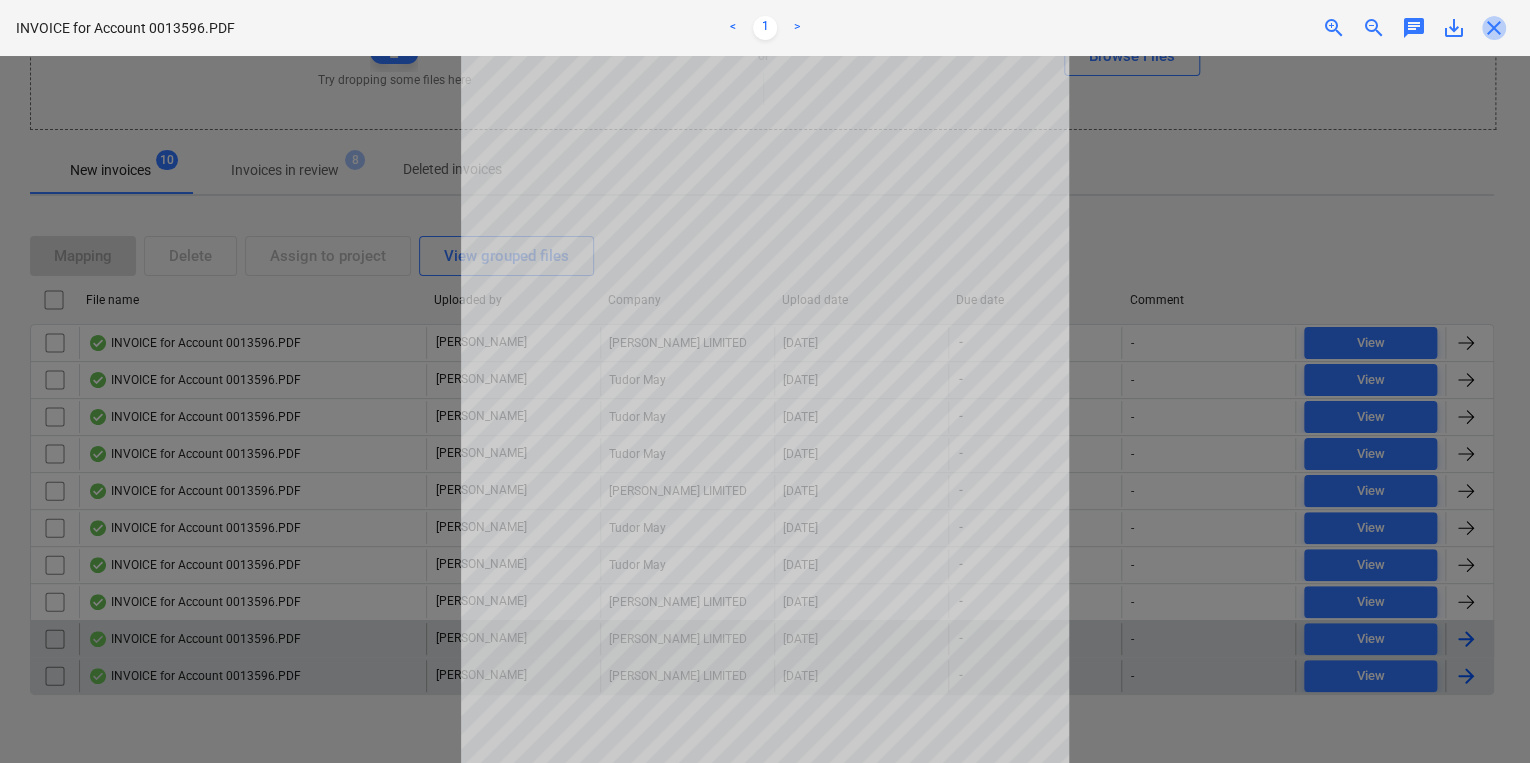 click on "close" at bounding box center (1494, 28) 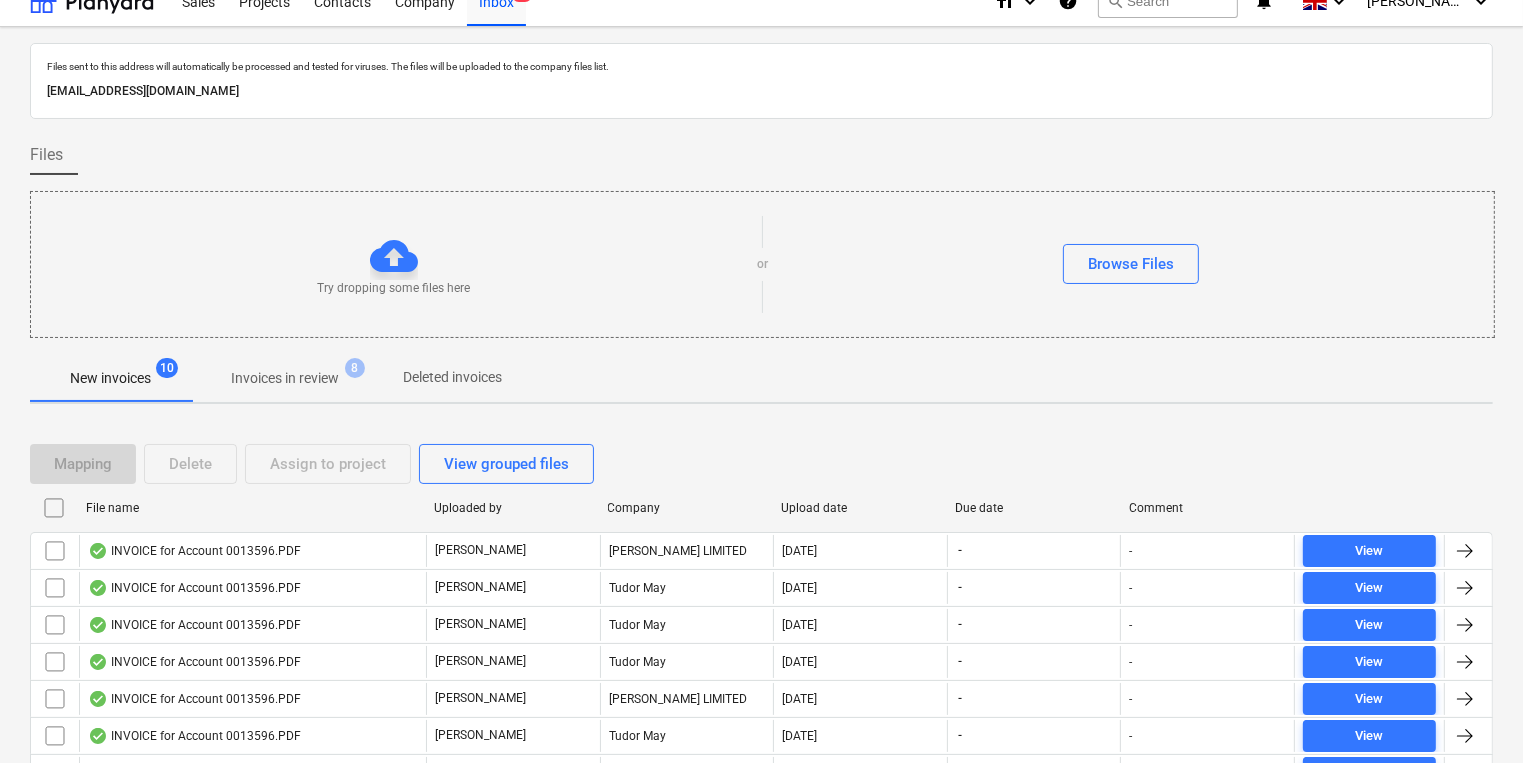 scroll, scrollTop: 0, scrollLeft: 0, axis: both 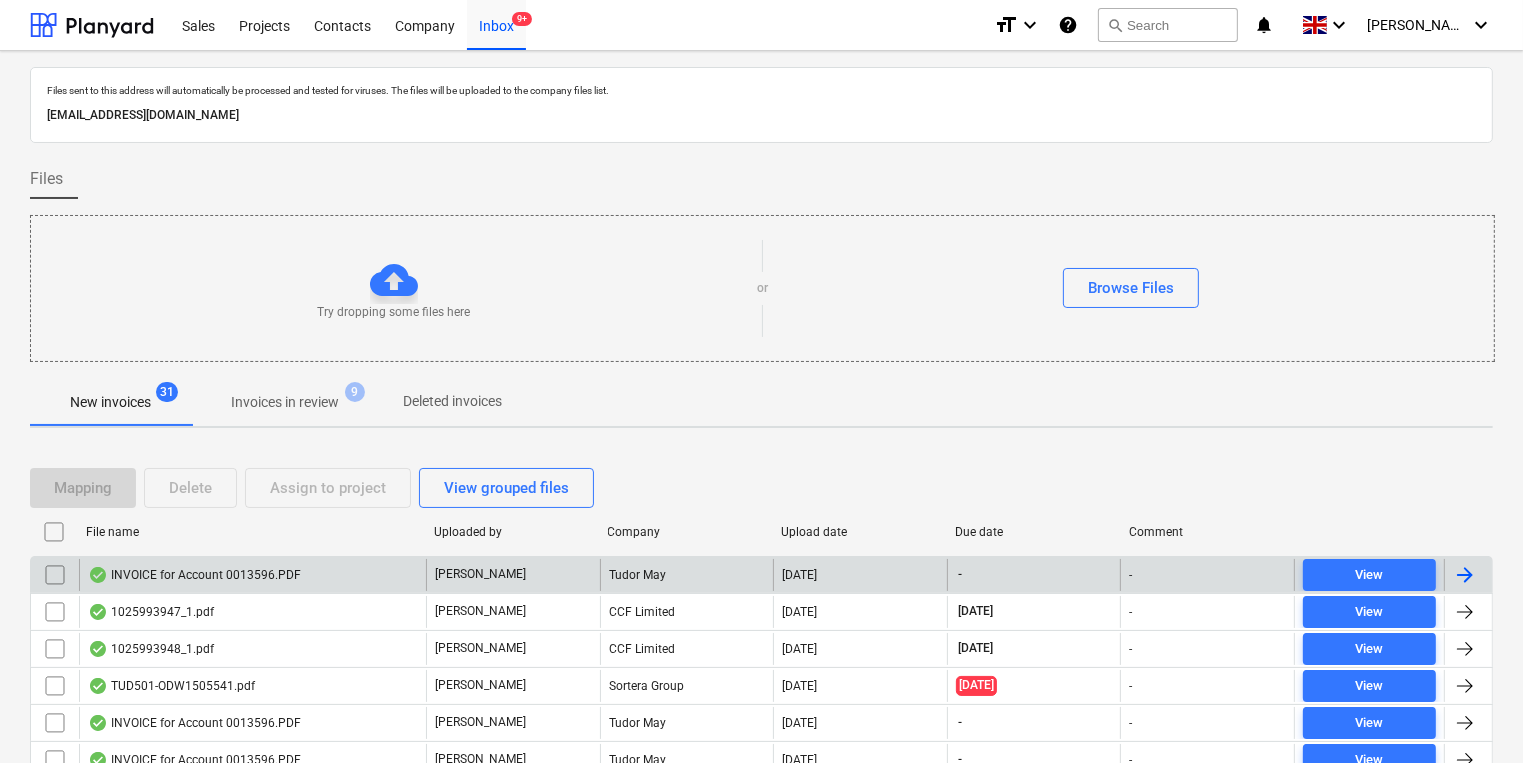 click on "INVOICE for Account 0013596.PDF" at bounding box center [194, 575] 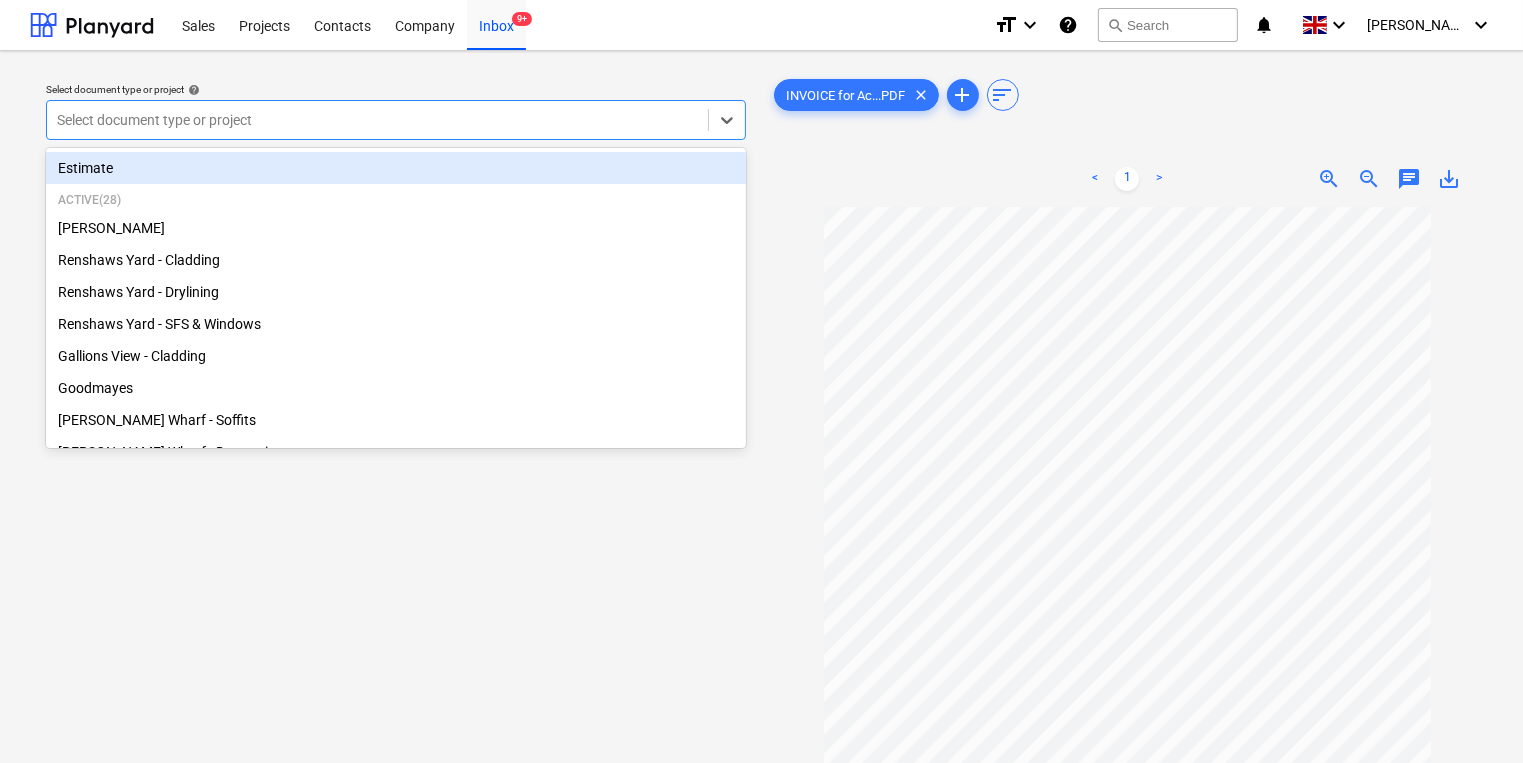 click at bounding box center (377, 120) 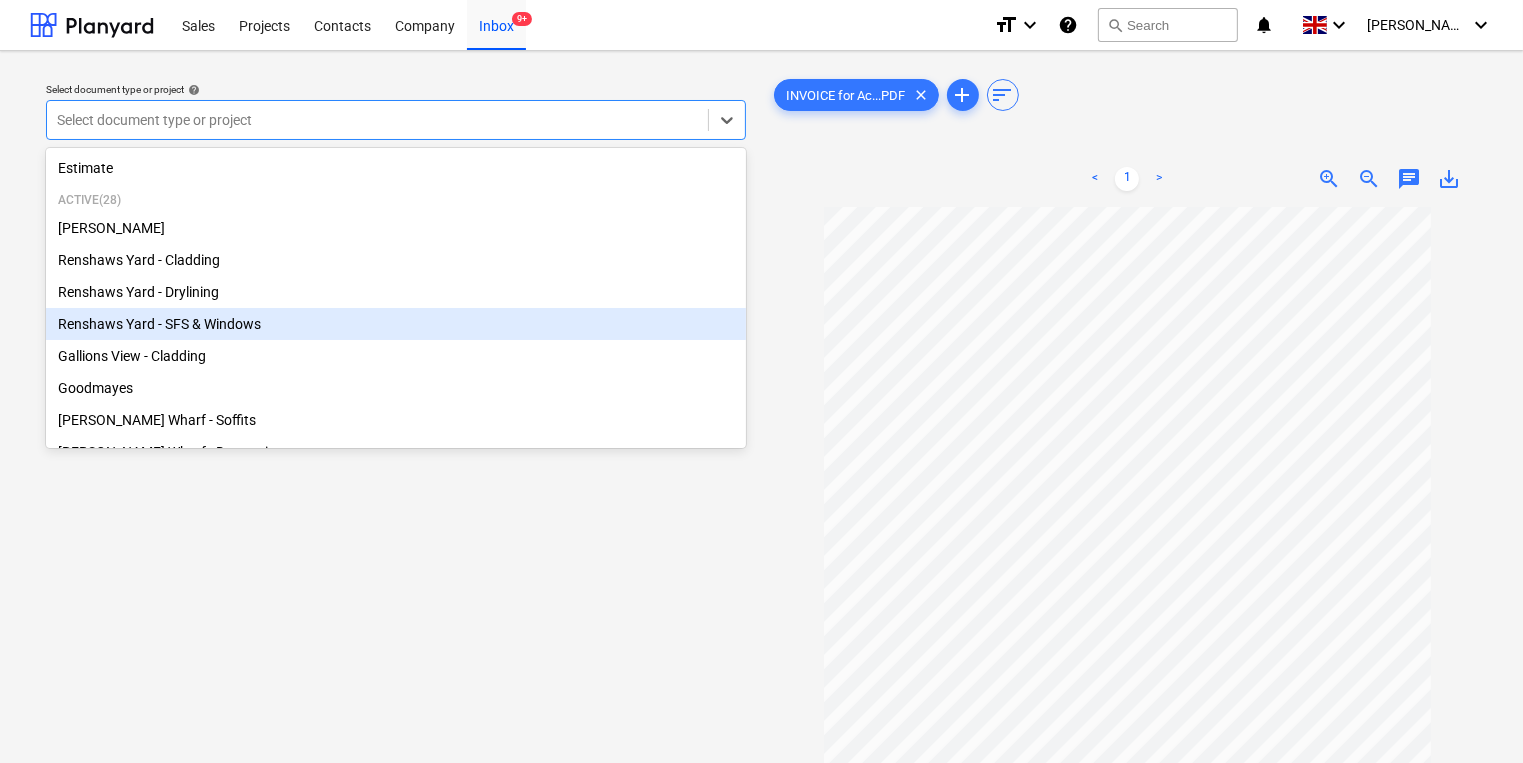 scroll, scrollTop: 400, scrollLeft: 0, axis: vertical 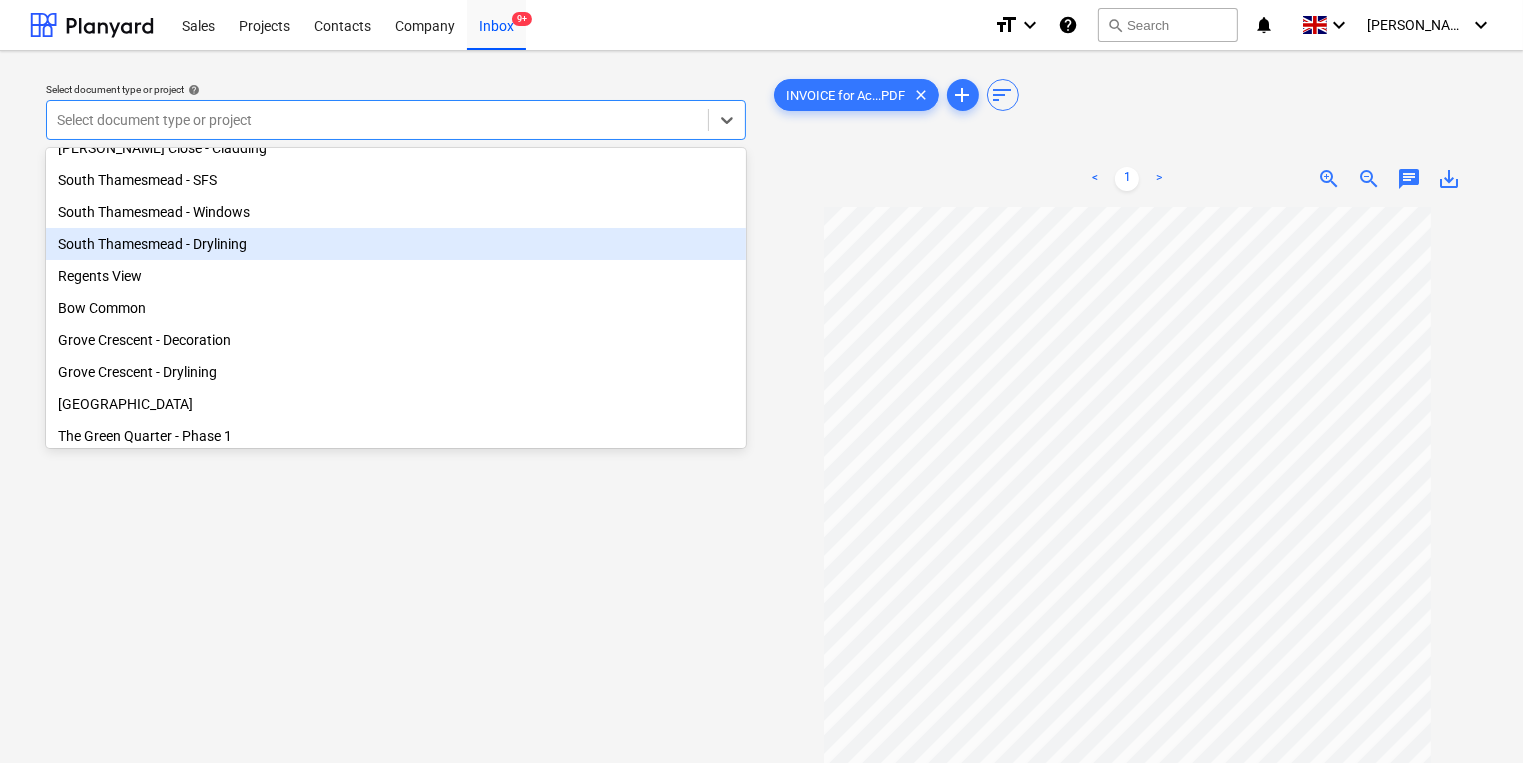 click on "South Thamesmead - Drylining" at bounding box center [396, 244] 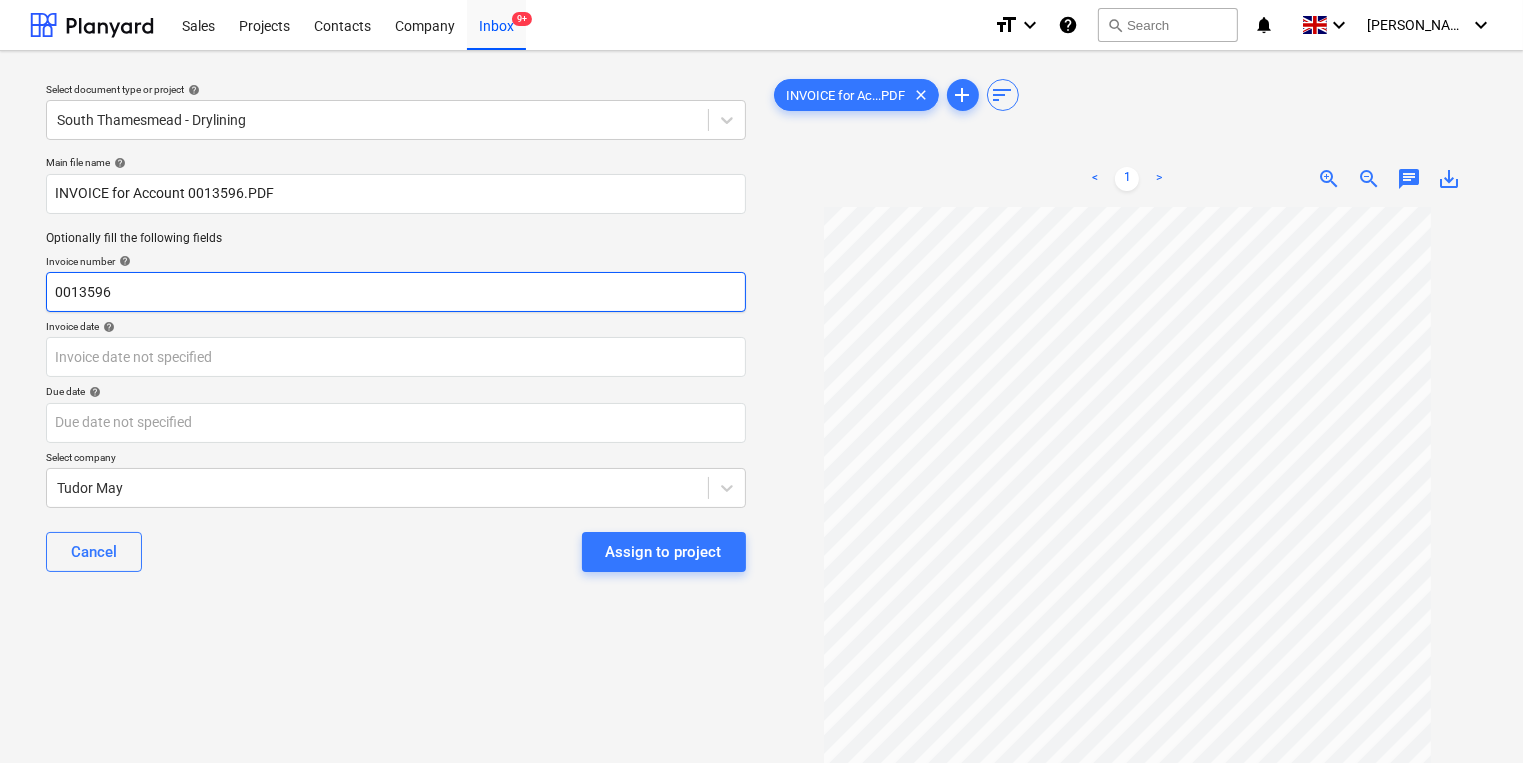drag, startPoint x: 128, startPoint y: 292, endPoint x: 28, endPoint y: 283, distance: 100.40418 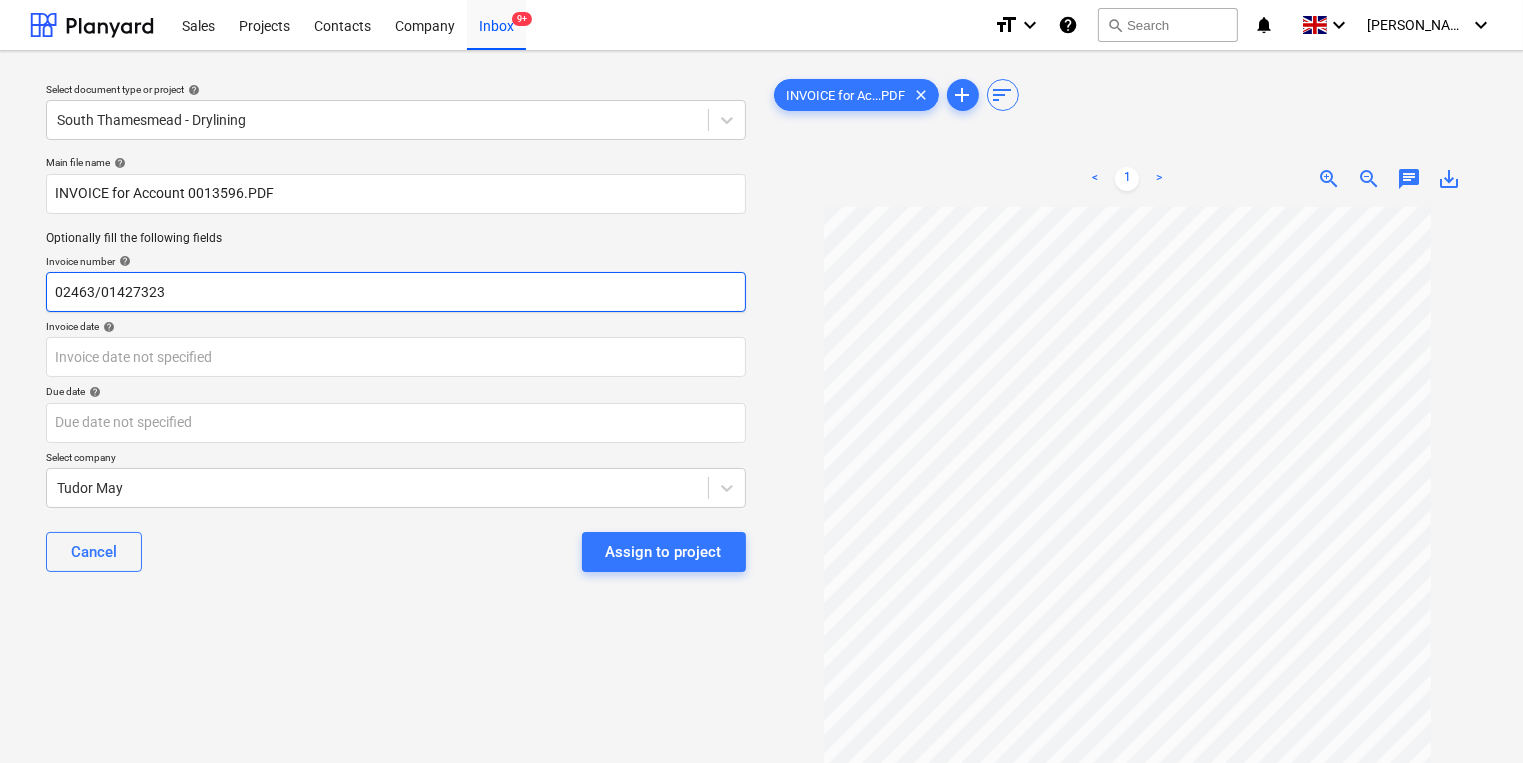 type on "02463/01427323" 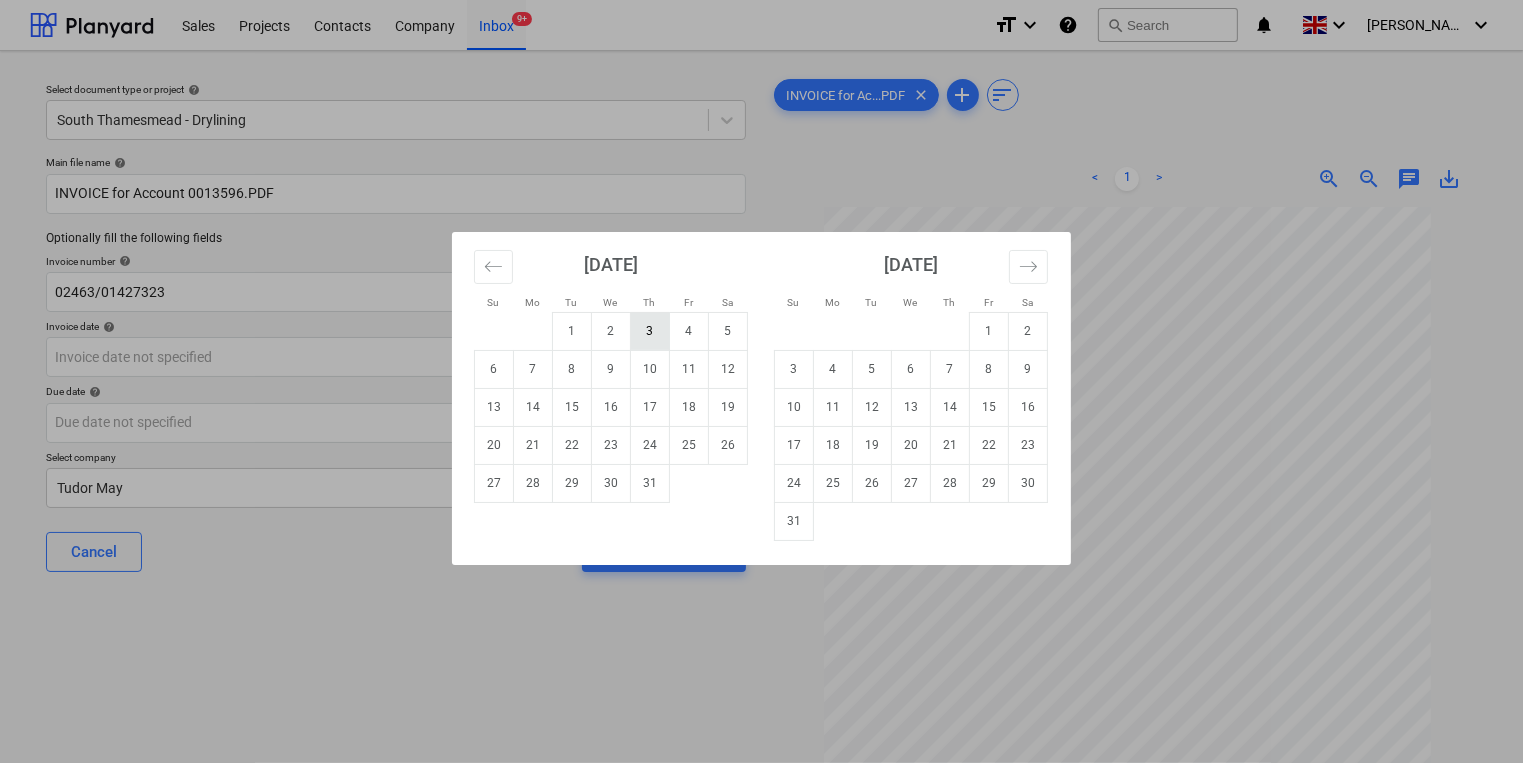 click on "3" at bounding box center [650, 331] 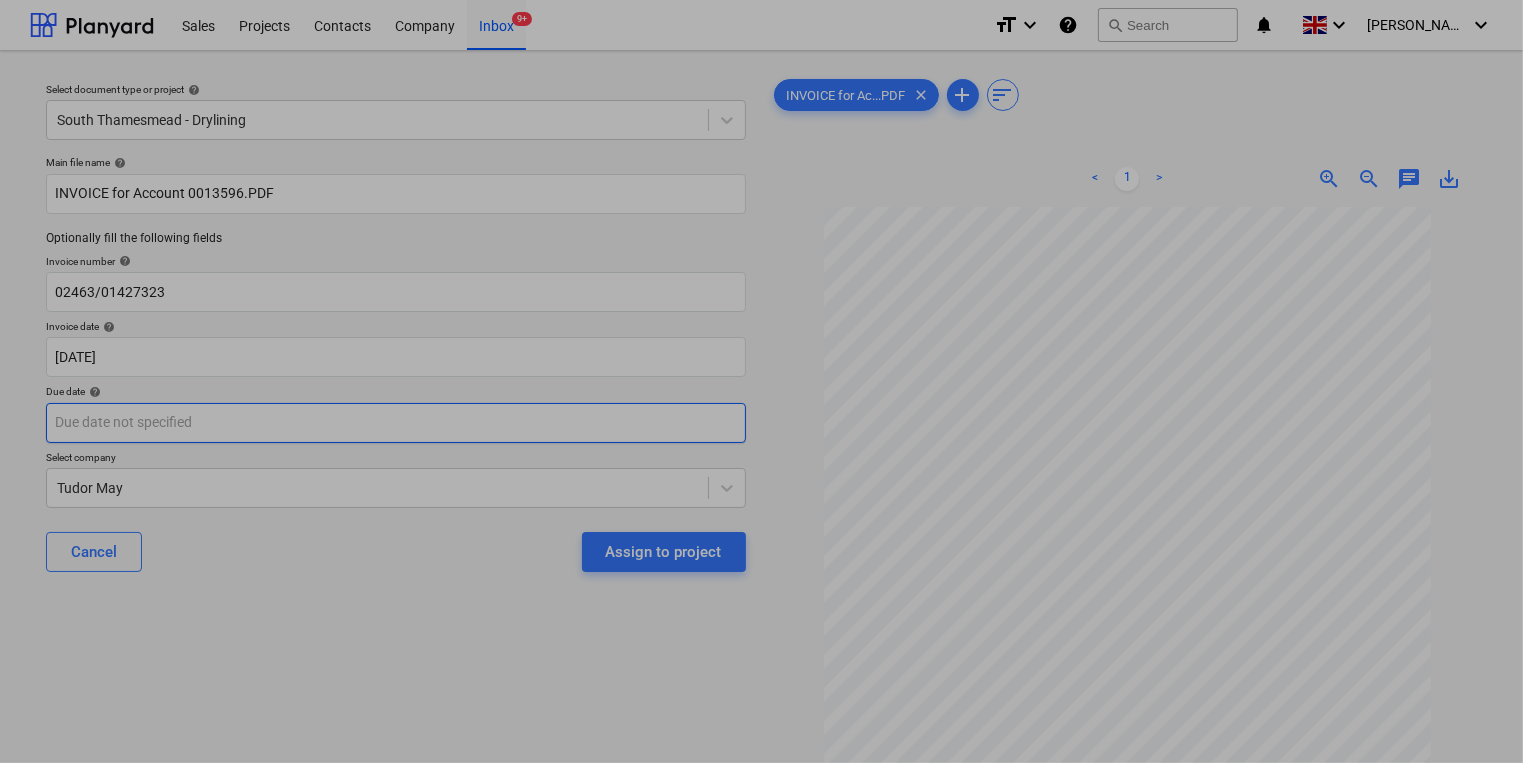 click on "Sales Projects Contacts Company Inbox 9+ format_size keyboard_arrow_down help search Search notifications 0 keyboard_arrow_down [PERSON_NAME] keyboard_arrow_down Select document type or project help [GEOGRAPHIC_DATA] - Drylining Main file name help INVOICE for Account 0013596.PDF Optionally fill the following fields Invoice number help 02463/01427323 Invoice date help [DATE] 03.07.2025 Press the down arrow key to interact with the calendar and
select a date. Press the question mark key to get the keyboard shortcuts for changing dates. Due date help Press the down arrow key to interact with the calendar and
select a date. Press the question mark key to get the keyboard shortcuts for changing dates. Select company Tudor May   Cancel Assign to project INVOICE for Ac...PDF clear add sort < 1 > zoom_in zoom_out chat 0 save_alt
Su Mo Tu We Th Fr Sa Su Mo Tu We Th Fr Sa [DATE] 1 2 3 4 5 6 7 8 9 10 11 12 13 14 15 16 17 18 19 20 21 22 23 24 25 26 27 28 29 [DATE] 1 2 3 4 5 6 7 8 9 10 11" at bounding box center [761, 381] 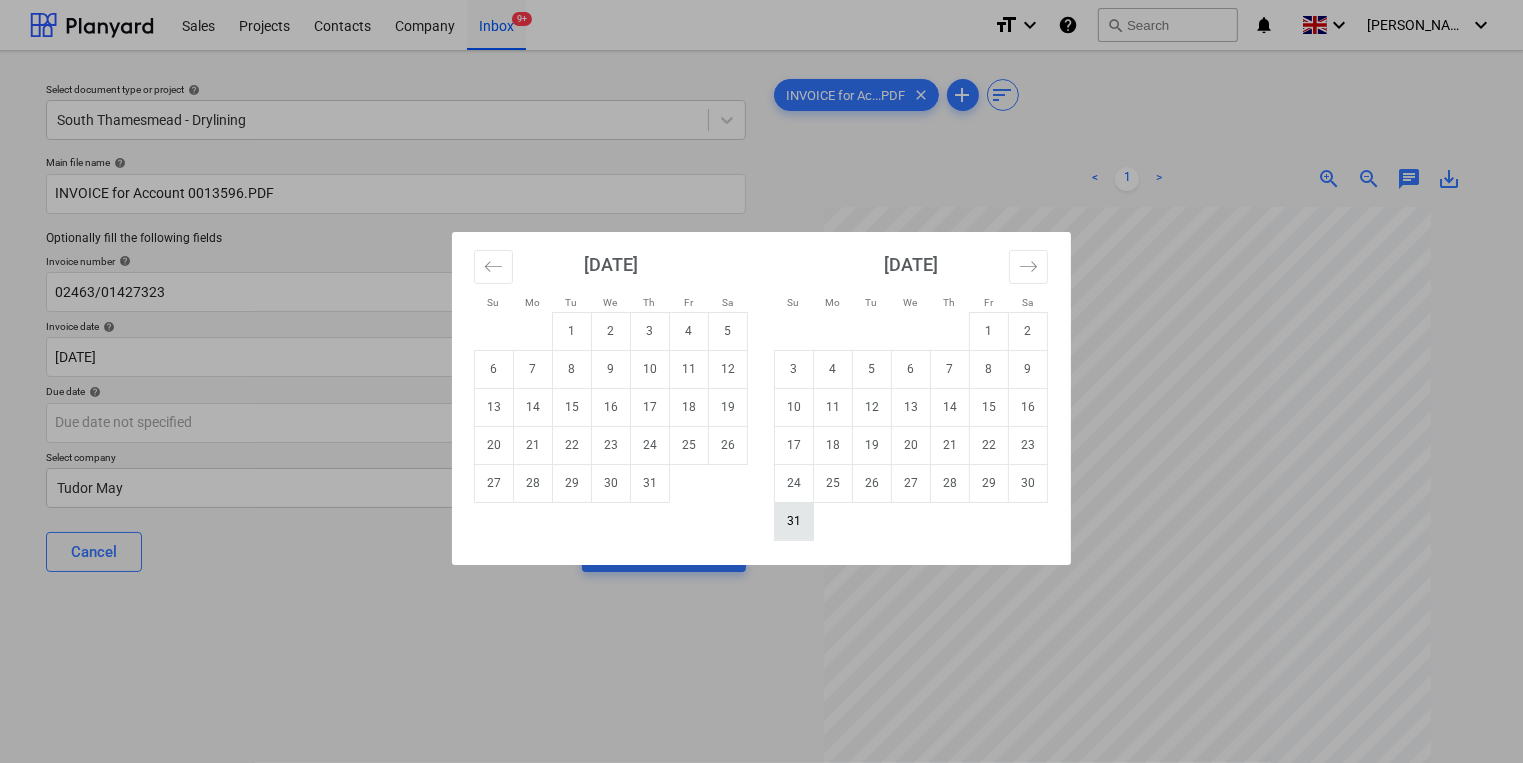 click on "31" at bounding box center (794, 521) 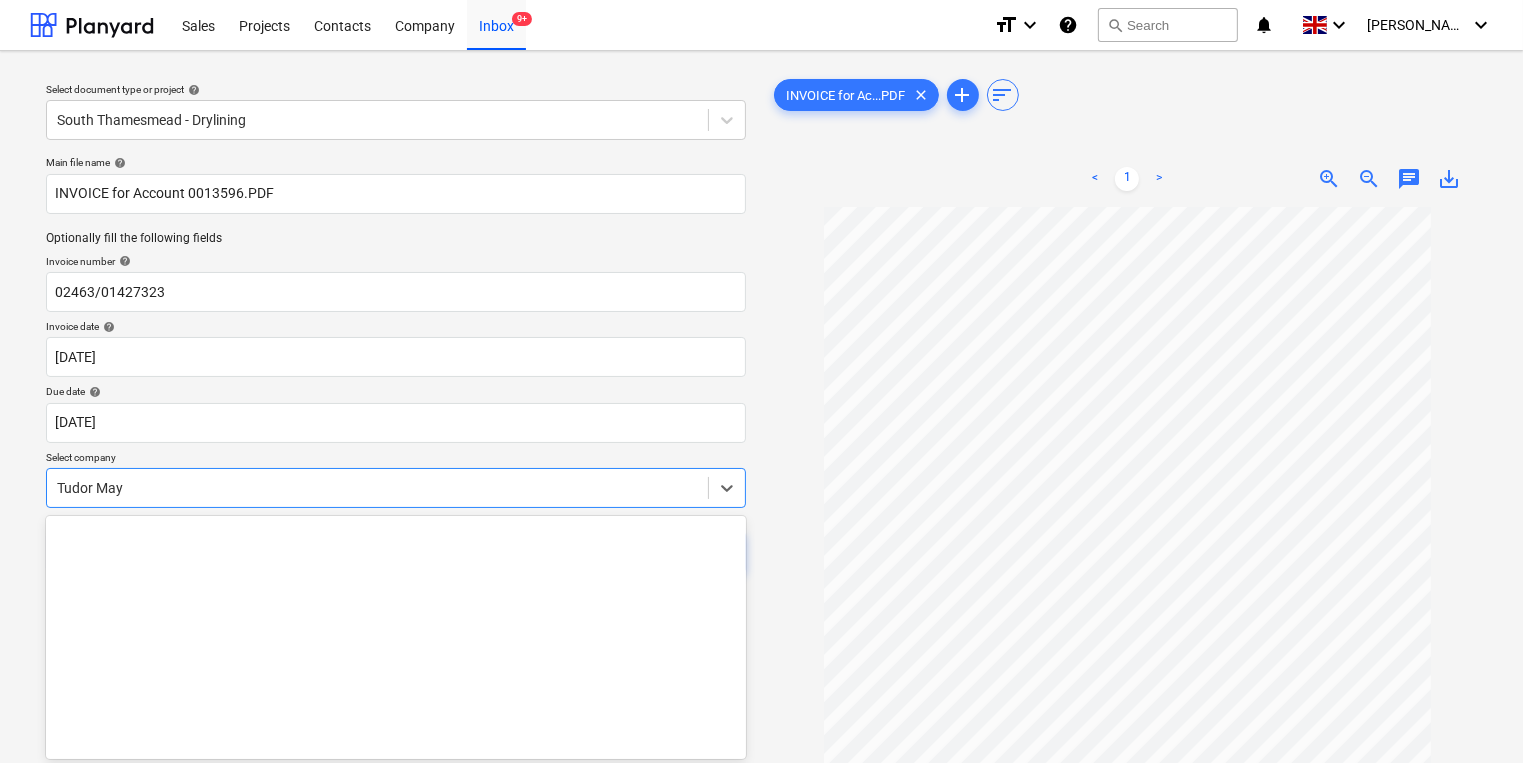 scroll, scrollTop: 59, scrollLeft: 0, axis: vertical 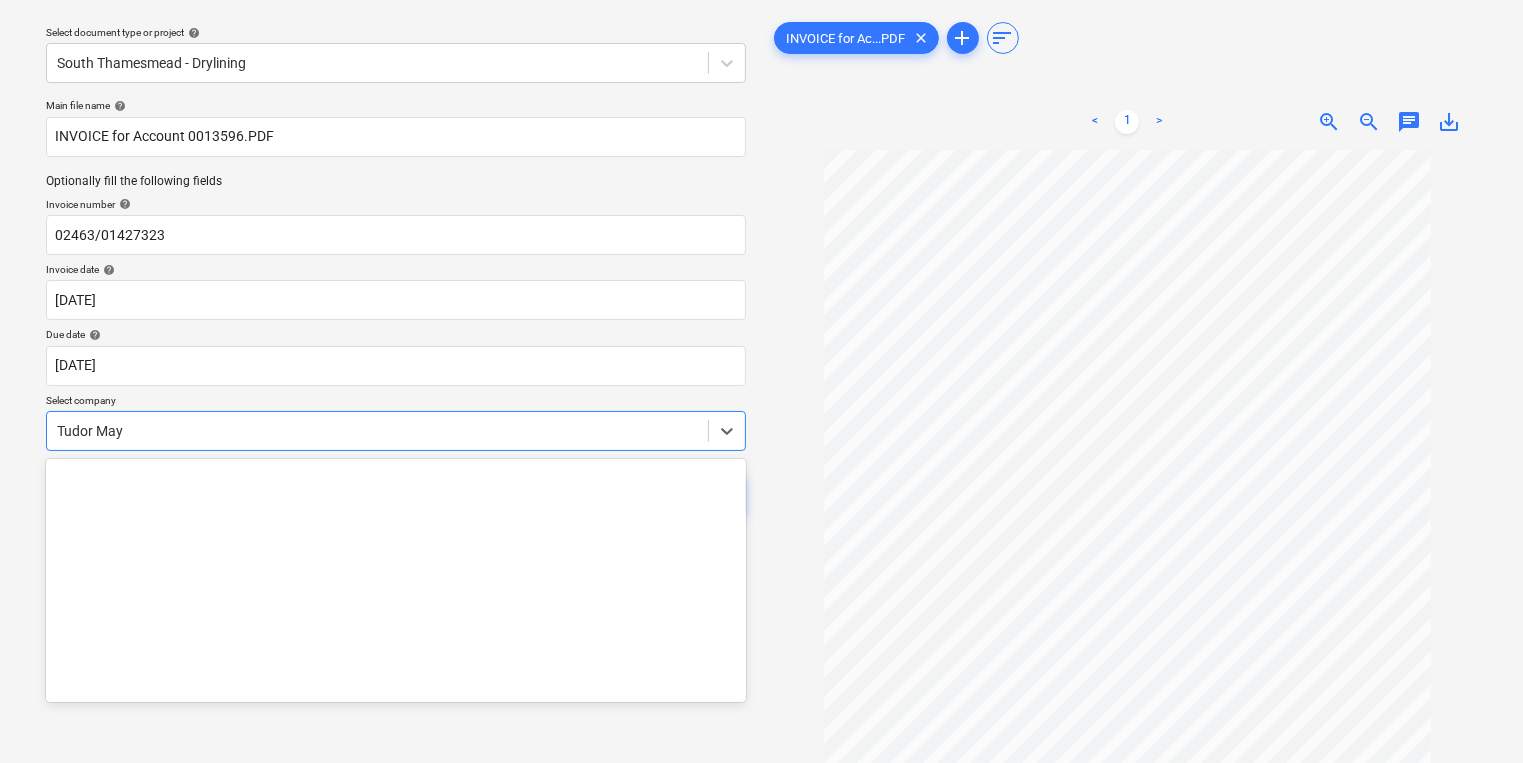 click on "Sales Projects Contacts Company Inbox 9+ format_size keyboard_arrow_down help search Search notifications 0 keyboard_arrow_down [PERSON_NAME] keyboard_arrow_down Select document type or project help [GEOGRAPHIC_DATA] - Drylining Main file name help INVOICE for Account 0013596.PDF Optionally fill the following fields Invoice number help 02463/01427323 Invoice date help [DATE] 03.07.2025 Press the down arrow key to interact with the calendar and
select a date. Press the question mark key to get the keyboard shortcuts for changing dates. Due date help [DATE] [DATE] Press the down arrow key to interact with the calendar and
select a date. Press the question mark key to get the keyboard shortcuts for changing dates. Select company option Tudor May   selected, 402 of 433. 433 results available. Use Up and Down to choose options, press Enter to select the currently focused option, press Escape to exit the menu, press Tab to select the option and exit the menu. Tudor May   Cancel Assign to project" at bounding box center (761, 324) 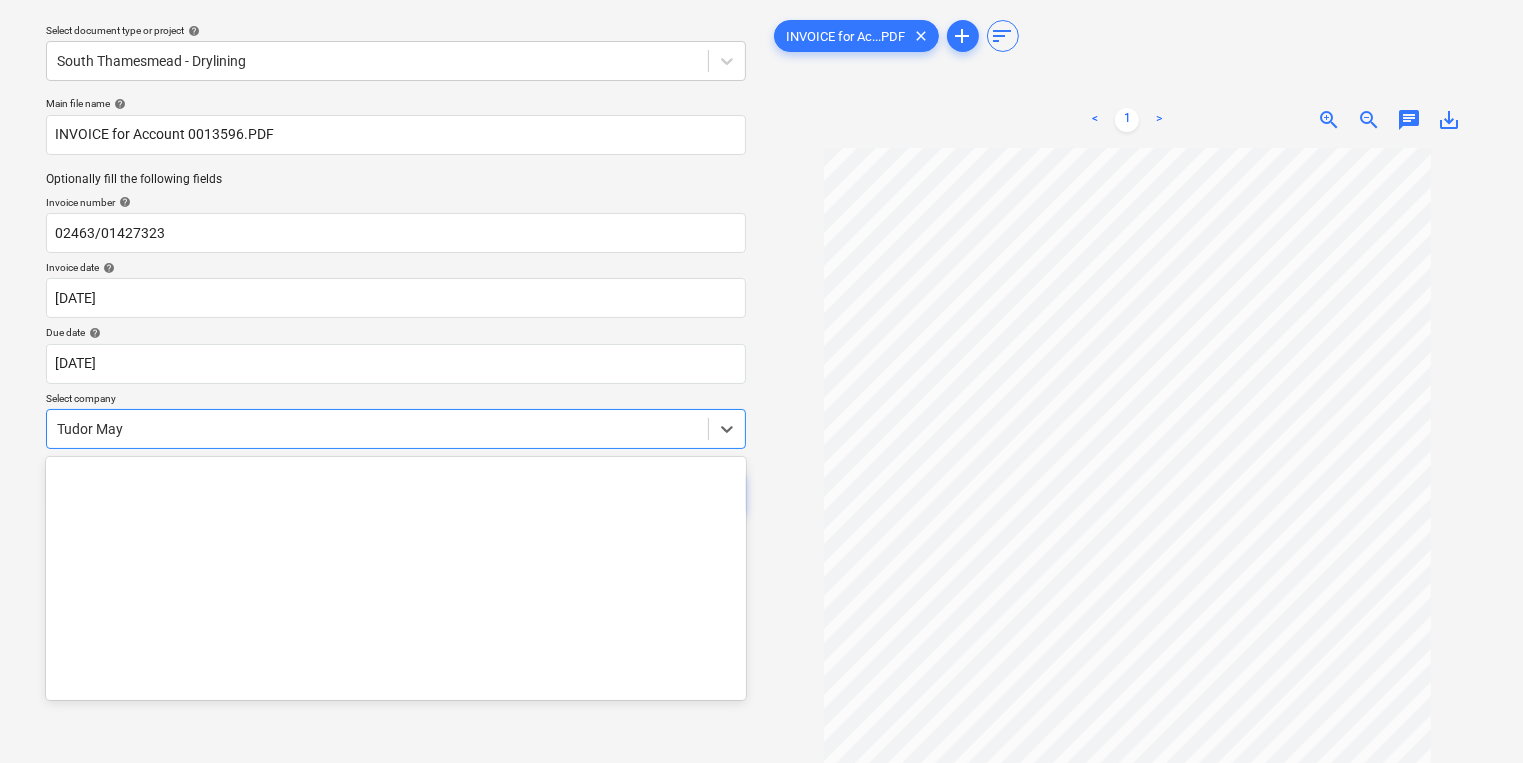 scroll, scrollTop: 14035, scrollLeft: 0, axis: vertical 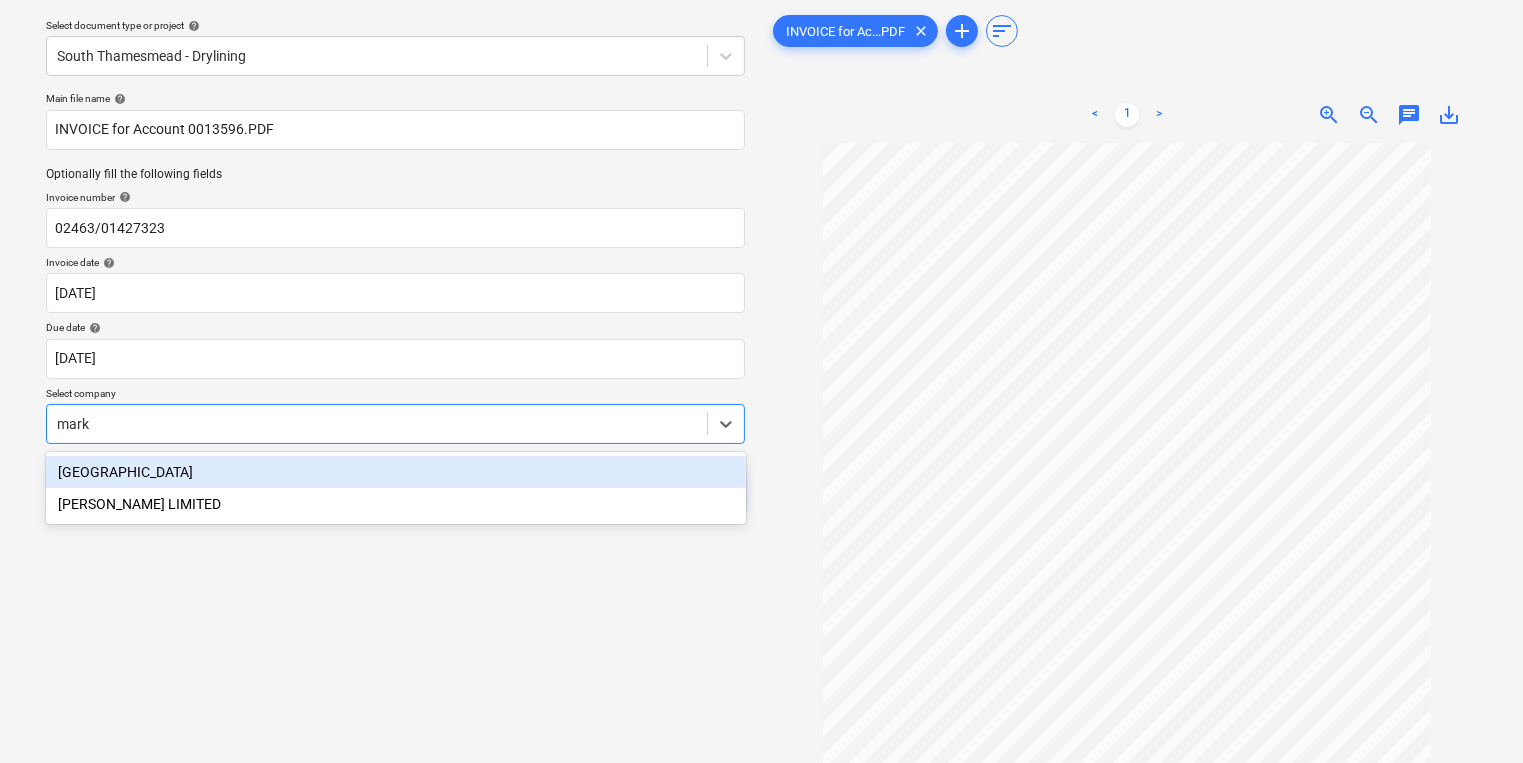 type on "[PERSON_NAME]" 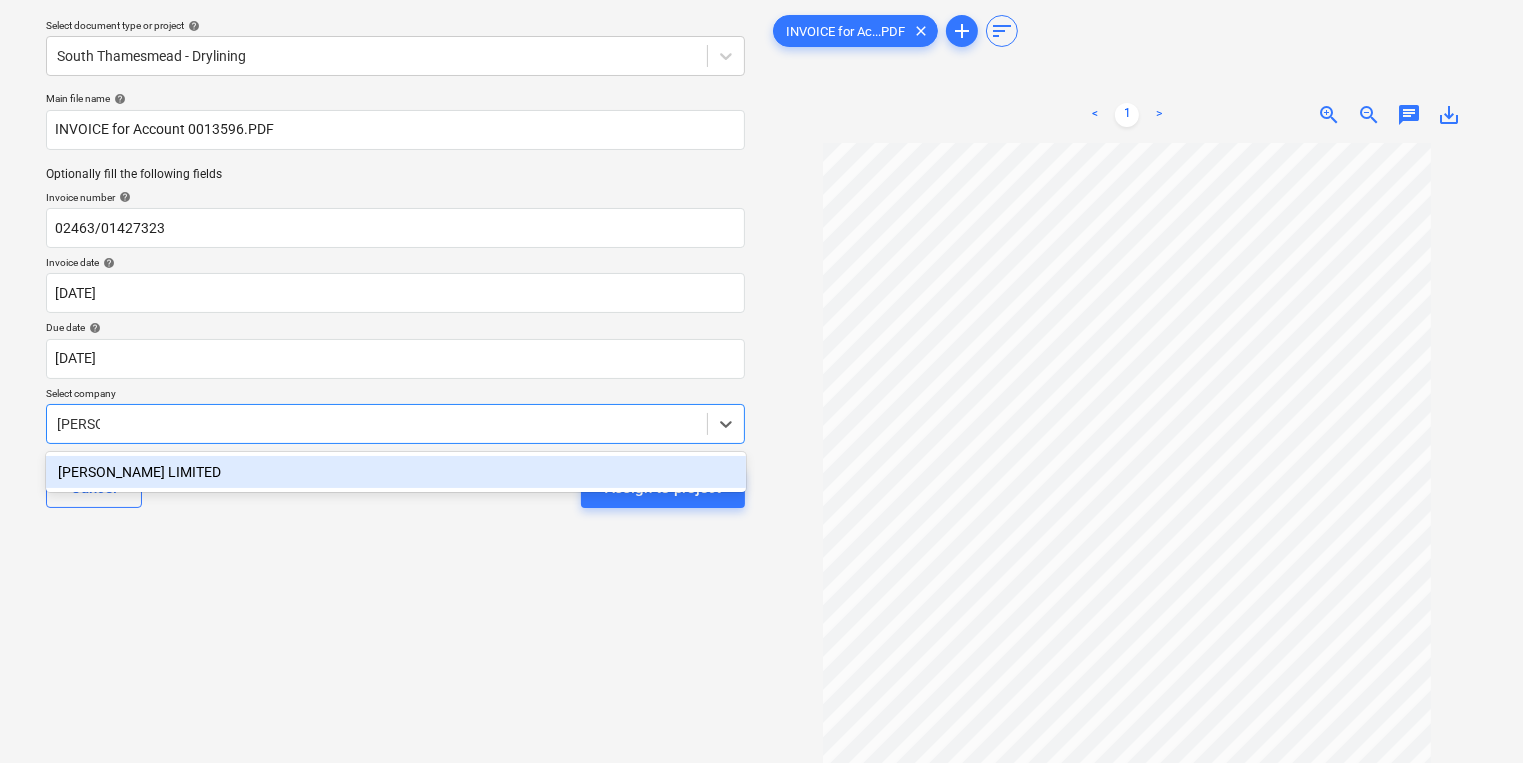 click on "[PERSON_NAME] LIMITED" at bounding box center [396, 472] 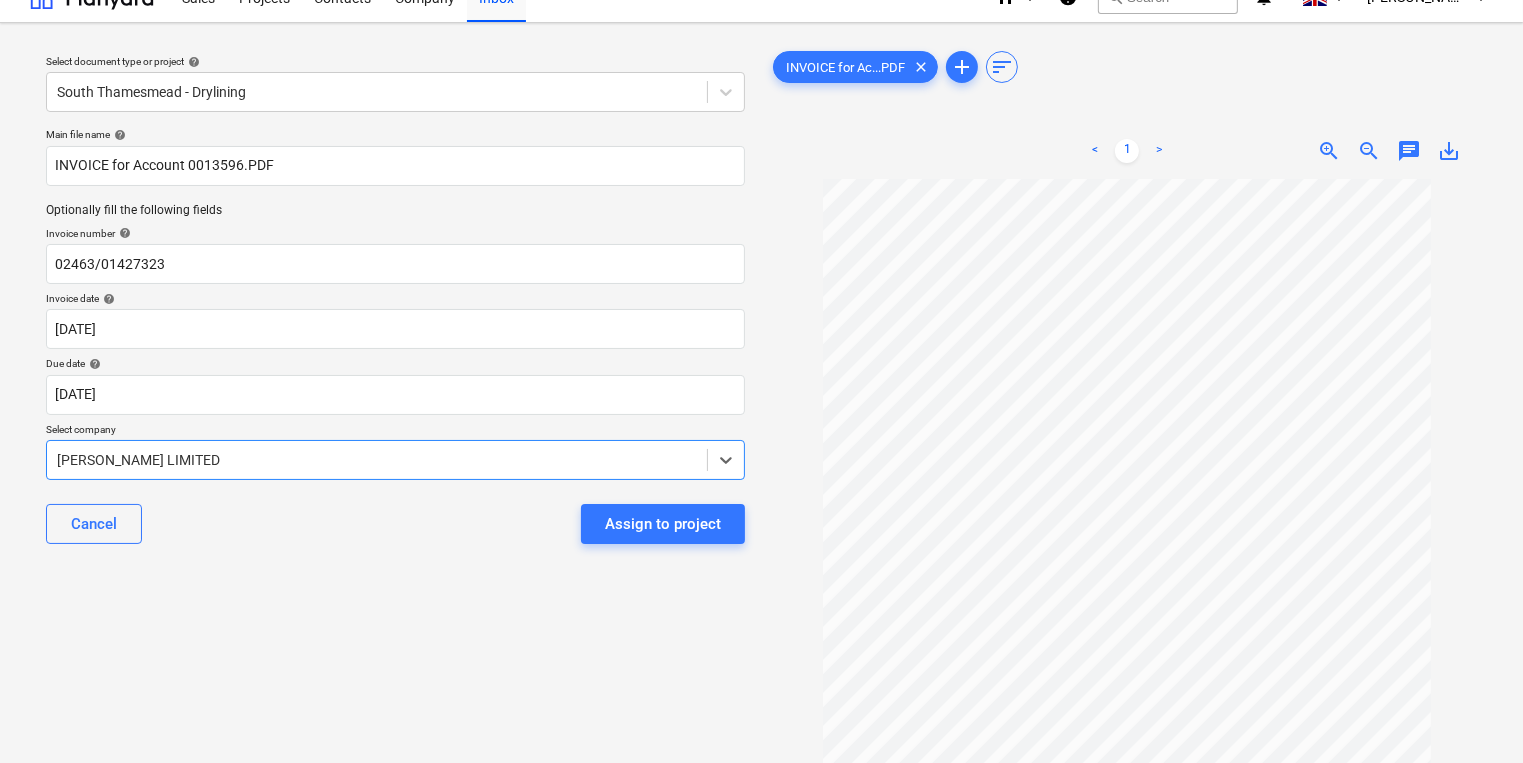 scroll, scrollTop: 0, scrollLeft: 0, axis: both 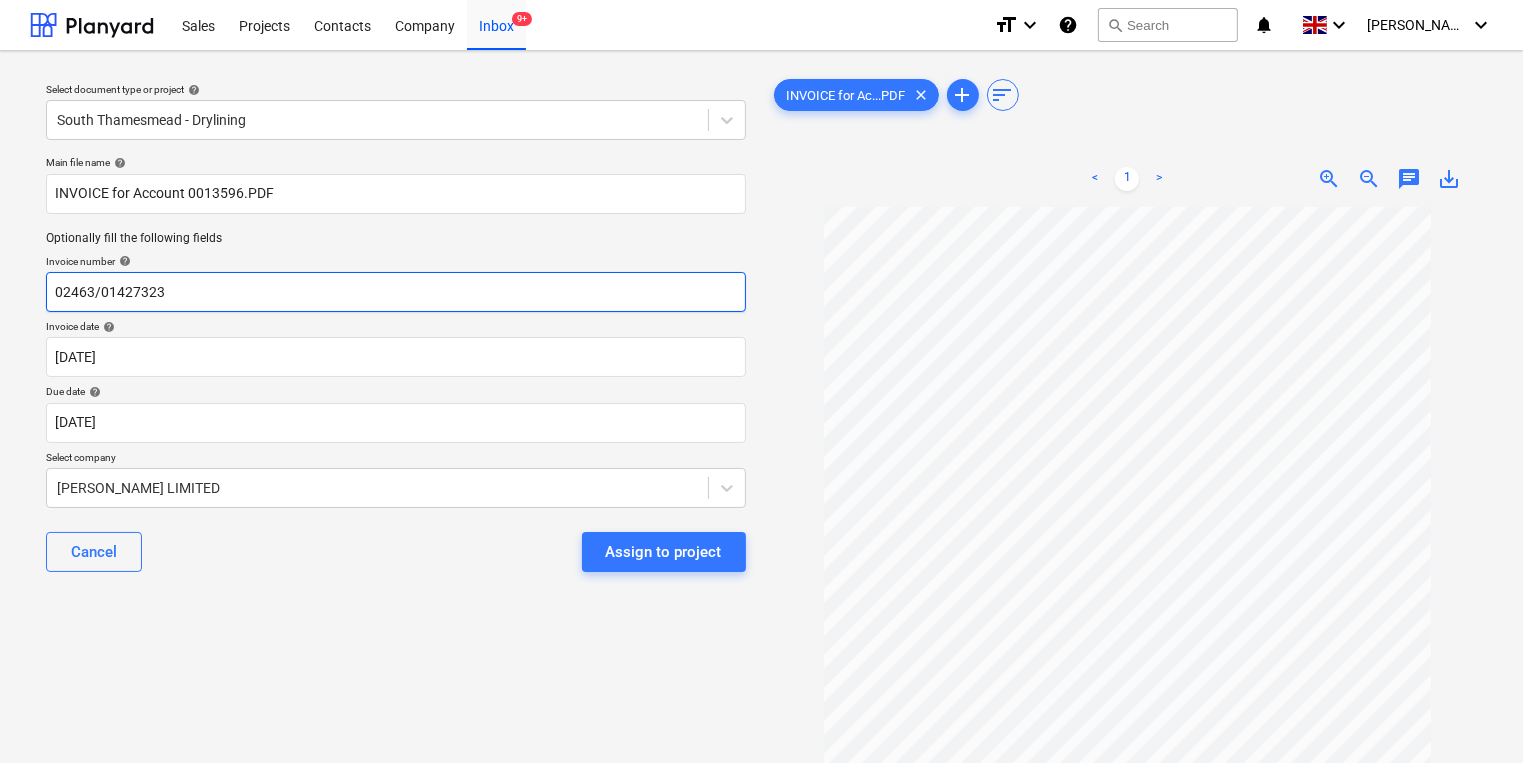 drag, startPoint x: 185, startPoint y: 291, endPoint x: 28, endPoint y: 279, distance: 157.45793 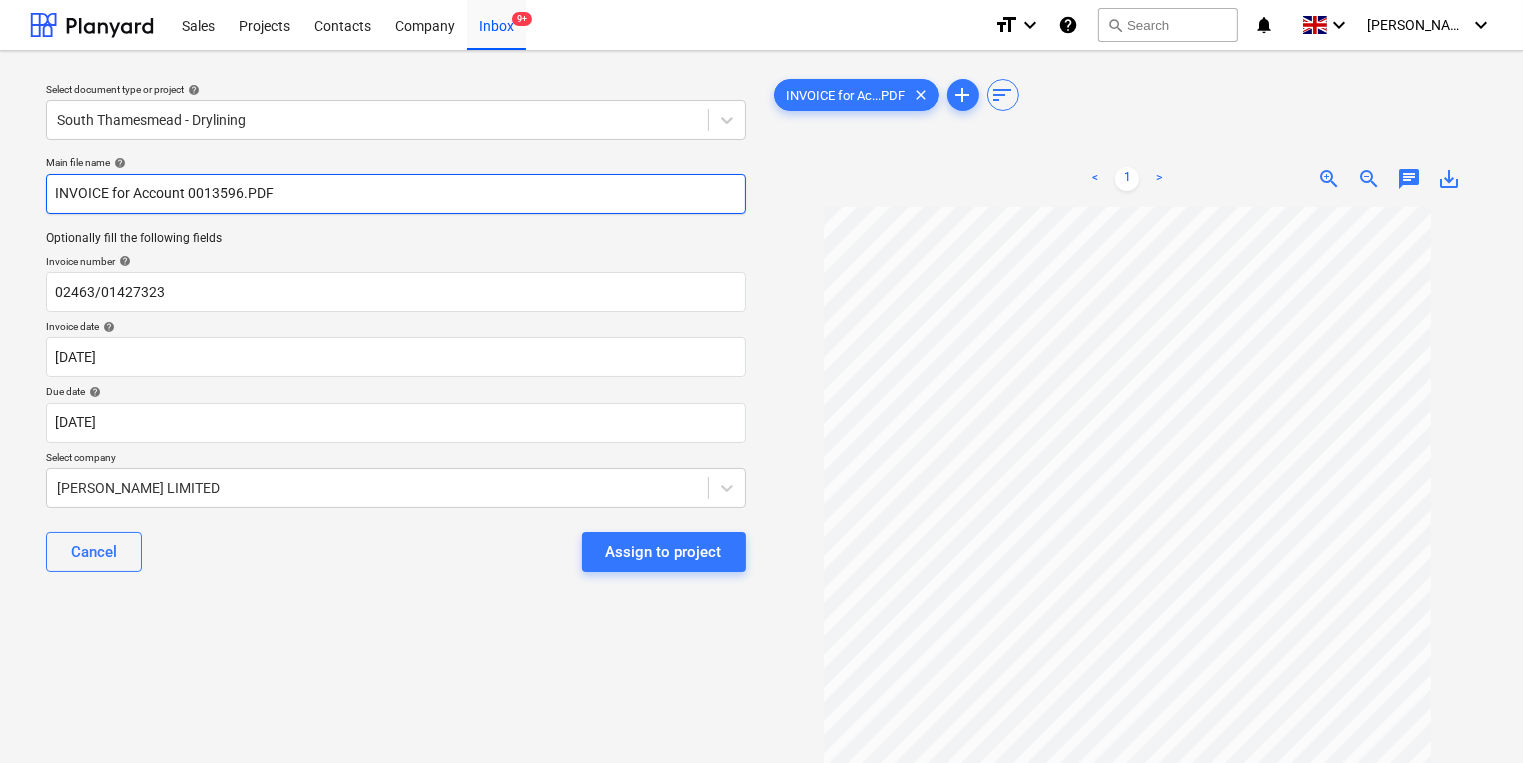 drag, startPoint x: 310, startPoint y: 195, endPoint x: -70, endPoint y: 195, distance: 380 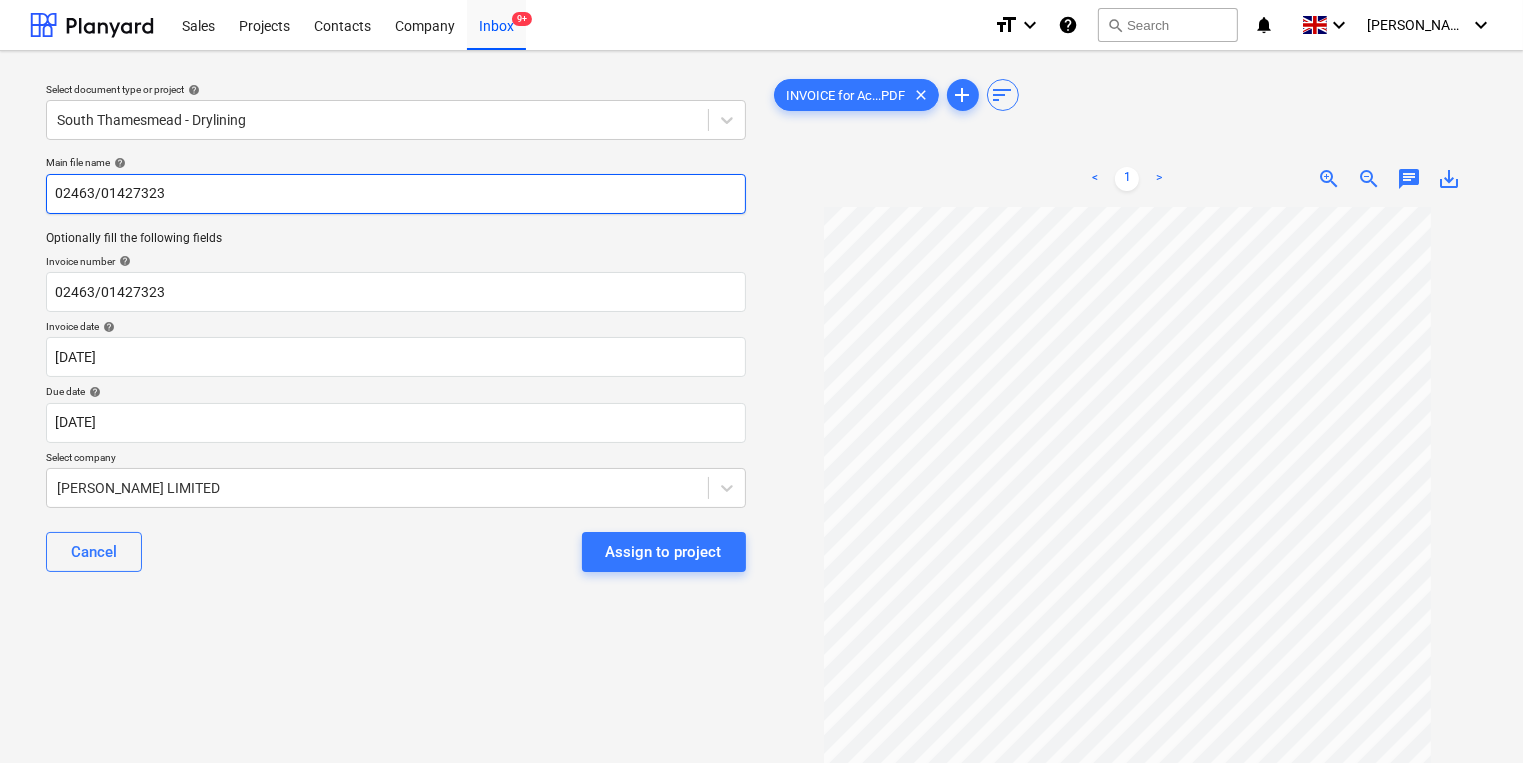 type on "02463/01427323" 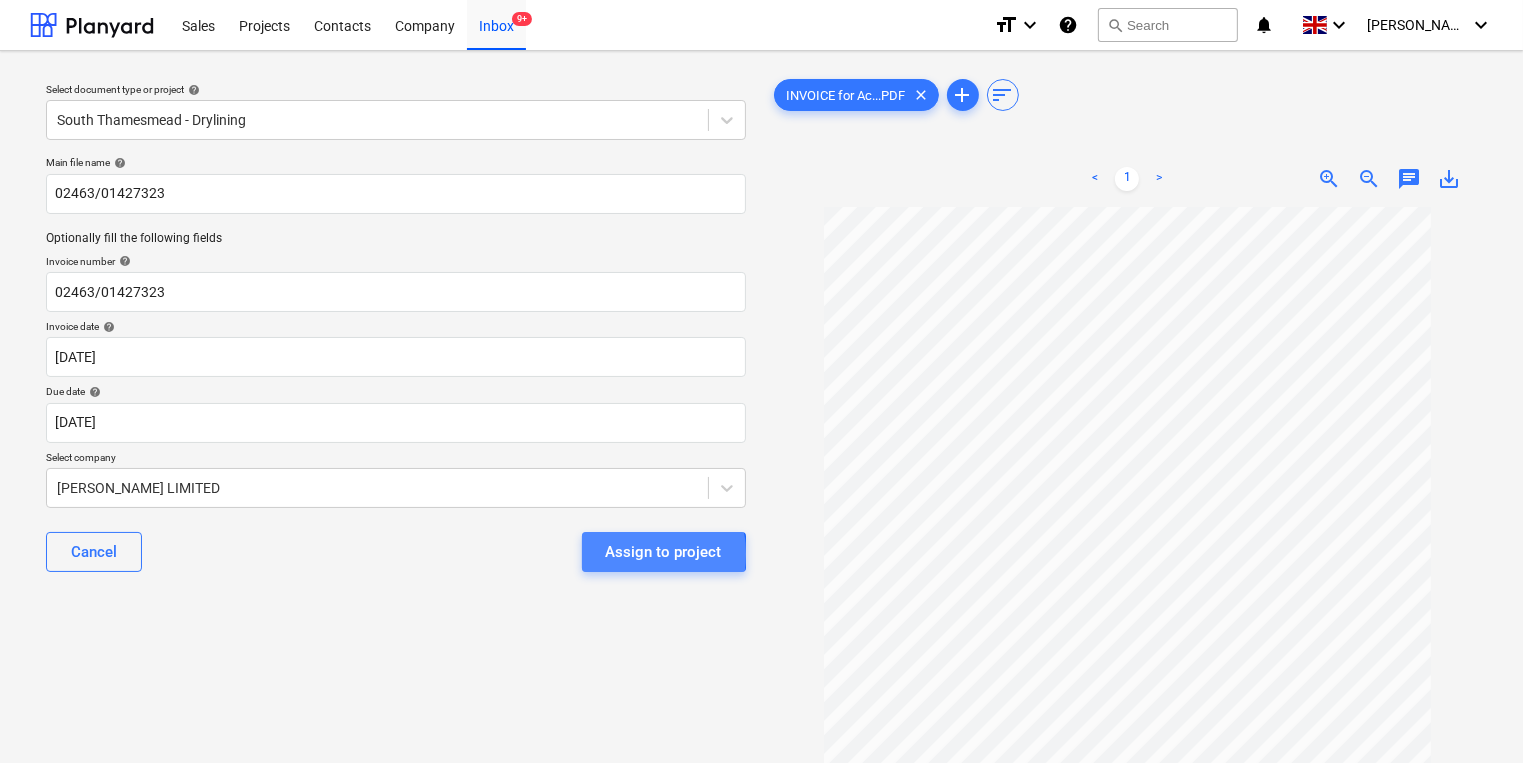 click on "Assign to project" at bounding box center [664, 552] 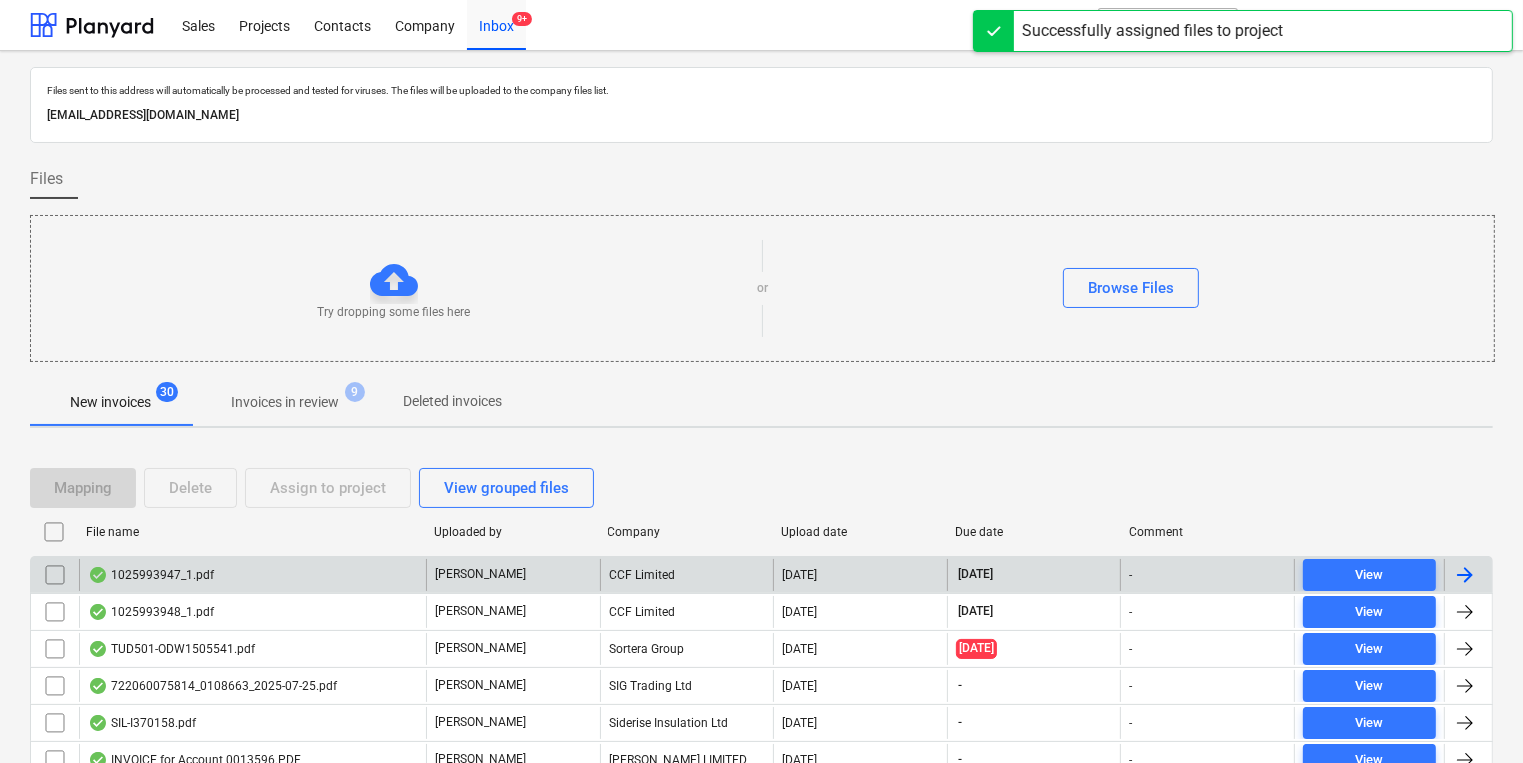 click on "1025993947_1.pdf" at bounding box center (252, 575) 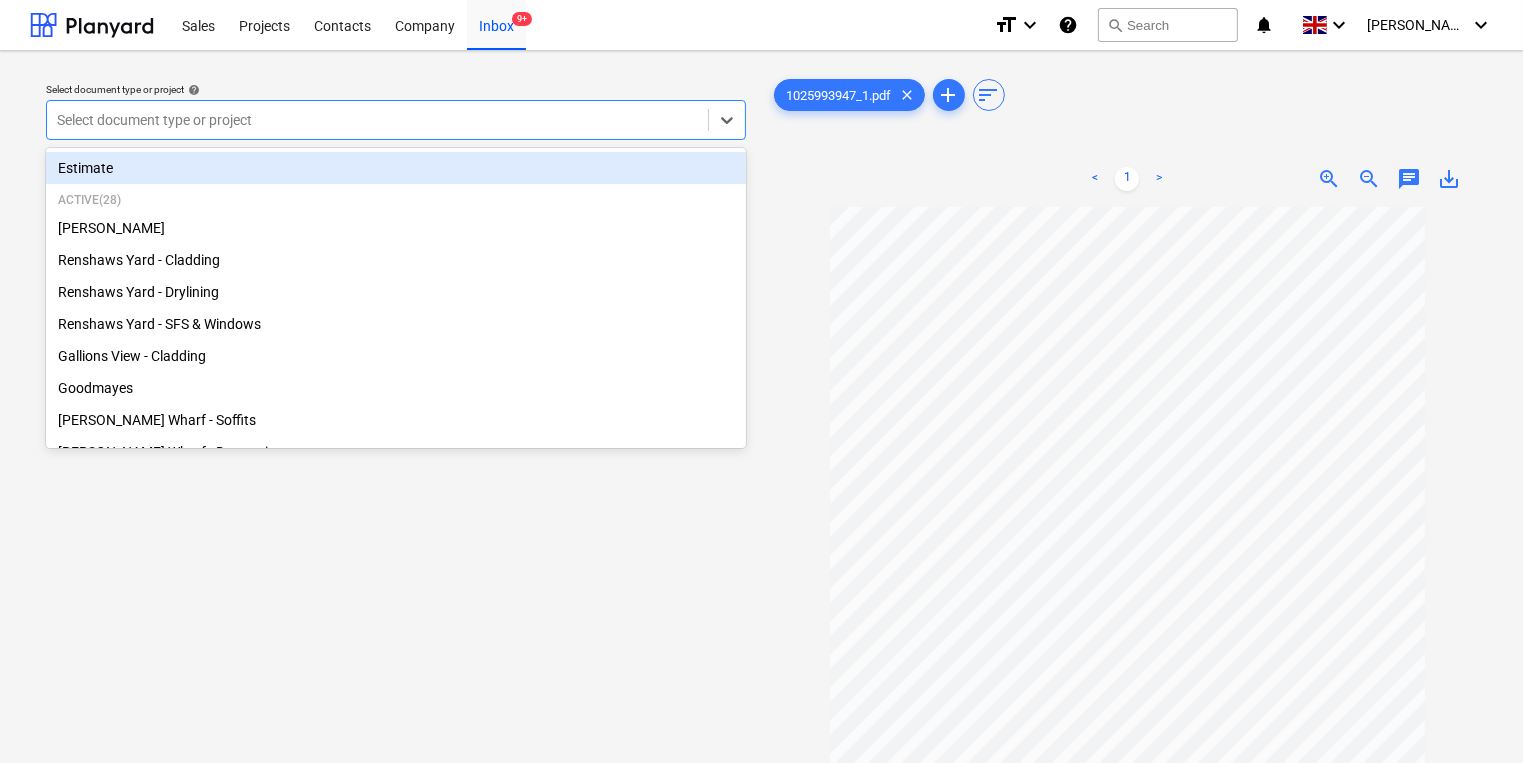 click at bounding box center [377, 120] 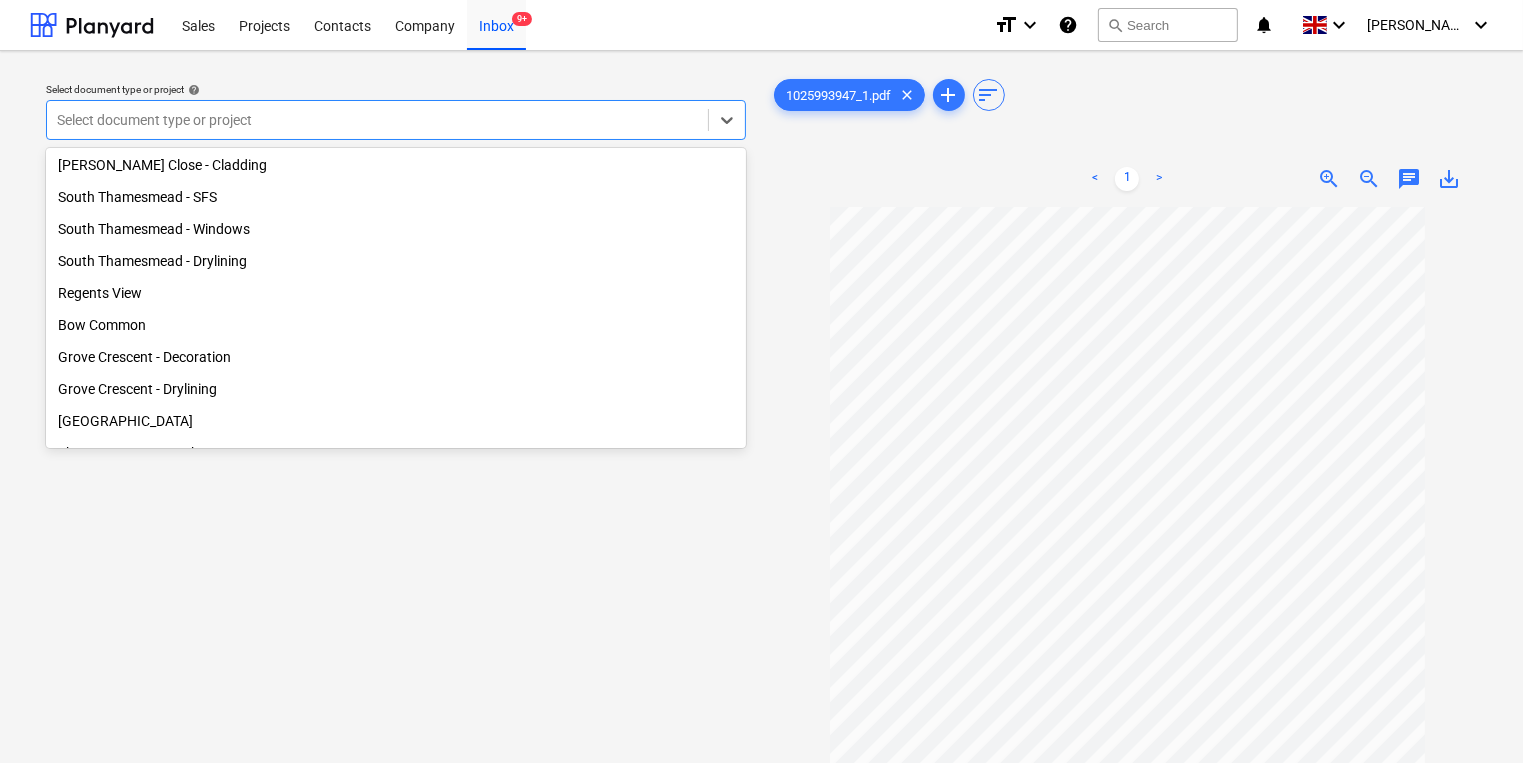 scroll, scrollTop: 400, scrollLeft: 0, axis: vertical 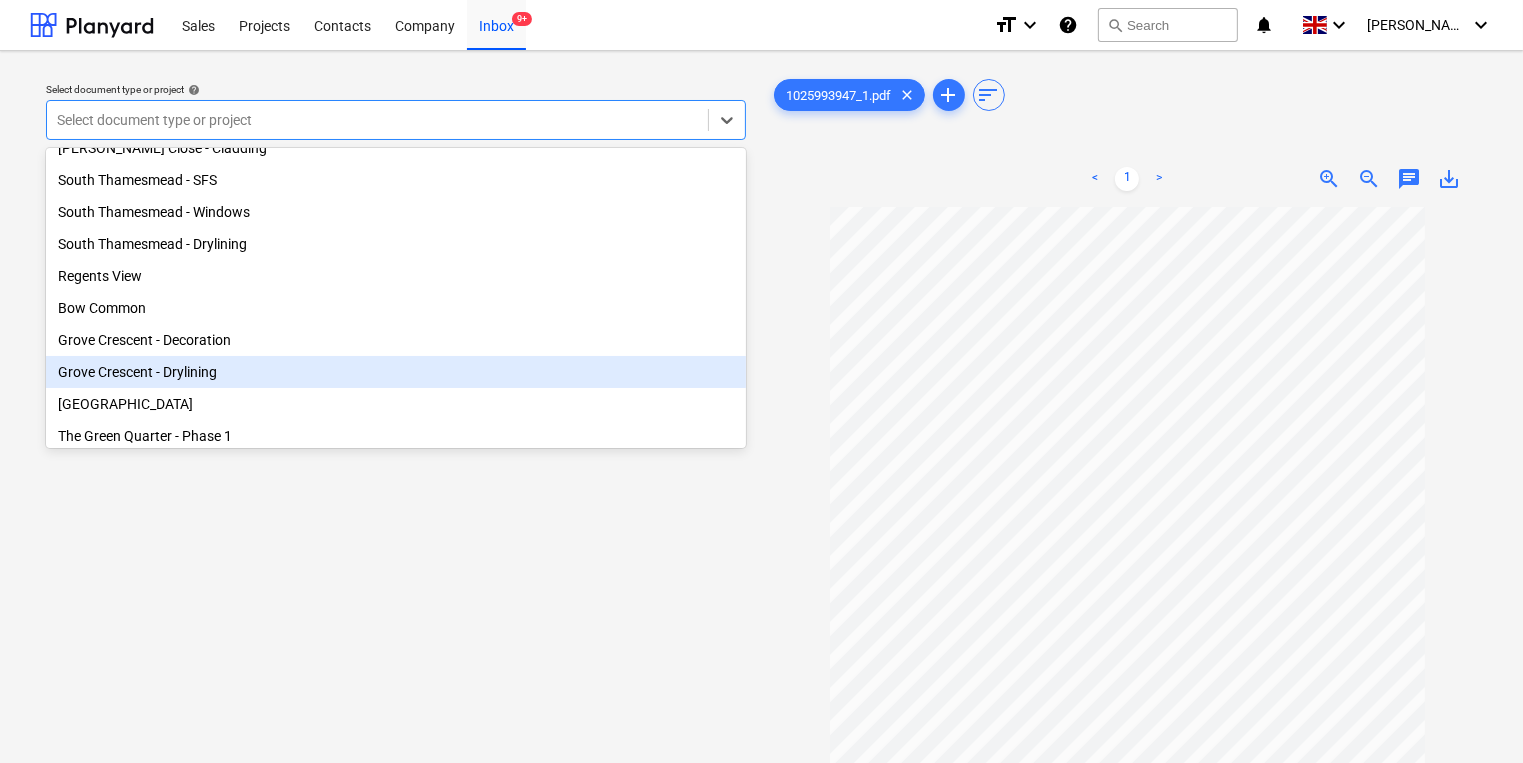 click on "Grove Crescent - Drylining" at bounding box center (396, 372) 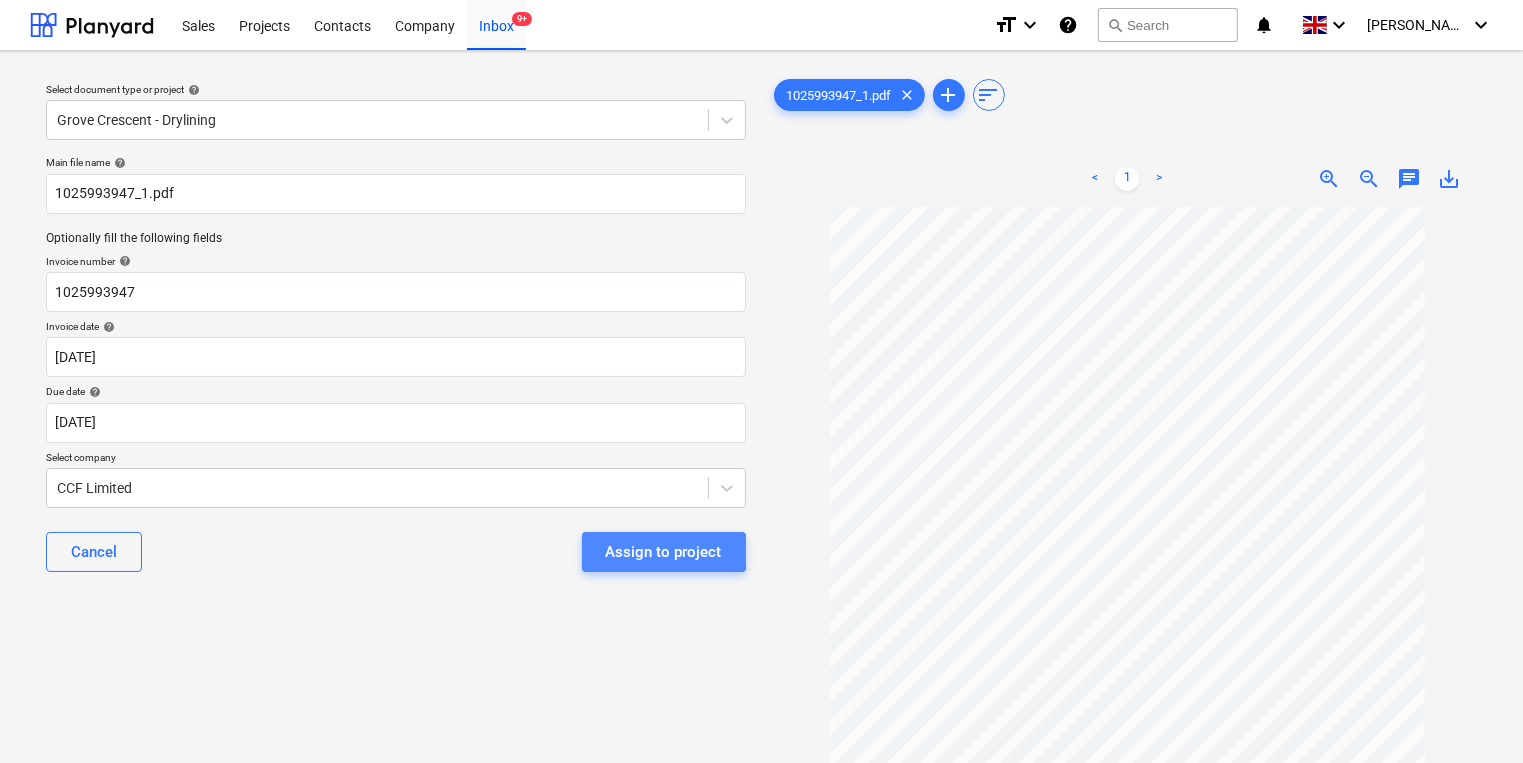 click on "Assign to project" at bounding box center (664, 552) 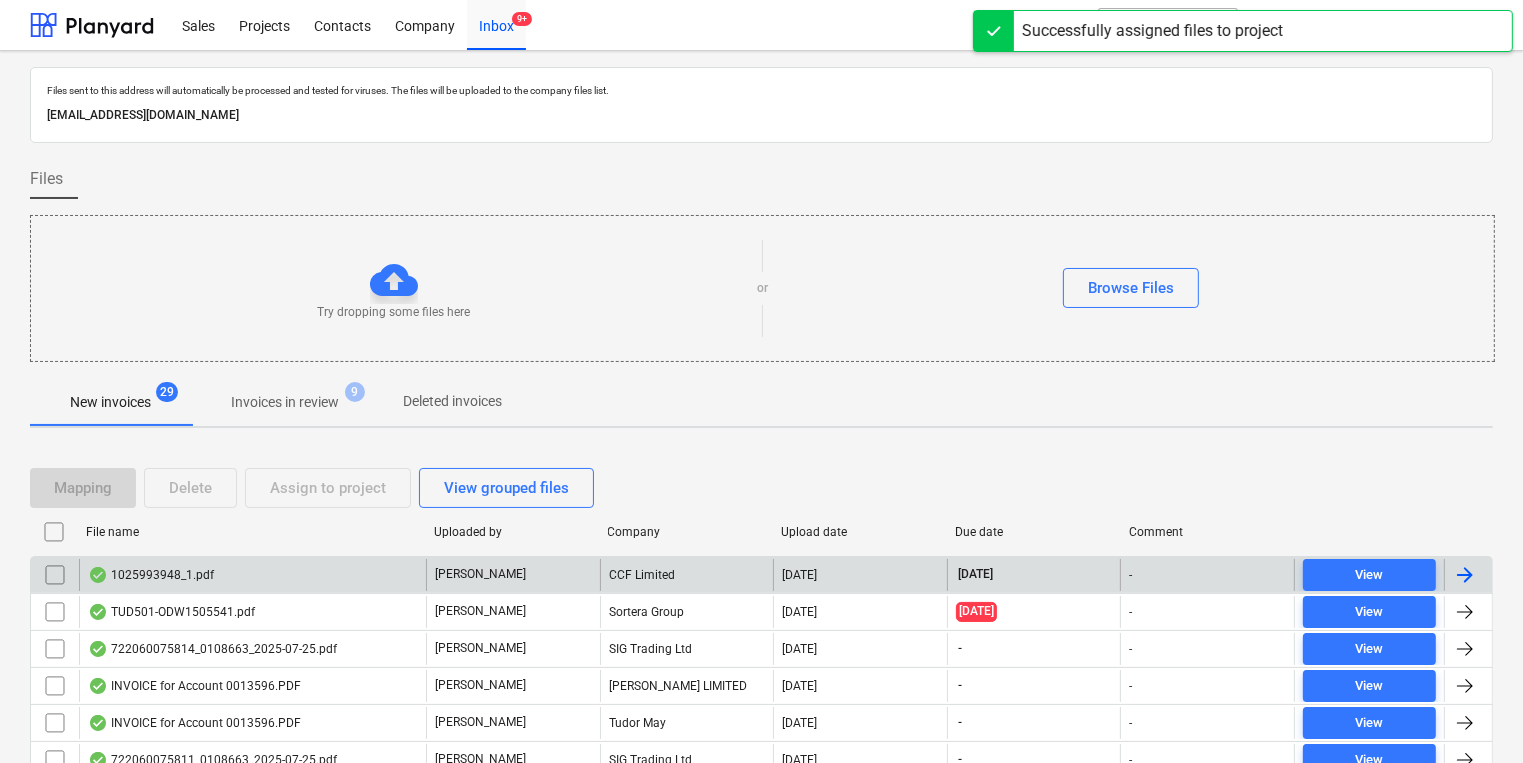 click on "1025993948_1.pdf" at bounding box center (252, 575) 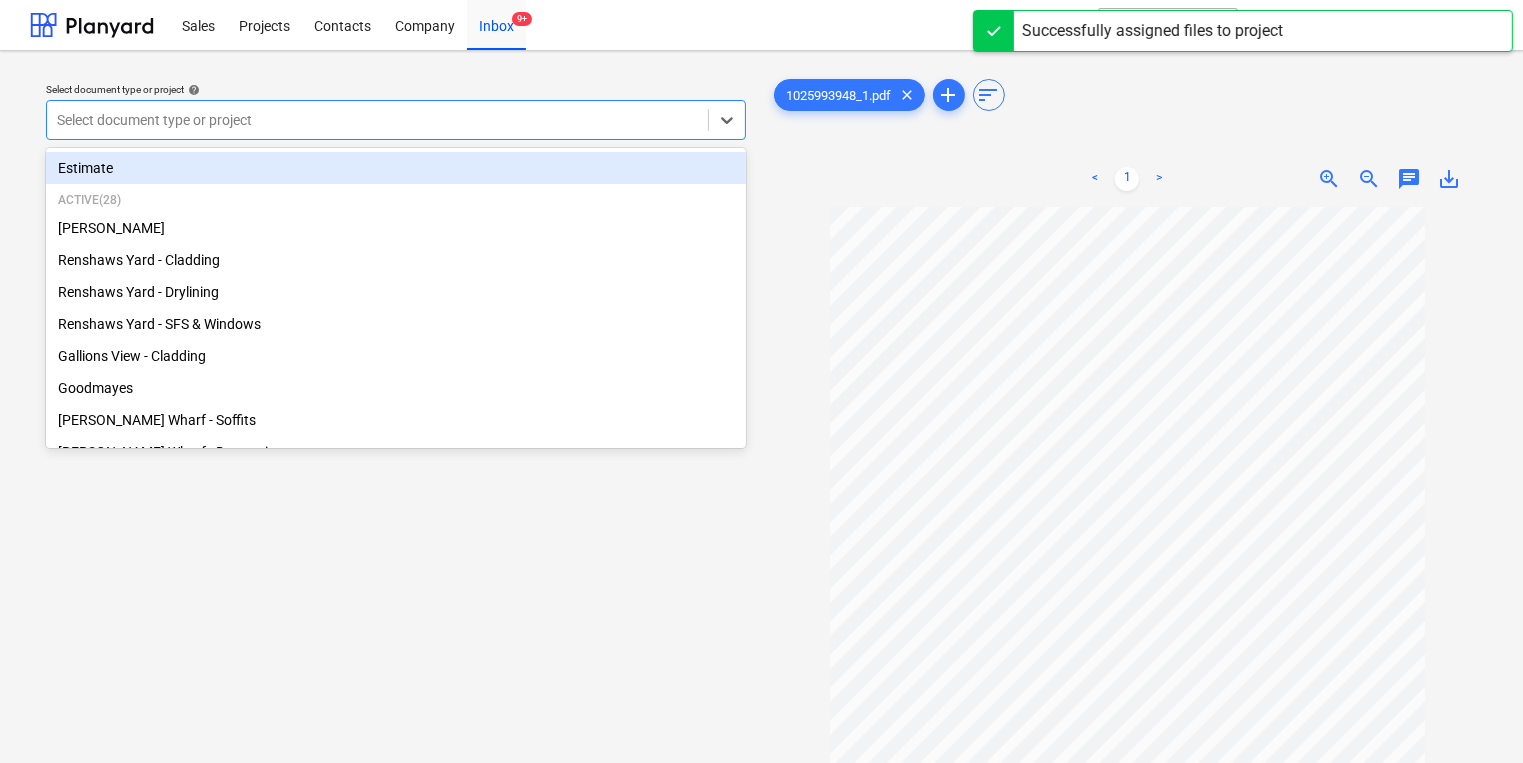click at bounding box center [377, 120] 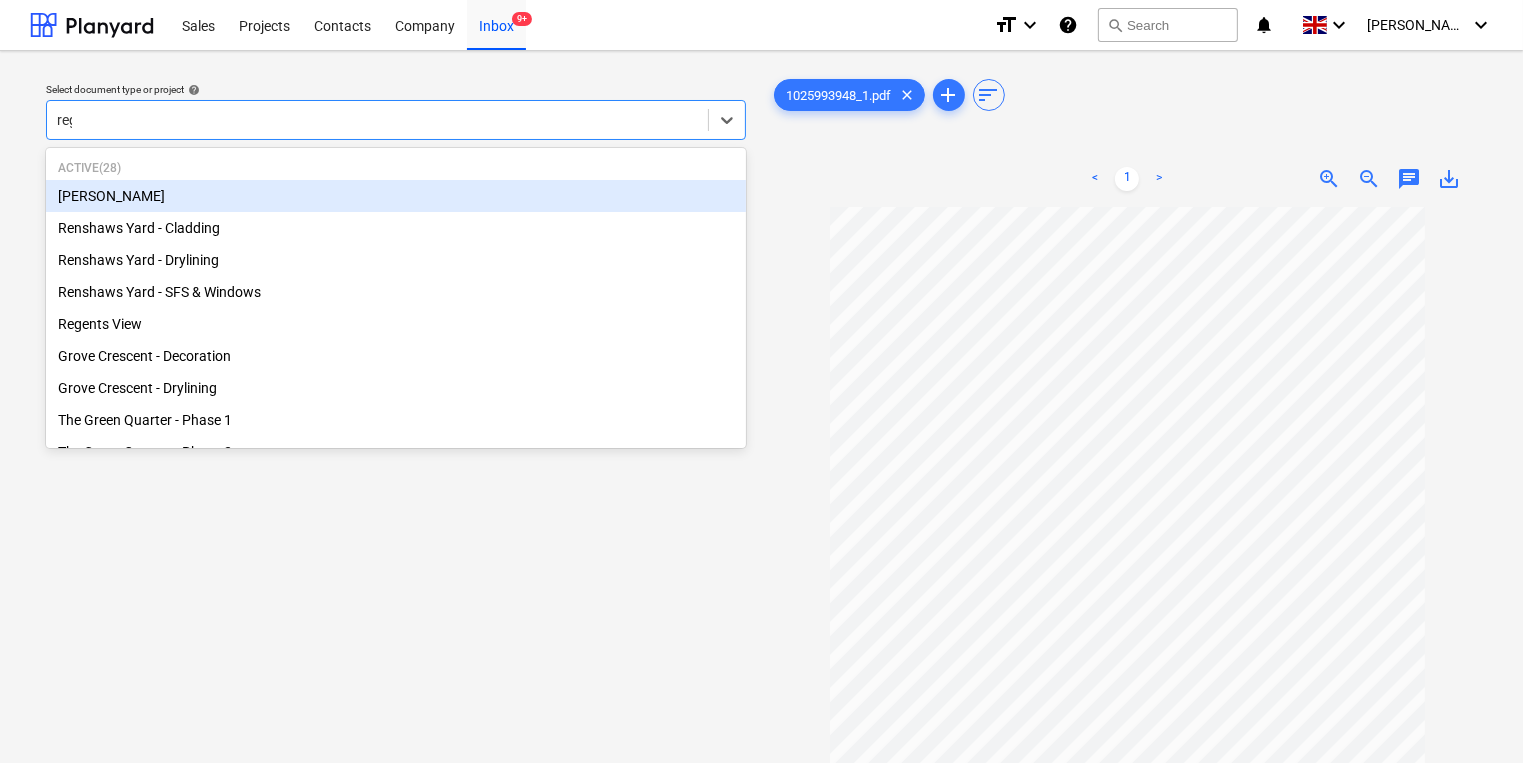type on "rege" 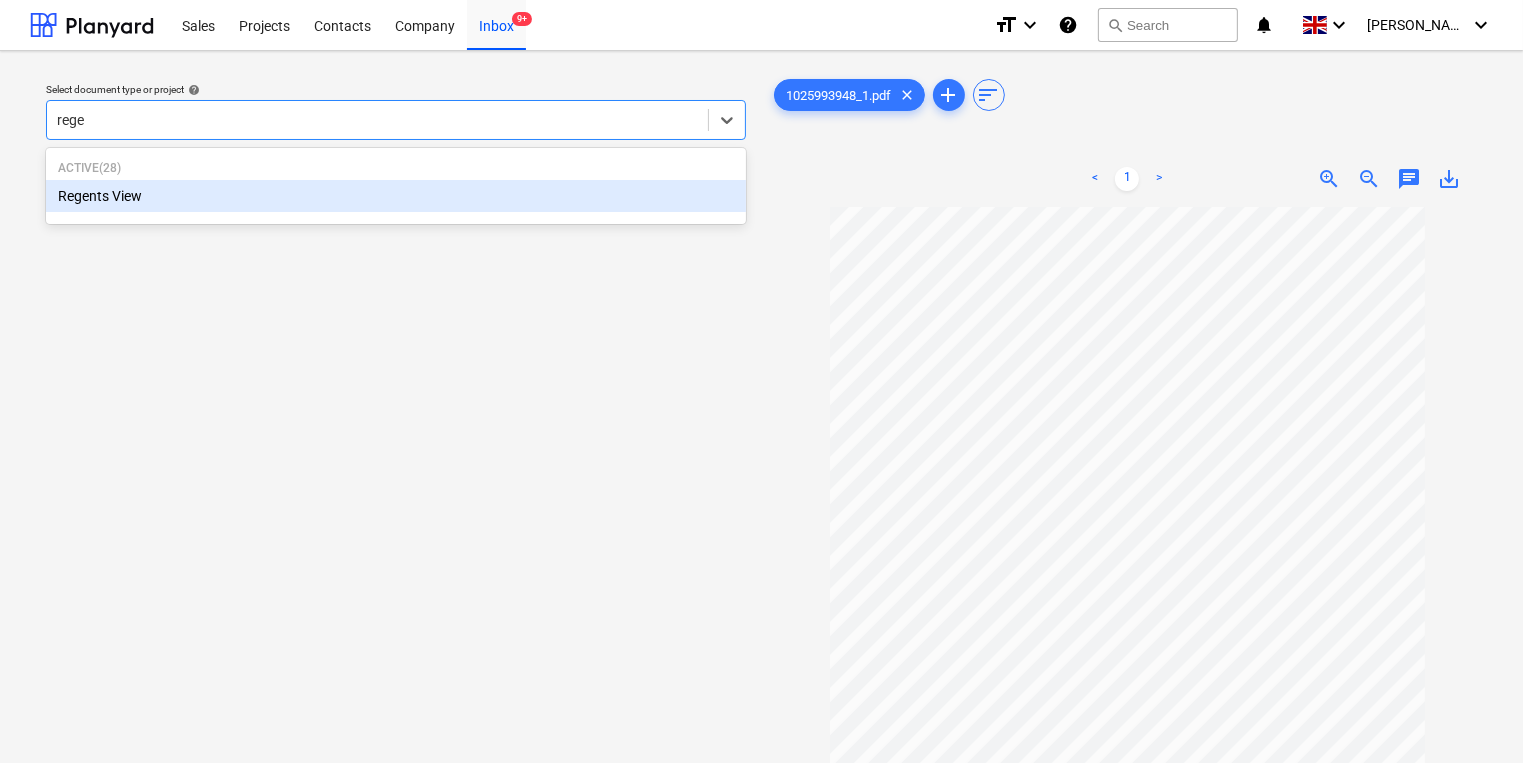 click on "Regents View" at bounding box center (396, 196) 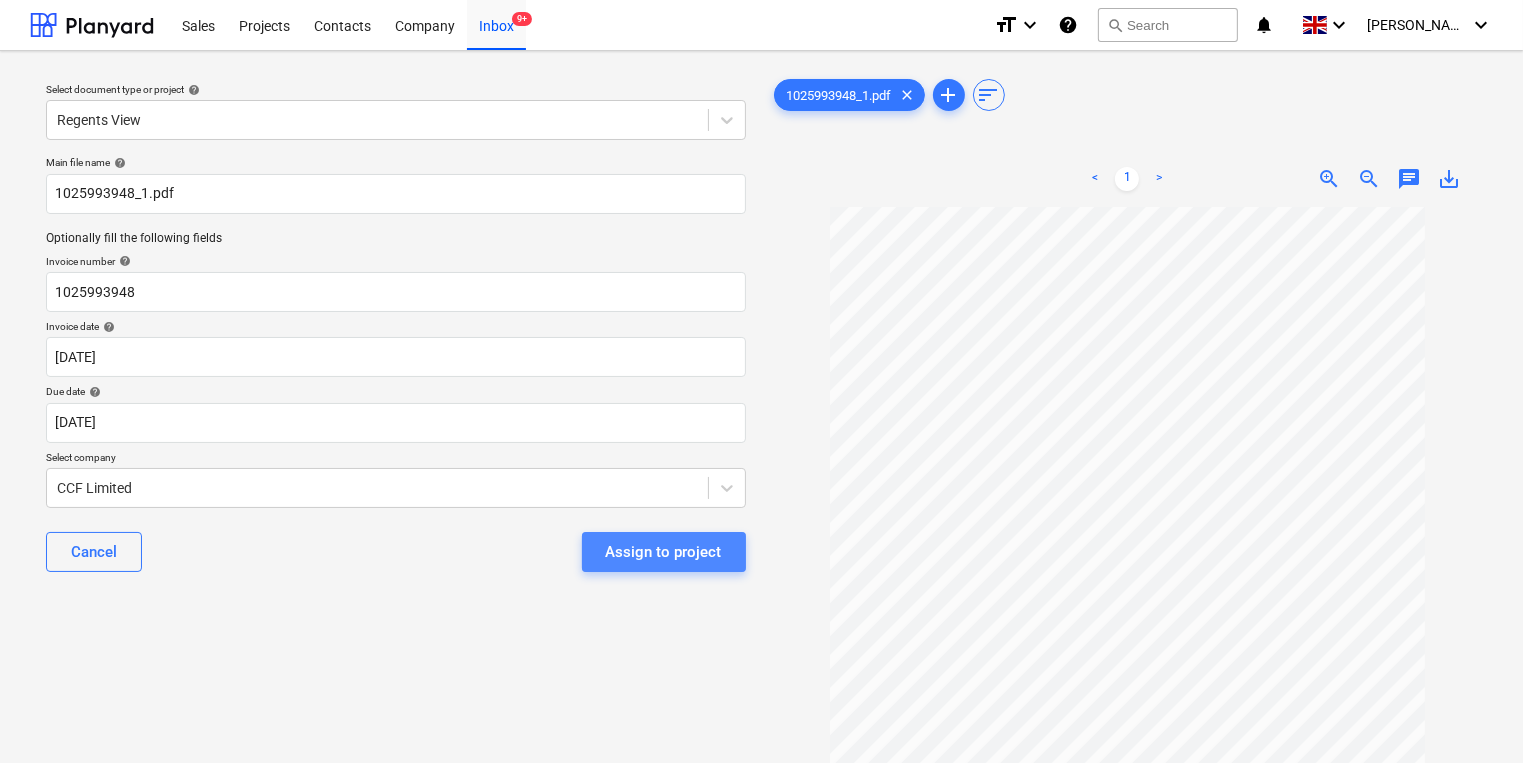click on "Assign to project" at bounding box center (664, 552) 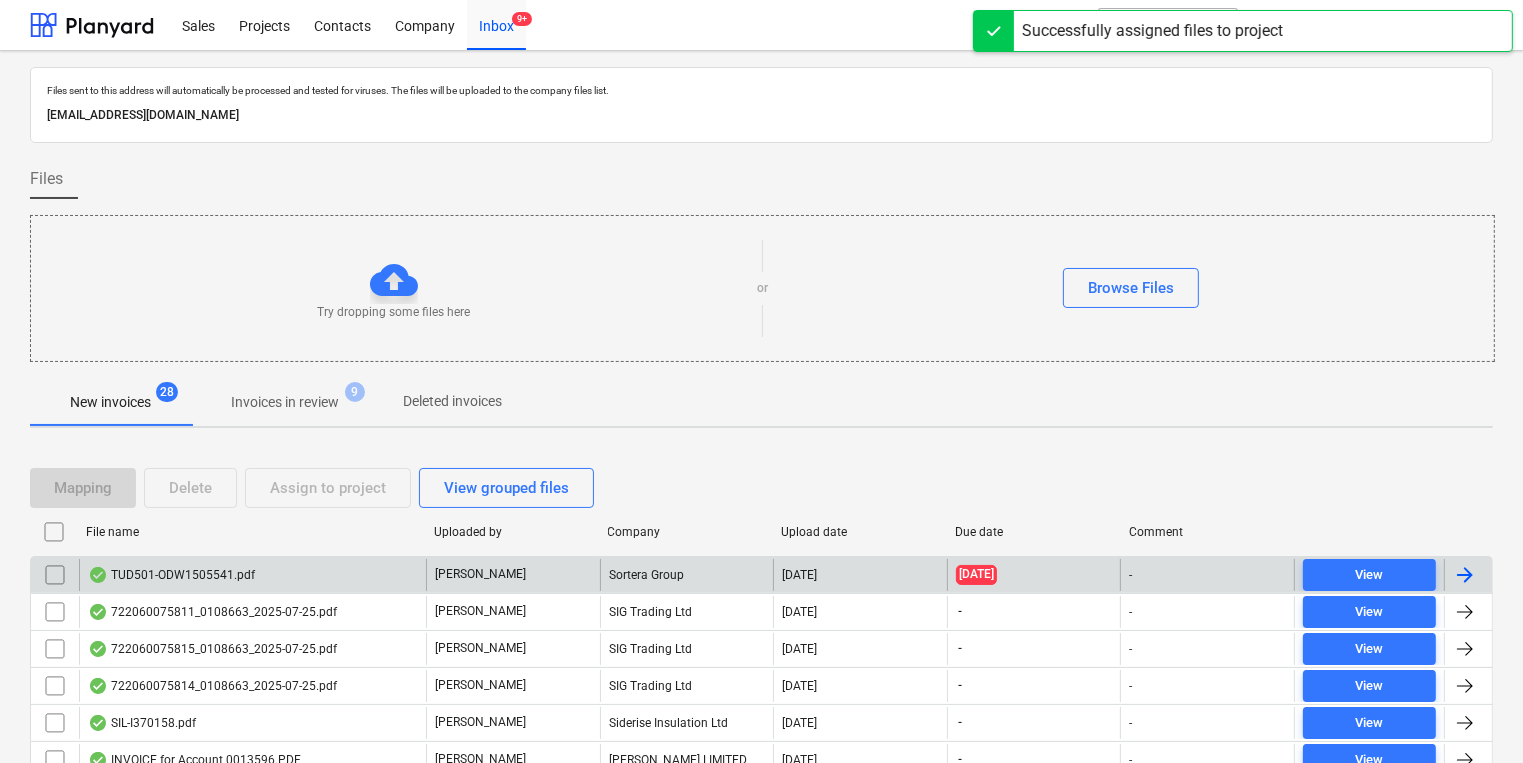 click on "TUD501-ODW1505541.pdf" at bounding box center (171, 575) 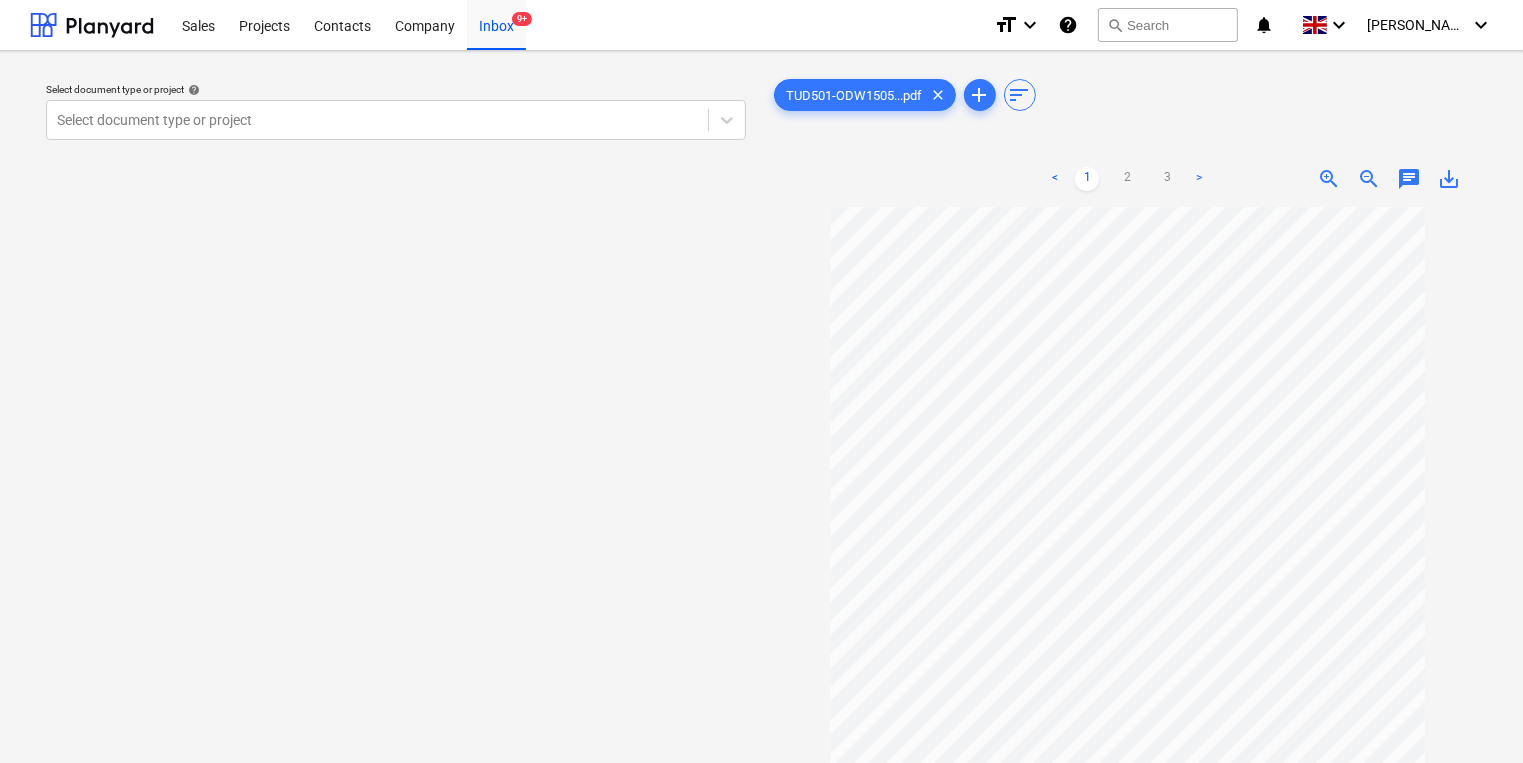 click on "Select document type or project help Select document type or project" at bounding box center (396, 111) 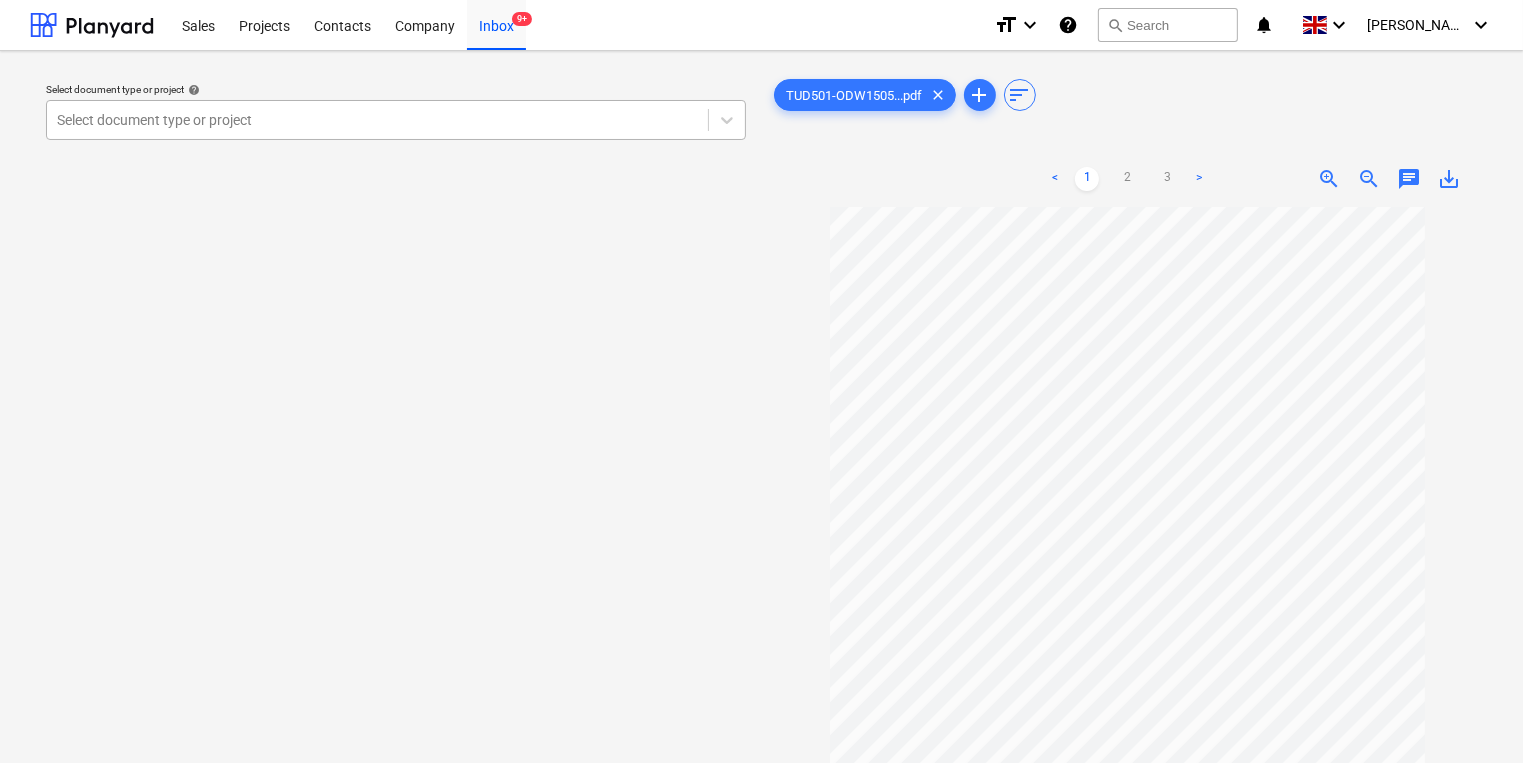 click at bounding box center (377, 120) 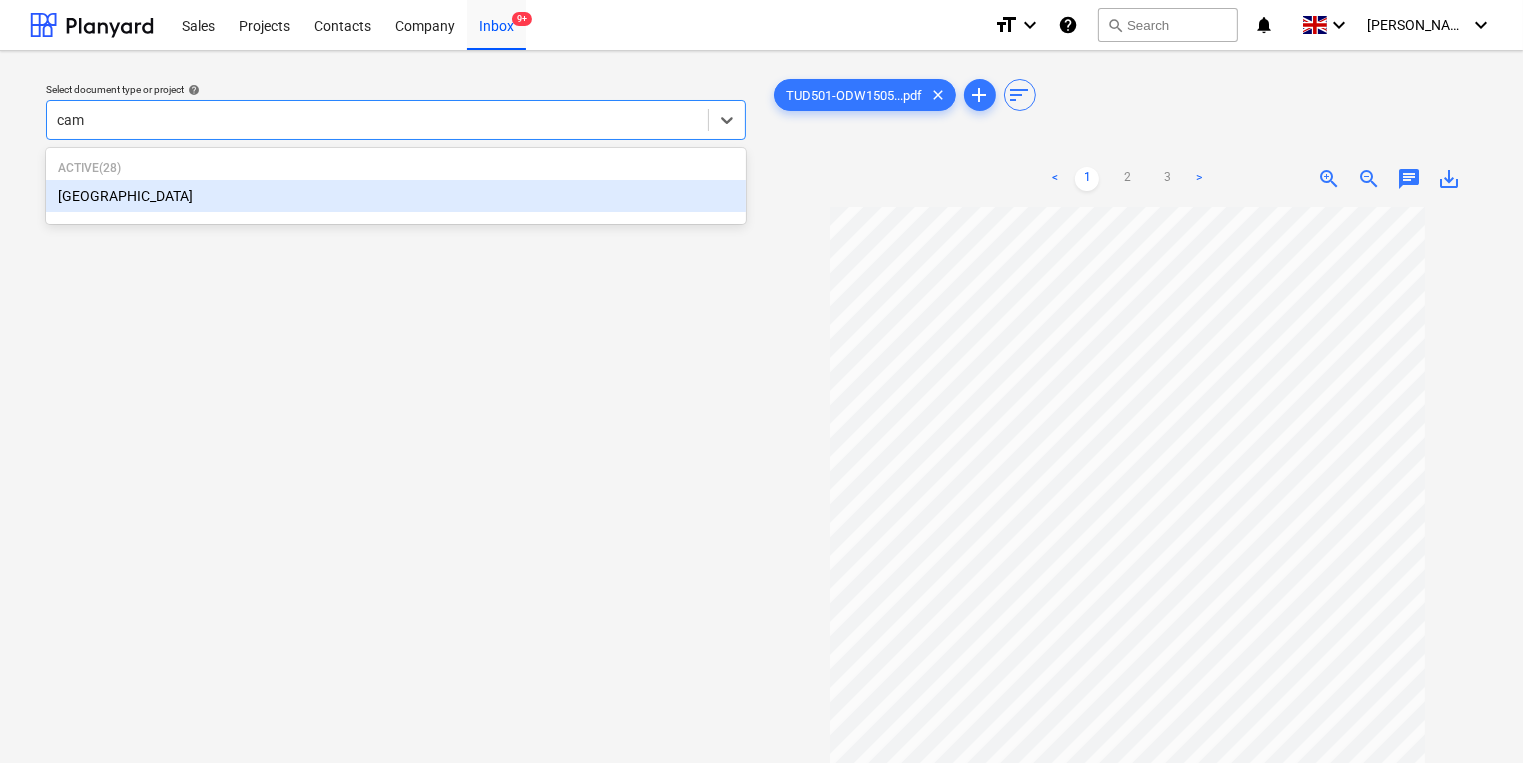 type on "camd" 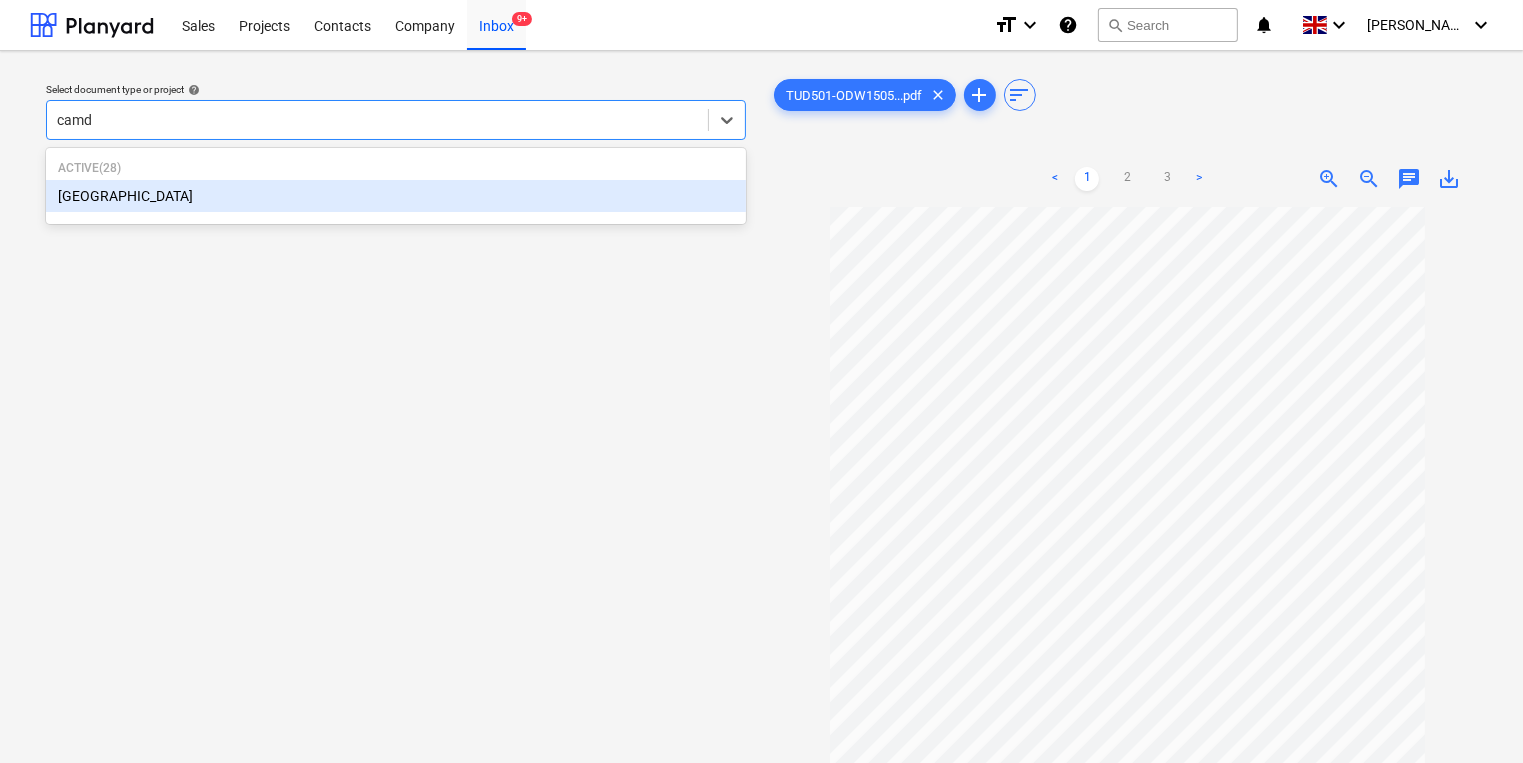 click on "[GEOGRAPHIC_DATA]" at bounding box center [396, 196] 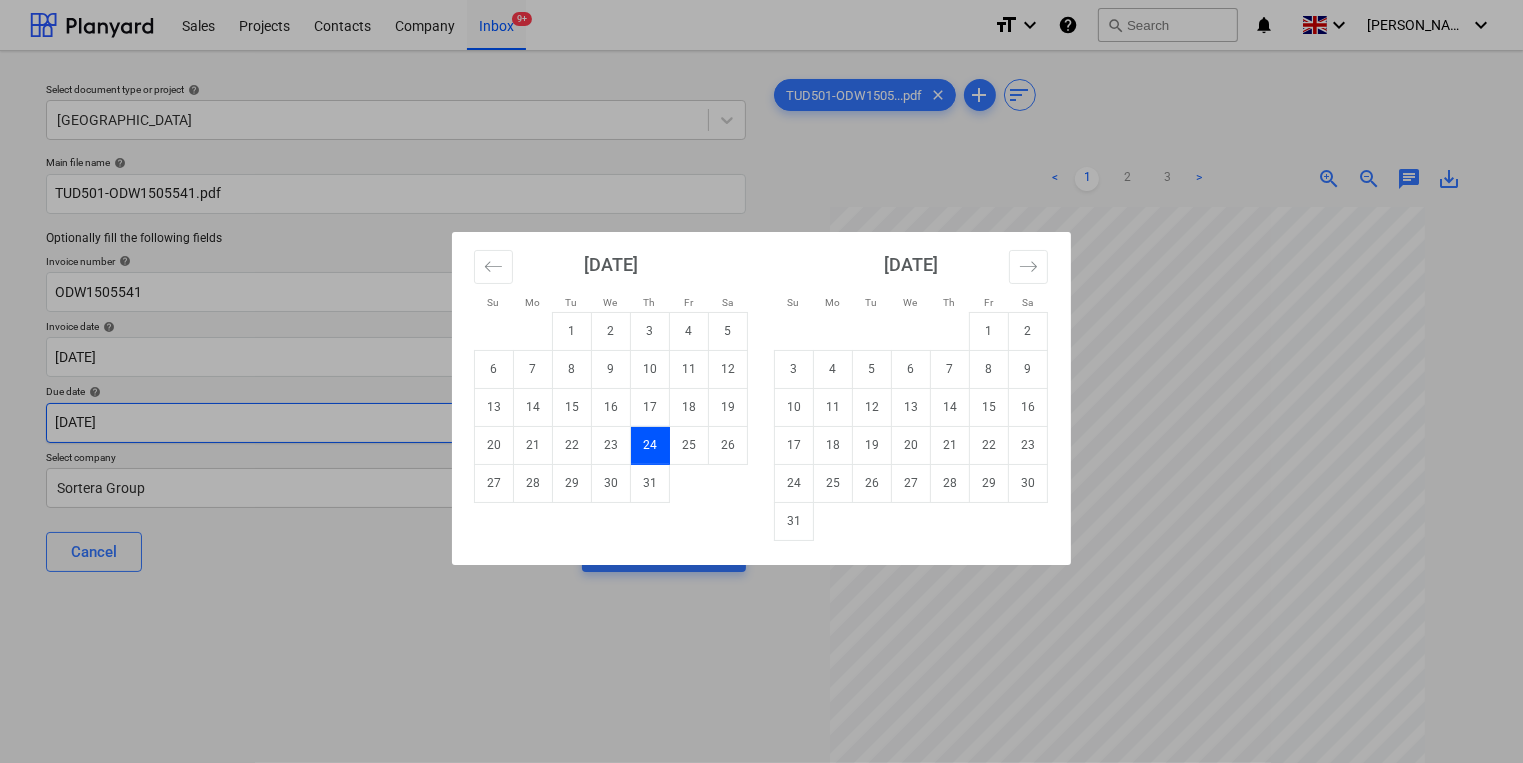 click on "Sales Projects Contacts Company Inbox 9+ format_size keyboard_arrow_down help search Search notifications 0 keyboard_arrow_down [PERSON_NAME] keyboard_arrow_down Select document type or project help Camden Goods Yard Main file name help TUD501-ODW1505541.pdf Optionally fill the following fields Invoice number help ODW1505541 Invoice date help [DATE] [DATE] Press the down arrow key to interact with the calendar and
select a date. Press the question mark key to get the keyboard shortcuts for changing dates. Due date help [DATE] [DATE] Press the down arrow key to interact with the calendar and
select a date. Press the question mark key to get the keyboard shortcuts for changing dates. Select company Sortera Group   Cancel Assign to project TUD501-ODW1505...pdf clear add sort < 1 2 3 > zoom_in zoom_out chat 0 save_alt
Su Mo Tu We Th Fr Sa Su Mo Tu We Th Fr Sa [DATE] 1 2 3 4 5 6 7 8 9 10 11 12 13 14 15 16 17 18 19 20 21 22 23 24 25 26 27 28 29 [DATE] 1 2 3 4 5 6 7 8 9" at bounding box center (761, 381) 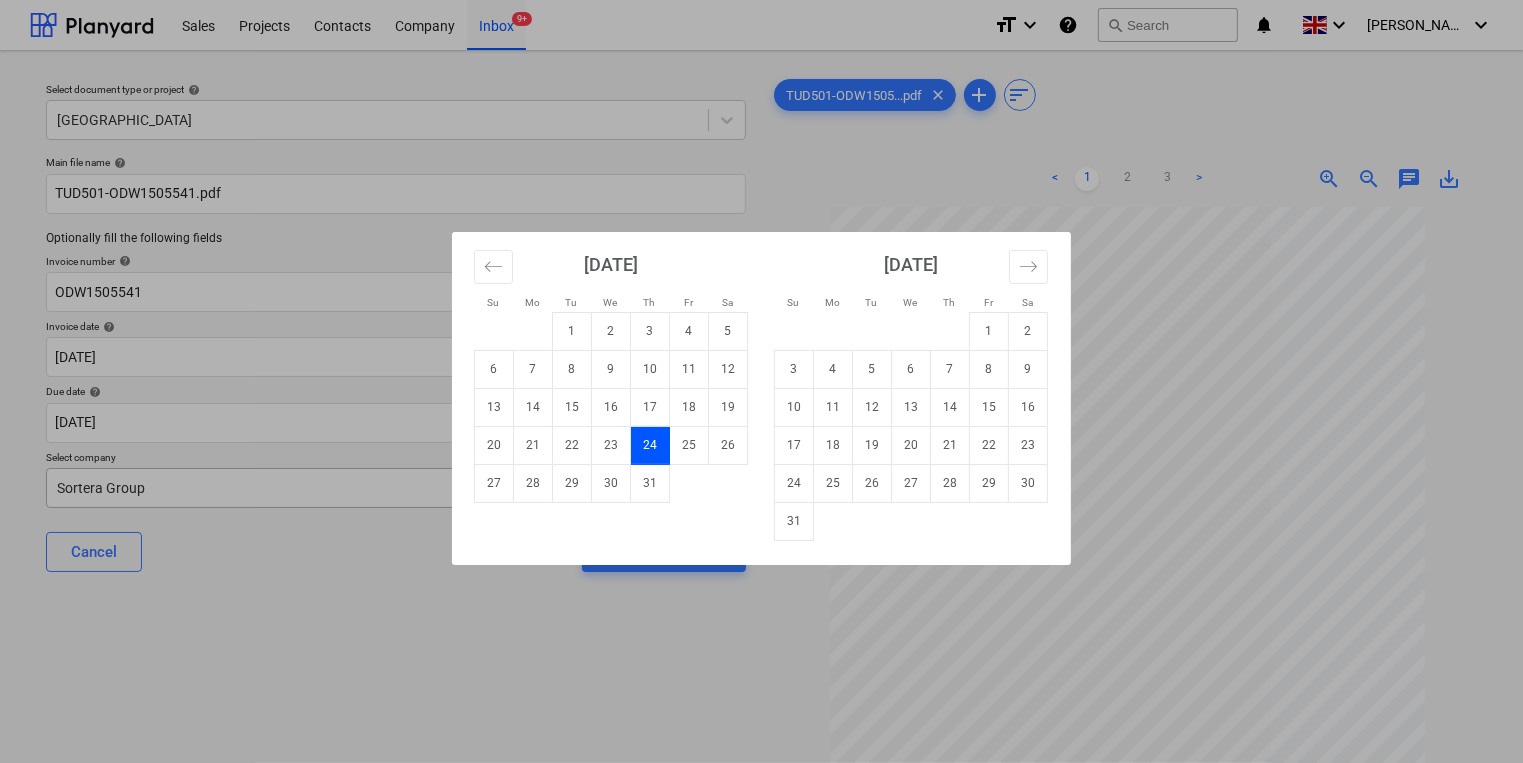 drag, startPoint x: 800, startPoint y: 518, endPoint x: 538, endPoint y: 506, distance: 262.27466 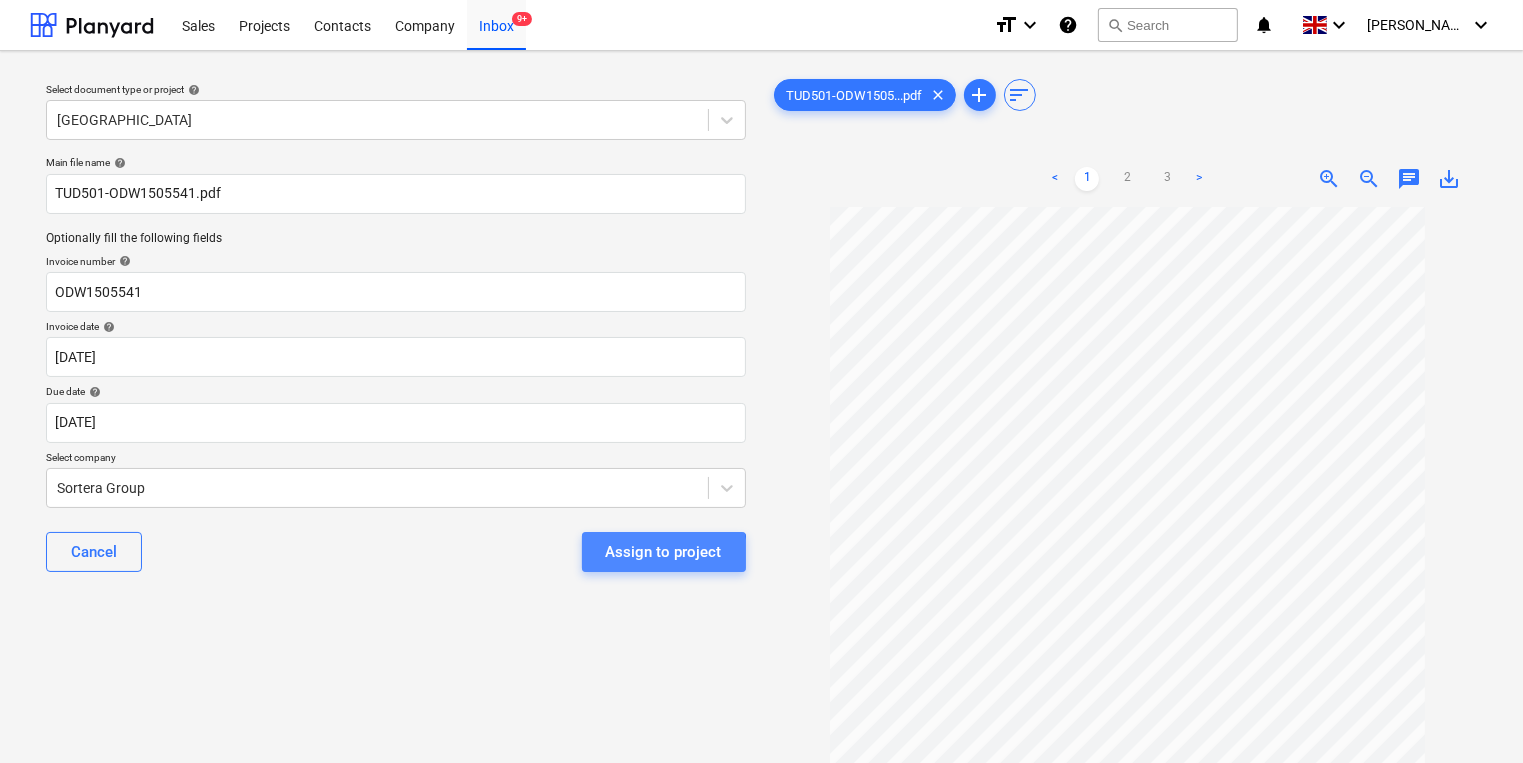 click on "Assign to project" at bounding box center [664, 552] 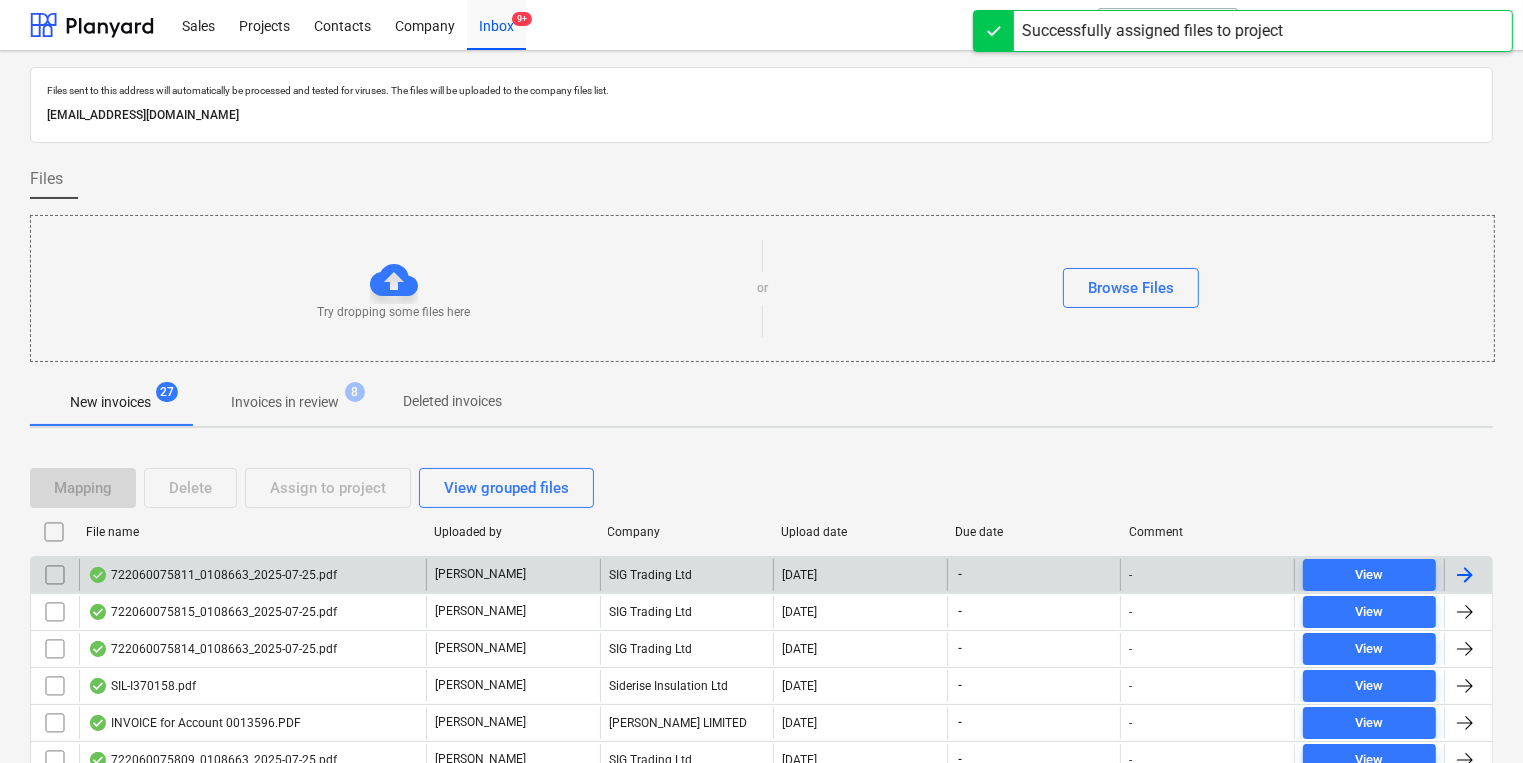 click on "722060075811_0108663_2025-07-25.pdf" at bounding box center [212, 575] 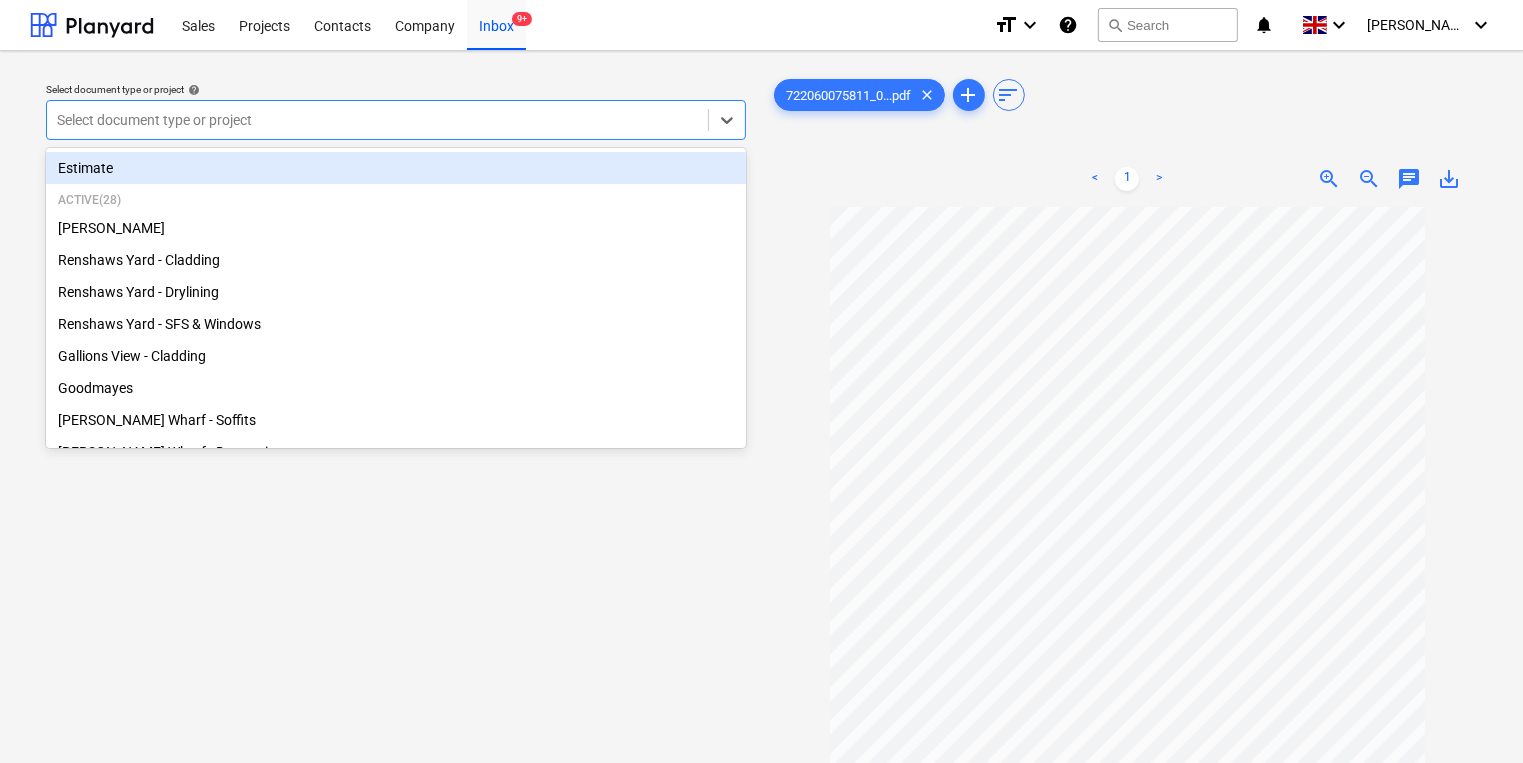 click at bounding box center [377, 120] 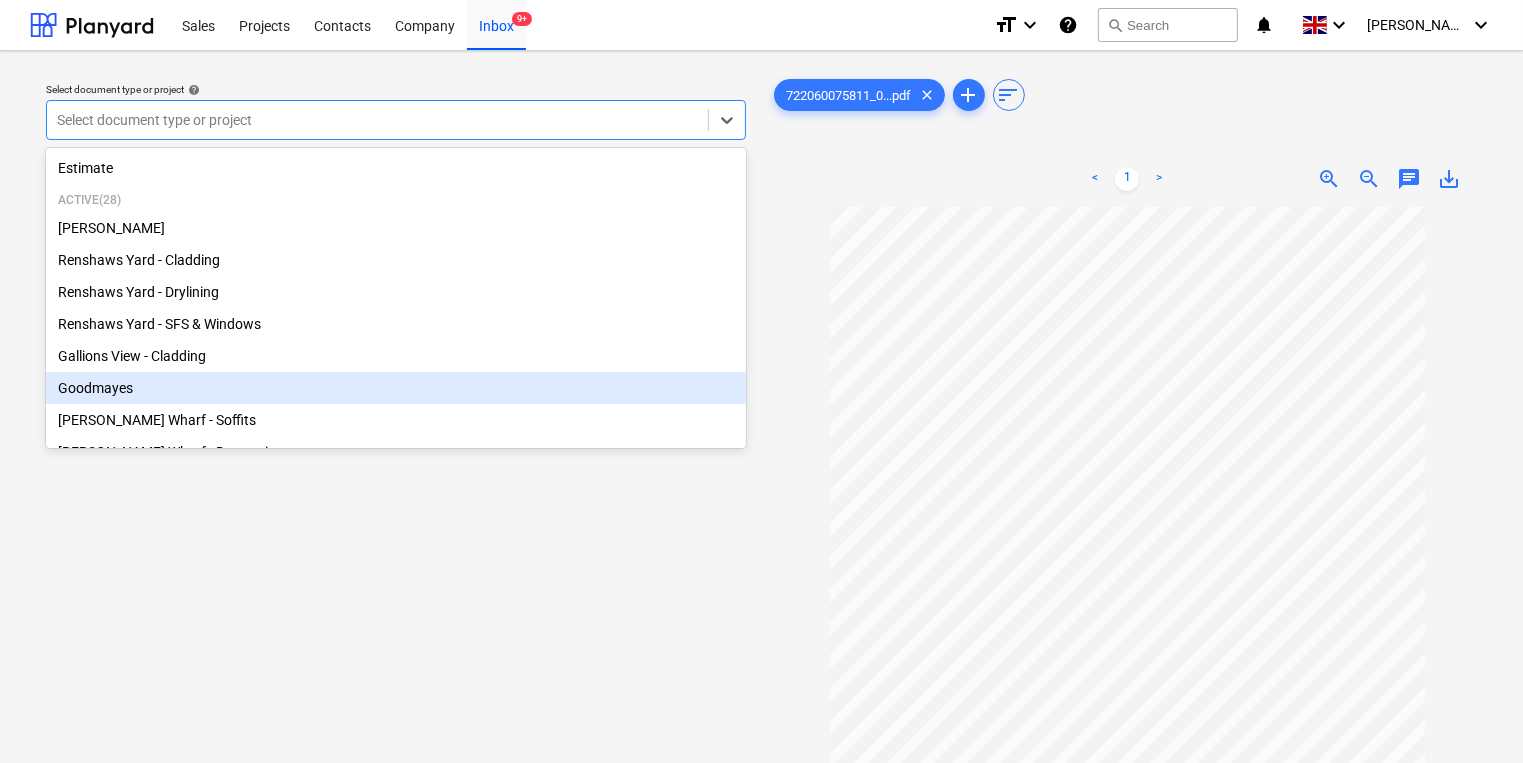click on "Goodmayes" at bounding box center (396, 388) 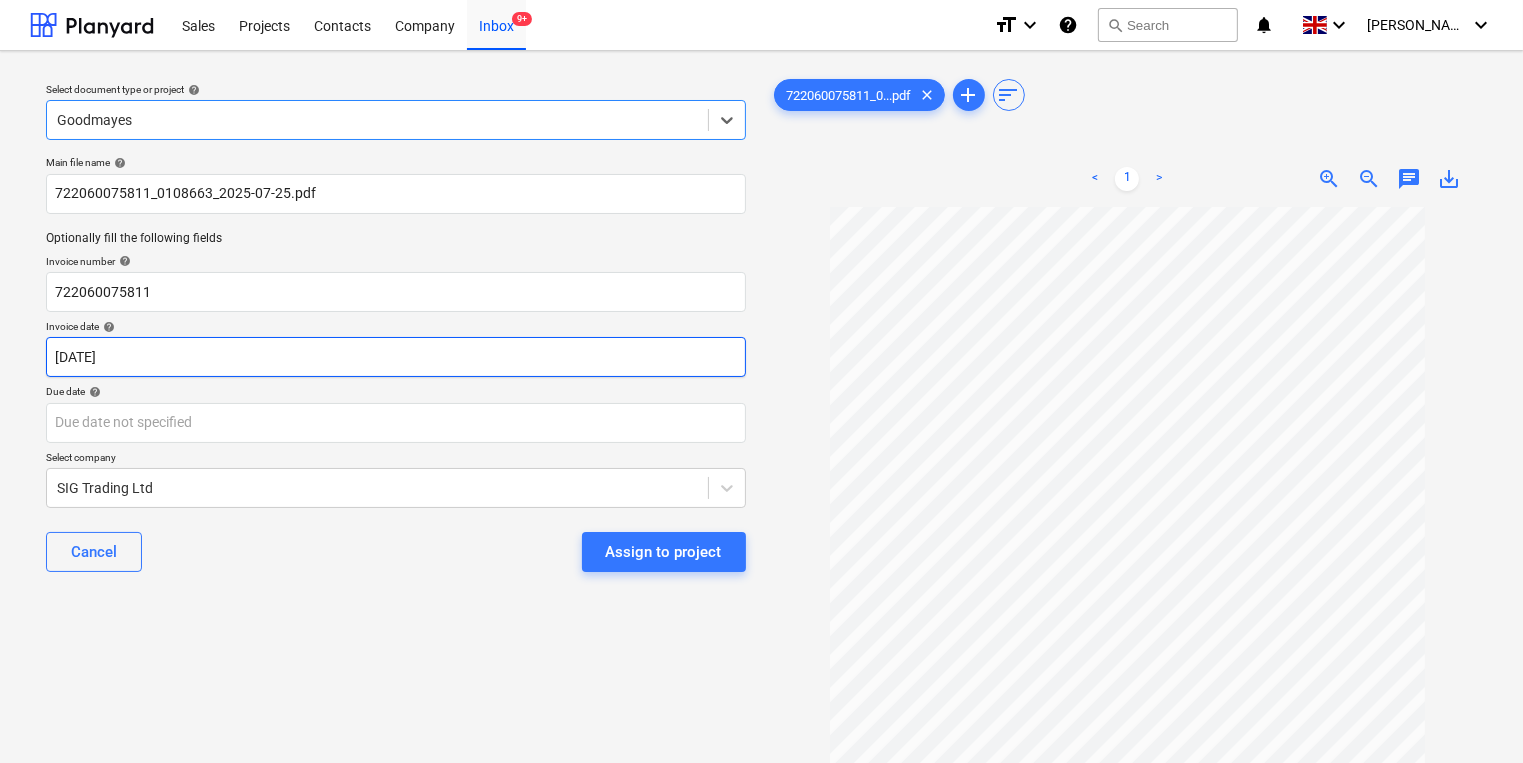 click on "Sales Projects Contacts Company Inbox 9+ format_size keyboard_arrow_down help search Search notifications 0 keyboard_arrow_down [PERSON_NAME] keyboard_arrow_down Select document type or project help option Goodmayes, selected.   Select is focused ,type to refine list, press Down to open the menu,  Goodmayes Main file name help 722060075811_0108663_2025-07-25.pdf Optionally fill the following fields Invoice number help 722060075811 Invoice date help [DATE] [DATE] Press the down arrow key to interact with the calendar and
select a date. Press the question mark key to get the keyboard shortcuts for changing dates. Due date help Press the down arrow key to interact with the calendar and
select a date. Press the question mark key to get the keyboard shortcuts for changing dates. Select company SIG Trading Ltd   Cancel Assign to project 722060075811_0...pdf clear add sort < 1 > zoom_in zoom_out chat 0 save_alt" at bounding box center (761, 381) 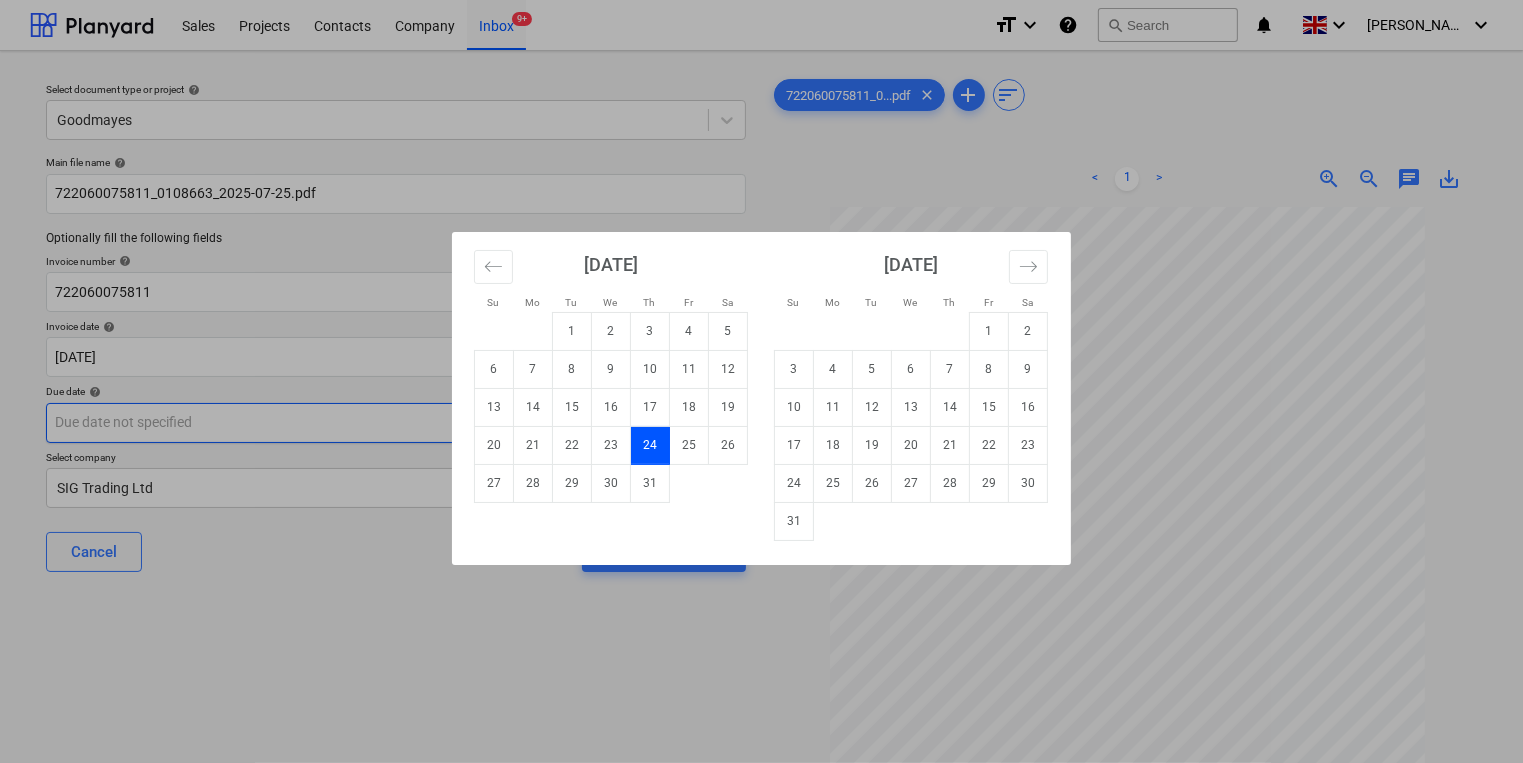 click on "25" at bounding box center (689, 445) 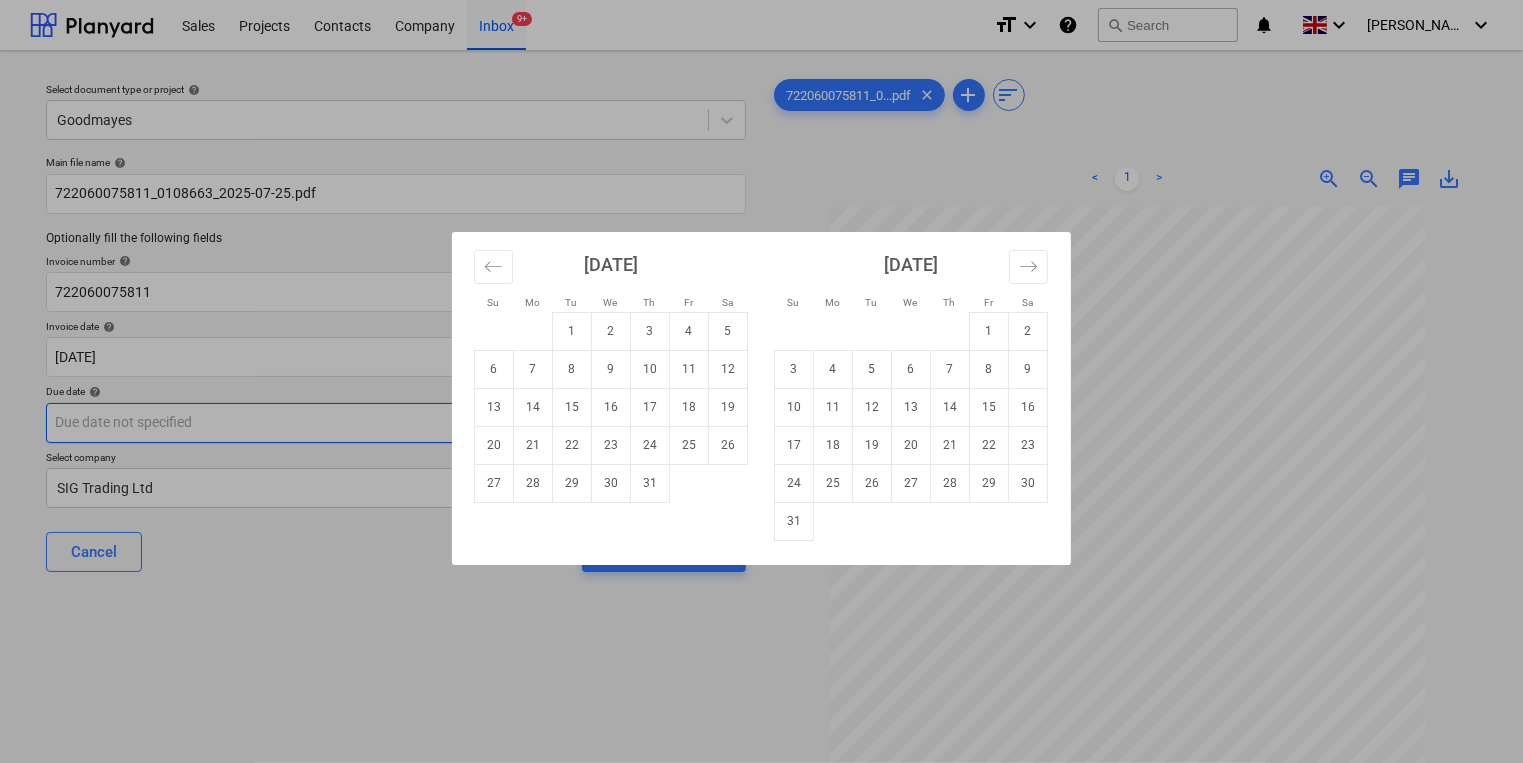 click on "Sales Projects Contacts Company Inbox 9+ format_size keyboard_arrow_down help search Search notifications 0 keyboard_arrow_down [PERSON_NAME] keyboard_arrow_down Select document type or project help Goodmayes Main file name help 722060075811_0108663_2025-07-25.pdf Optionally fill the following fields Invoice number help 722060075811 Invoice date help [DATE] [DATE] Press the down arrow key to interact with the calendar and
select a date. Press the question mark key to get the keyboard shortcuts for changing dates. Due date help Press the down arrow key to interact with the calendar and
select a date. Press the question mark key to get the keyboard shortcuts for changing dates. Select company SIG Trading Ltd   Cancel Assign to project 722060075811_0...pdf clear add sort < 1 > zoom_in zoom_out chat 0 save_alt
Su Mo Tu We Th Fr Sa Su Mo Tu We Th Fr Sa [DATE] 1 2 3 4 5 6 7 8 9 10 11 12 13 14 15 16 17 18 19 20 21 22 23 24 25 26 27 28 29 [DATE] 1 2 3 4 5 6 7 8 9 10 11 12 13 14 15" at bounding box center (761, 381) 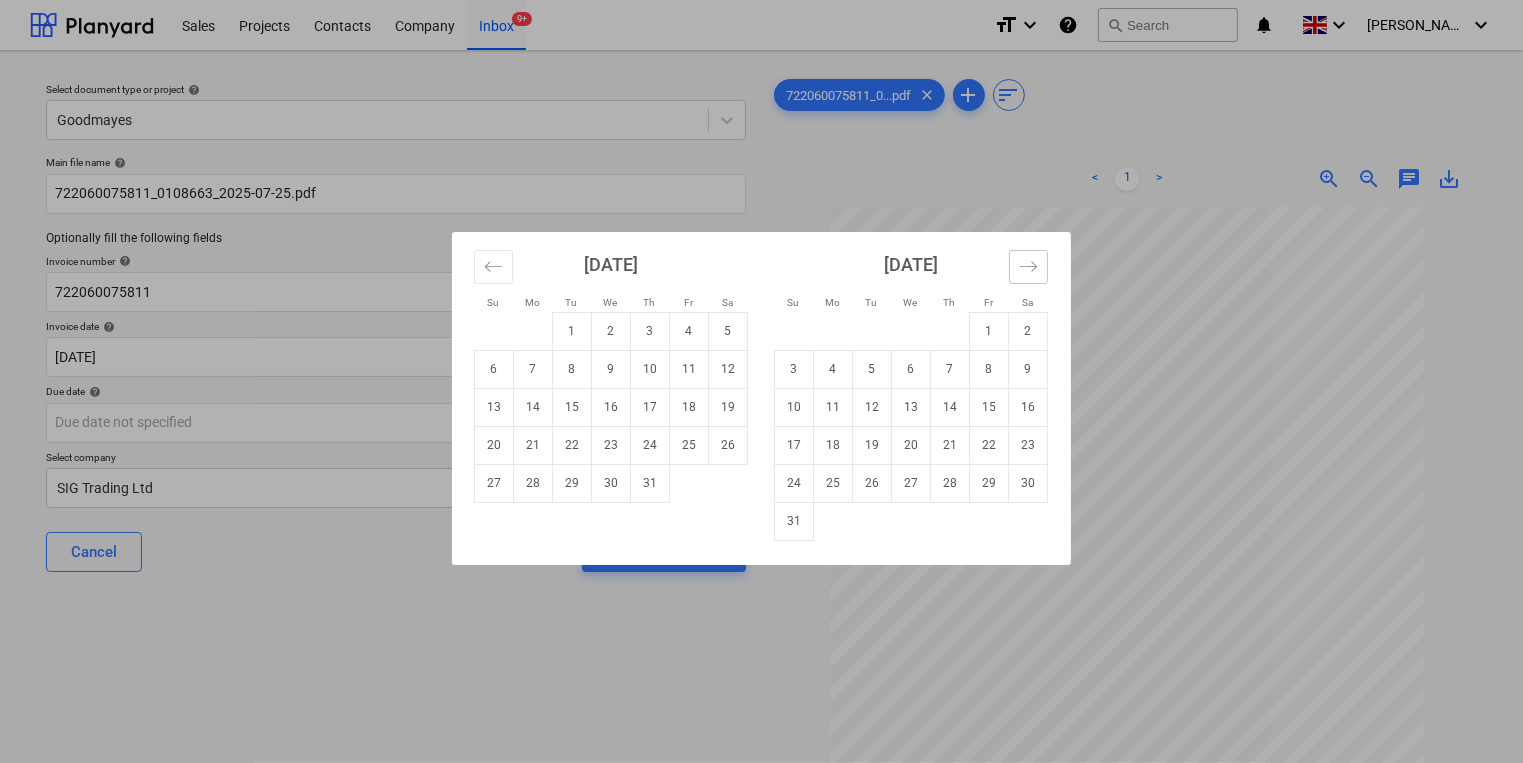click 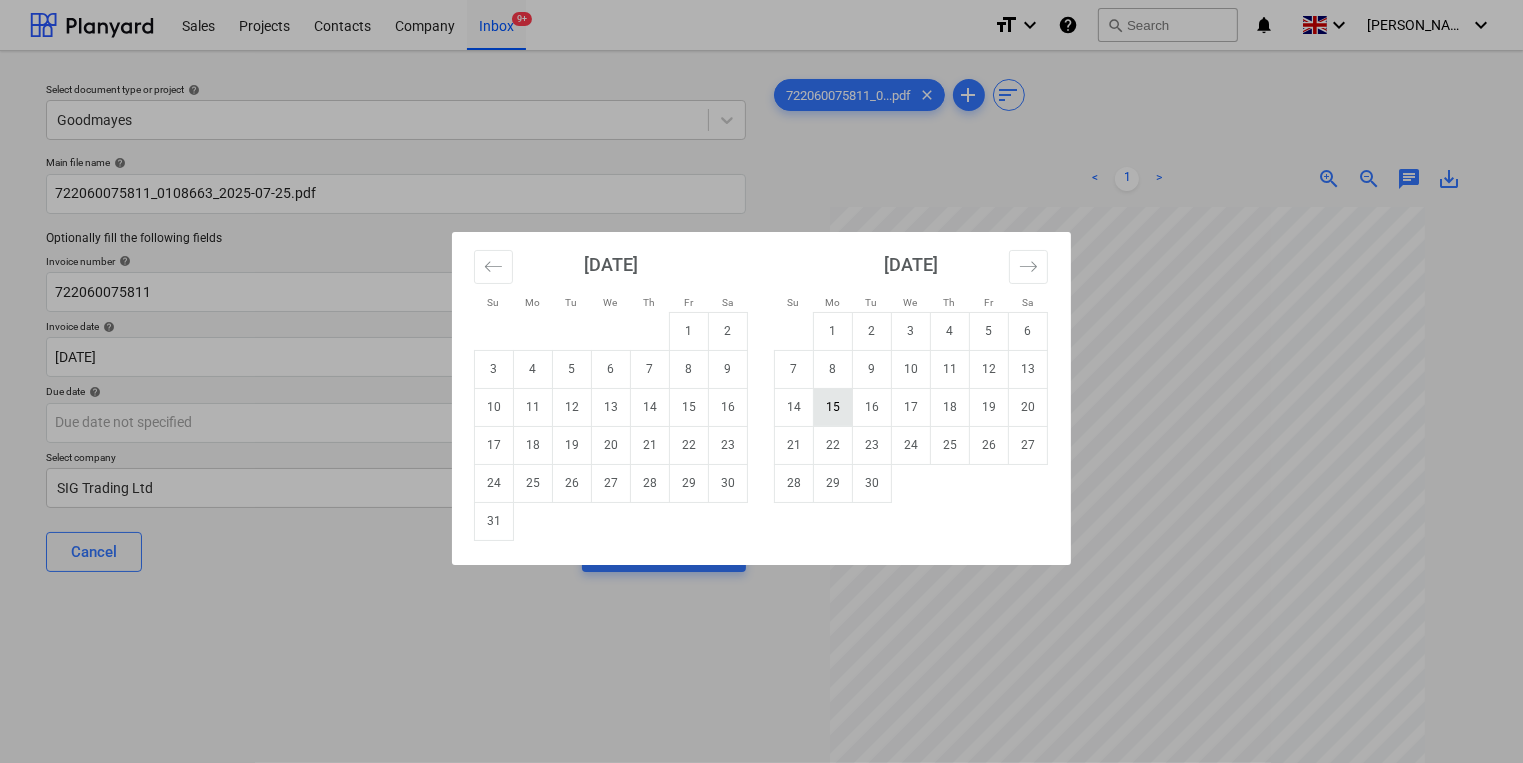 click on "15" at bounding box center [833, 407] 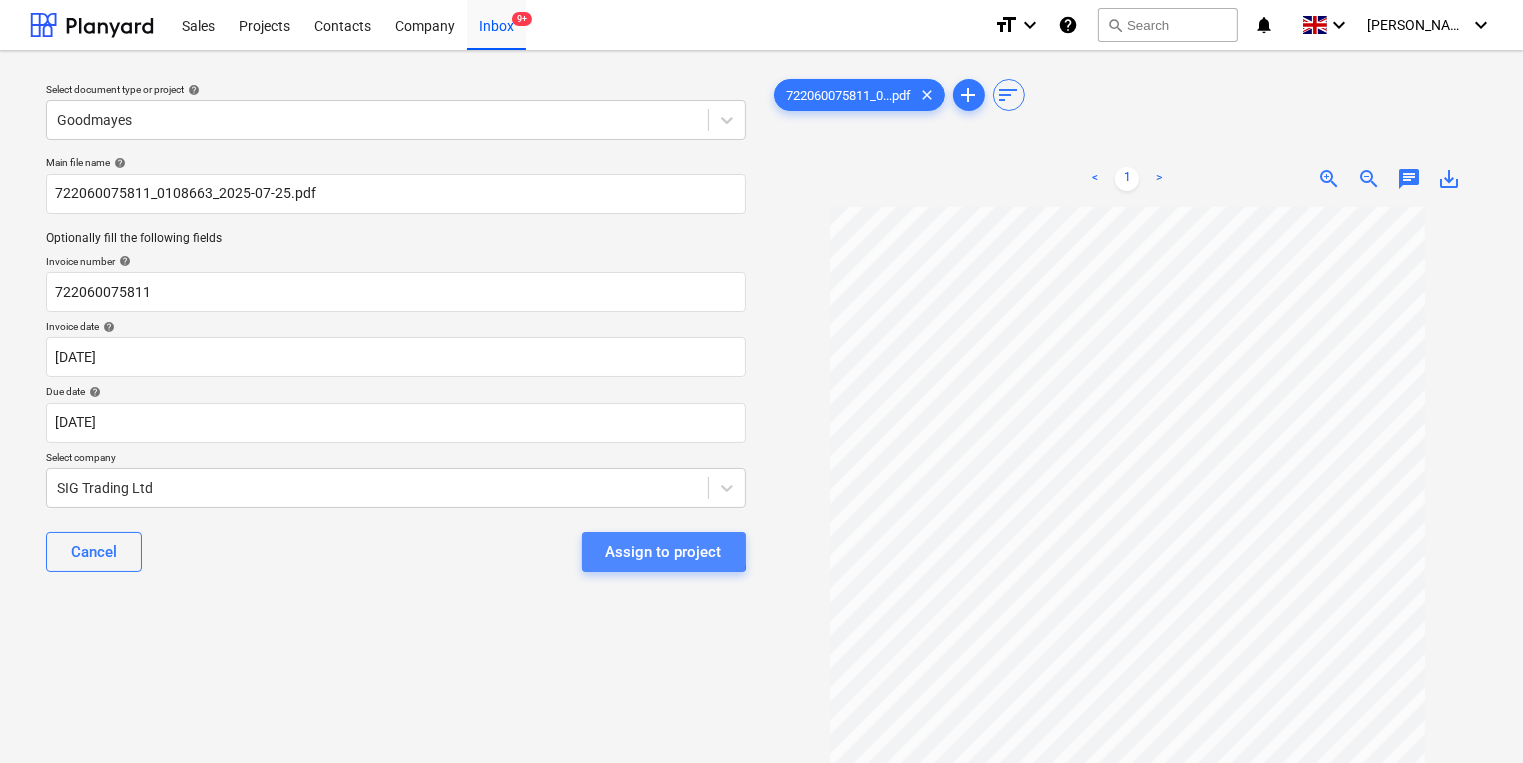click on "Assign to project" at bounding box center (664, 552) 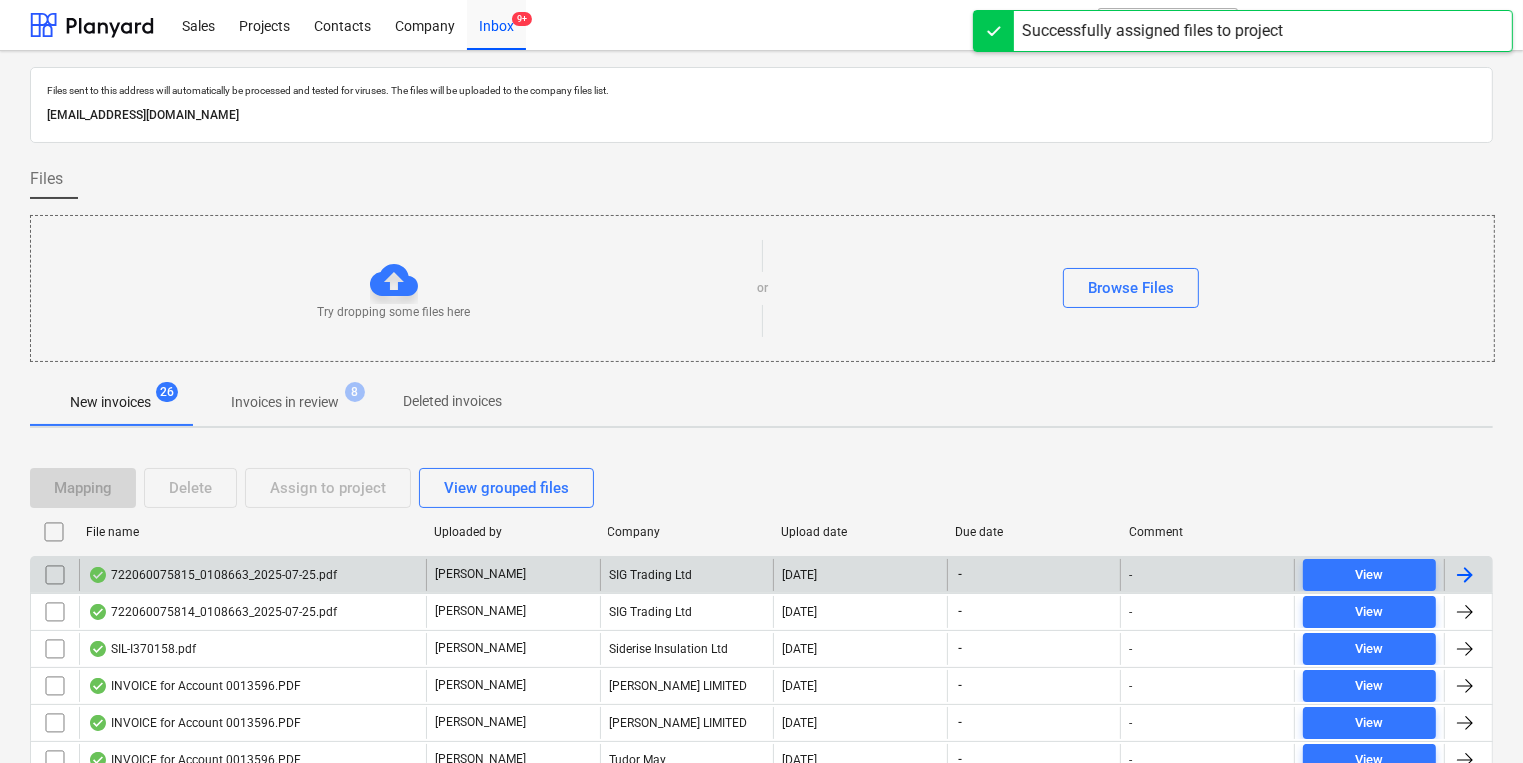 click on "722060075815_0108663_2025-07-25.pdf" at bounding box center (212, 575) 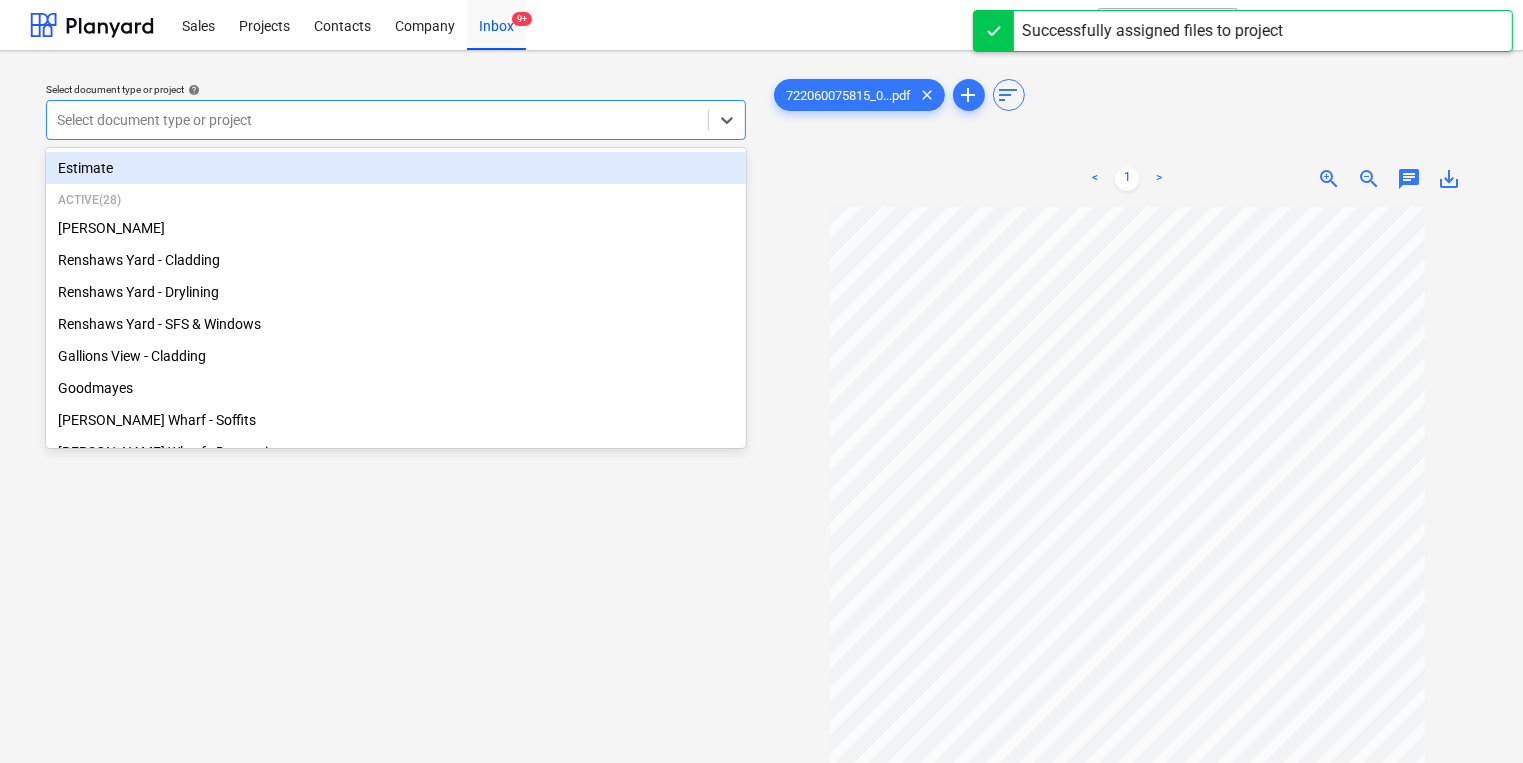 click at bounding box center [377, 120] 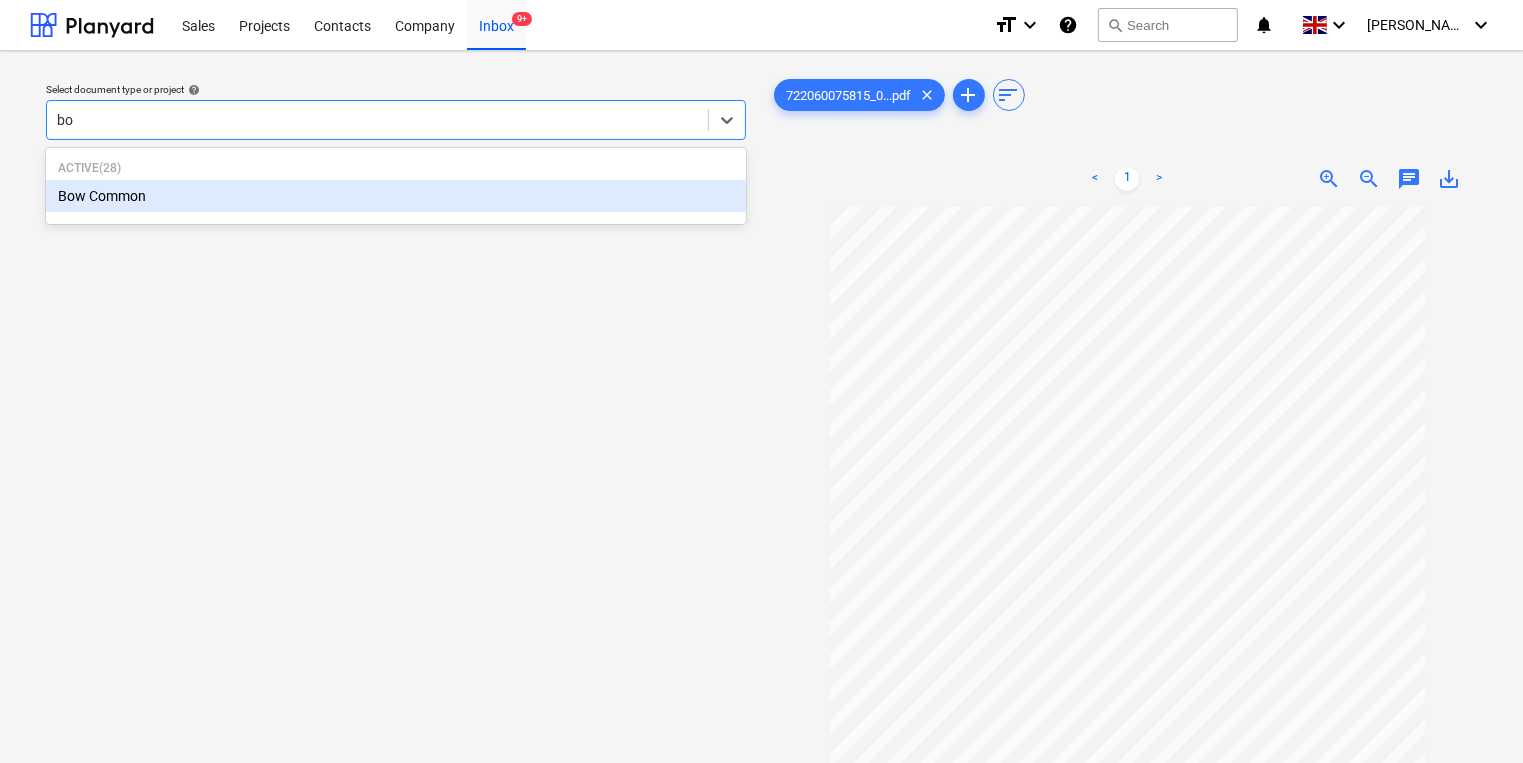 type on "bow" 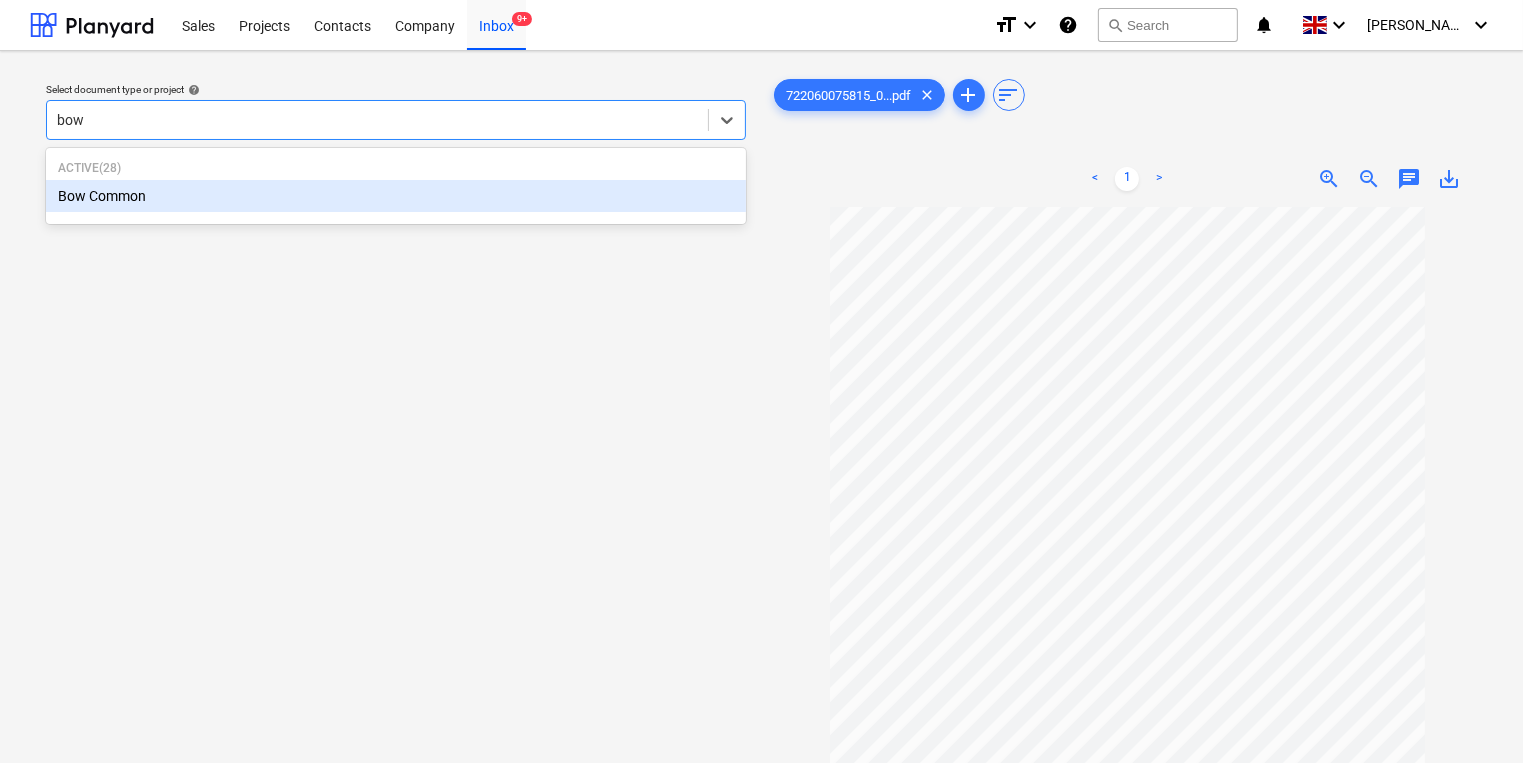 type 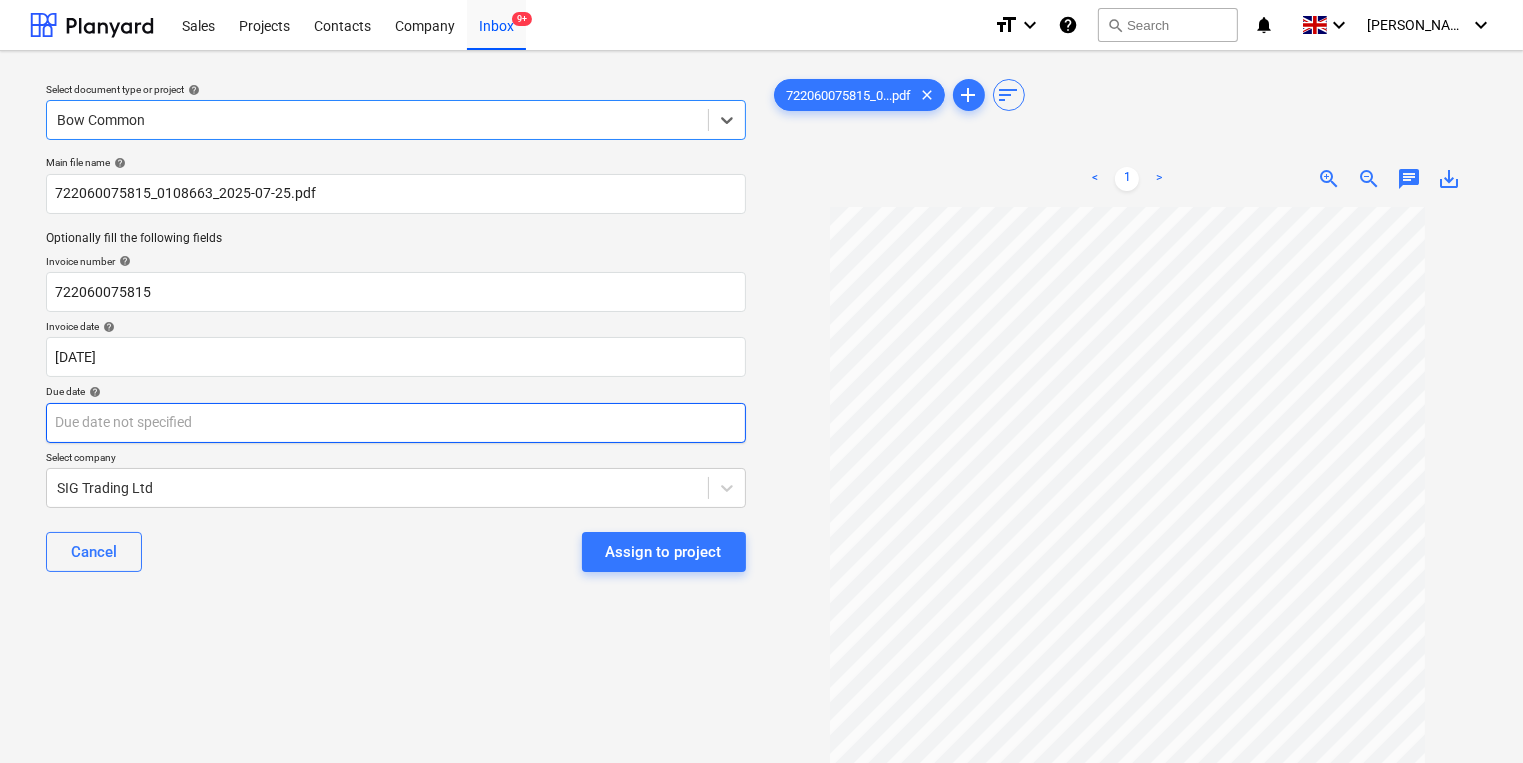 click on "Sales Projects Contacts Company Inbox 9+ format_size keyboard_arrow_down help search Search notifications 0 keyboard_arrow_down [PERSON_NAME] keyboard_arrow_down Select document type or project help option Bow Common, selected.   Select is focused ,type to refine list, press Down to open the menu,  Bow Common Main file name help 722060075815_0108663_2025-07-25.pdf Optionally fill the following fields Invoice number help 722060075815 Invoice date help [DATE] [DATE] Press the down arrow key to interact with the calendar and
select a date. Press the question mark key to get the keyboard shortcuts for changing dates. Due date help Press the down arrow key to interact with the calendar and
select a date. Press the question mark key to get the keyboard shortcuts for changing dates. Select company SIG Trading Ltd   Cancel Assign to project 722060075815_0...pdf clear add sort < 1 > zoom_in zoom_out chat 0 save_alt" at bounding box center [761, 381] 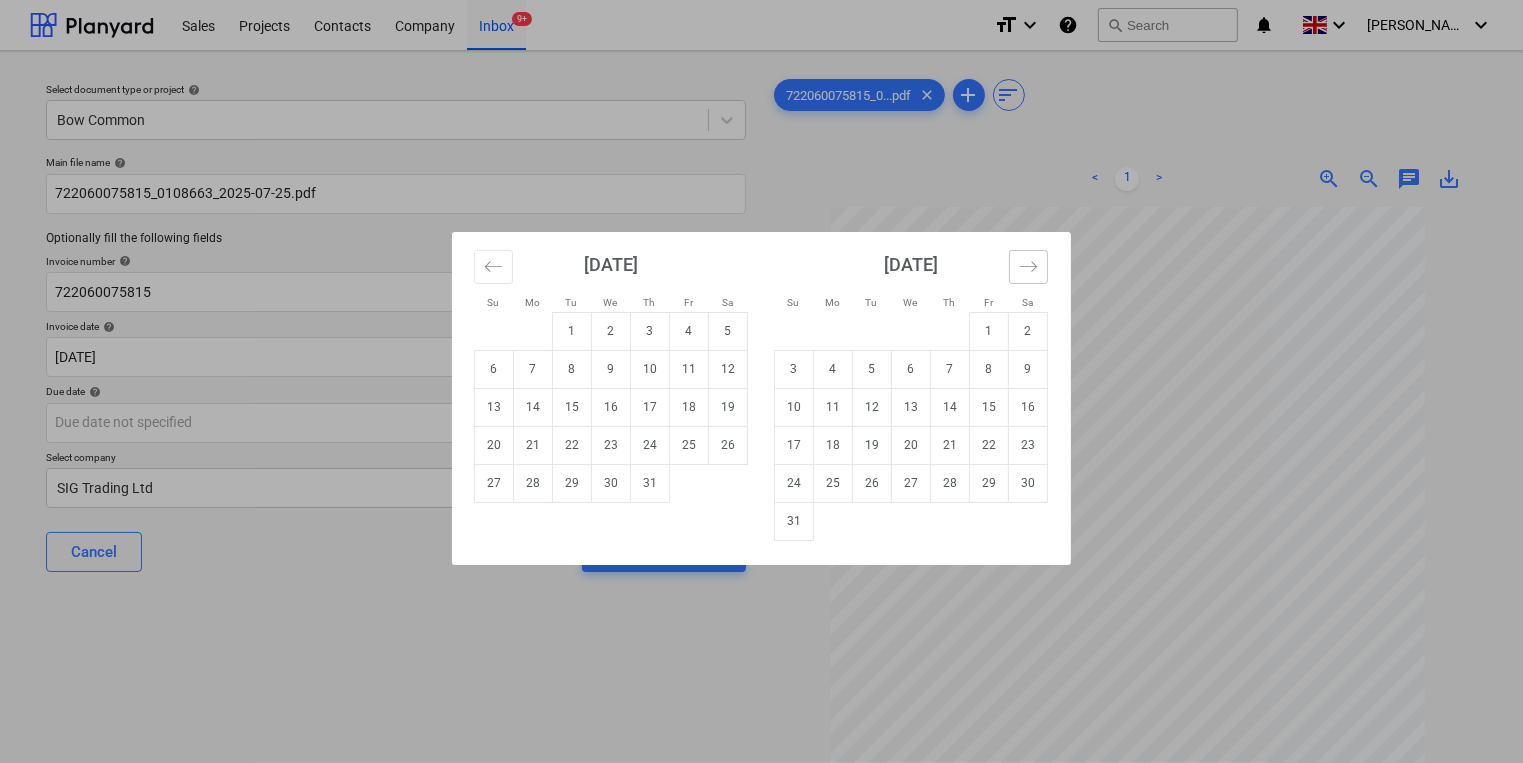 click 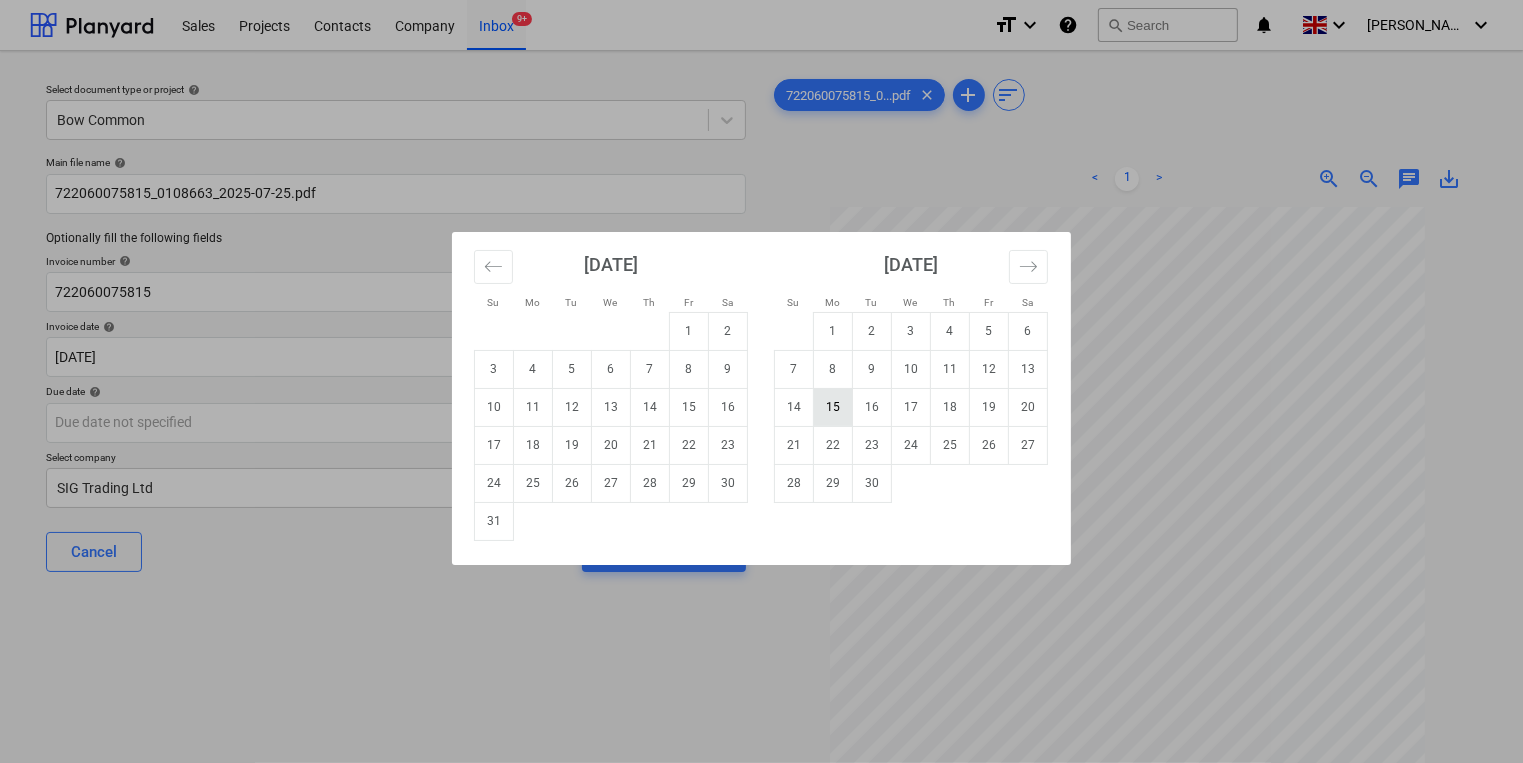 click on "15" at bounding box center [833, 407] 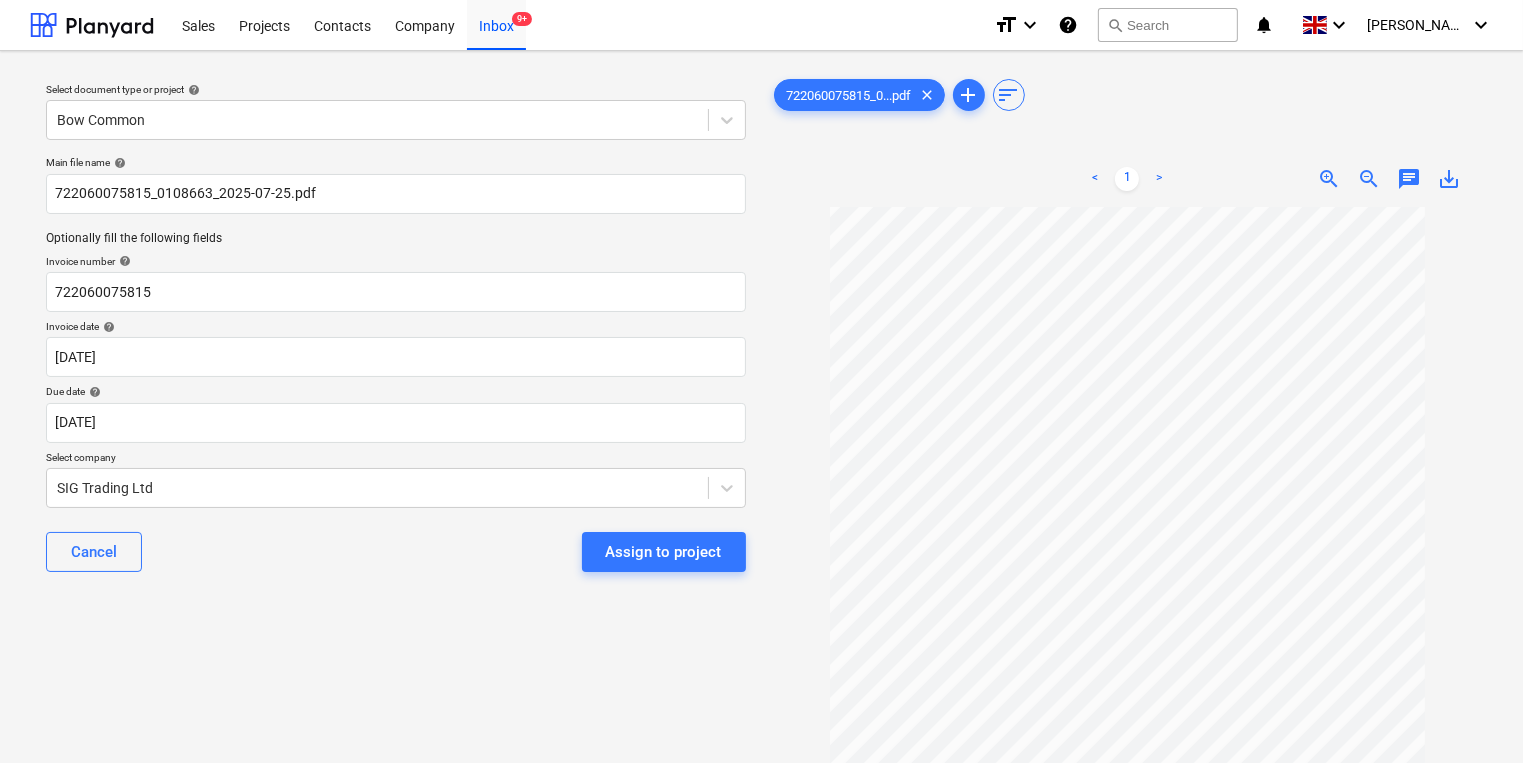 scroll, scrollTop: 138, scrollLeft: 0, axis: vertical 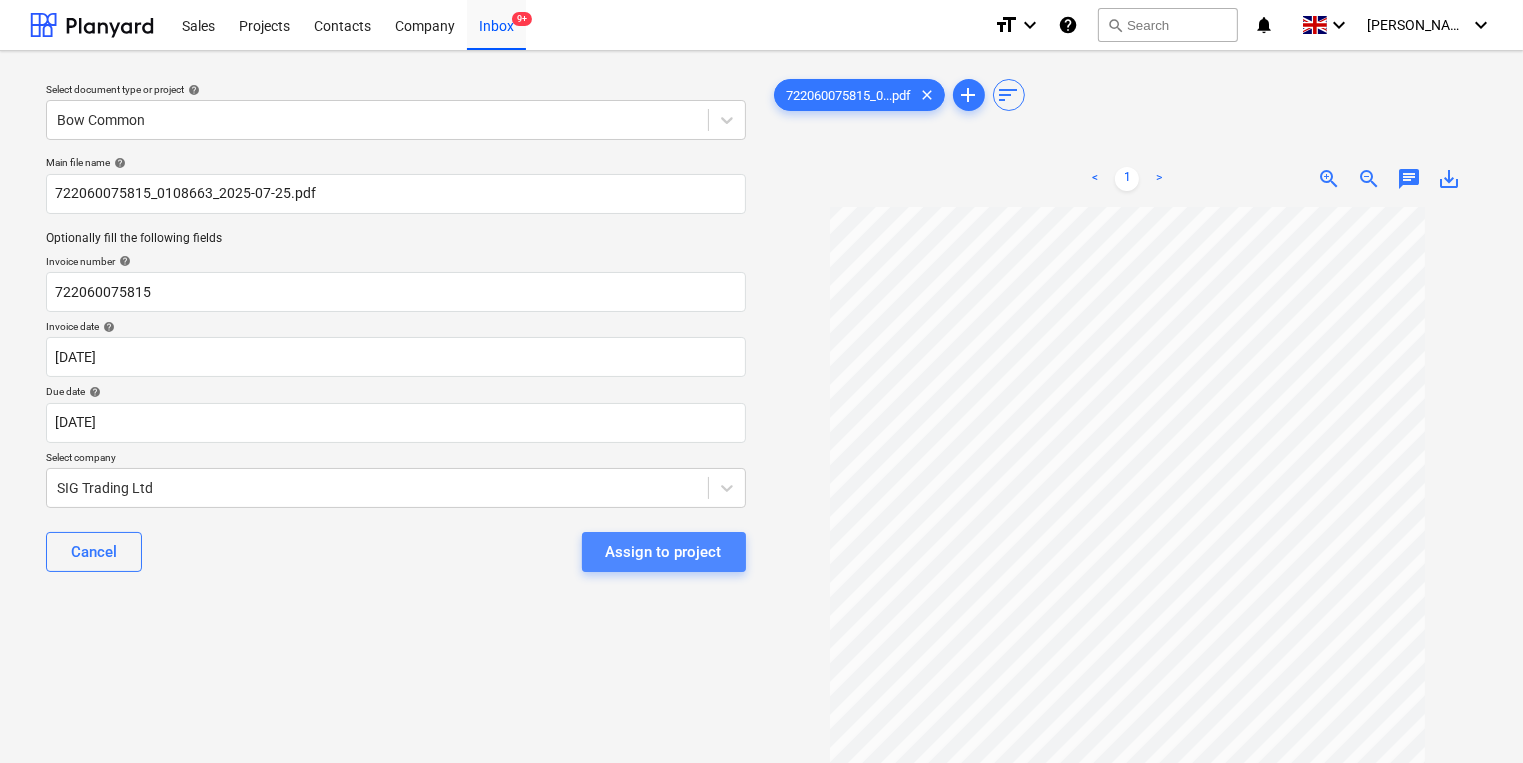 click on "Assign to project" at bounding box center [664, 552] 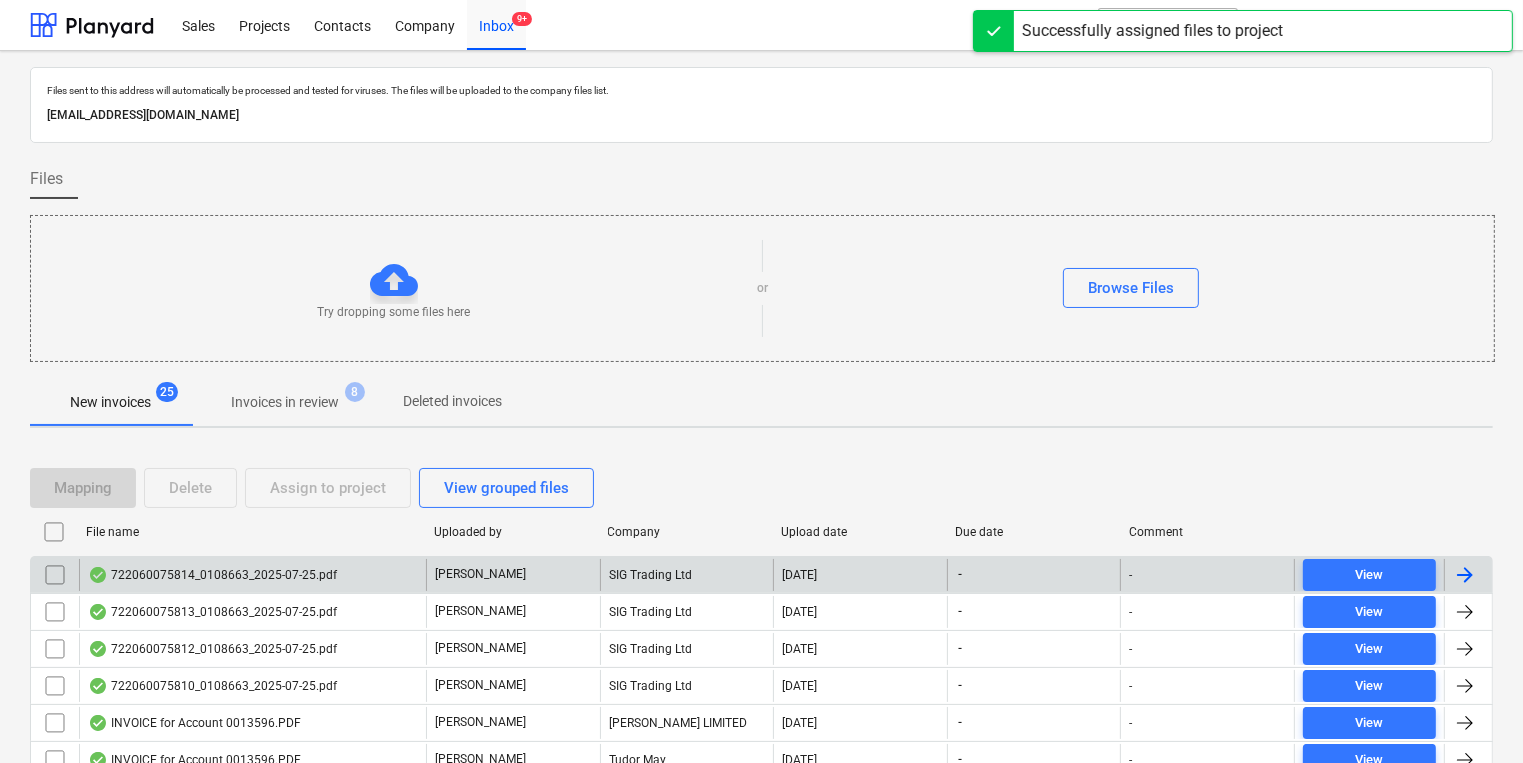 click on "722060075814_0108663_2025-07-25.pdf" at bounding box center (212, 575) 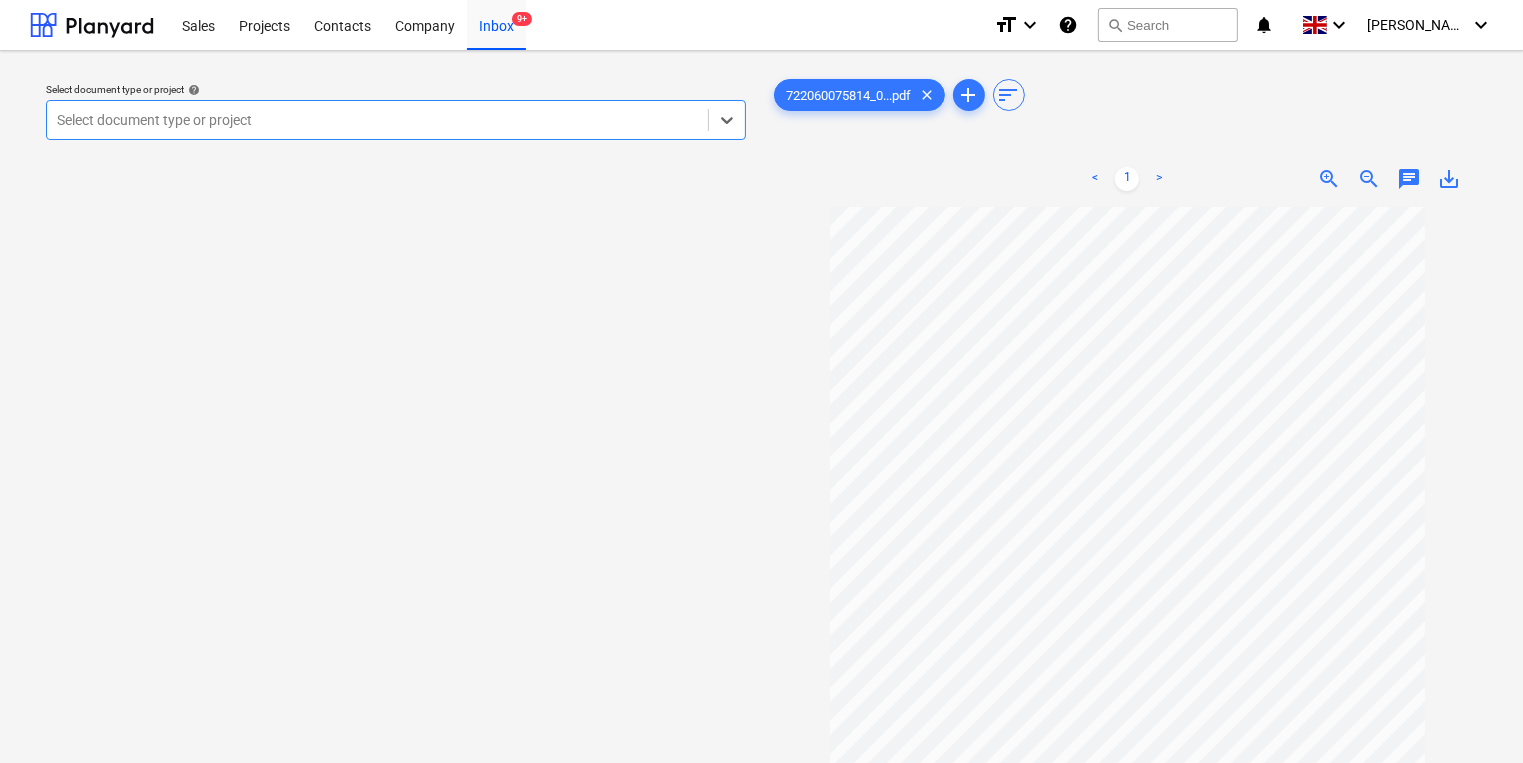 click at bounding box center (377, 120) 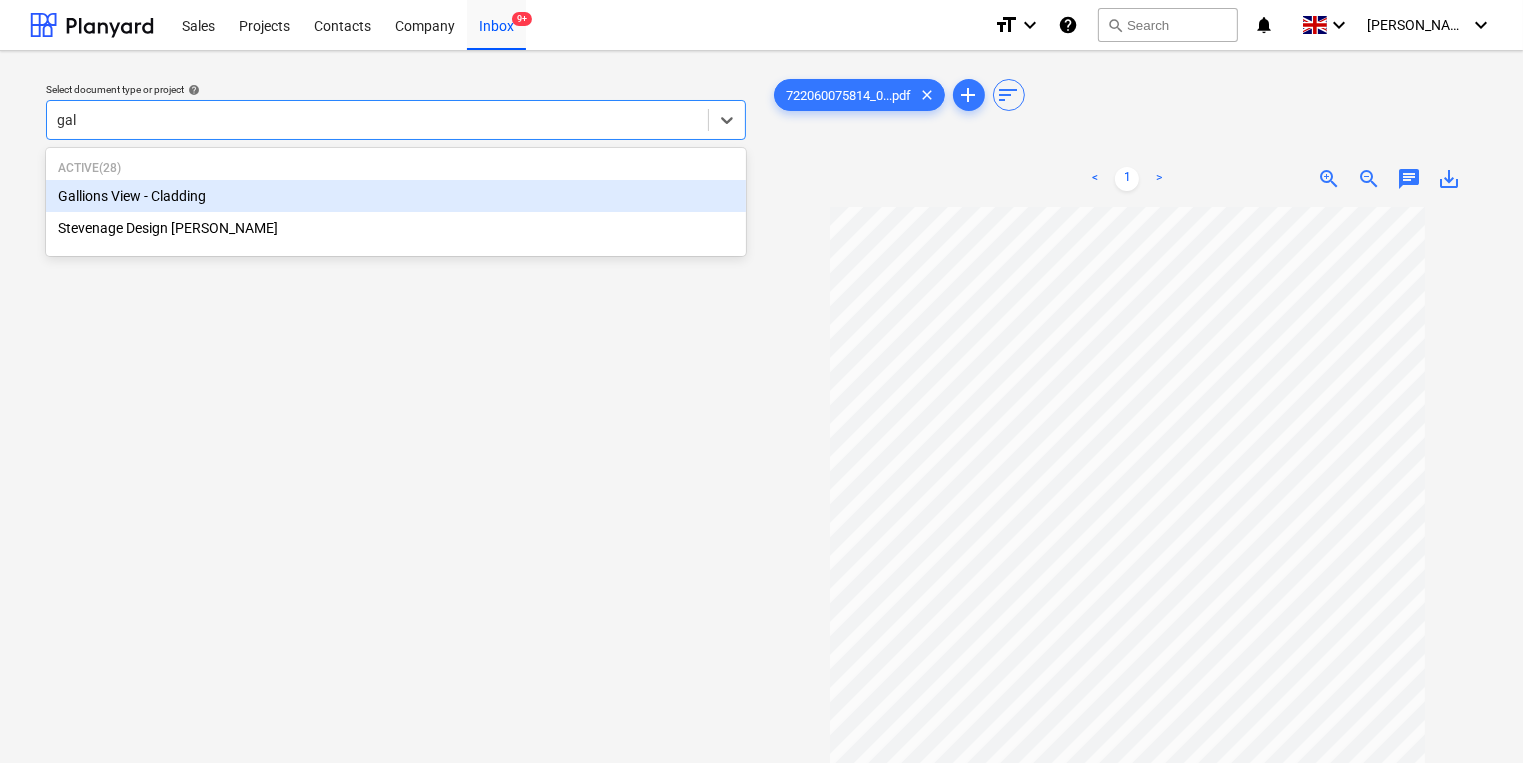 type on "gall" 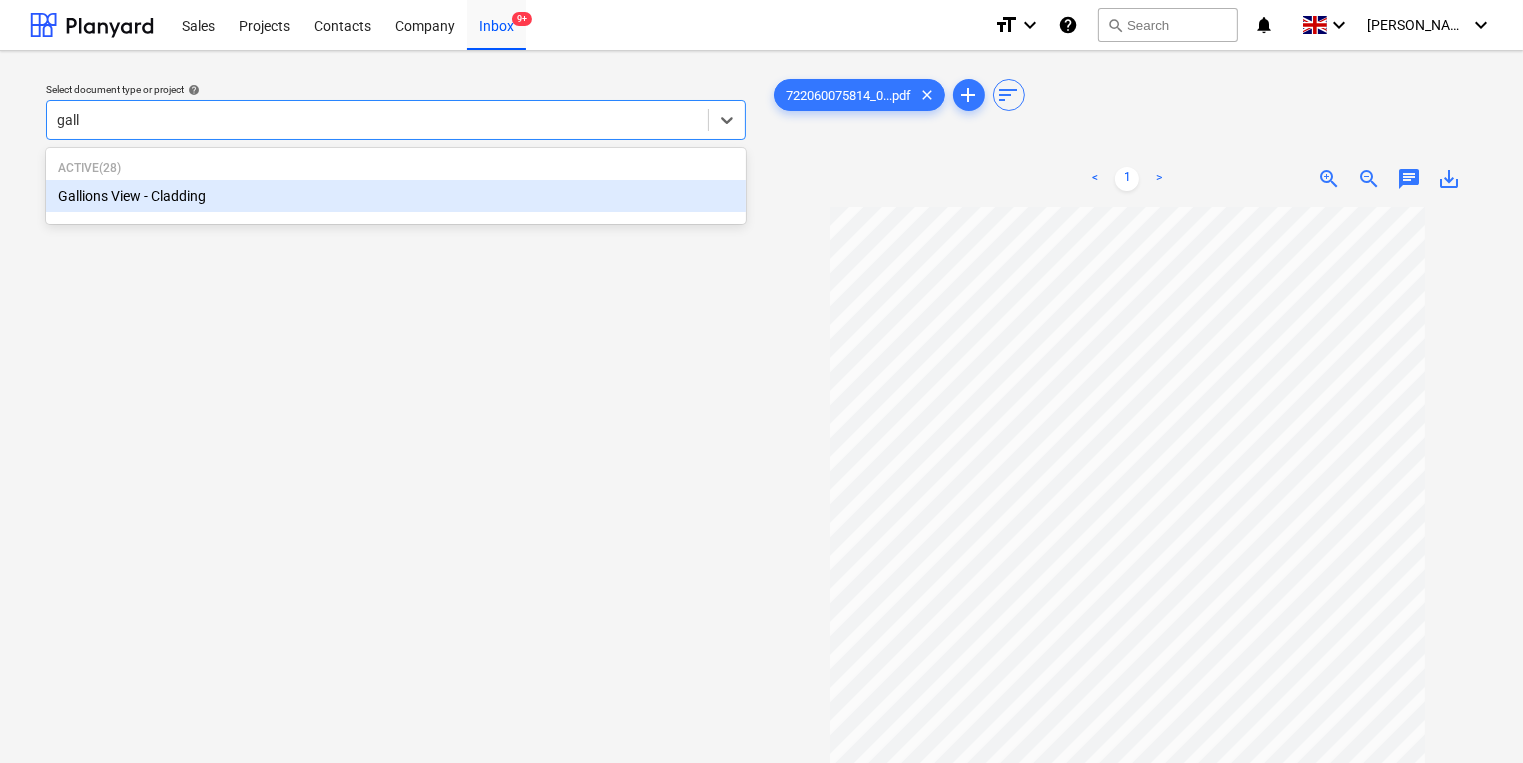 type 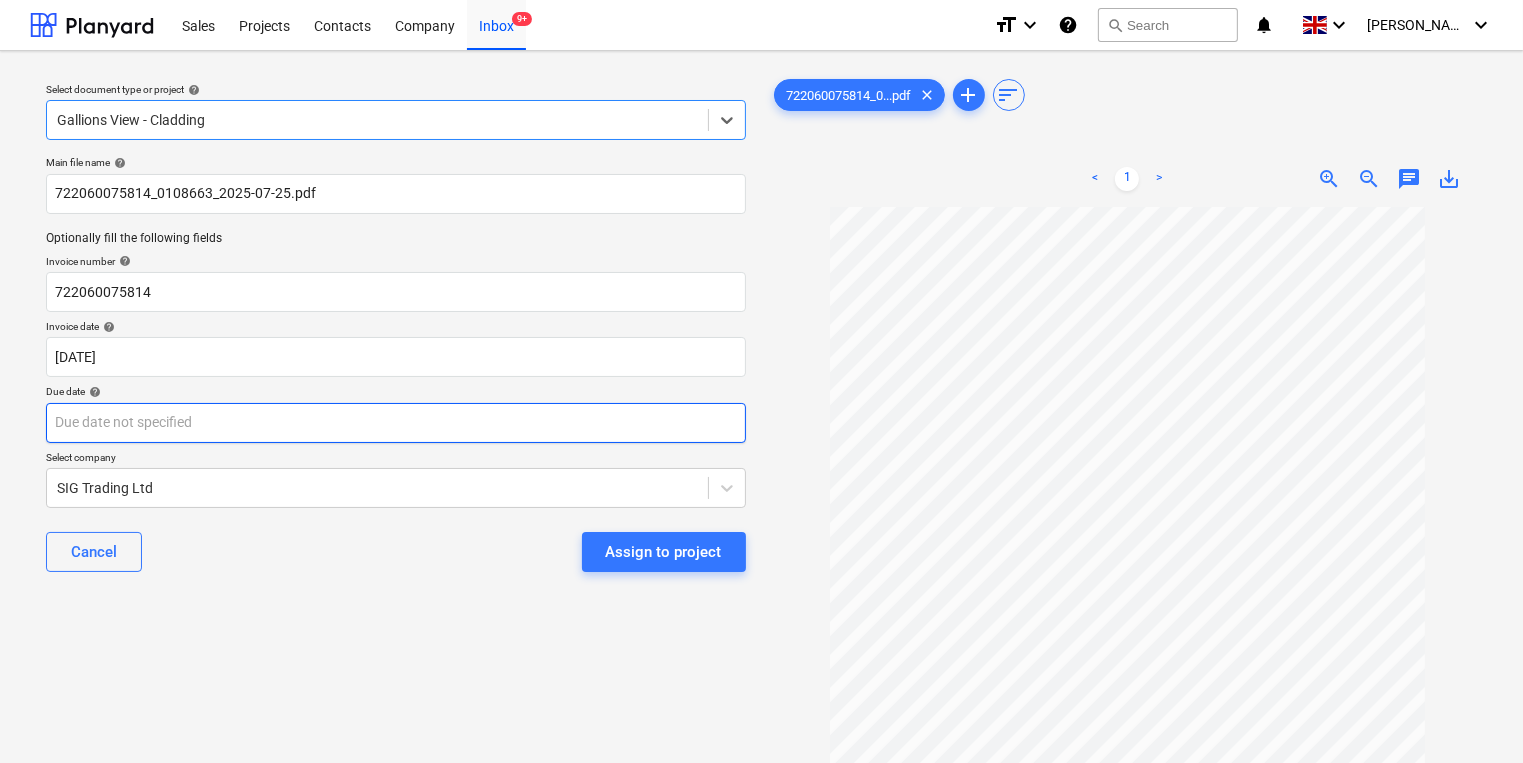 click on "Sales Projects Contacts Company Inbox 9+ format_size keyboard_arrow_down help search Search notifications 0 keyboard_arrow_down [PERSON_NAME] keyboard_arrow_down Select document type or project help option Gallions View - Cladding, selected.   Select is focused ,type to refine list, press Down to open the menu,  Gallions View - Cladding Main file name help 722060075814_0108663_2025-07-25.pdf Optionally fill the following fields Invoice number help 722060075814 Invoice date help [DATE] [DATE] Press the down arrow key to interact with the calendar and
select a date. Press the question mark key to get the keyboard shortcuts for changing dates. Due date help Press the down arrow key to interact with the calendar and
select a date. Press the question mark key to get the keyboard shortcuts for changing dates. Select company SIG Trading Ltd   Cancel Assign to project 722060075814_0...pdf clear add sort < 1 > zoom_in zoom_out chat 0 save_alt" at bounding box center (761, 381) 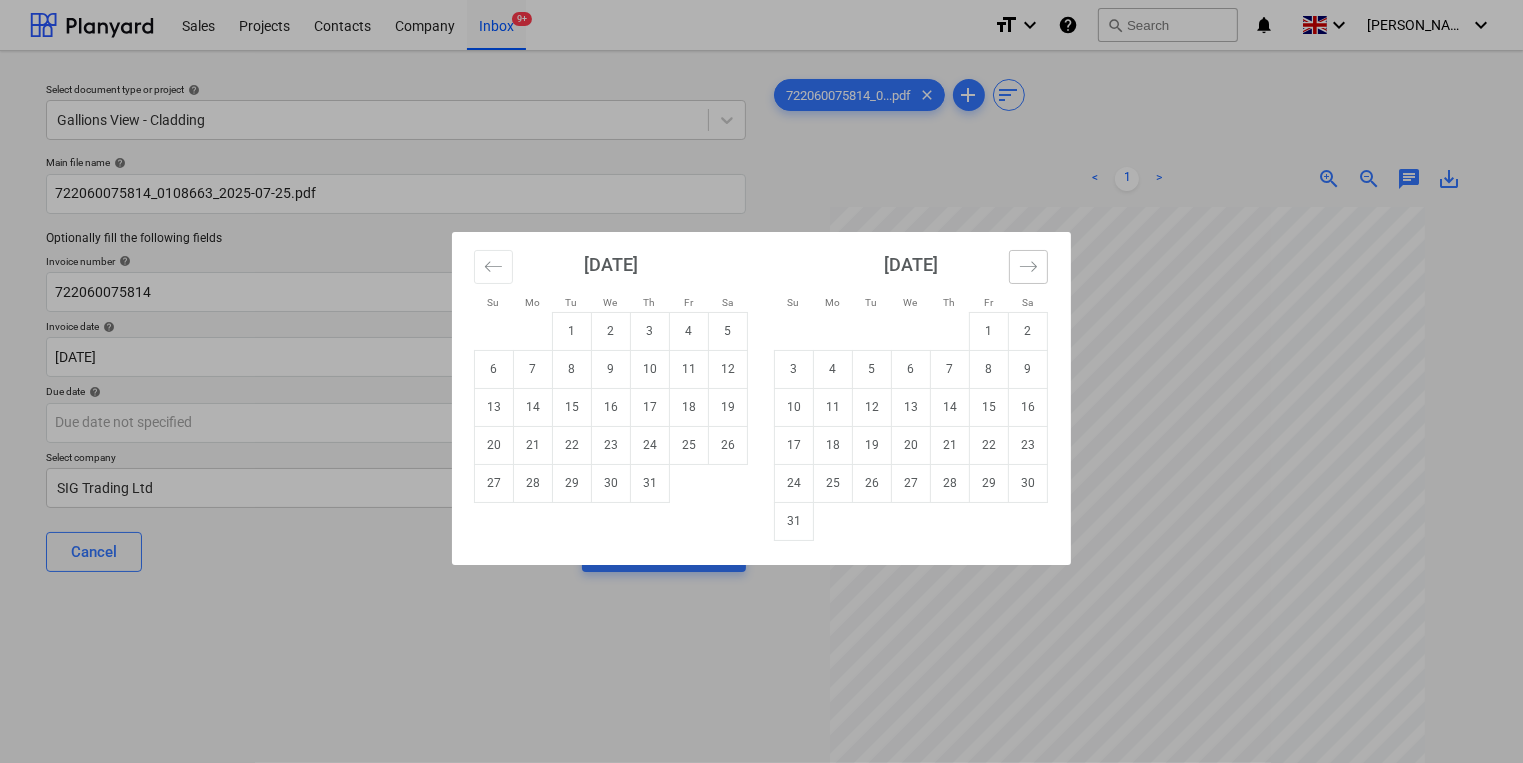 click 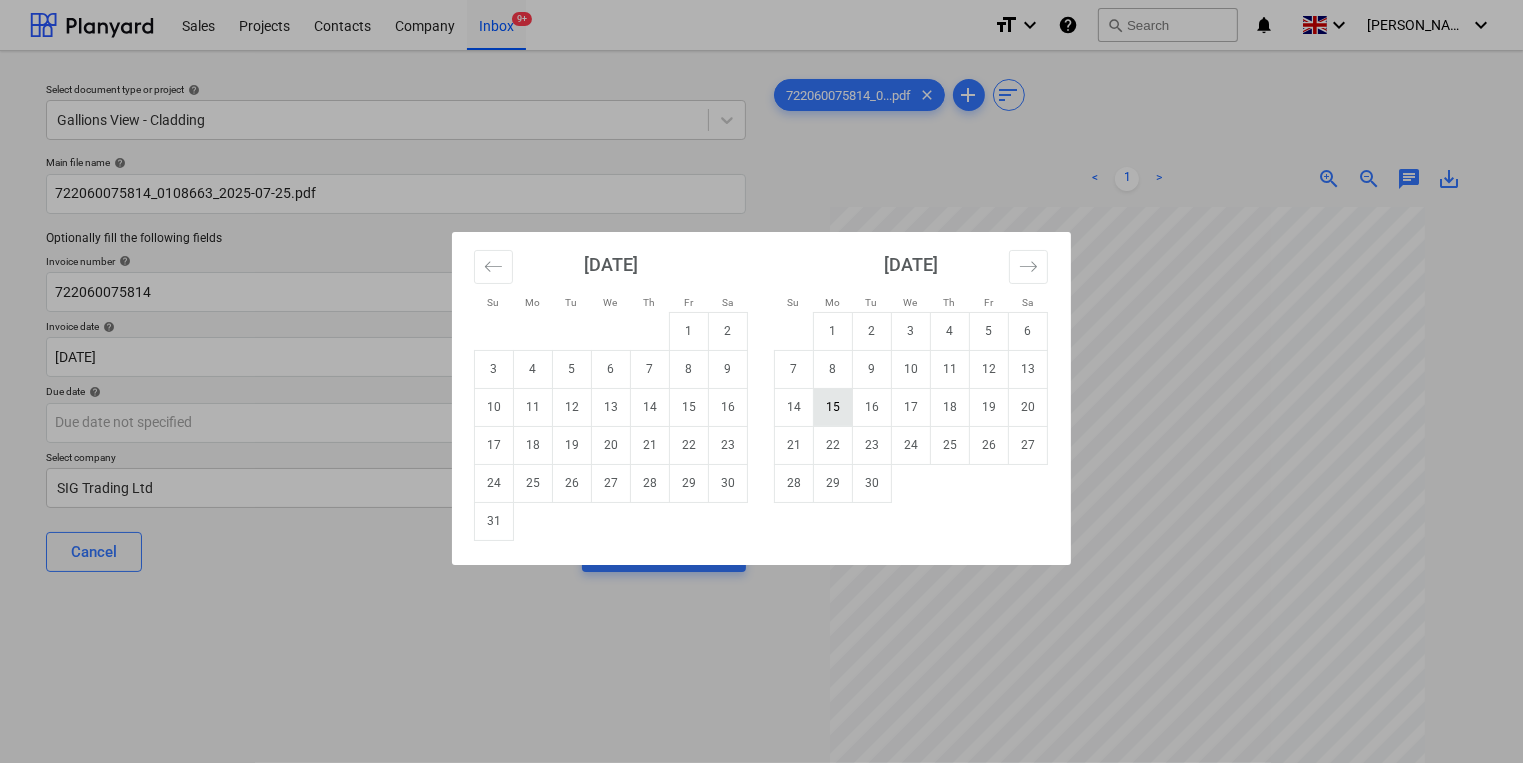 click on "15" at bounding box center [833, 407] 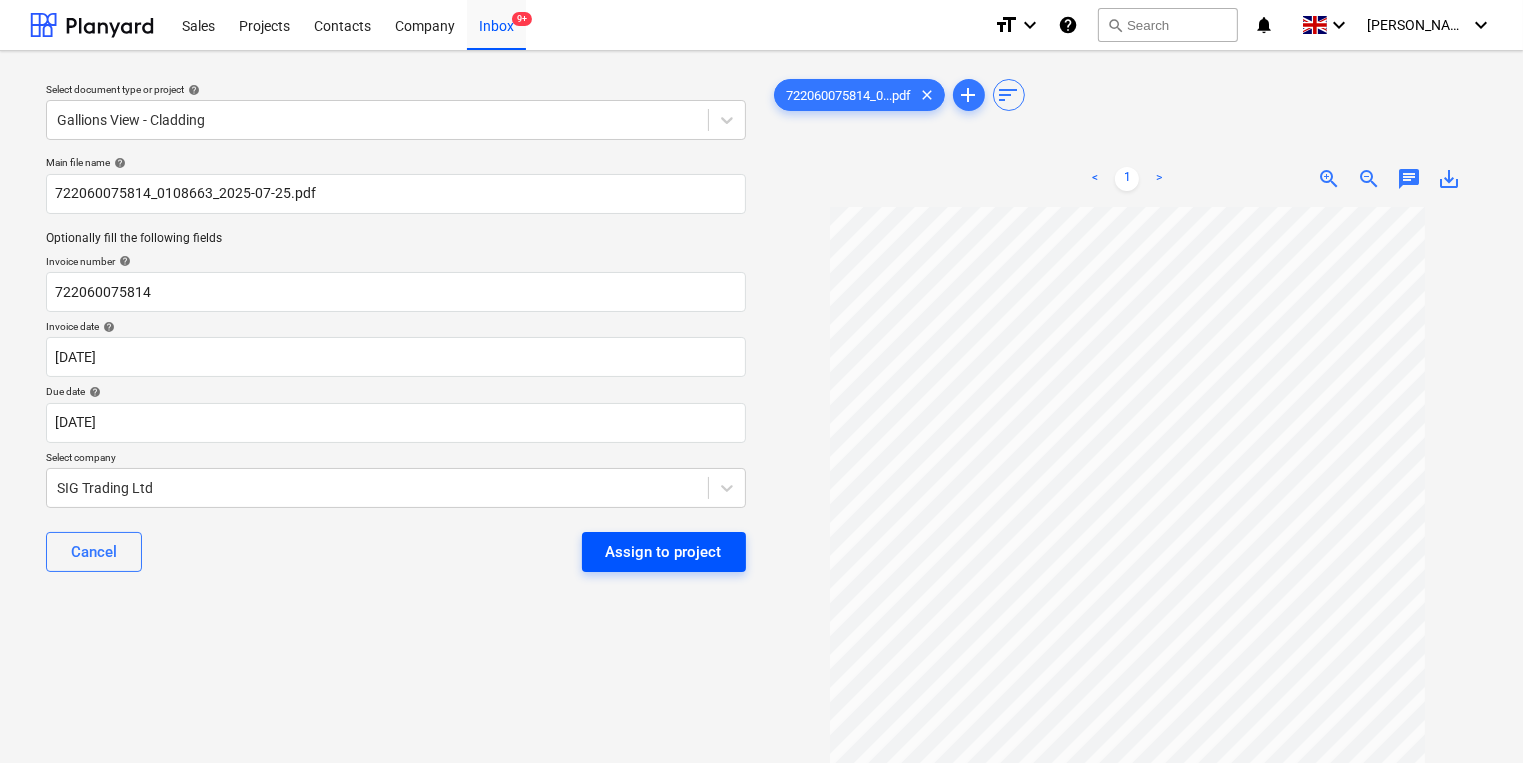 click on "Assign to project" at bounding box center (664, 552) 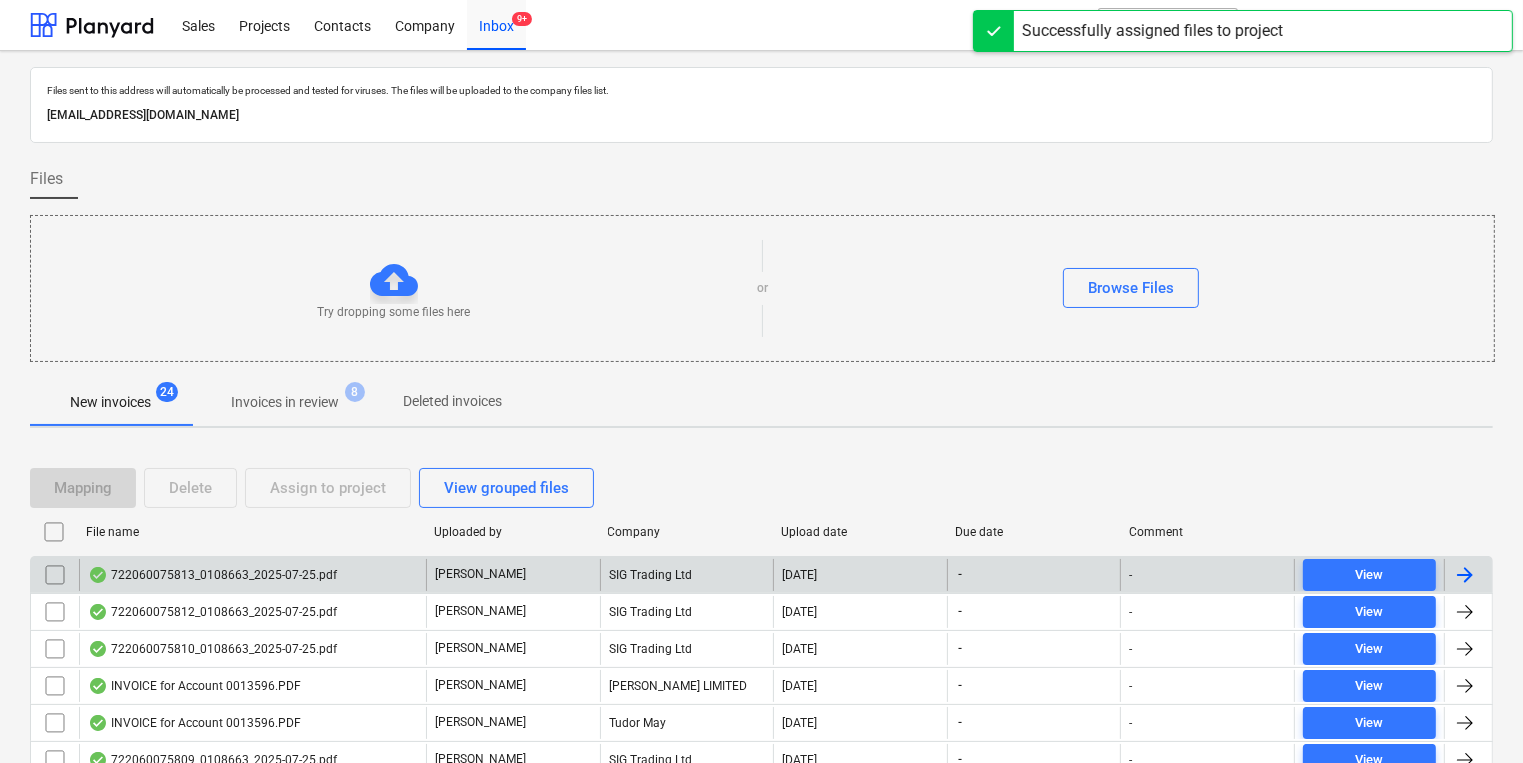 click on "722060075813_0108663_2025-07-25.pdf" at bounding box center (212, 575) 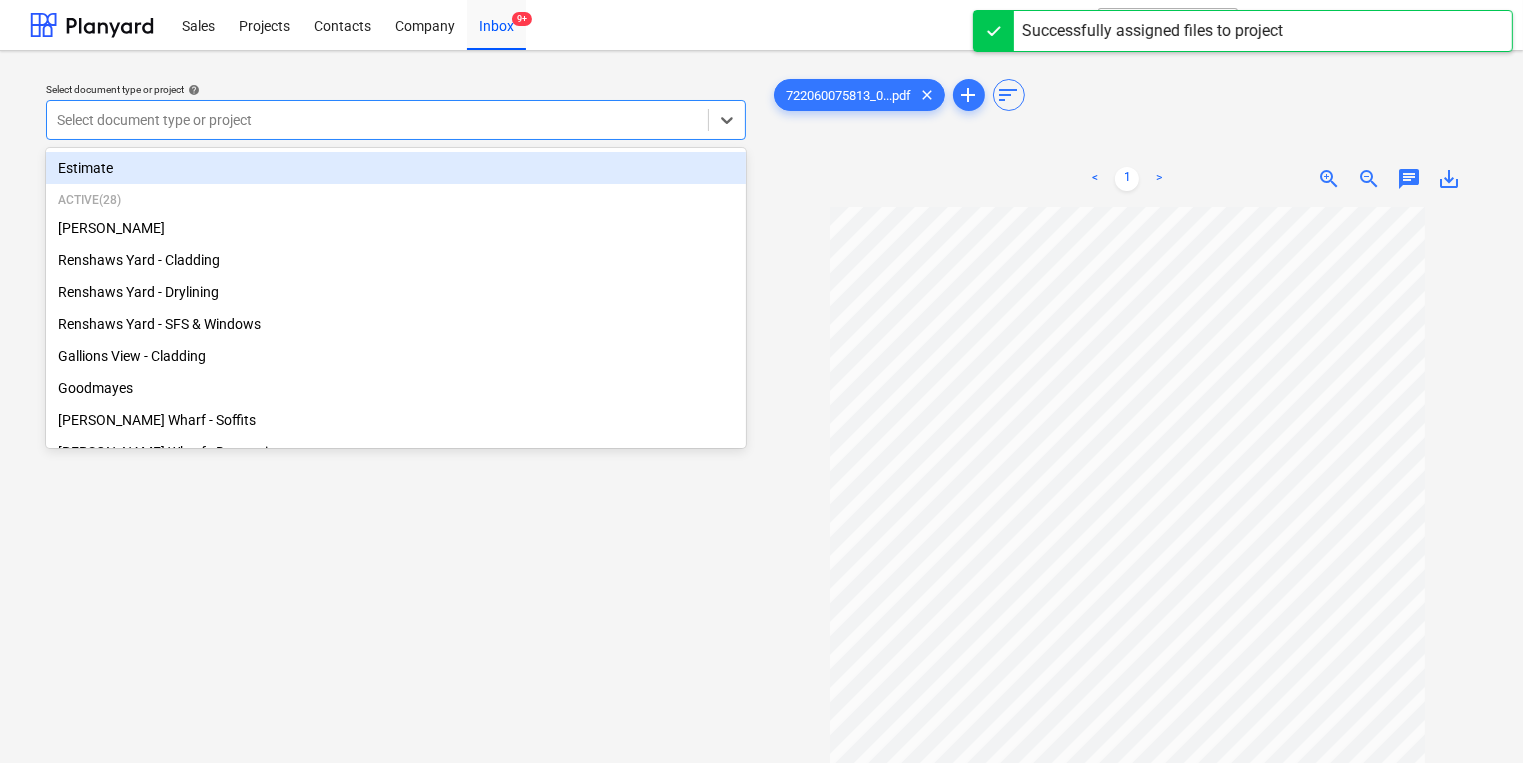 click at bounding box center [377, 120] 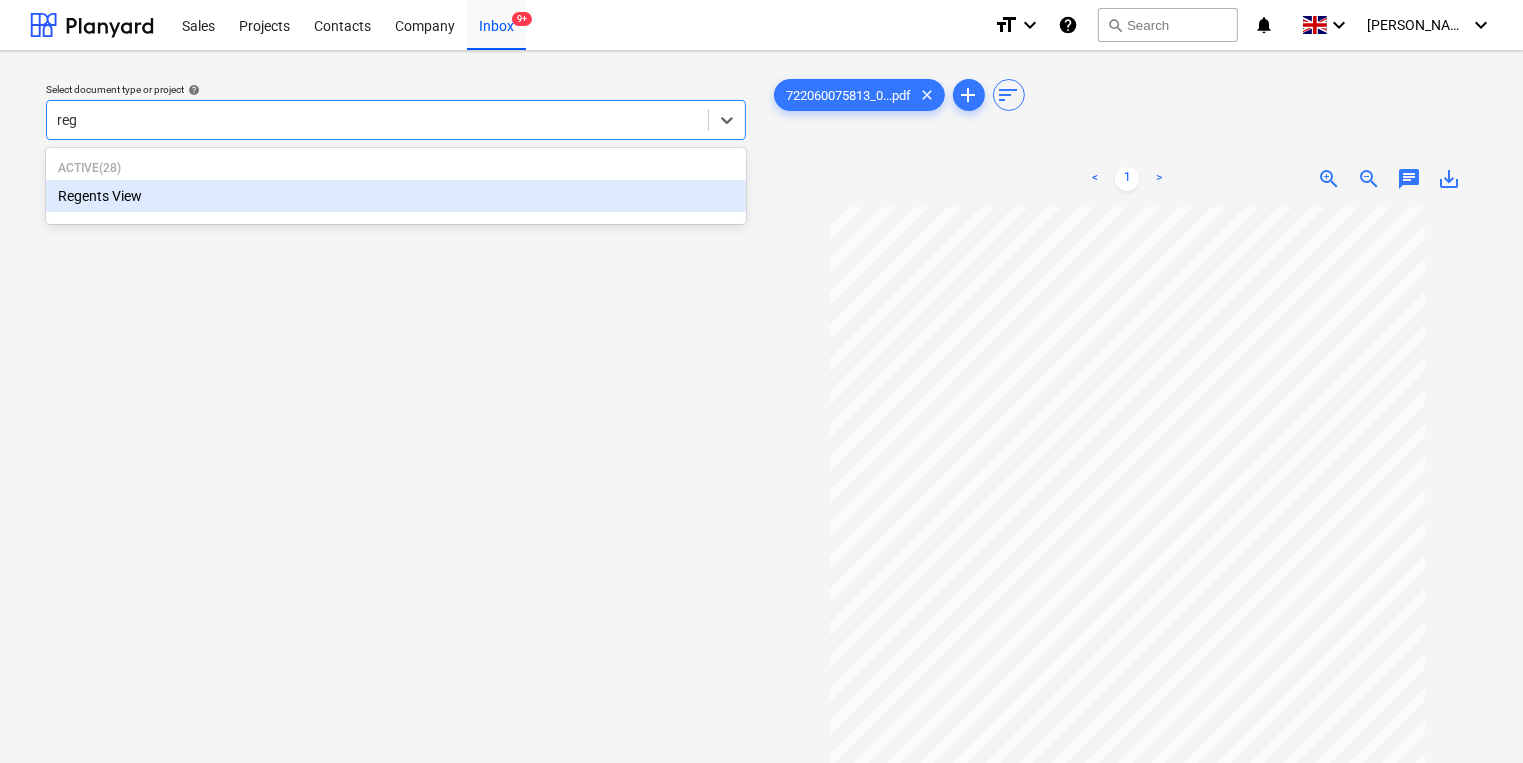 type on "rege" 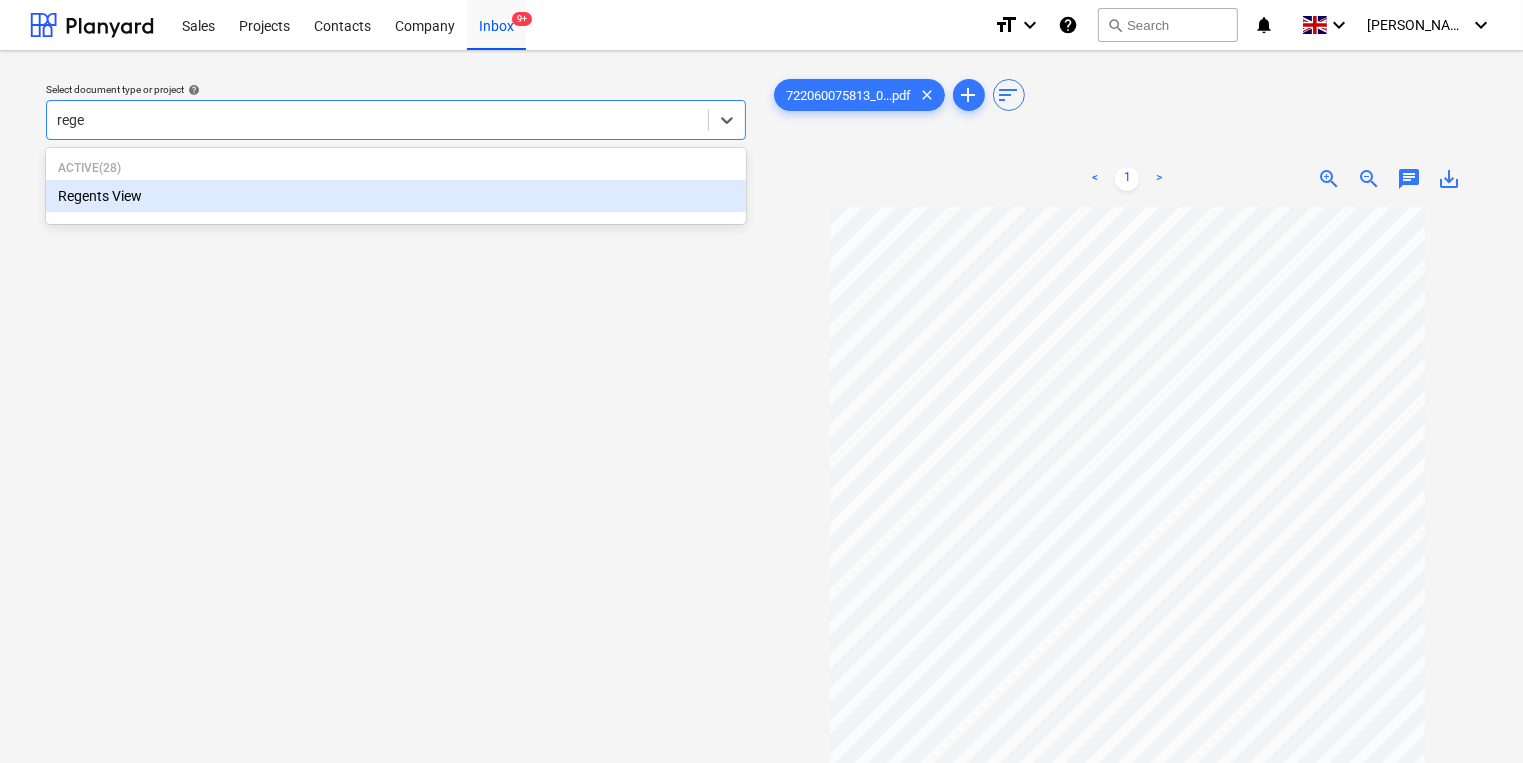 type 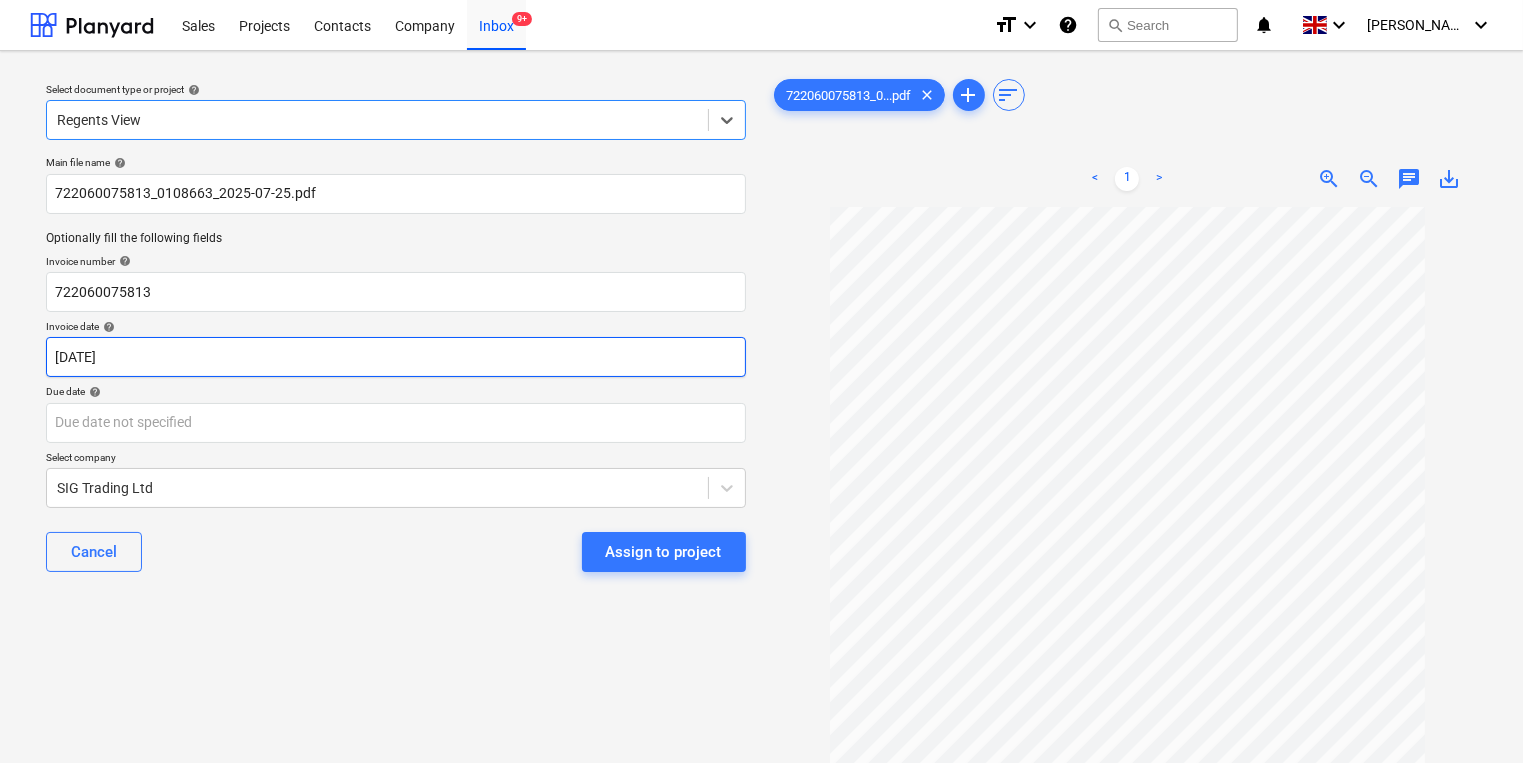 click on "Sales Projects Contacts Company Inbox 9+ format_size keyboard_arrow_down help search Search notifications 0 keyboard_arrow_down [PERSON_NAME] keyboard_arrow_down Select document type or project help option Regents View, selected.   Select is focused ,type to refine list, press Down to open the menu,  Regents View Main file name help 722060075813_0108663_2025-07-25.pdf Optionally fill the following fields Invoice number help 722060075813 Invoice date help [DATE] [DATE] Press the down arrow key to interact with the calendar and
select a date. Press the question mark key to get the keyboard shortcuts for changing dates. Due date help Press the down arrow key to interact with the calendar and
select a date. Press the question mark key to get the keyboard shortcuts for changing dates. Select company SIG Trading Ltd   Cancel Assign to project 722060075813_0...pdf clear add sort < 1 > zoom_in zoom_out chat 0 save_alt" at bounding box center [761, 381] 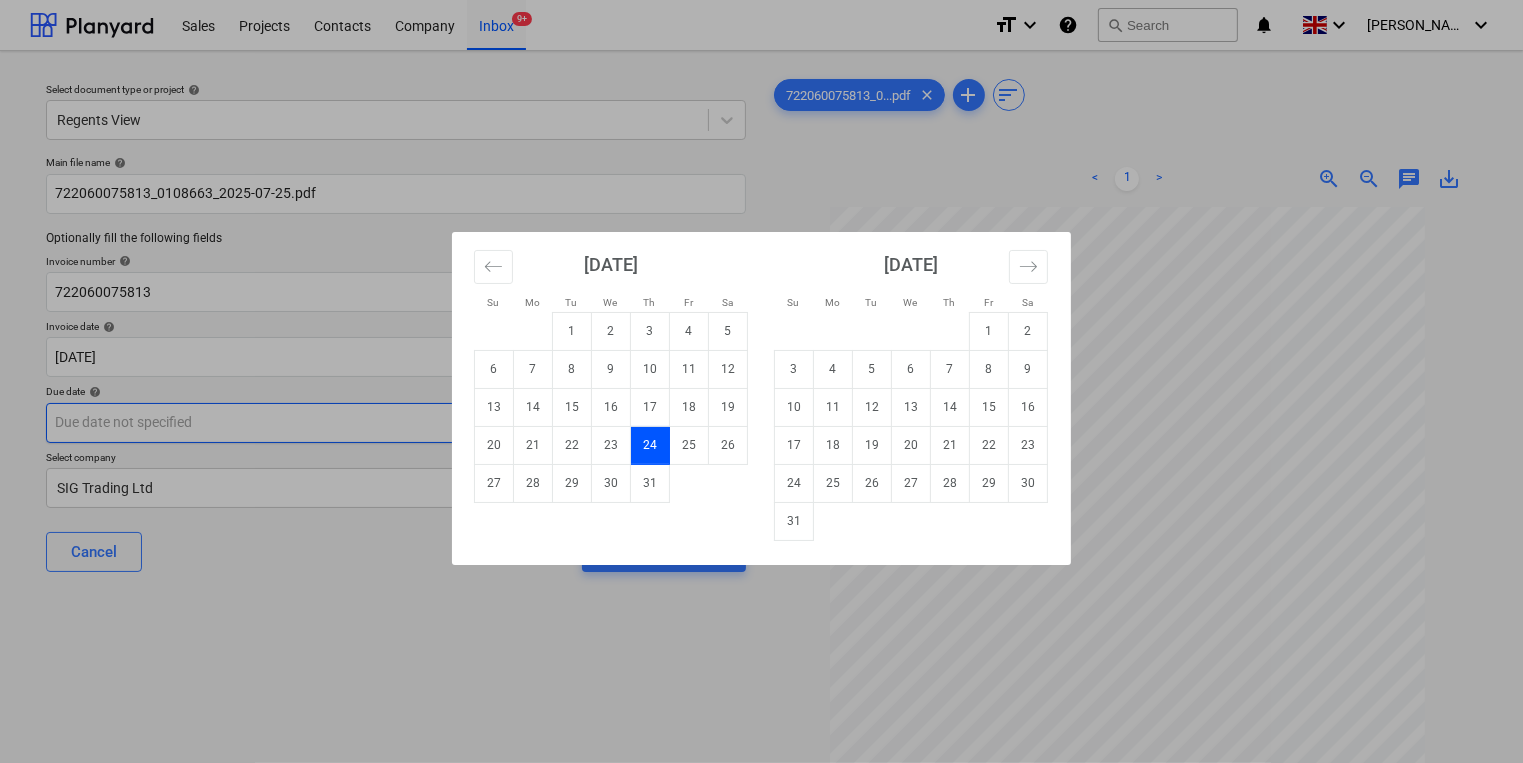 drag, startPoint x: 695, startPoint y: 439, endPoint x: 637, endPoint y: 412, distance: 63.97656 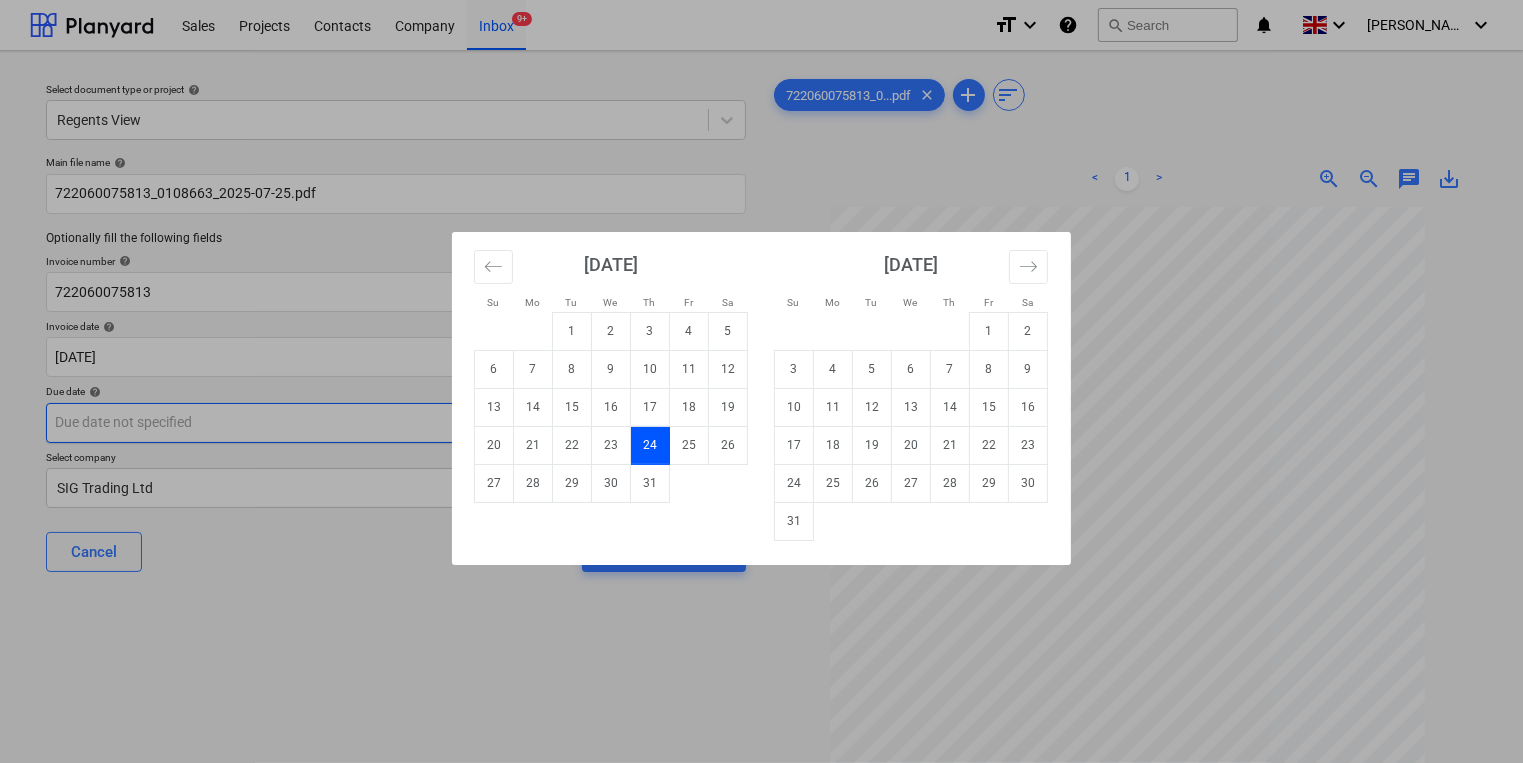 click on "25" at bounding box center [689, 445] 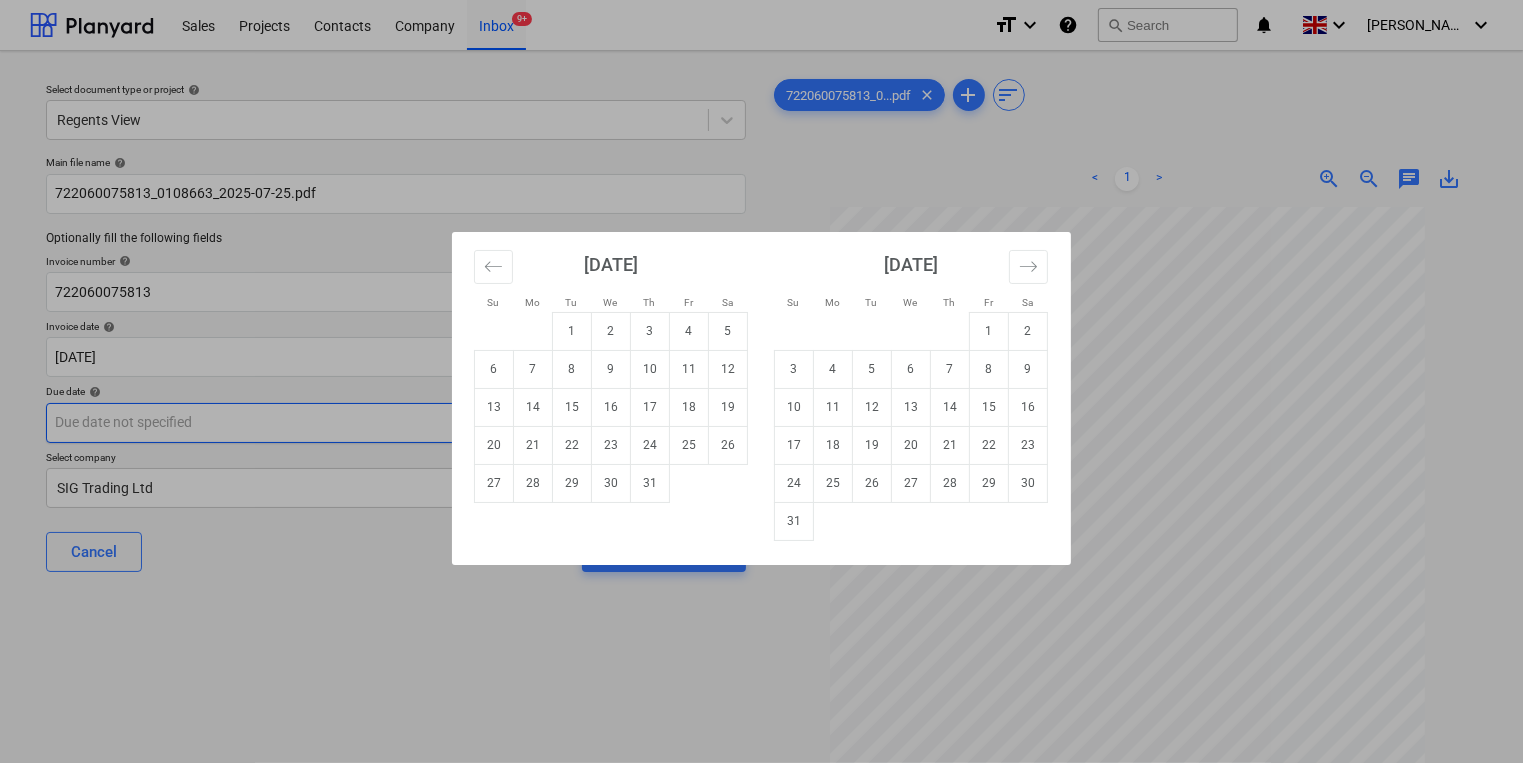 click on "Sales Projects Contacts Company Inbox 9+ format_size keyboard_arrow_down help search Search notifications 0 keyboard_arrow_down [PERSON_NAME] keyboard_arrow_down Select document type or project help Regents View Main file name help 722060075813_0108663_2025-07-25.pdf Optionally fill the following fields Invoice number help 722060075813 Invoice date help [DATE] [DATE] Press the down arrow key to interact with the calendar and
select a date. Press the question mark key to get the keyboard shortcuts for changing dates. Due date help Press the down arrow key to interact with the calendar and
select a date. Press the question mark key to get the keyboard shortcuts for changing dates. Select company SIG Trading Ltd   Cancel Assign to project 722060075813_0...pdf clear add sort < 1 > zoom_in zoom_out chat 0 save_alt
Su Mo Tu We Th Fr Sa Su Mo Tu We Th Fr Sa [DATE] 1 2 3 4 5 6 7 8 9 10 11 12 13 14 15 16 17 18 19 20 21 22 23 24 25 26 27 28 29 [DATE] 1 2 3 4 5 6 7 8 9 10 11 12 13 14" at bounding box center (761, 381) 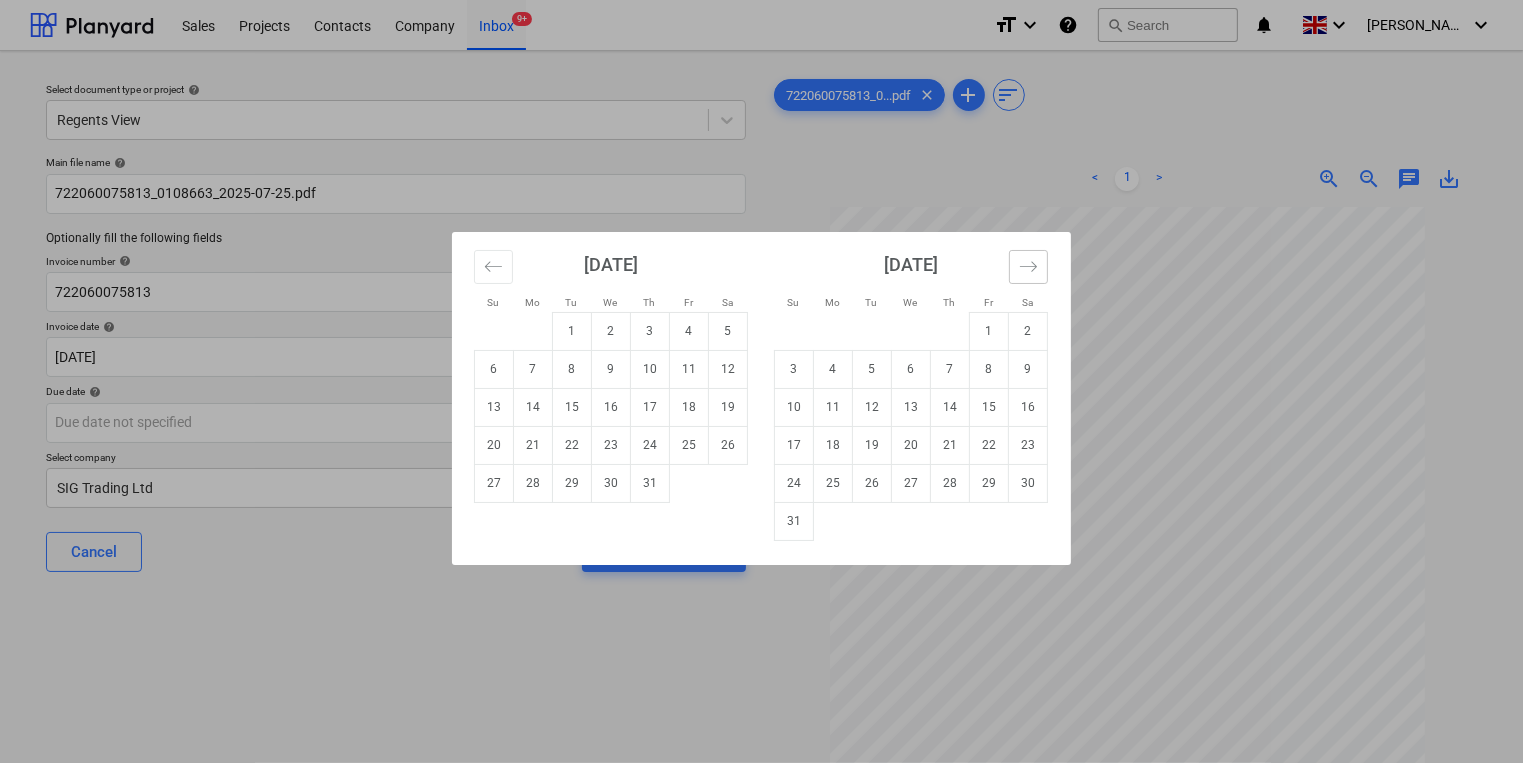 drag, startPoint x: 1020, startPoint y: 256, endPoint x: 862, endPoint y: 320, distance: 170.46994 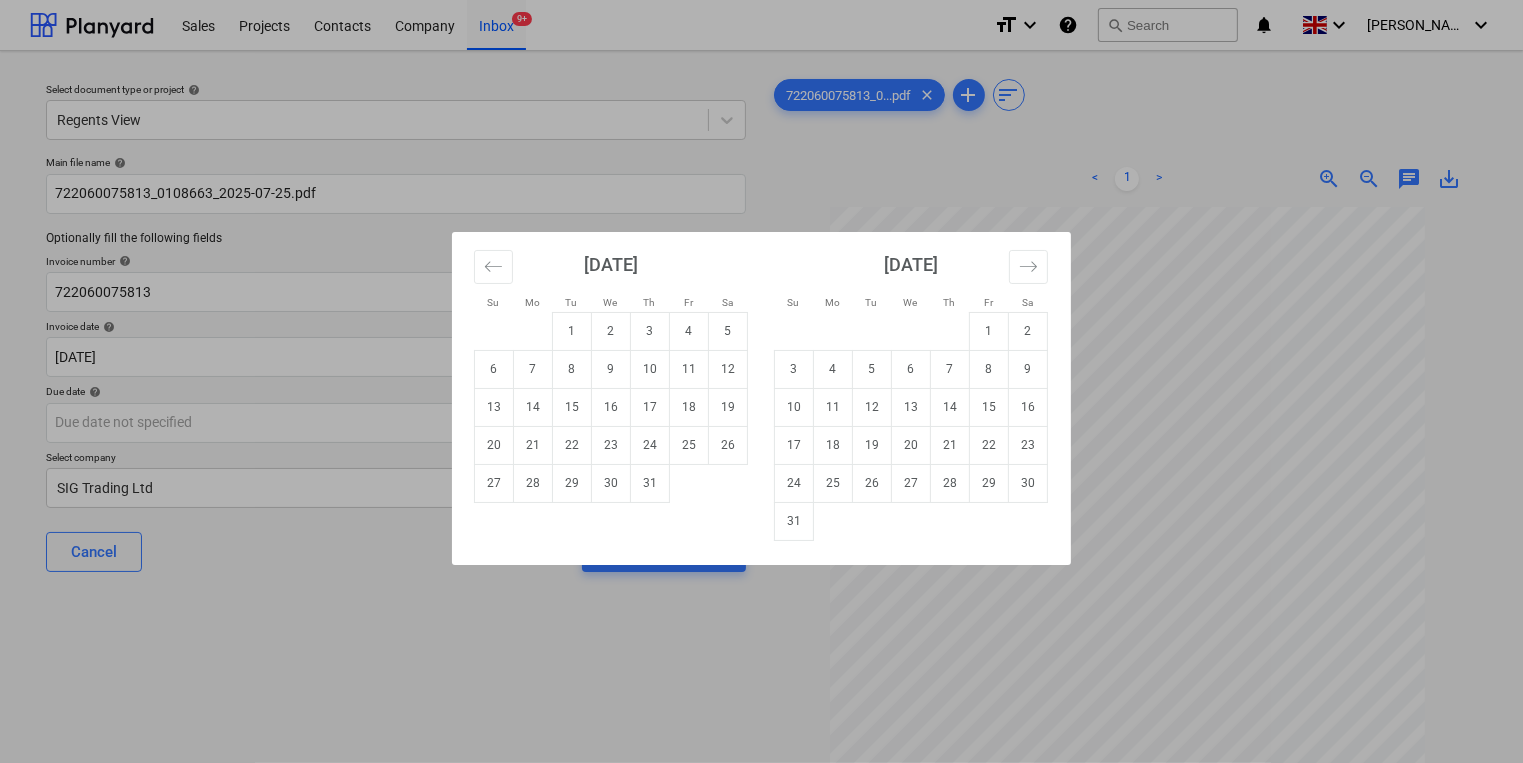 click 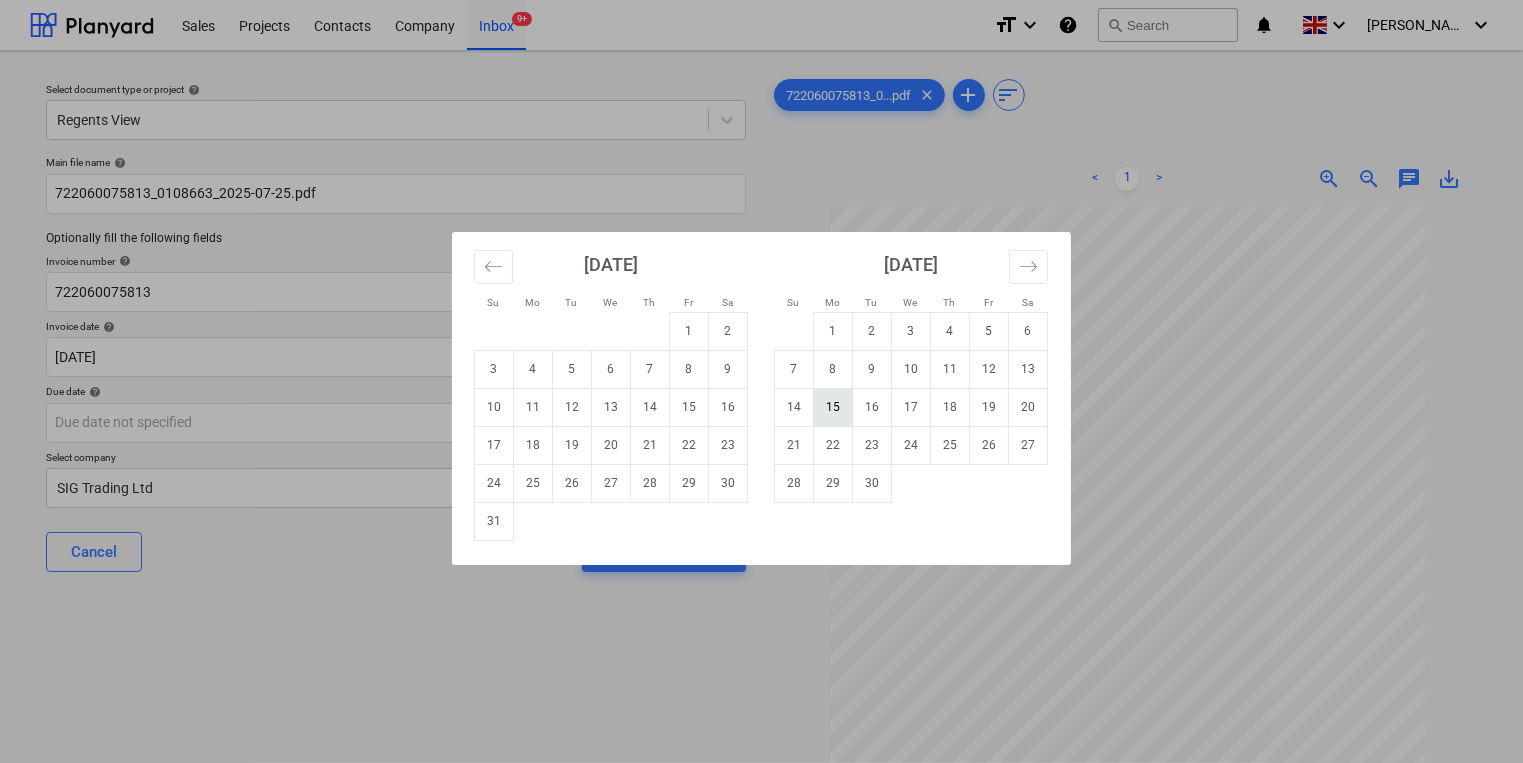 click on "15" at bounding box center [833, 407] 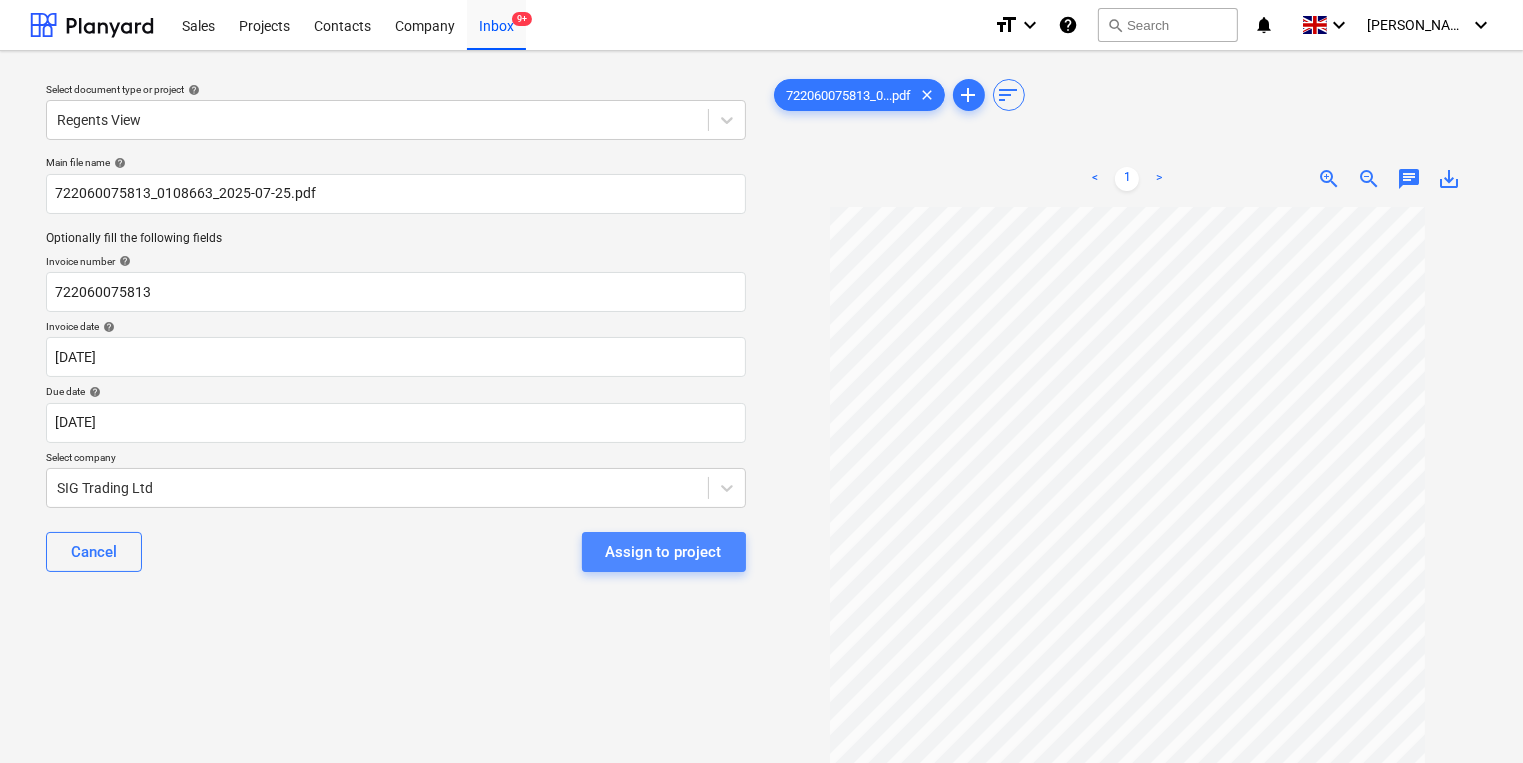 click on "Assign to project" at bounding box center [664, 552] 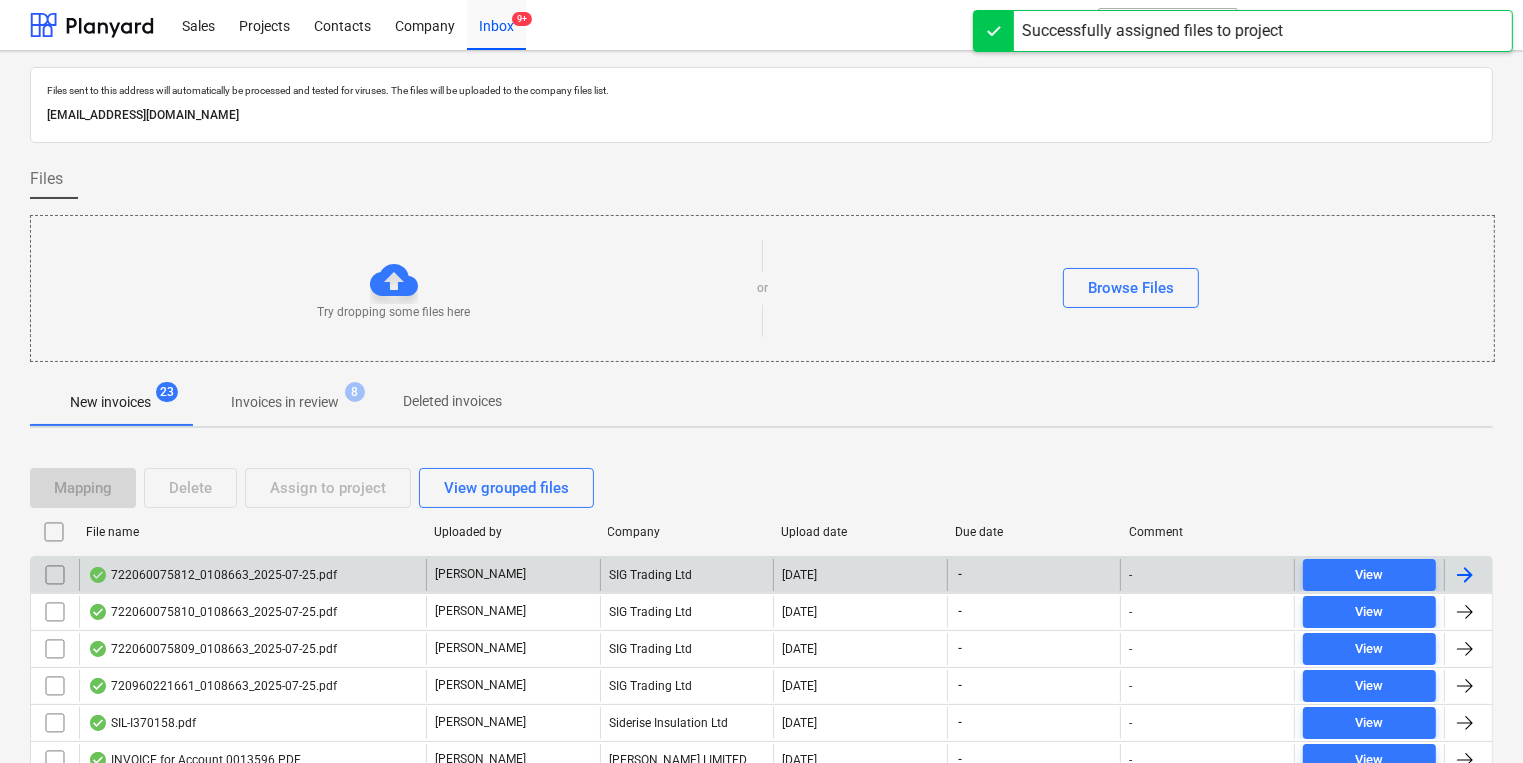 click on "722060075812_0108663_2025-07-25.pdf" at bounding box center [212, 575] 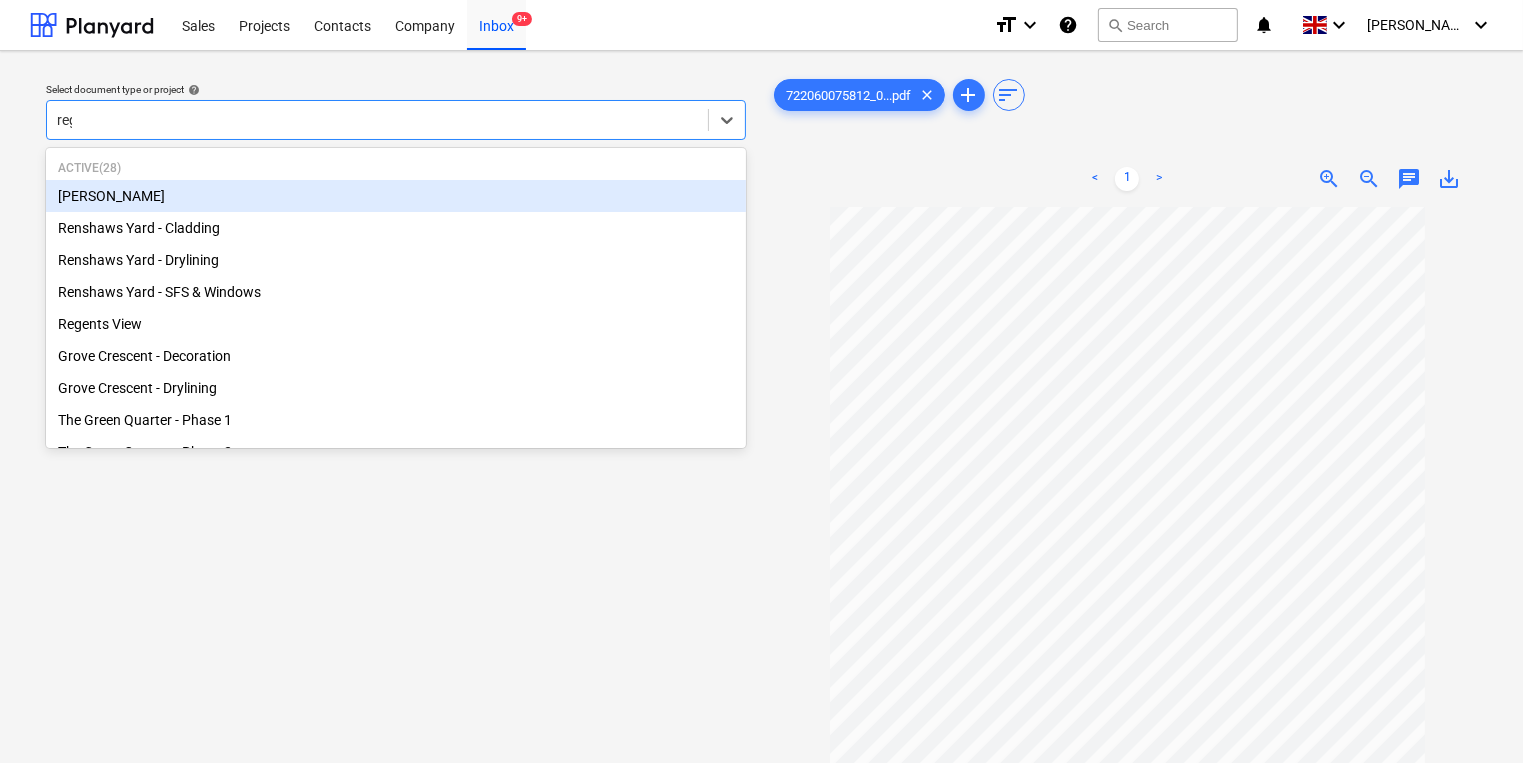 type on "rege" 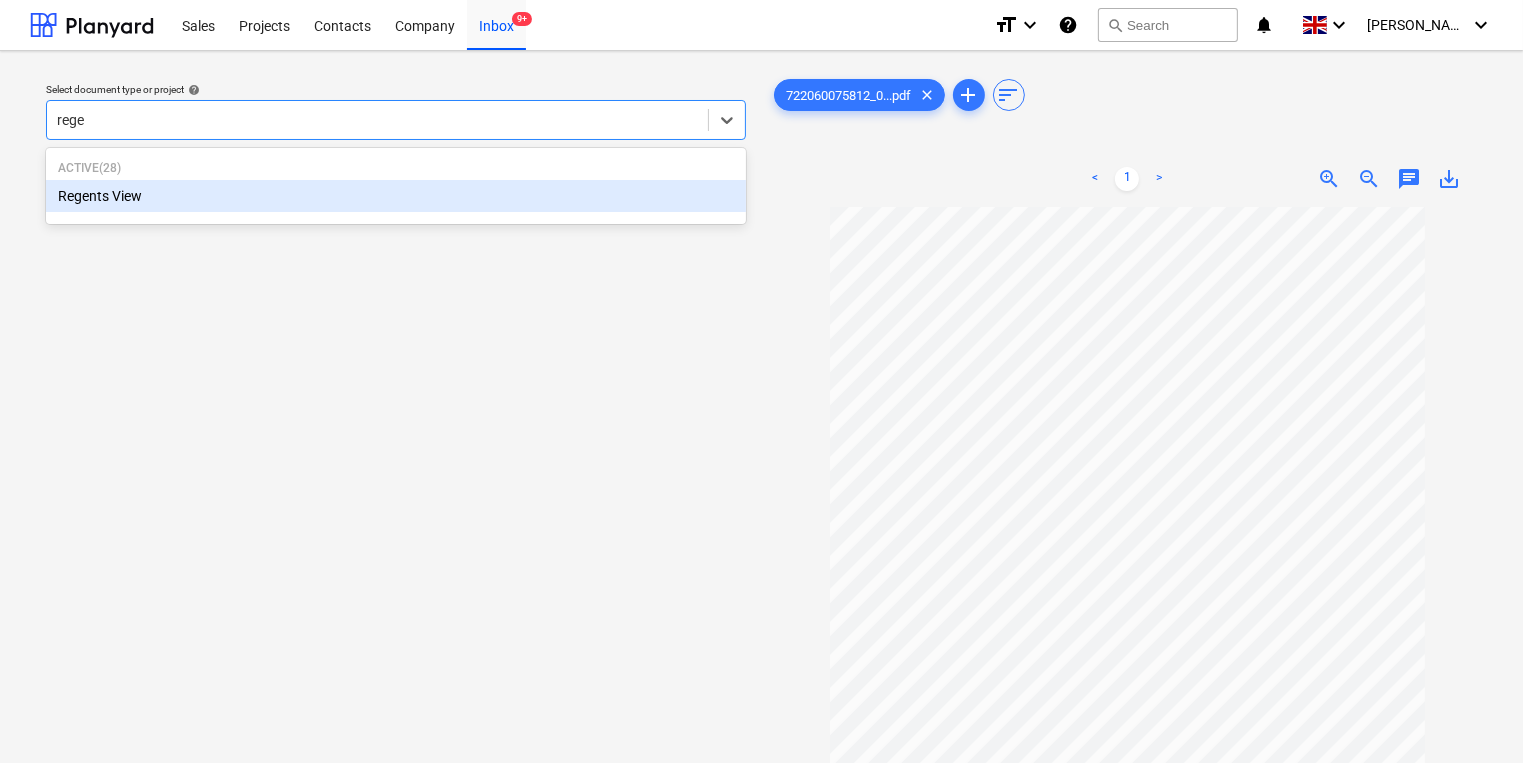 type 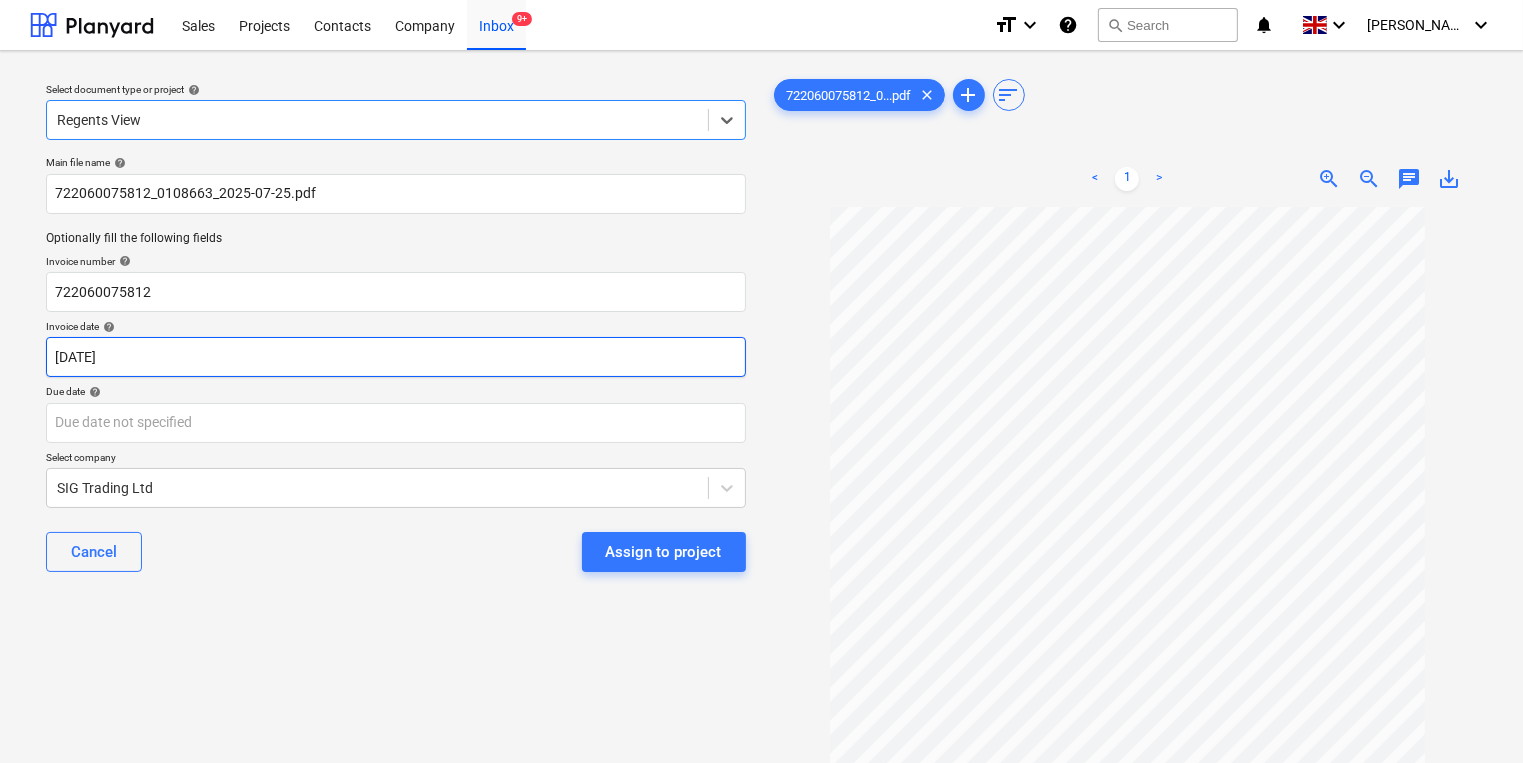 click on "Sales Projects Contacts Company Inbox 9+ format_size keyboard_arrow_down help search Search notifications 0 keyboard_arrow_down [PERSON_NAME] keyboard_arrow_down Select document type or project help option Regents View, selected.   Select is focused ,type to refine list, press Down to open the menu,  Regents View Main file name help 722060075812_0108663_2025-07-25.pdf Optionally fill the following fields Invoice number help 722060075812 Invoice date help [DATE] [DATE] Press the down arrow key to interact with the calendar and
select a date. Press the question mark key to get the keyboard shortcuts for changing dates. Due date help Press the down arrow key to interact with the calendar and
select a date. Press the question mark key to get the keyboard shortcuts for changing dates. Select company SIG Trading Ltd   Cancel Assign to project 722060075812_0...pdf clear add sort < 1 > zoom_in zoom_out chat 0 save_alt" at bounding box center (761, 381) 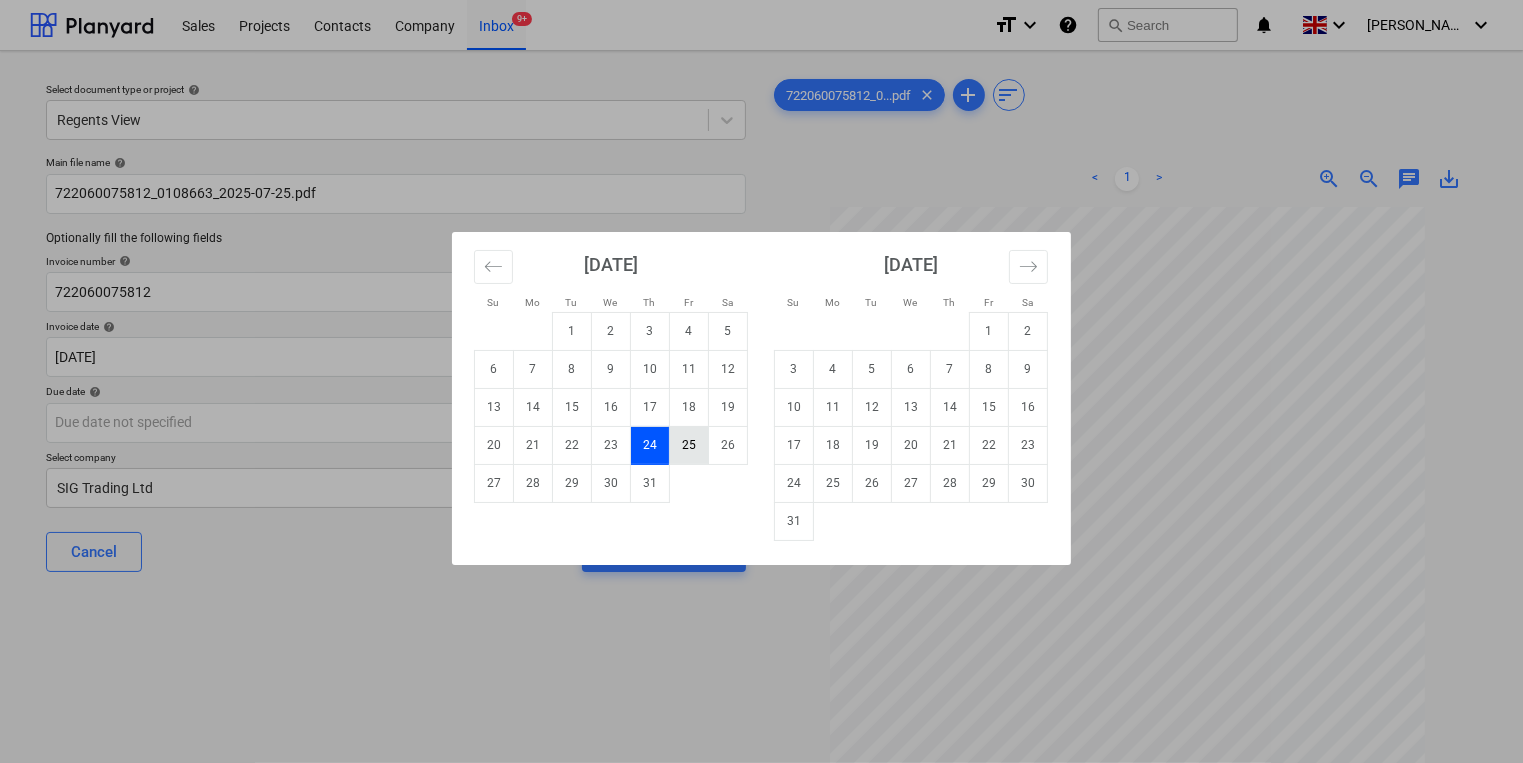 click on "25" at bounding box center [689, 445] 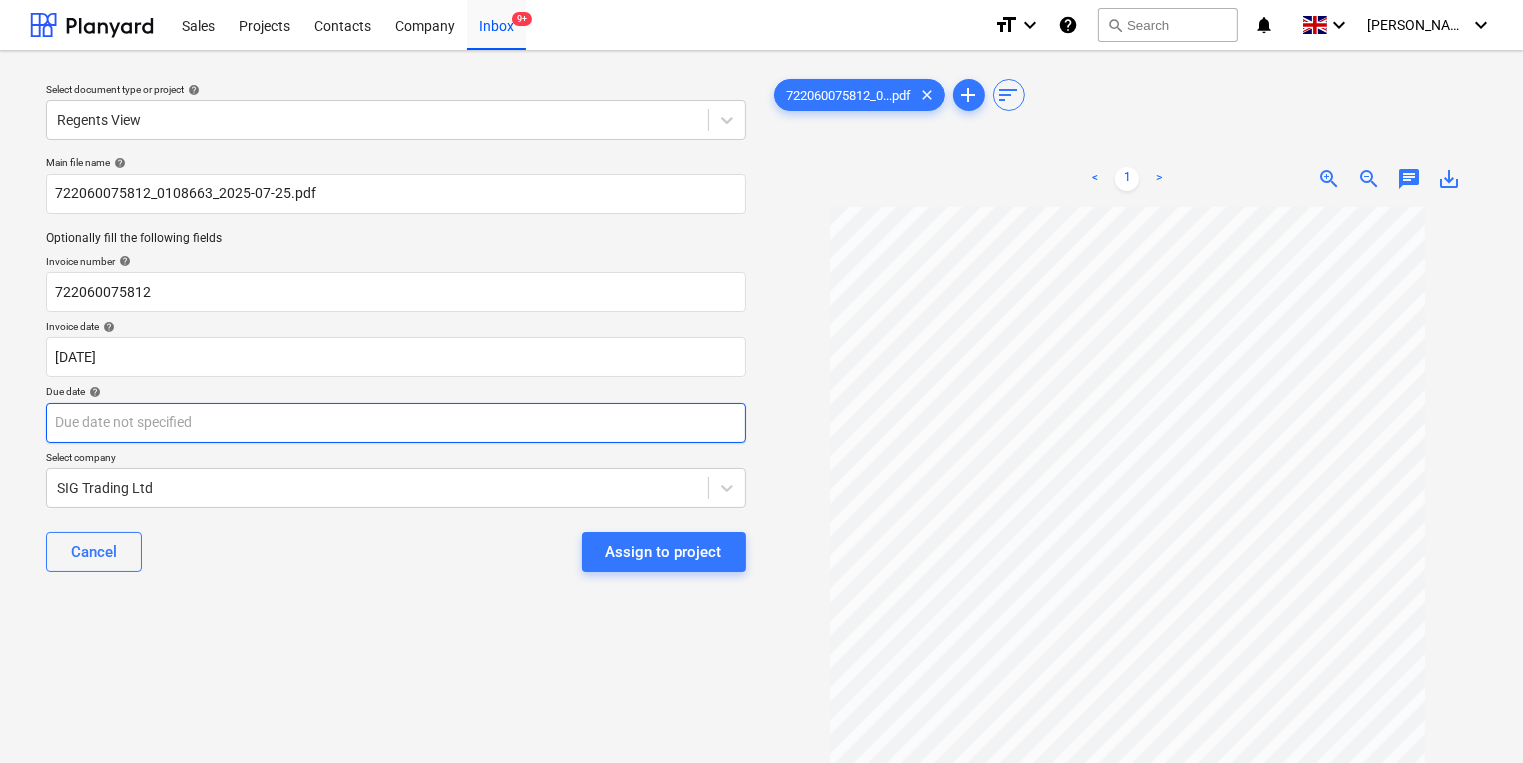 click on "Sales Projects Contacts Company Inbox 9+ format_size keyboard_arrow_down help search Search notifications 0 keyboard_arrow_down [PERSON_NAME] keyboard_arrow_down Select document type or project help Regents View Main file name help 722060075812_0108663_2025-07-25.pdf Optionally fill the following fields Invoice number help 722060075812 Invoice date help [DATE] [DATE] Press the down arrow key to interact with the calendar and
select a date. Press the question mark key to get the keyboard shortcuts for changing dates. Due date help Press the down arrow key to interact with the calendar and
select a date. Press the question mark key to get the keyboard shortcuts for changing dates. Select company SIG Trading Ltd   Cancel Assign to project 722060075812_0...pdf clear add sort < 1 > zoom_in zoom_out chat 0 save_alt" at bounding box center [761, 381] 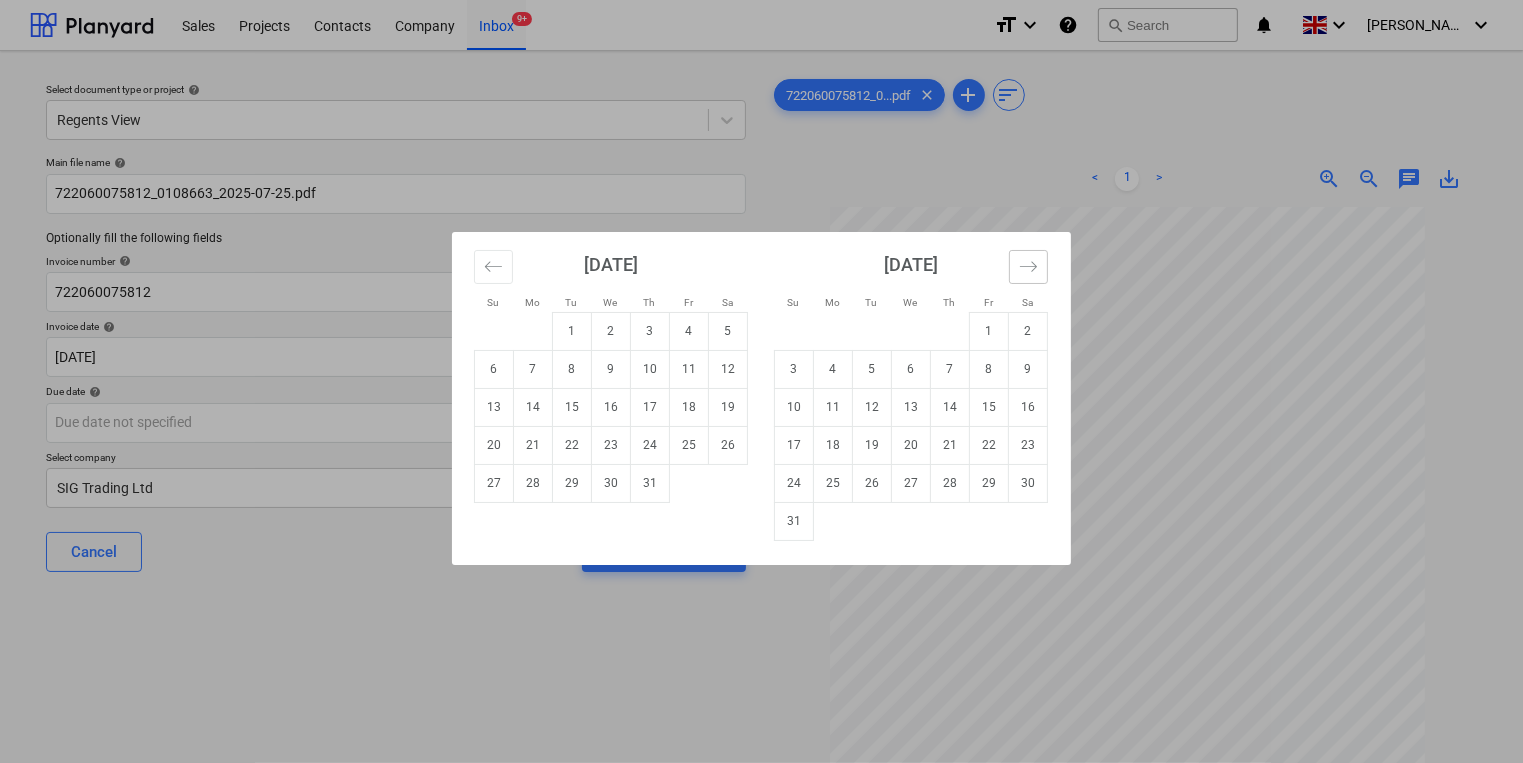 click 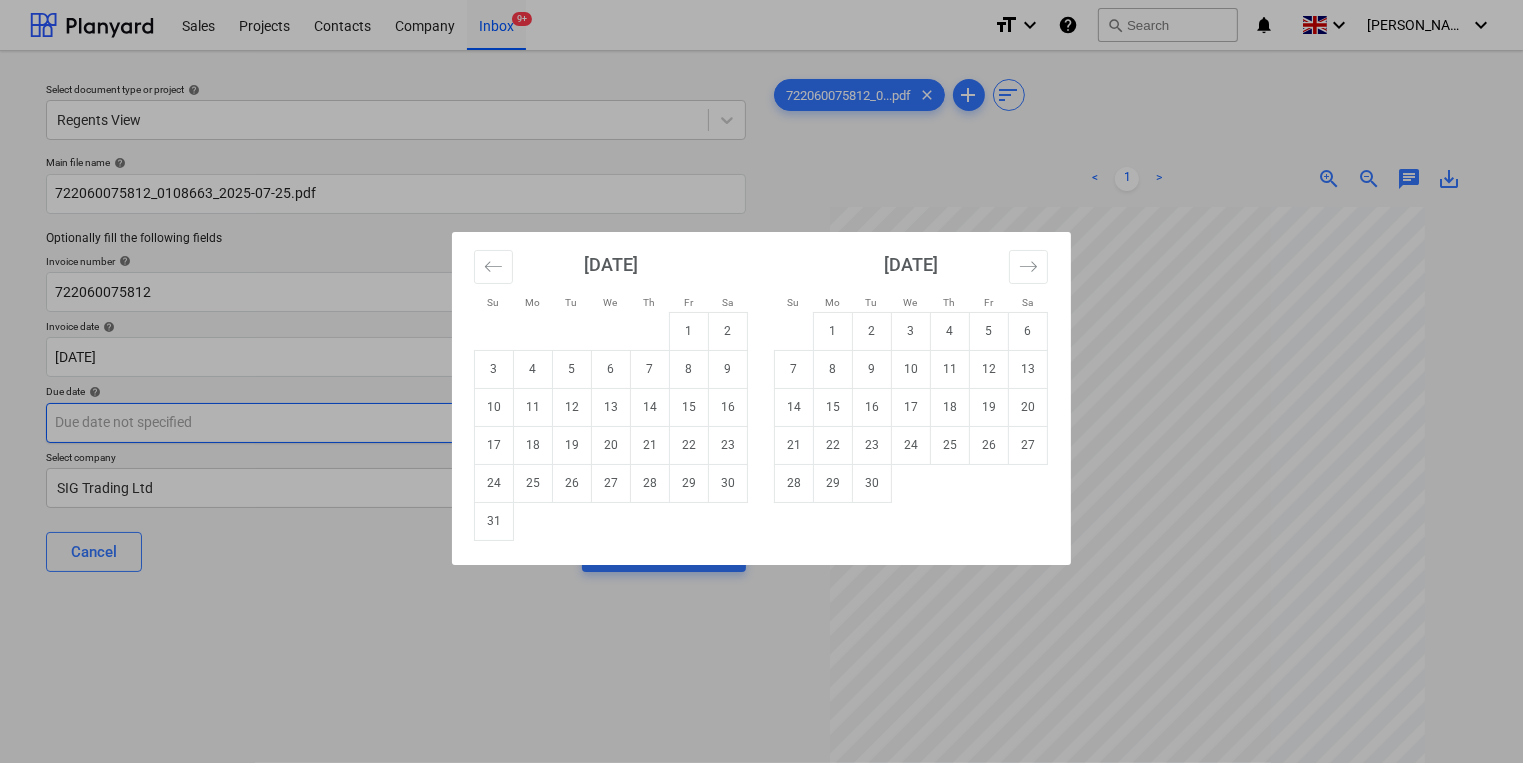 drag, startPoint x: 829, startPoint y: 408, endPoint x: 649, endPoint y: 416, distance: 180.17769 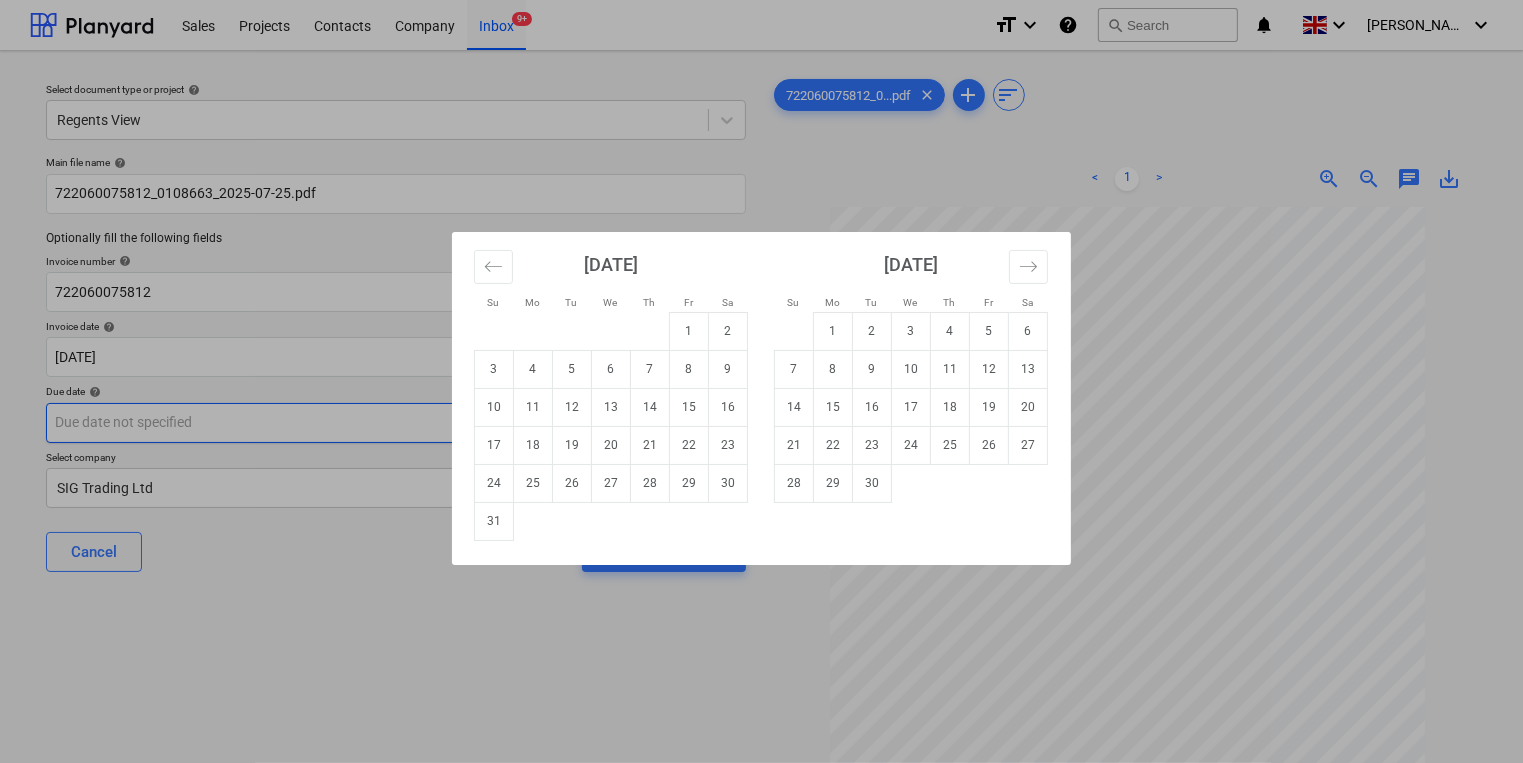 click on "15" at bounding box center (833, 407) 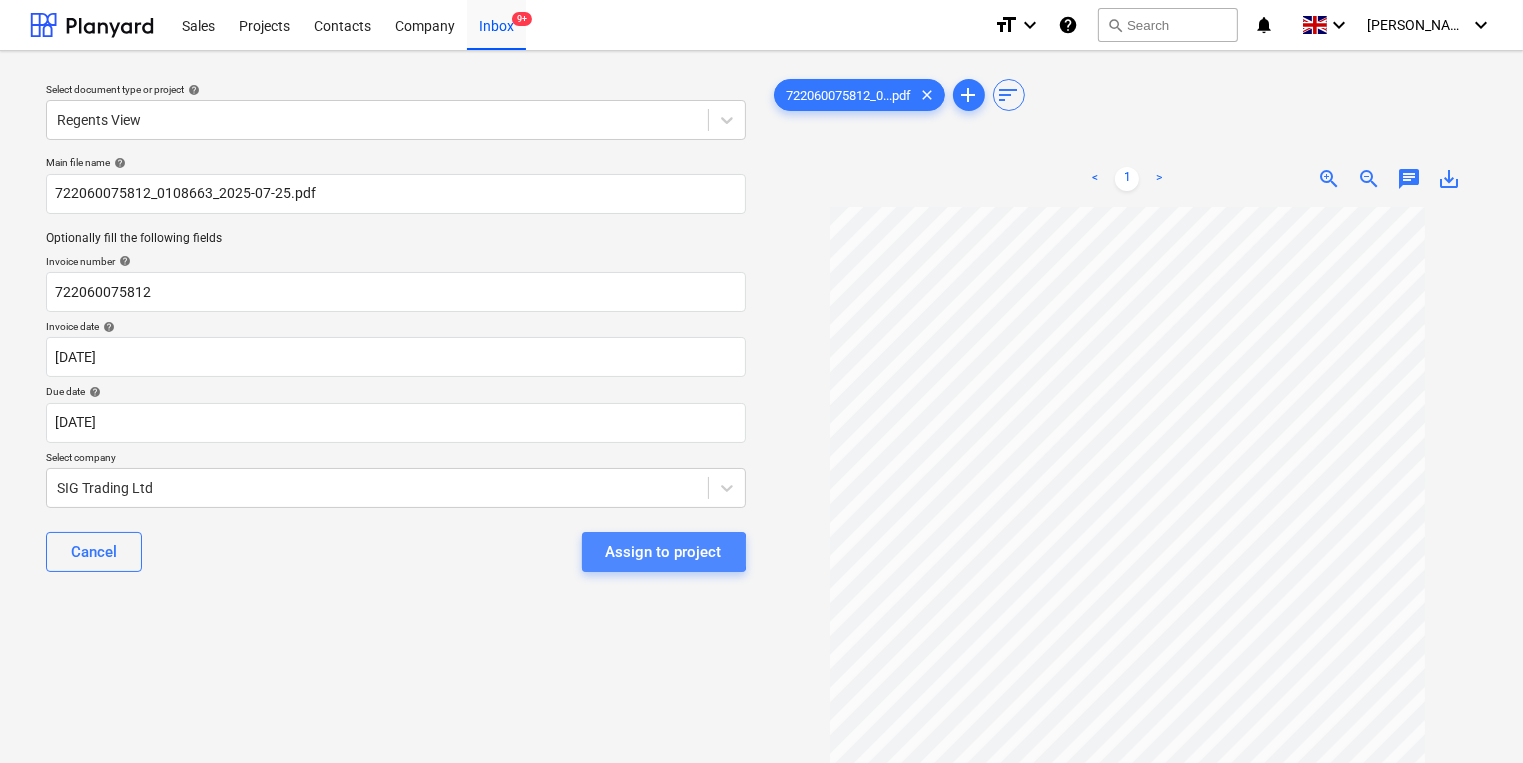 click on "Assign to project" at bounding box center (664, 552) 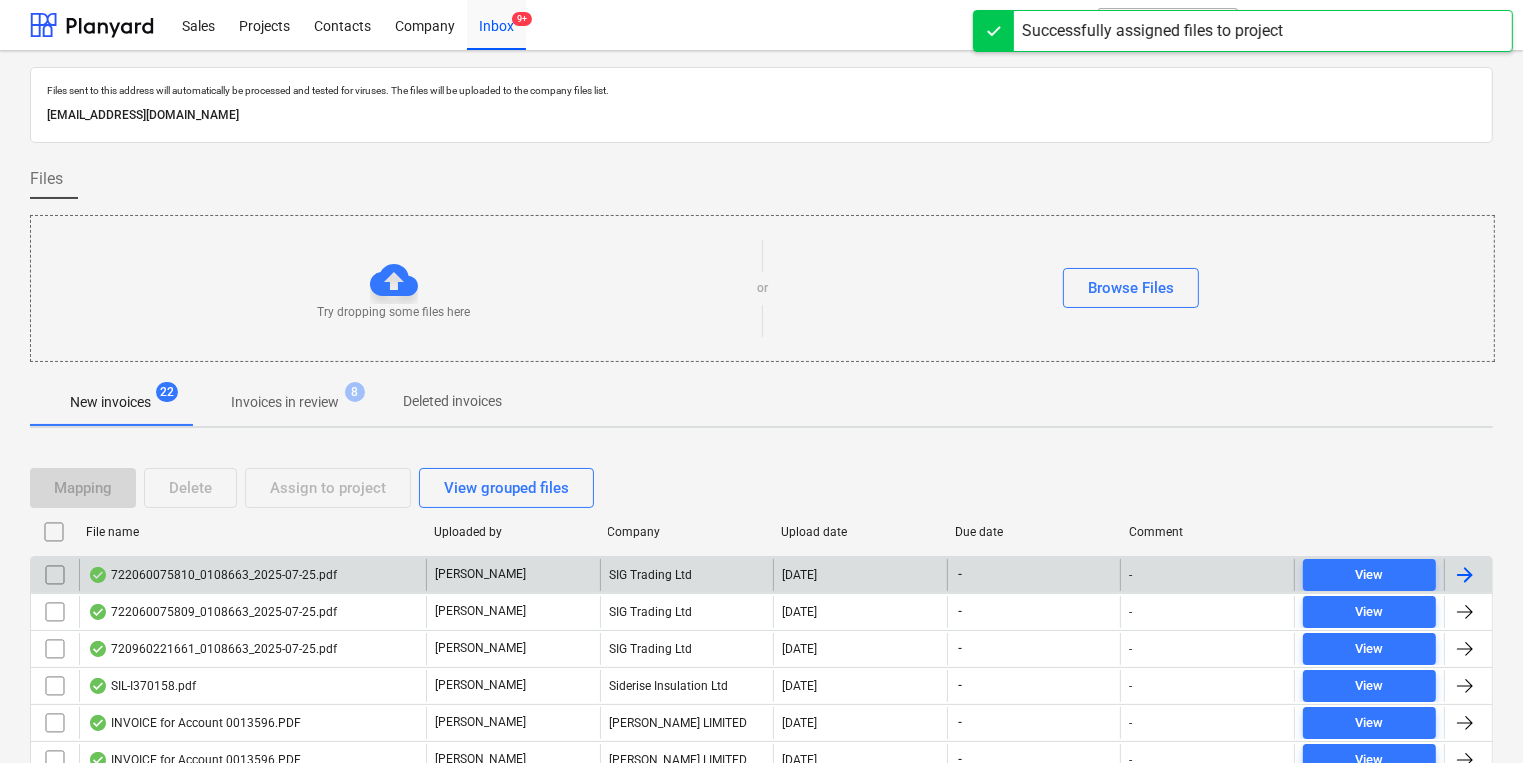 click on "722060075810_0108663_2025-07-25.pdf" at bounding box center [212, 575] 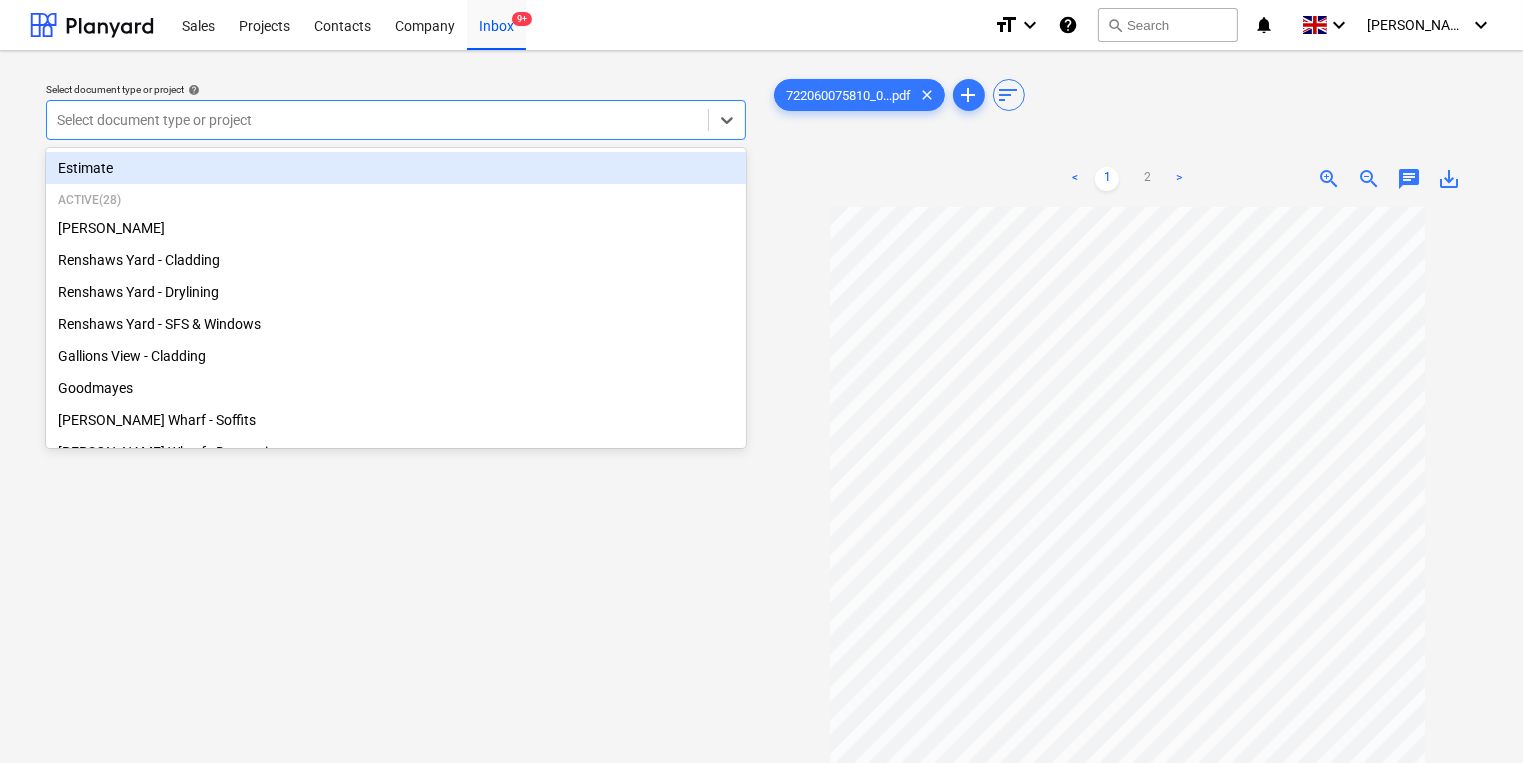 click at bounding box center [377, 120] 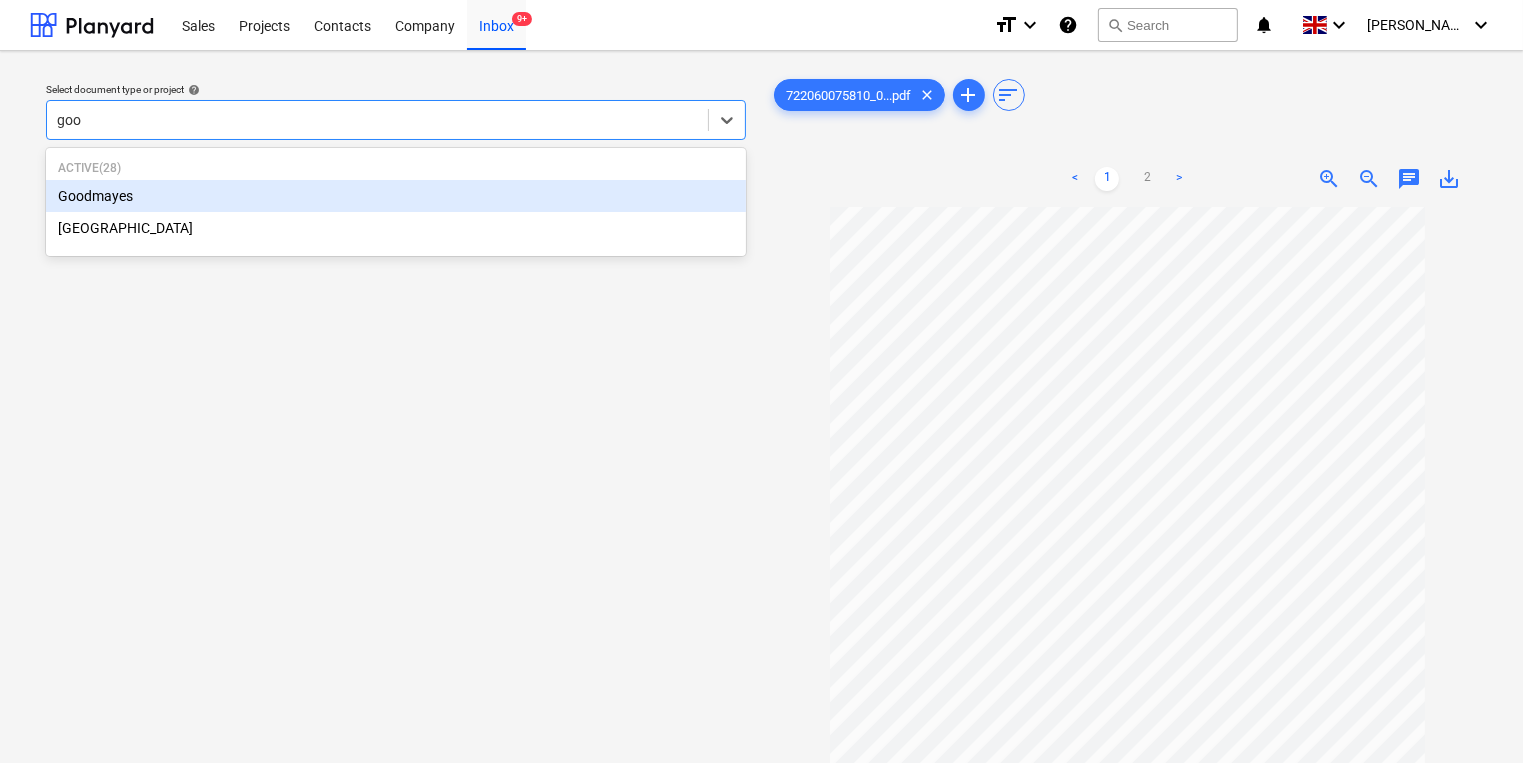 type on "good" 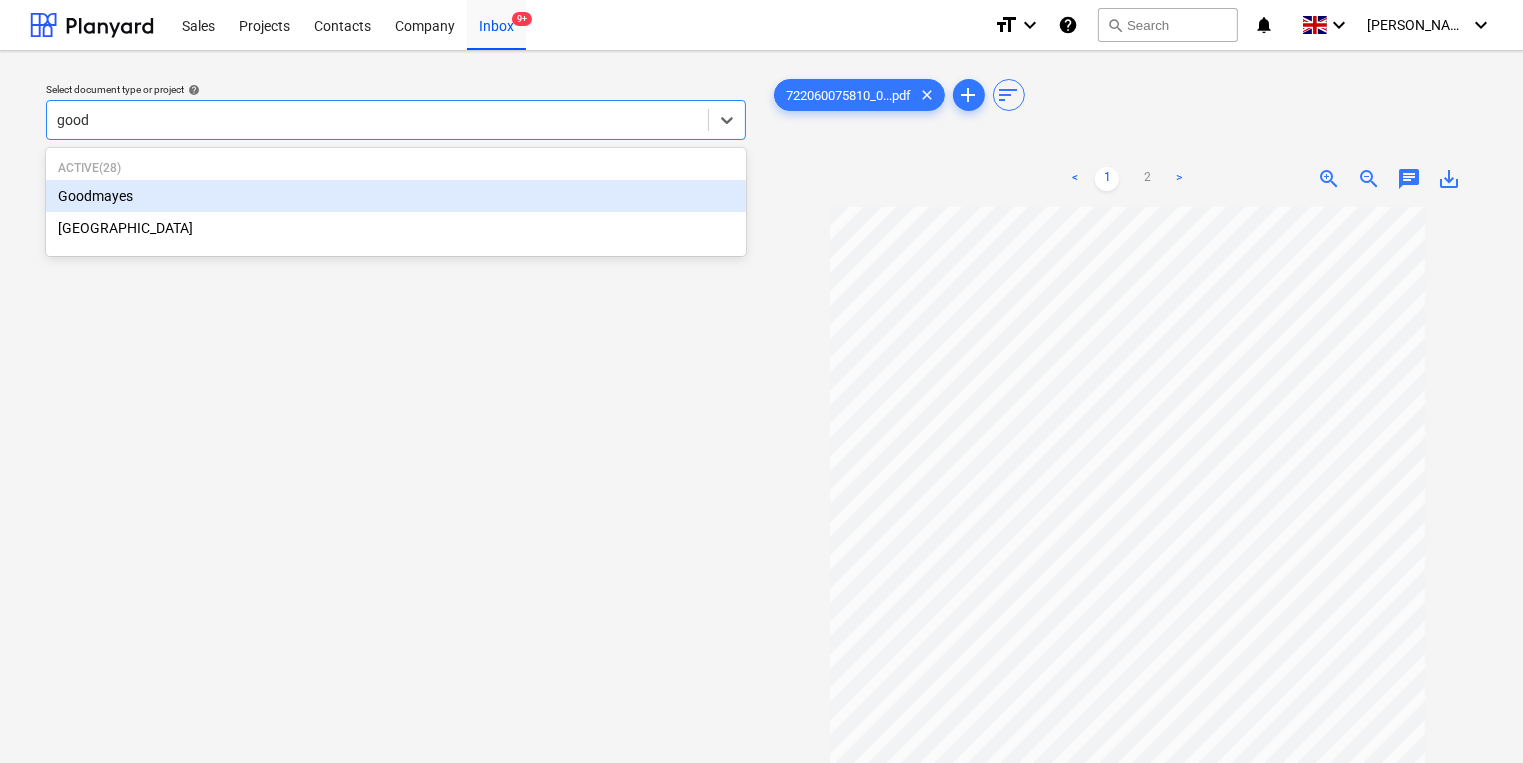 type 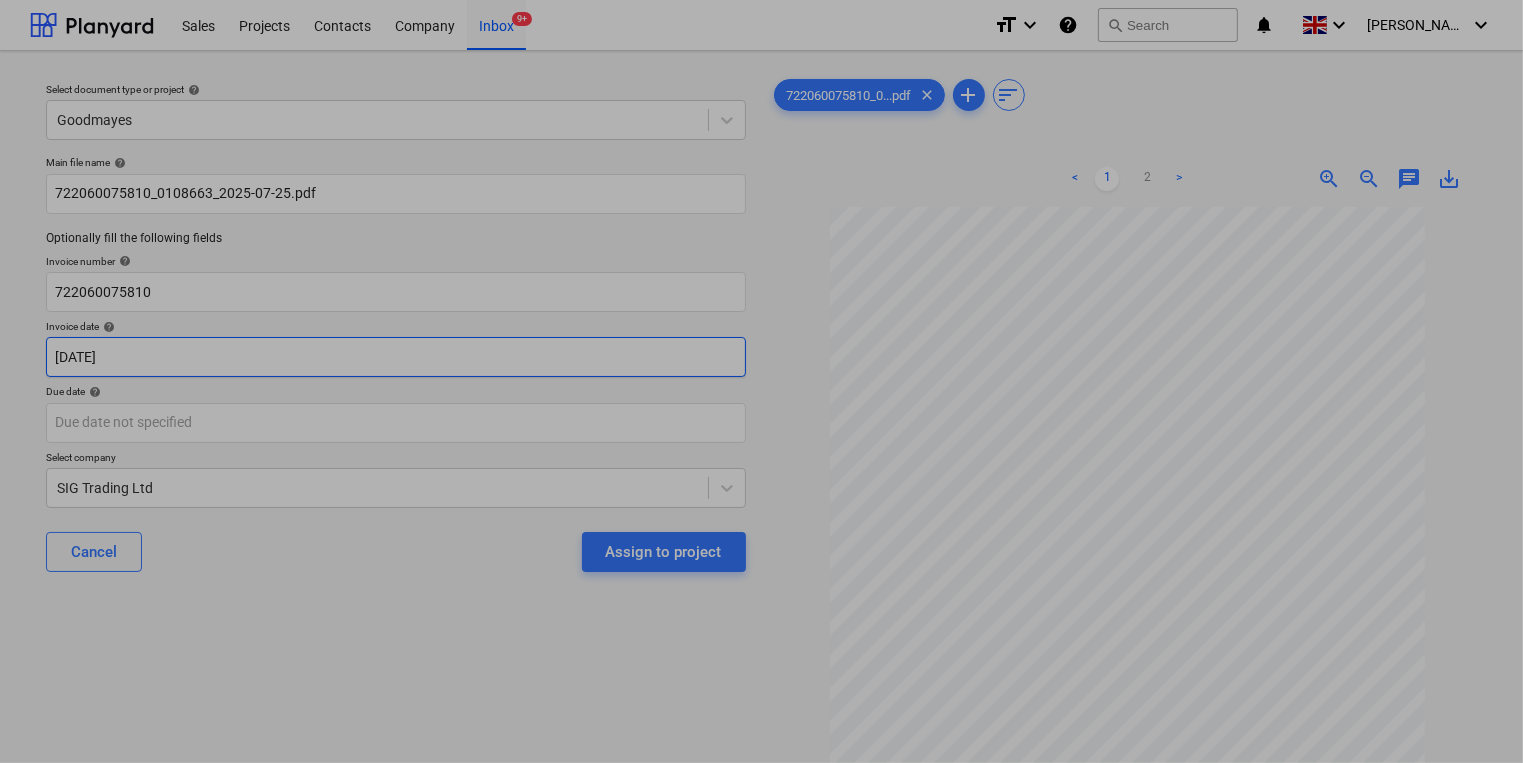 click on "Sales Projects Contacts Company Inbox 9+ format_size keyboard_arrow_down help search Search notifications 0 keyboard_arrow_down [PERSON_NAME] keyboard_arrow_down Select document type or project help Goodmayes Main file name help 722060075810_0108663_2025-07-25.pdf Optionally fill the following fields Invoice number help 722060075810 Invoice date help [DATE] [DATE] Press the down arrow key to interact with the calendar and
select a date. Press the question mark key to get the keyboard shortcuts for changing dates. Due date help Press the down arrow key to interact with the calendar and
select a date. Press the question mark key to get the keyboard shortcuts for changing dates. Select company SIG Trading Ltd   Cancel Assign to project 722060075810_0...pdf clear add sort < 1 2 > zoom_in zoom_out chat 0 save_alt
Su Mo Tu We Th Fr Sa Su Mo Tu We Th Fr Sa [DATE] 1 2 3 4 5 6 7 8 9 10 11 12 13 14 15 16 17 18 19 20 21 22 23 24 25 26 27 28 29 [DATE] 1 2 3 4 5 6 7 8 9 10 11 12 13 14" at bounding box center (761, 381) 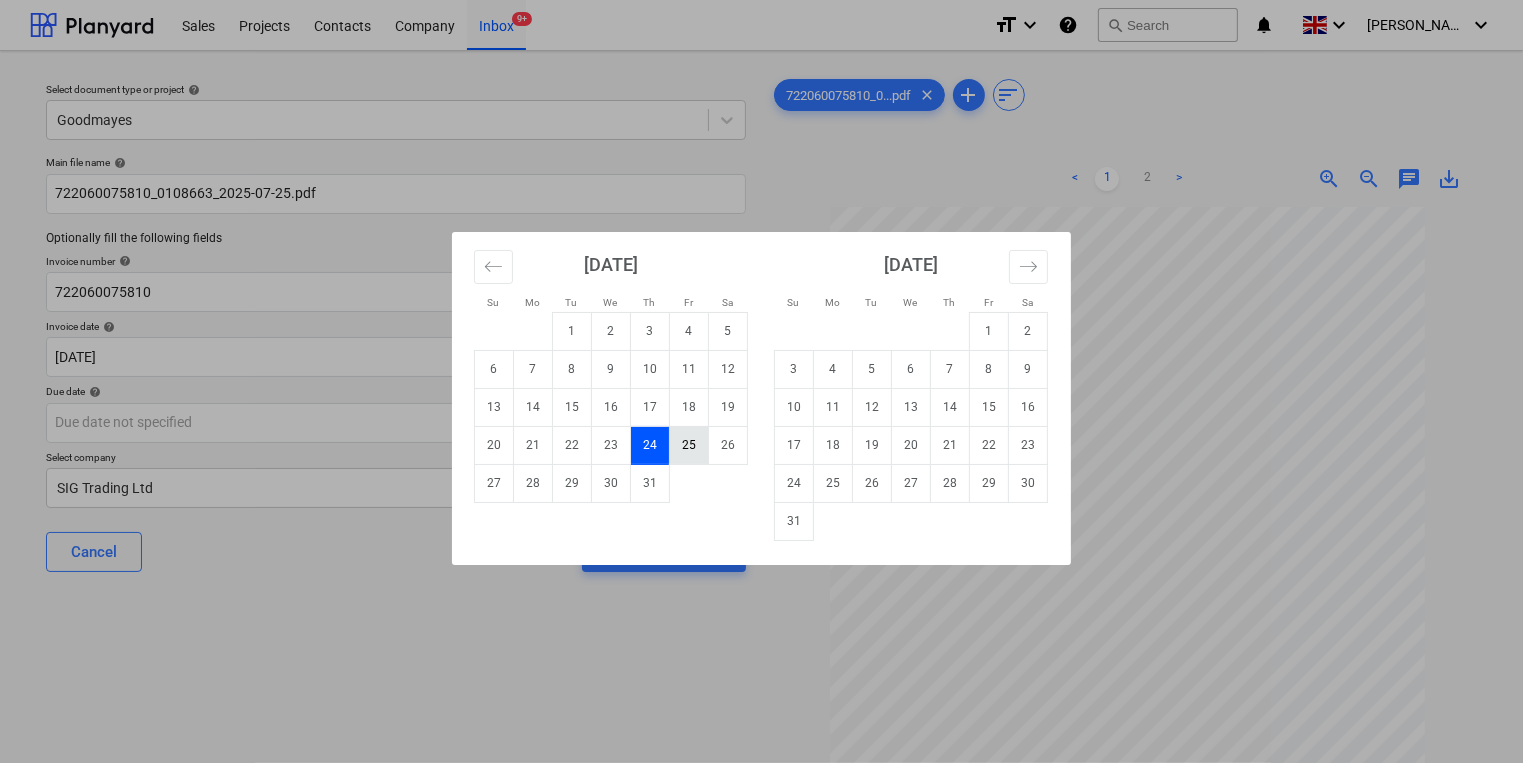 click on "25" at bounding box center [689, 445] 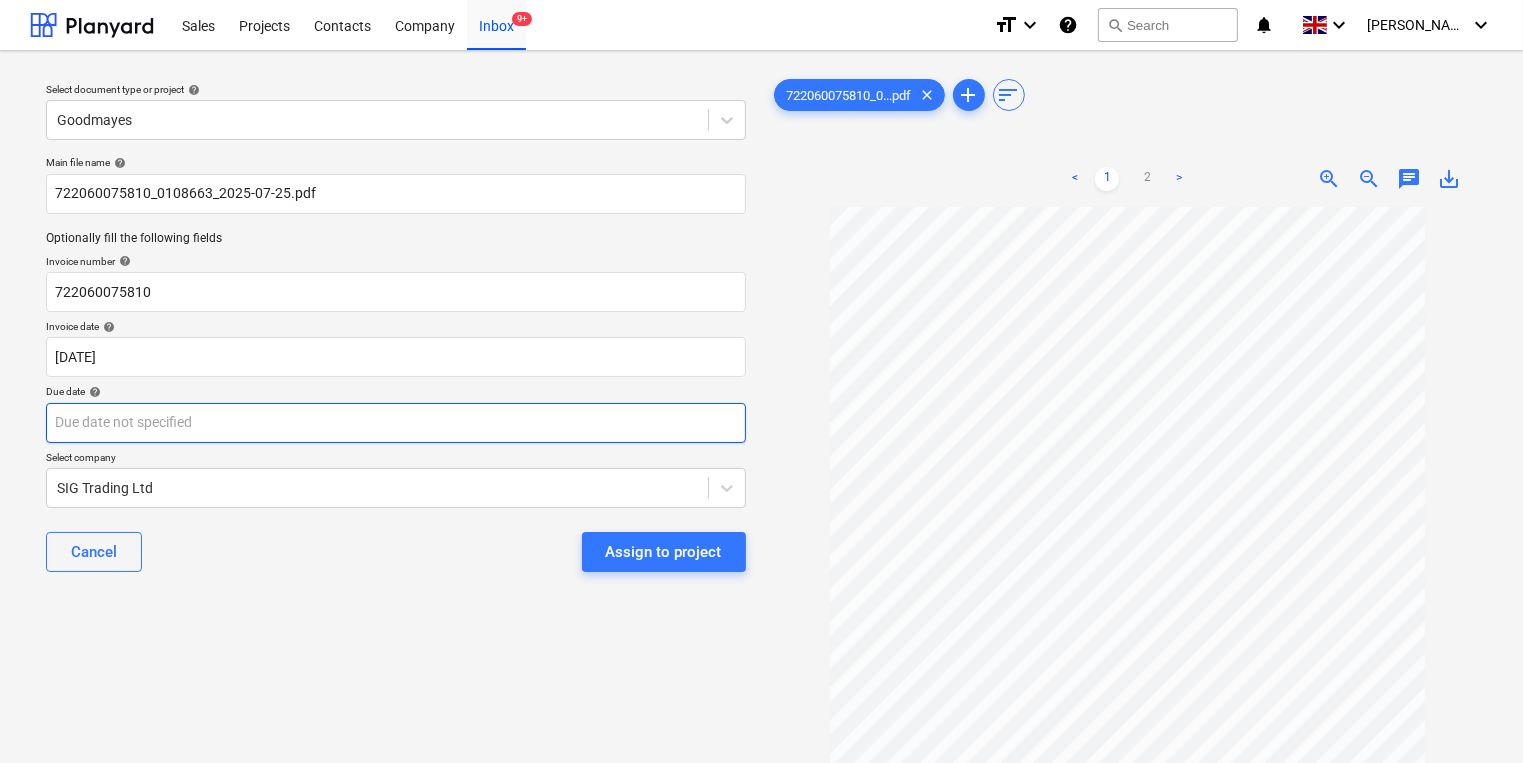 click on "Sales Projects Contacts Company Inbox 9+ format_size keyboard_arrow_down help search Search notifications 0 keyboard_arrow_down [PERSON_NAME] keyboard_arrow_down Select document type or project help Goodmayes Main file name help 722060075810_0108663_2025-07-25.pdf Optionally fill the following fields Invoice number help 722060075810 Invoice date help [DATE] [DATE] Press the down arrow key to interact with the calendar and
select a date. Press the question mark key to get the keyboard shortcuts for changing dates. Due date help Press the down arrow key to interact with the calendar and
select a date. Press the question mark key to get the keyboard shortcuts for changing dates. Select company SIG Trading Ltd   Cancel Assign to project 722060075810_0...pdf clear add sort < 1 2 > zoom_in zoom_out chat 0 save_alt" at bounding box center (761, 381) 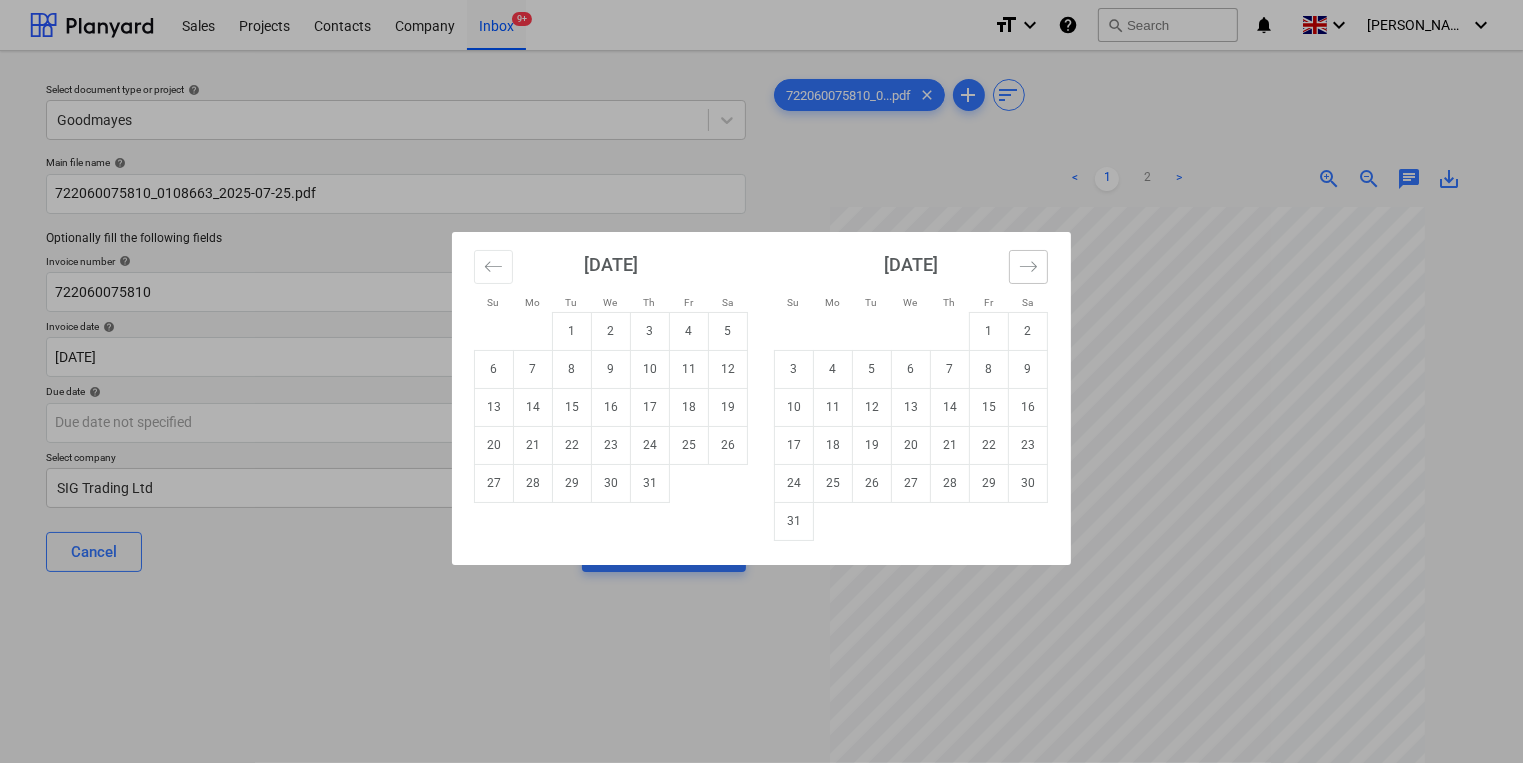 click 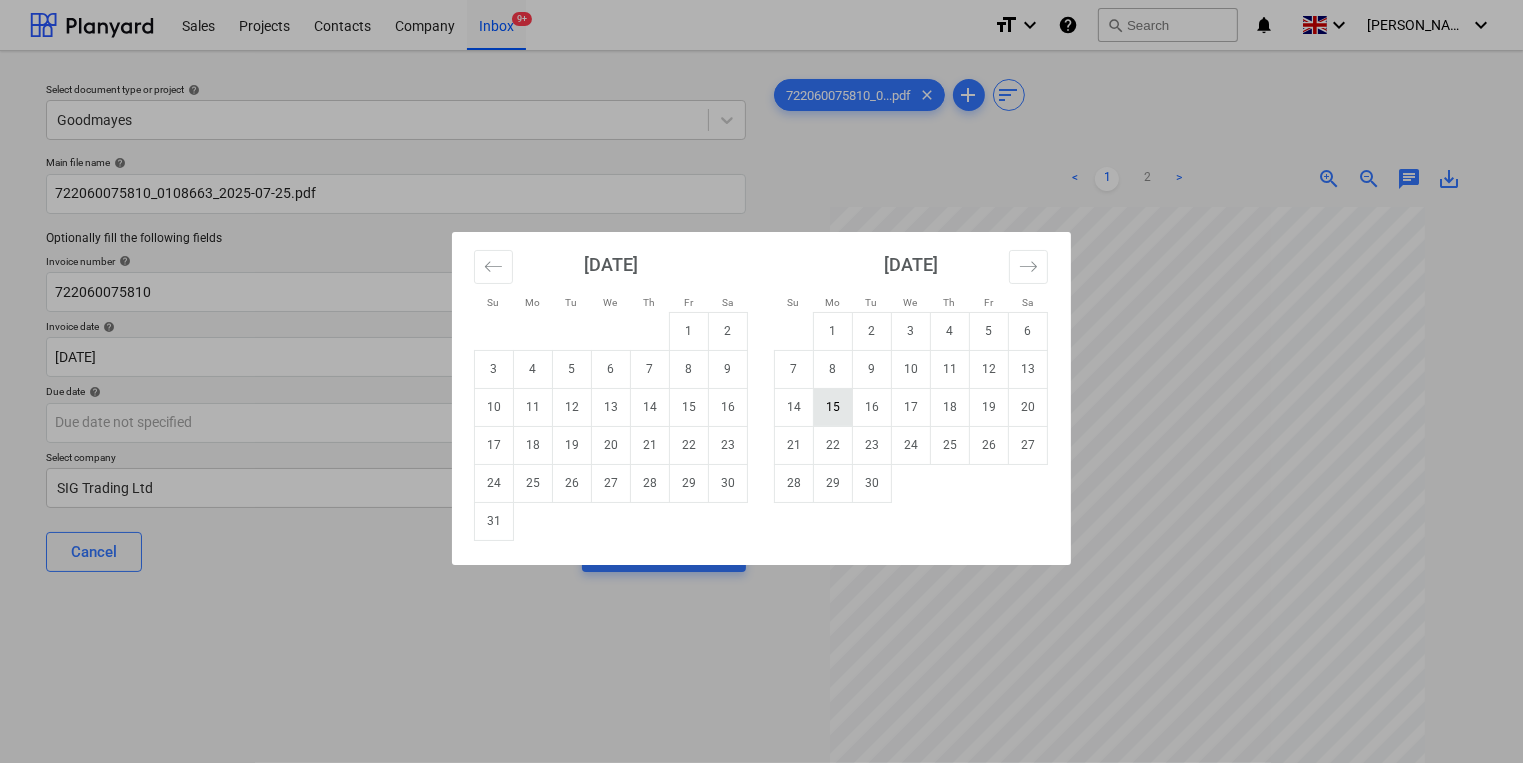 click on "15" at bounding box center (833, 407) 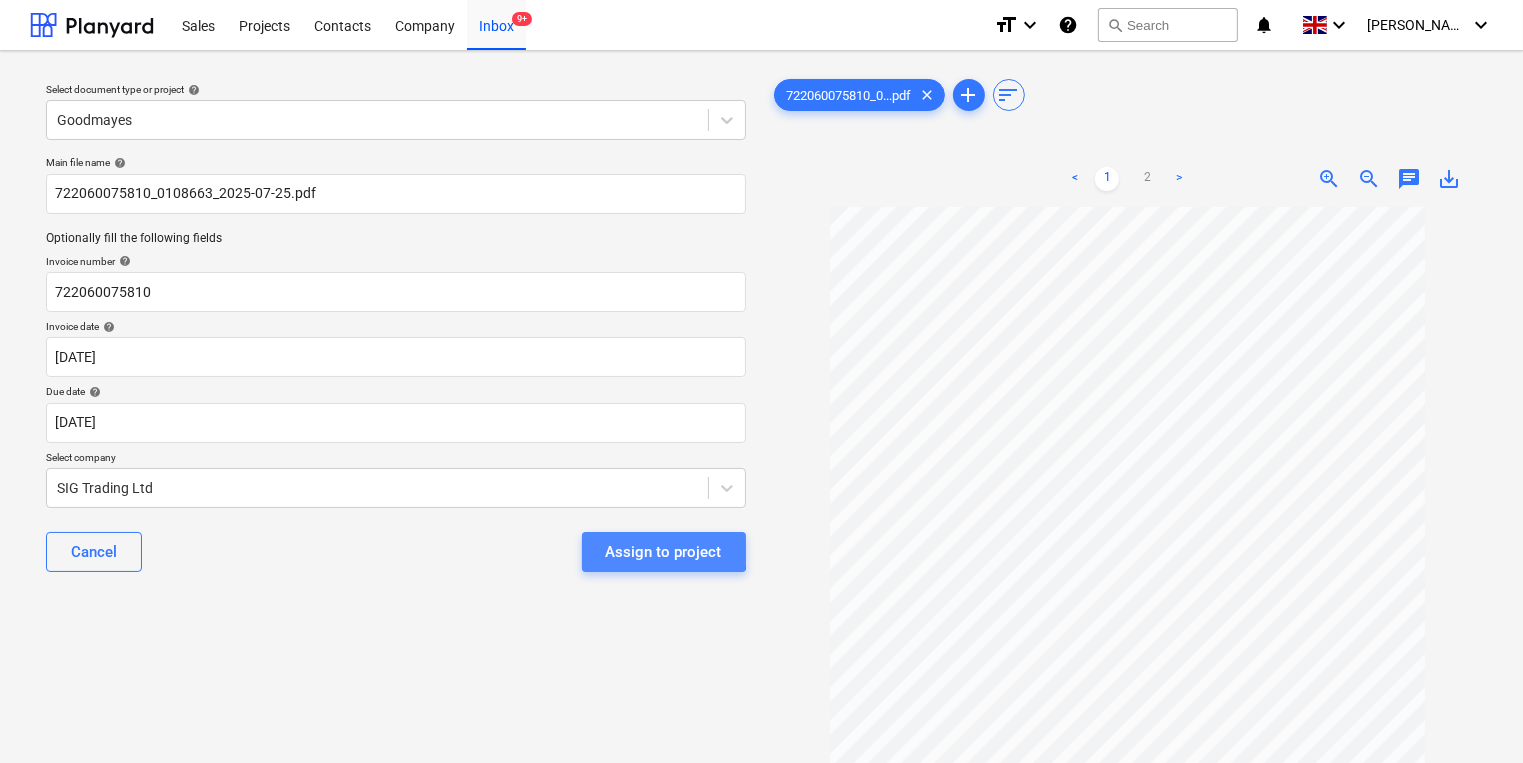 click on "Assign to project" at bounding box center (664, 552) 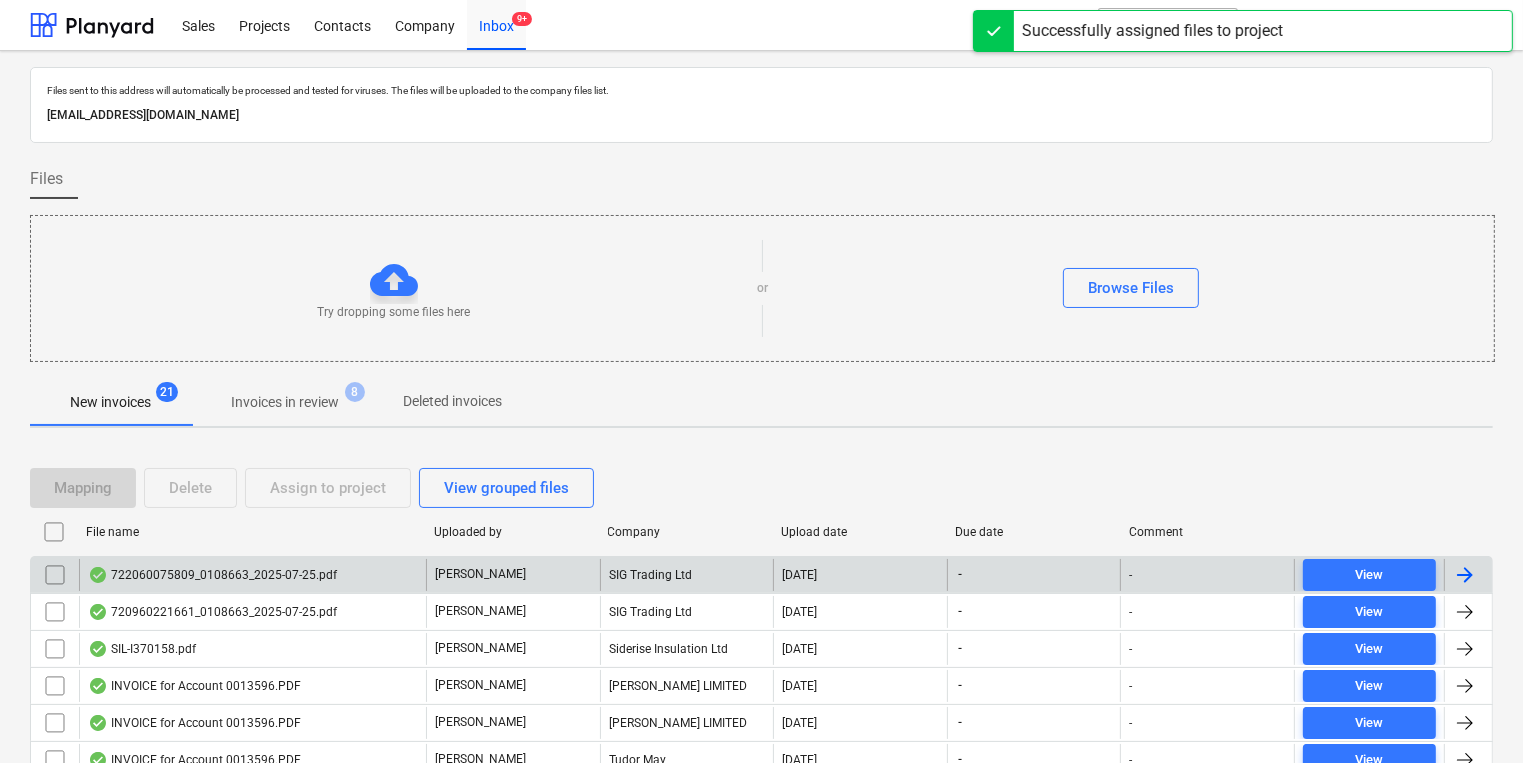 click on "722060075809_0108663_2025-07-25.pdf" at bounding box center [212, 575] 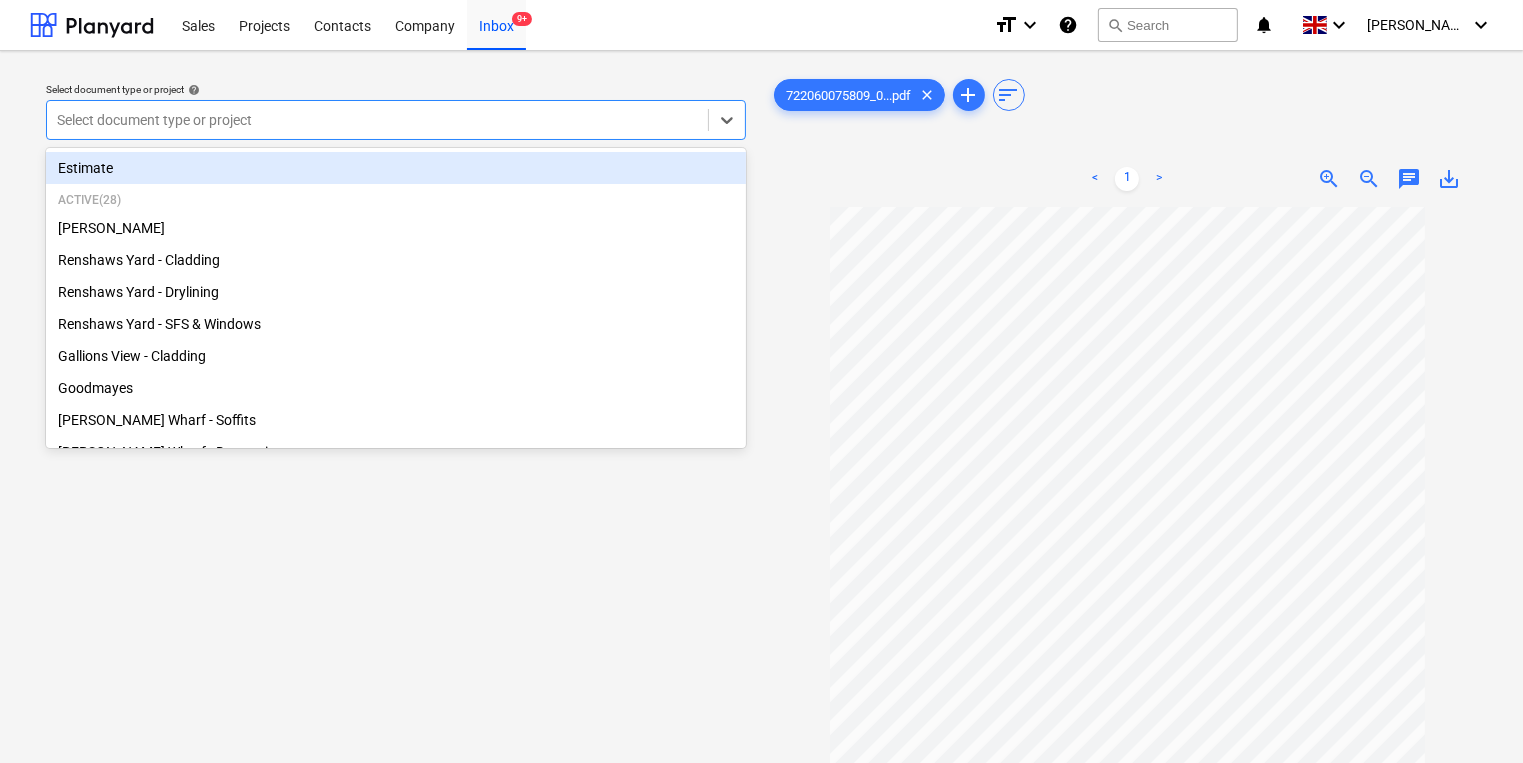 click at bounding box center [377, 120] 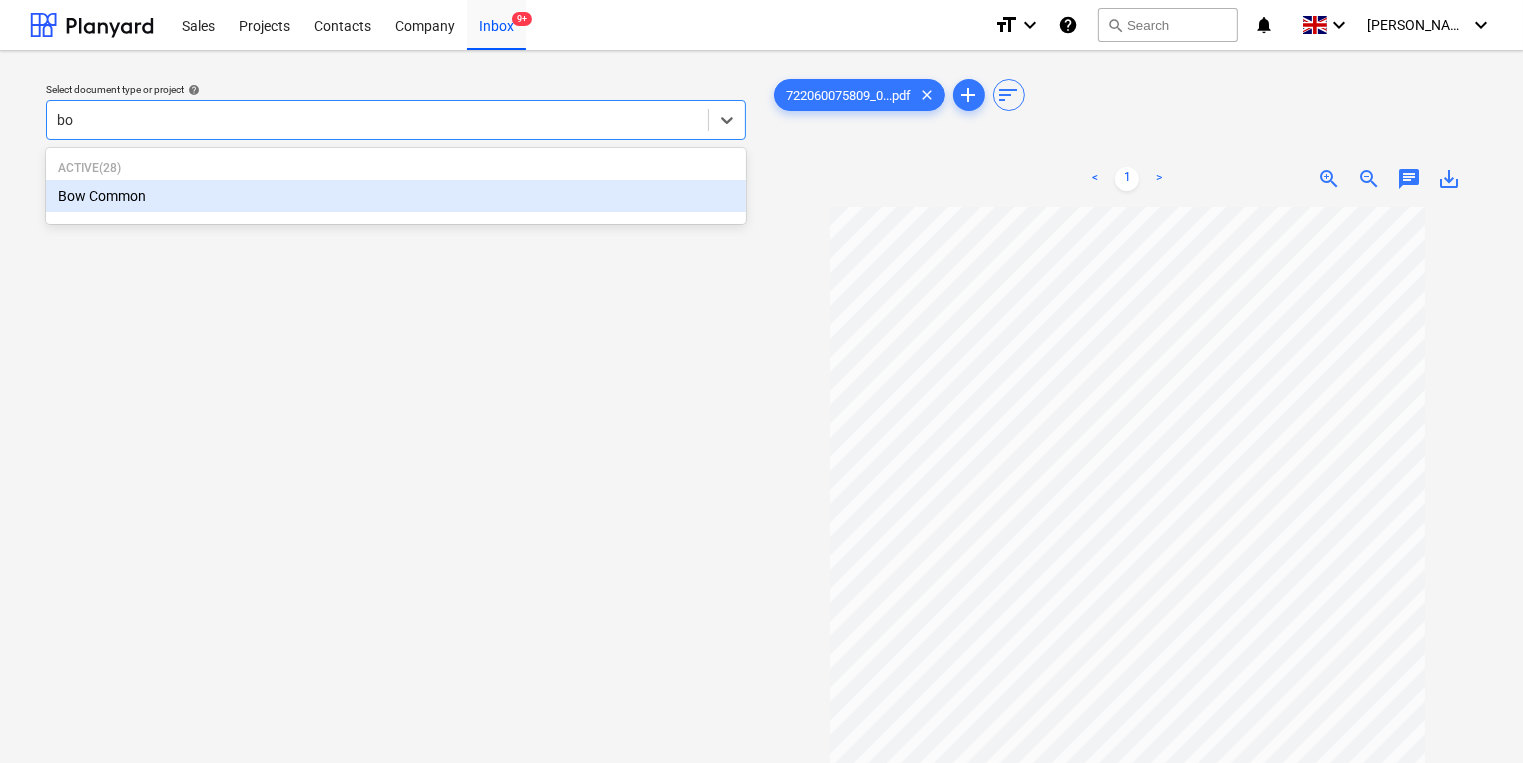 type on "bow" 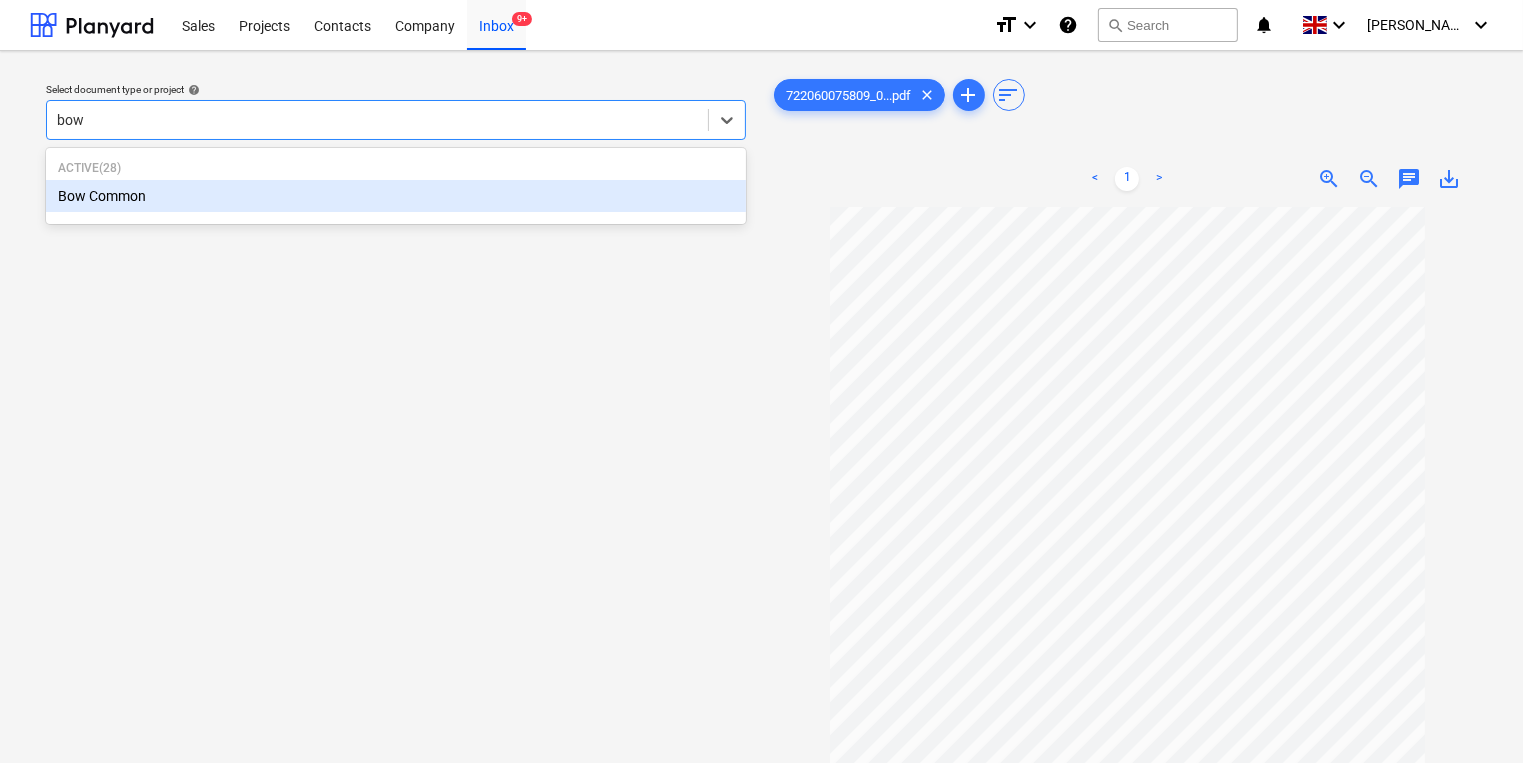 type 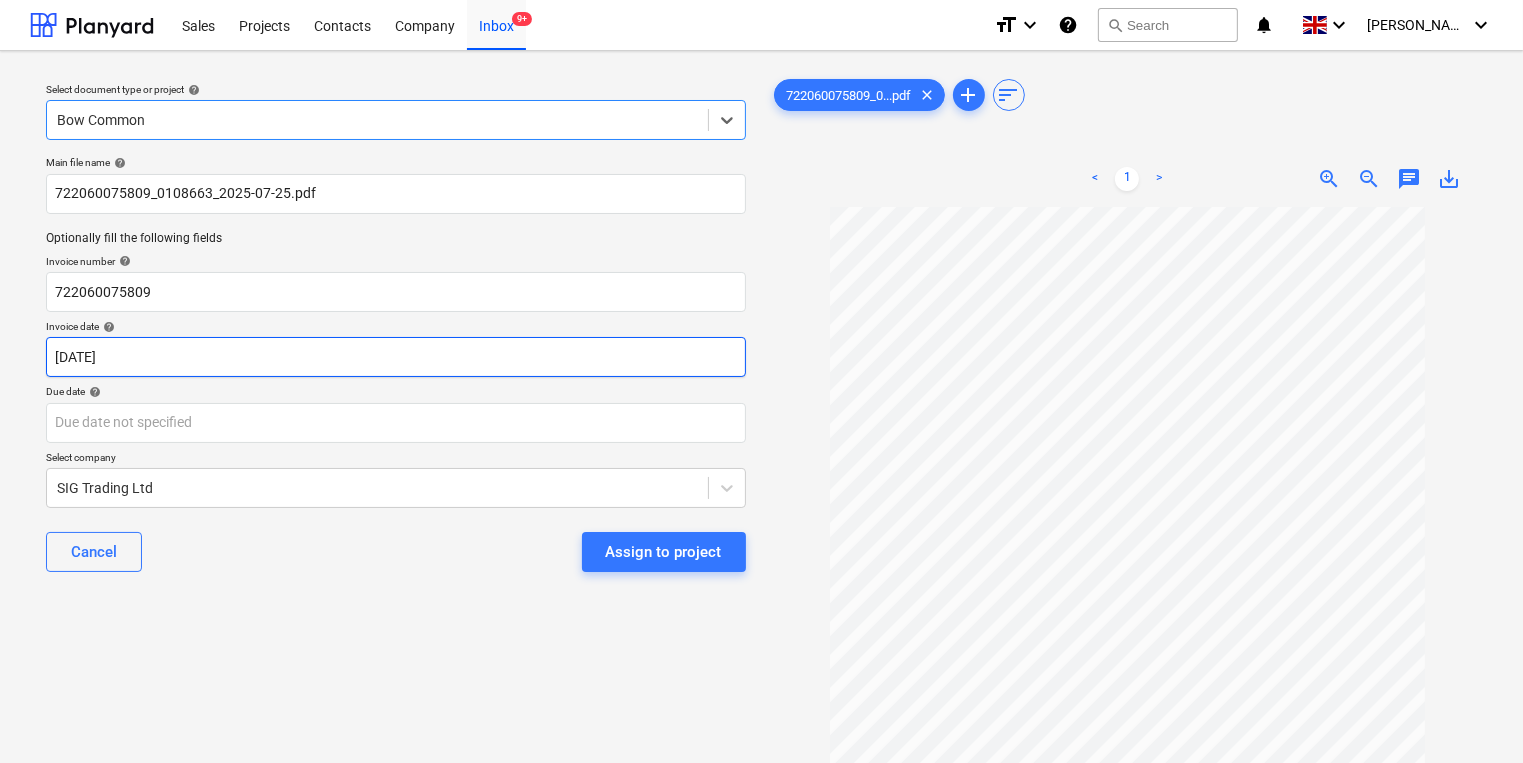 click on "Sales Projects Contacts Company Inbox 9+ format_size keyboard_arrow_down help search Search notifications 0 keyboard_arrow_down [PERSON_NAME] keyboard_arrow_down Select document type or project help option Bow Common, selected.   Select is focused ,type to refine list, press Down to open the menu,  Bow Common Main file name help 722060075809_0108663_2025-07-25.pdf Optionally fill the following fields Invoice number help 722060075809 Invoice date help [DATE] [DATE] Press the down arrow key to interact with the calendar and
select a date. Press the question mark key to get the keyboard shortcuts for changing dates. Due date help Press the down arrow key to interact with the calendar and
select a date. Press the question mark key to get the keyboard shortcuts for changing dates. Select company SIG Trading Ltd   Cancel Assign to project 722060075809_0...pdf clear add sort < 1 > zoom_in zoom_out chat 0 save_alt" at bounding box center (761, 381) 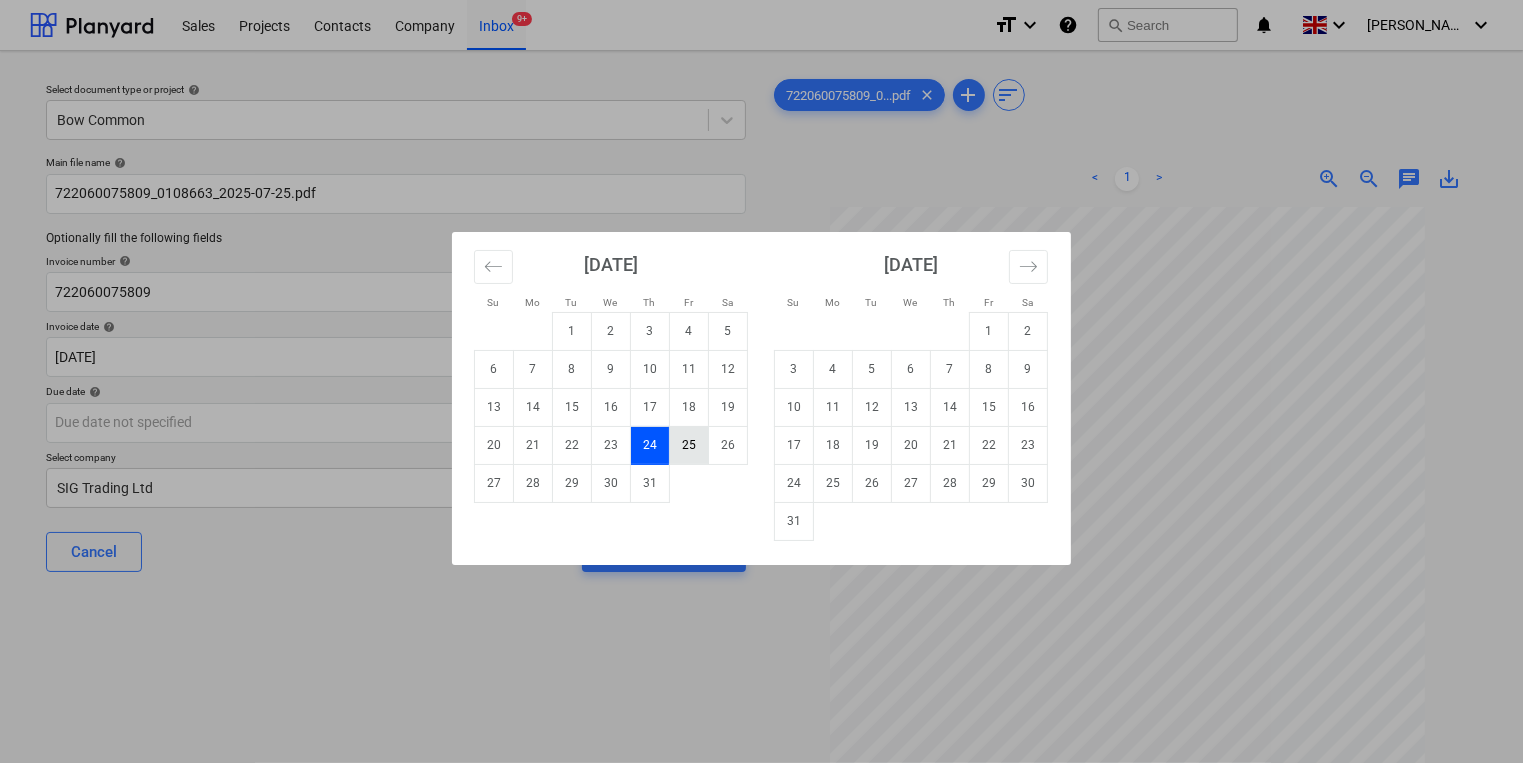 click on "25" at bounding box center [689, 445] 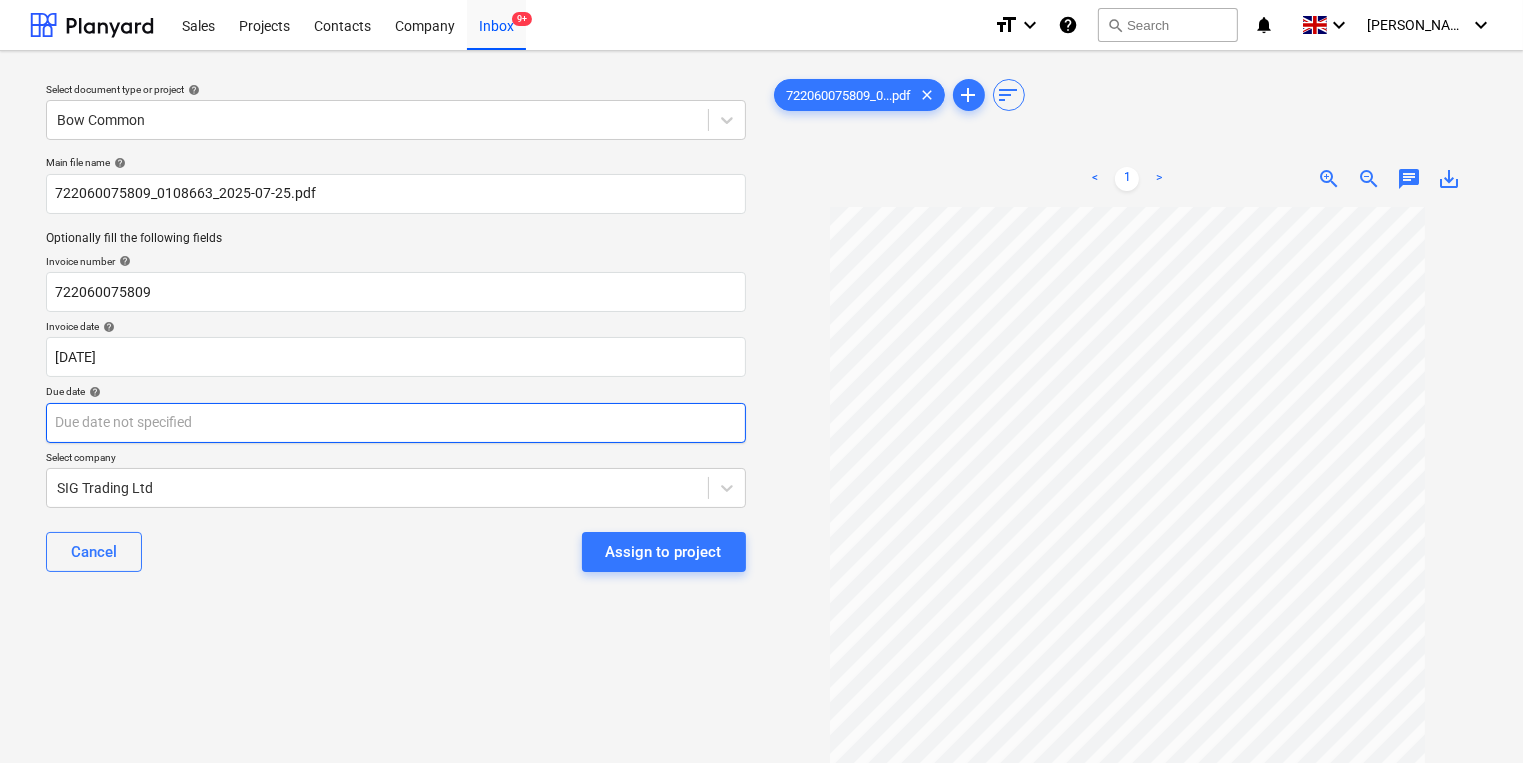 click on "Sales Projects Contacts Company Inbox 9+ format_size keyboard_arrow_down help search Search notifications 0 keyboard_arrow_down [PERSON_NAME] keyboard_arrow_down Select document type or project help Bow Common Main file name help 722060075809_0108663_2025-07-25.pdf Optionally fill the following fields Invoice number help 722060075809 Invoice date help [DATE] [DATE] Press the down arrow key to interact with the calendar and
select a date. Press the question mark key to get the keyboard shortcuts for changing dates. Due date help Press the down arrow key to interact with the calendar and
select a date. Press the question mark key to get the keyboard shortcuts for changing dates. Select company SIG Trading Ltd   Cancel Assign to project 722060075809_0...pdf clear add sort < 1 > zoom_in zoom_out chat 0 save_alt" at bounding box center (761, 381) 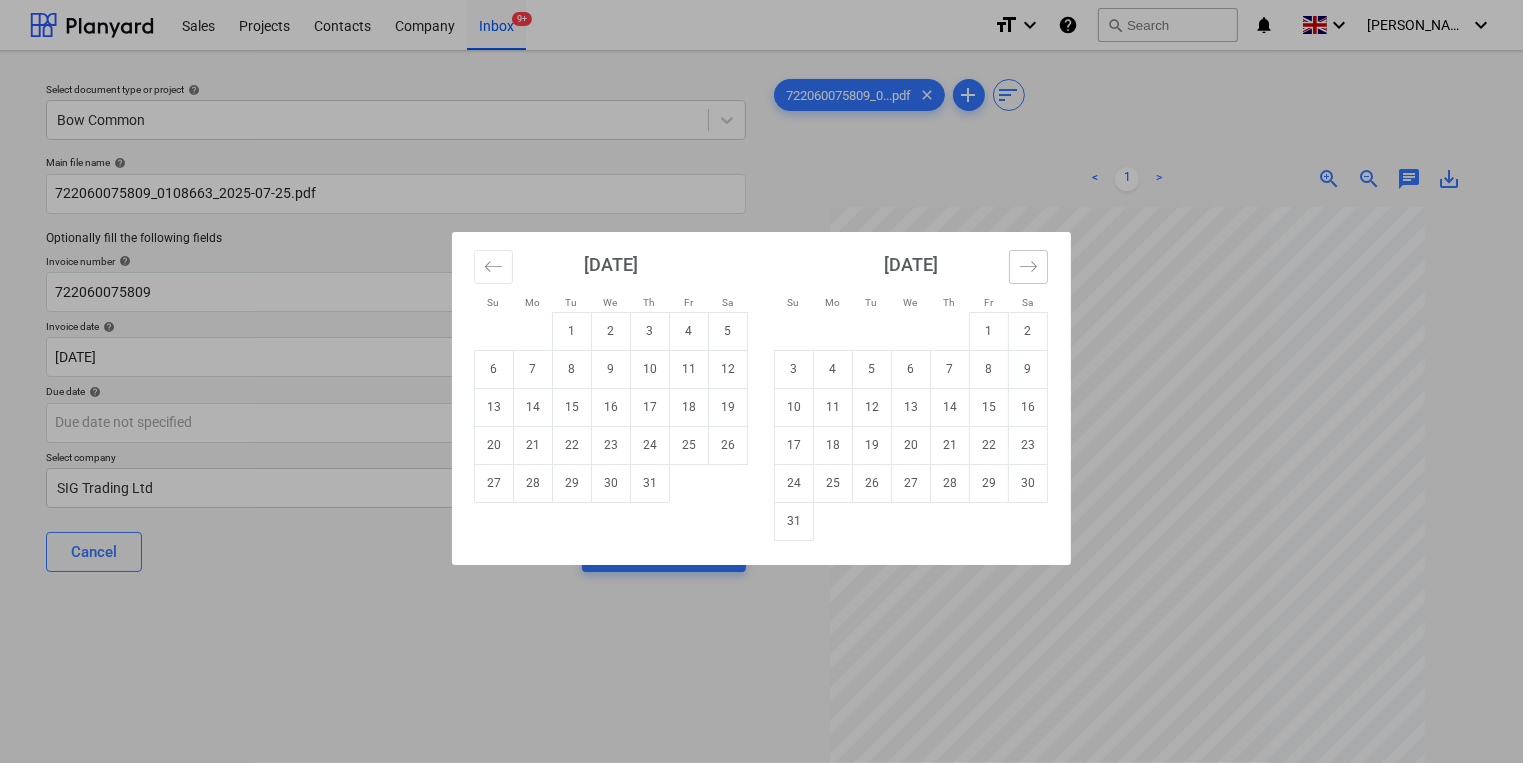 drag, startPoint x: 1040, startPoint y: 260, endPoint x: 984, endPoint y: 312, distance: 76.41989 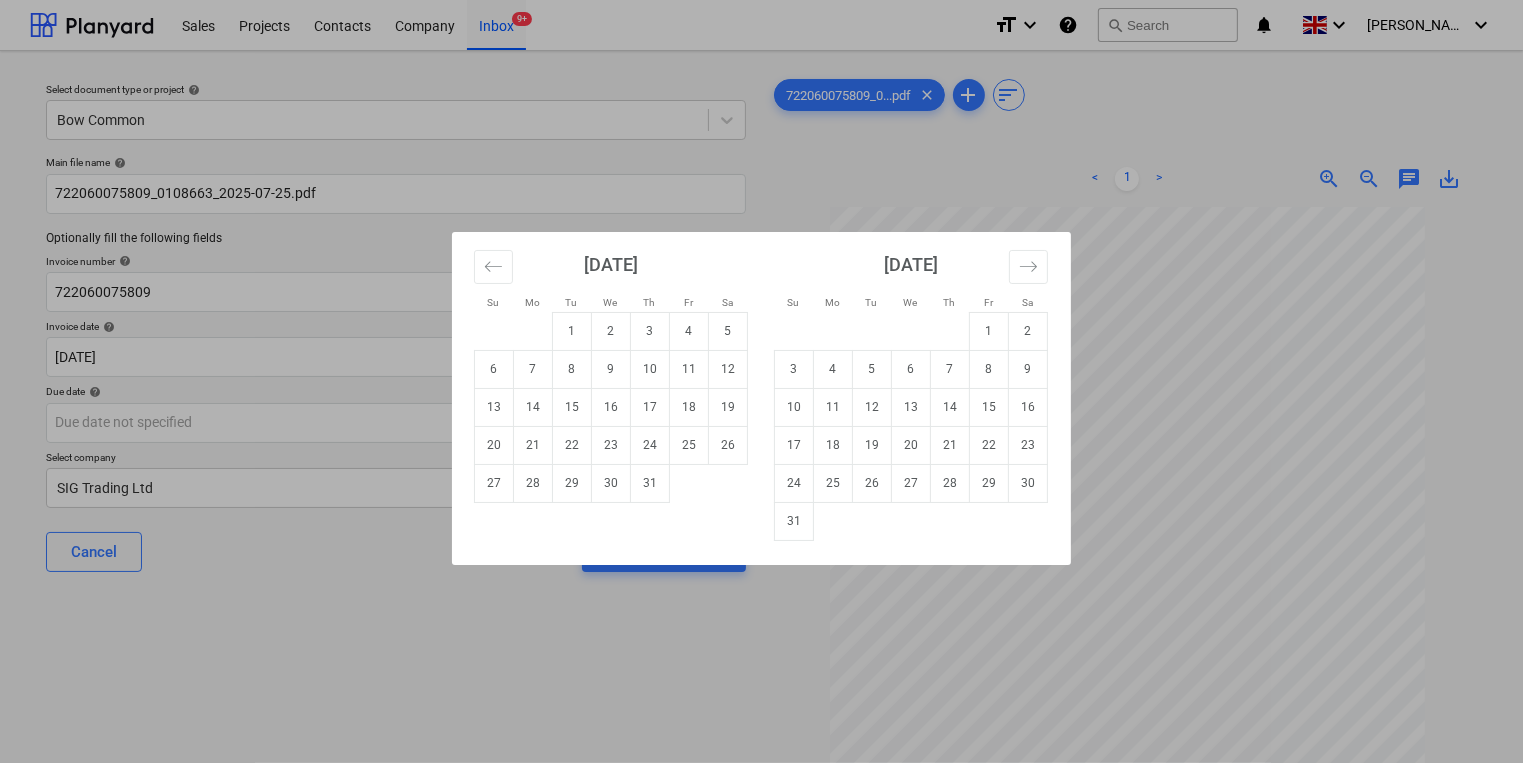 click at bounding box center (1028, 267) 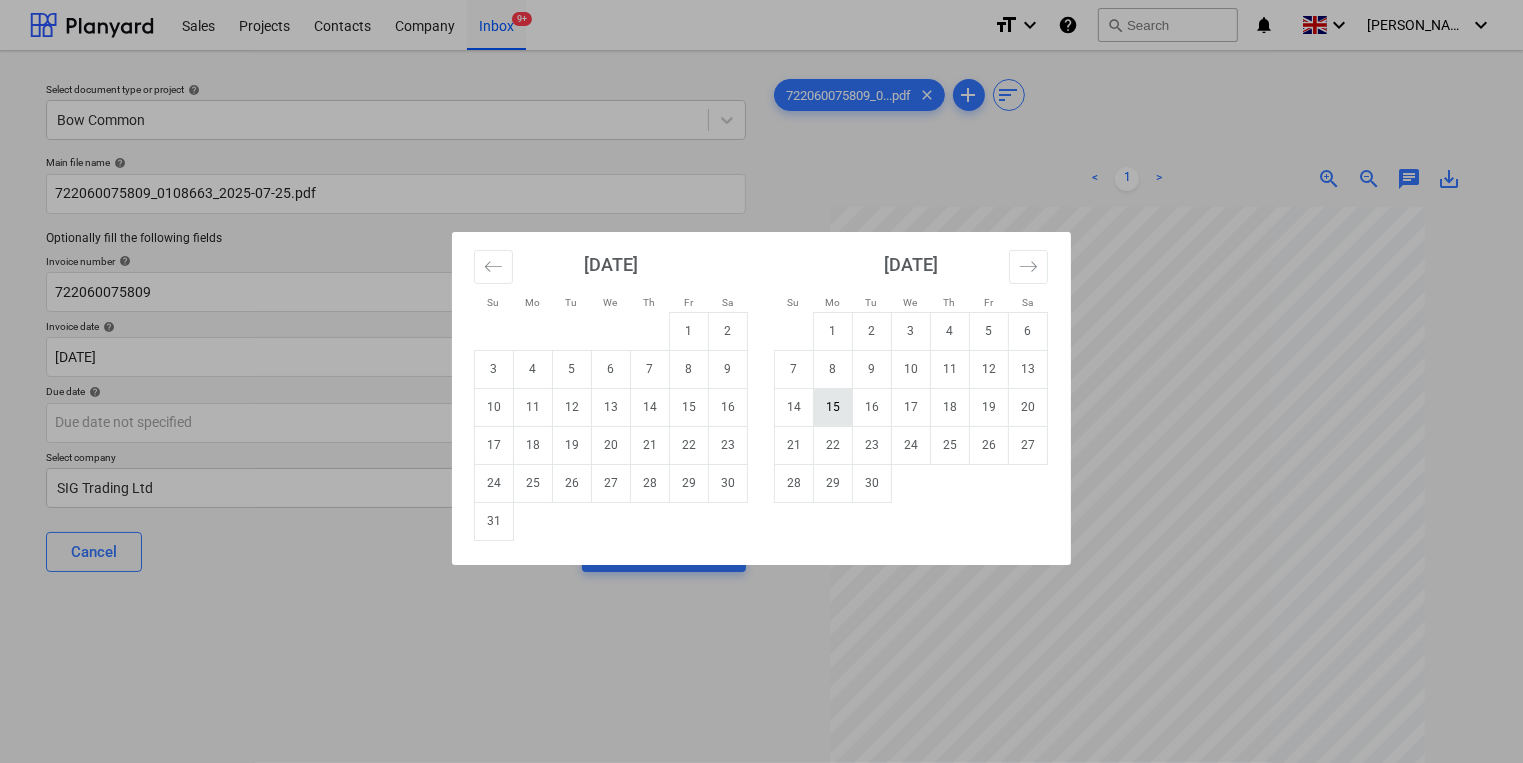 click on "15" at bounding box center [833, 407] 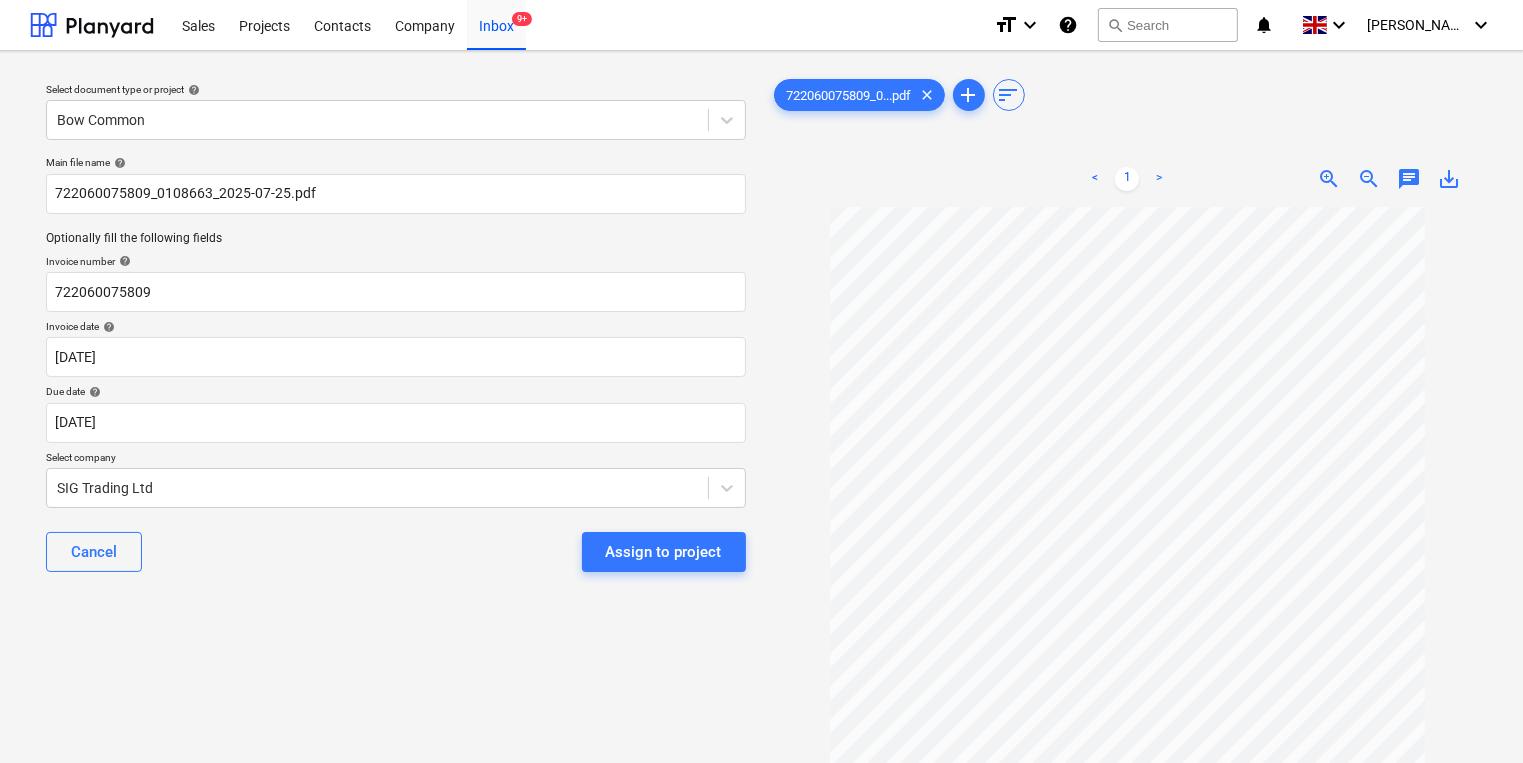 scroll, scrollTop: 138, scrollLeft: 0, axis: vertical 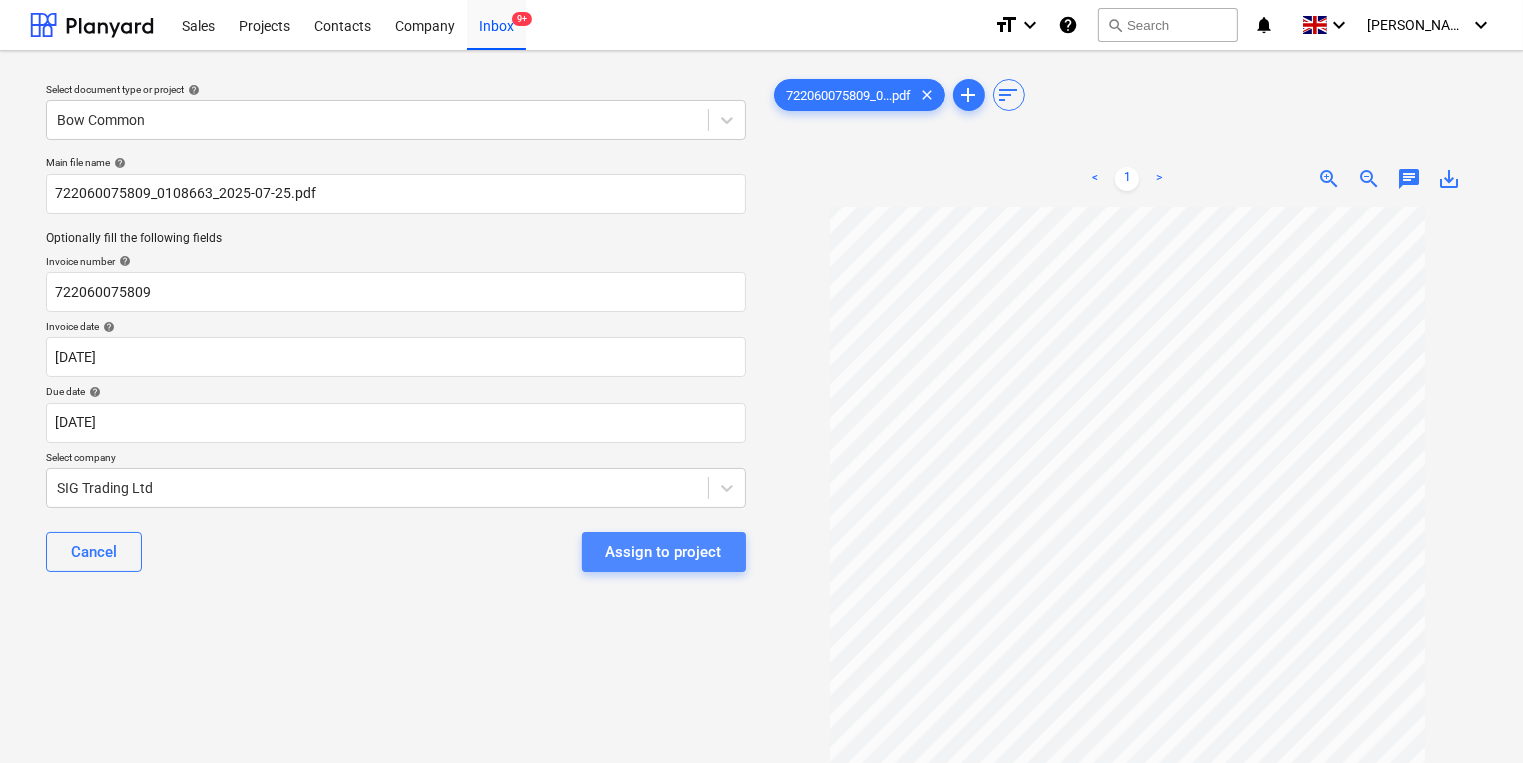 click on "Assign to project" at bounding box center (664, 552) 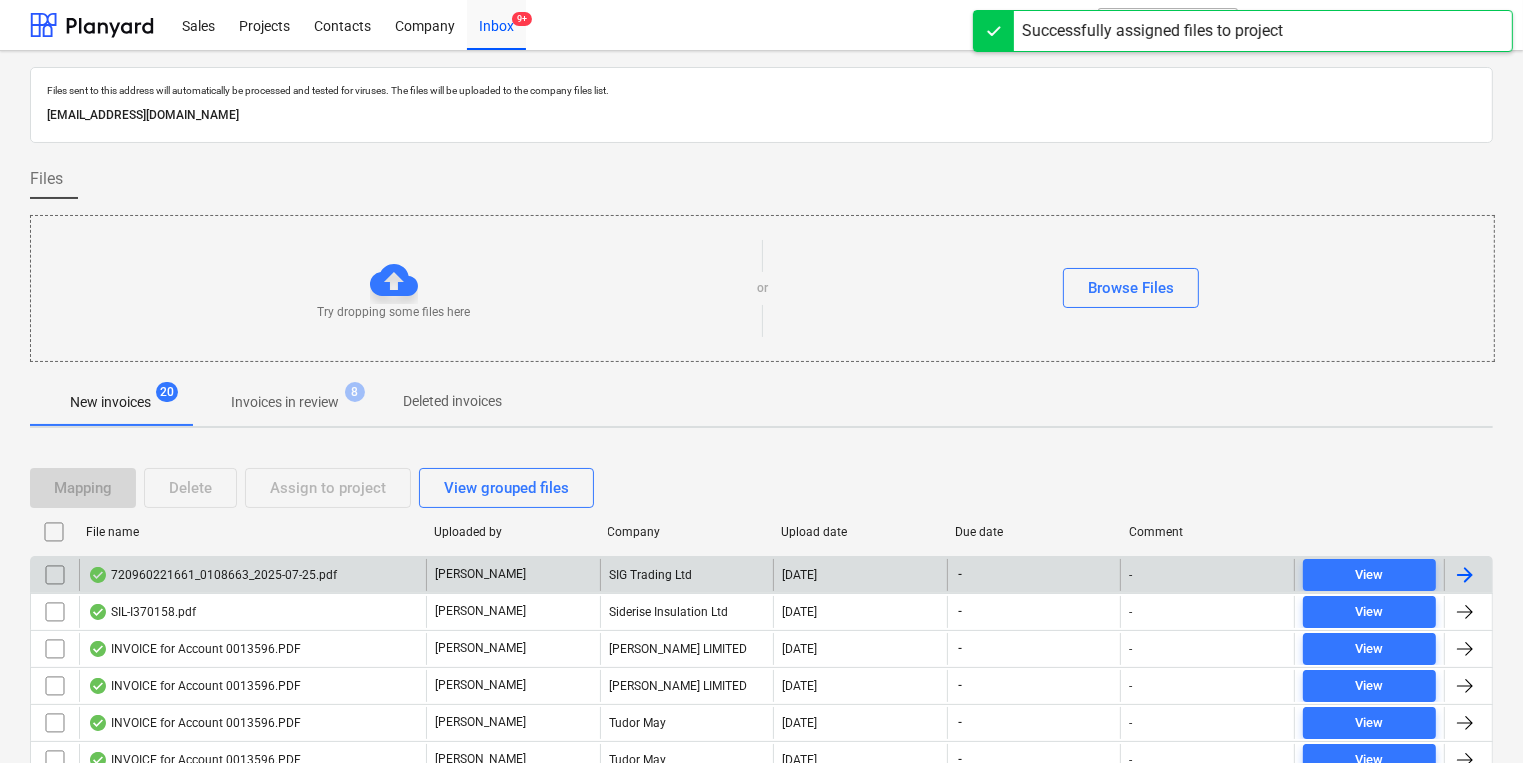 click on "720960221661_0108663_2025-07-25.pdf" at bounding box center [252, 575] 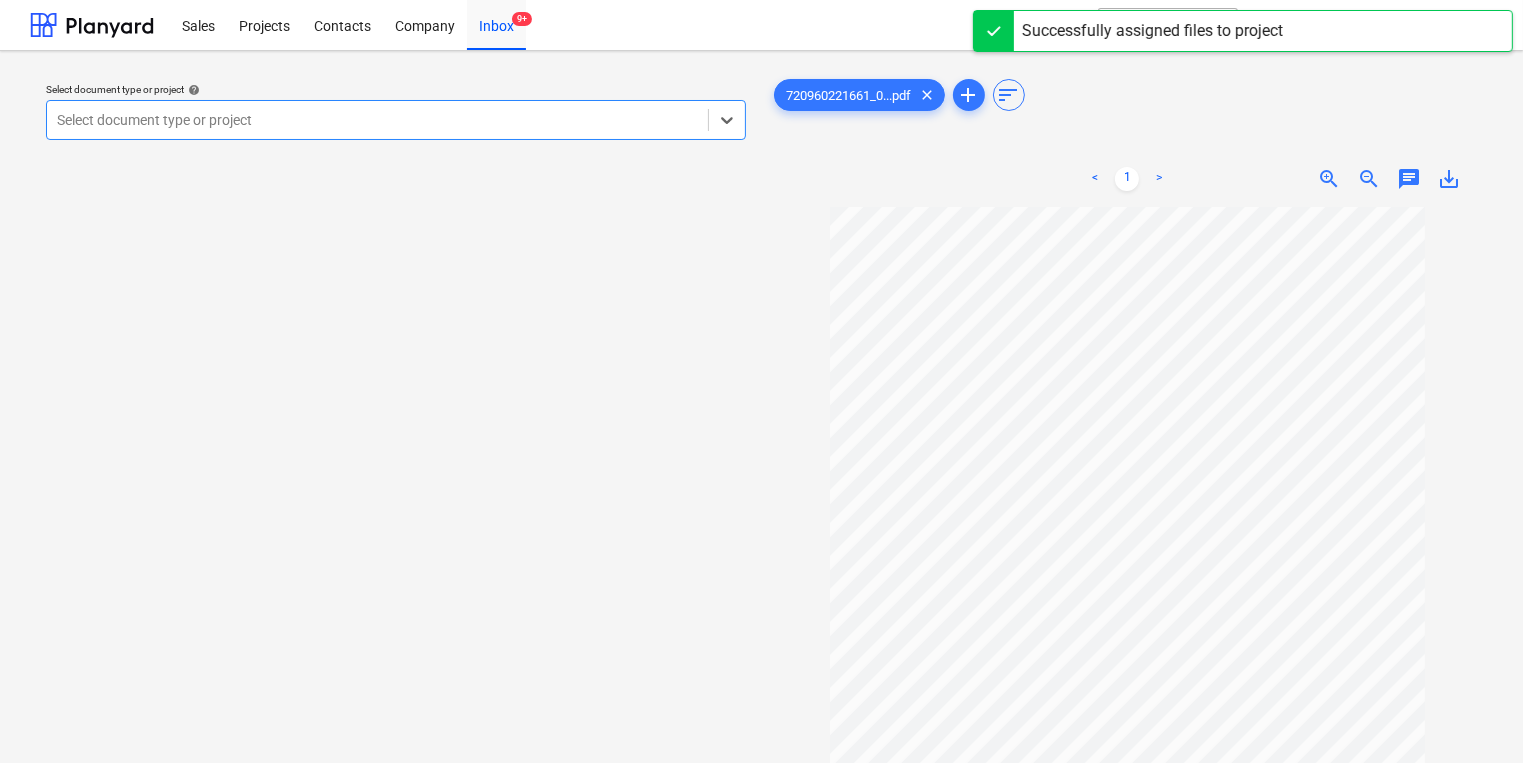click at bounding box center [377, 120] 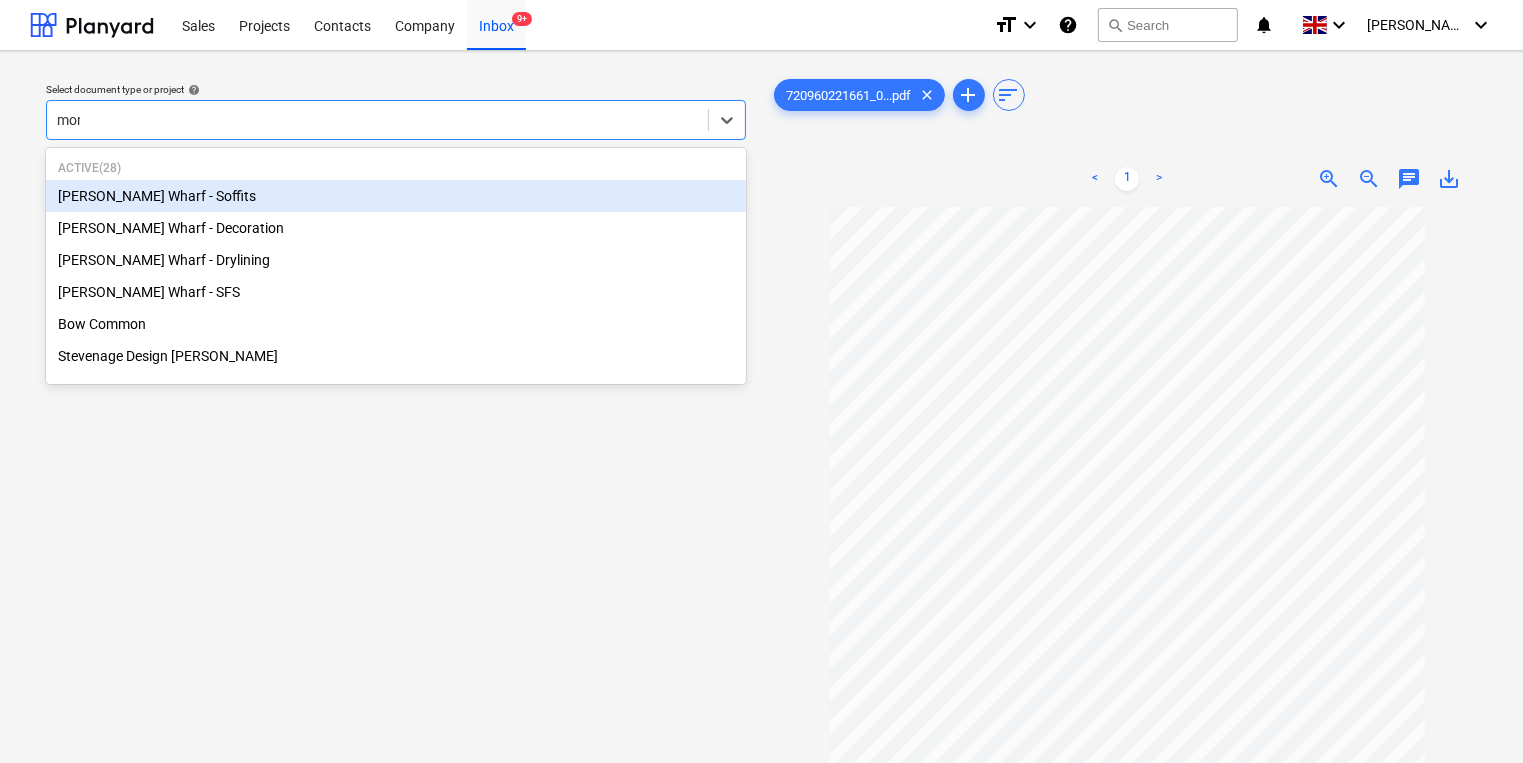 type on "mont" 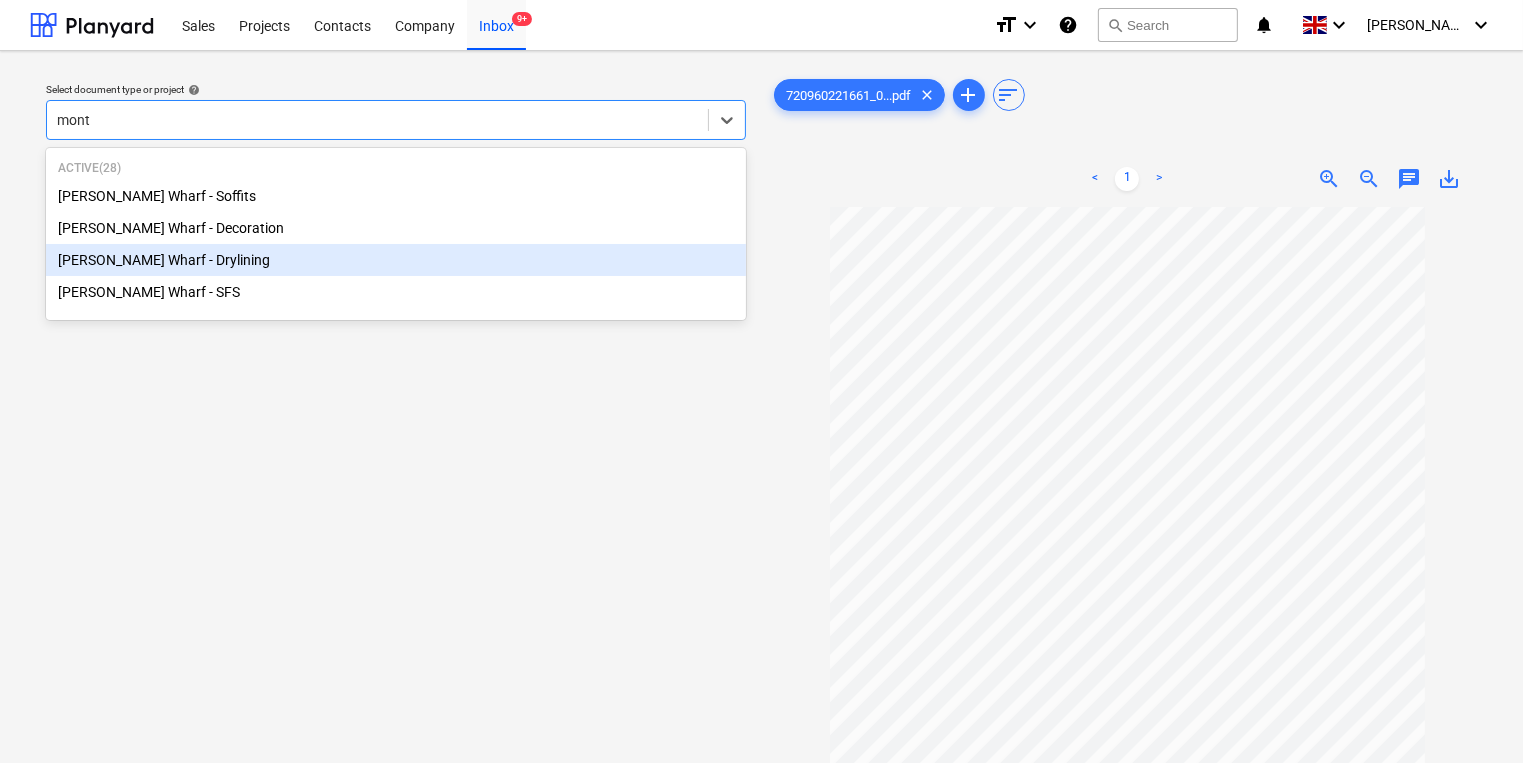 type 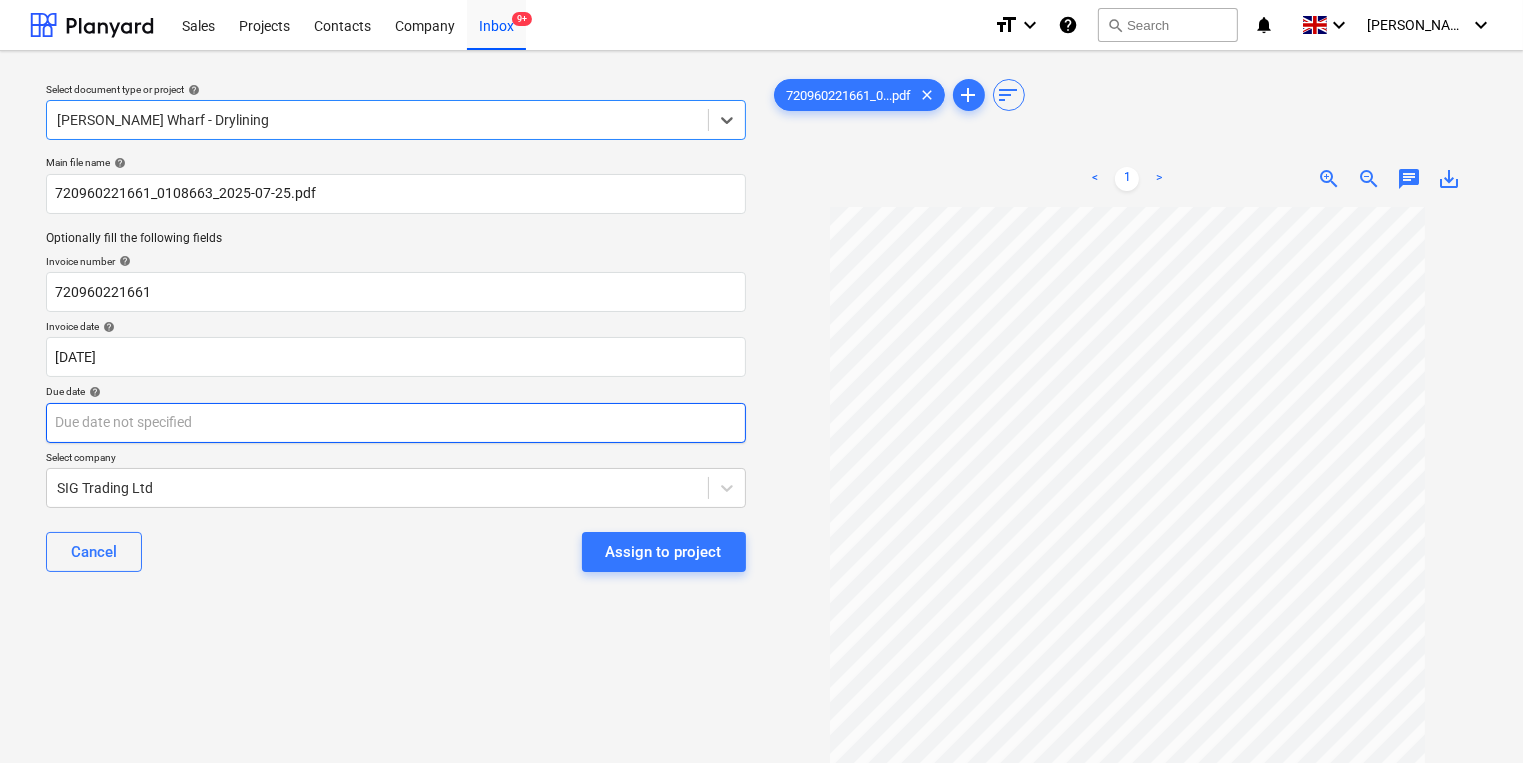 click on "Sales Projects Contacts Company Inbox 9+ format_size keyboard_arrow_down help search Search notifications 0 keyboard_arrow_down [PERSON_NAME] keyboard_arrow_down Select document type or project help option [PERSON_NAME] Wharf - Drylining, selected.   Select is focused ,type to refine list, press Down to open the menu,  [PERSON_NAME] Wharf - Drylining Main file name help 720960221661_0108663_2025-07-25.pdf Optionally fill the following fields Invoice number help 720960221661 Invoice date help [DATE] [DATE] Press the down arrow key to interact with the calendar and
select a date. Press the question mark key to get the keyboard shortcuts for changing dates. Due date help Press the down arrow key to interact with the calendar and
select a date. Press the question mark key to get the keyboard shortcuts for changing dates. Select company SIG Trading Ltd   Cancel Assign to project 720960221661_0...pdf clear add sort < 1 > zoom_in zoom_out chat 0 save_alt" at bounding box center (761, 381) 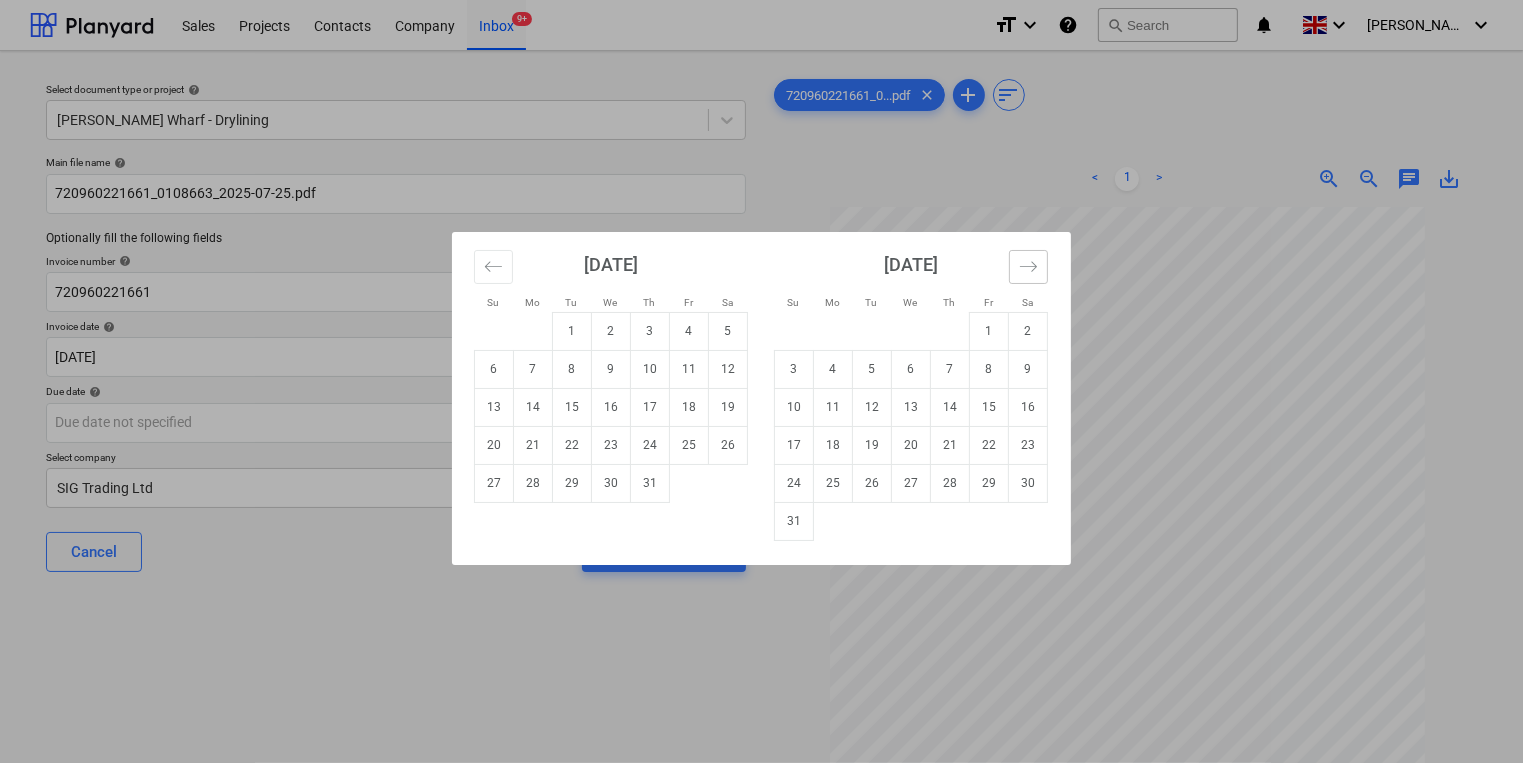 click at bounding box center (1028, 267) 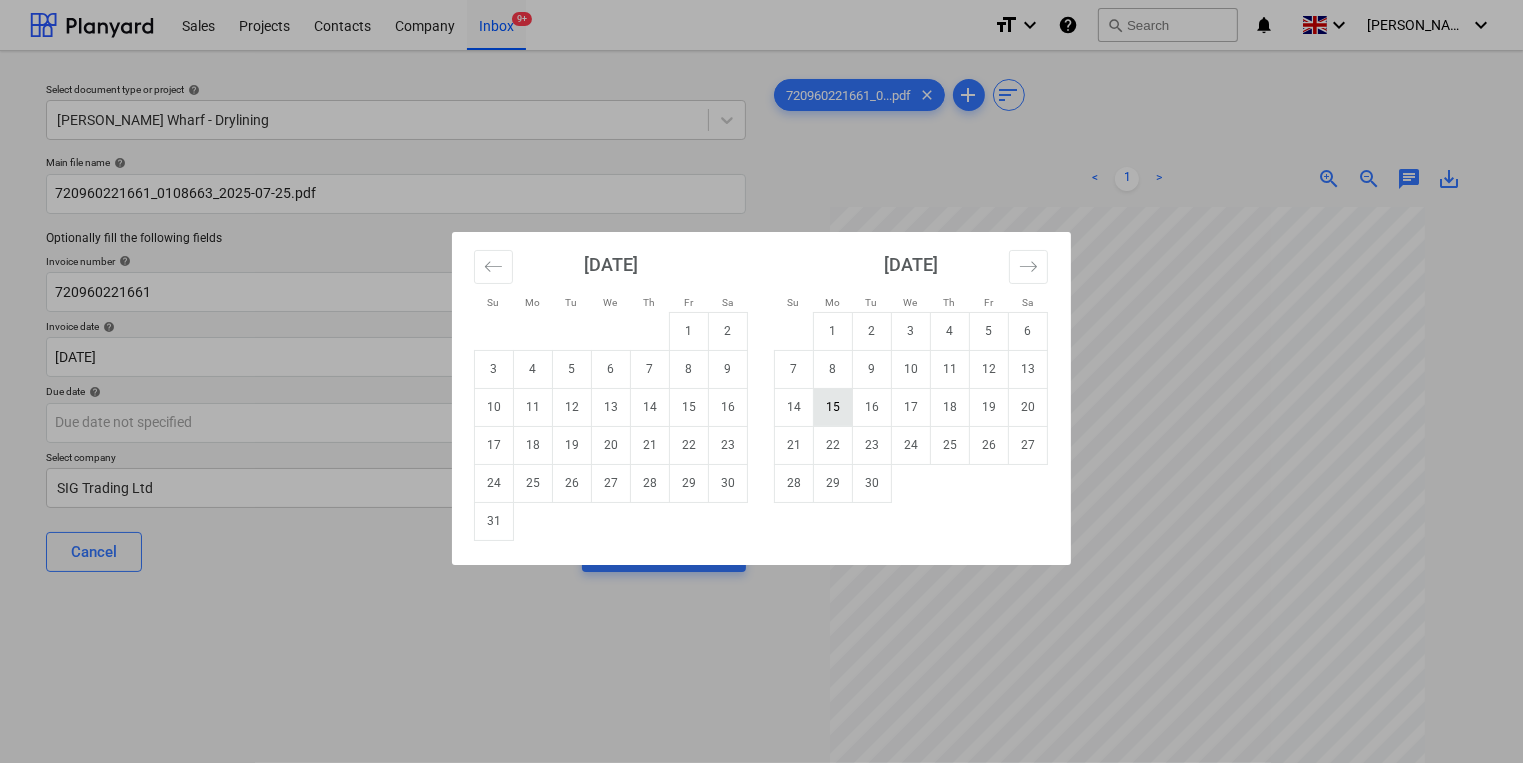 click on "15" at bounding box center [833, 407] 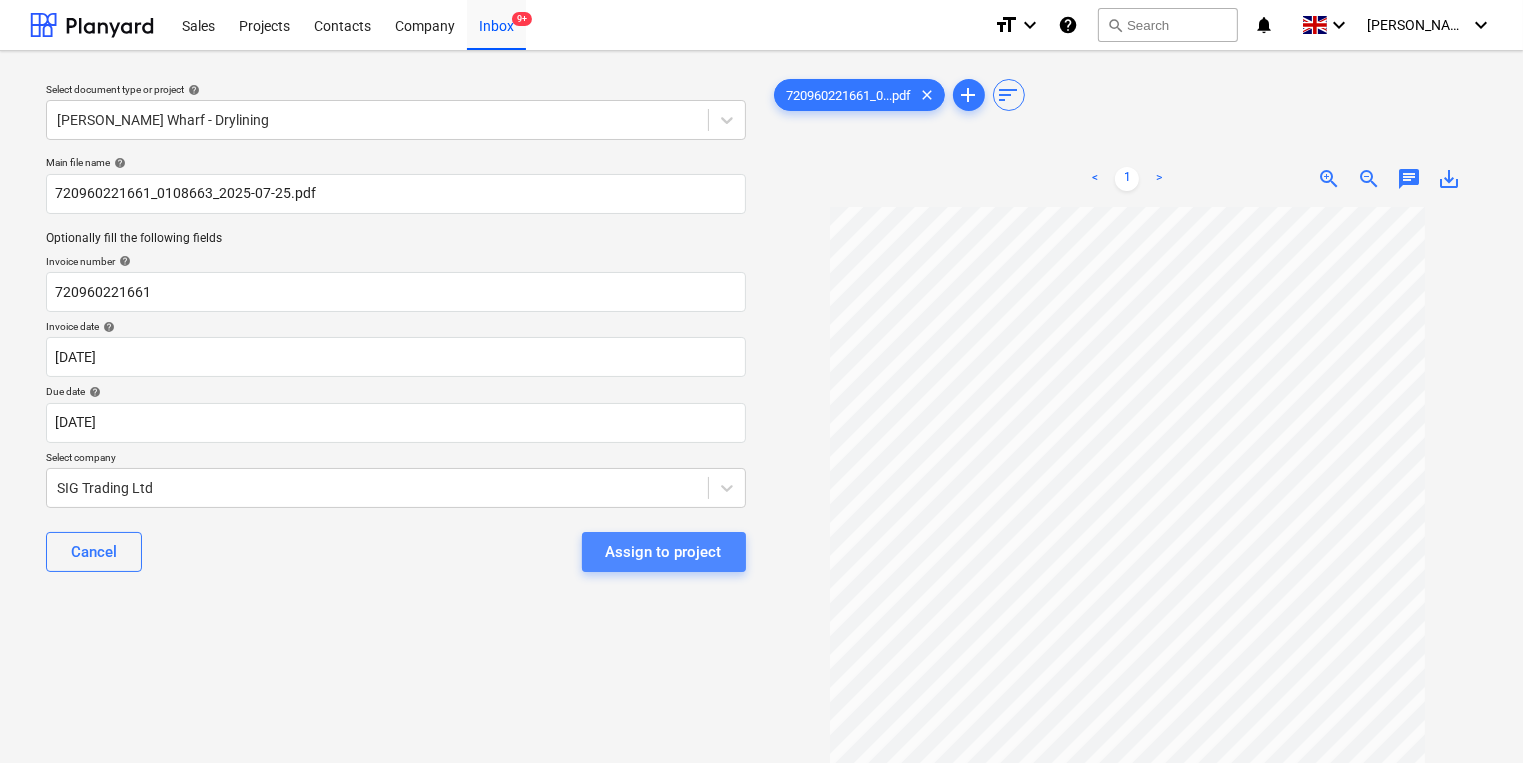 click on "Assign to project" at bounding box center (664, 552) 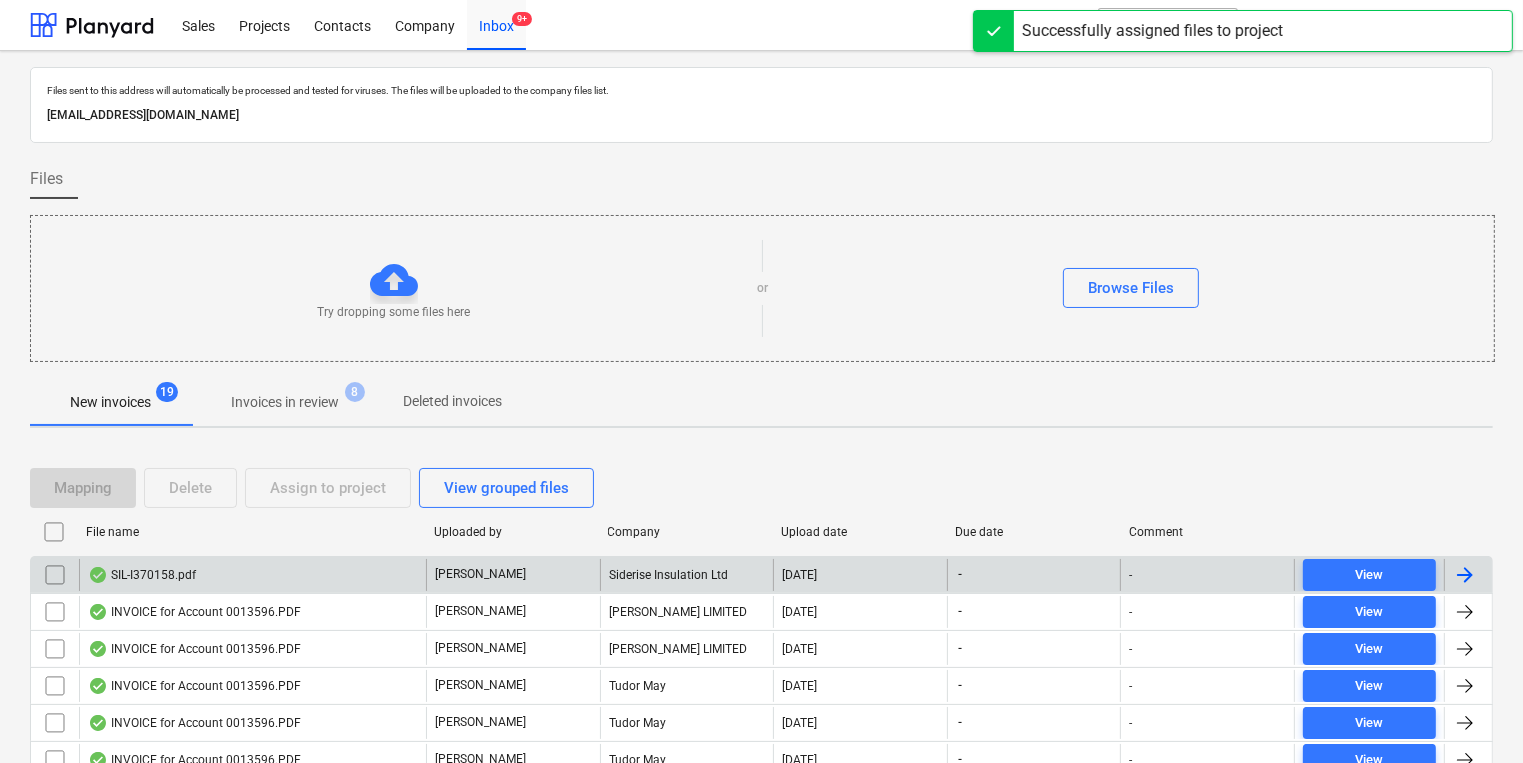 click on "SIL-I370158.pdf" at bounding box center (252, 575) 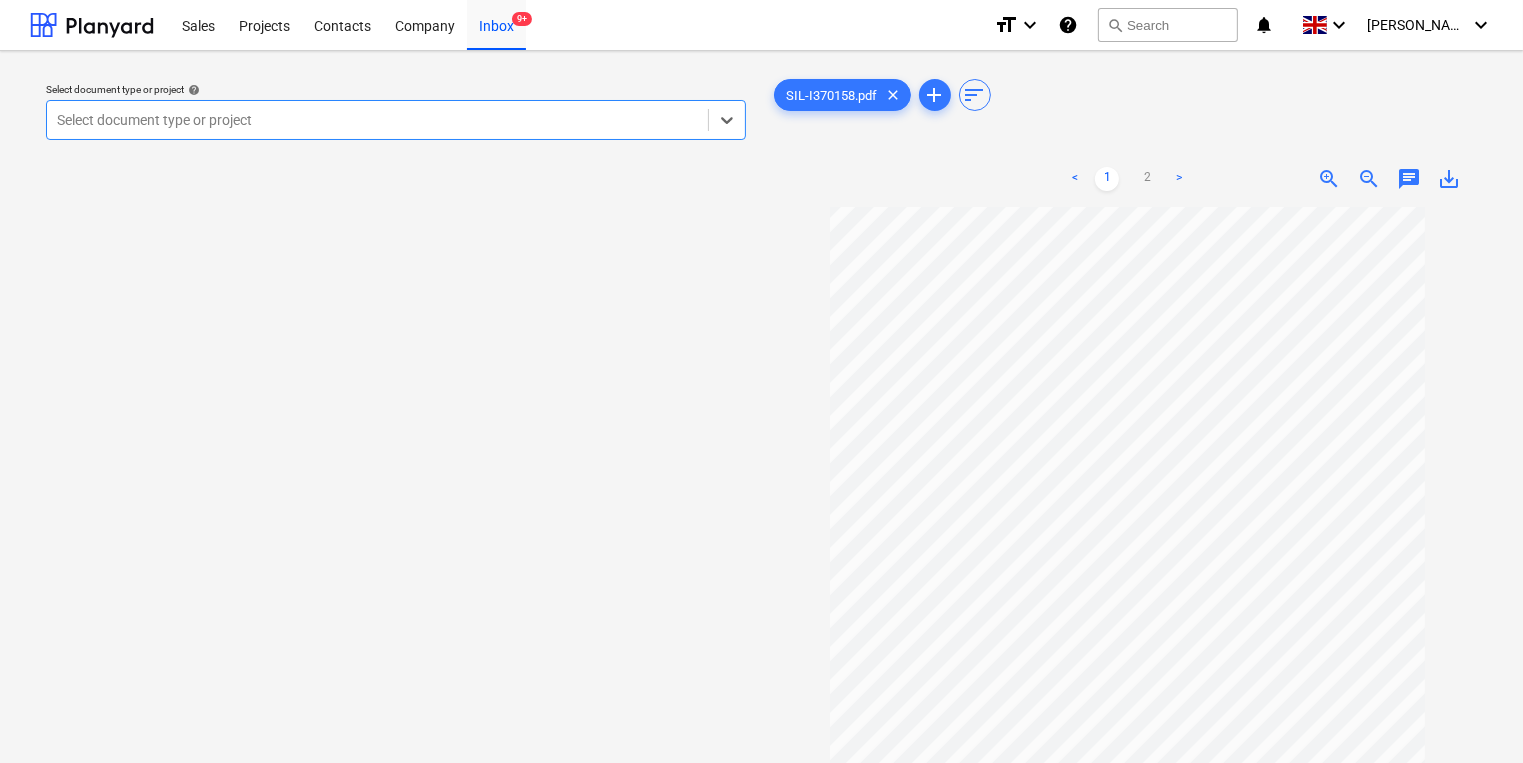 scroll, scrollTop: 138, scrollLeft: 0, axis: vertical 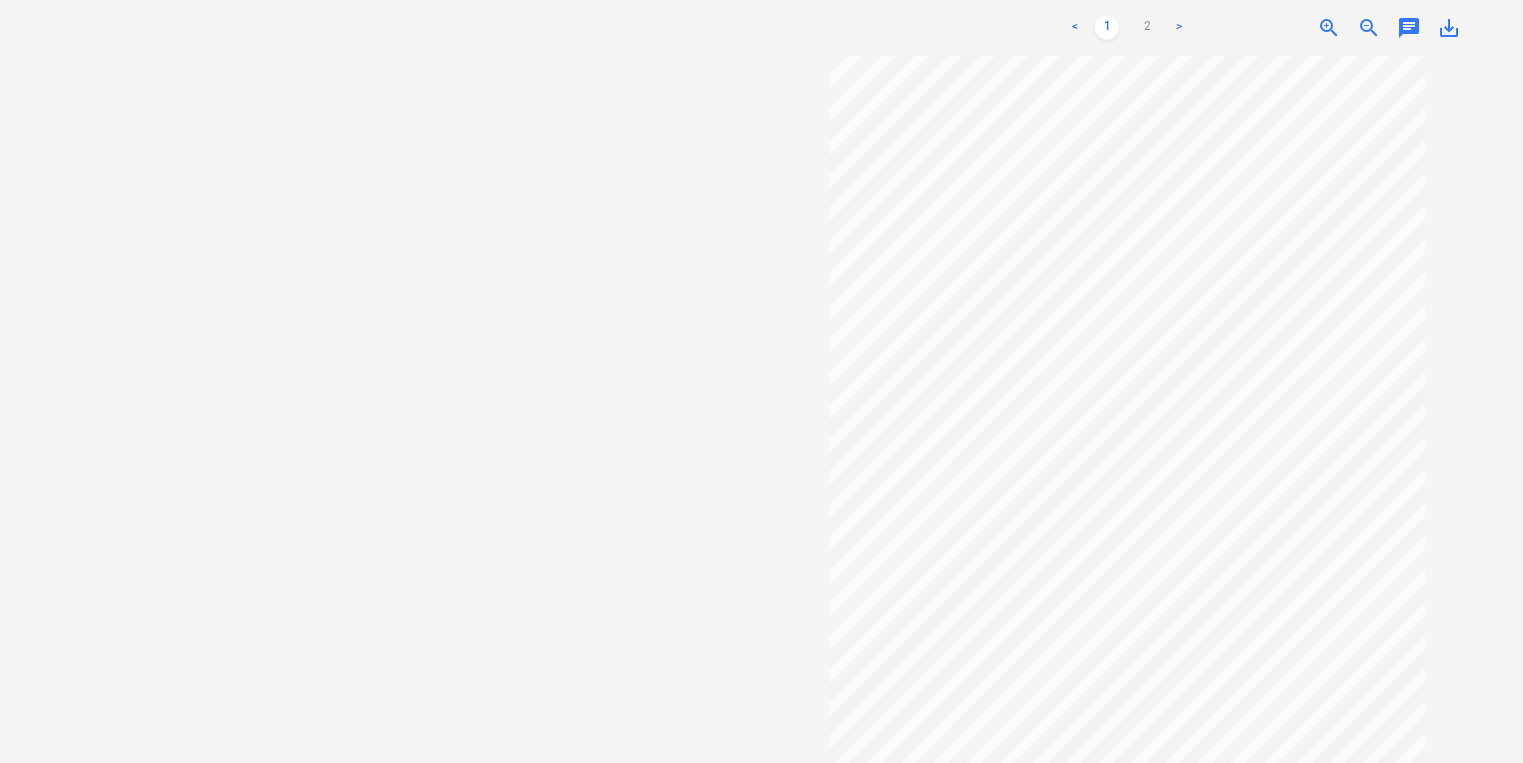 click on ">" at bounding box center (1179, 28) 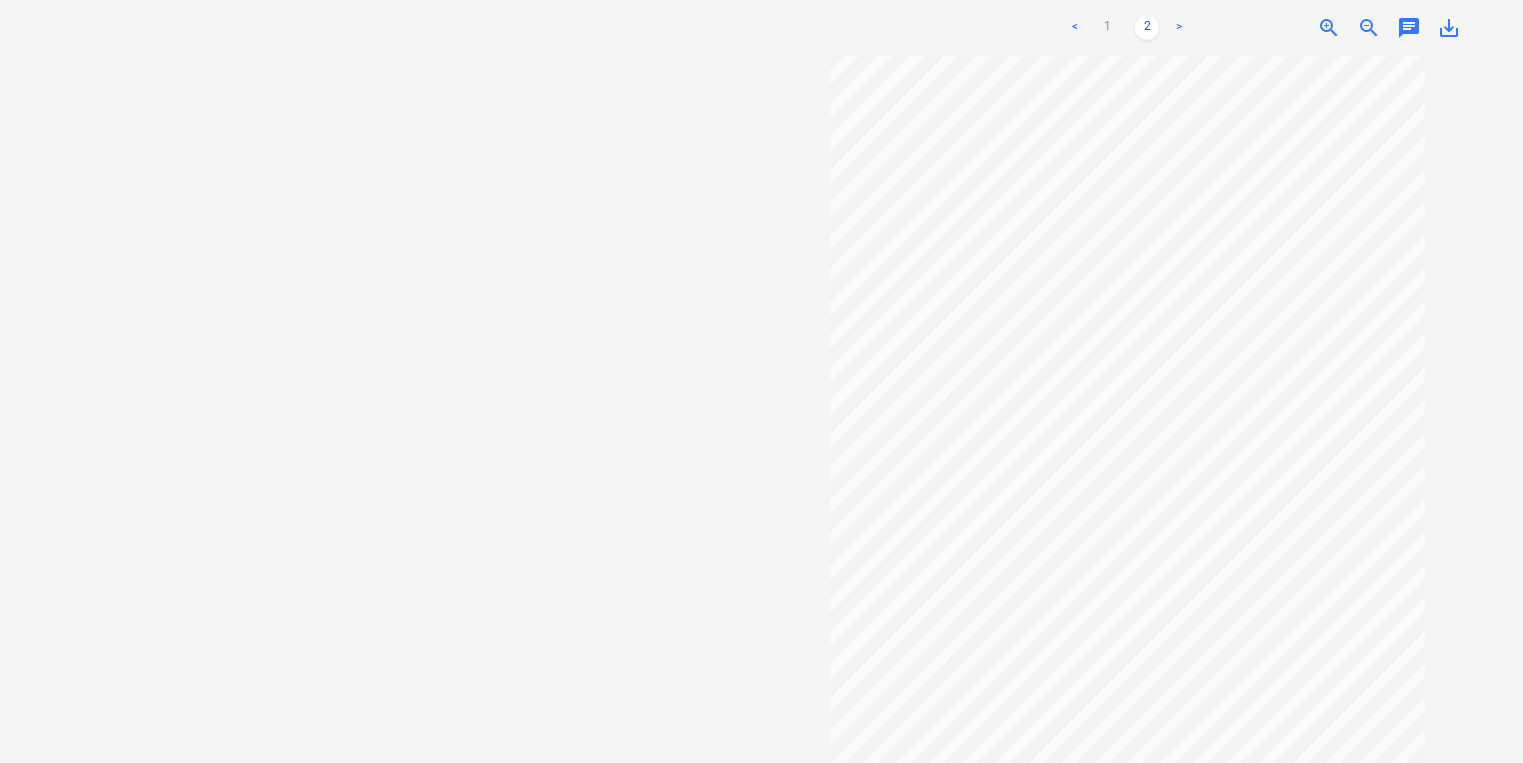 scroll, scrollTop: 0, scrollLeft: 0, axis: both 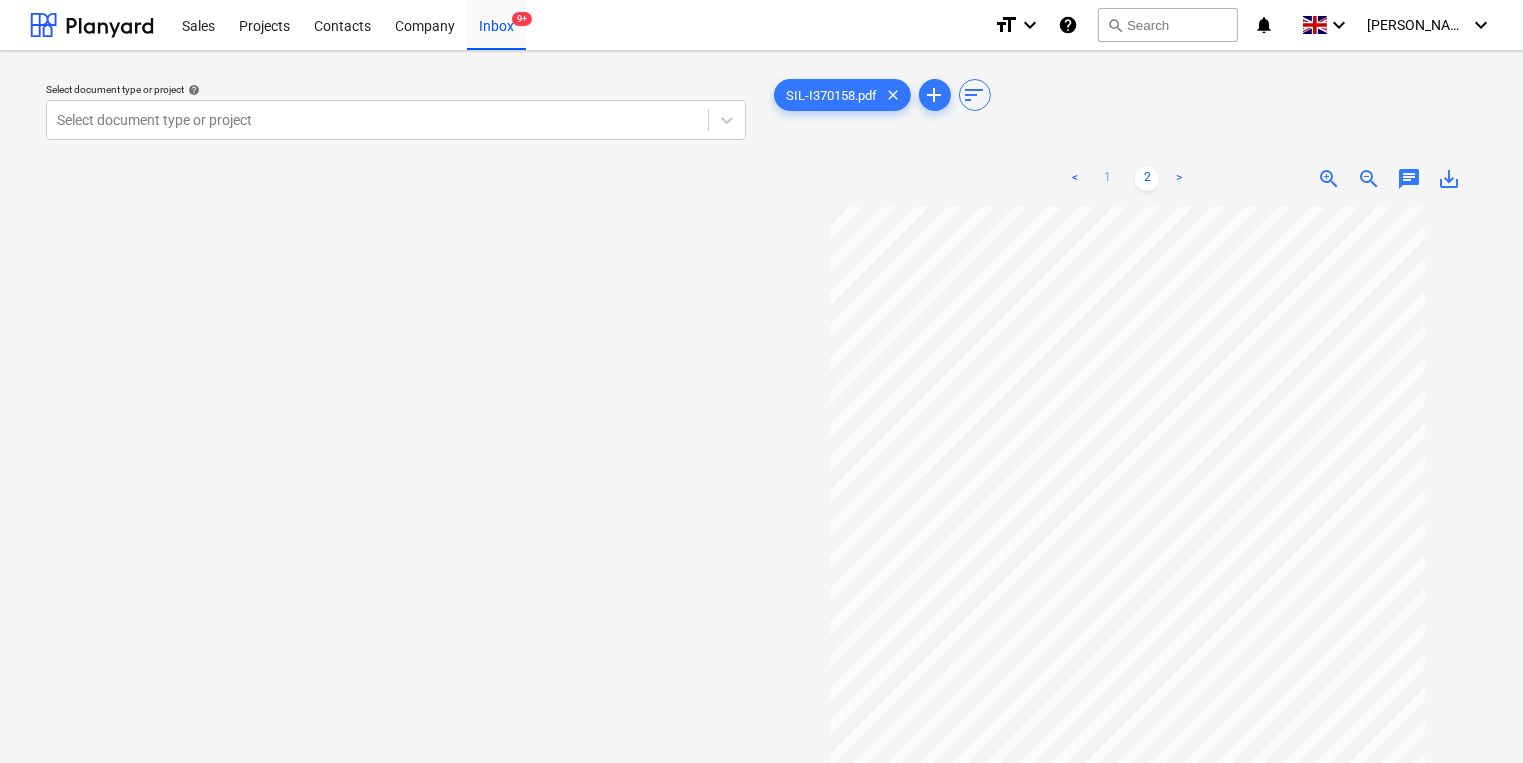 click on "1" at bounding box center [1107, 179] 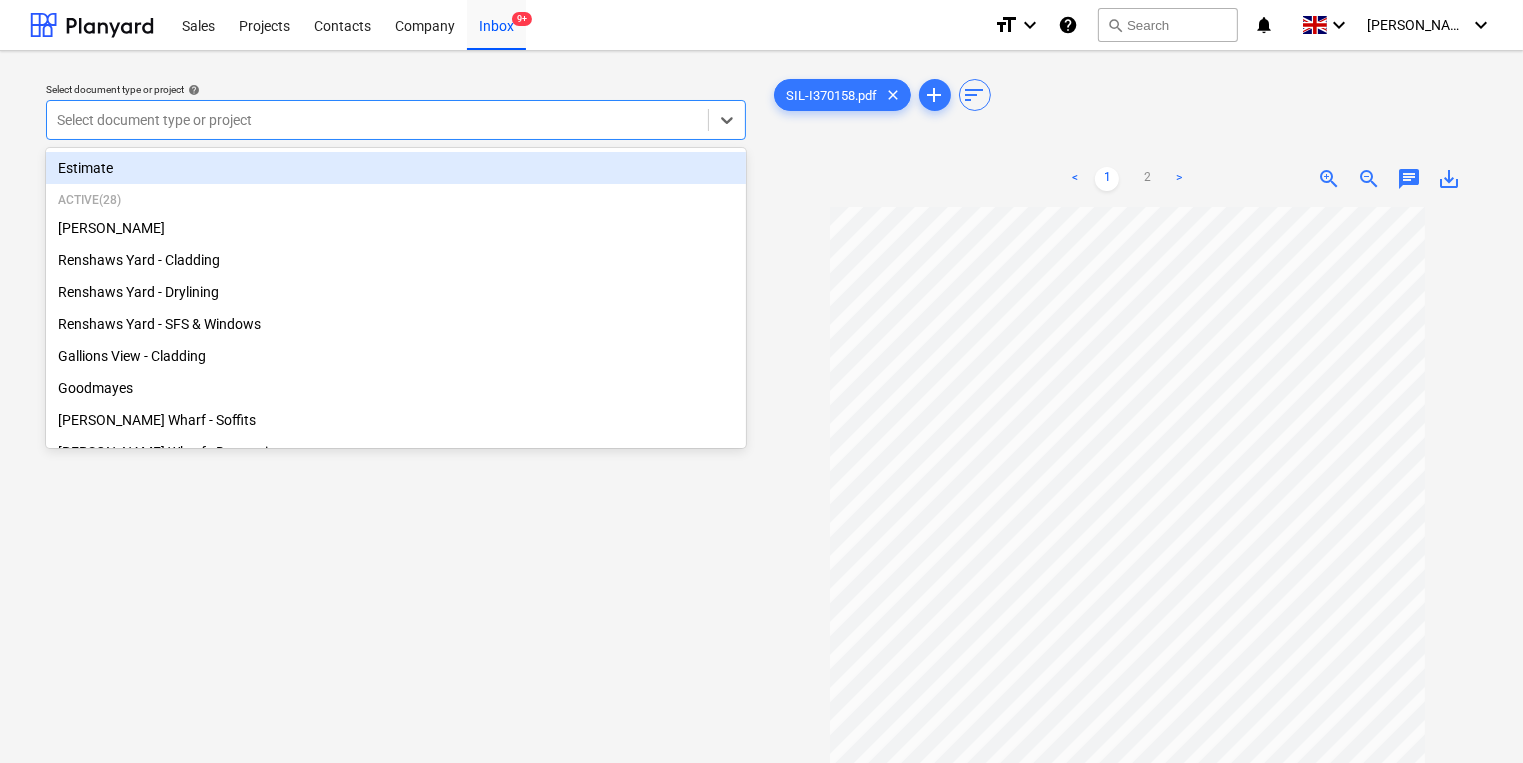 click at bounding box center [377, 120] 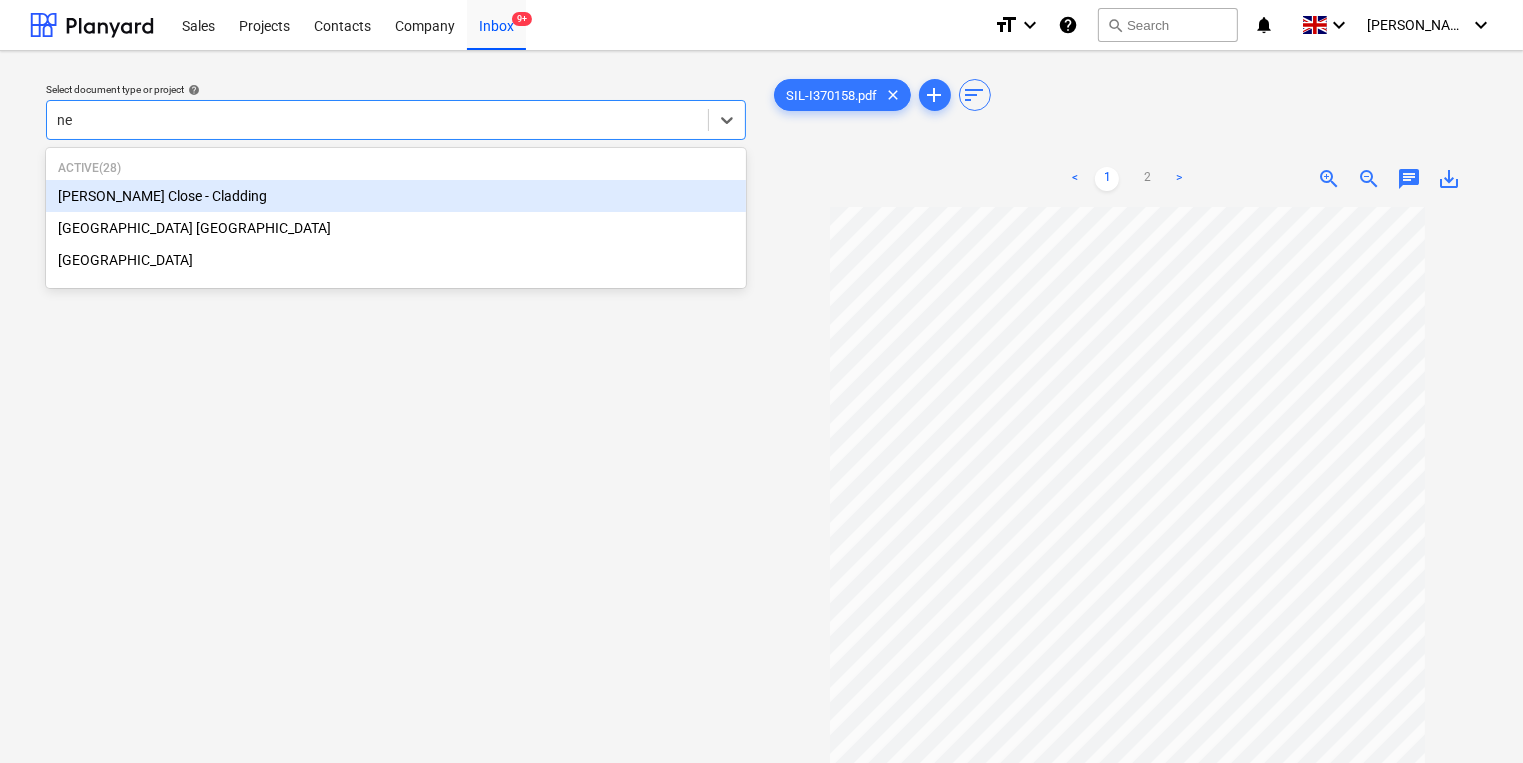 type on "new" 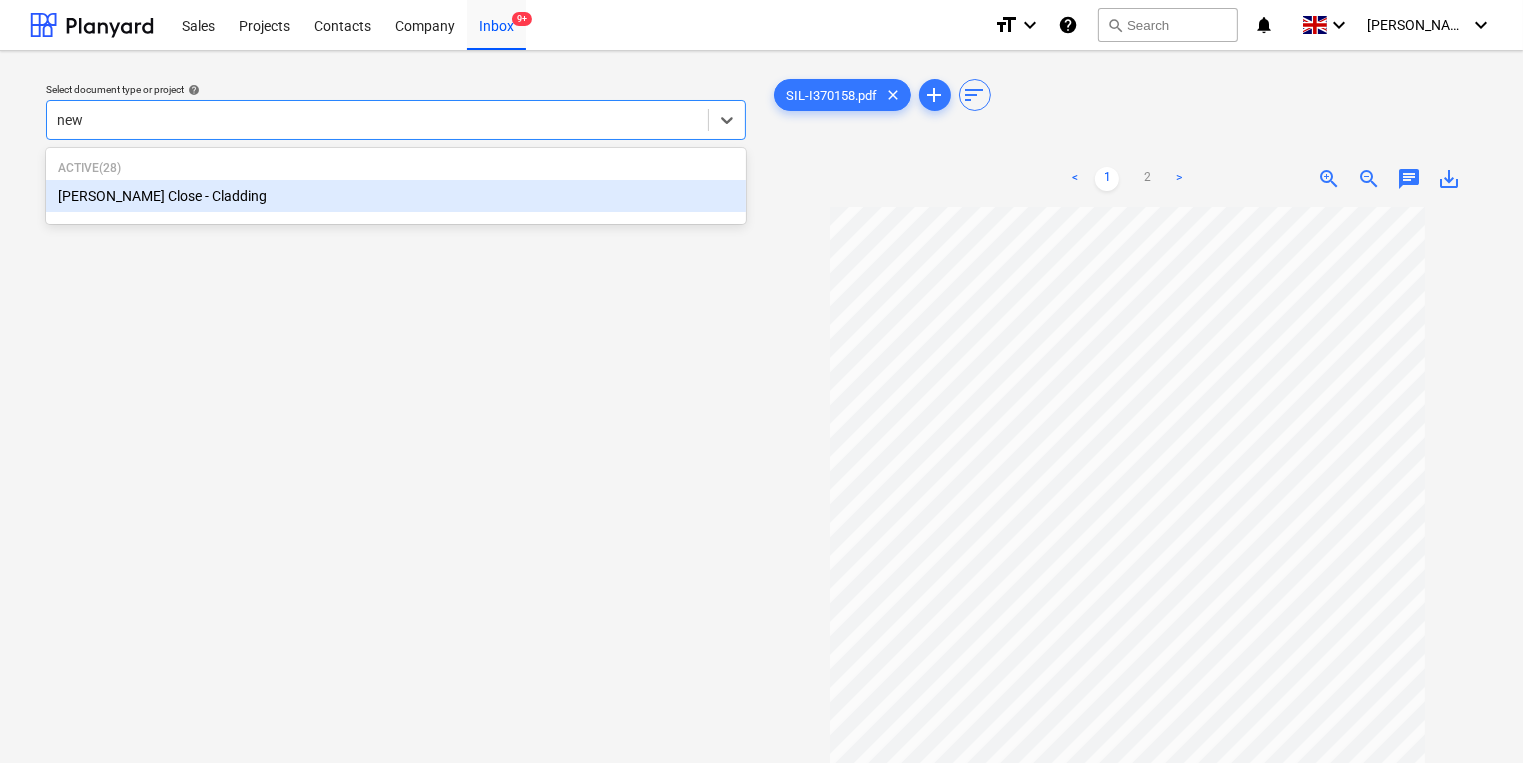 click on "[PERSON_NAME] Close - Cladding" at bounding box center [396, 196] 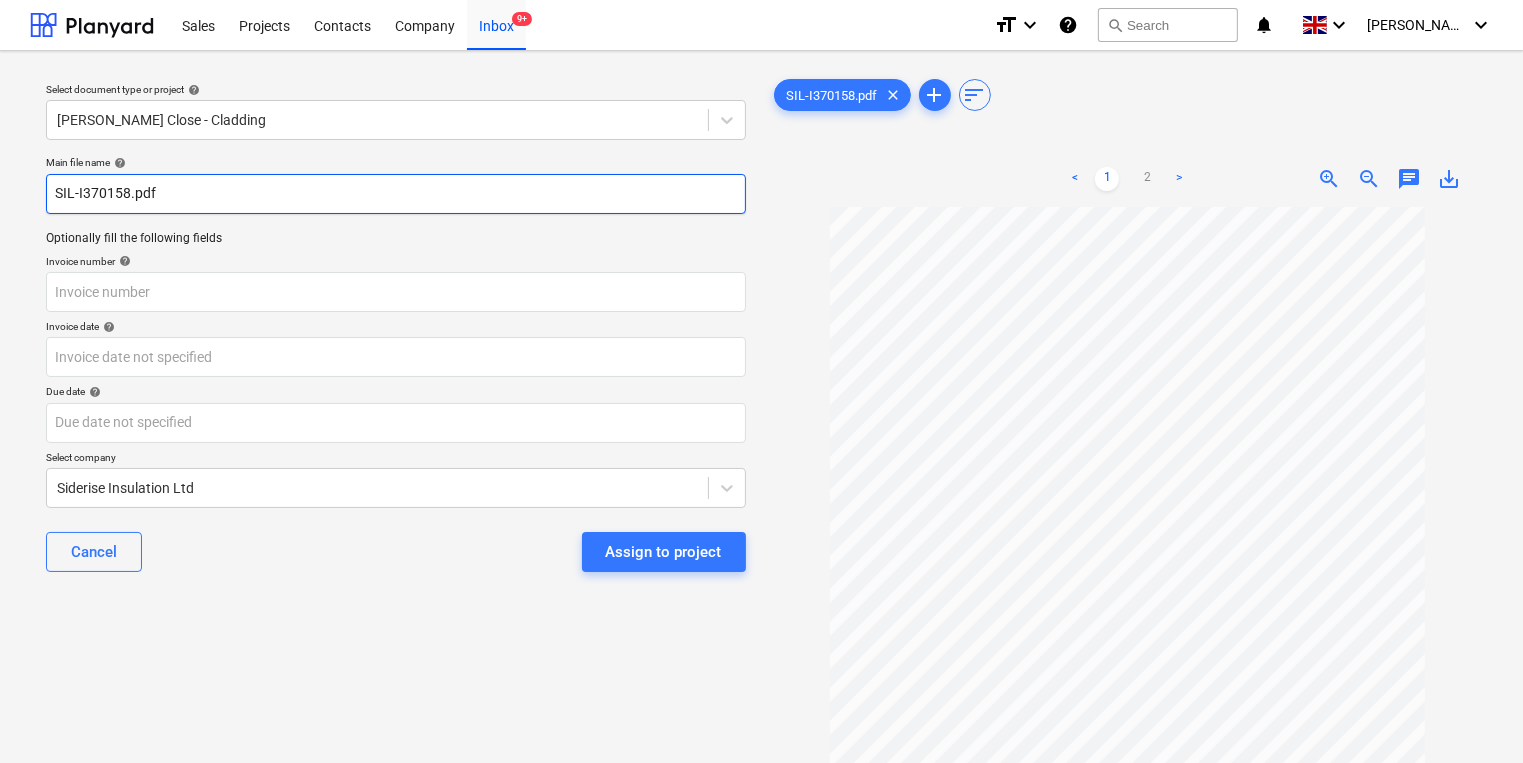 drag, startPoint x: 127, startPoint y: 196, endPoint x: 53, endPoint y: 186, distance: 74.672615 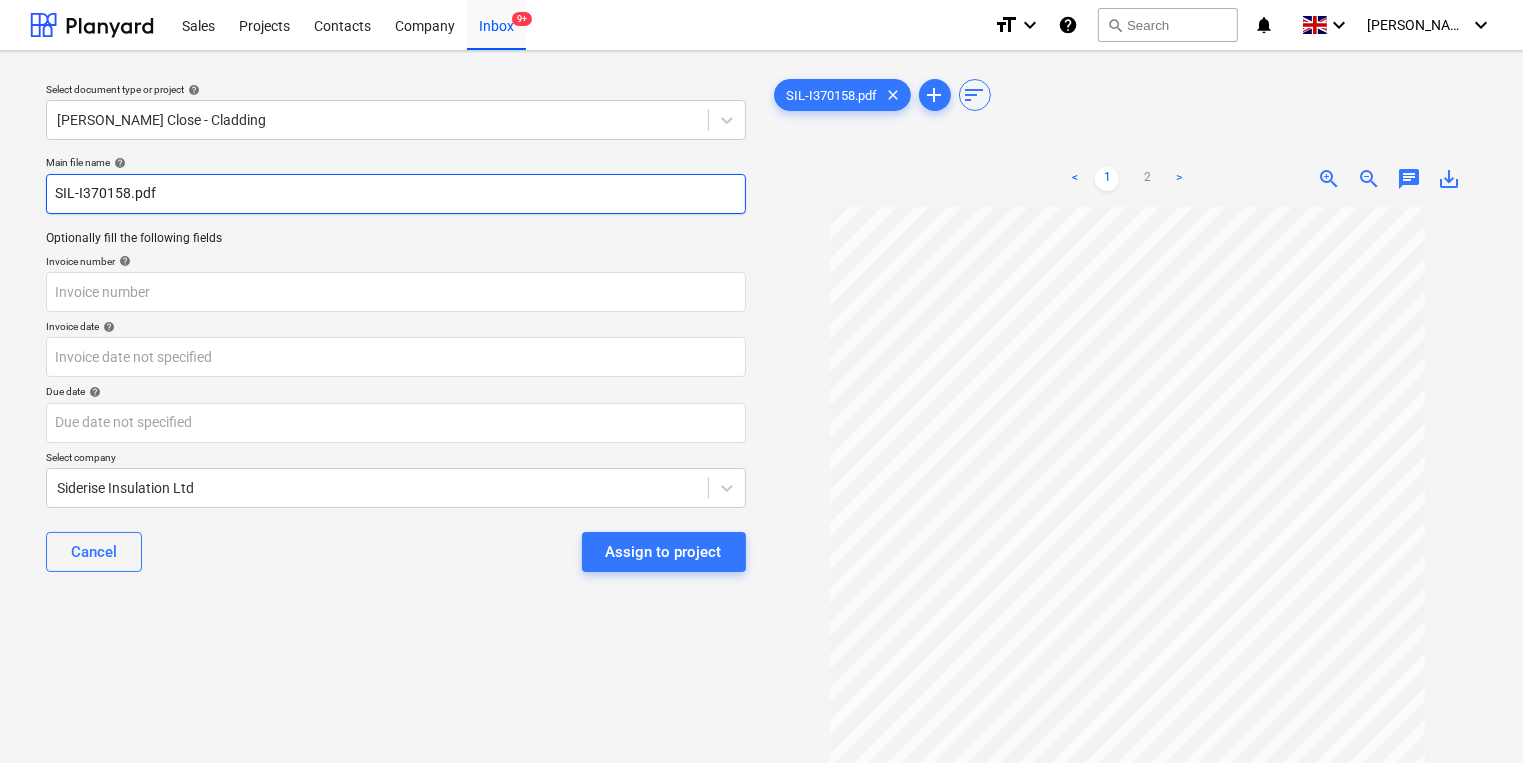 click on "SIL-I370158.pdf" at bounding box center [396, 194] 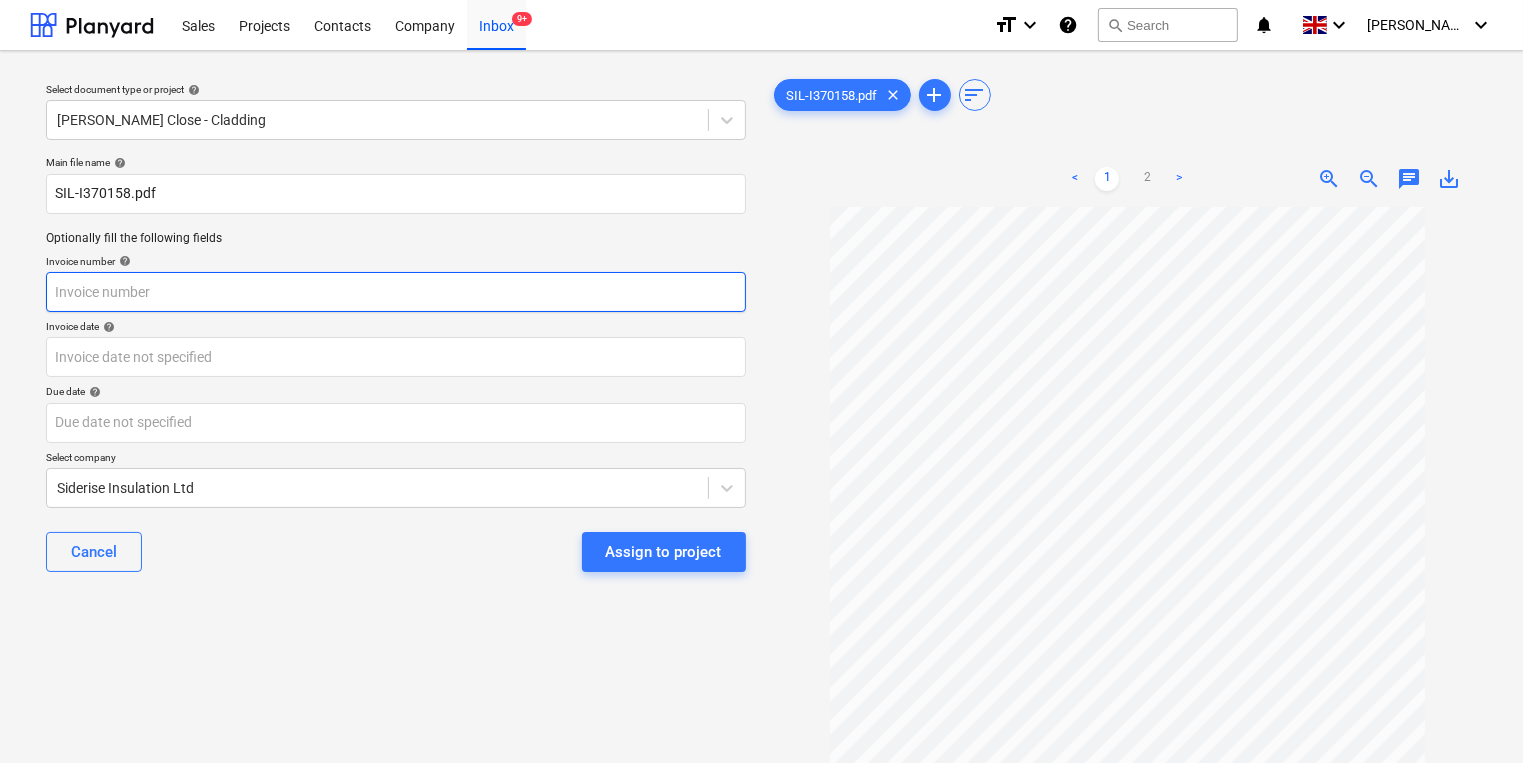 click at bounding box center [396, 292] 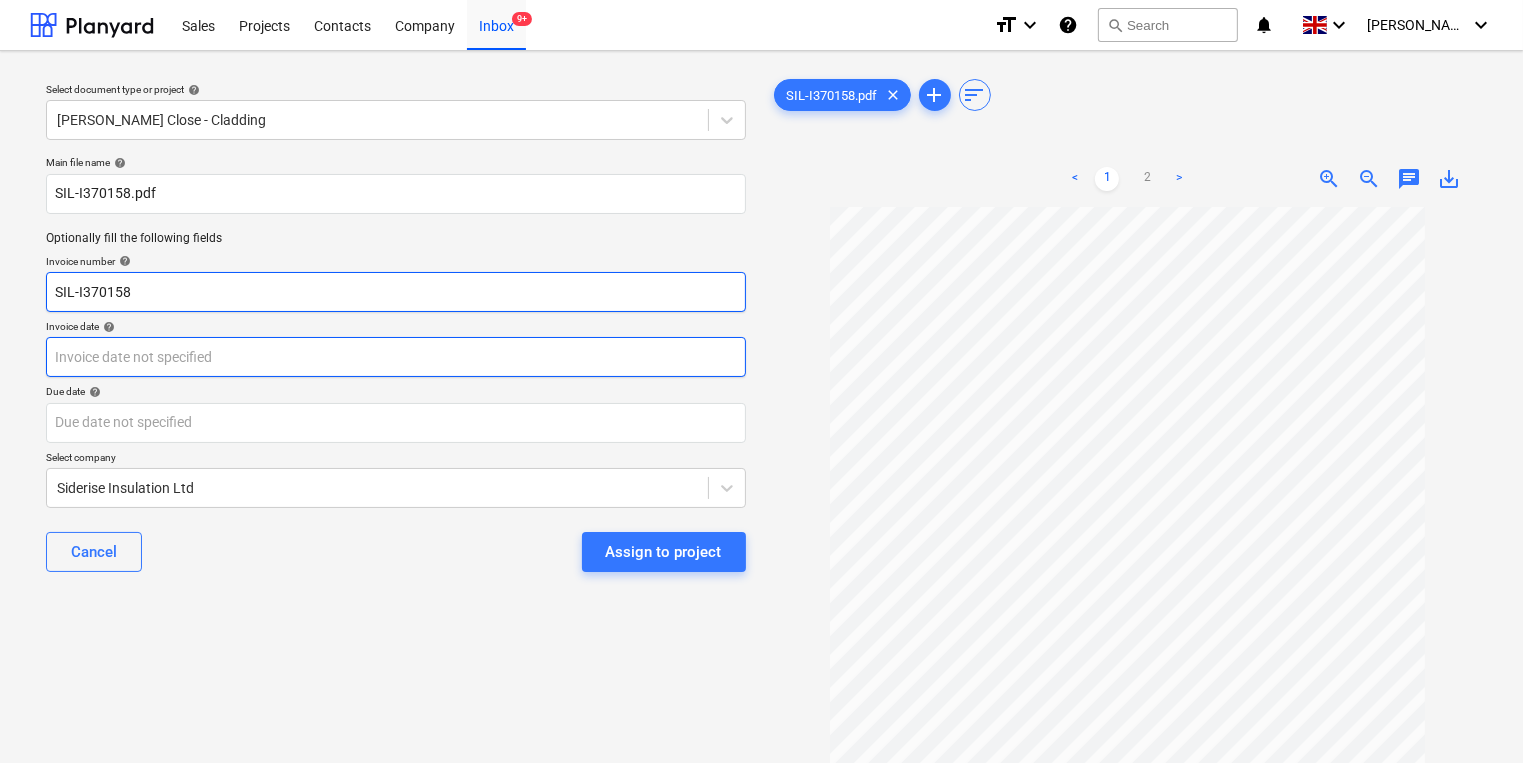 type on "SIL-I370158" 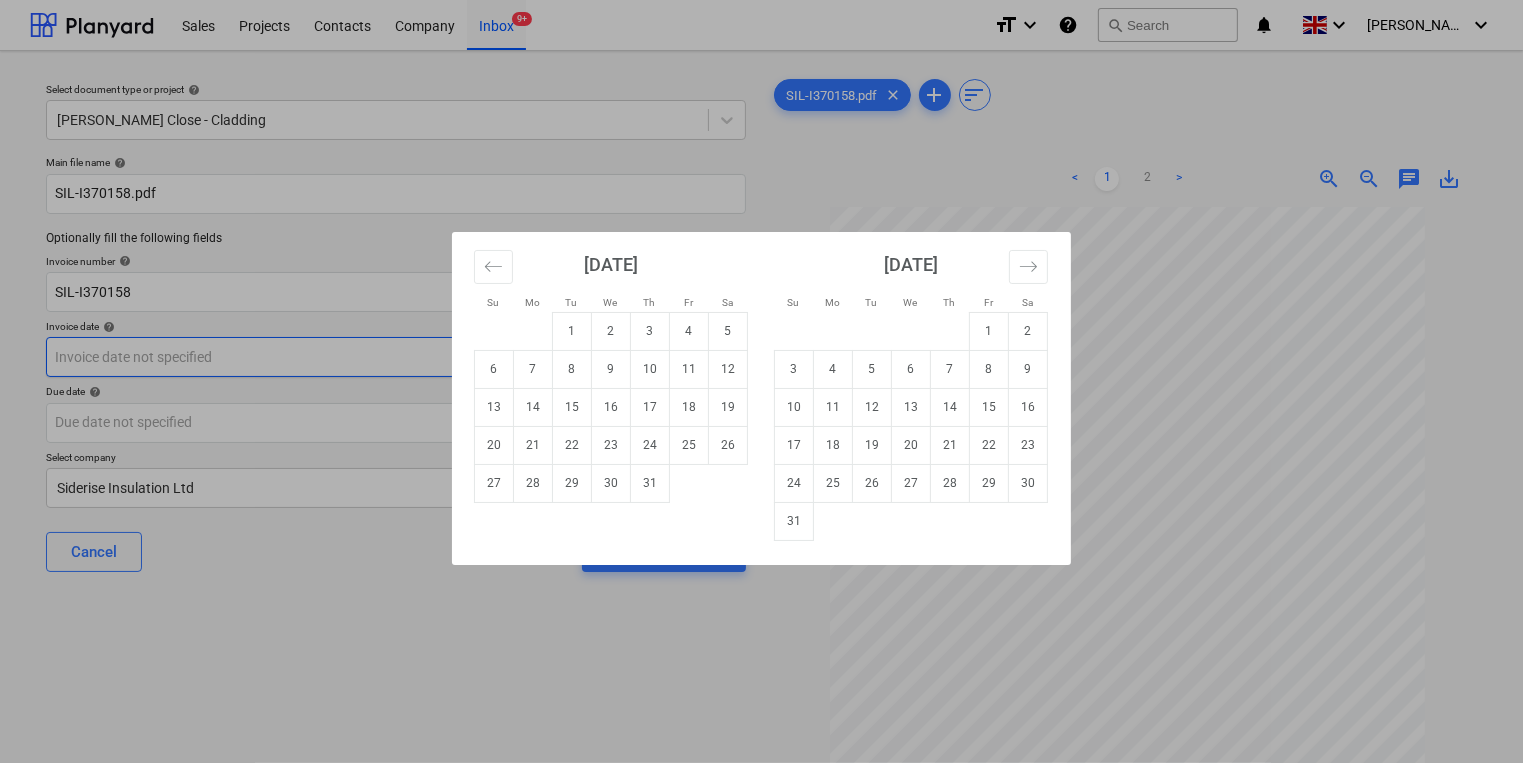 click on "Sales Projects Contacts Company Inbox 9+ format_size keyboard_arrow_down help search Search notifications 0 keyboard_arrow_down [PERSON_NAME] keyboard_arrow_down Select document type or project help [PERSON_NAME] Close - Cladding Main file name help SIL-I370158.pdf Optionally fill the following fields Invoice number help SIL-I370158 Invoice date help Press the down arrow key to interact with the calendar and
select a date. Press the question mark key to get the keyboard shortcuts for changing dates. Due date help Press the down arrow key to interact with the calendar and
select a date. Press the question mark key to get the keyboard shortcuts for changing dates. Select company Siderise Insulation Ltd   Cancel Assign to project SIL-I370158.pdf clear add sort < 1 2 > zoom_in zoom_out chat 0 save_alt
Su Mo Tu We Th Fr Sa Su Mo Tu We Th Fr Sa [DATE] 1 2 3 4 5 6 7 8 9 10 11 12 13 14 15 16 17 18 19 20 21 22 23 24 25 26 27 28 29 [DATE] 1 2 3 4 5 6 7 8 9 10 11 12 13 14 15 16 17 18 19 20 21 22 23" at bounding box center (761, 381) 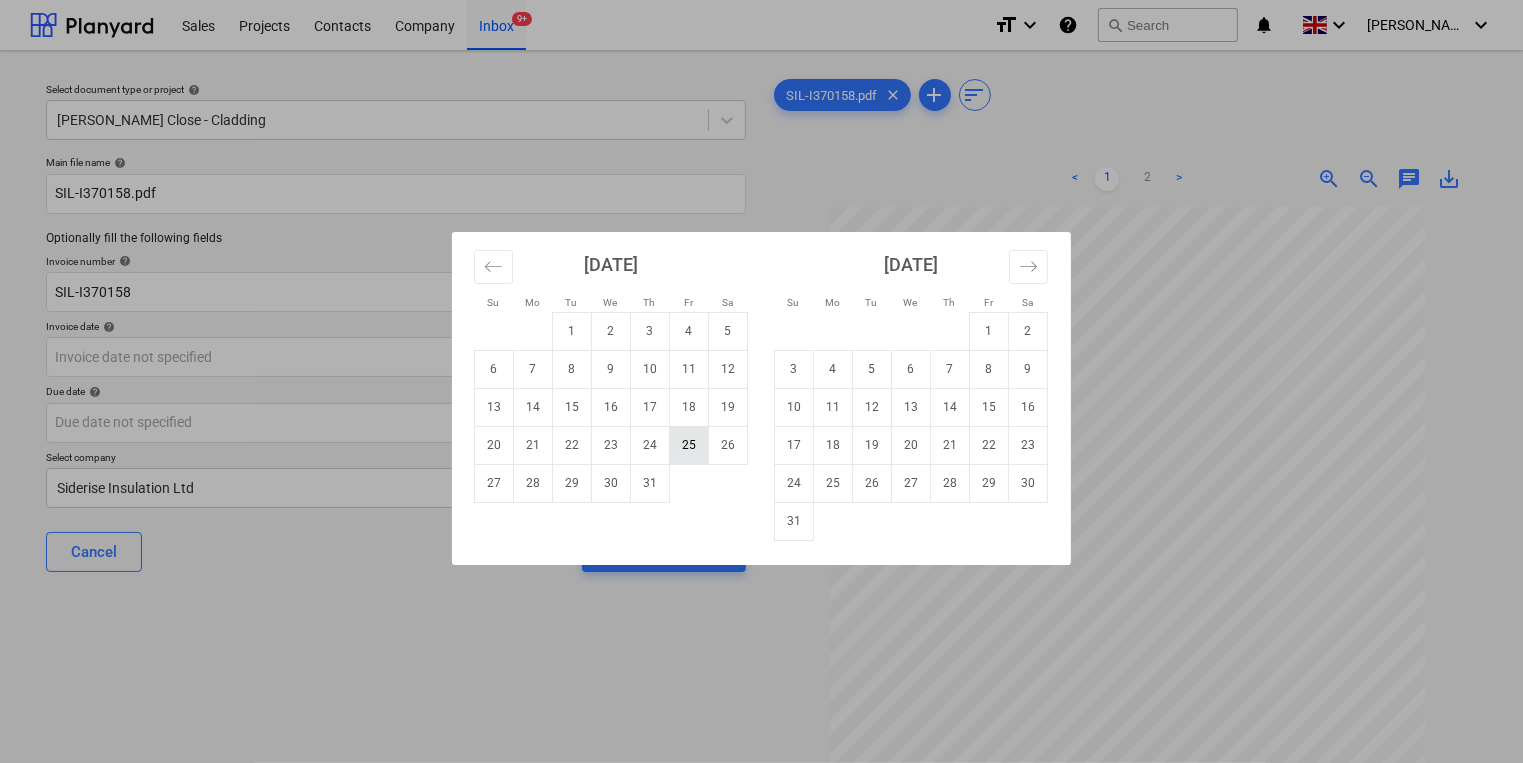 click on "25" at bounding box center [689, 445] 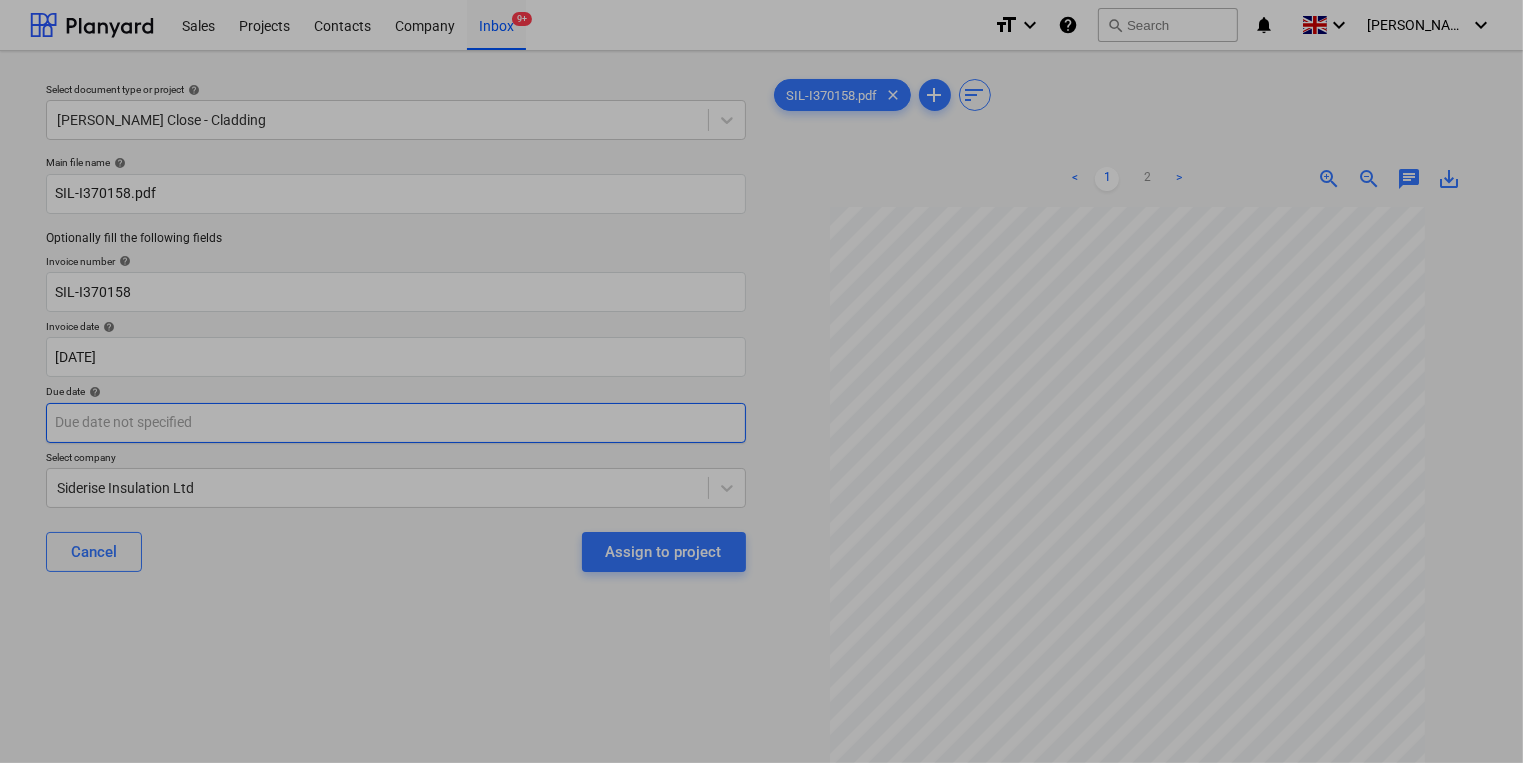 click on "Sales Projects Contacts Company Inbox 9+ format_size keyboard_arrow_down help search Search notifications 0 keyboard_arrow_down [PERSON_NAME] keyboard_arrow_down Select document type or project help [PERSON_NAME] Close - Cladding Main file name help SIL-I370158.pdf Optionally fill the following fields Invoice number help SIL-I370158 Invoice date help [DATE] [DATE] Press the down arrow key to interact with the calendar and
select a date. Press the question mark key to get the keyboard shortcuts for changing dates. Due date help Press the down arrow key to interact with the calendar and
select a date. Press the question mark key to get the keyboard shortcuts for changing dates. Select company Siderise Insulation Ltd   Cancel Assign to project SIL-I370158.pdf clear add sort < 1 2 > zoom_in zoom_out chat 0 save_alt
Su Mo Tu We Th Fr Sa Su Mo Tu We Th Fr Sa [DATE] 1 2 3 4 5 6 7 8 9 10 11 12 13 14 15 16 17 18 19 20 21 22 23 24 25 26 27 28 29 [DATE] 1 2 3 4 5 6 7 8 9 10 11 12 13 14 15 1" at bounding box center (761, 381) 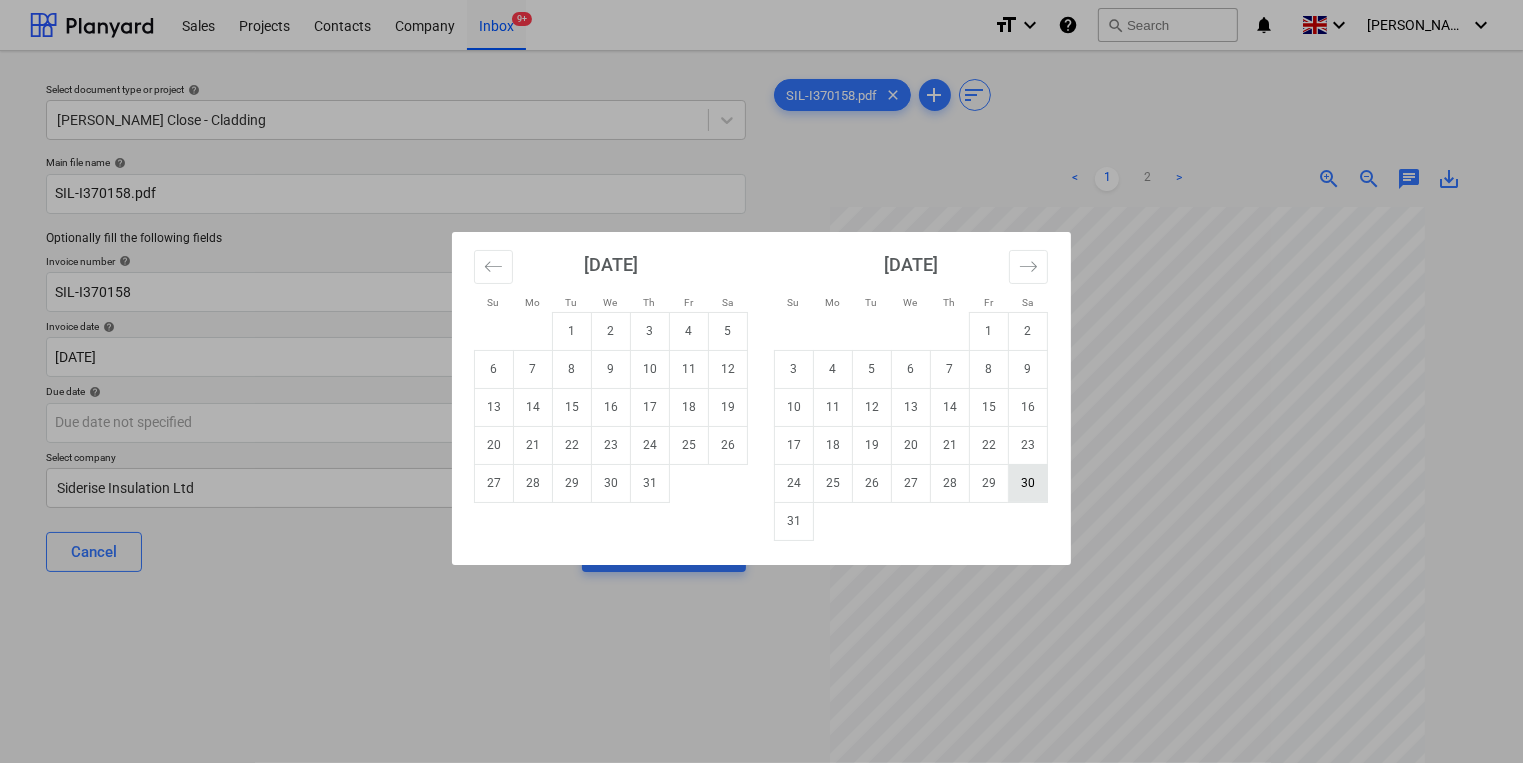 click on "30" at bounding box center (1028, 483) 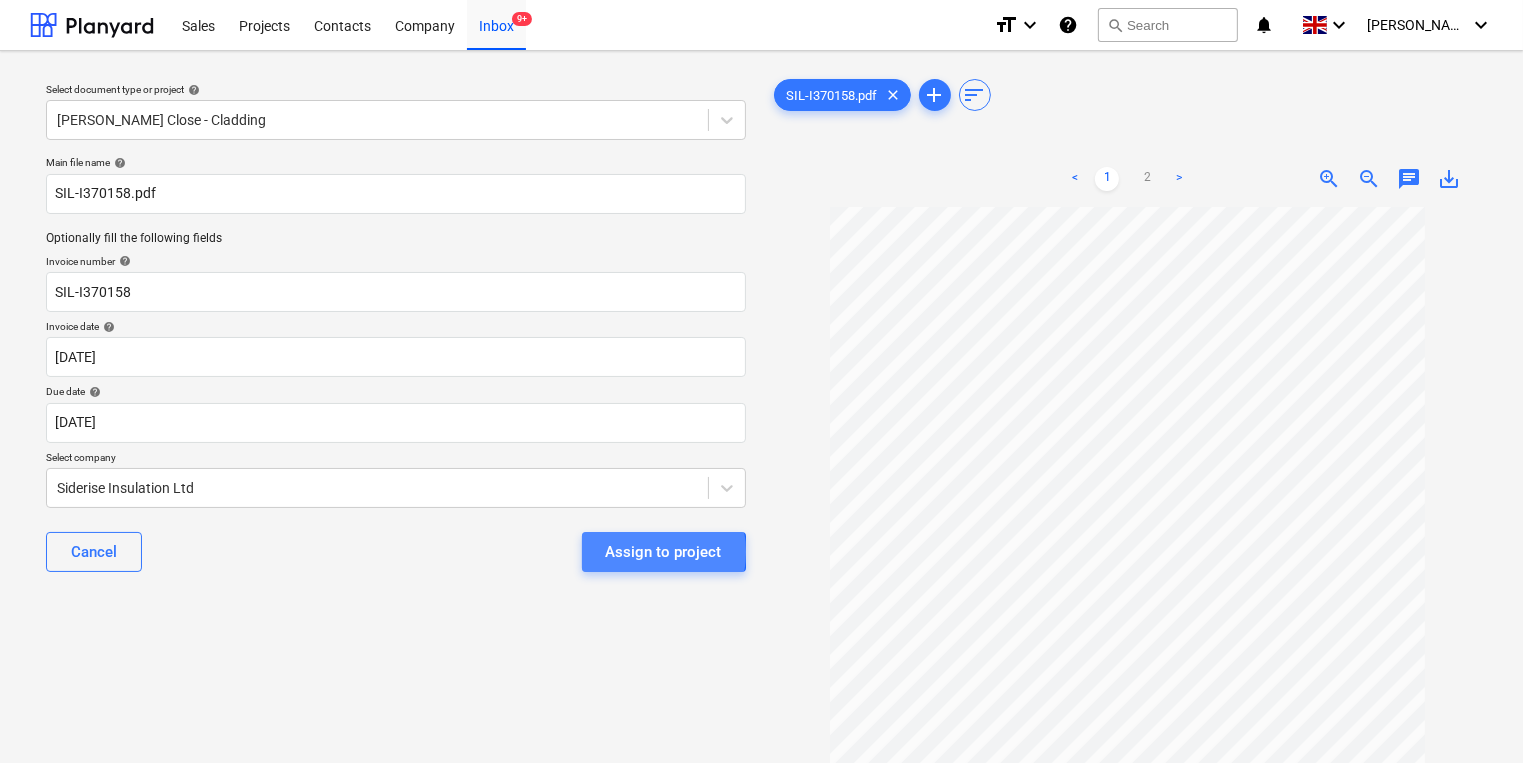 click on "Assign to project" at bounding box center (664, 552) 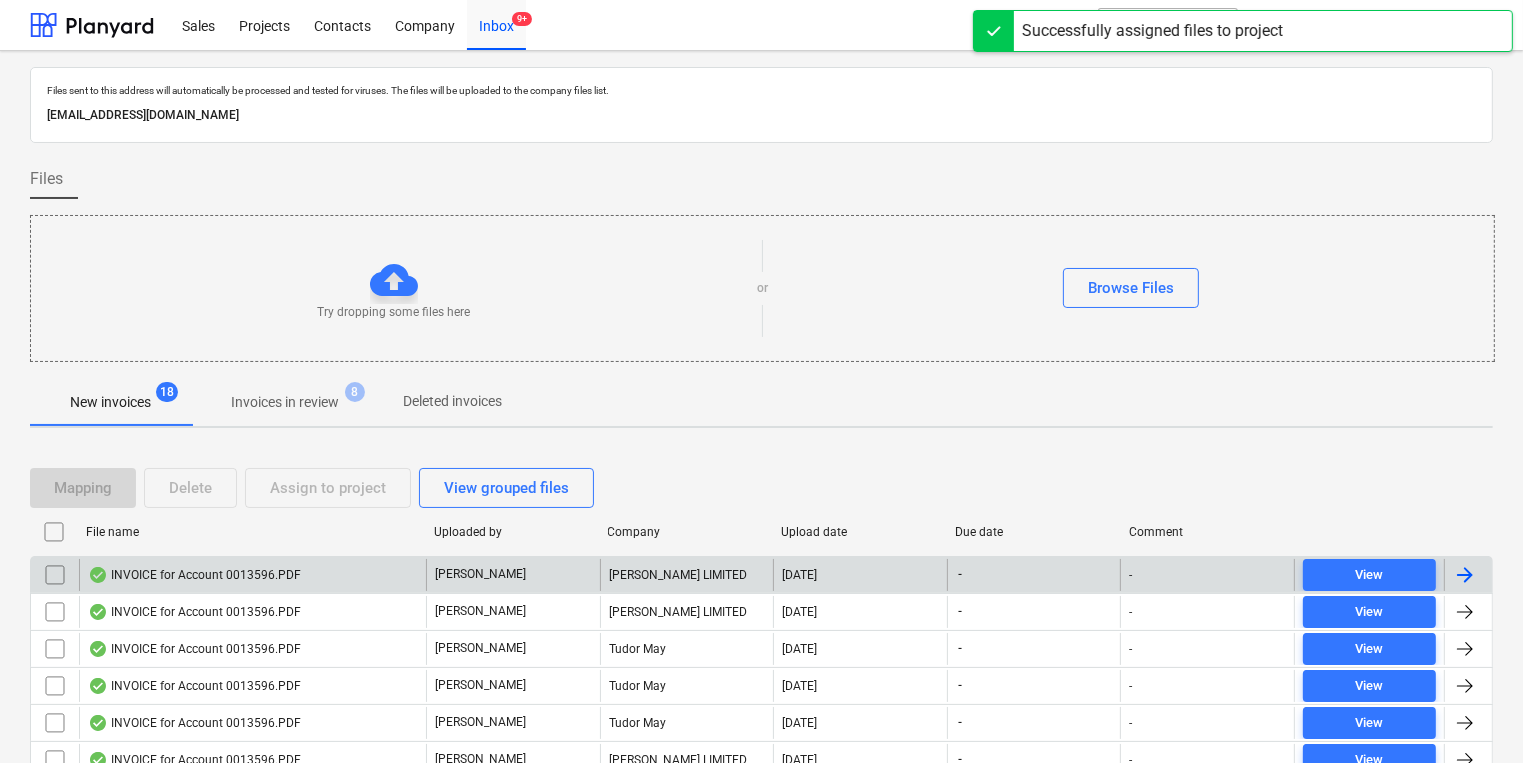 click on "INVOICE for Account 0013596.PDF" at bounding box center [252, 575] 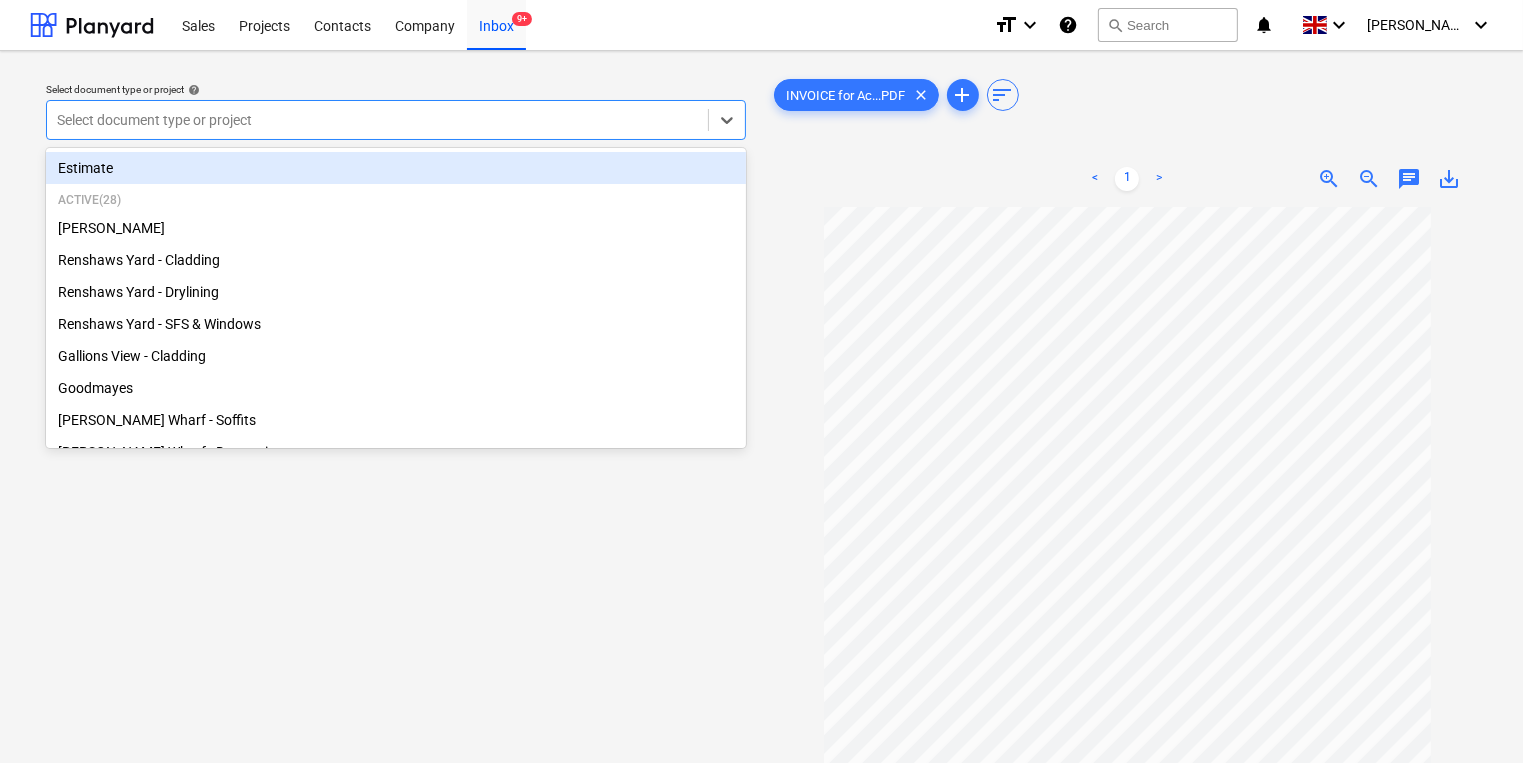 click at bounding box center (377, 120) 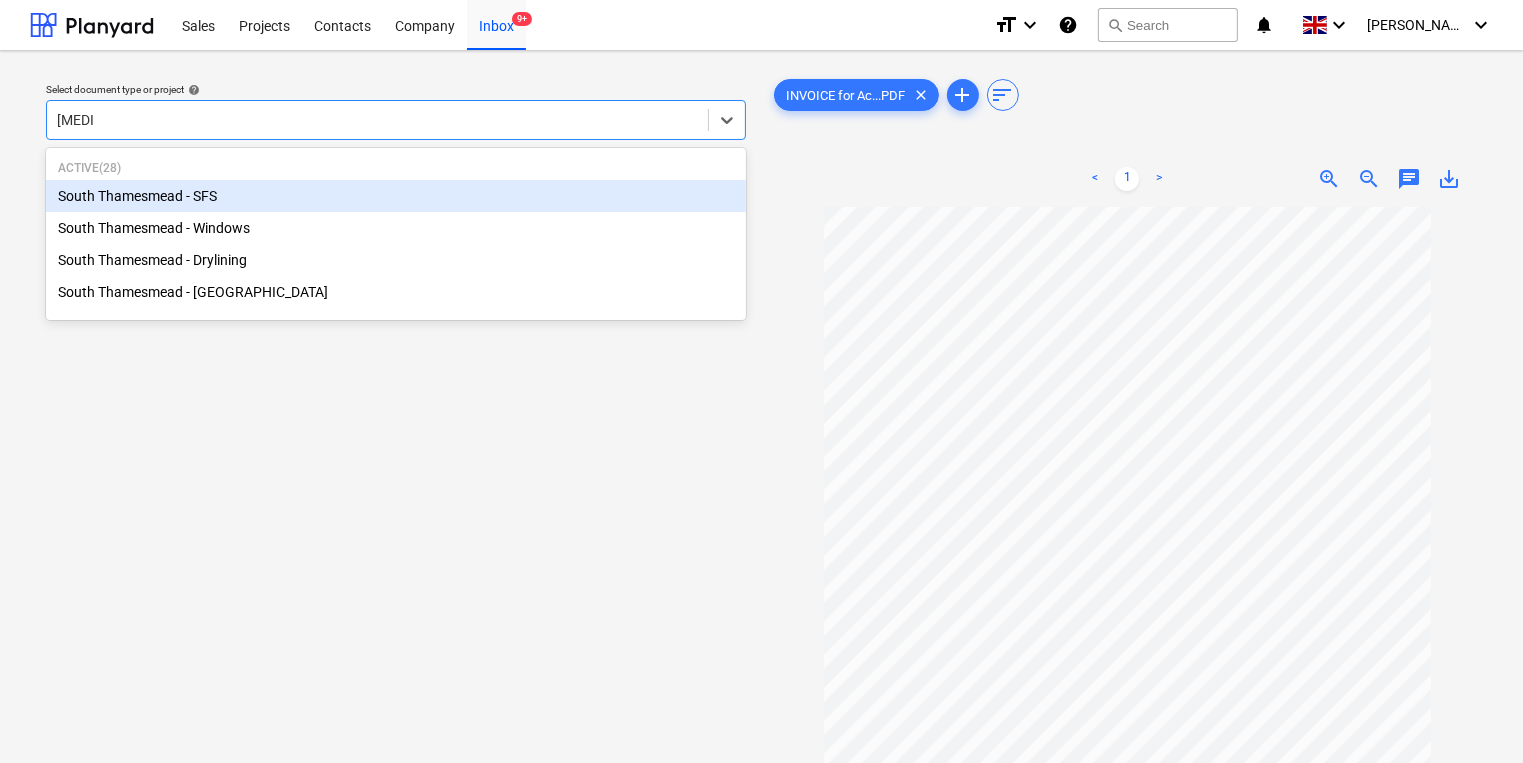 type on "thame" 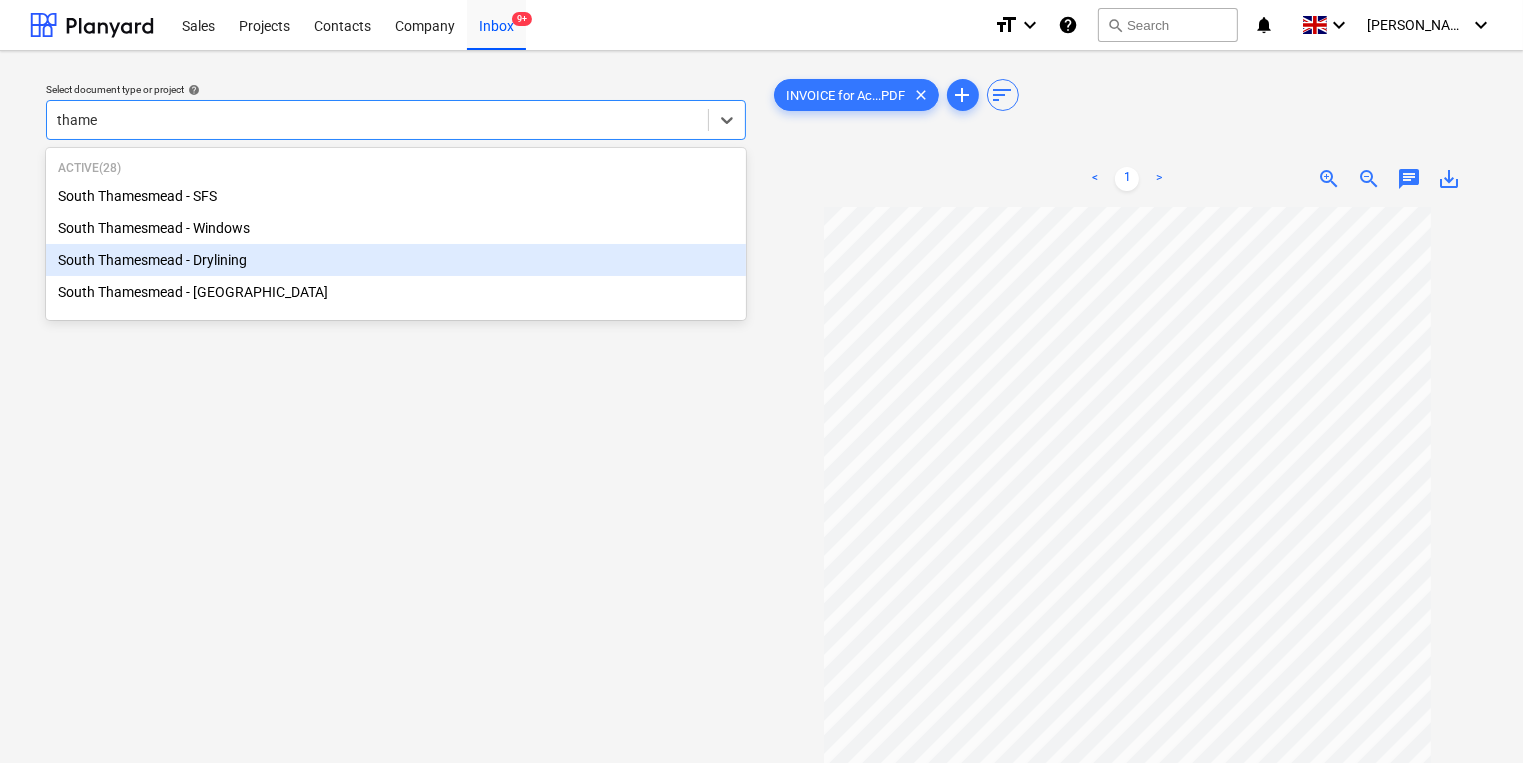 type 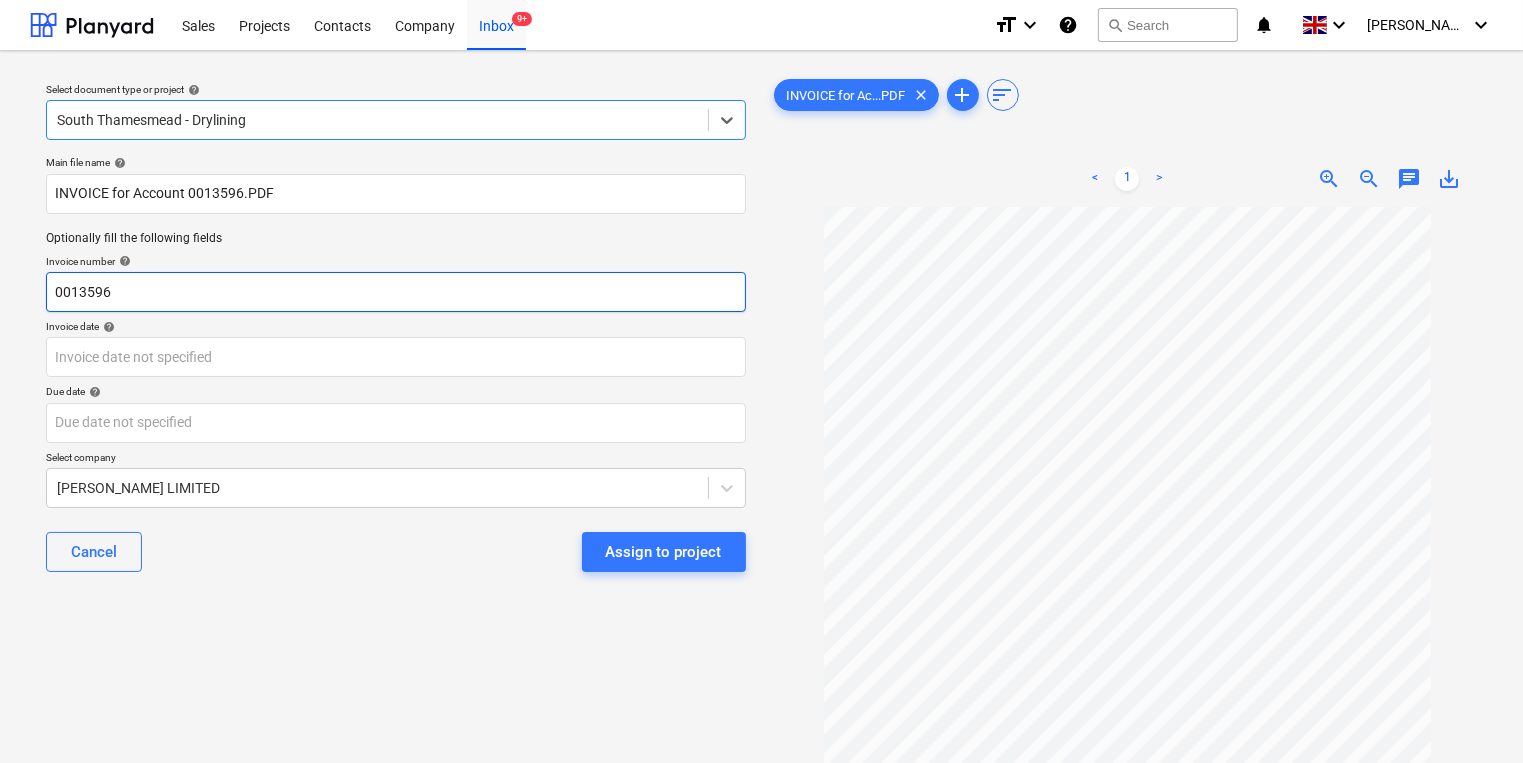 click on "0013596" at bounding box center [396, 292] 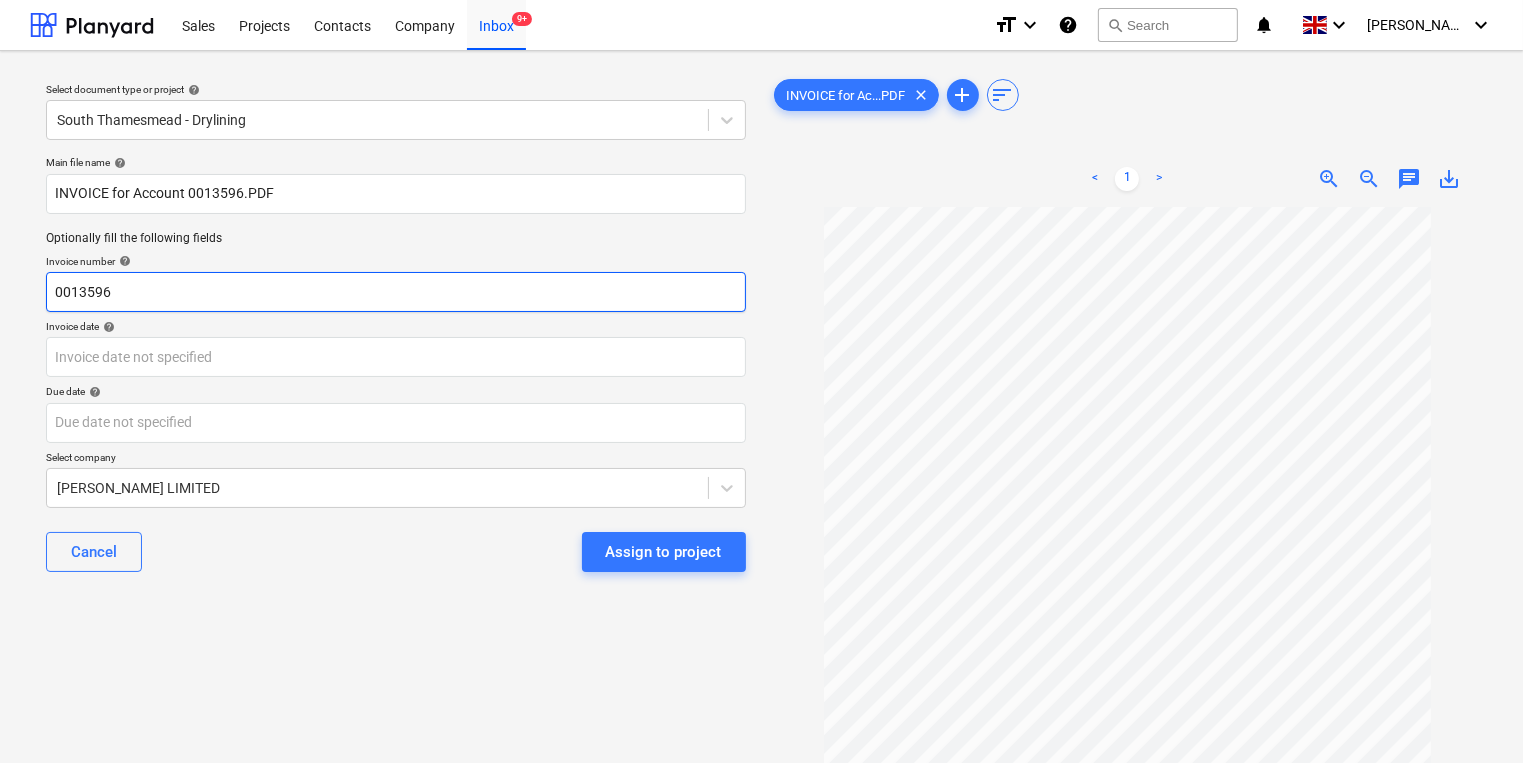 click on "0013596" at bounding box center (396, 292) 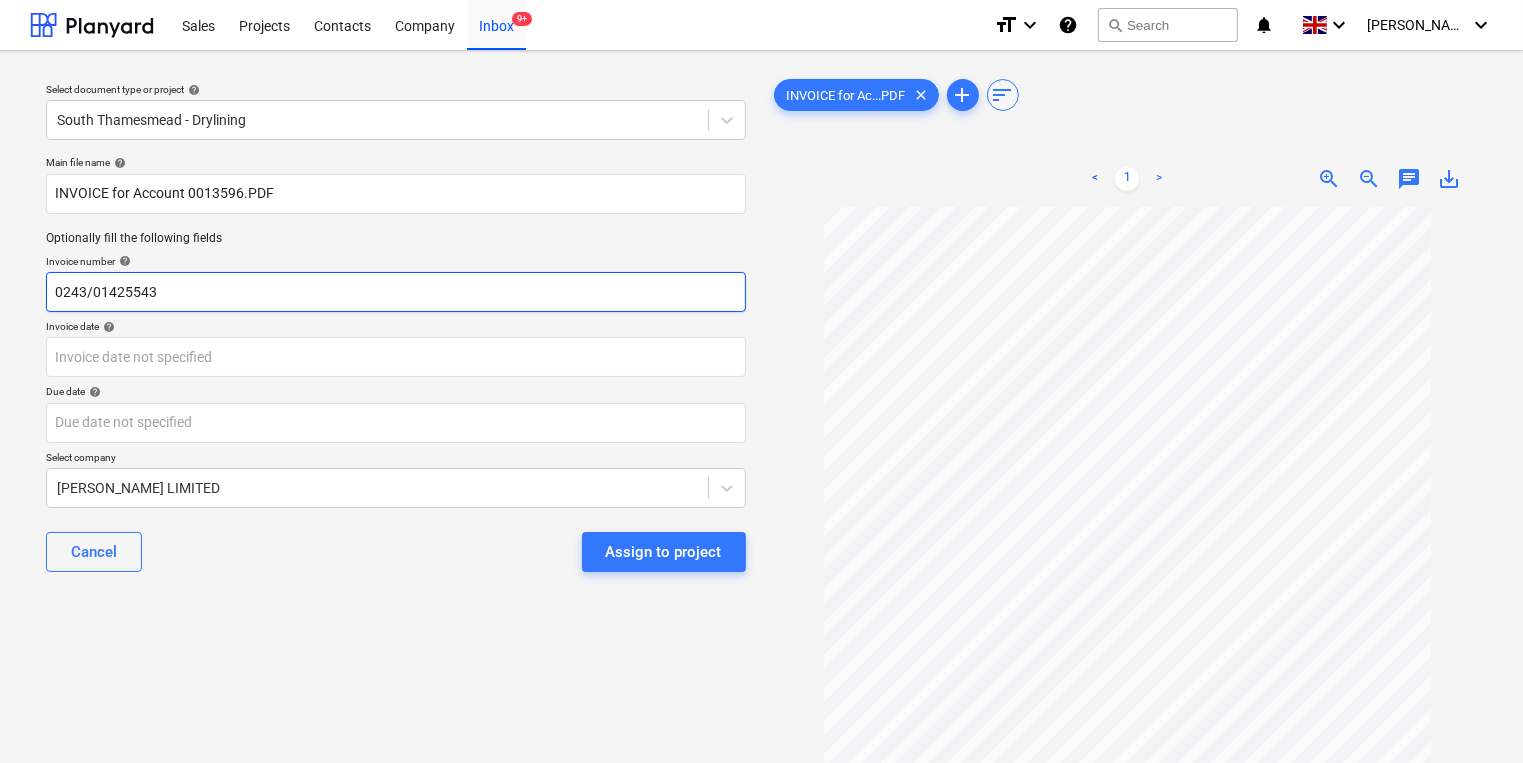 type on "0243/01425543" 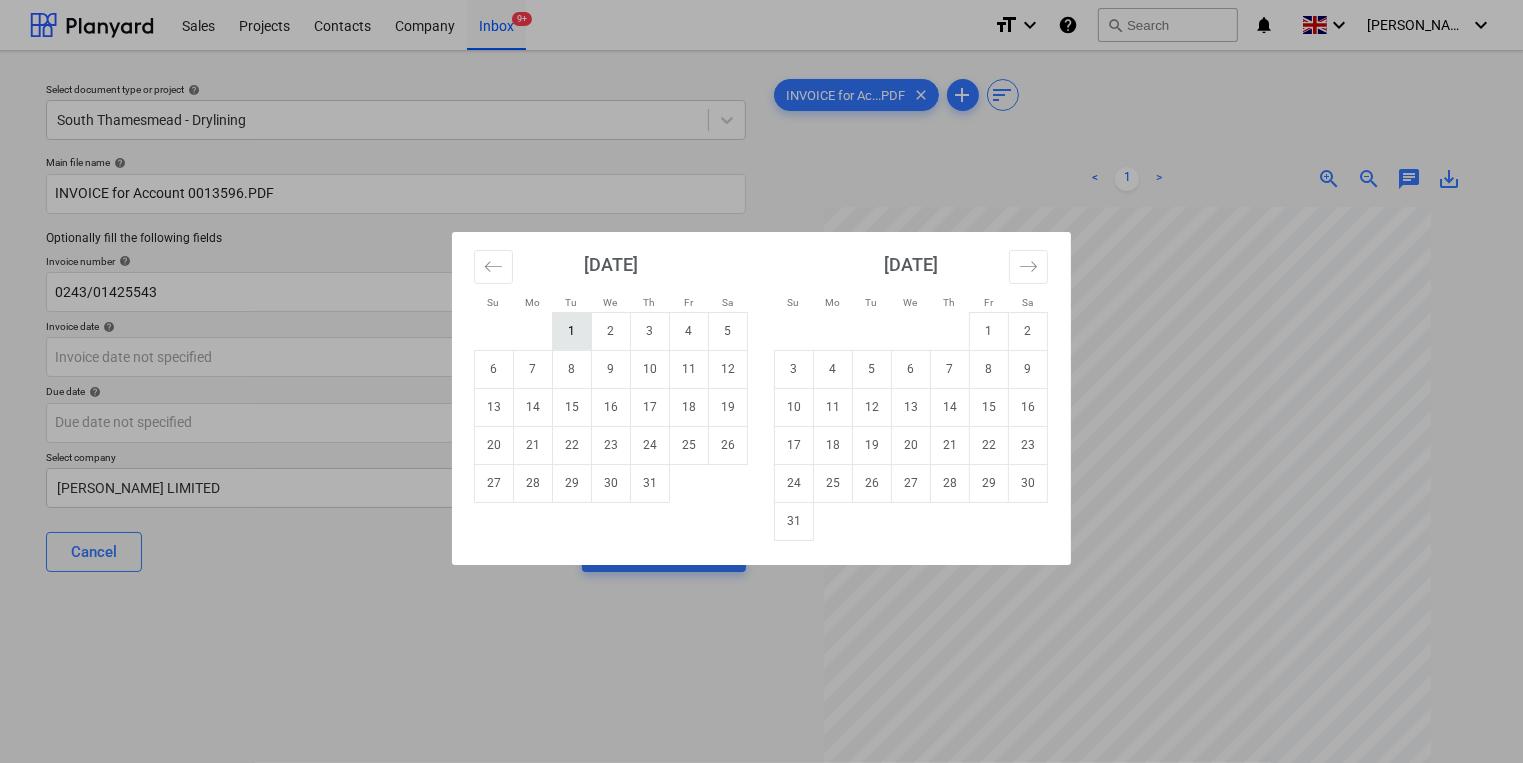 click on "1" at bounding box center (572, 331) 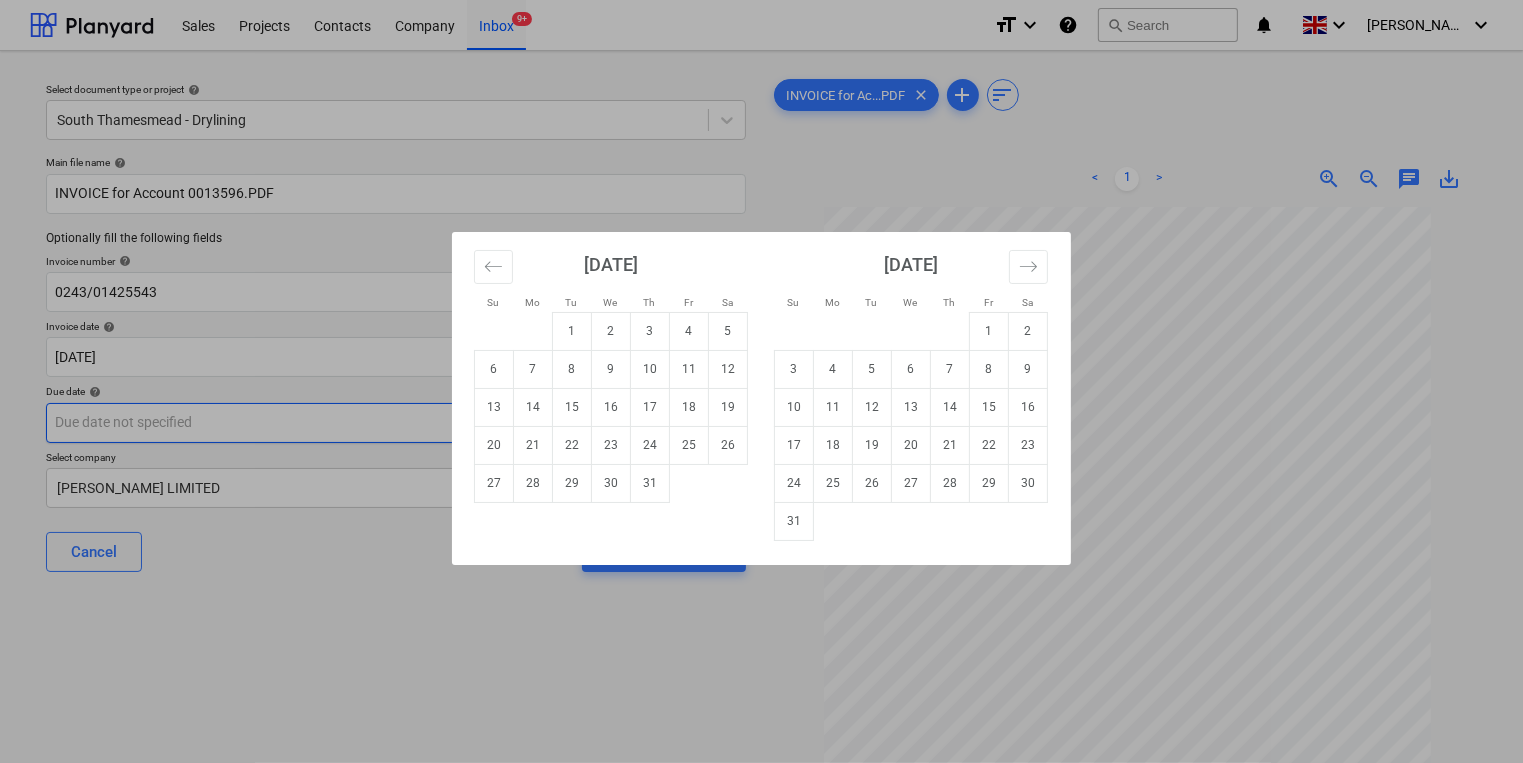 click on "Sales Projects Contacts Company Inbox 9+ format_size keyboard_arrow_down help search Search notifications 0 keyboard_arrow_down [PERSON_NAME] keyboard_arrow_down Select document type or project help [GEOGRAPHIC_DATA] - Drylining Main file name help INVOICE for Account 0013596.PDF Optionally fill the following fields Invoice number help 0243/01425543 Invoice date help [DATE] 01.07.2025 Press the down arrow key to interact with the calendar and
select a date. Press the question mark key to get the keyboard shortcuts for changing dates. Due date help Press the down arrow key to interact with the calendar and
select a date. Press the question mark key to get the keyboard shortcuts for changing dates. Select company [PERSON_NAME] LIMITED   Cancel Assign to project INVOICE for Ac...PDF clear add sort < 1 > zoom_in zoom_out chat 0 save_alt
Su Mo Tu We Th Fr Sa Su Mo Tu We Th Fr Sa [DATE] 1 2 3 4 5 6 7 8 9 10 11 12 13 14 15 16 17 18 19 20 21 22 23 24 25 26 27 28 29 [DATE] 1 2 3 4 5 6 7 8" at bounding box center [761, 381] 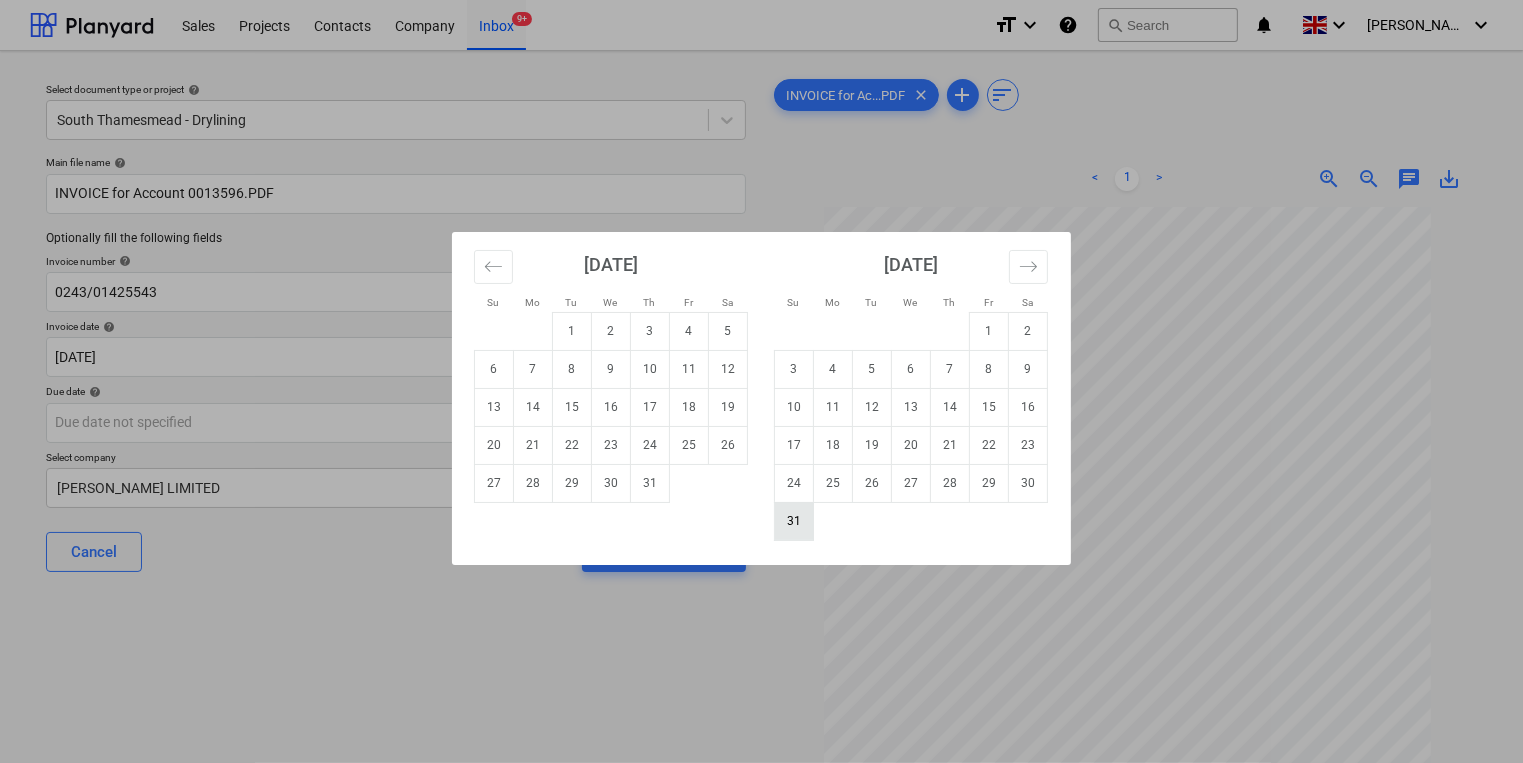 click on "31" at bounding box center (794, 521) 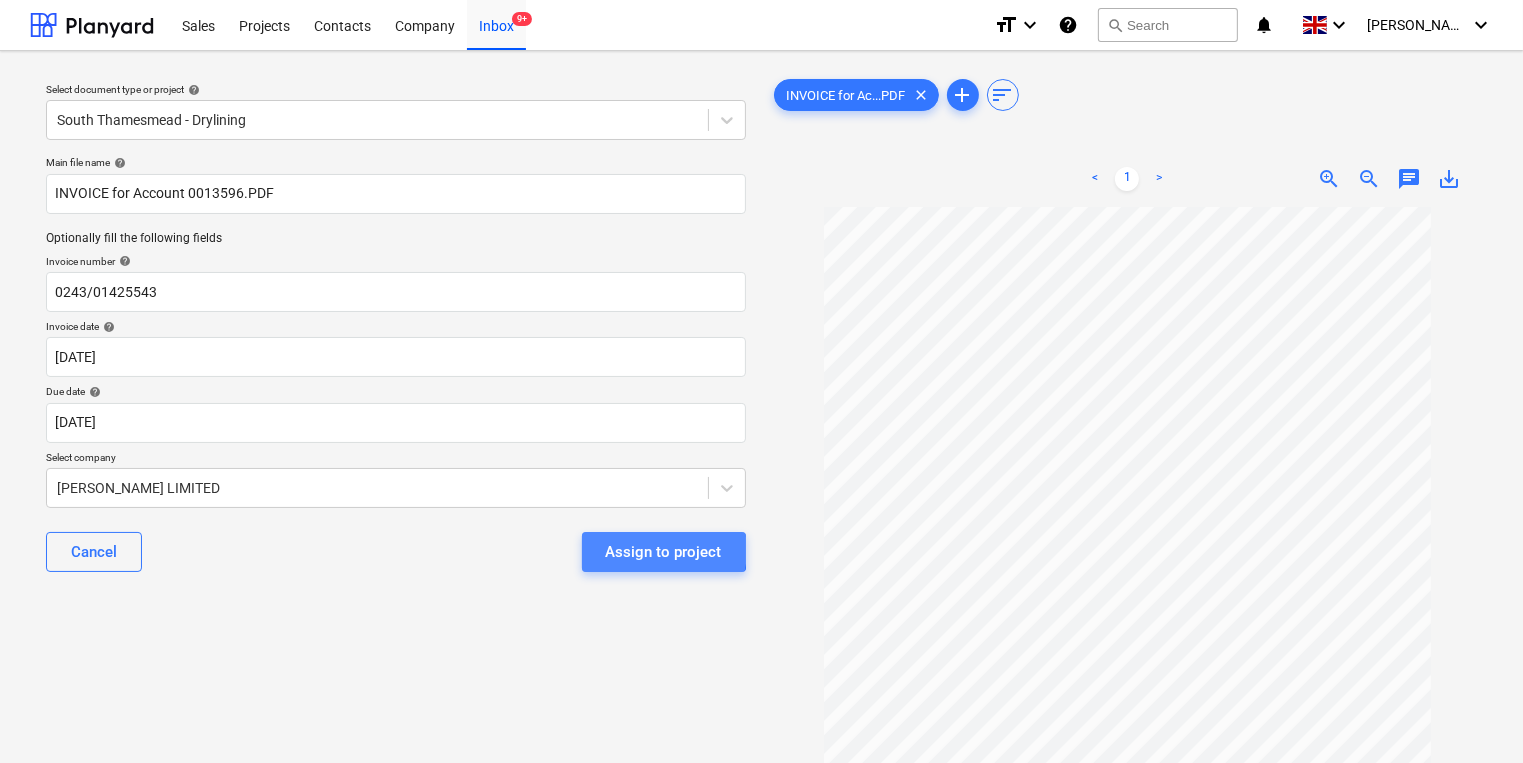 click on "Assign to project" at bounding box center (664, 552) 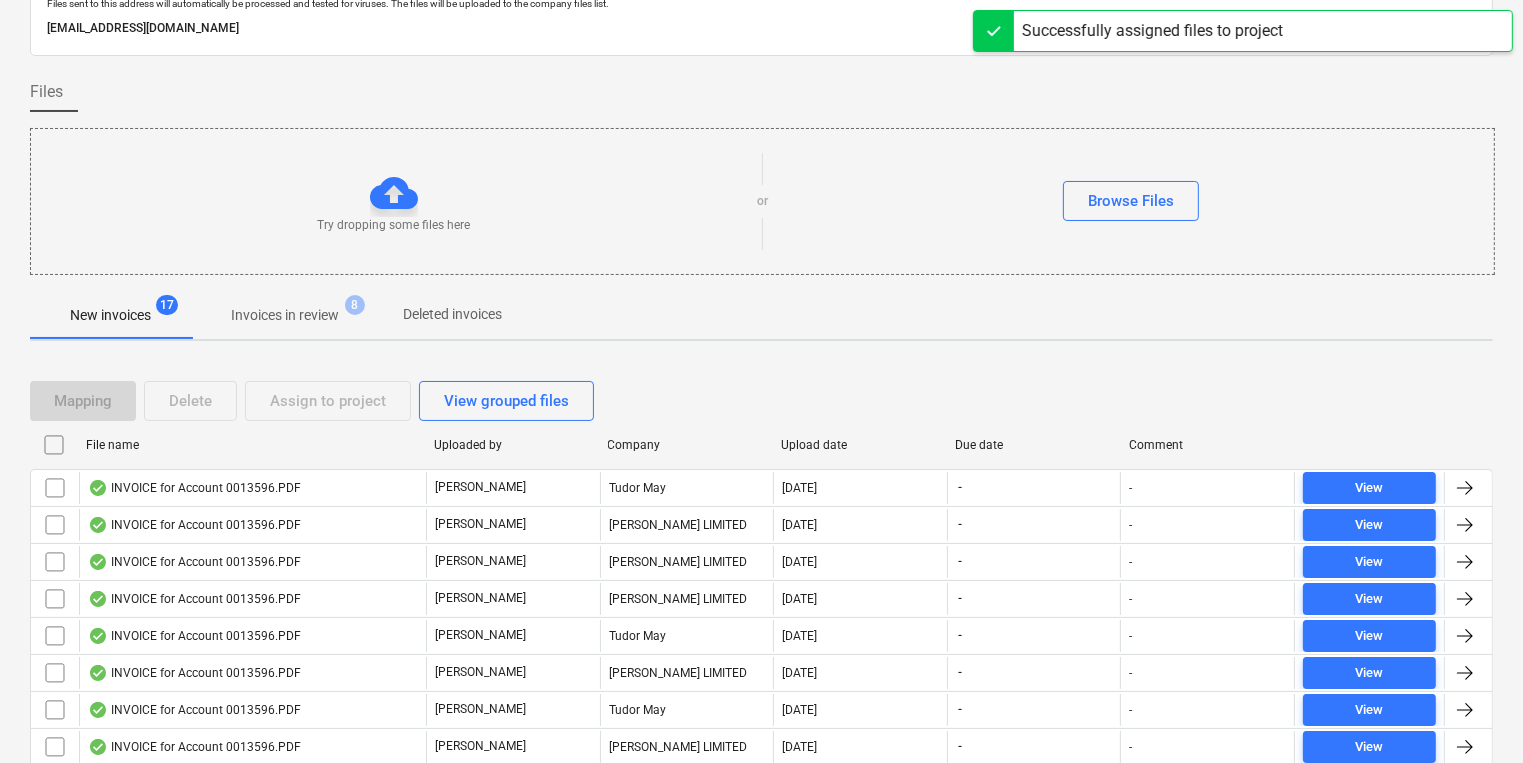 scroll, scrollTop: 0, scrollLeft: 0, axis: both 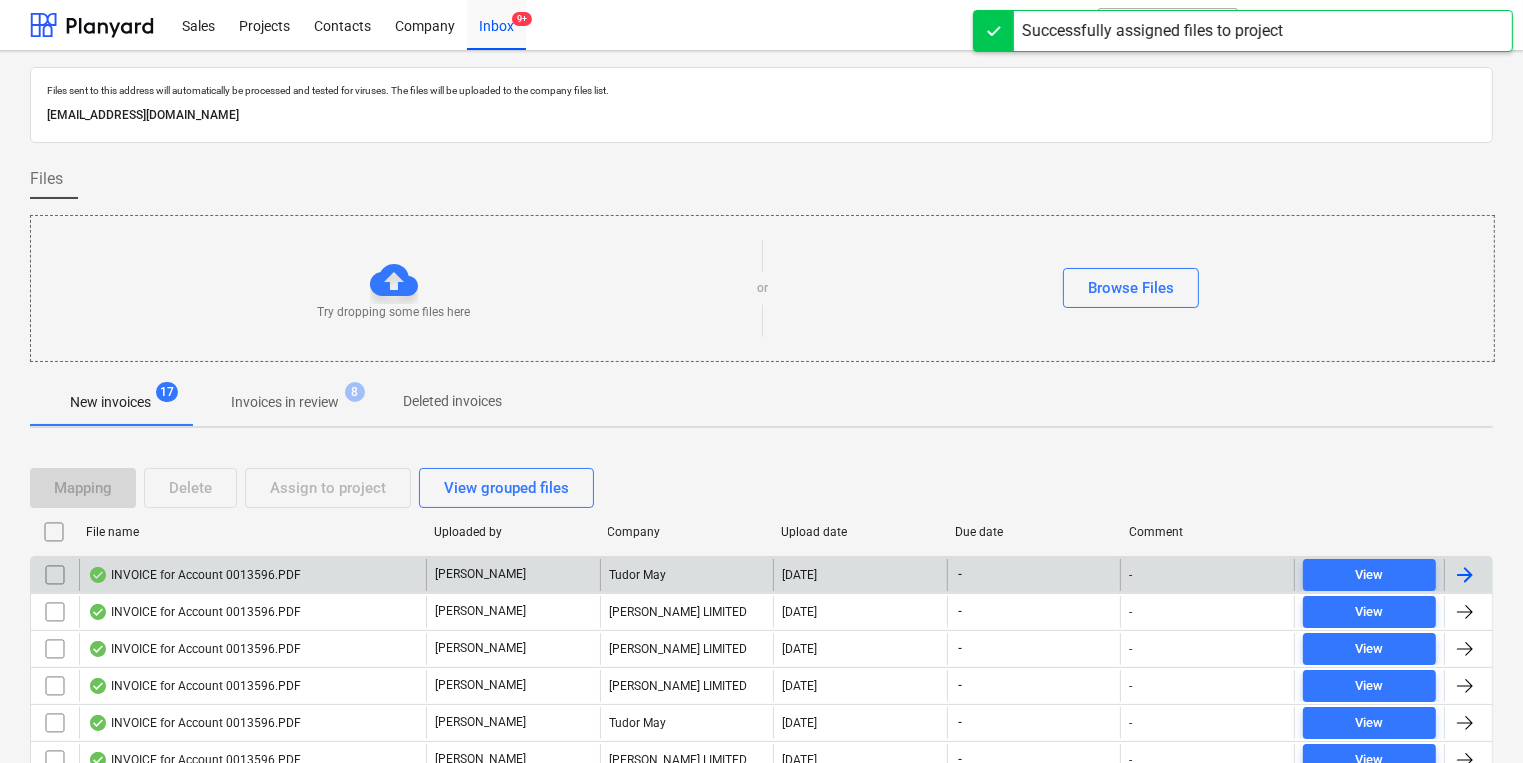 click on "INVOICE for Account 0013596.PDF" at bounding box center (252, 575) 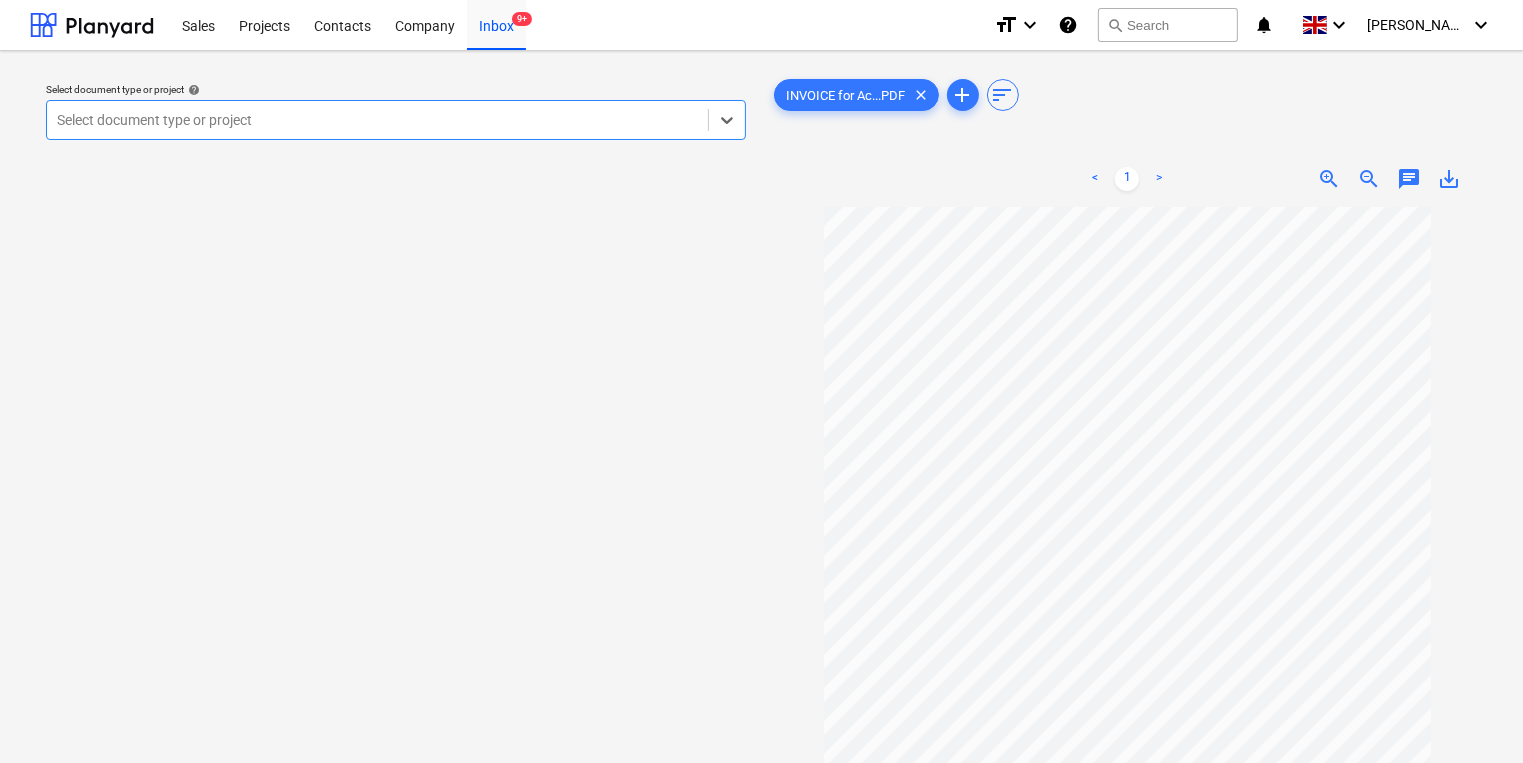 click at bounding box center (377, 120) 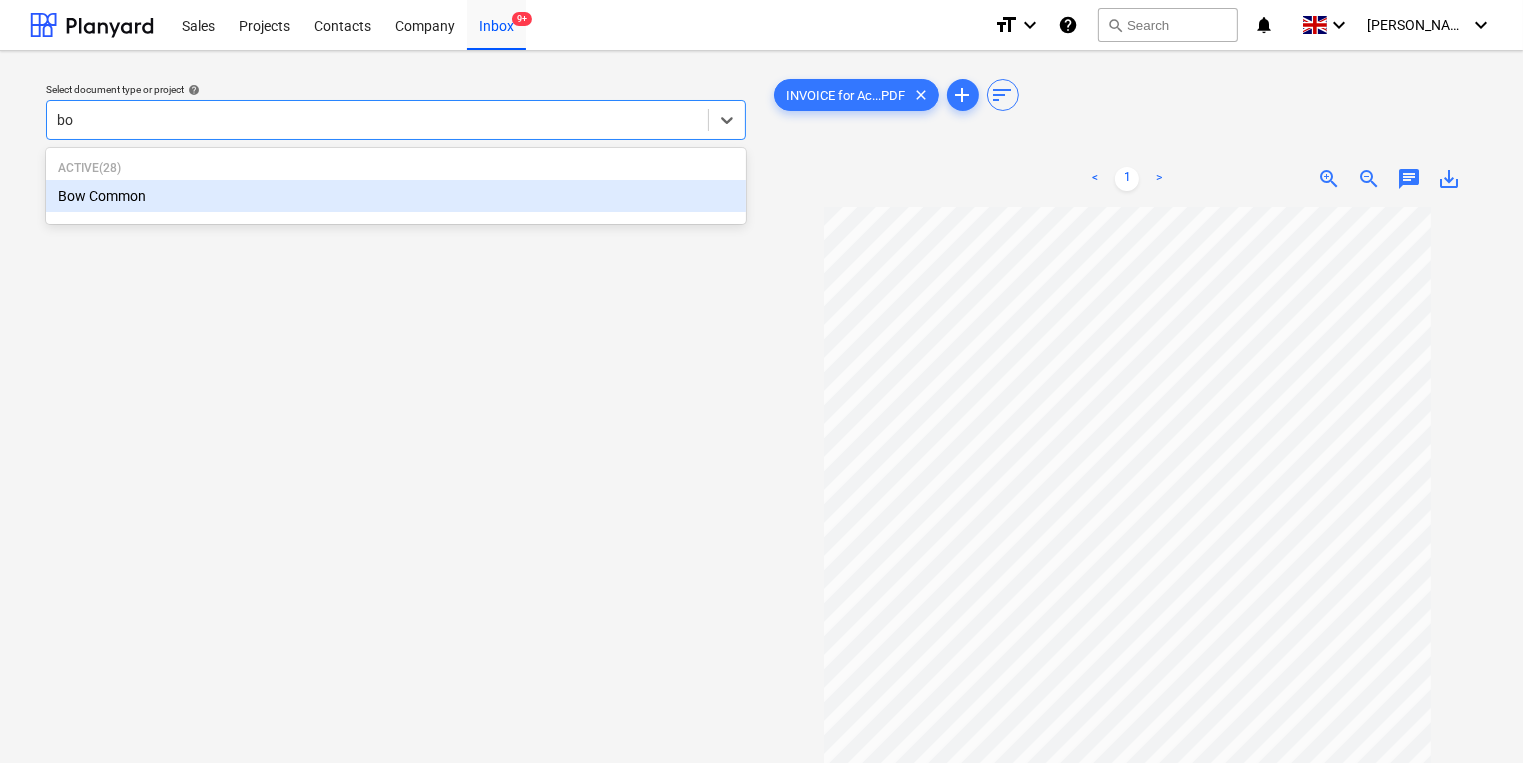 type on "bow" 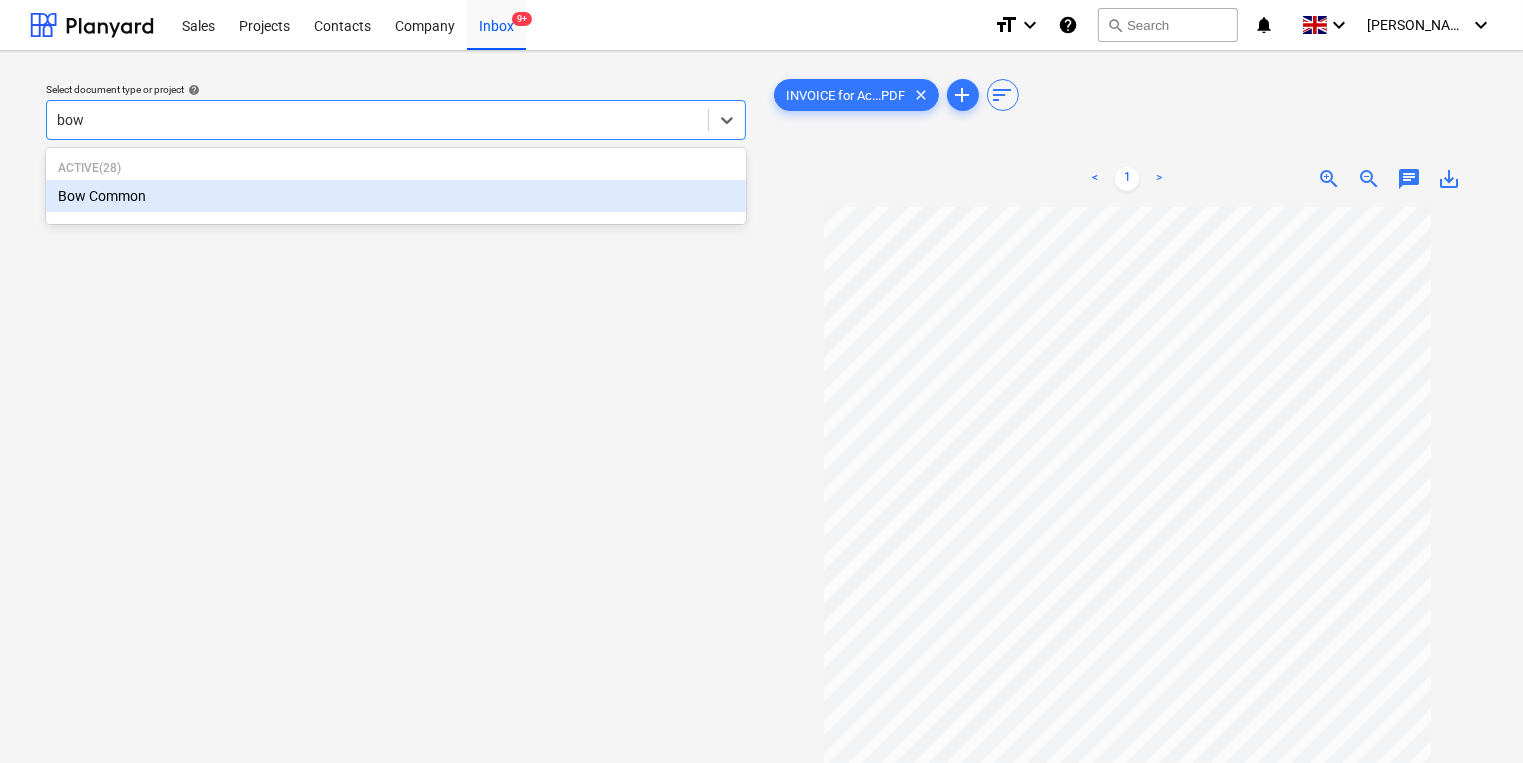 type 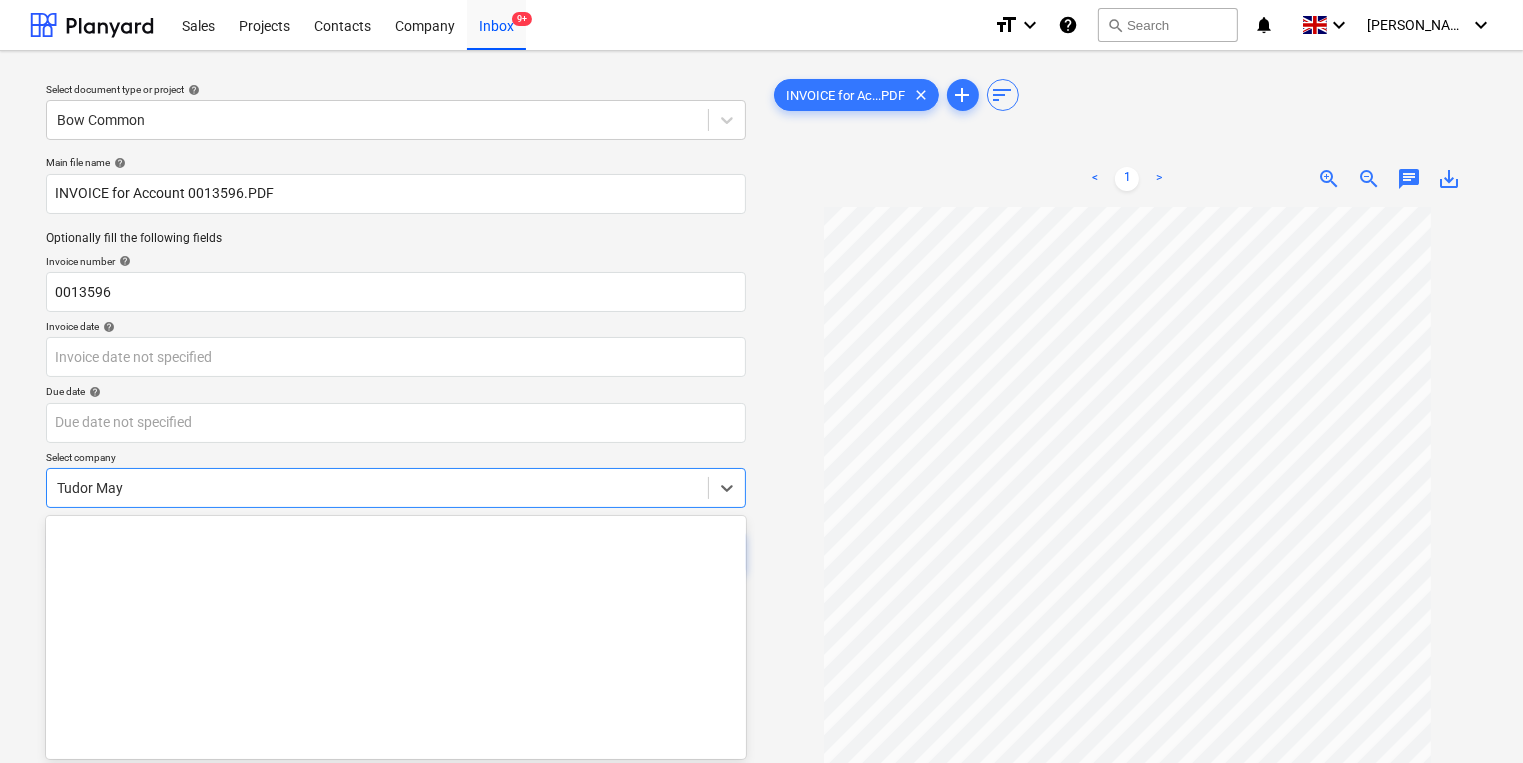 scroll, scrollTop: 64, scrollLeft: 0, axis: vertical 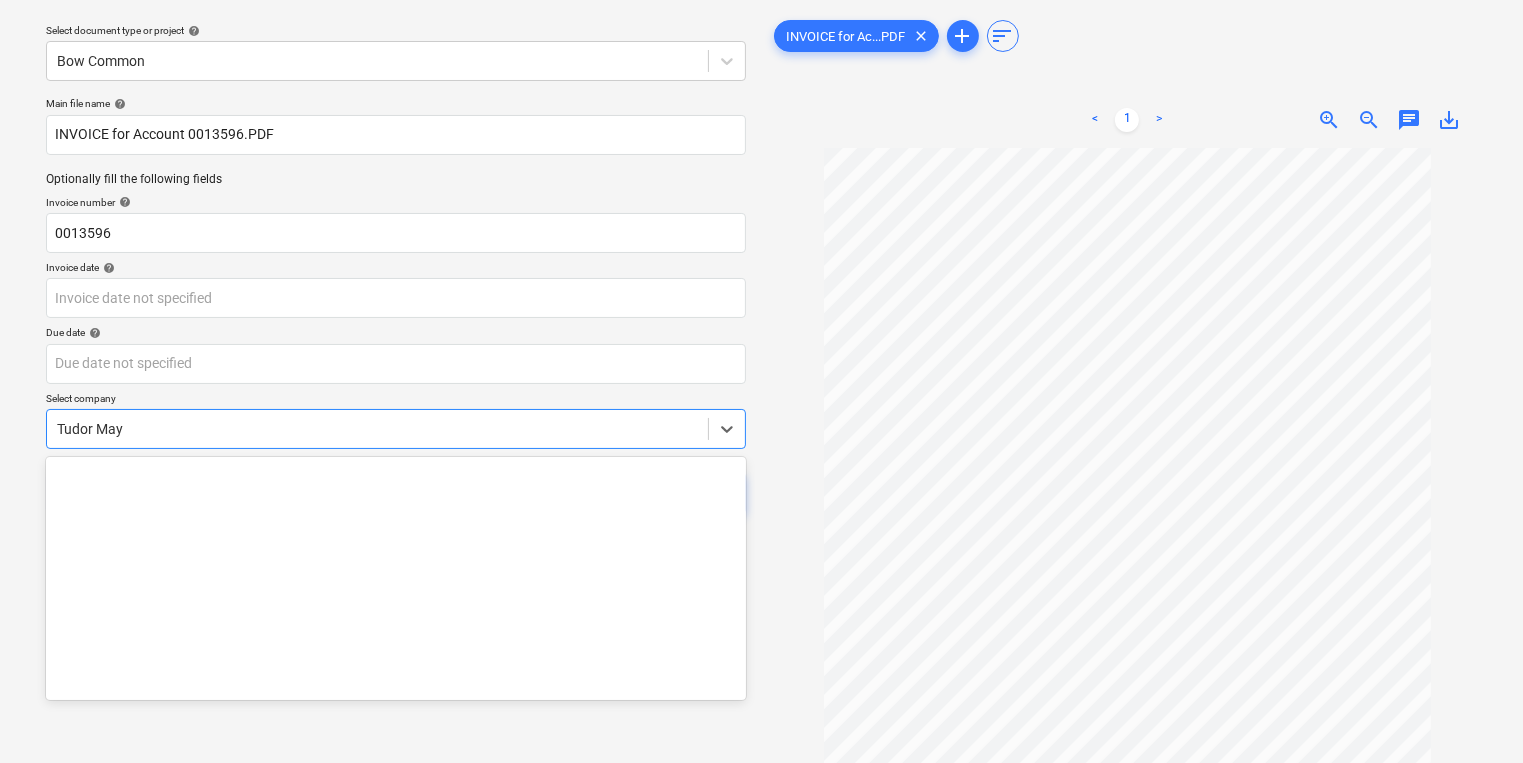 click on "Sales Projects Contacts Company Inbox 9+ format_size keyboard_arrow_down help search Search notifications 0 keyboard_arrow_down [PERSON_NAME] keyboard_arrow_down Select document type or project help Bow Common Main file name help INVOICE for Account 0013596.PDF Optionally fill the following fields Invoice number help 0013596 Invoice date help Press the down arrow key to interact with the calendar and
select a date. Press the question mark key to get the keyboard shortcuts for changing dates. Due date help Press the down arrow key to interact with the calendar and
select a date. Press the question mark key to get the keyboard shortcuts for changing dates. Select company option Tudor May   selected, 402 of 433. 433 results available. Use Up and Down to choose options, press Enter to select the currently focused option, press Escape to exit the menu, press Tab to select the option and exit the menu. Tudor May   Cancel Assign to project INVOICE for Ac...PDF clear add sort < 1 > zoom_in zoom_out chat 0" at bounding box center [761, 322] 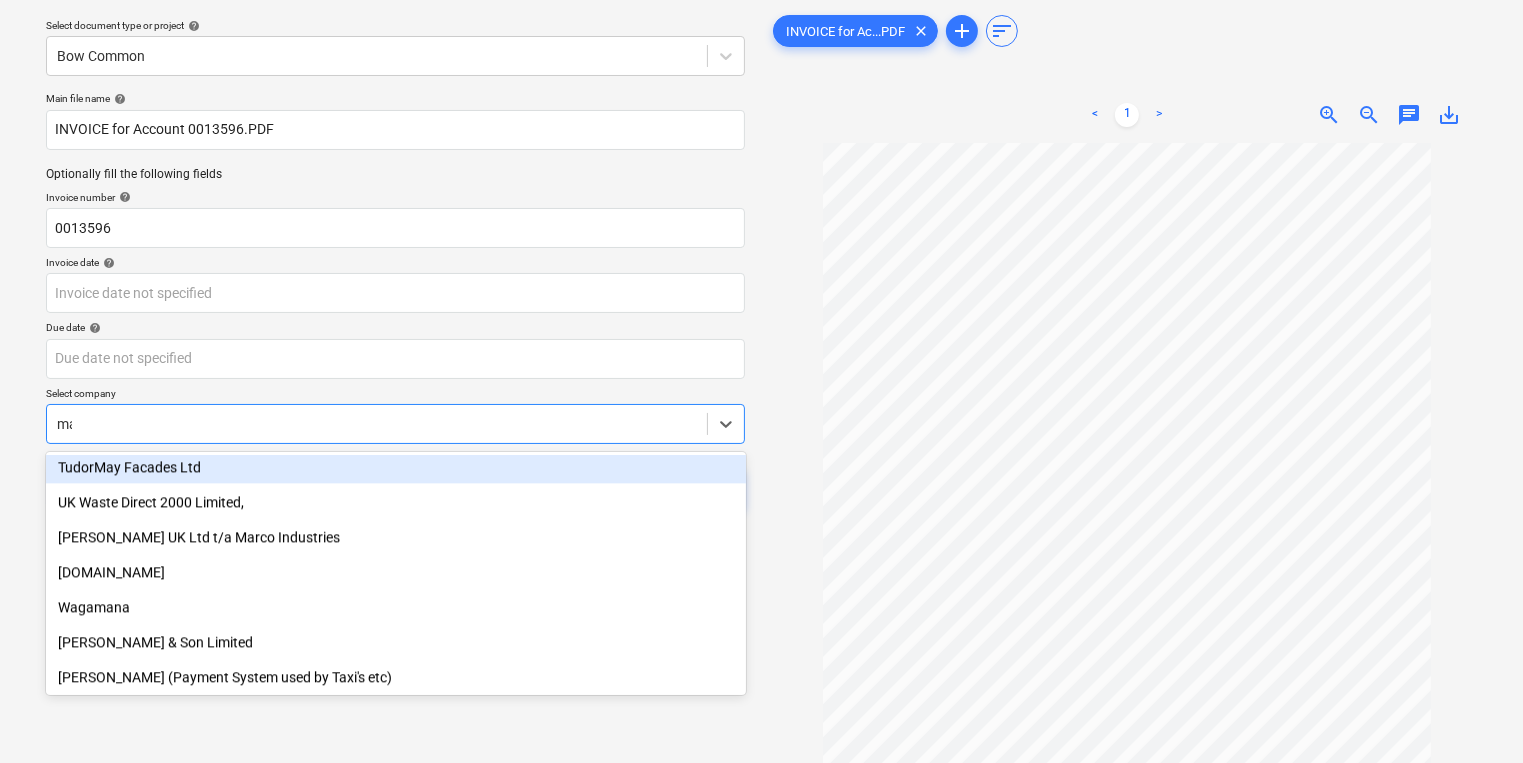 scroll, scrollTop: 1476, scrollLeft: 0, axis: vertical 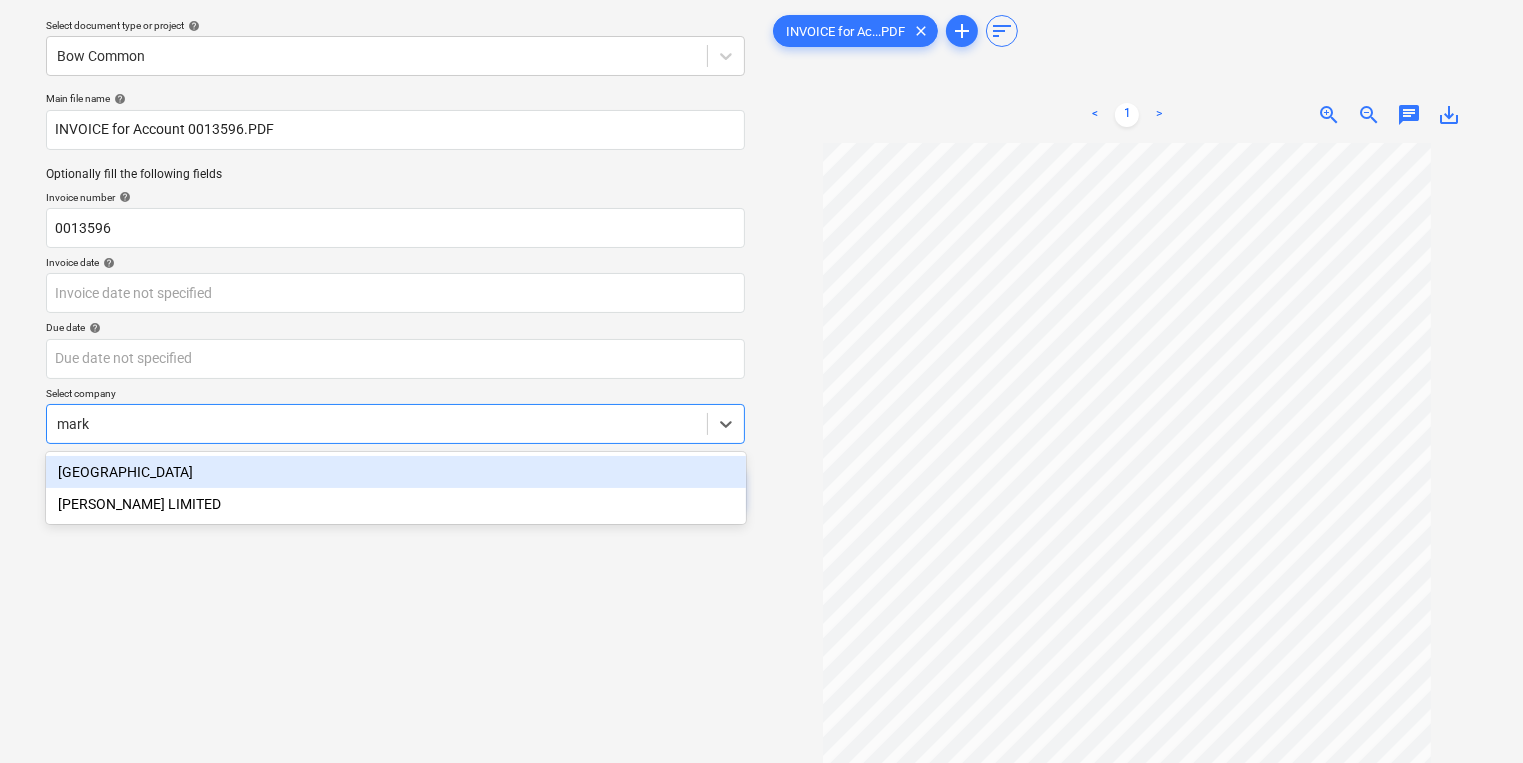 type on "[PERSON_NAME]" 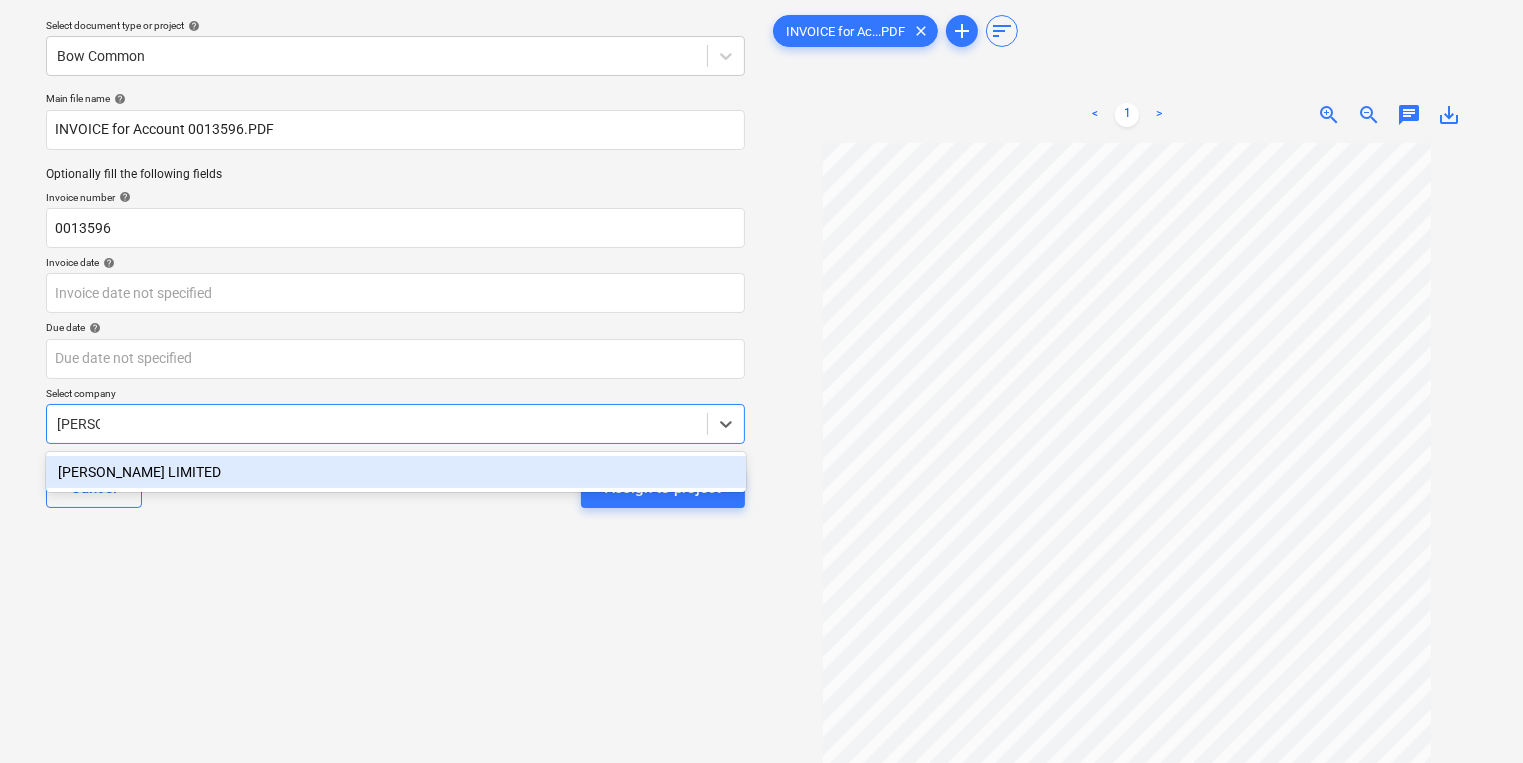 type 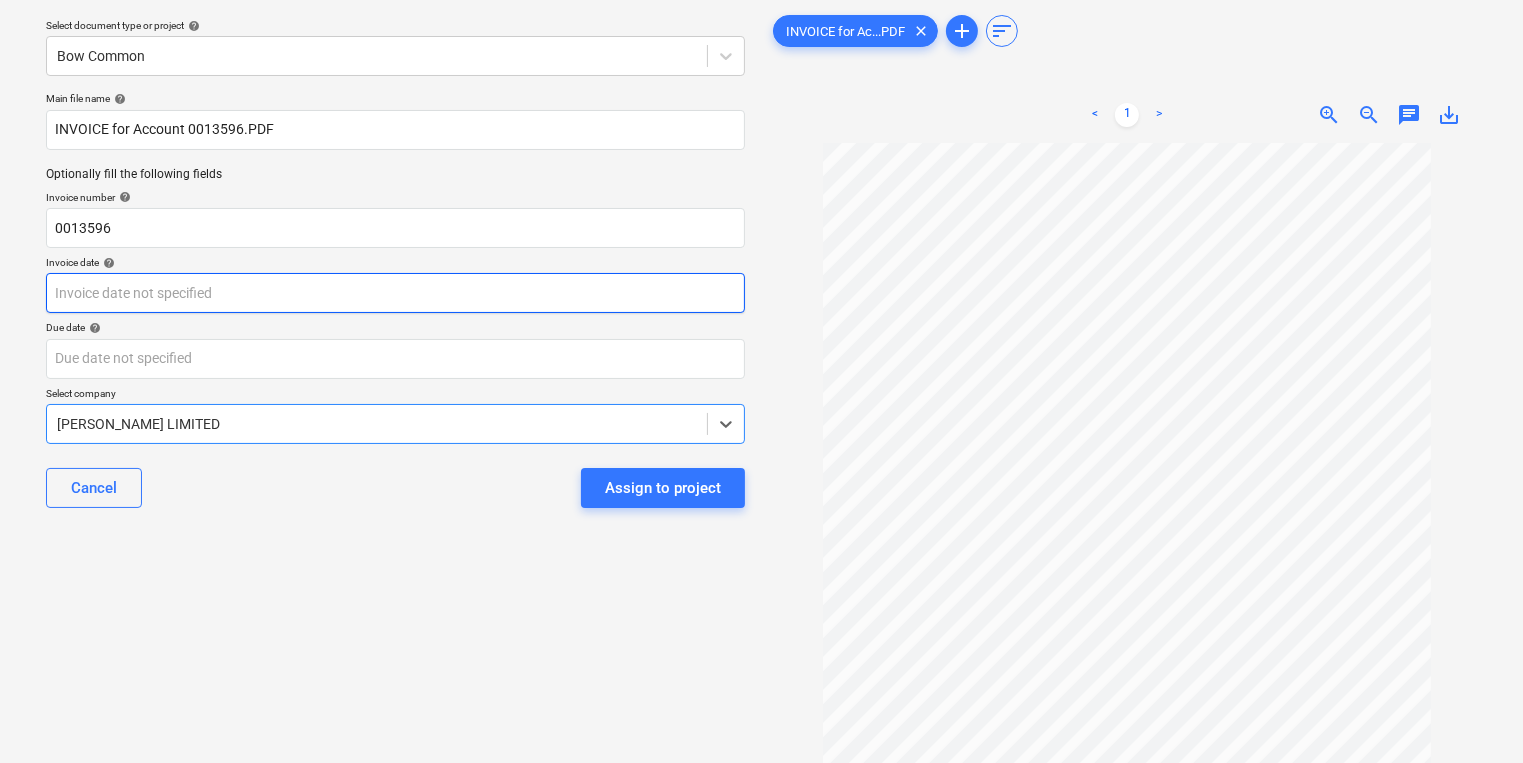 click on "Sales Projects Contacts Company Inbox 9+ format_size keyboard_arrow_down help search Search notifications 0 keyboard_arrow_down [PERSON_NAME] keyboard_arrow_down Select document type or project help Bow Common Main file name help INVOICE for Account 0013596.PDF Optionally fill the following fields Invoice number help 0013596 Invoice date help Press the down arrow key to interact with the calendar and
select a date. Press the question mark key to get the keyboard shortcuts for changing dates. Due date help Press the down arrow key to interact with the calendar and
select a date. Press the question mark key to get the keyboard shortcuts for changing dates. Select company option [PERSON_NAME] LIMITED  , selected.   Select is focused ,type to refine list, press Down to open the menu,  [PERSON_NAME] LIMITED   Cancel Assign to project INVOICE for Ac...PDF clear add sort < 1 > zoom_in zoom_out chat 0 save_alt" at bounding box center (761, 317) 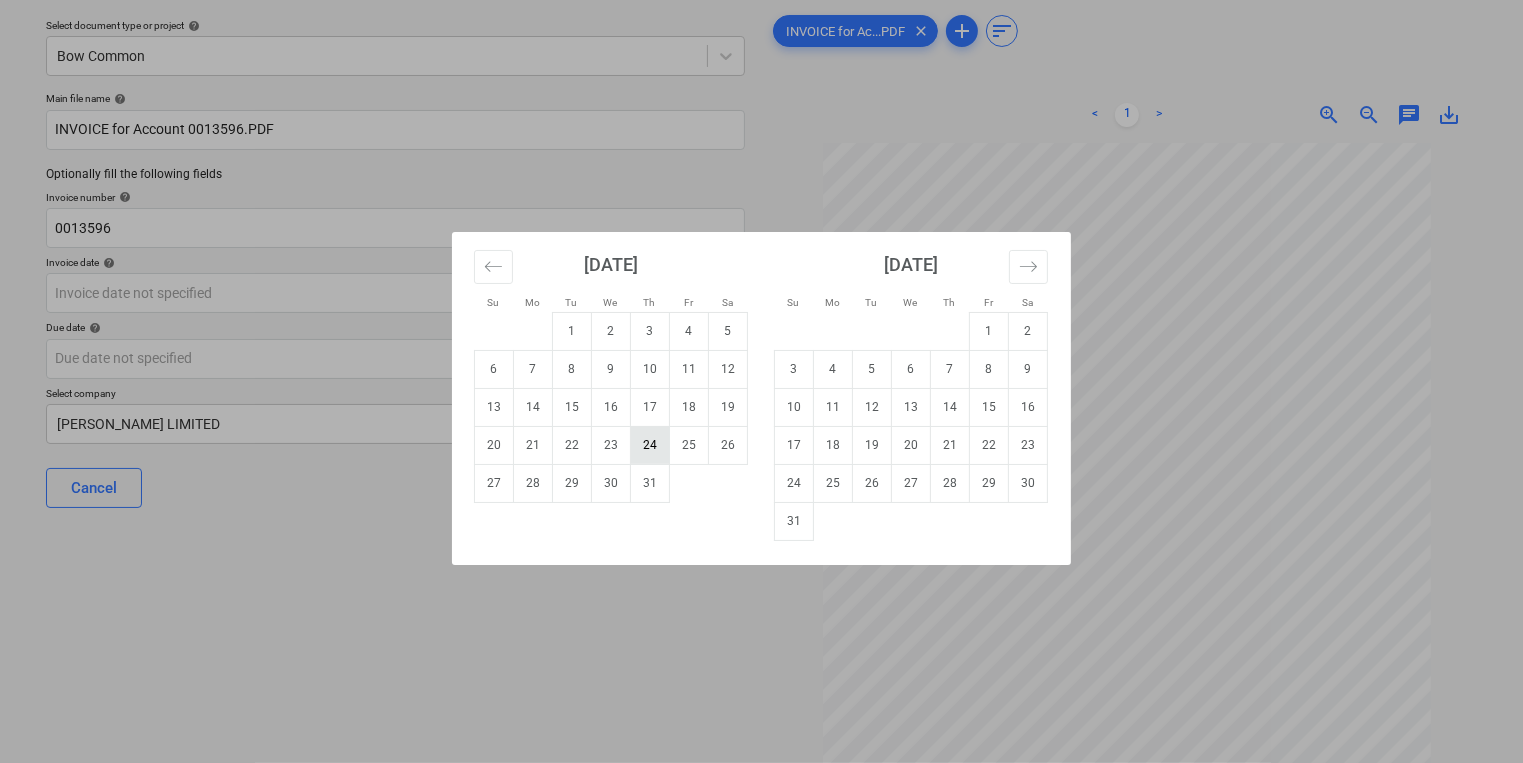 click on "24" at bounding box center (650, 445) 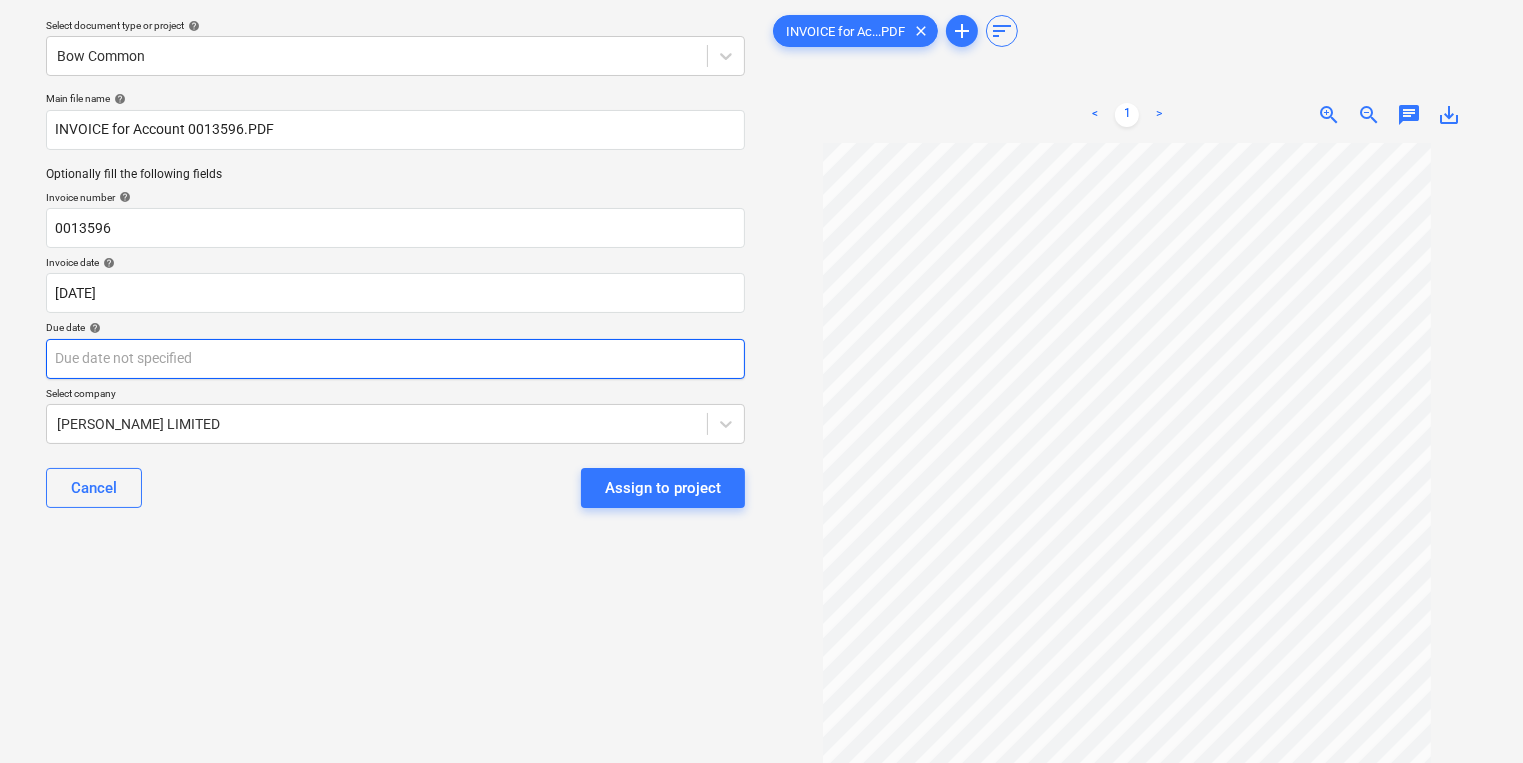 click on "Sales Projects Contacts Company Inbox 9+ format_size keyboard_arrow_down help search Search notifications 0 keyboard_arrow_down [PERSON_NAME] keyboard_arrow_down Select document type or project help Bow Common Main file name help INVOICE for Account 0013596.PDF Optionally fill the following fields Invoice number help 0013596 Invoice date help [DATE] [DATE] Press the down arrow key to interact with the calendar and
select a date. Press the question mark key to get the keyboard shortcuts for changing dates. Due date help Press the down arrow key to interact with the calendar and
select a date. Press the question mark key to get the keyboard shortcuts for changing dates. Select company [PERSON_NAME] LIMITED   Cancel Assign to project INVOICE for Ac...PDF clear add sort < 1 > zoom_in zoom_out chat 0 save_alt" at bounding box center (761, 317) 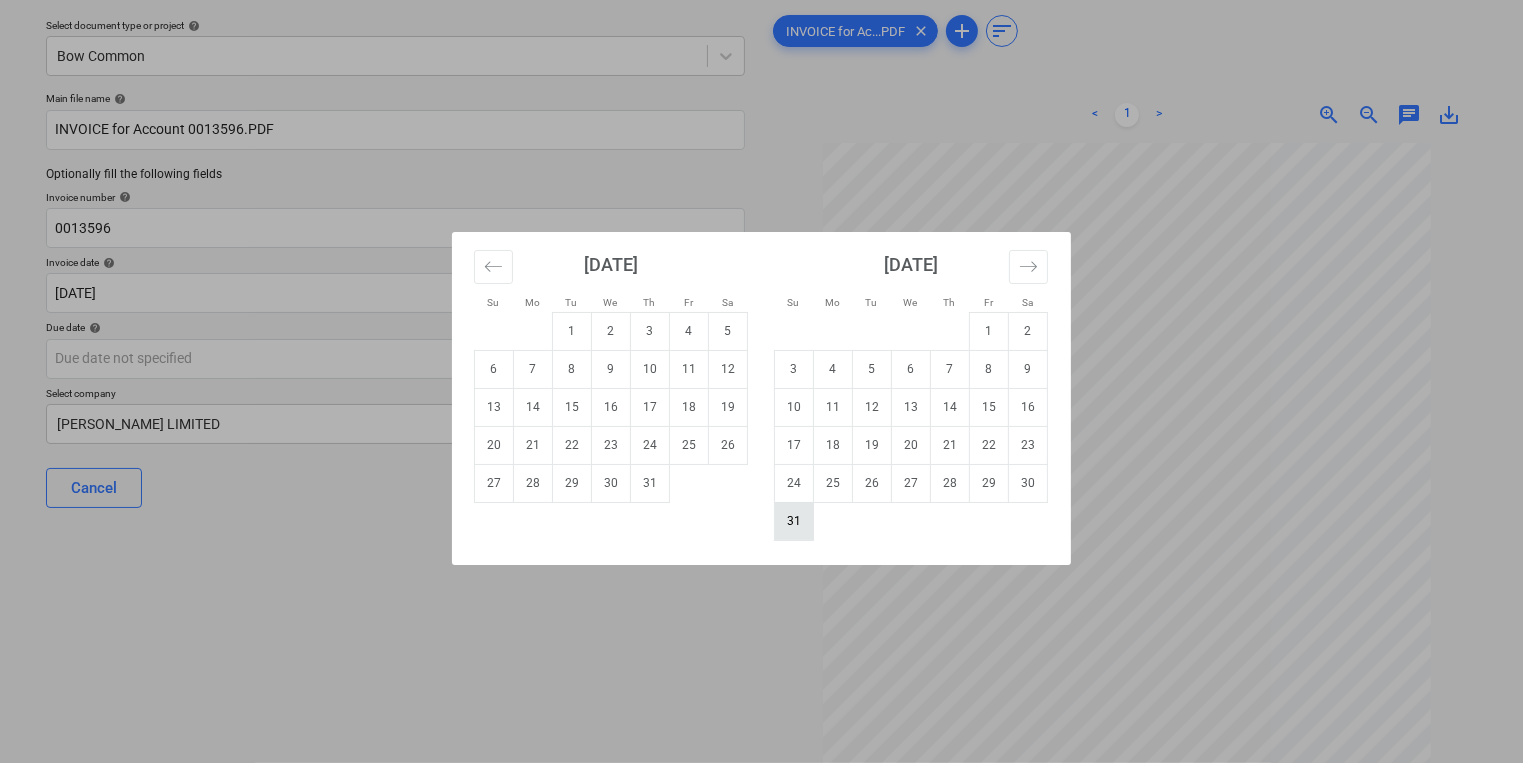 click on "31" at bounding box center (794, 521) 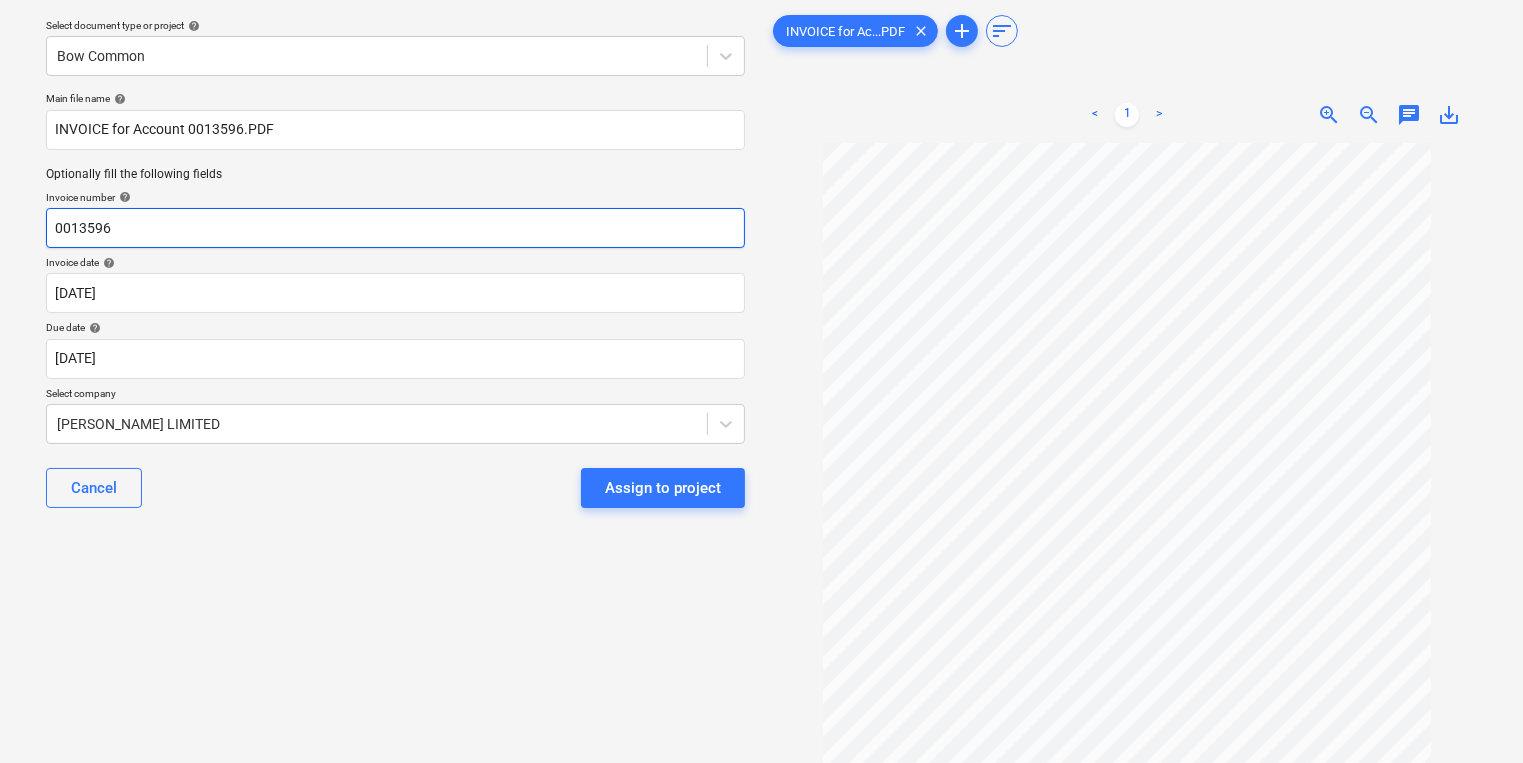 click on "0013596" at bounding box center (395, 228) 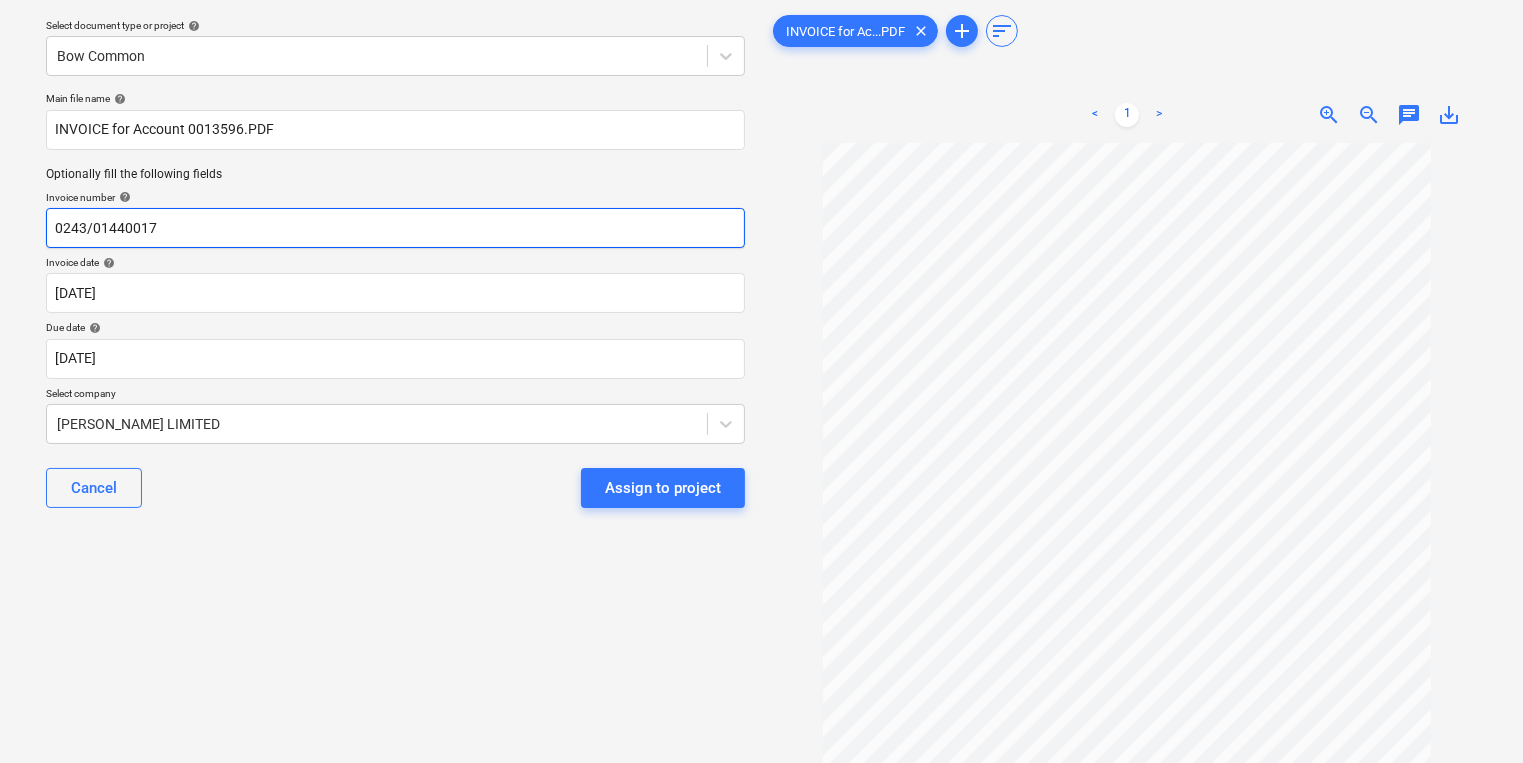 type on "0243/01440017" 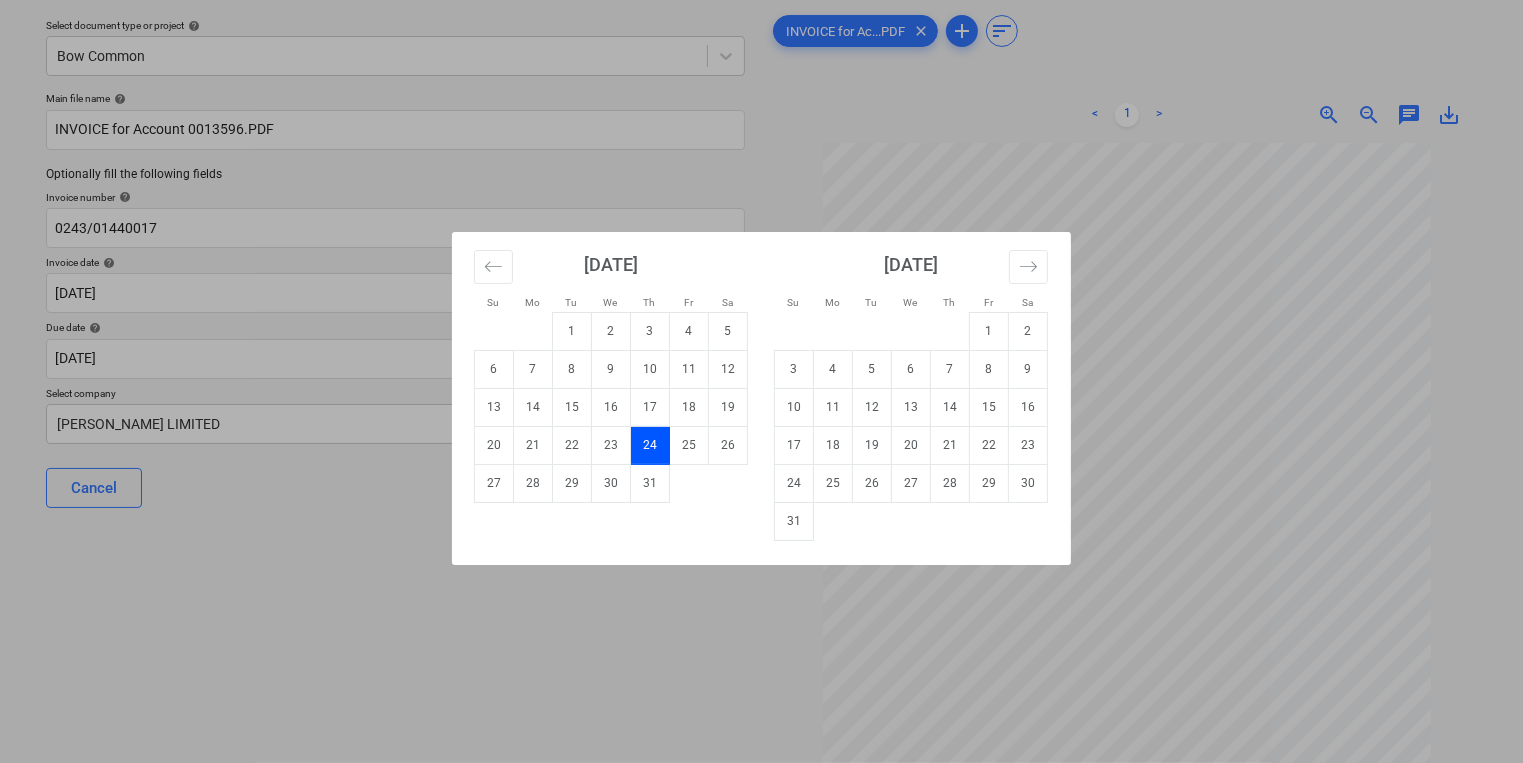 click on "24" at bounding box center [650, 445] 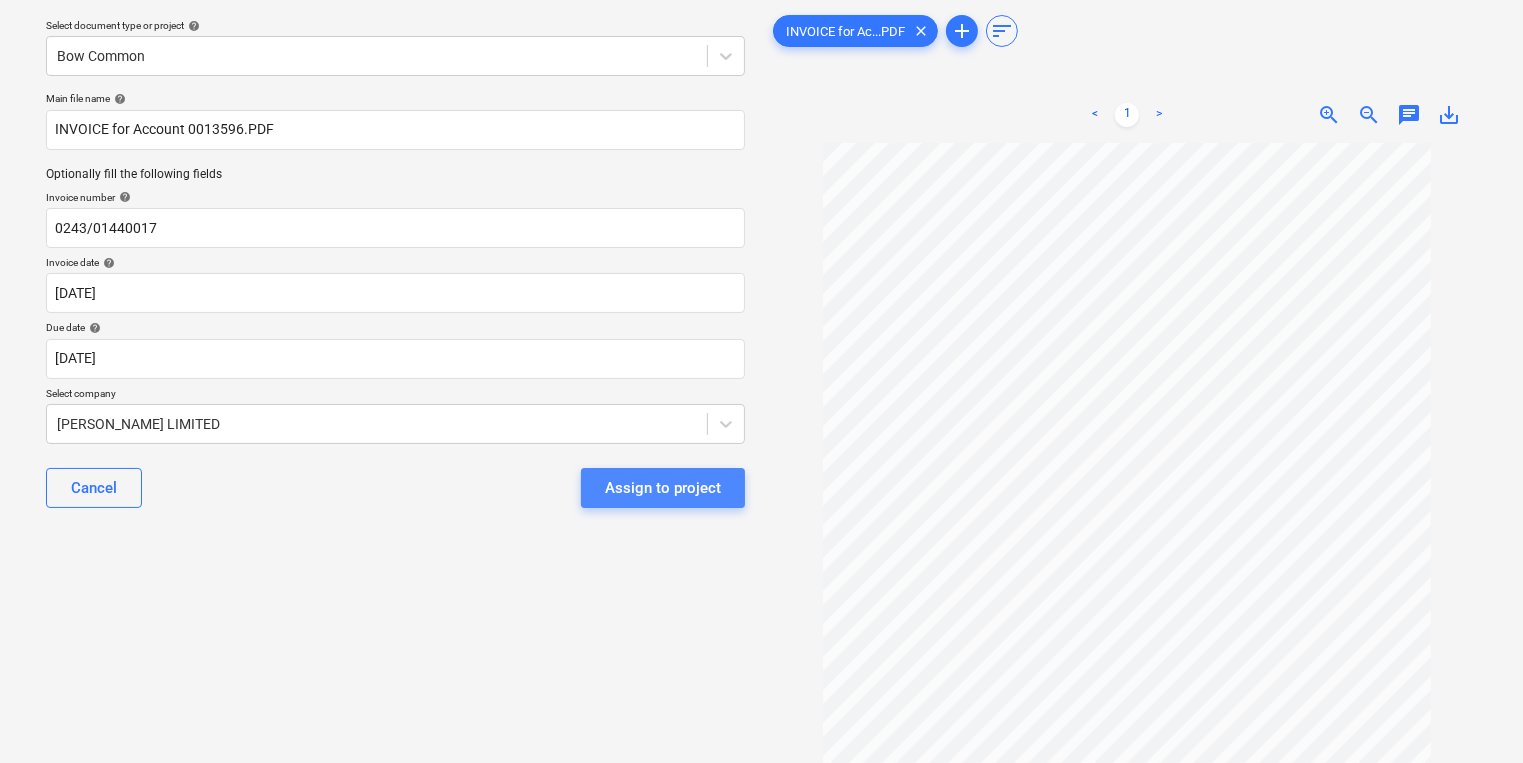 click on "Assign to project" at bounding box center [663, 488] 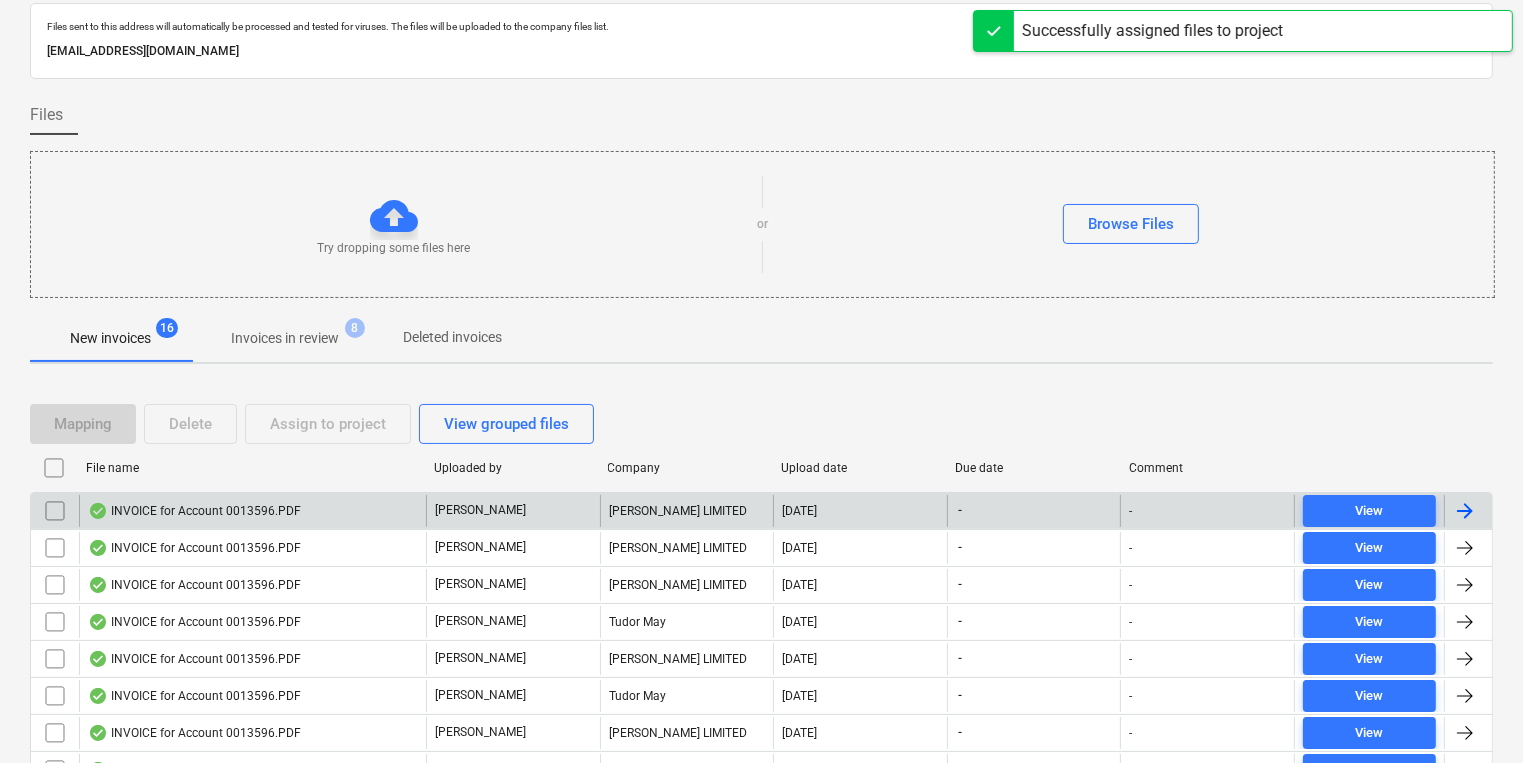 click on "INVOICE for Account 0013596.PDF" at bounding box center [194, 511] 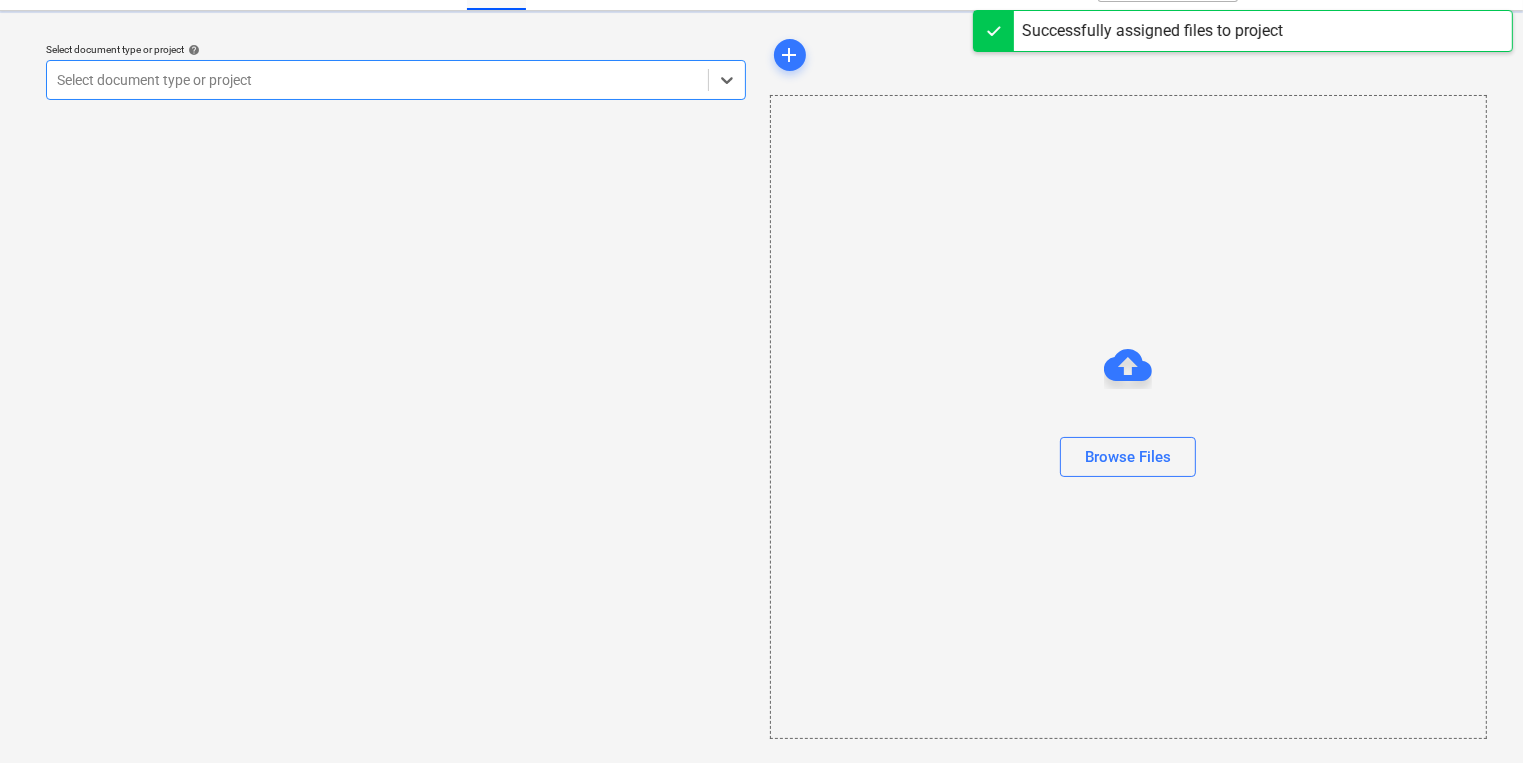 scroll, scrollTop: 0, scrollLeft: 0, axis: both 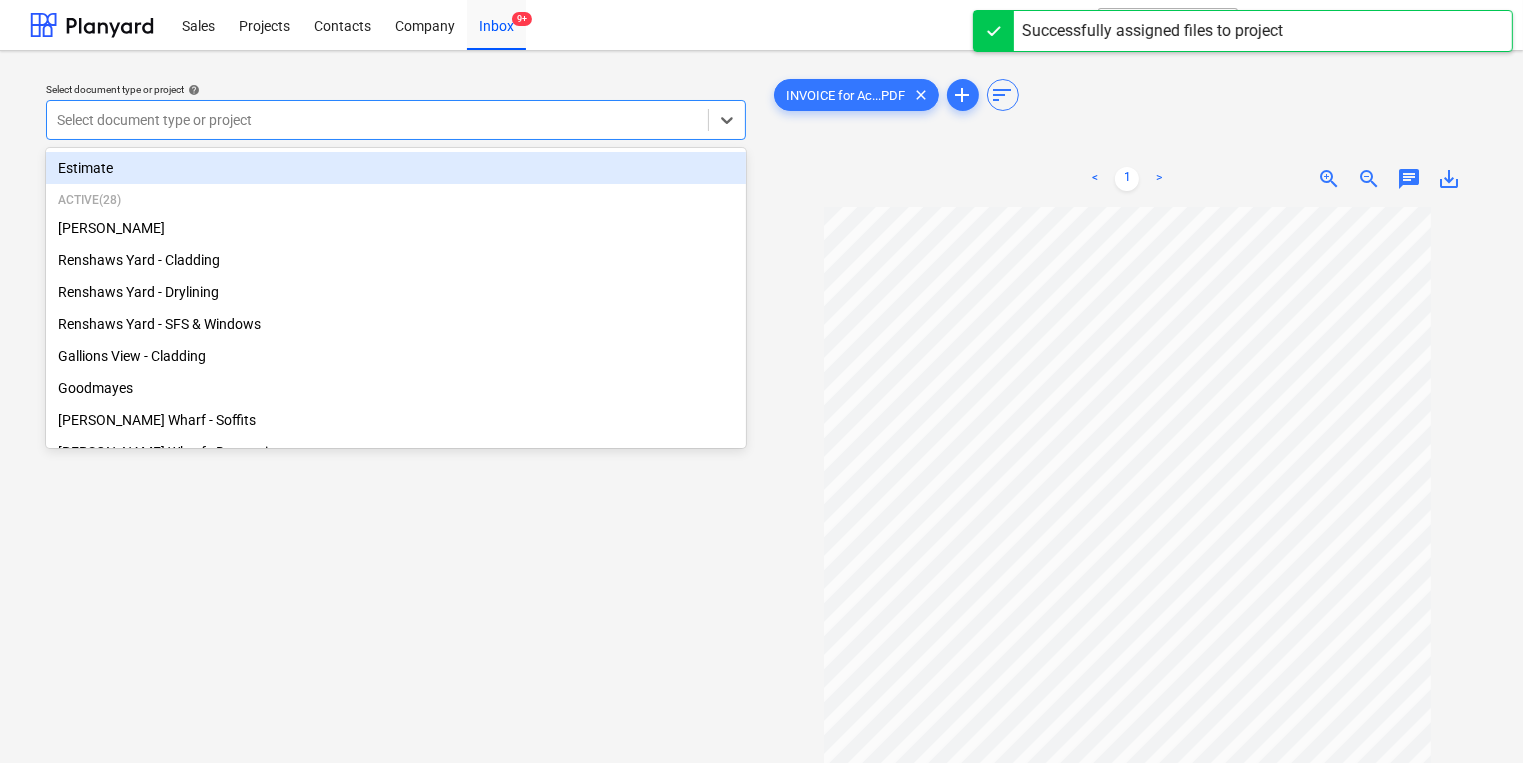 click at bounding box center (377, 120) 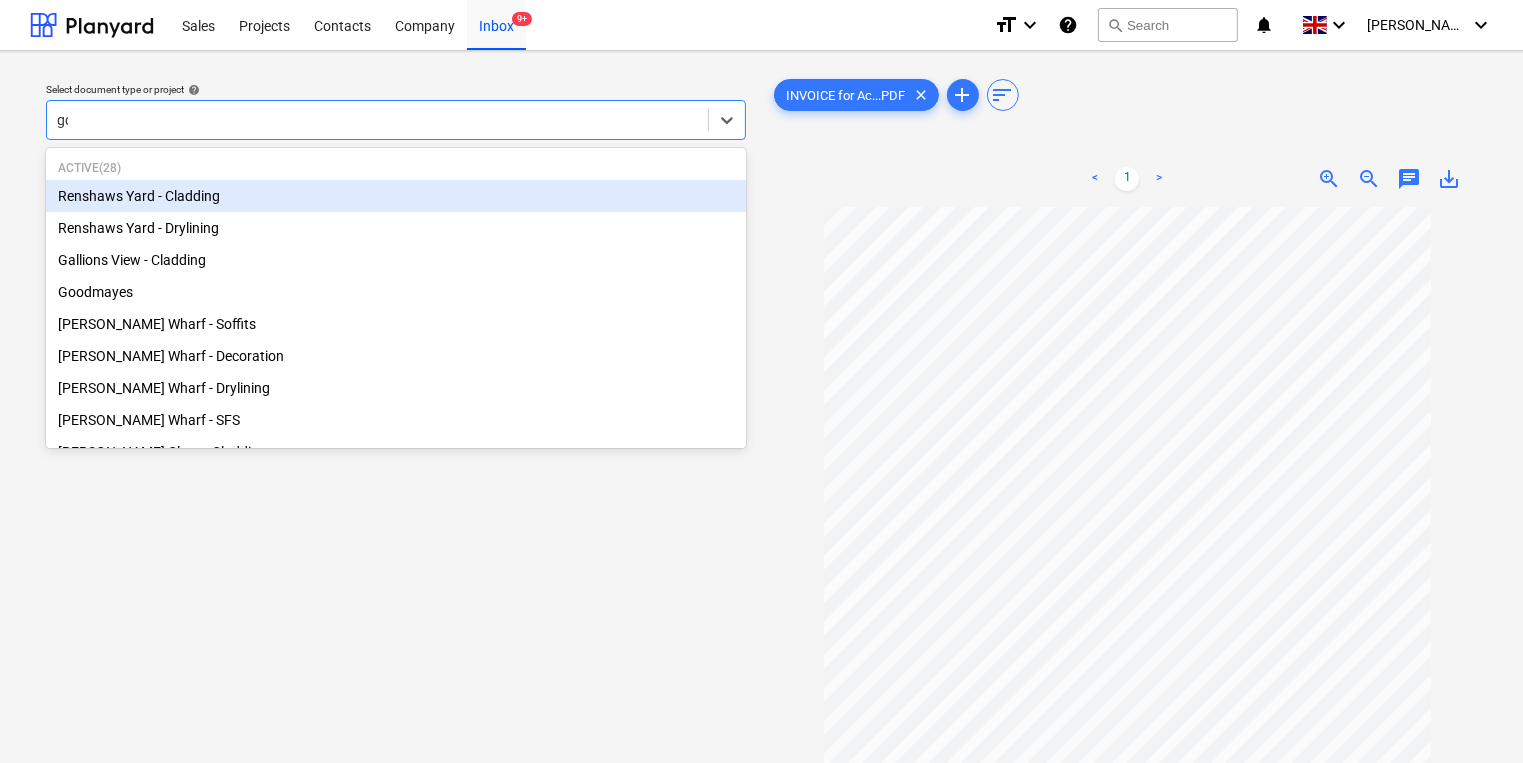 type on "goo" 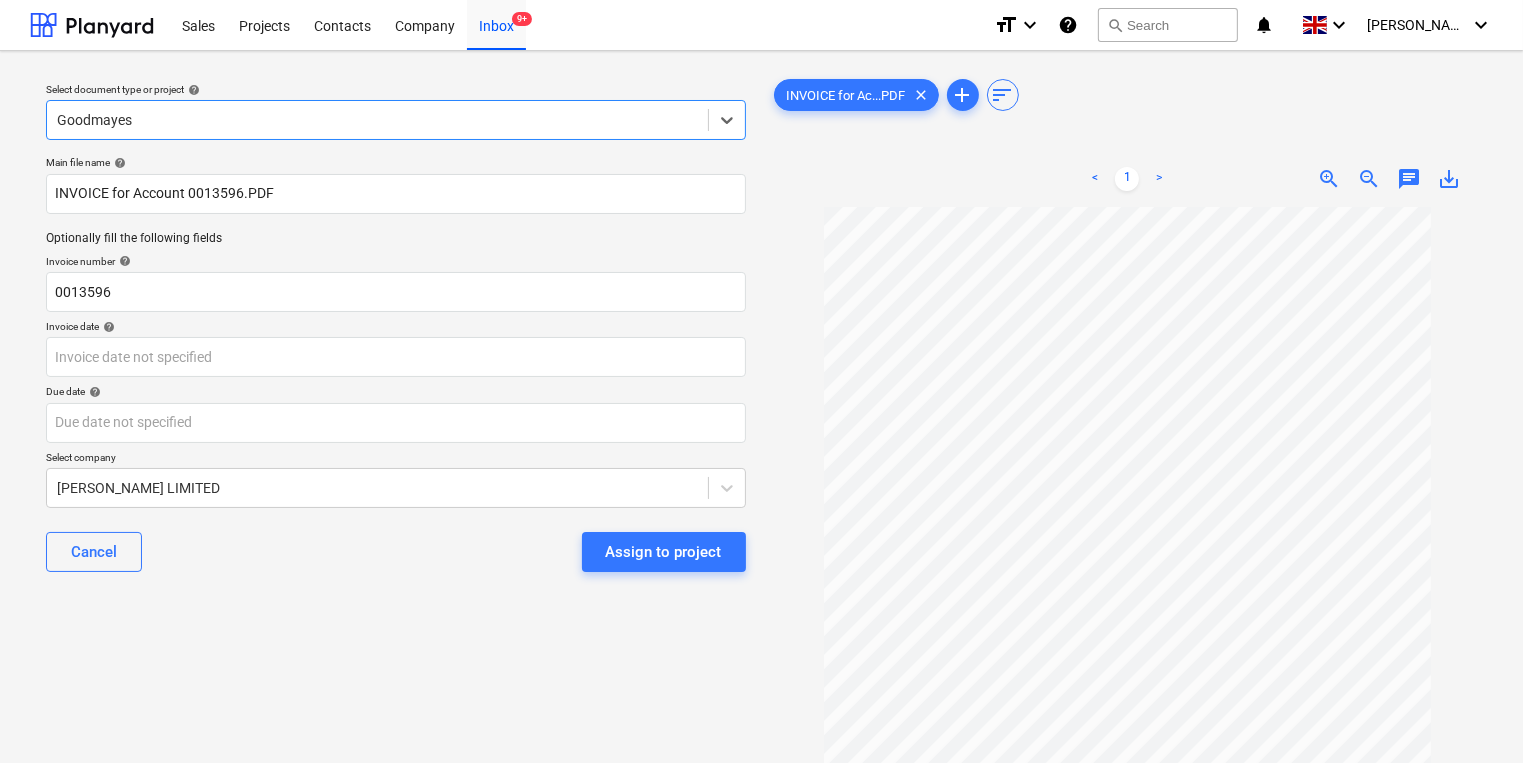 type 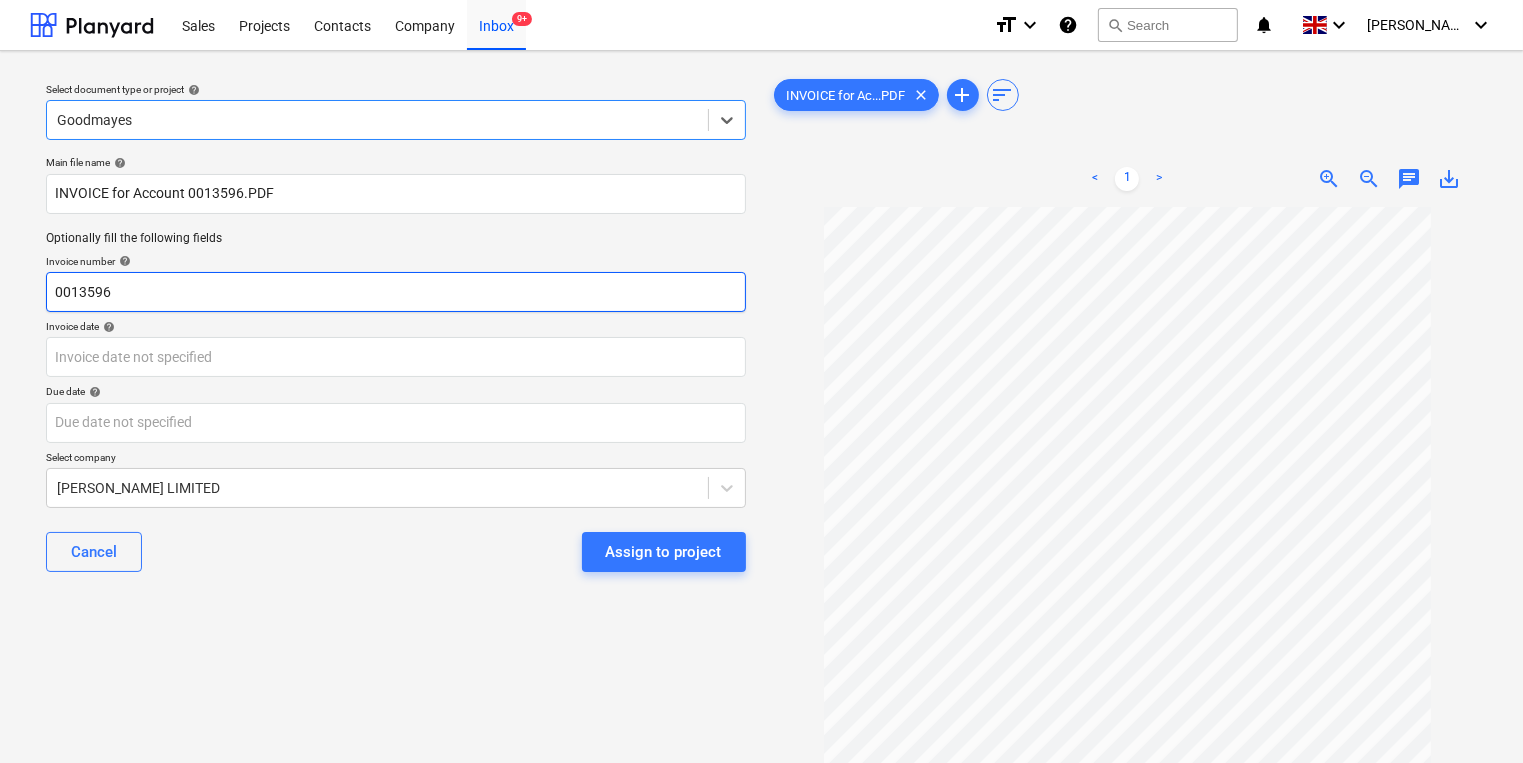 click on "0013596" at bounding box center [396, 292] 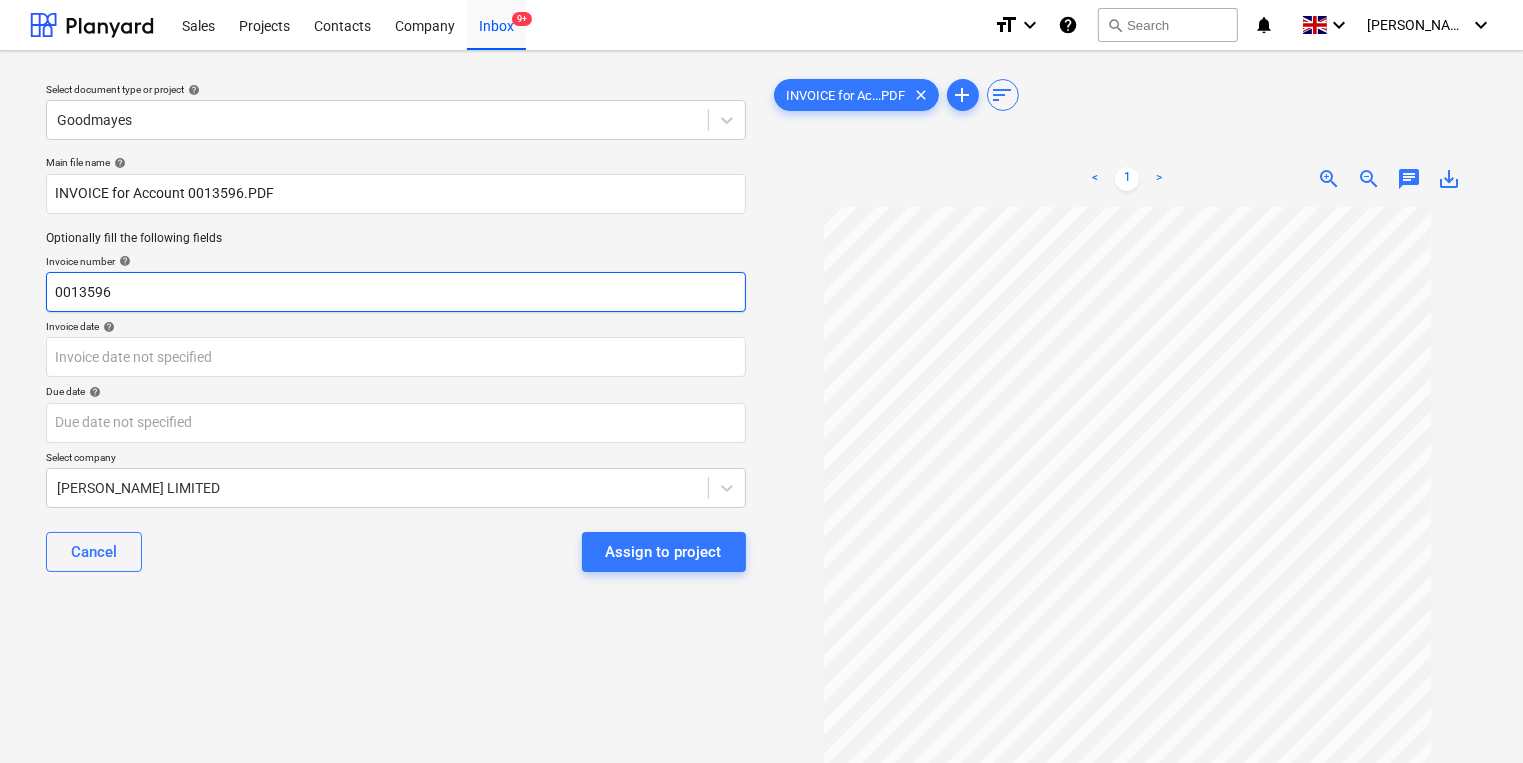 click on "0013596" at bounding box center (396, 292) 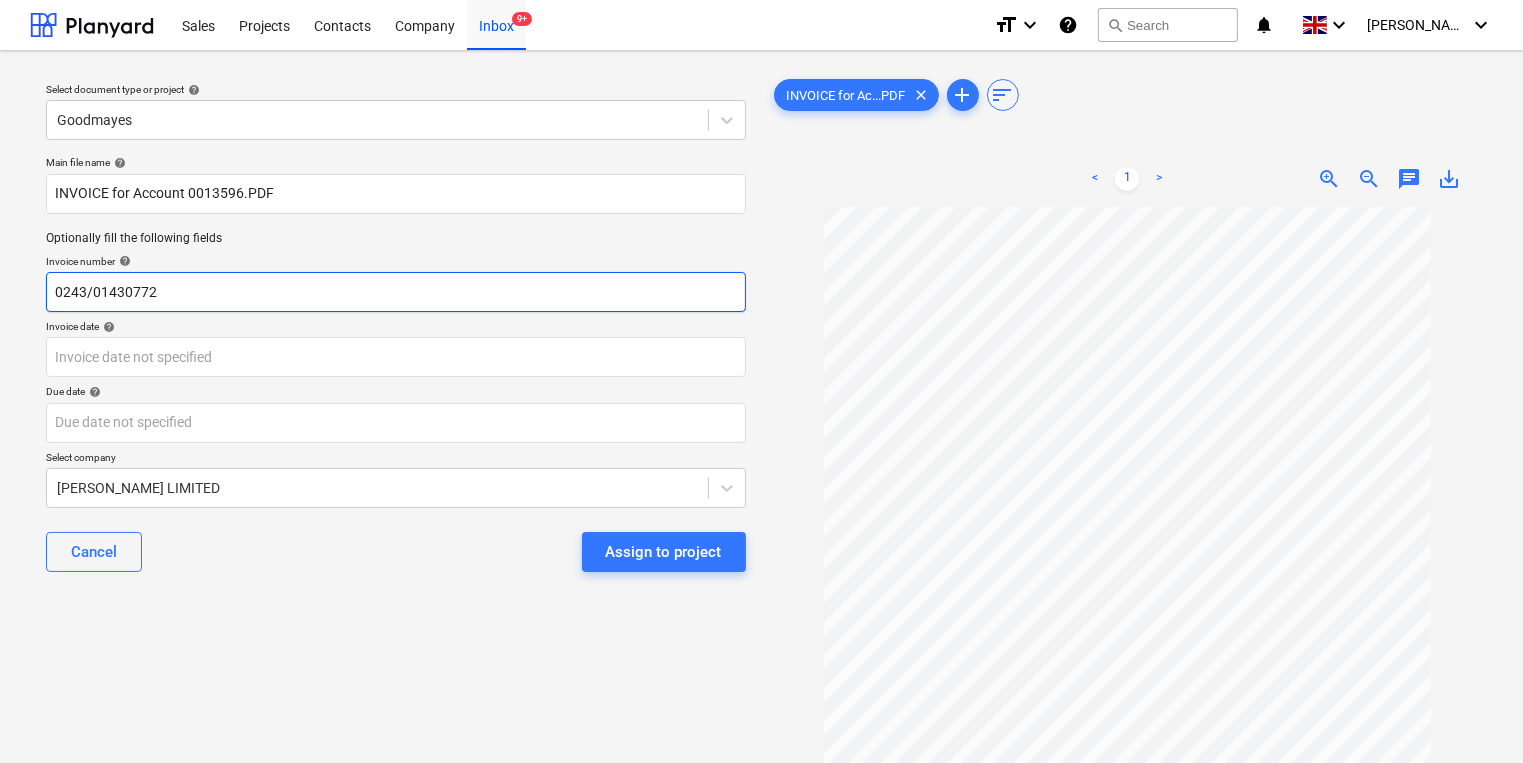 type on "0243/01430772" 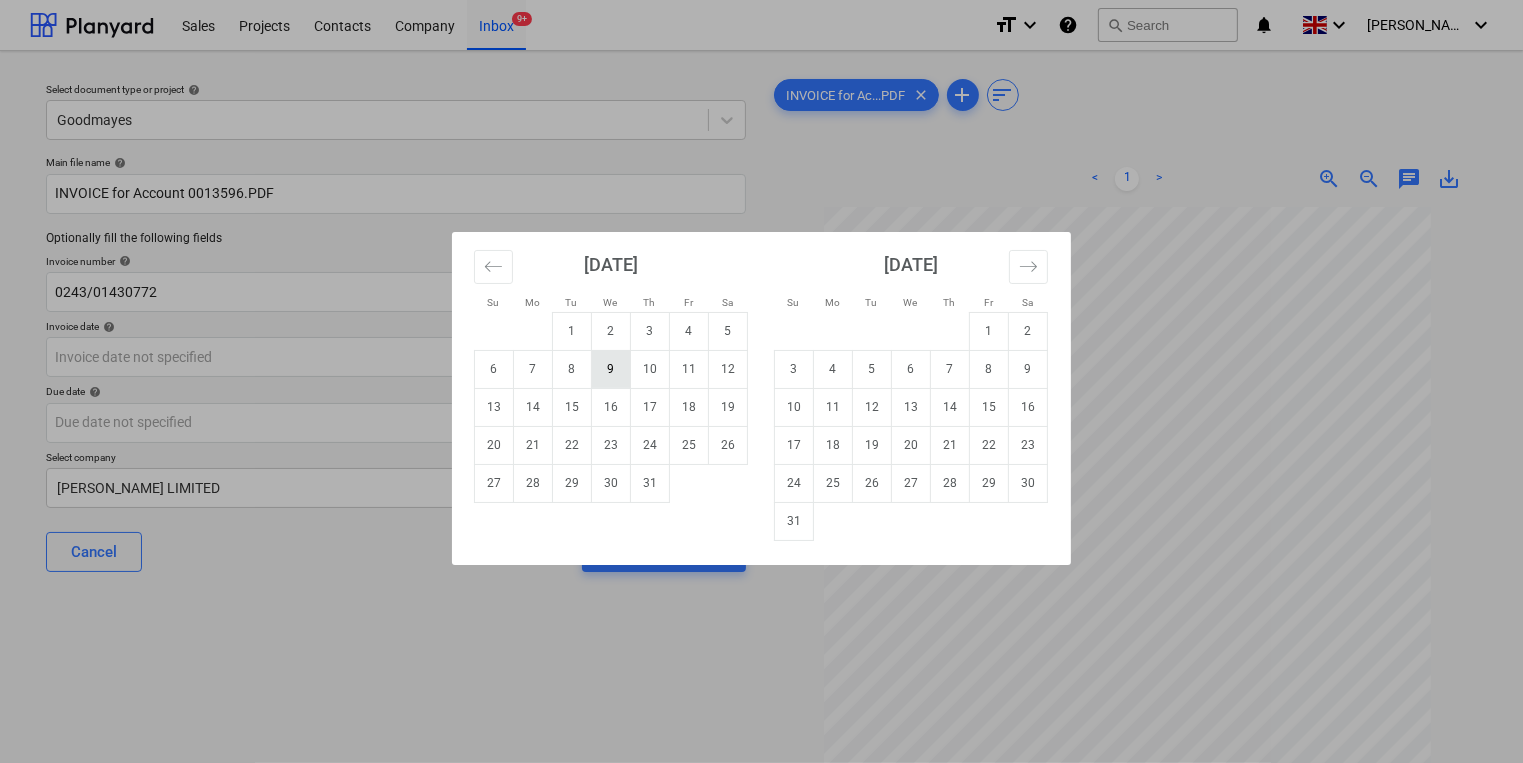 click on "9" at bounding box center (611, 369) 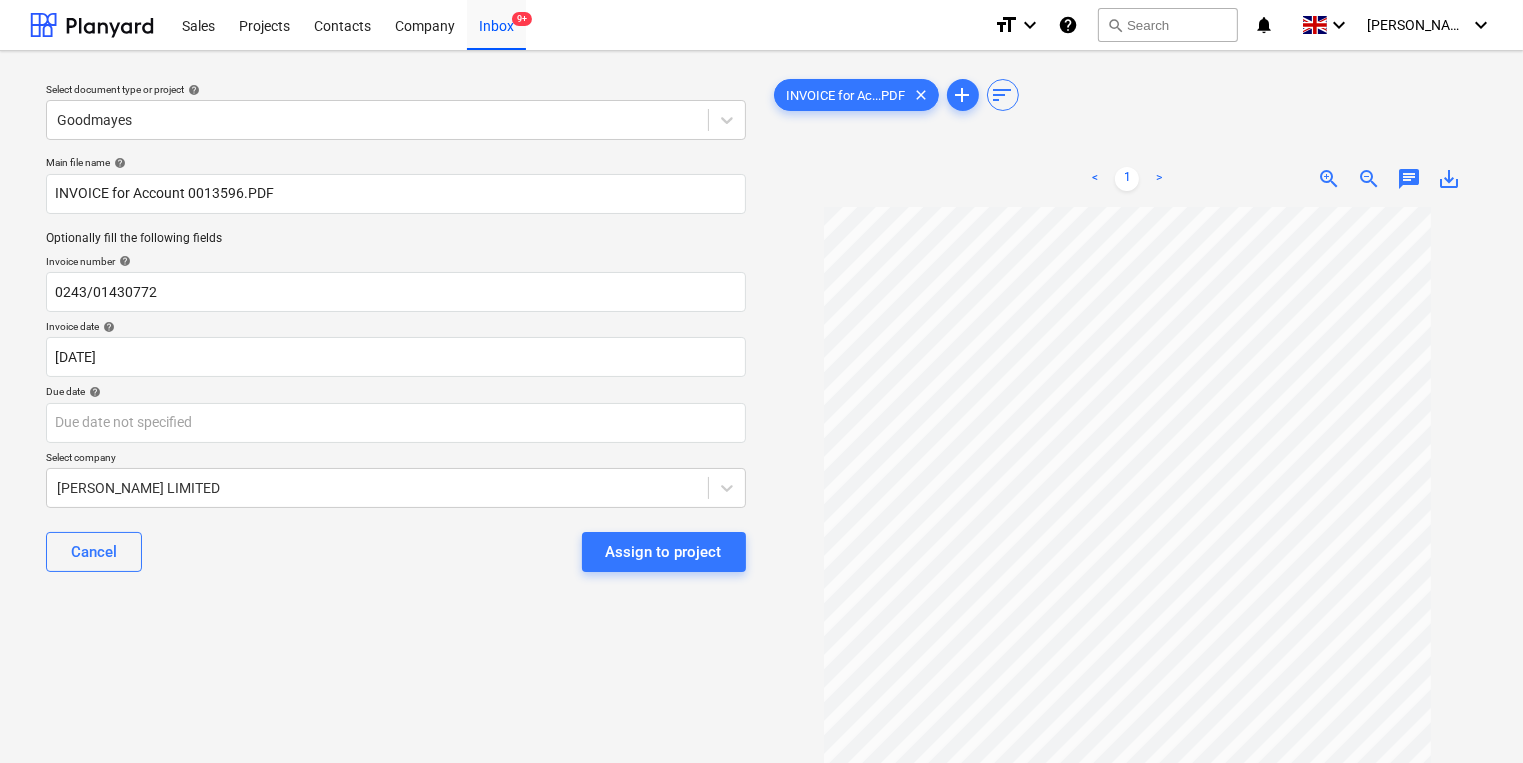 click on "Due date help" at bounding box center (396, 393) 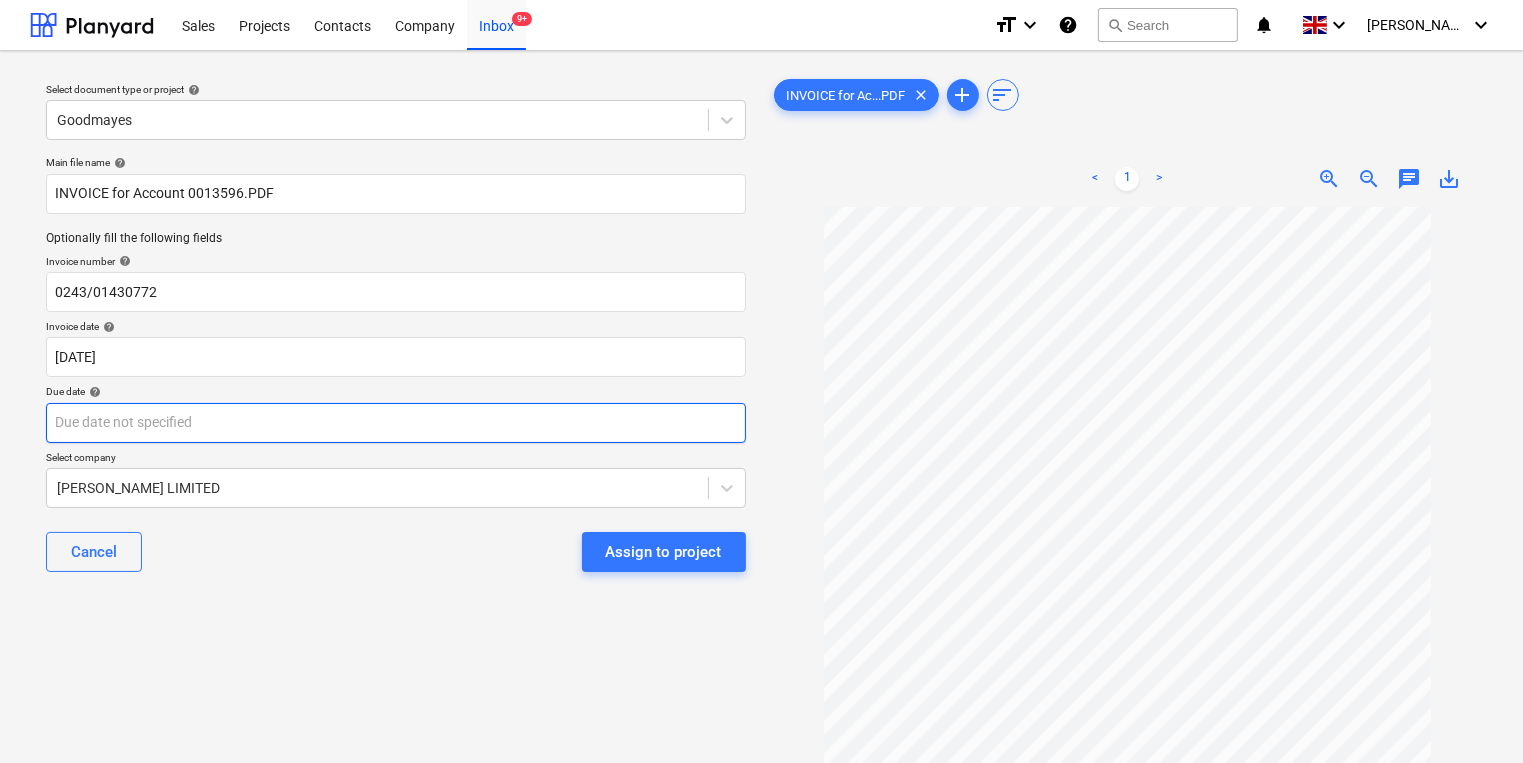 click on "Sales Projects Contacts Company Inbox 9+ format_size keyboard_arrow_down help search Search notifications 0 keyboard_arrow_down [PERSON_NAME] keyboard_arrow_down Select document type or project help Goodmayes Main file name help INVOICE for Account 0013596.PDF Optionally fill the following fields Invoice number help 0243/01430772 Invoice date help [DATE] 09.07.2025 Press the down arrow key to interact with the calendar and
select a date. Press the question mark key to get the keyboard shortcuts for changing dates. Due date help Press the down arrow key to interact with the calendar and
select a date. Press the question mark key to get the keyboard shortcuts for changing dates. Select company [PERSON_NAME] LIMITED   Cancel Assign to project INVOICE for Ac...PDF clear add sort < 1 > zoom_in zoom_out chat 0 save_alt" at bounding box center [761, 381] 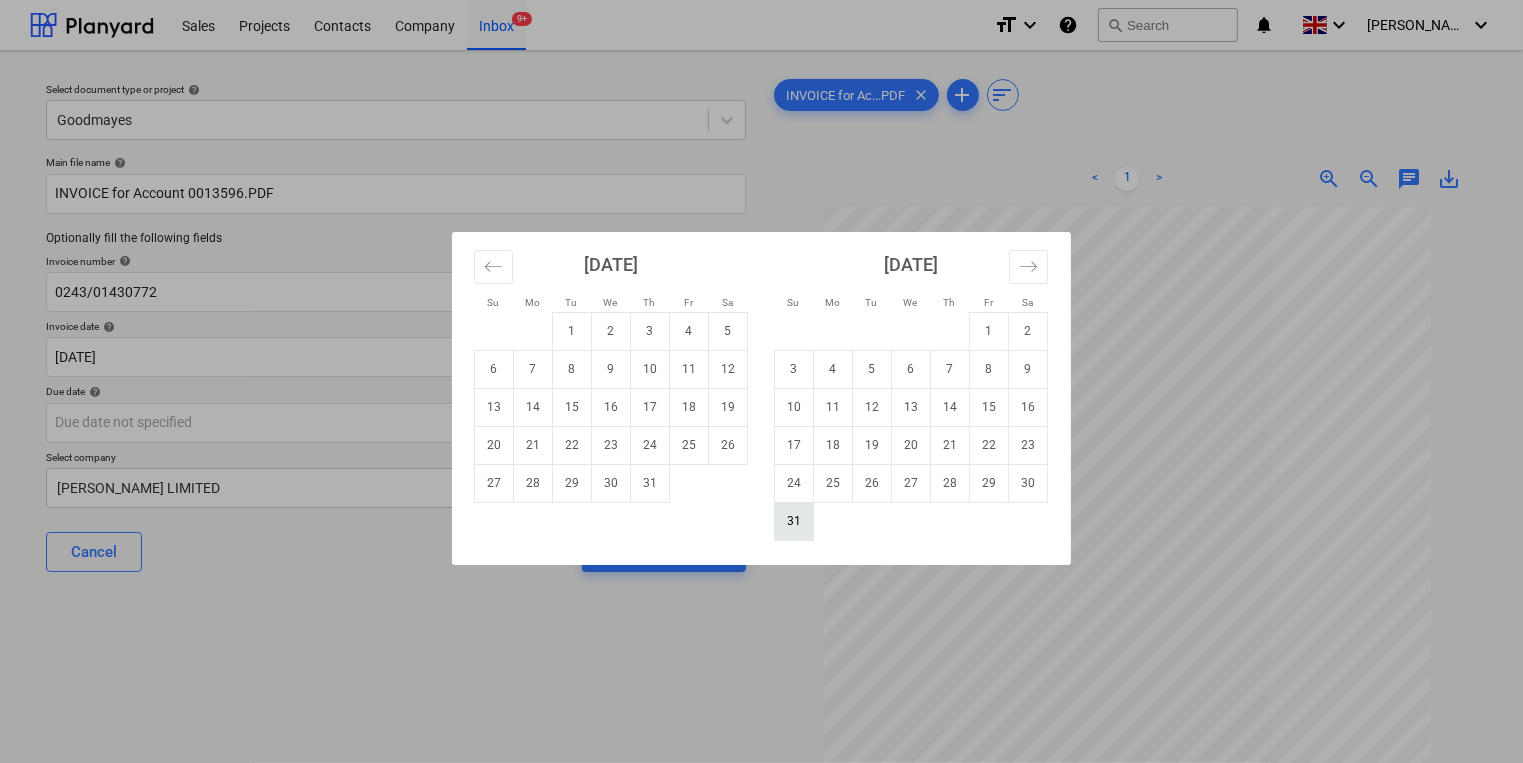 click on "31" at bounding box center (794, 521) 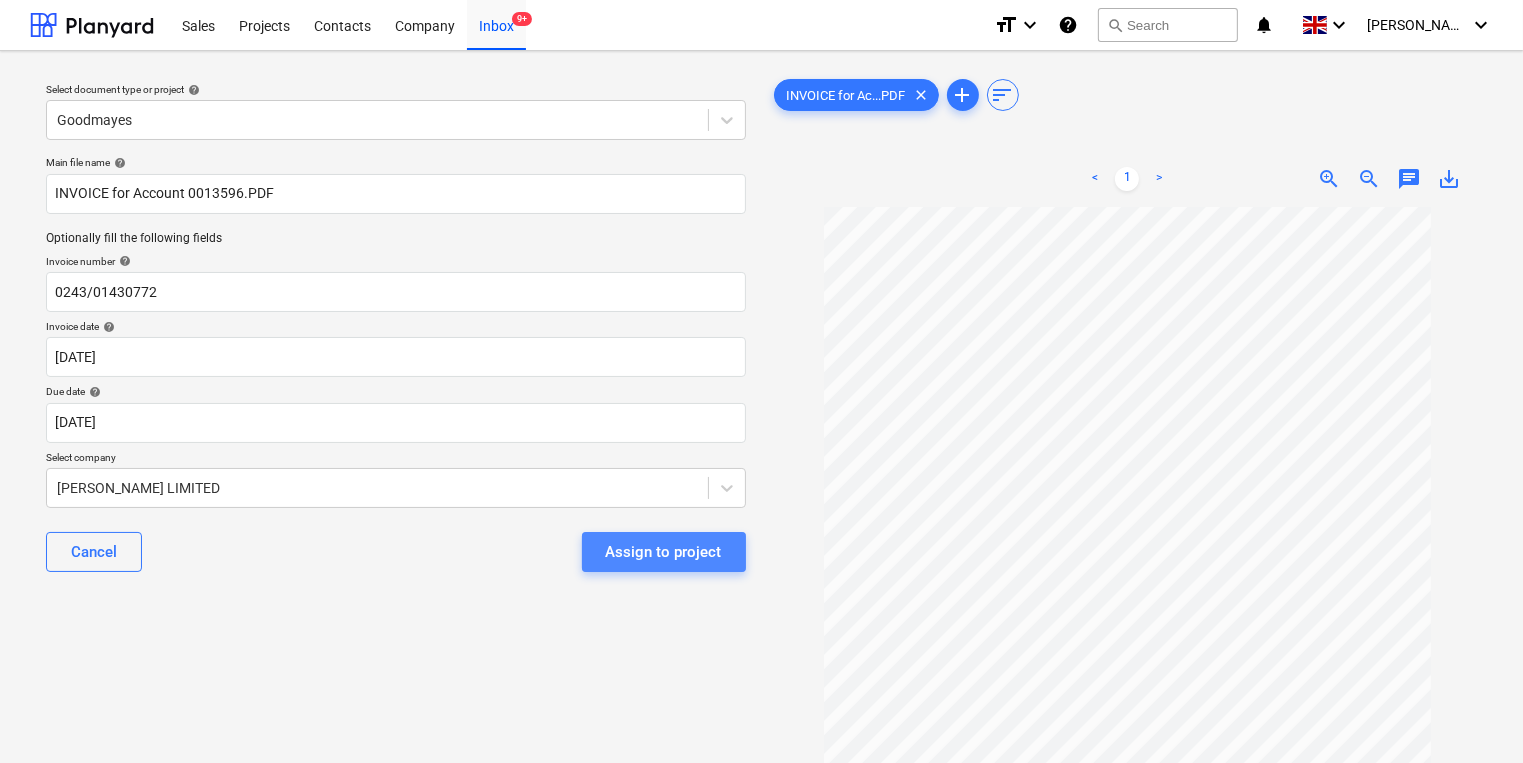 click on "Assign to project" at bounding box center (664, 552) 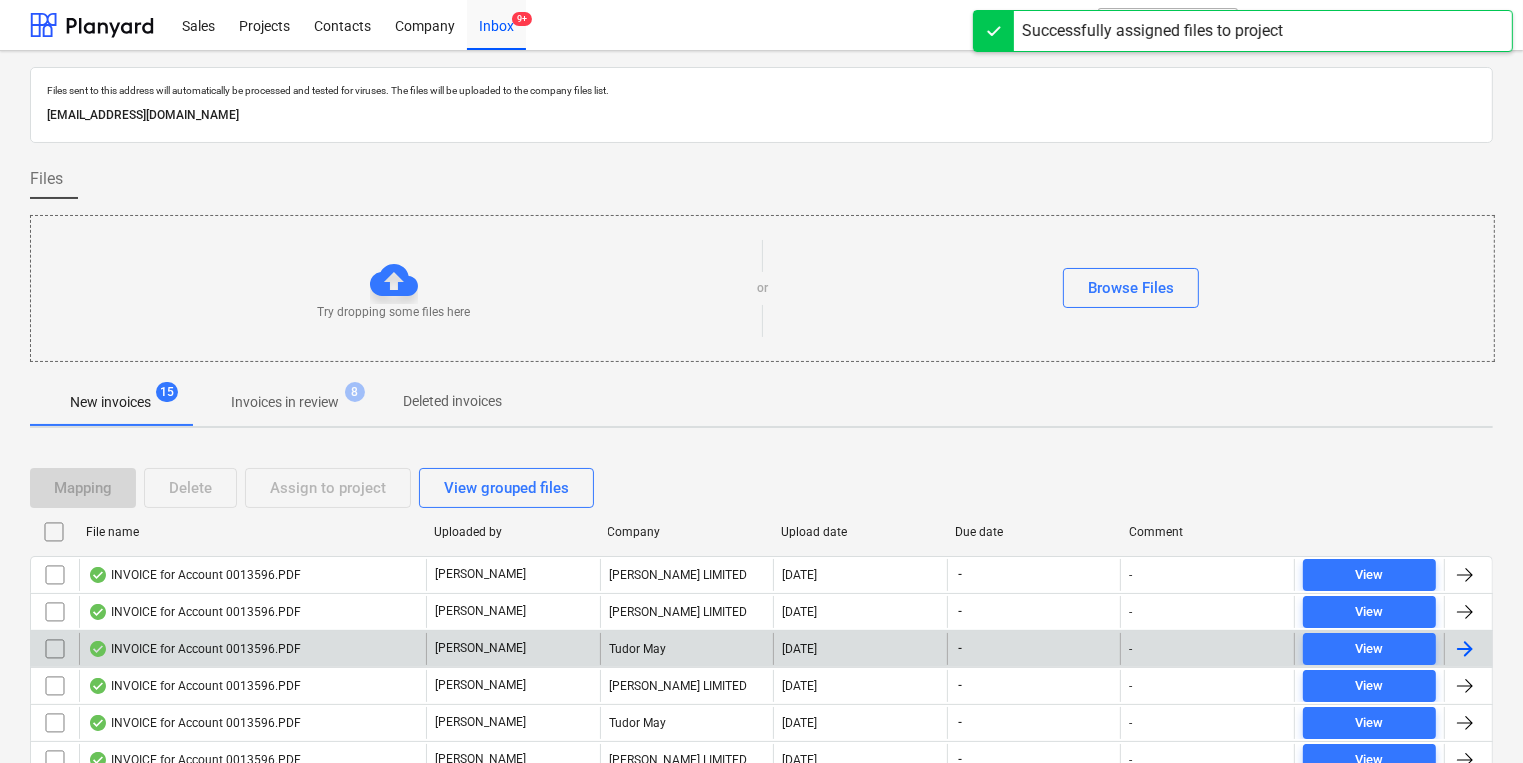 click on "INVOICE for Account 0013596.PDF" at bounding box center (252, 649) 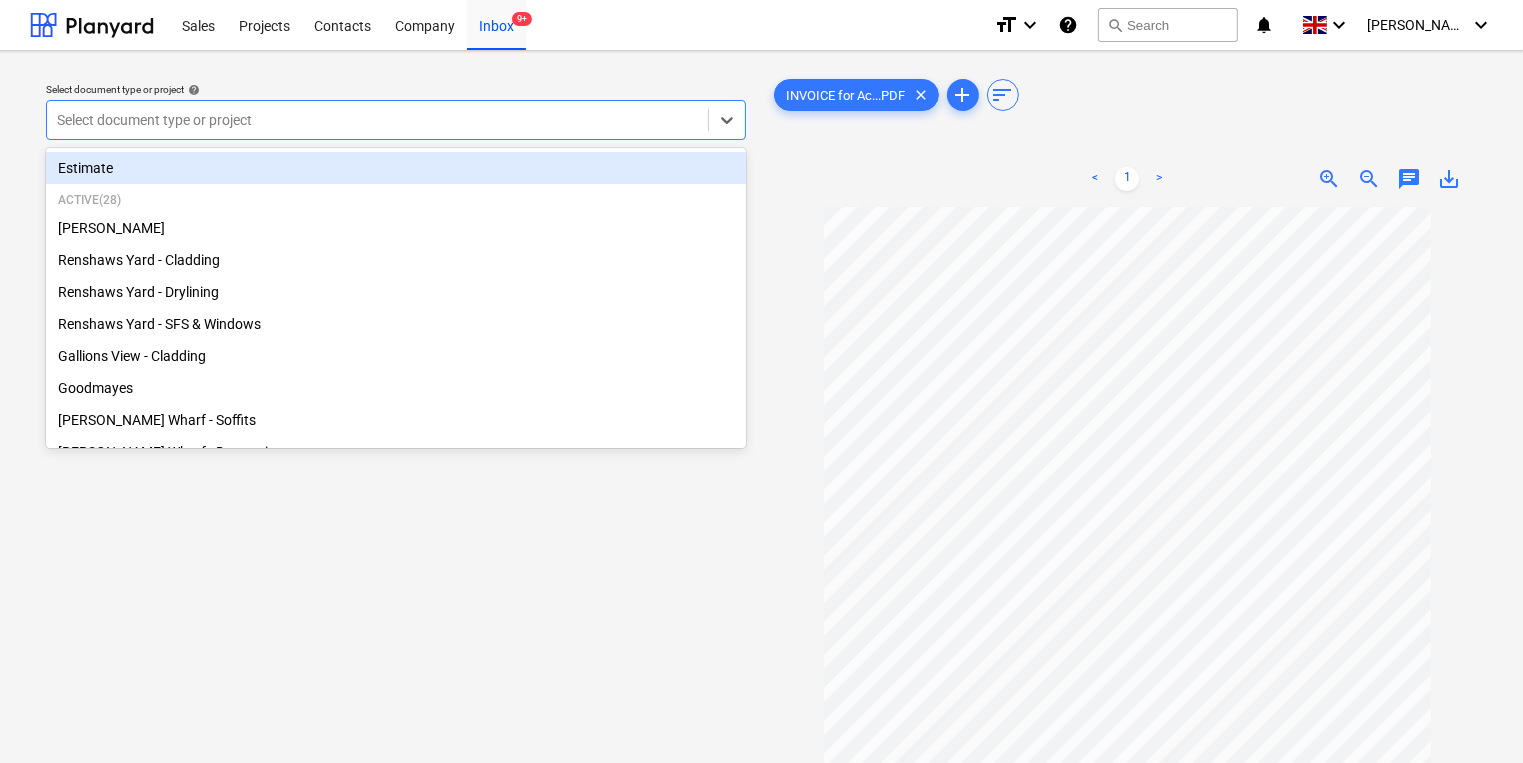click at bounding box center (377, 120) 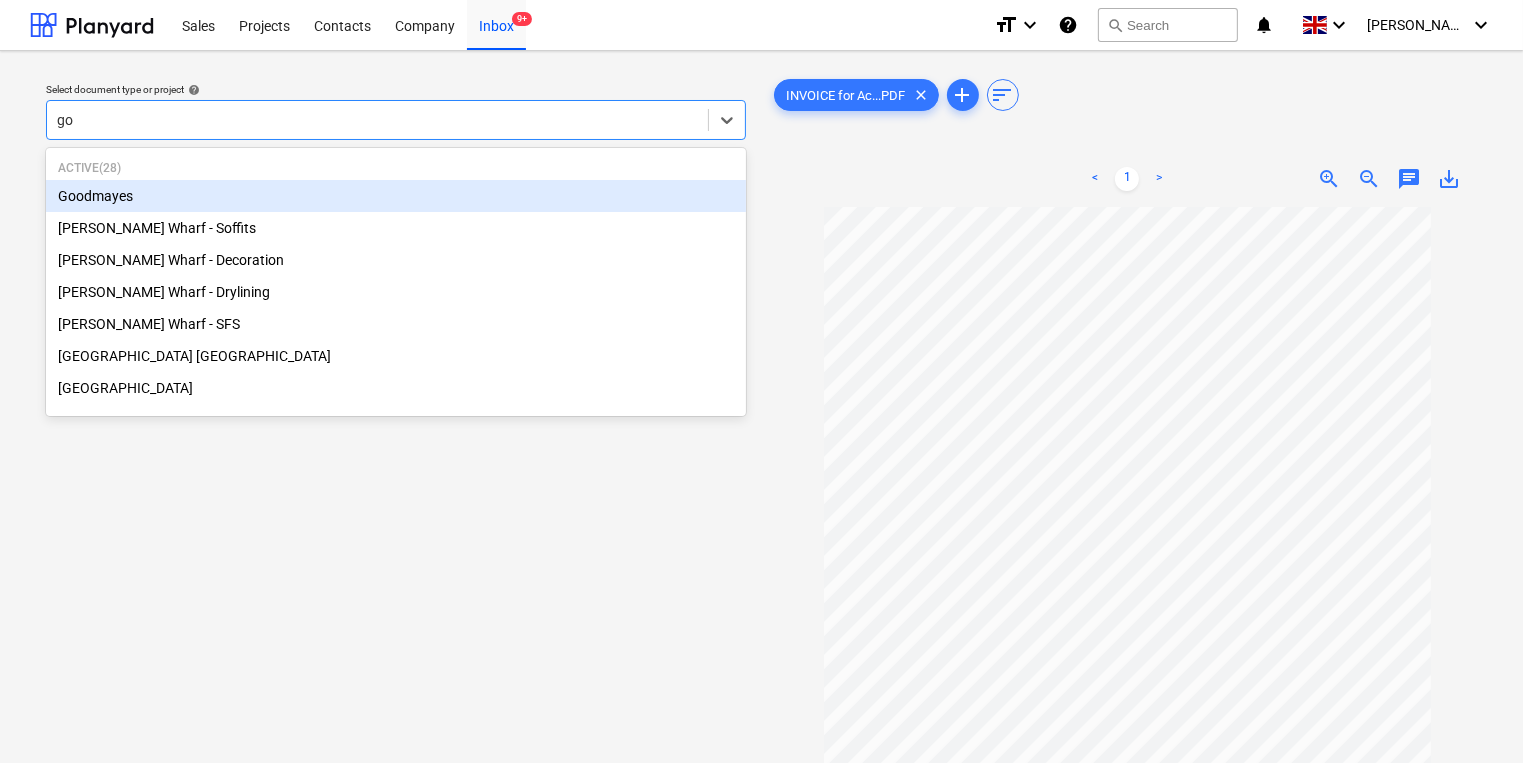 type on "goo" 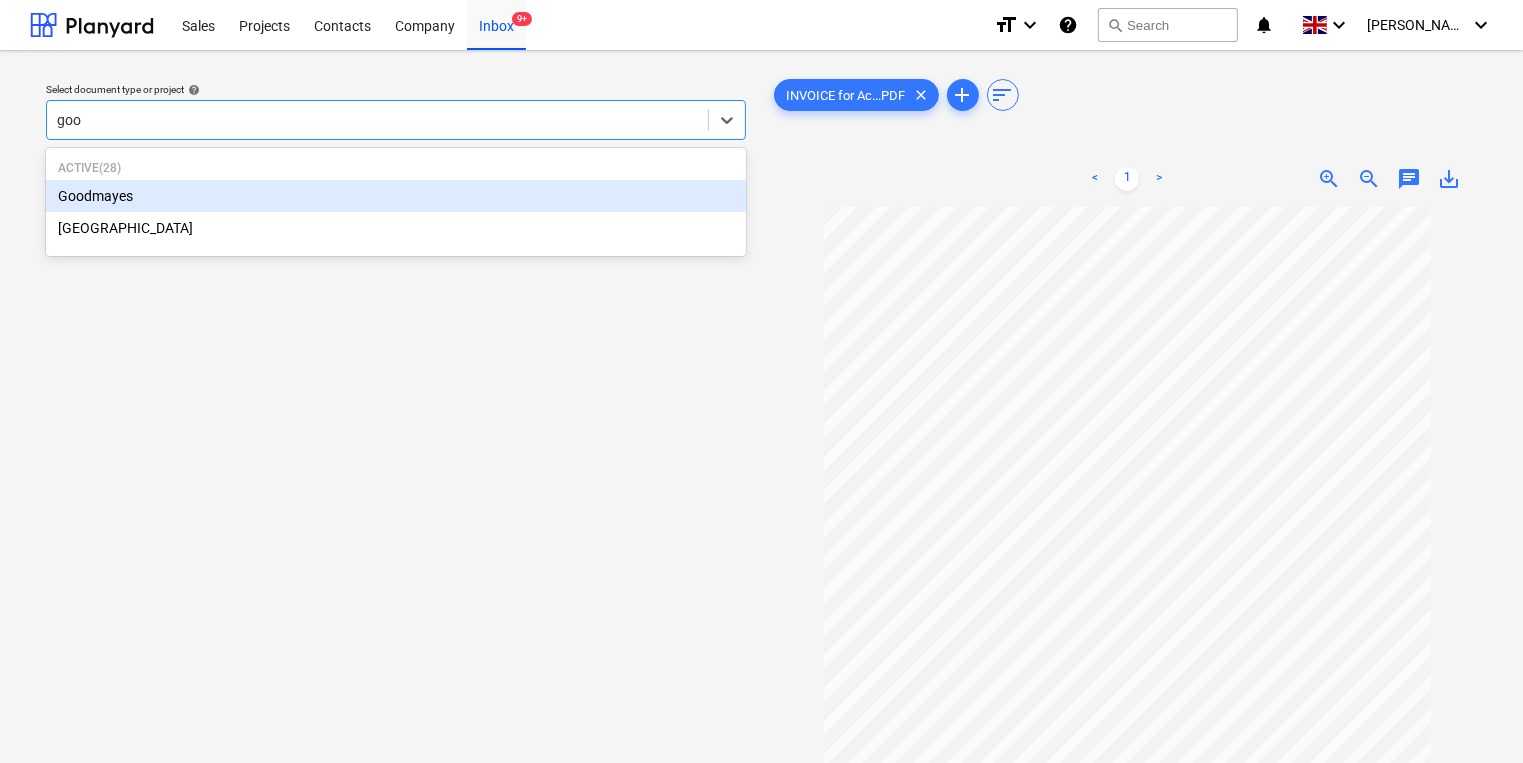 type 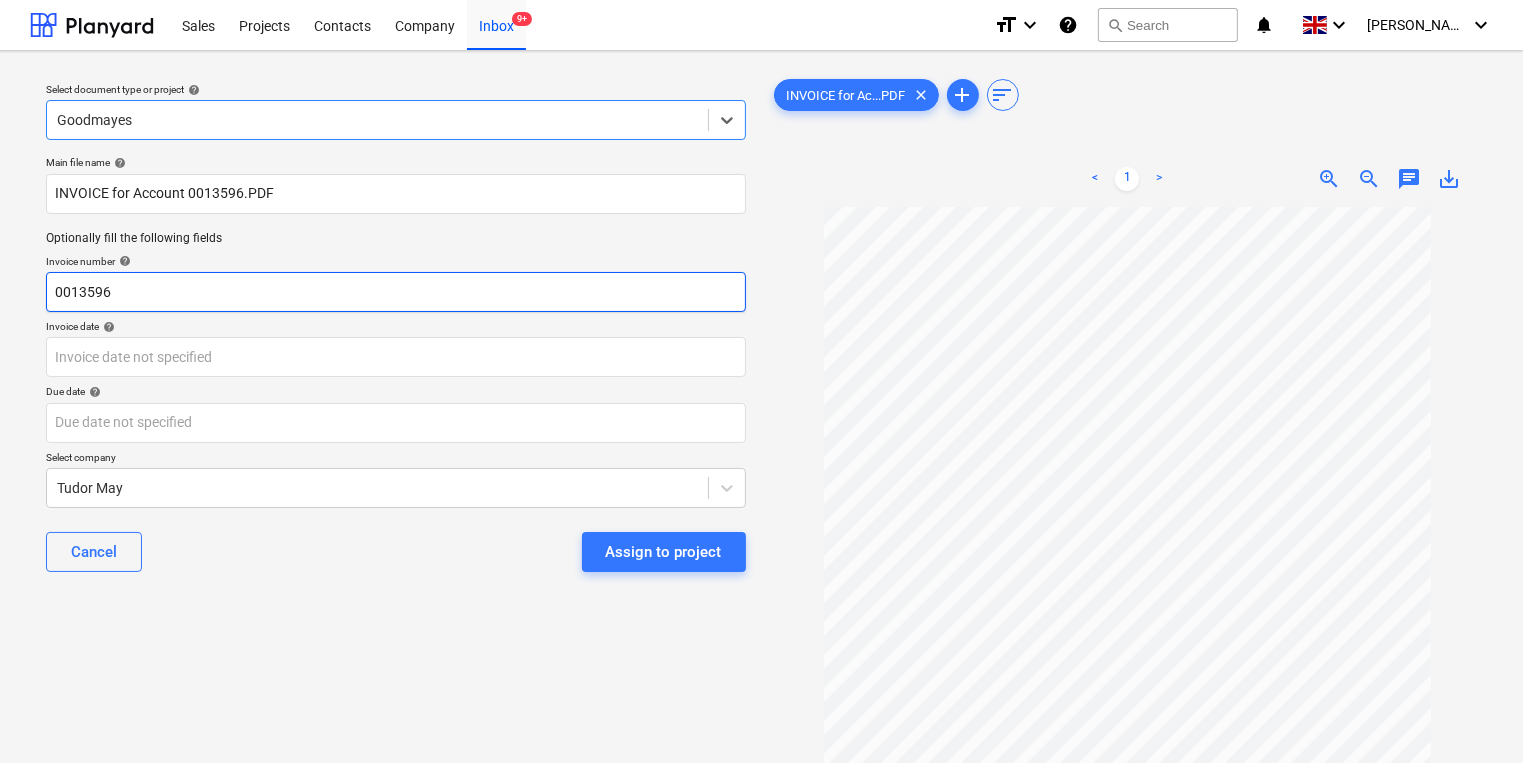 click on "0013596" at bounding box center (396, 292) 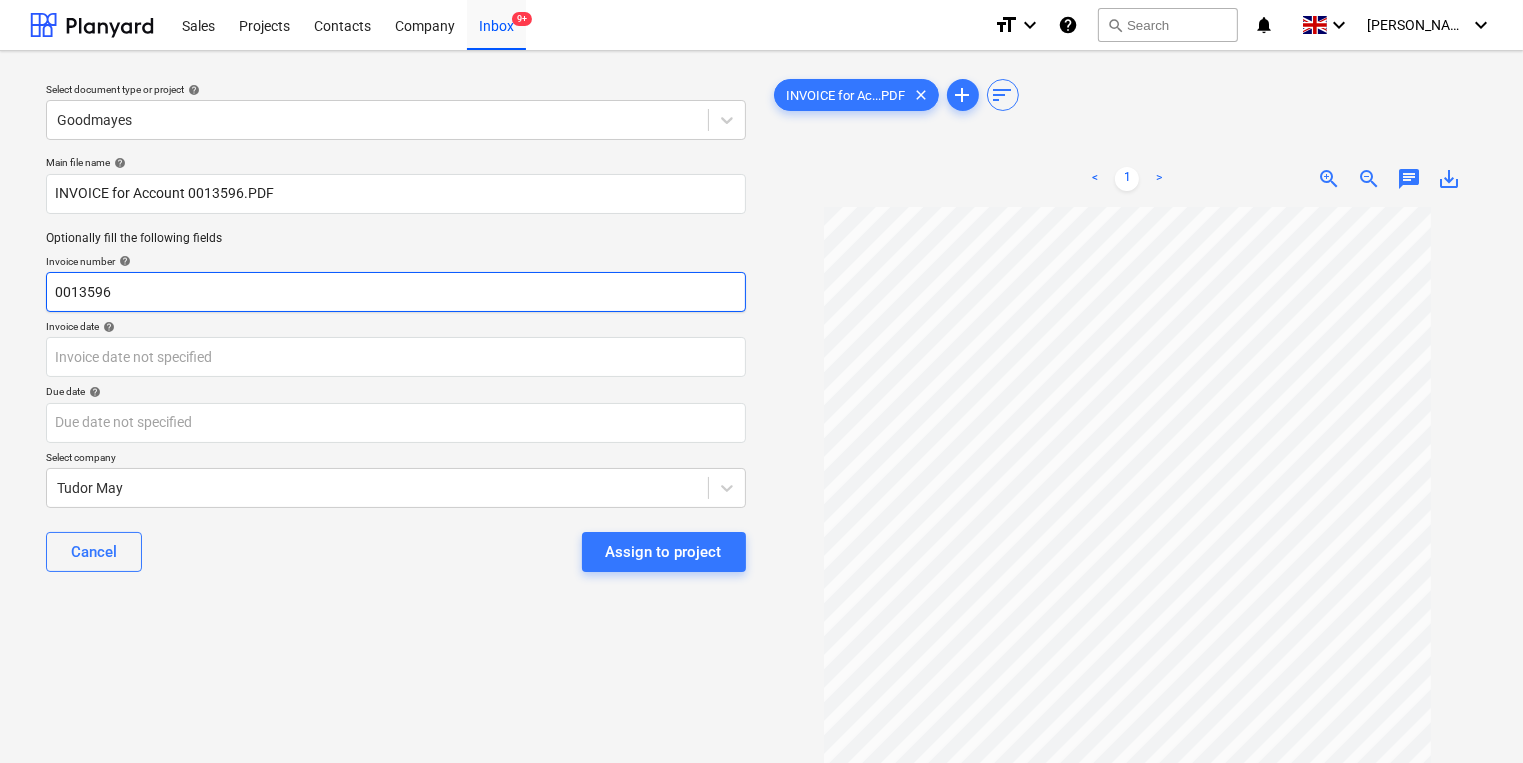 click on "0013596" at bounding box center (396, 292) 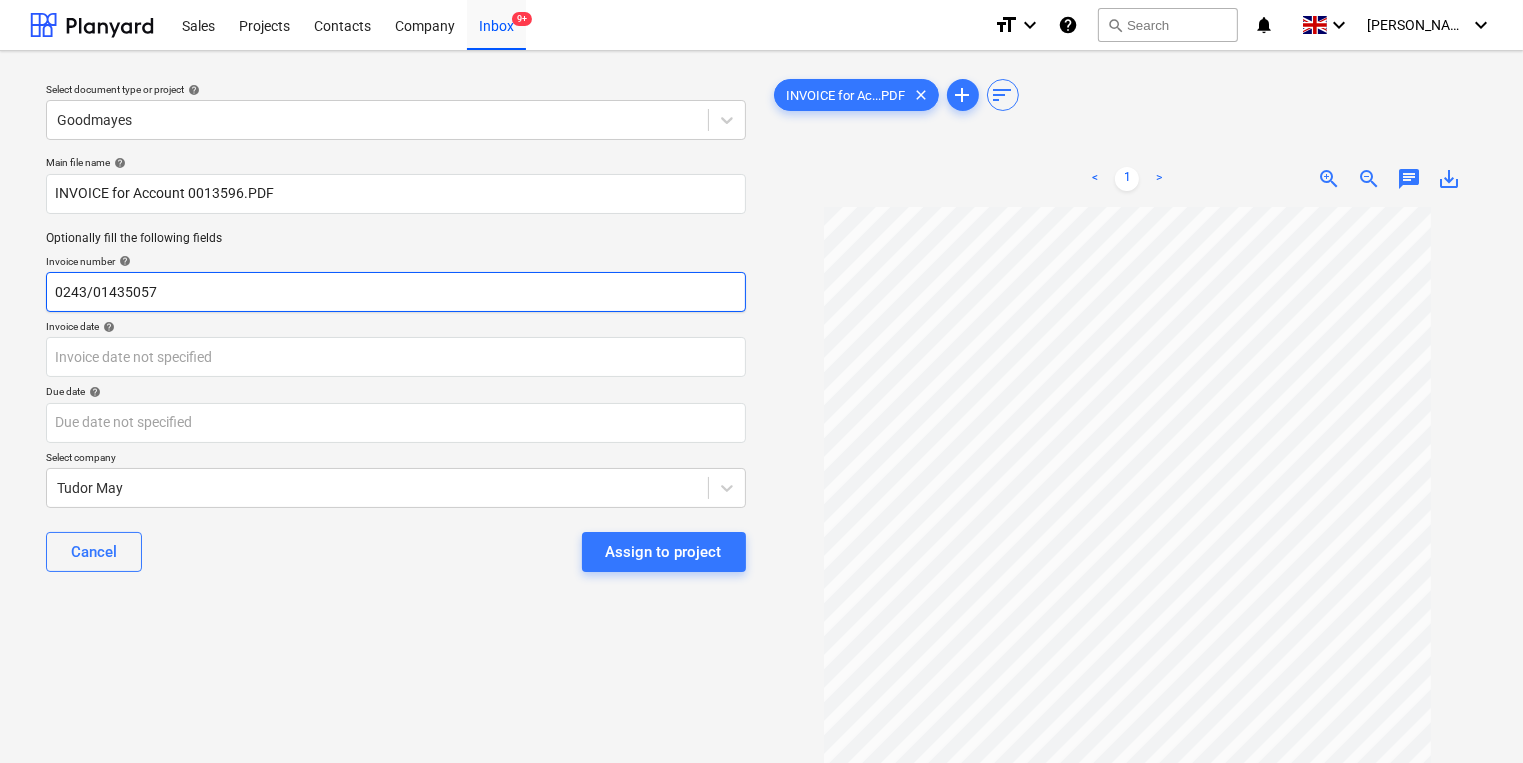 type on "0243/01435057" 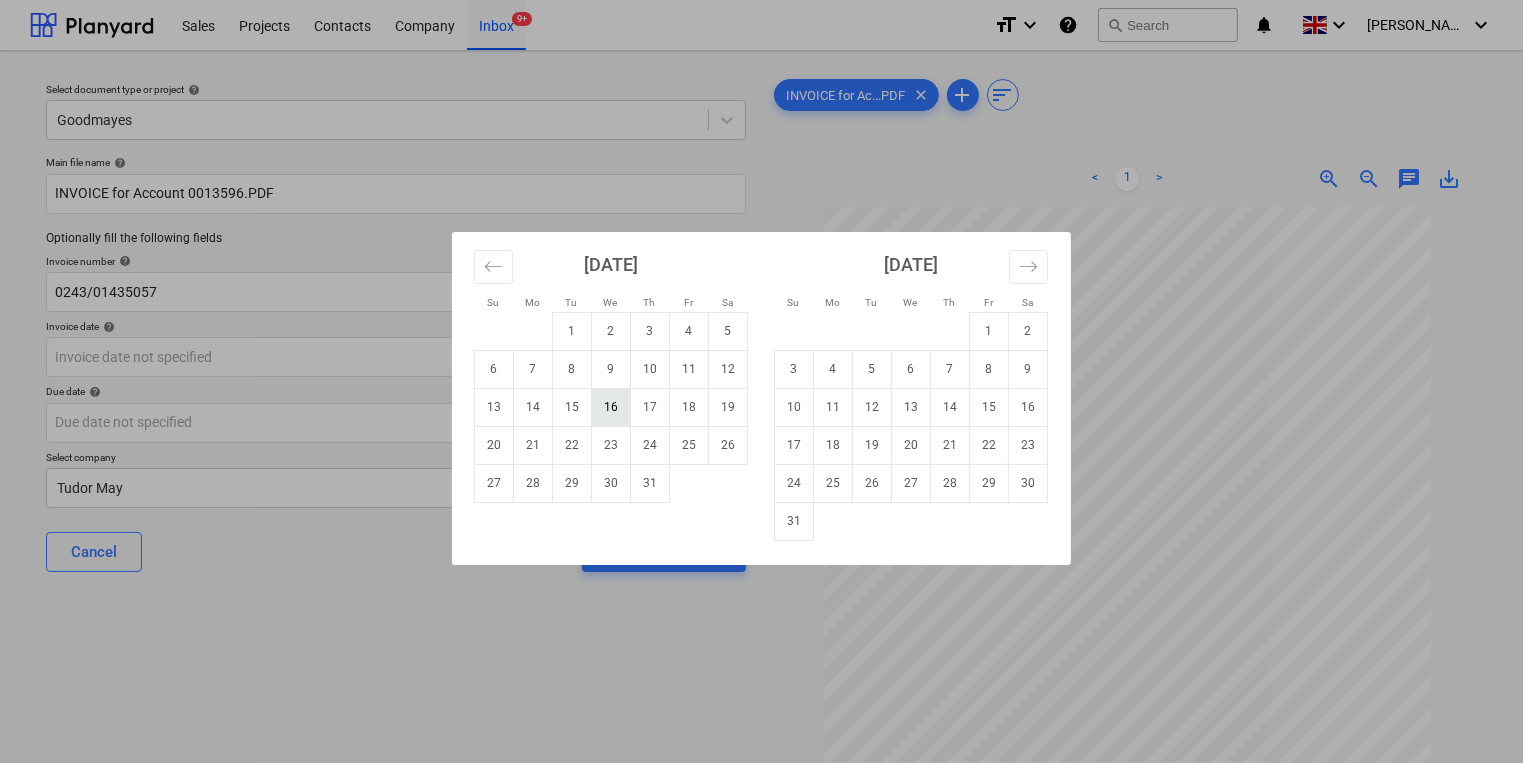 click on "16" at bounding box center [611, 407] 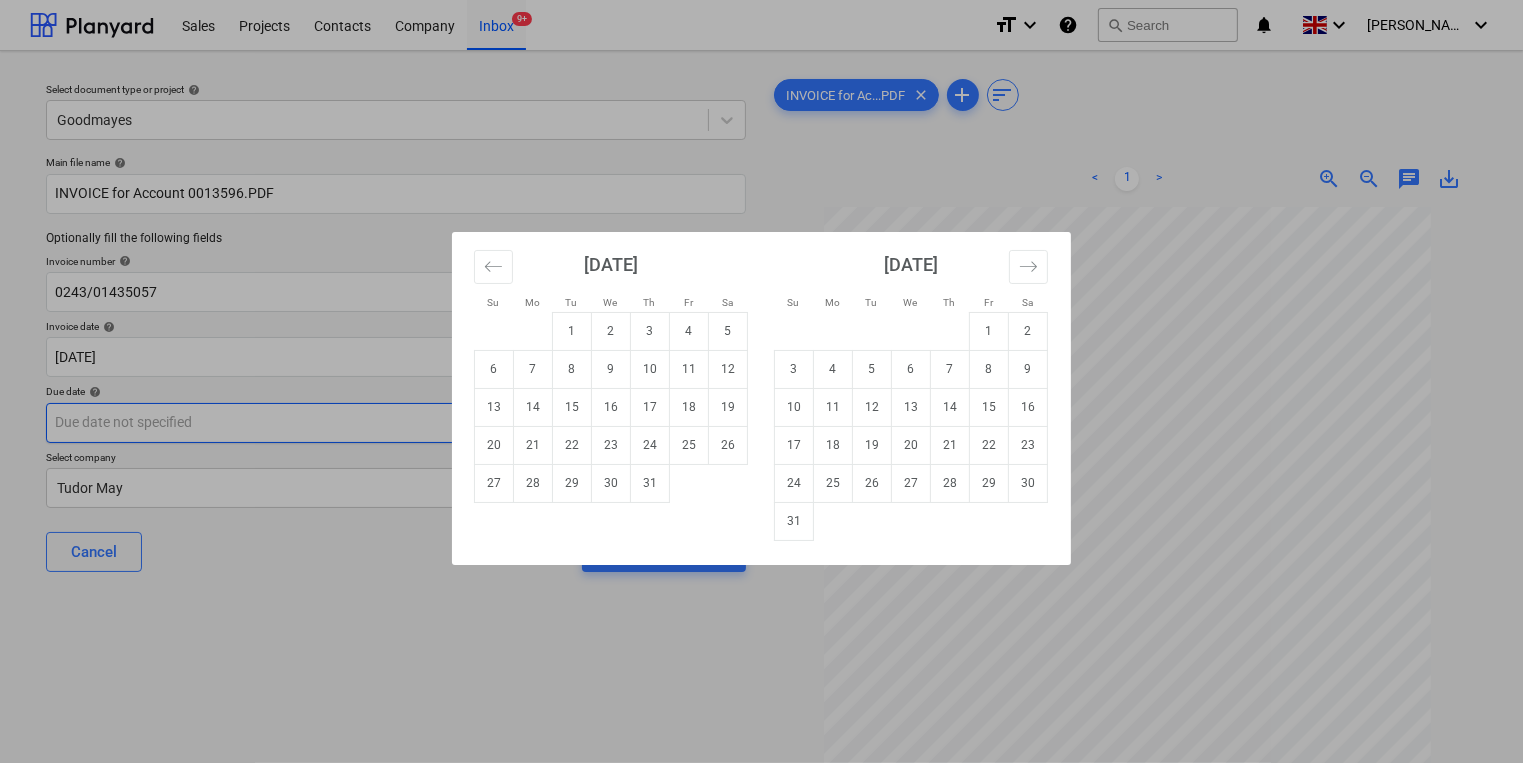 click on "Sales Projects Contacts Company Inbox 9+ format_size keyboard_arrow_down help search Search notifications 0 keyboard_arrow_down [PERSON_NAME] keyboard_arrow_down Select document type or project help Goodmayes Main file name help INVOICE for Account 0013596.PDF Optionally fill the following fields Invoice number help 0243/01435057 Invoice date help [DATE] 16.07.2025 Press the down arrow key to interact with the calendar and
select a date. Press the question mark key to get the keyboard shortcuts for changing dates. Due date help Press the down arrow key to interact with the calendar and
select a date. Press the question mark key to get the keyboard shortcuts for changing dates. Select company Tudor May   Cancel Assign to project INVOICE for Ac...PDF clear add sort < 1 > zoom_in zoom_out chat 0 save_alt
Su Mo Tu We Th Fr Sa Su Mo Tu We Th Fr Sa [DATE] 1 2 3 4 5 6 7 8 9 10 11 12 13 14 15 16 17 18 19 20 21 22 23 24 25 26 27 28 29 [DATE] 1 2 3 4 5 6 7 8 9 10 11 12 13 14 15 16 17 18" at bounding box center (761, 381) 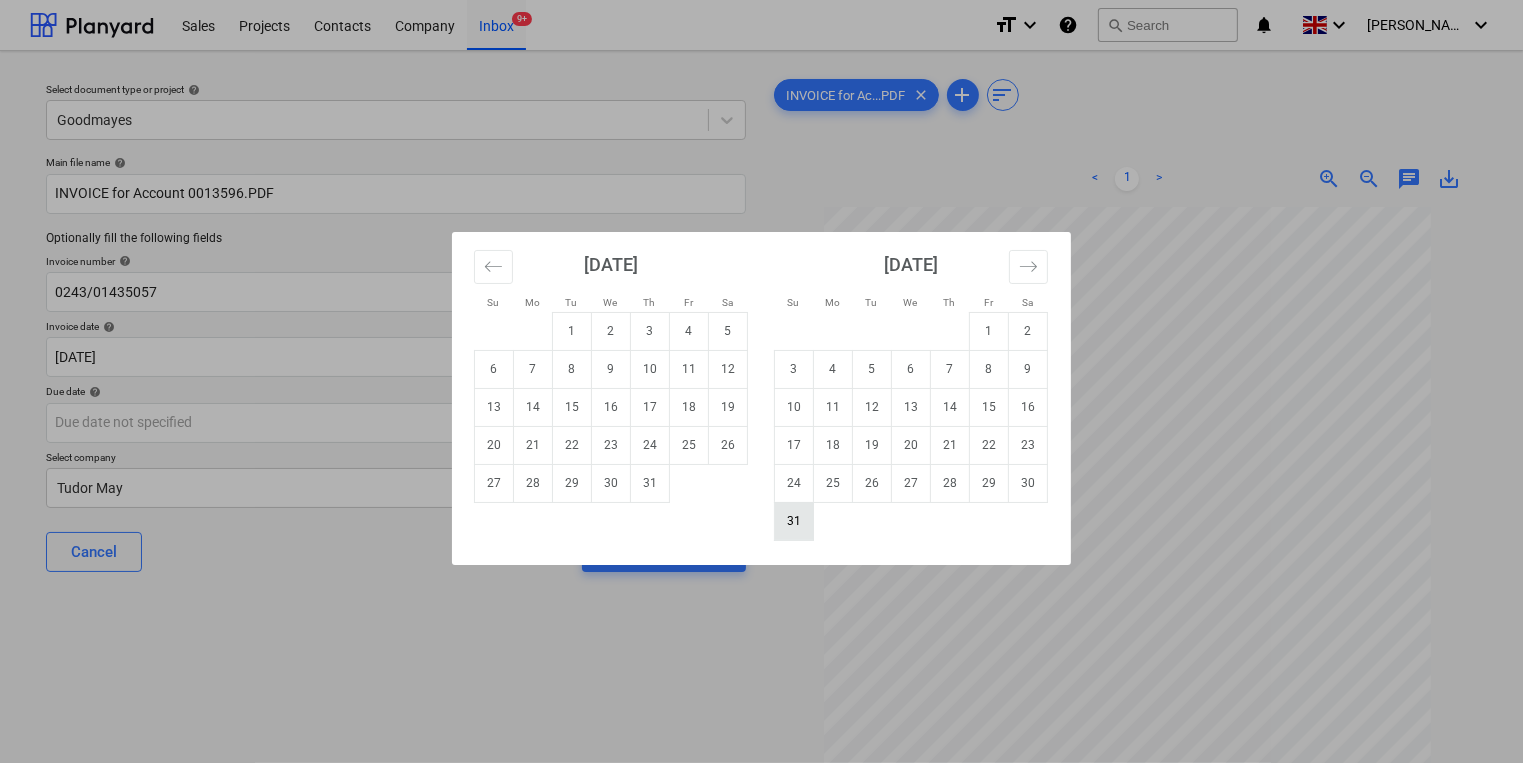 click on "31" at bounding box center [794, 521] 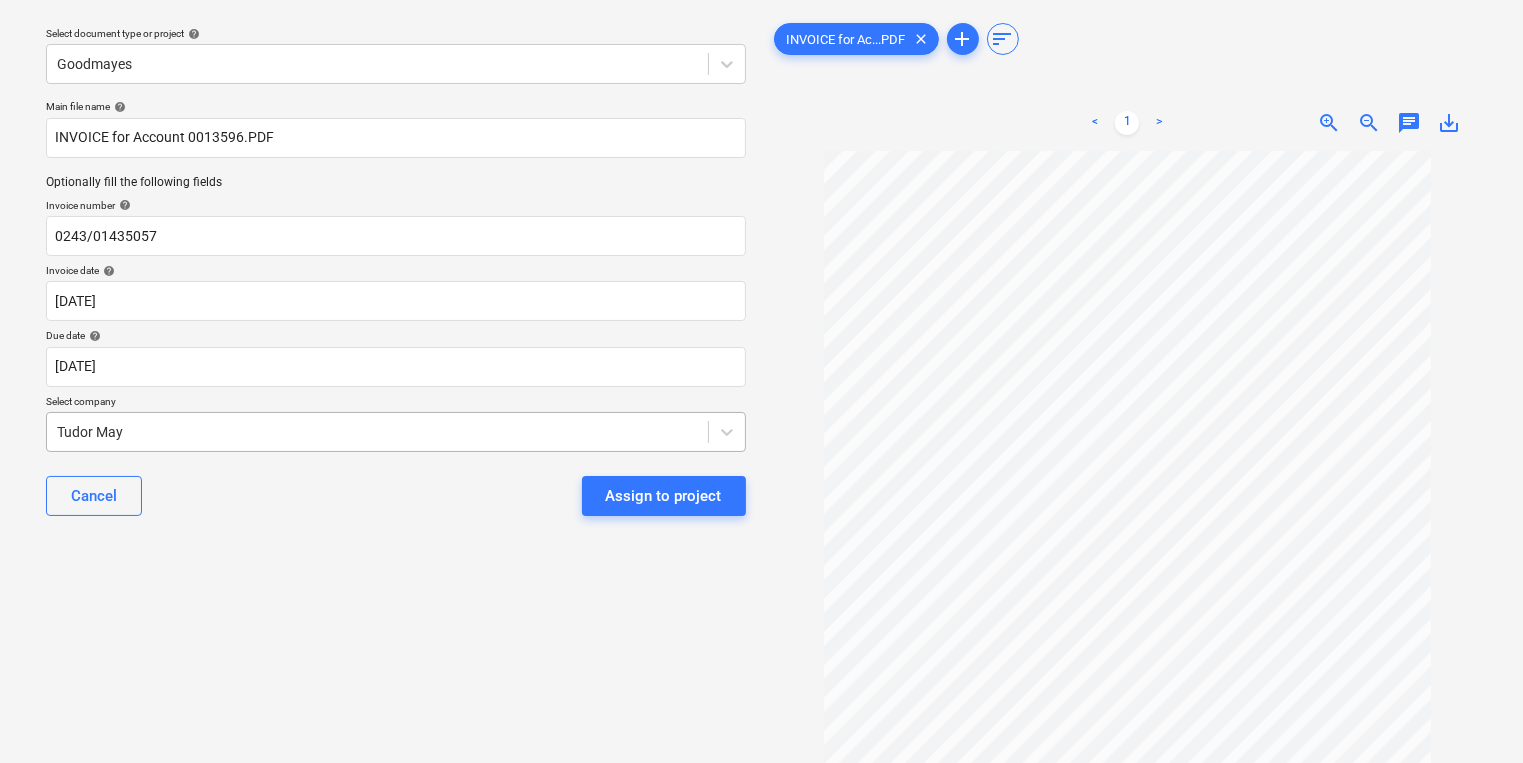 click on "Sales Projects Contacts Company Inbox 9+ format_size keyboard_arrow_down help search Search notifications 0 keyboard_arrow_down [PERSON_NAME] keyboard_arrow_down Select document type or project help Goodmayes Main file name help INVOICE for Account 0013596.PDF Optionally fill the following fields Invoice number help 0243/01435057 Invoice date help [DATE] 16.07.2025 Press the down arrow key to interact with the calendar and
select a date. Press the question mark key to get the keyboard shortcuts for changing dates. Due date help [DATE] [DATE] Press the down arrow key to interact with the calendar and
select a date. Press the question mark key to get the keyboard shortcuts for changing dates. Select company Tudor May   Cancel Assign to project INVOICE for Ac...PDF clear add sort < 1 > zoom_in zoom_out chat 0 save_alt" at bounding box center [761, 325] 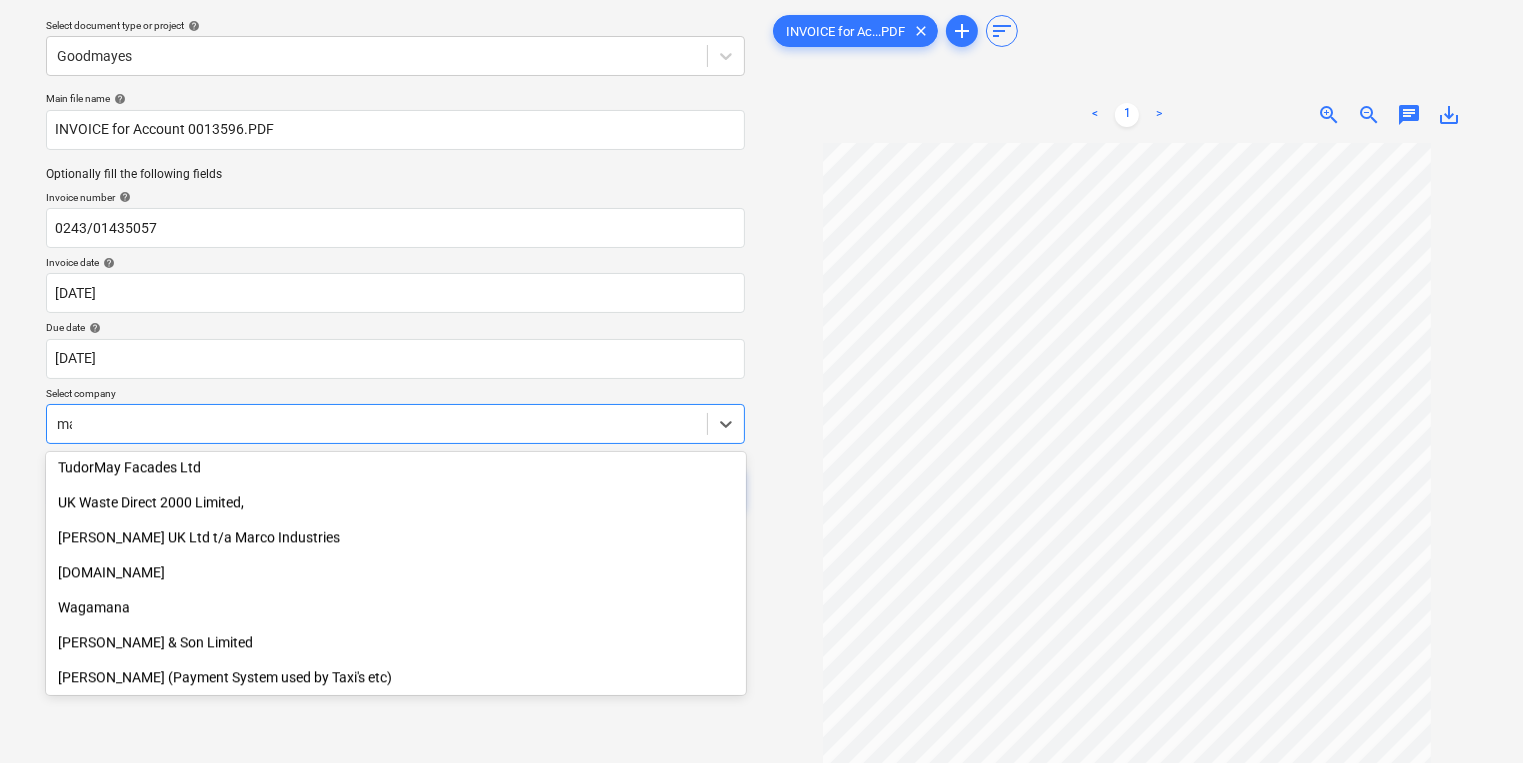 scroll, scrollTop: 1476, scrollLeft: 0, axis: vertical 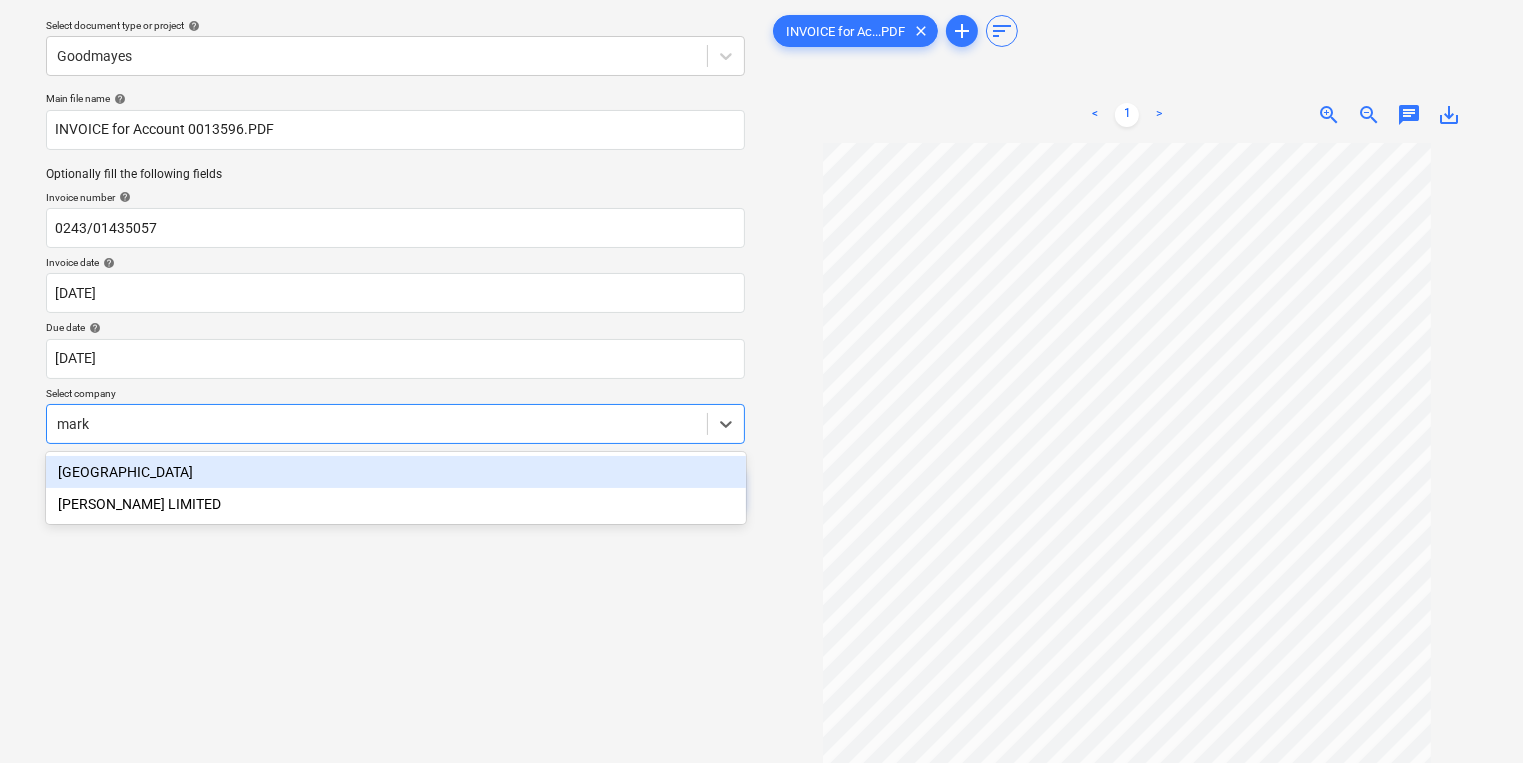 type on "[PERSON_NAME]" 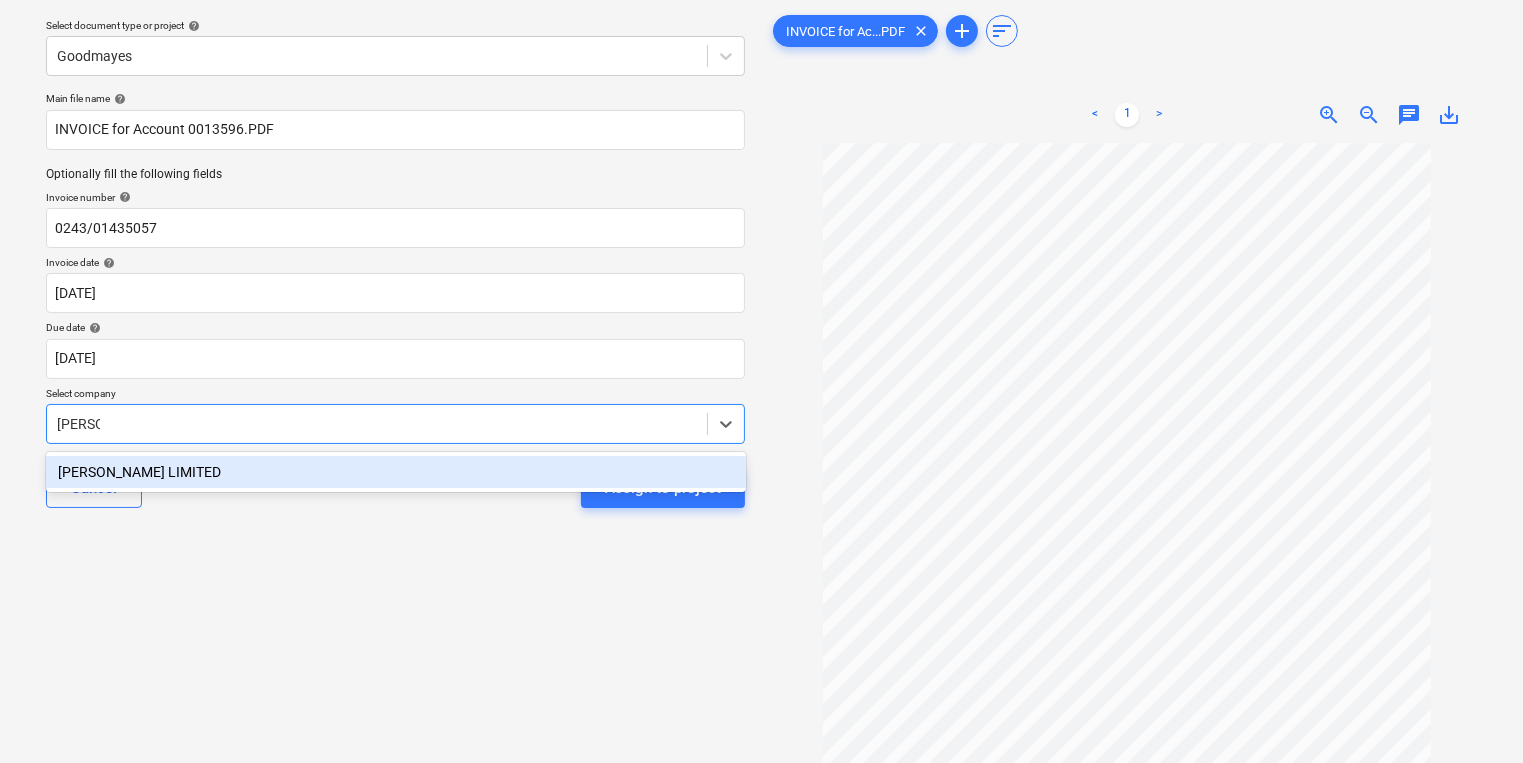 type 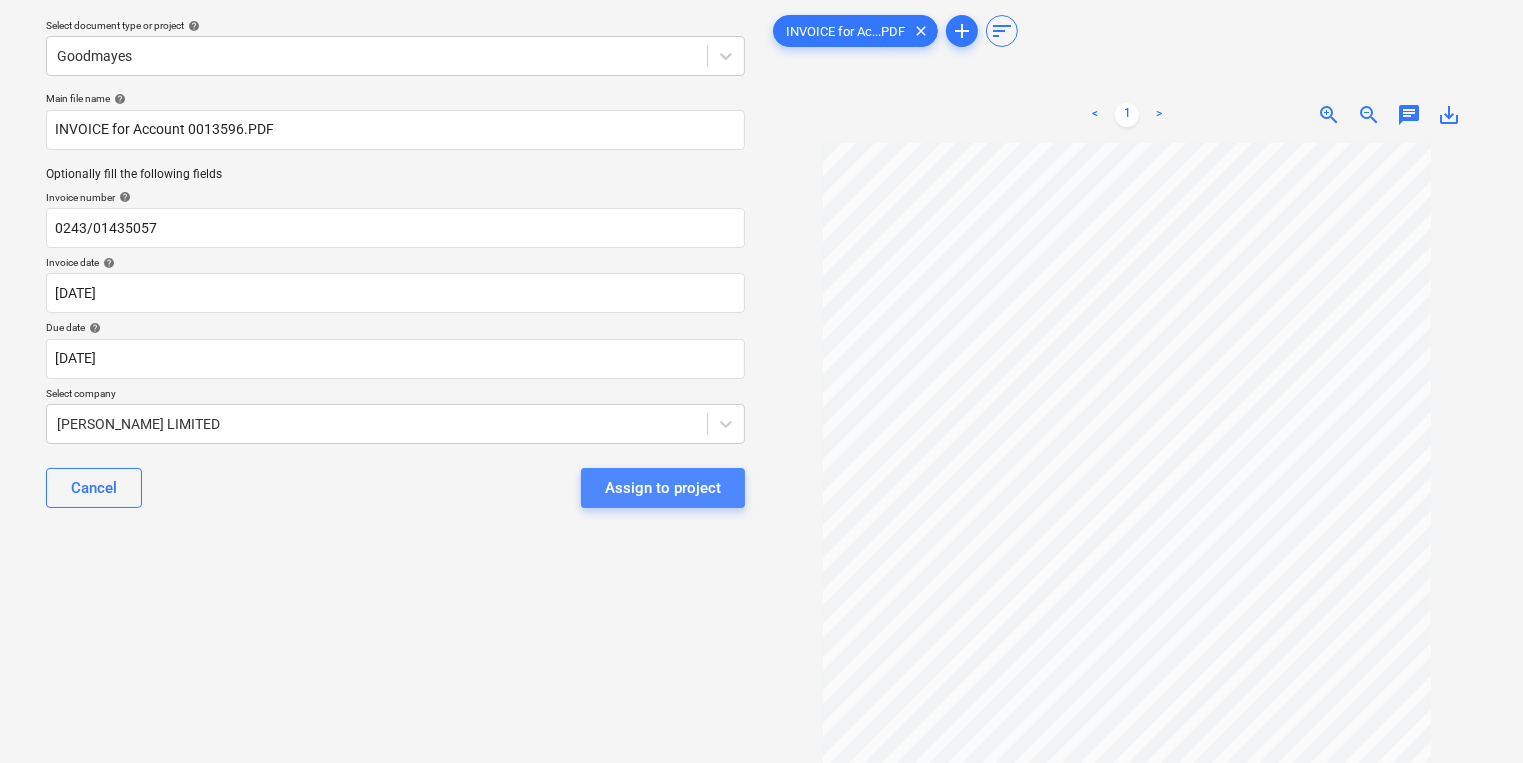 click on "Assign to project" at bounding box center (663, 488) 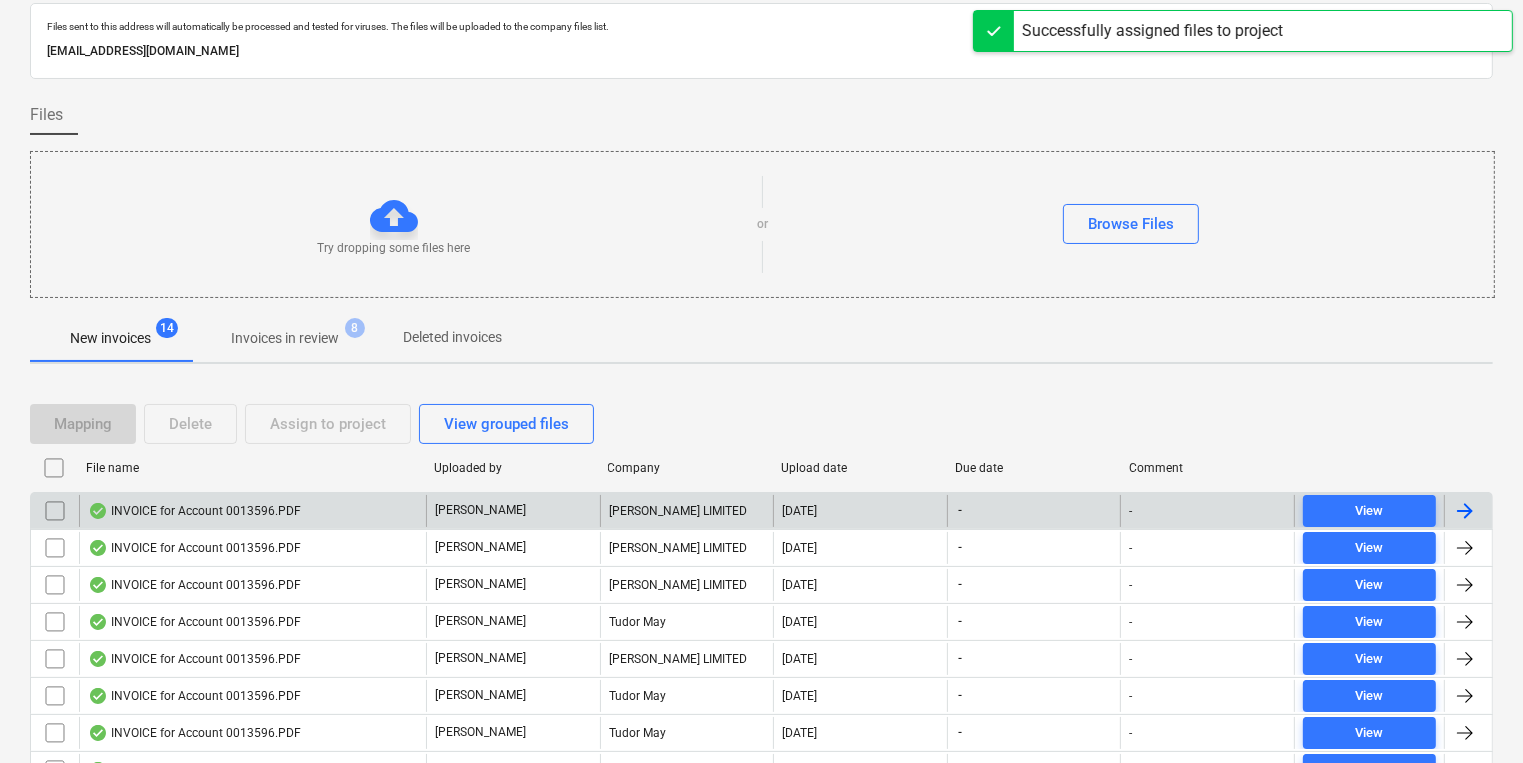 click on "INVOICE for Account 0013596.PDF" at bounding box center (252, 511) 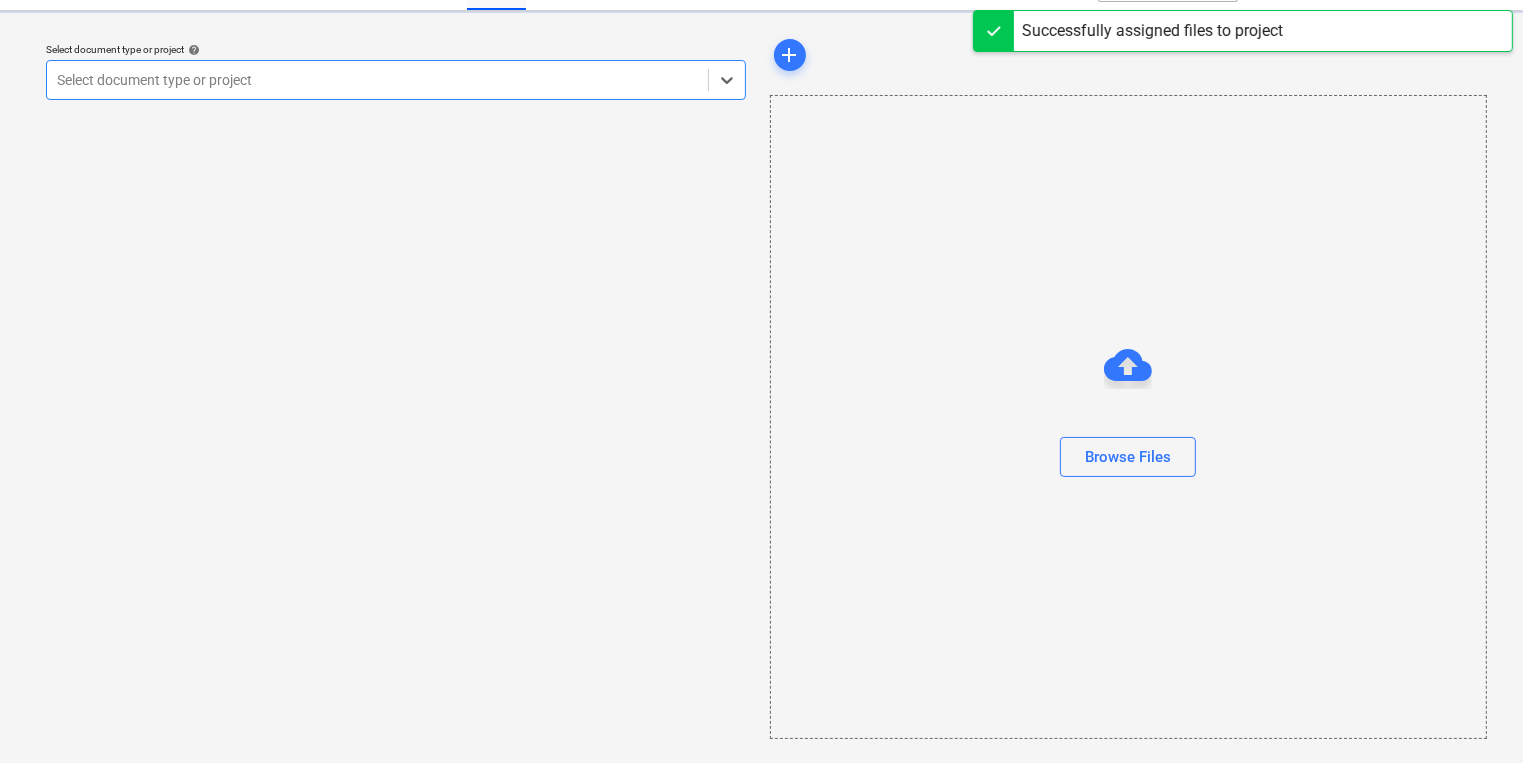 scroll, scrollTop: 0, scrollLeft: 0, axis: both 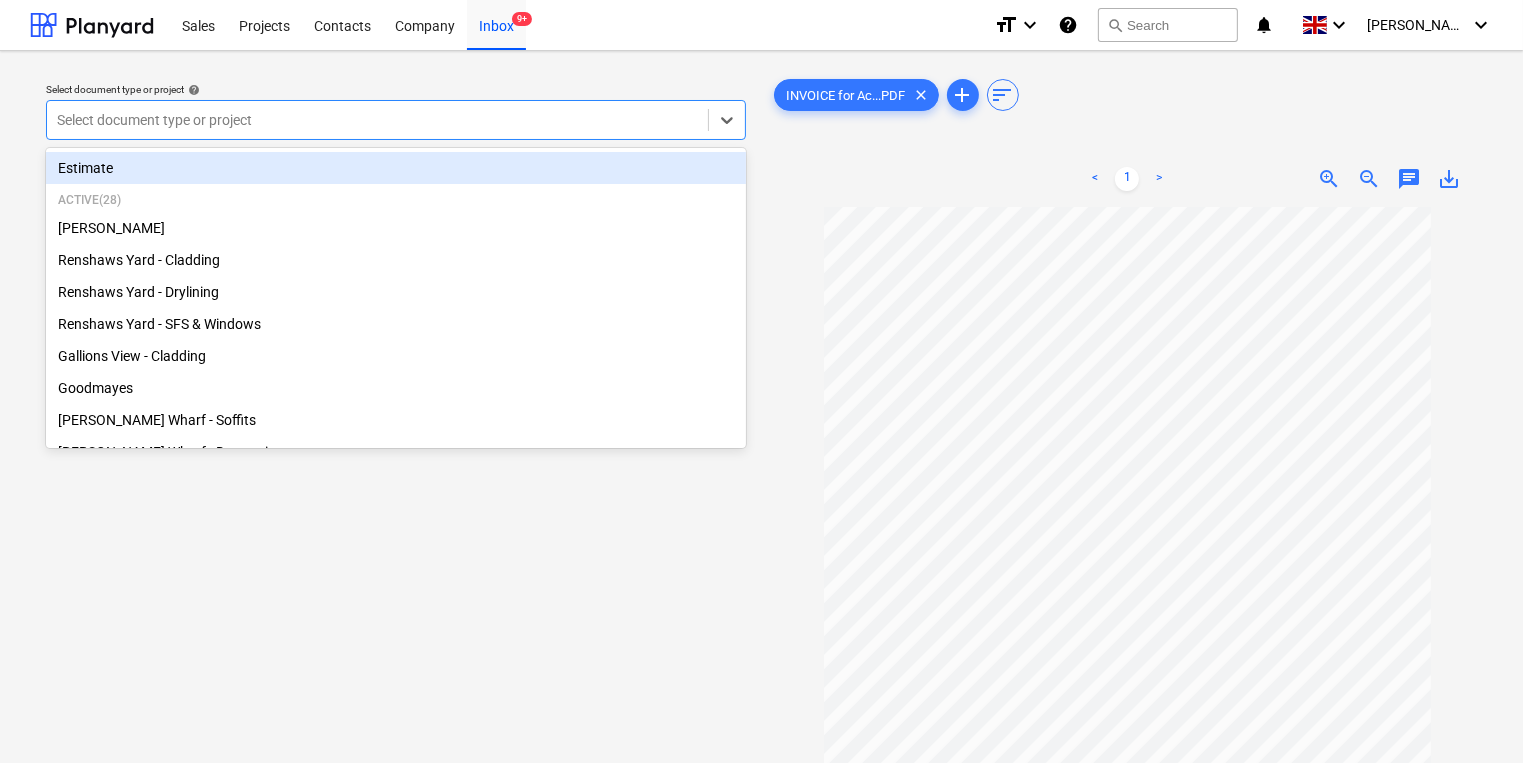 click at bounding box center [377, 120] 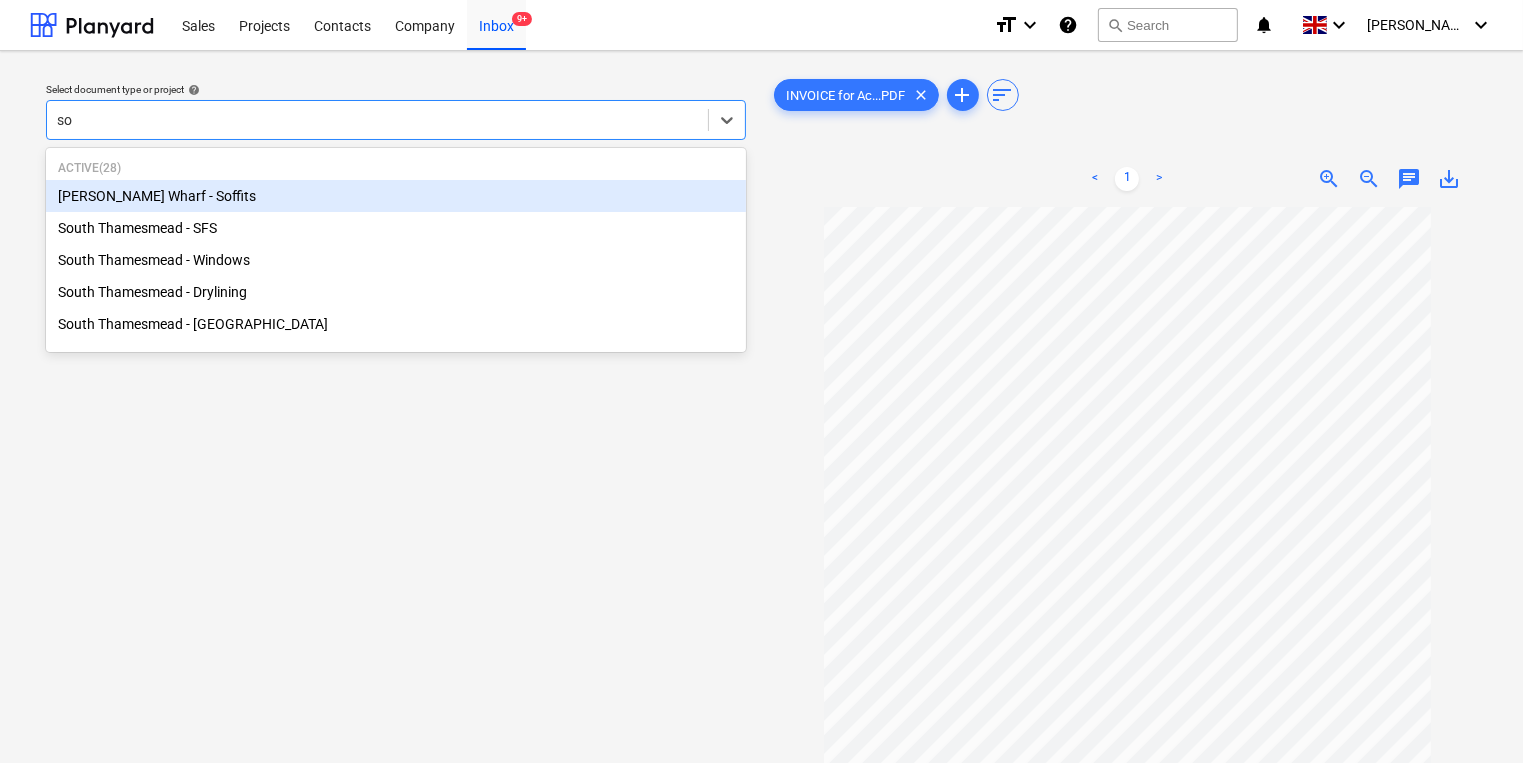 type on "sou" 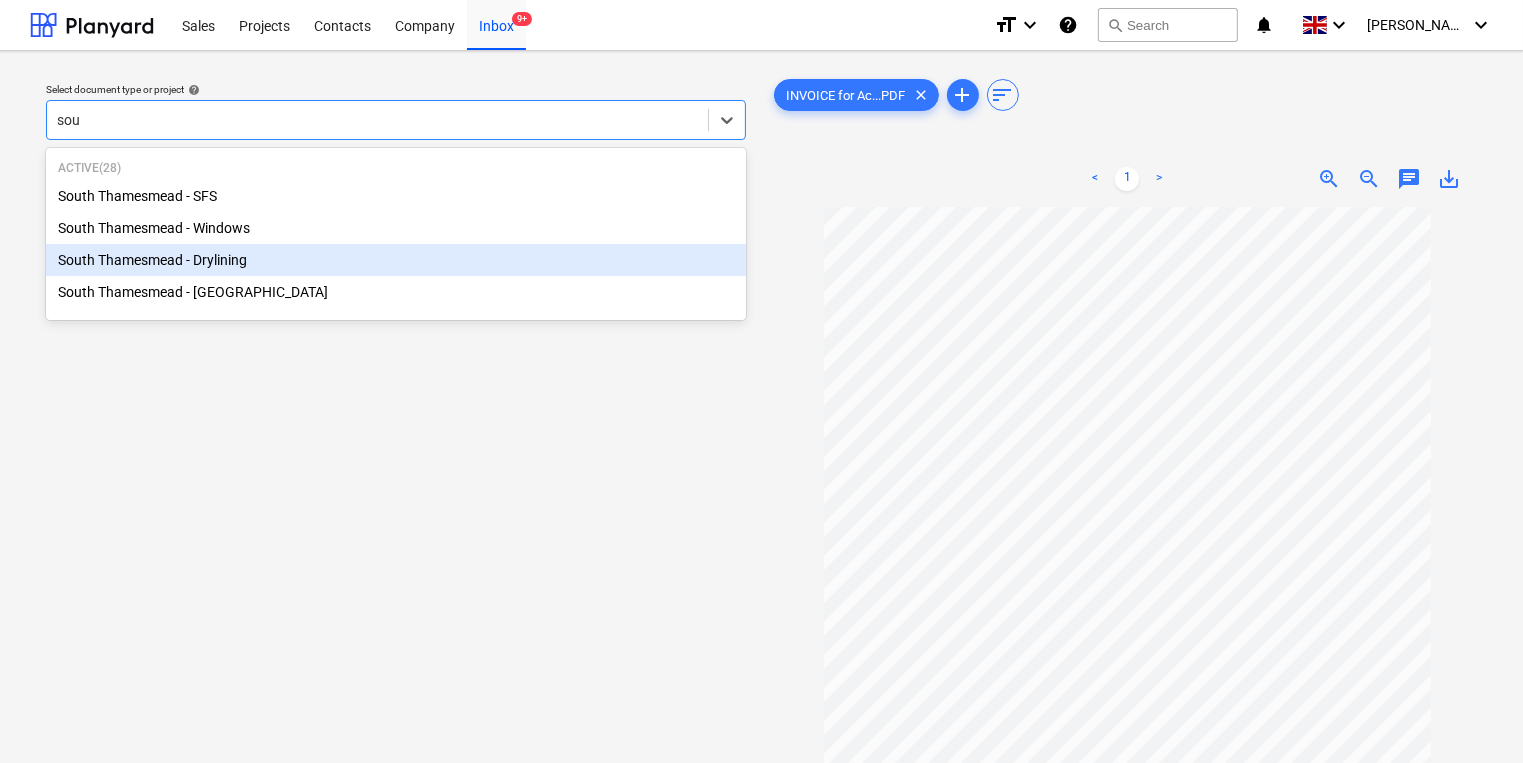 type 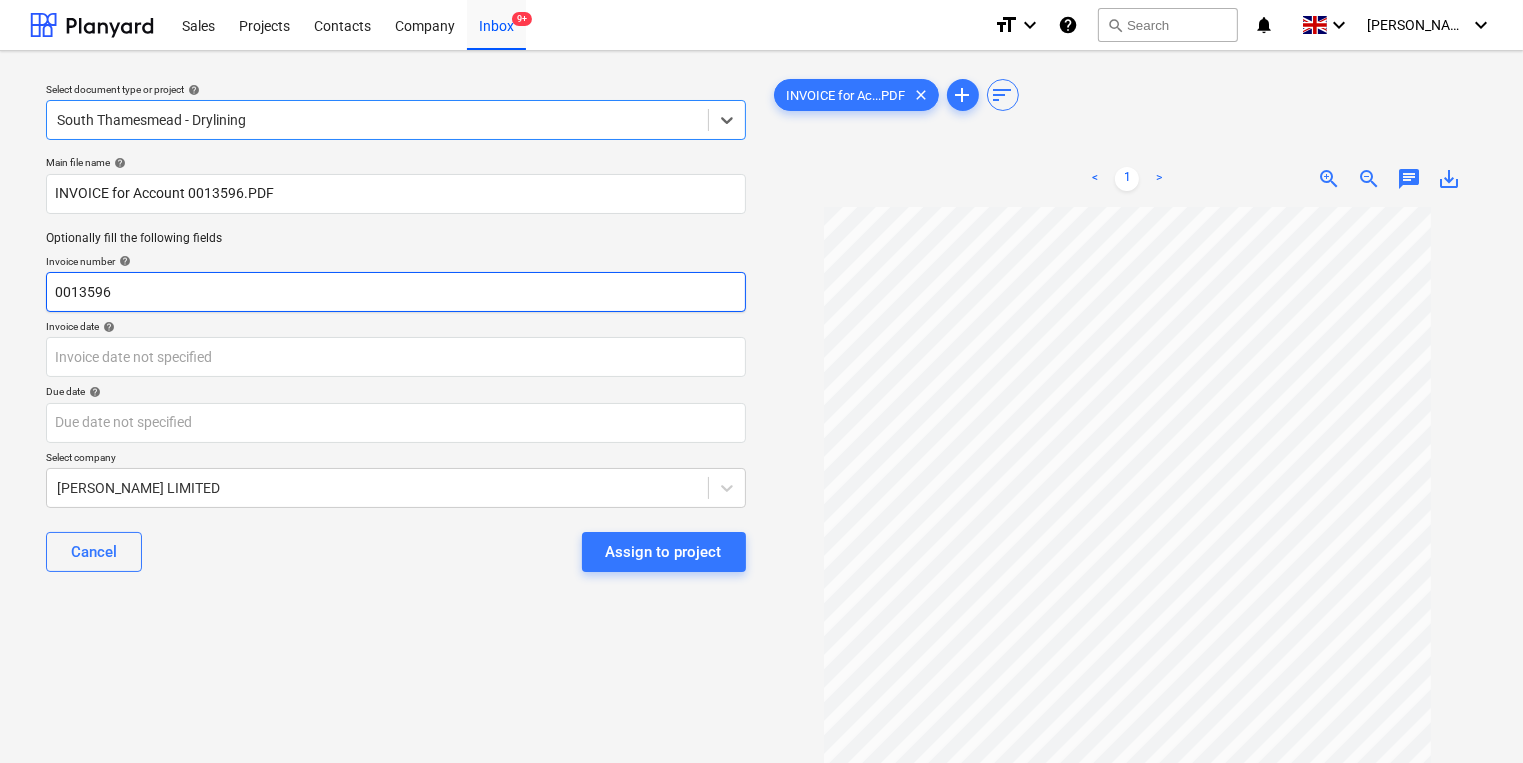click on "0013596" at bounding box center (396, 292) 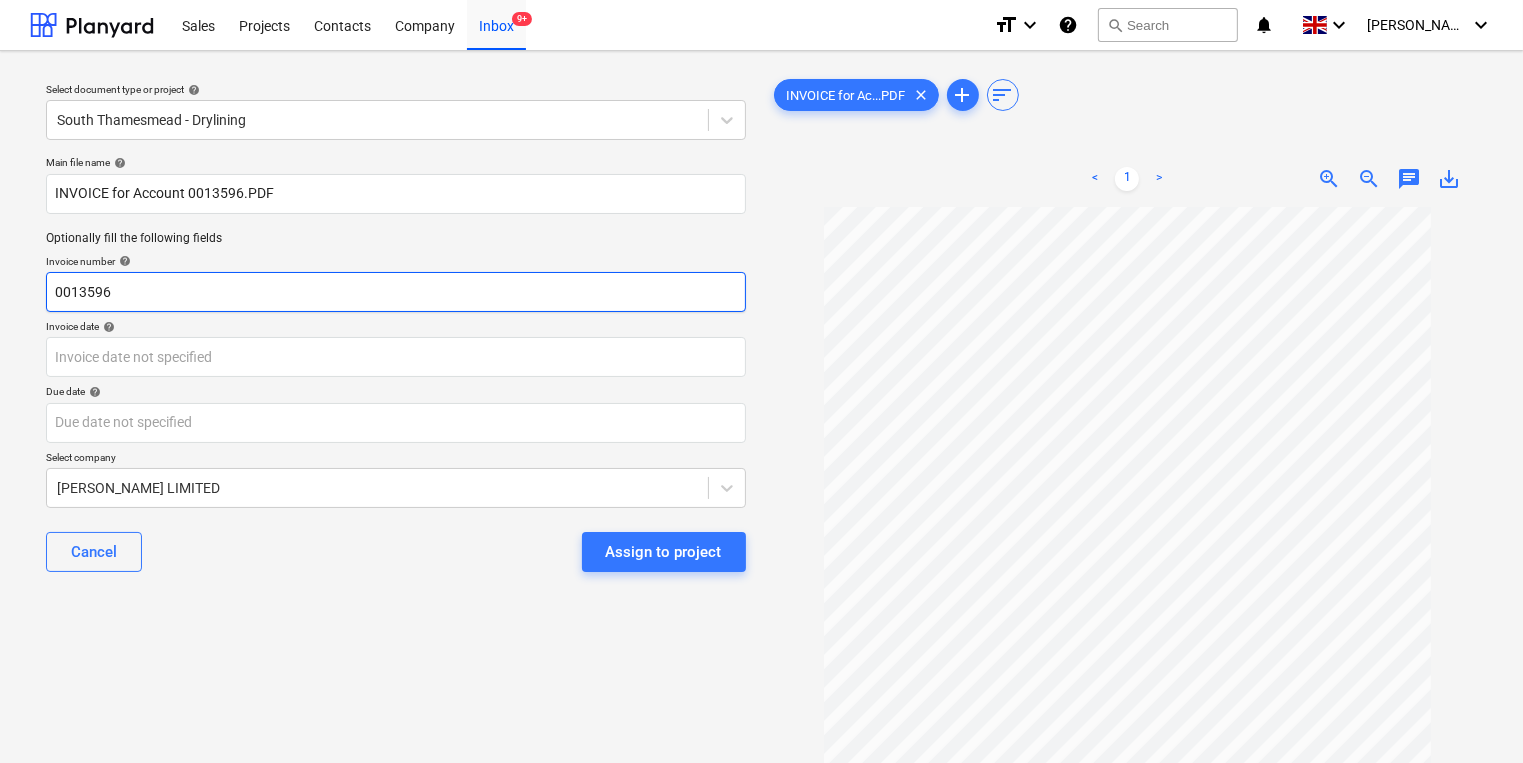 click on "0013596" at bounding box center (396, 292) 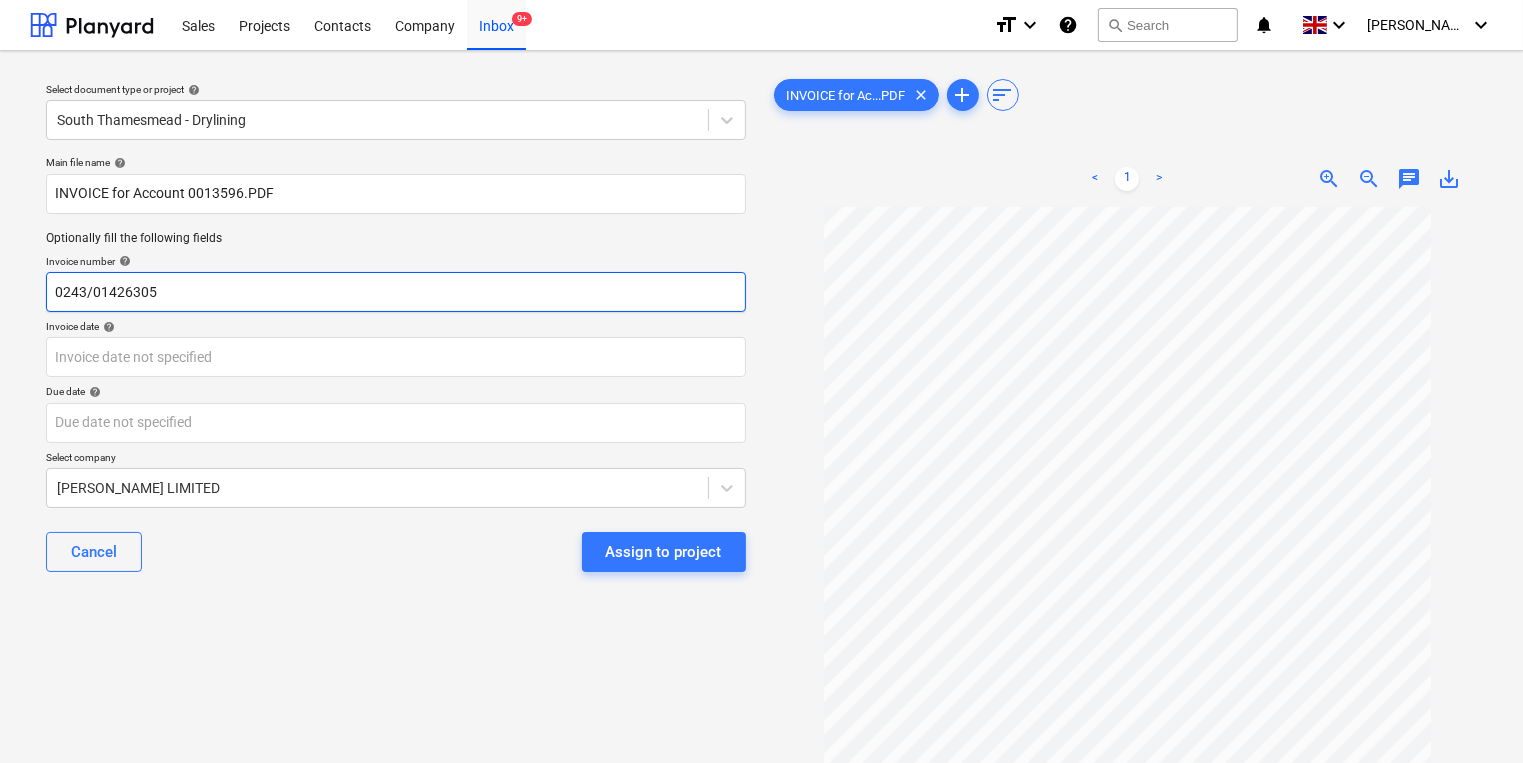 type on "0243/01426305" 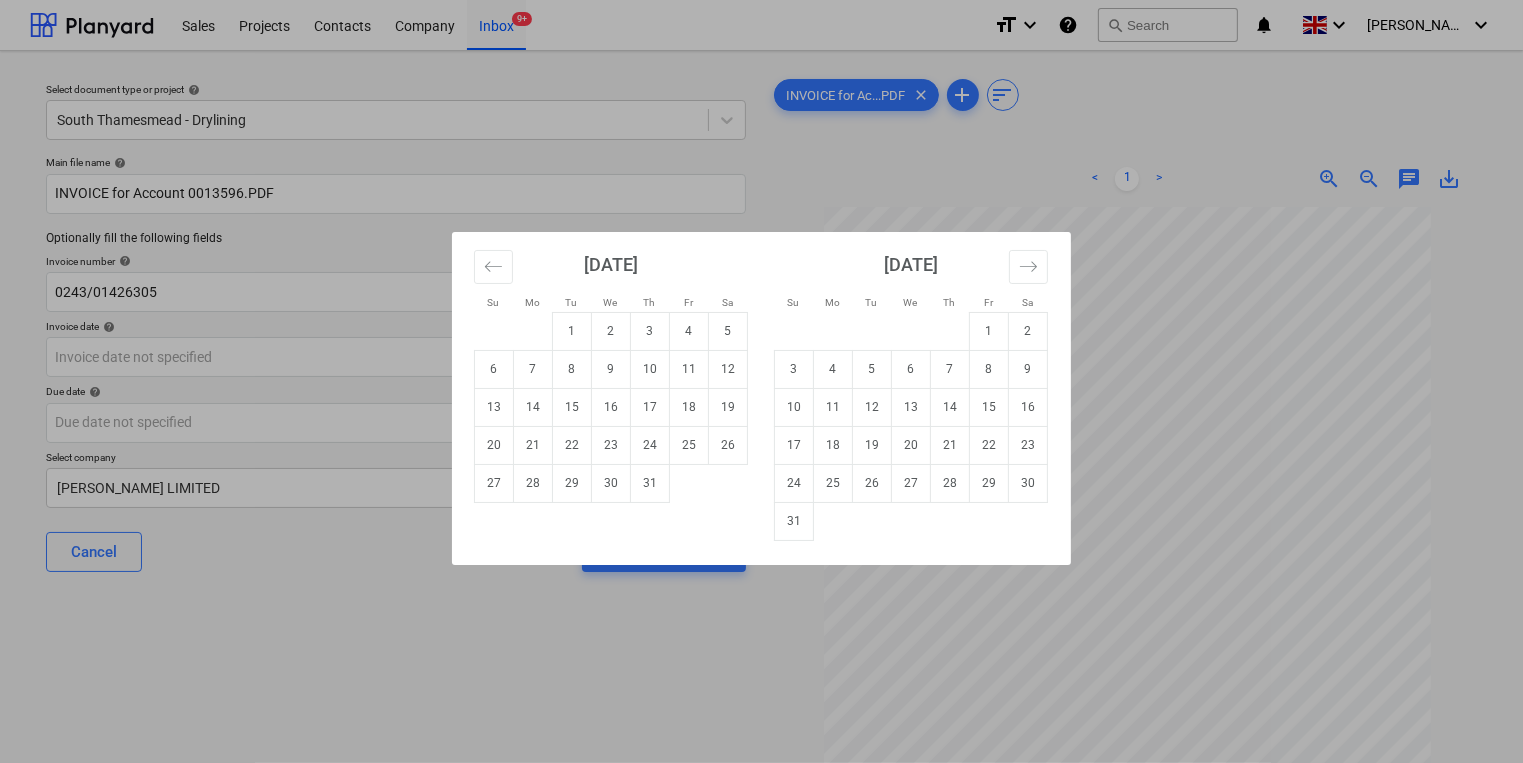 drag, startPoint x: 602, startPoint y: 323, endPoint x: 552, endPoint y: 328, distance: 50.24938 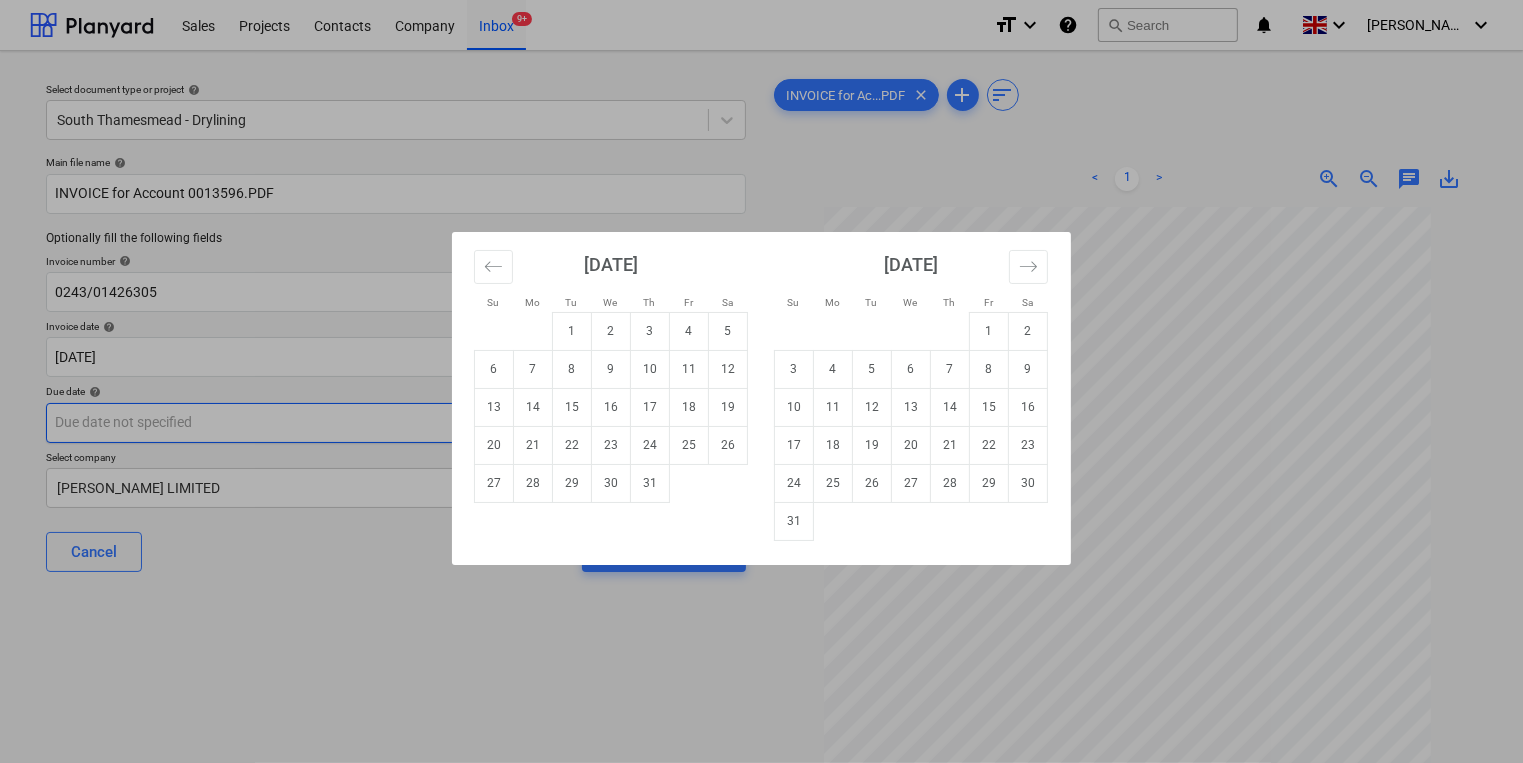 click on "Sales Projects Contacts Company Inbox 9+ format_size keyboard_arrow_down help search Search notifications 0 keyboard_arrow_down [PERSON_NAME] keyboard_arrow_down Select document type or project help [GEOGRAPHIC_DATA] - Drylining Main file name help INVOICE for Account 0013596.PDF Optionally fill the following fields Invoice number help 0243/01426305 Invoice date help [DATE] 02.07.2025 Press the down arrow key to interact with the calendar and
select a date. Press the question mark key to get the keyboard shortcuts for changing dates. Due date help Press the down arrow key to interact with the calendar and
select a date. Press the question mark key to get the keyboard shortcuts for changing dates. Select company [PERSON_NAME] LIMITED   Cancel Assign to project INVOICE for Ac...PDF clear add sort < 1 > zoom_in zoom_out chat 0 save_alt
Su Mo Tu We Th Fr Sa Su Mo Tu We Th Fr Sa [DATE] 1 2 3 4 5 6 7 8 9 10 11 12 13 14 15 16 17 18 19 20 21 22 23 24 25 26 27 28 29 [DATE] 1 2 3 4 5 6 7 8" at bounding box center (761, 381) 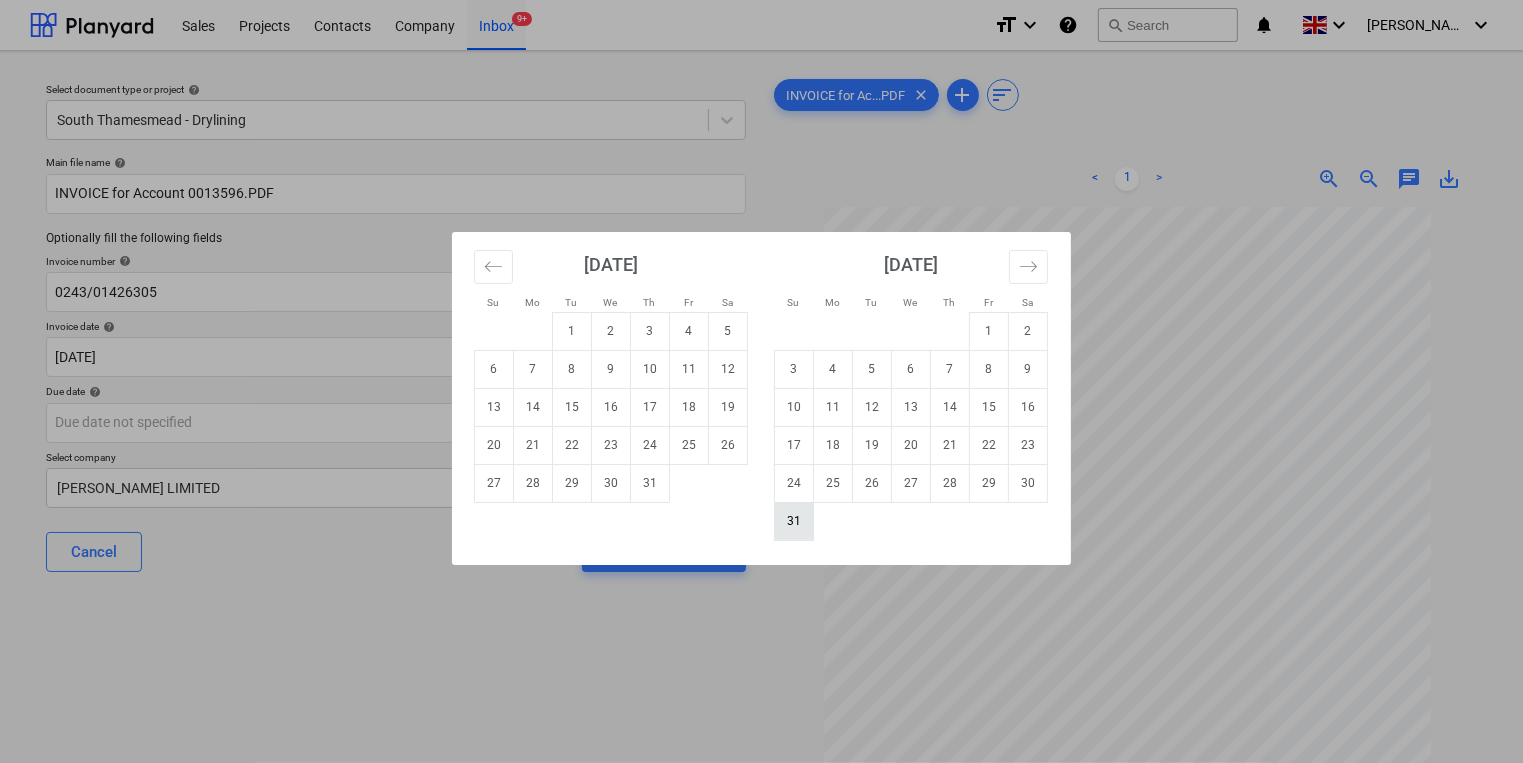 click on "31" at bounding box center [794, 521] 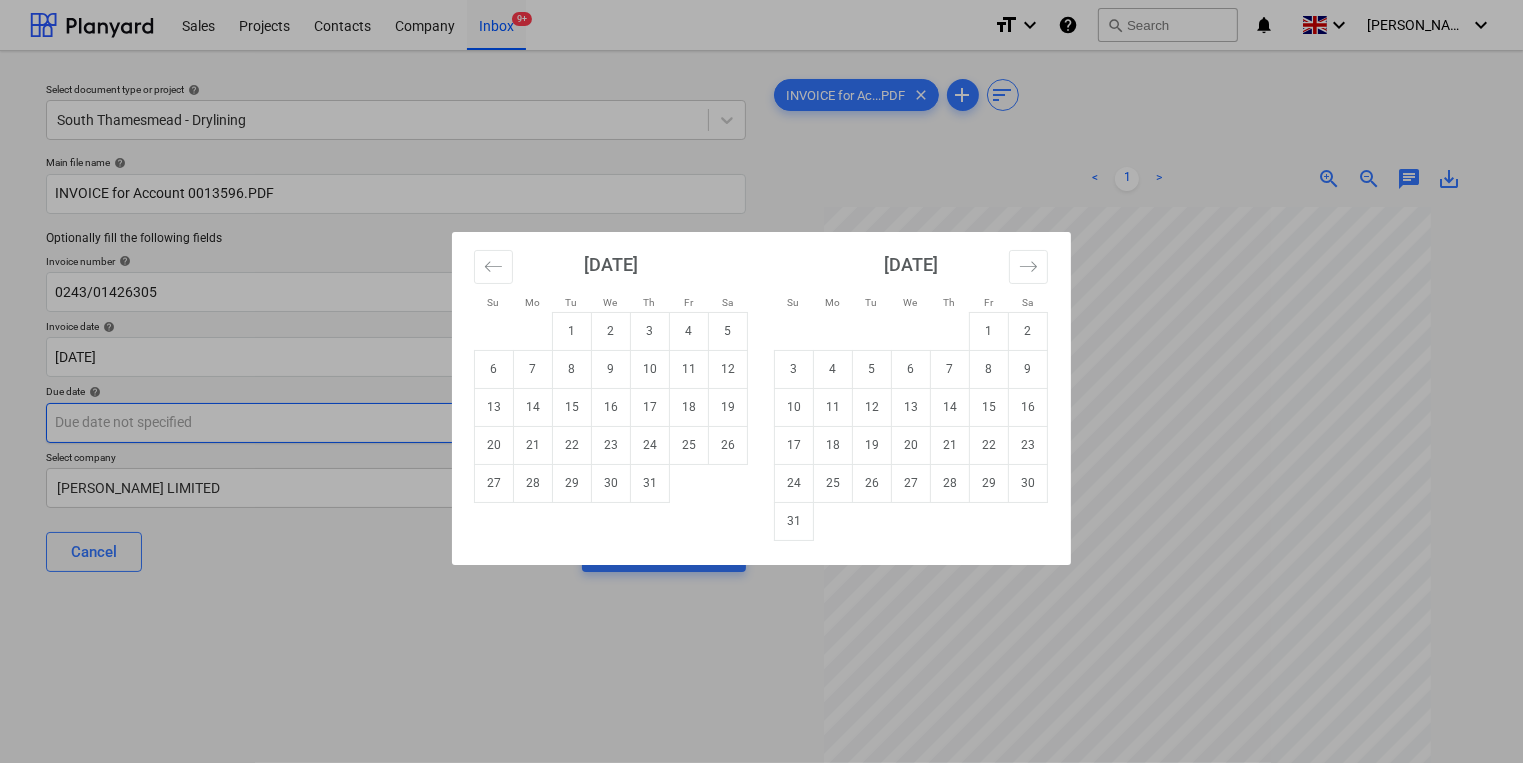 type on "[DATE]" 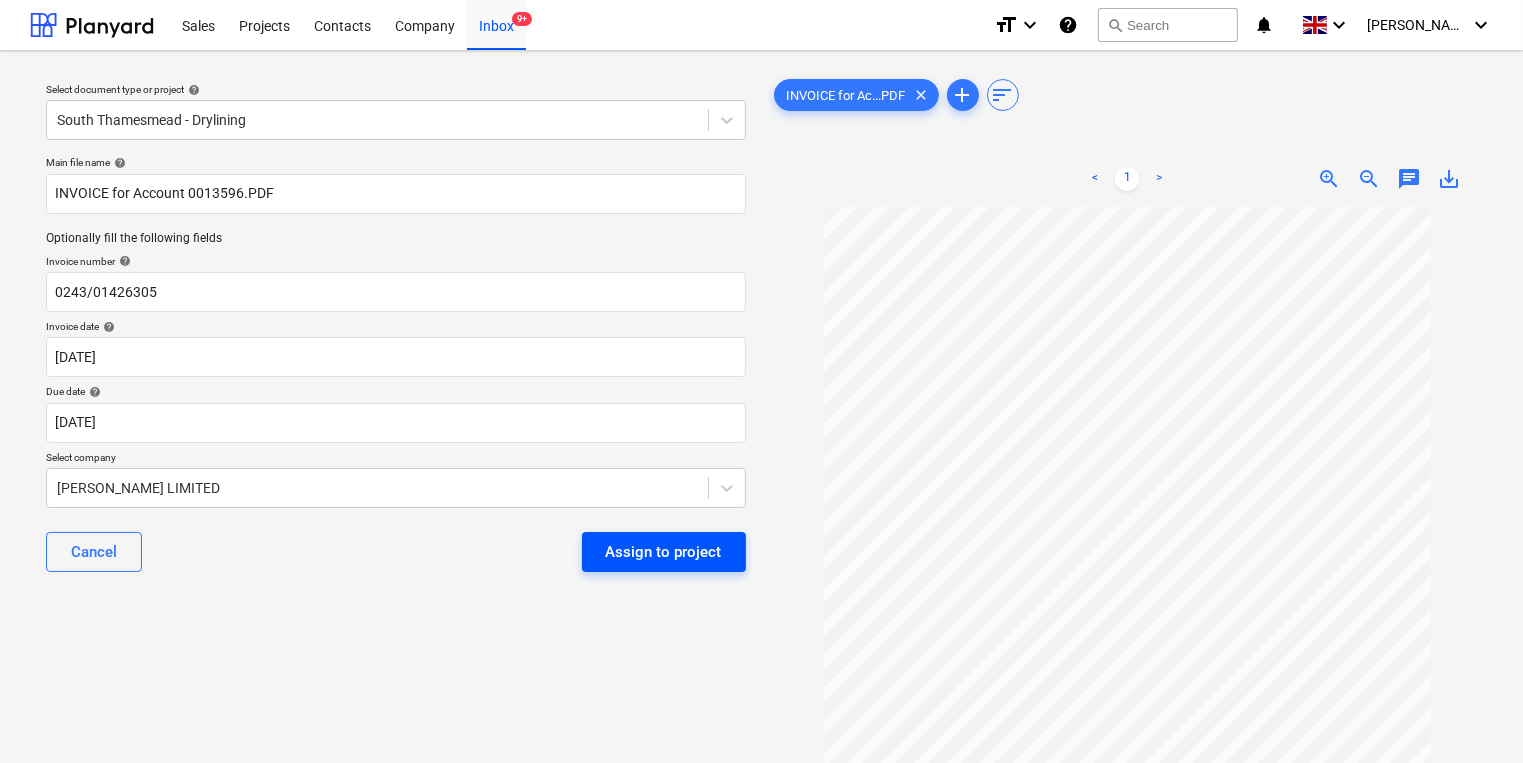 click on "Assign to project" at bounding box center [664, 552] 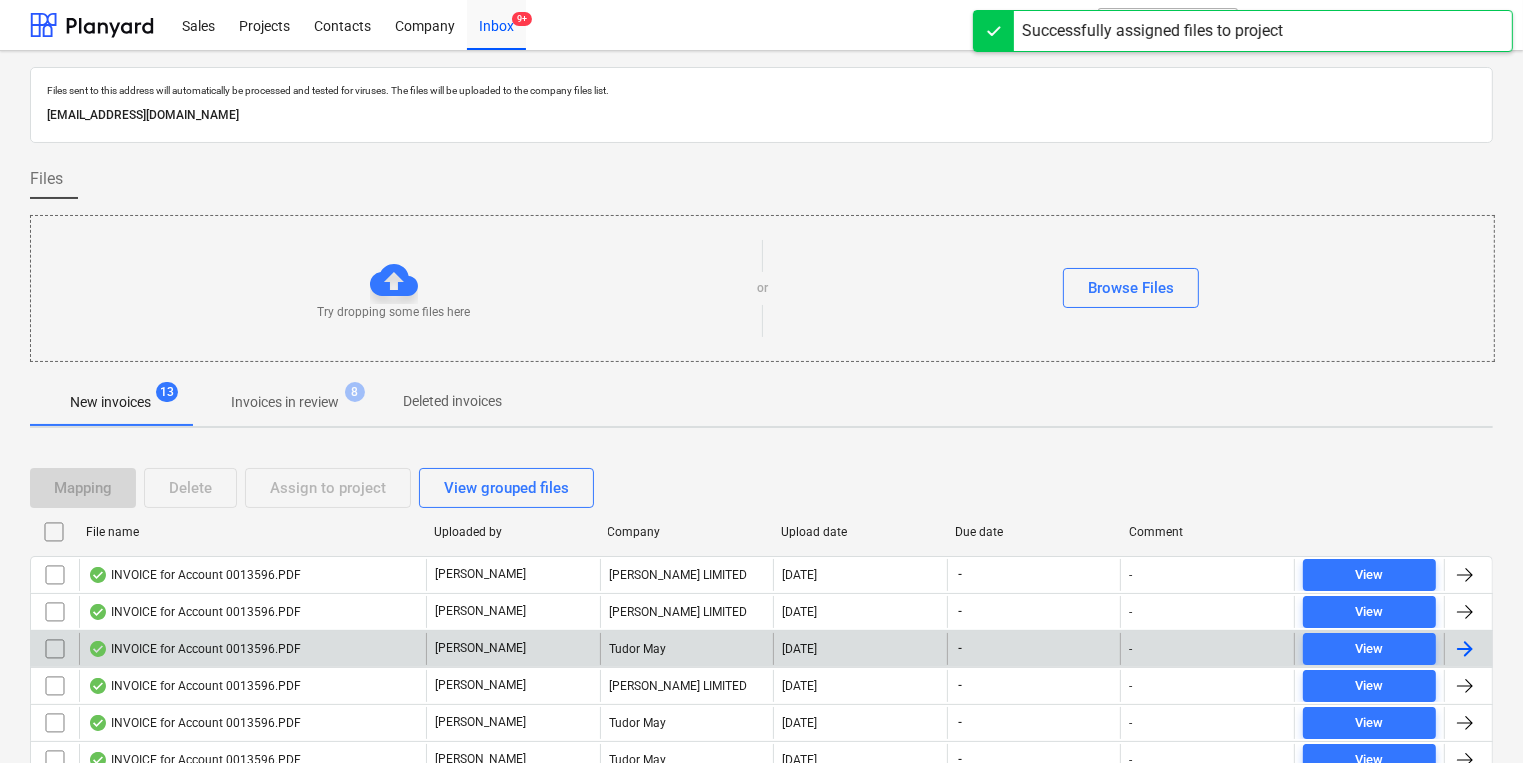click on "INVOICE for Account 0013596.PDF" at bounding box center [252, 649] 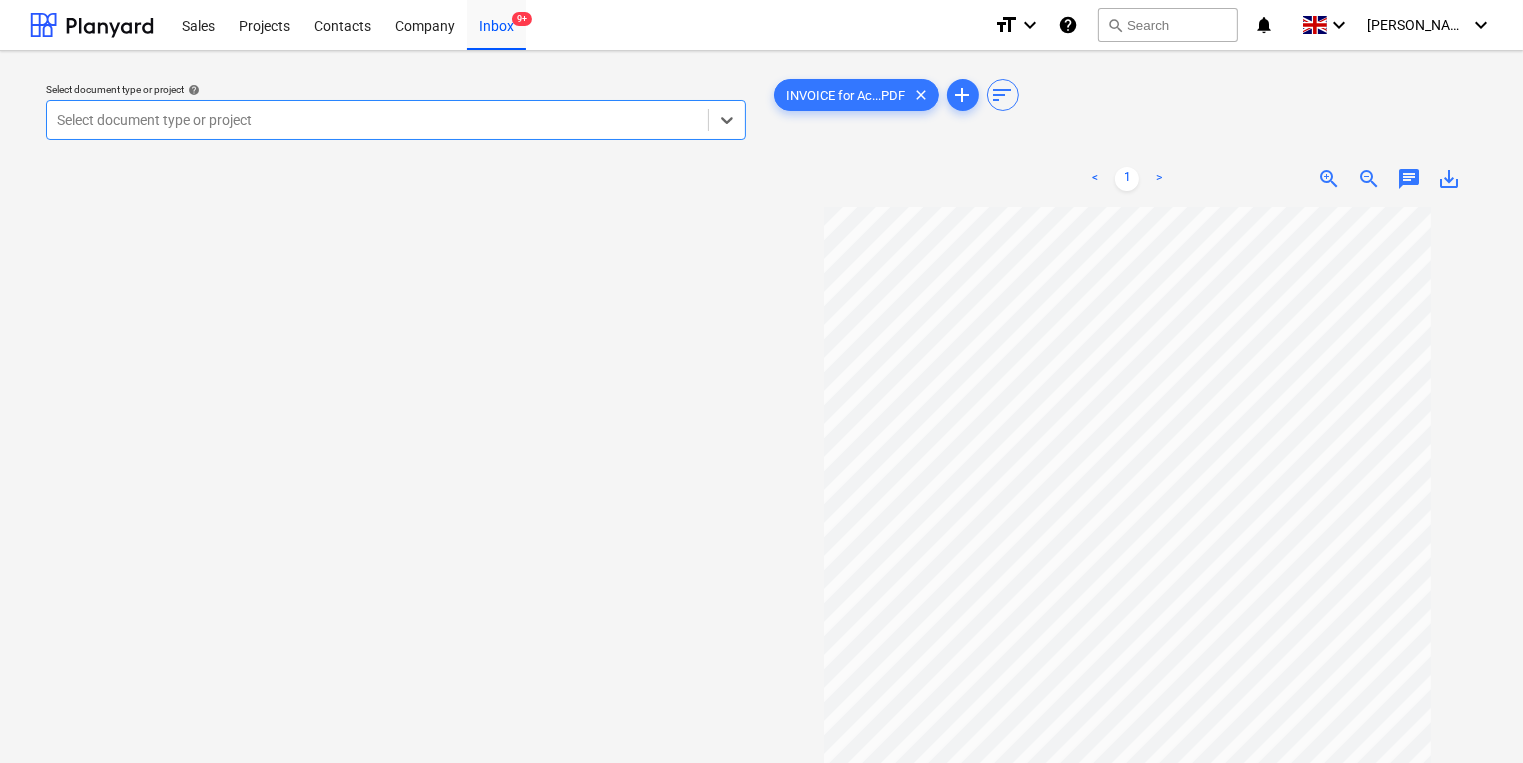 click at bounding box center [377, 120] 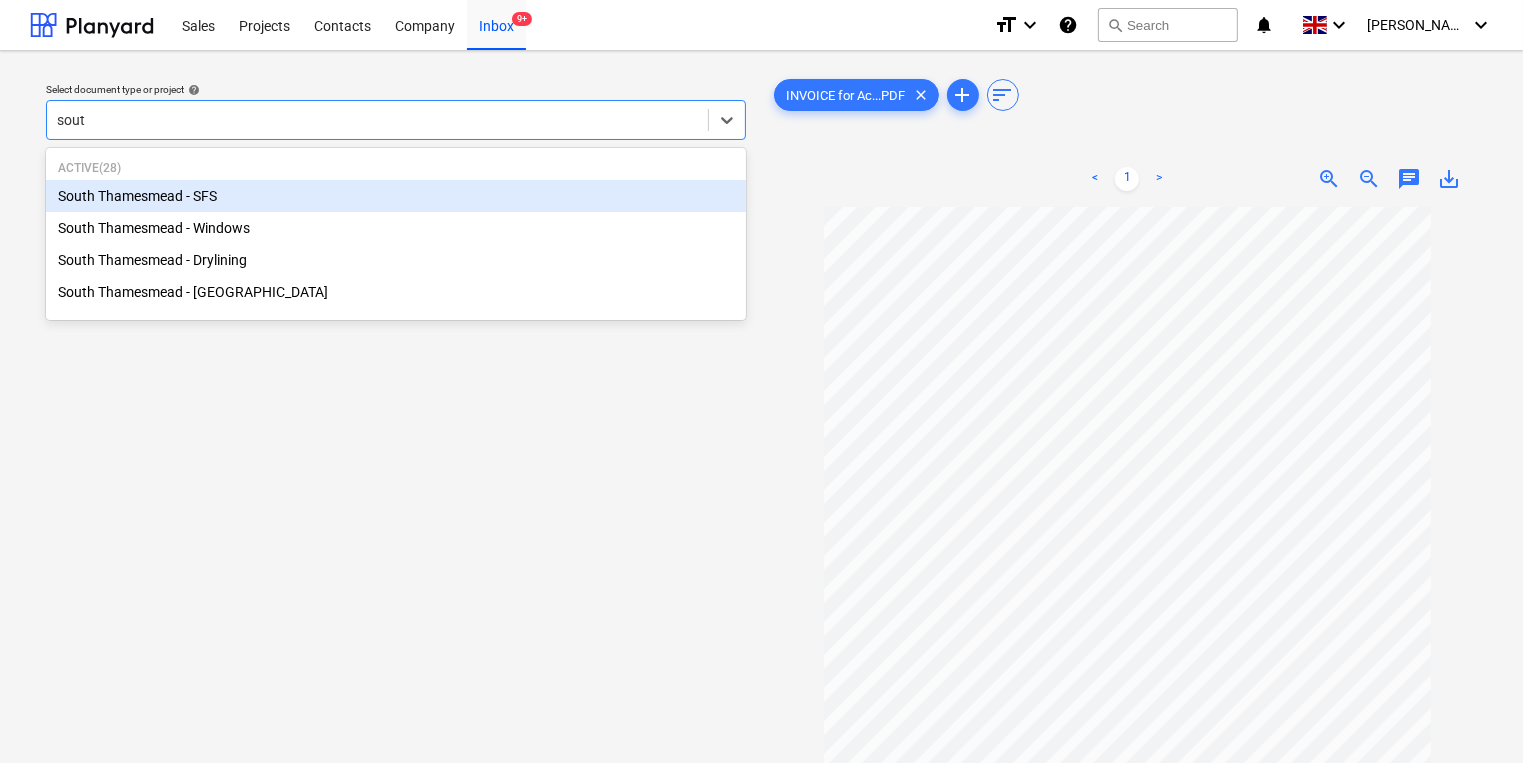 type on "south" 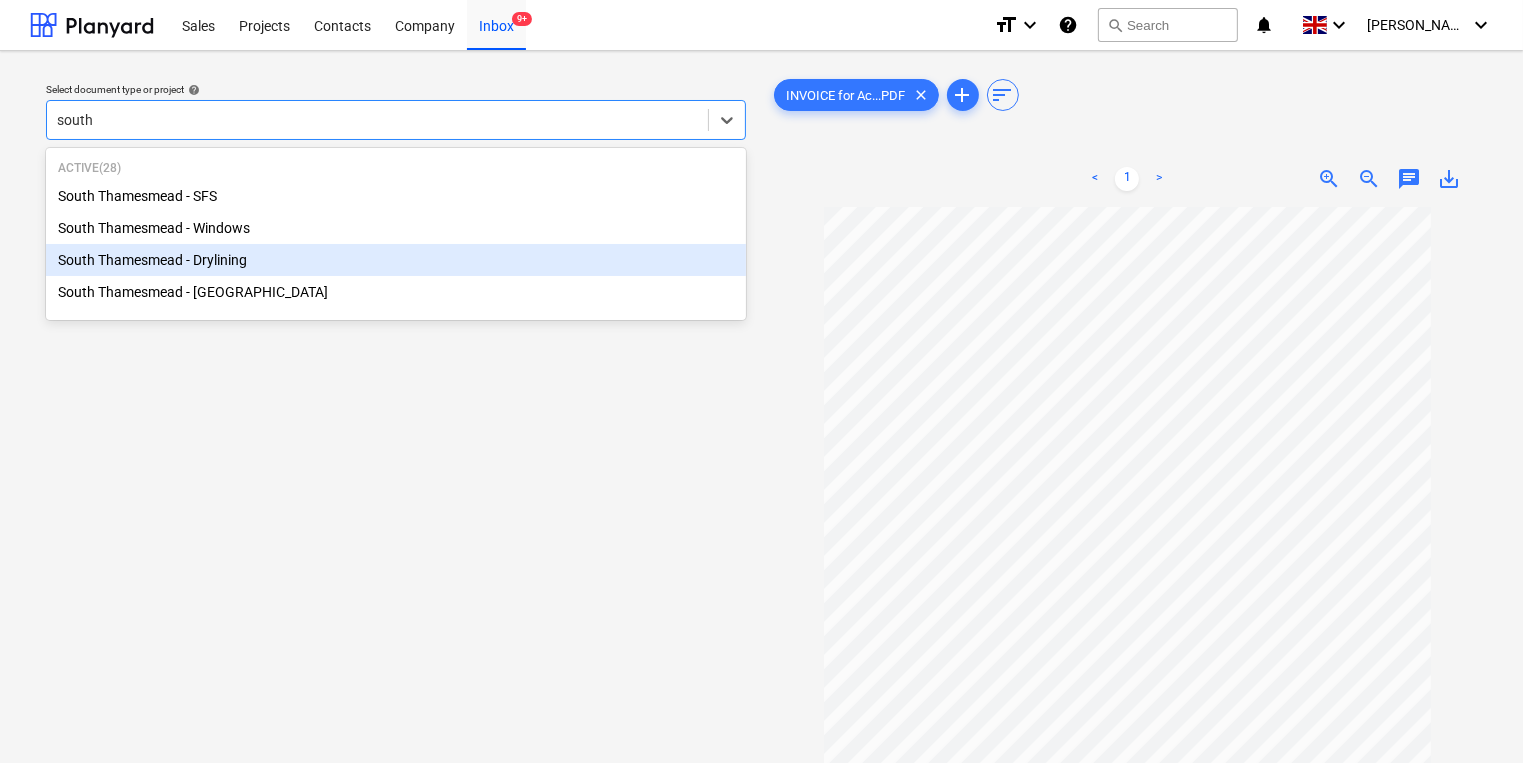 type 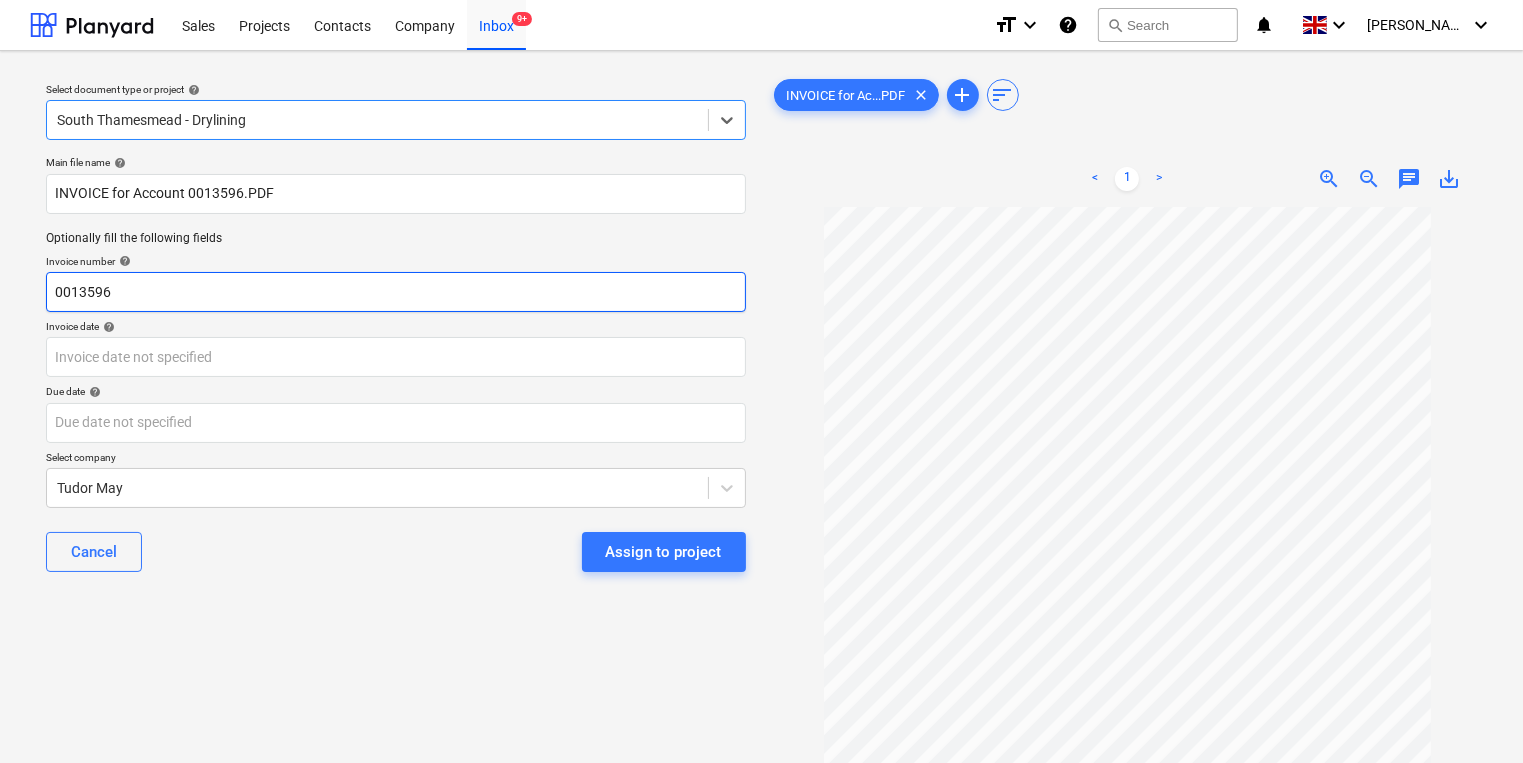 click on "0013596" at bounding box center [396, 292] 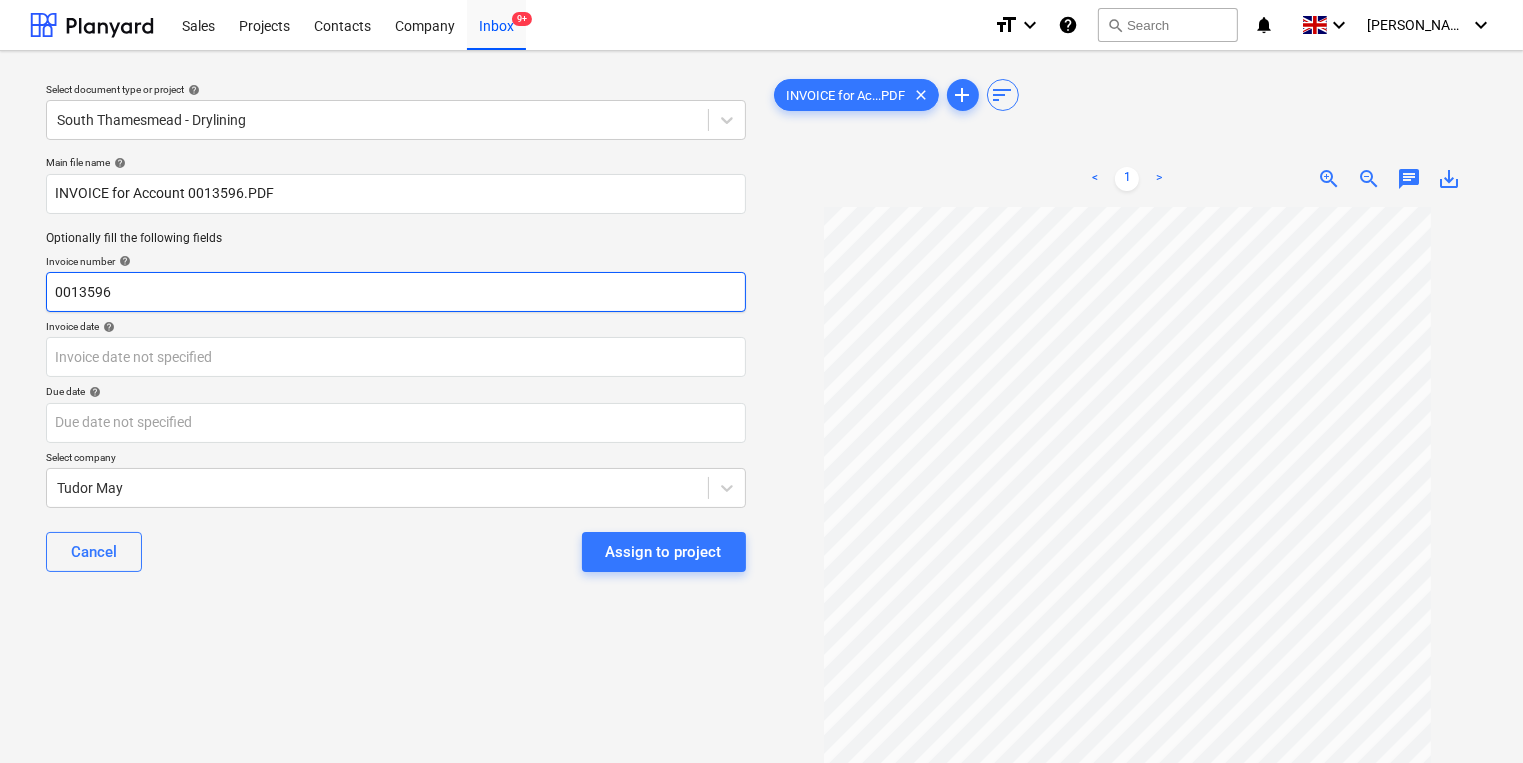 click on "0013596" at bounding box center (396, 292) 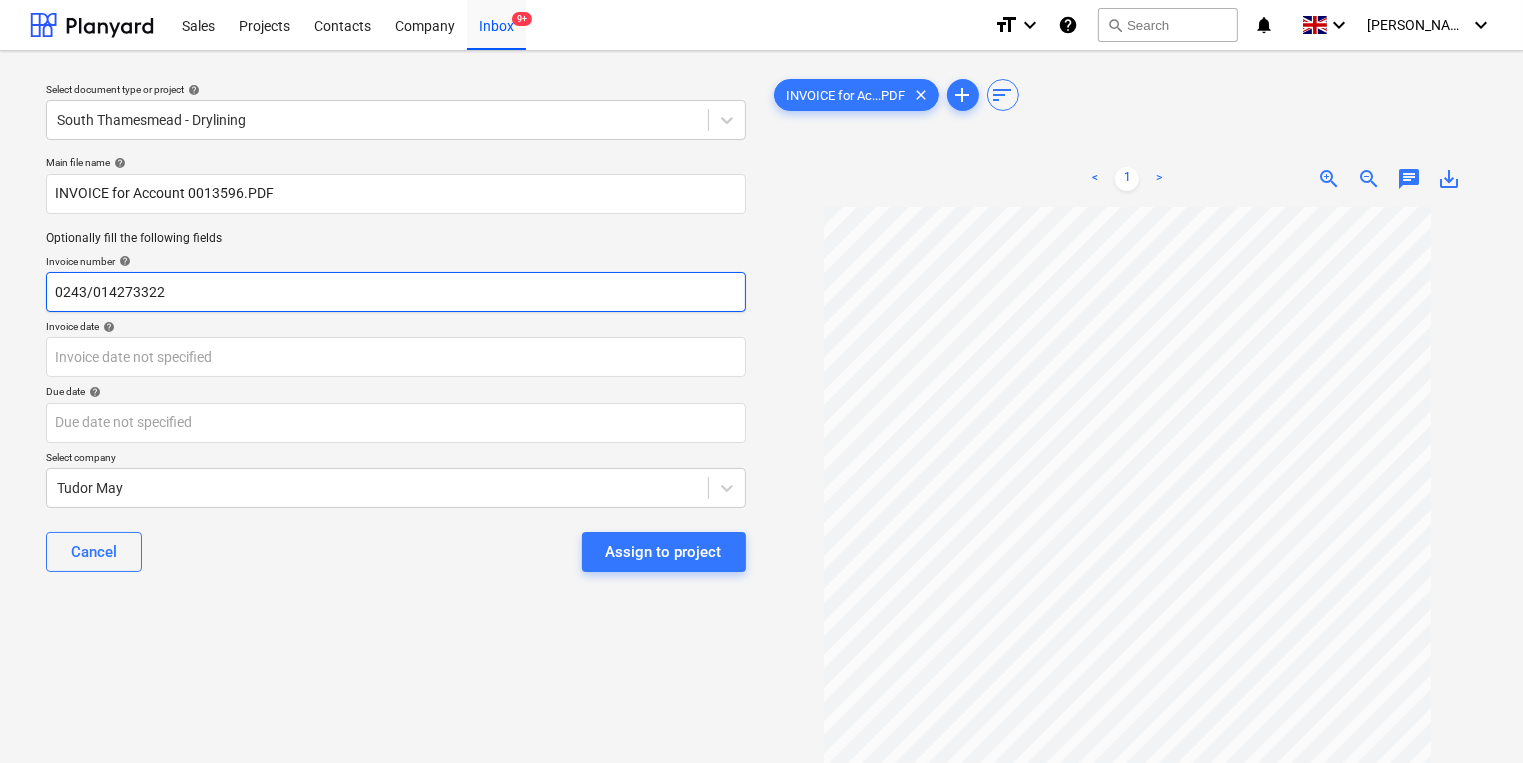 type on "0243/014273322" 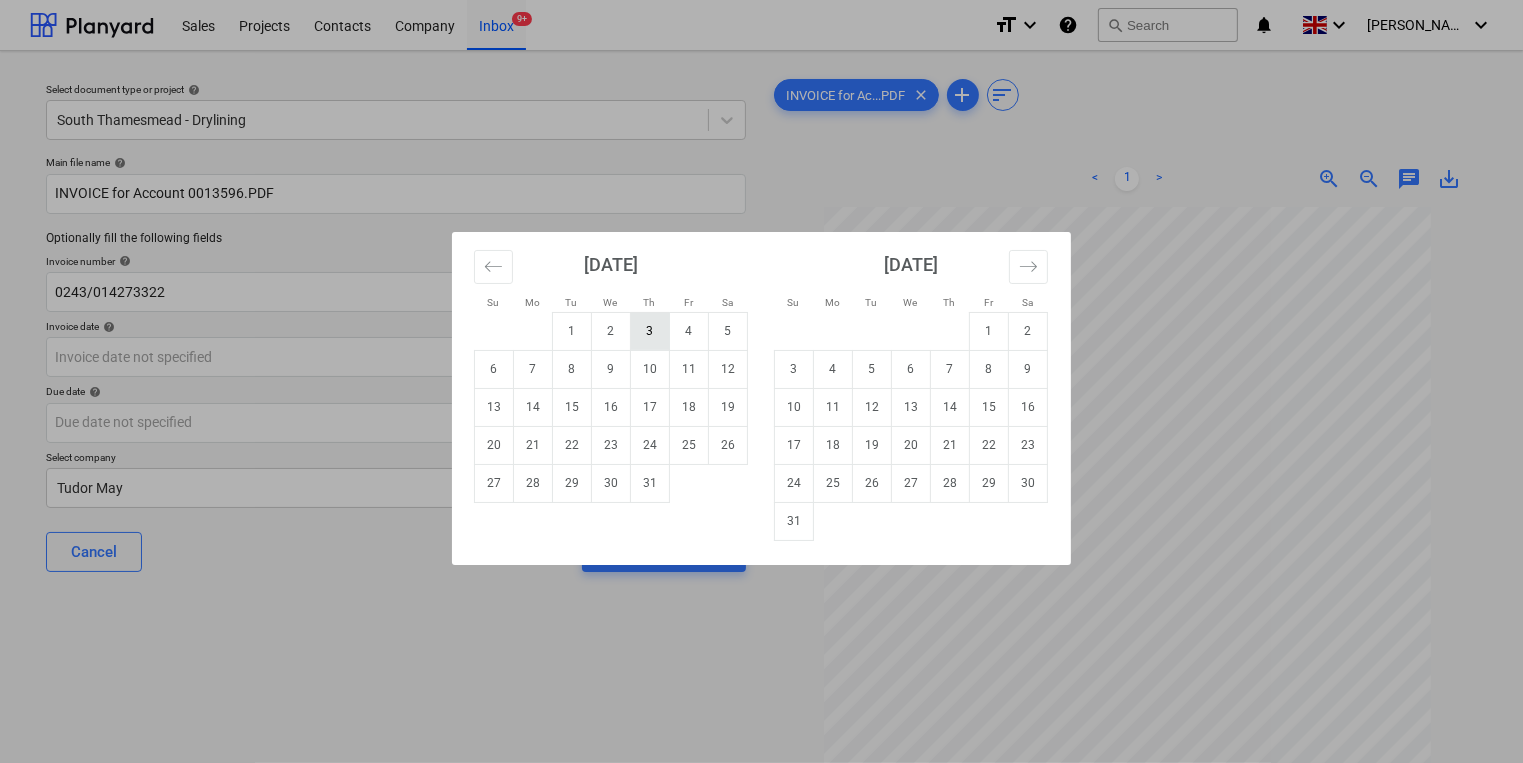 click on "3" at bounding box center (650, 331) 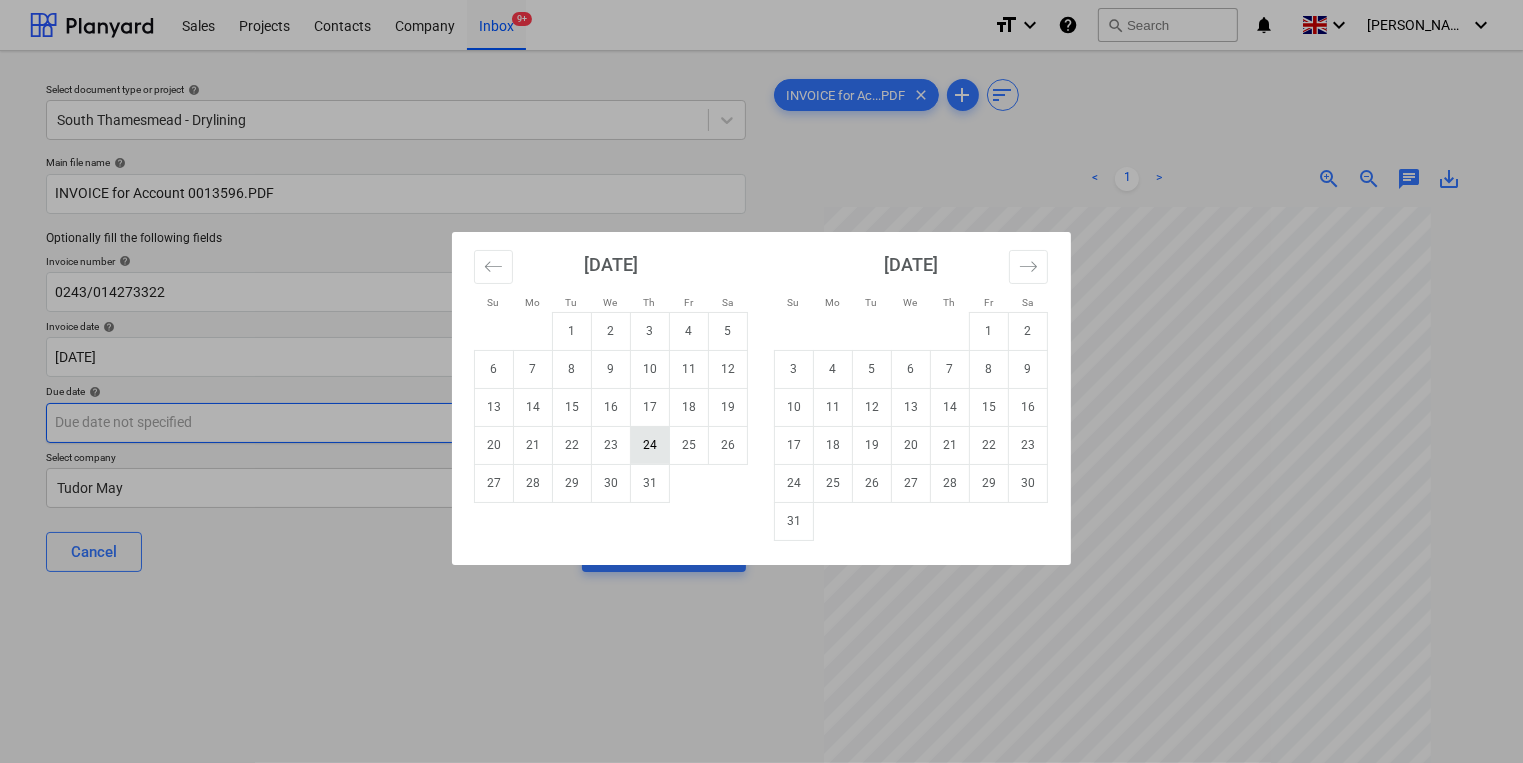 drag, startPoint x: 462, startPoint y: 429, endPoint x: 668, endPoint y: 460, distance: 208.31947 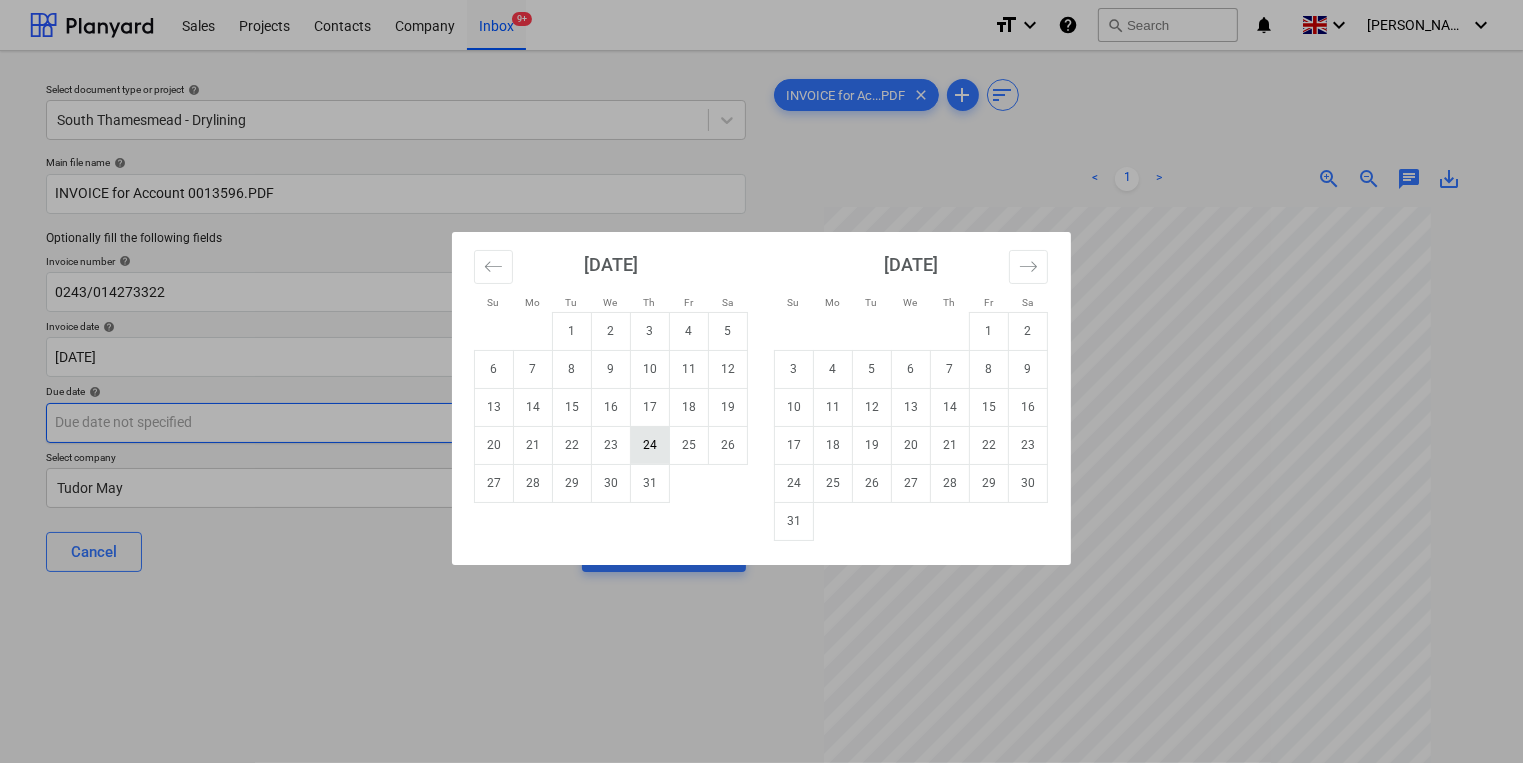 click on "Sales Projects Contacts Company Inbox 9+ format_size keyboard_arrow_down help search Search notifications 0 keyboard_arrow_down [PERSON_NAME] keyboard_arrow_down Select document type or project help [GEOGRAPHIC_DATA] - Drylining Main file name help INVOICE for Account 0013596.PDF Optionally fill the following fields Invoice number help 0243/014273322 Invoice date help [DATE] 03.07.2025 Press the down arrow key to interact with the calendar and
select a date. Press the question mark key to get the keyboard shortcuts for changing dates. Due date help Press the down arrow key to interact with the calendar and
select a date. Press the question mark key to get the keyboard shortcuts for changing dates. Select company Tudor May   Cancel Assign to project INVOICE for Ac...PDF clear add sort < 1 > zoom_in zoom_out chat 0 save_alt
Su Mo Tu We Th Fr Sa Su Mo Tu We Th Fr Sa [DATE] 1 2 3 4 5 6 7 8 9 10 11 12 13 14 15 16 17 18 19 20 21 22 23 24 25 26 27 28 29 [DATE] 1 2 3 4 5 6 7 8 9 10 11" at bounding box center (761, 381) 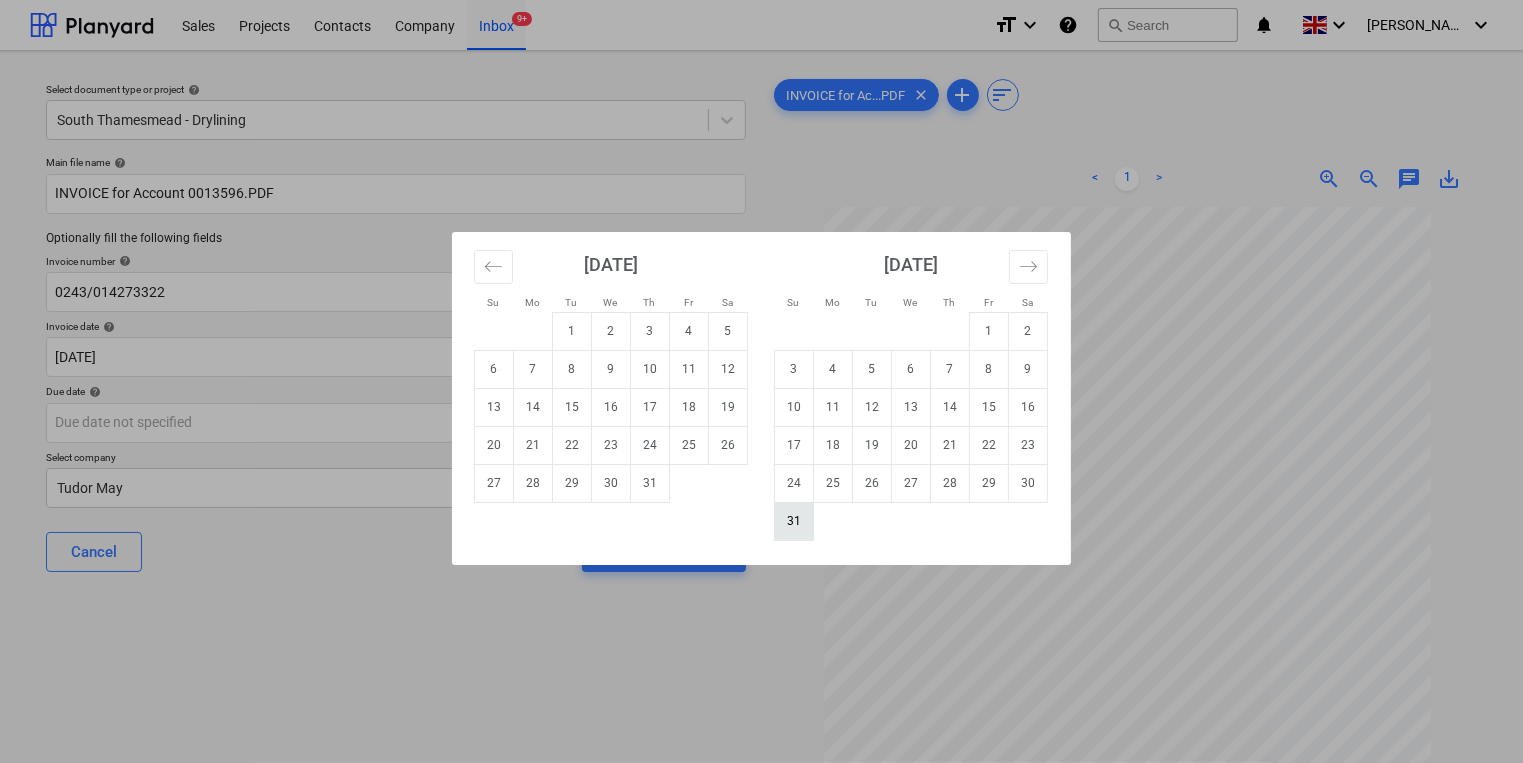 click on "31" at bounding box center [794, 521] 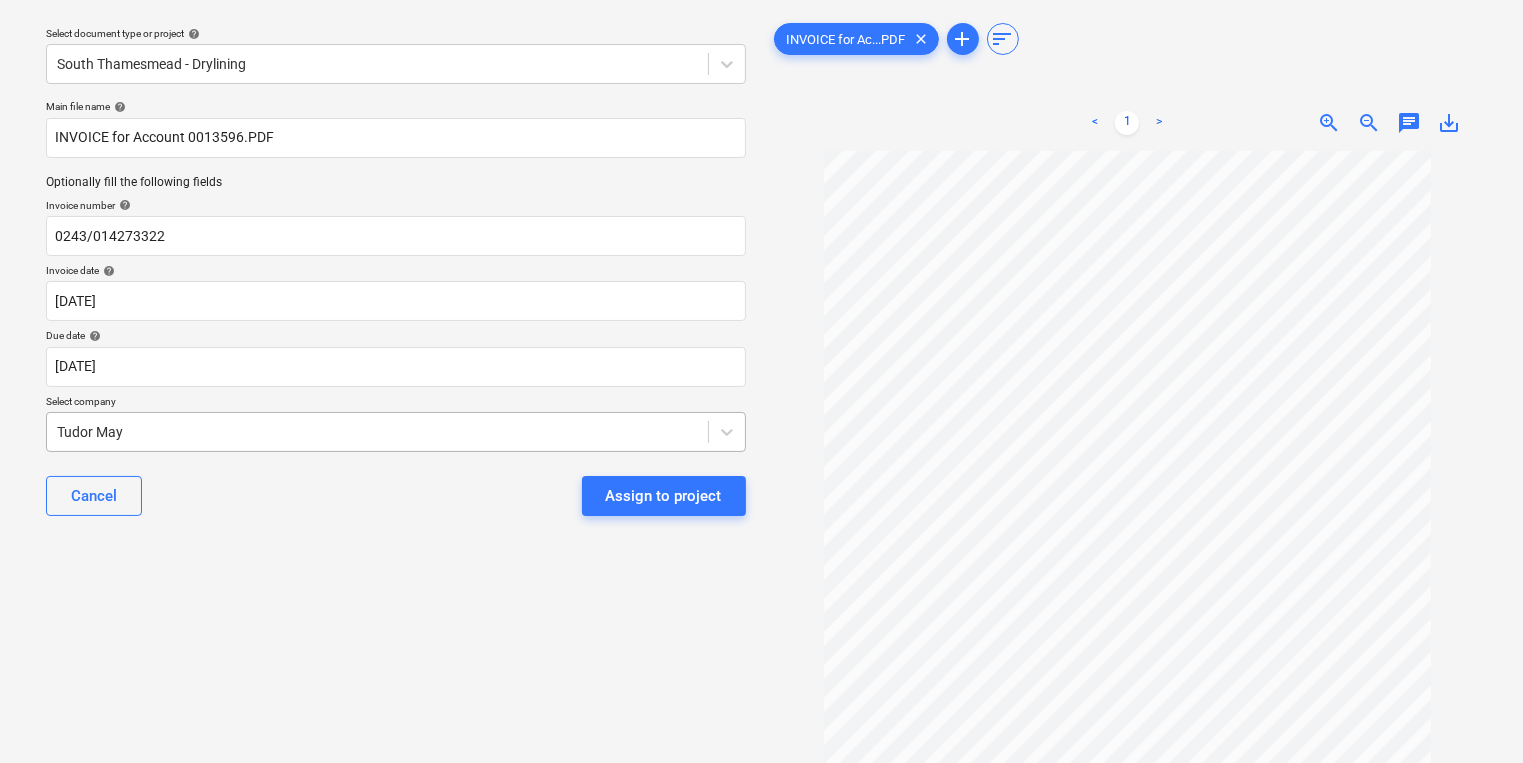 click on "Sales Projects Contacts Company Inbox 9+ format_size keyboard_arrow_down help search Search notifications 0 keyboard_arrow_down [PERSON_NAME] keyboard_arrow_down Select document type or project help [GEOGRAPHIC_DATA] - Drylining Main file name help INVOICE for Account 0013596.PDF Optionally fill the following fields Invoice number help 0243/014273322 Invoice date help [DATE] 03.07.2025 Press the down arrow key to interact with the calendar and
select a date. Press the question mark key to get the keyboard shortcuts for changing dates. Due date help [DATE] [DATE] Press the down arrow key to interact with the calendar and
select a date. Press the question mark key to get the keyboard shortcuts for changing dates. Select company Tudor May   Cancel Assign to project INVOICE for Ac...PDF clear add sort < 1 > zoom_in zoom_out chat 0 save_alt" at bounding box center (761, 325) 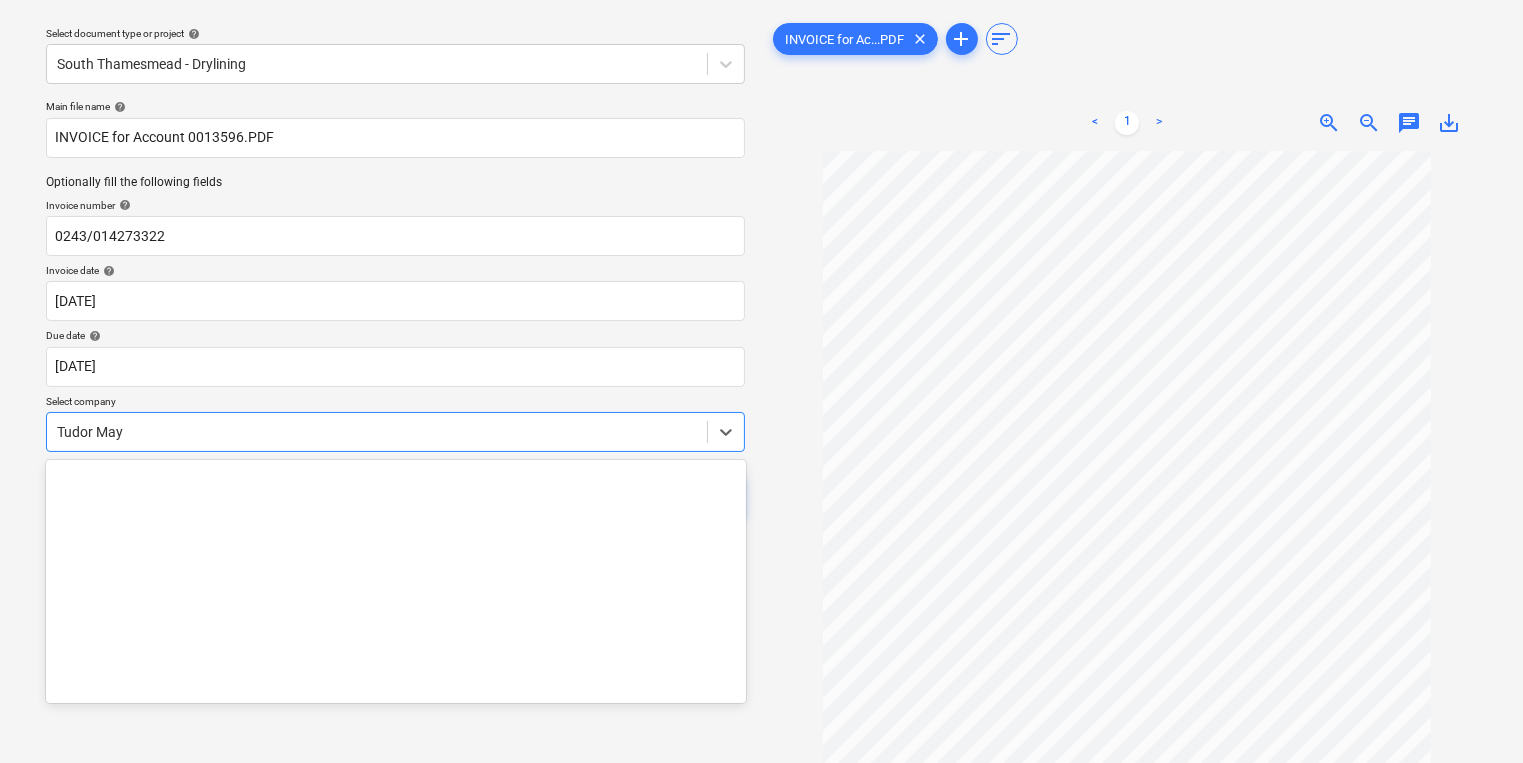 scroll, scrollTop: 64, scrollLeft: 0, axis: vertical 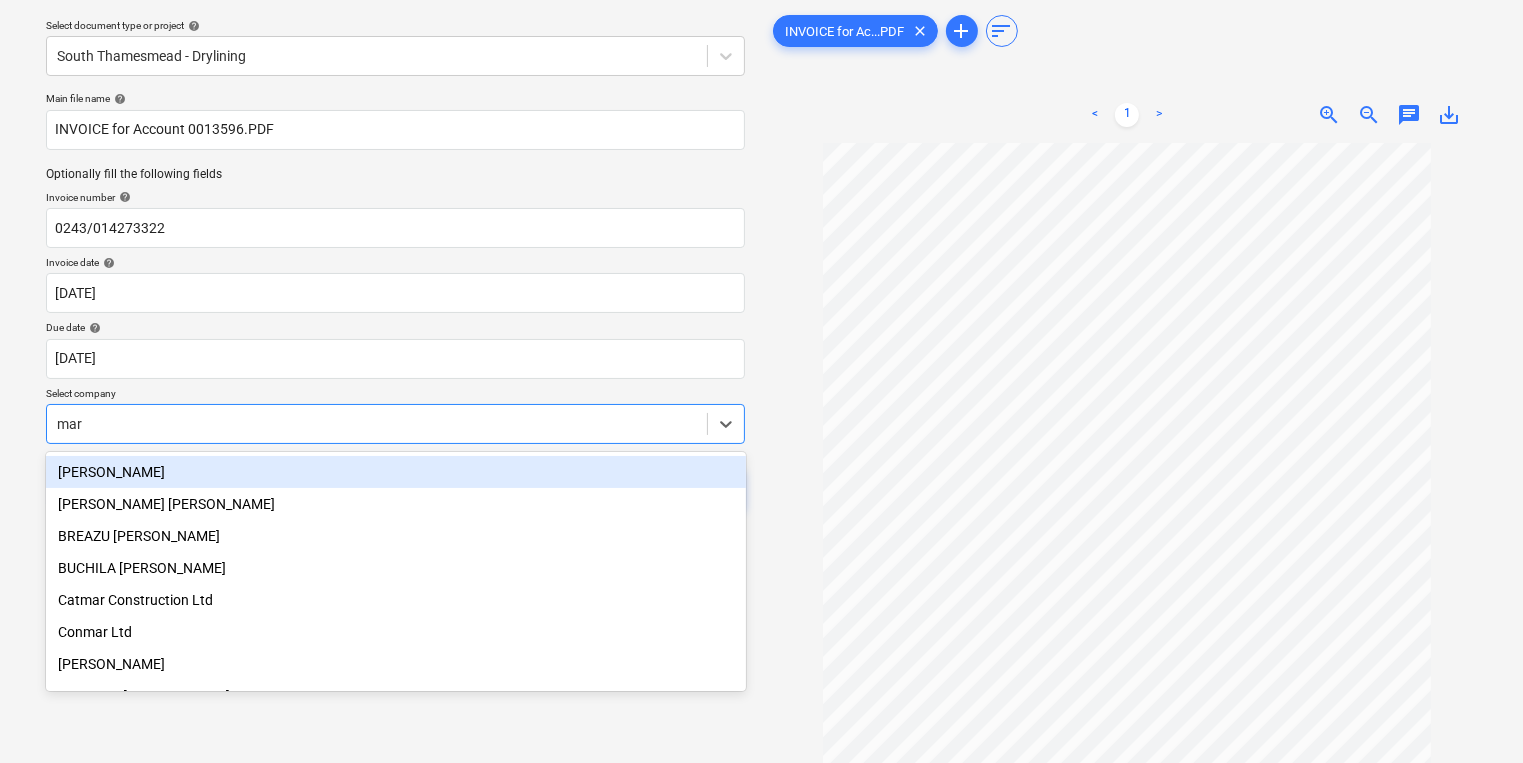 type on "mark" 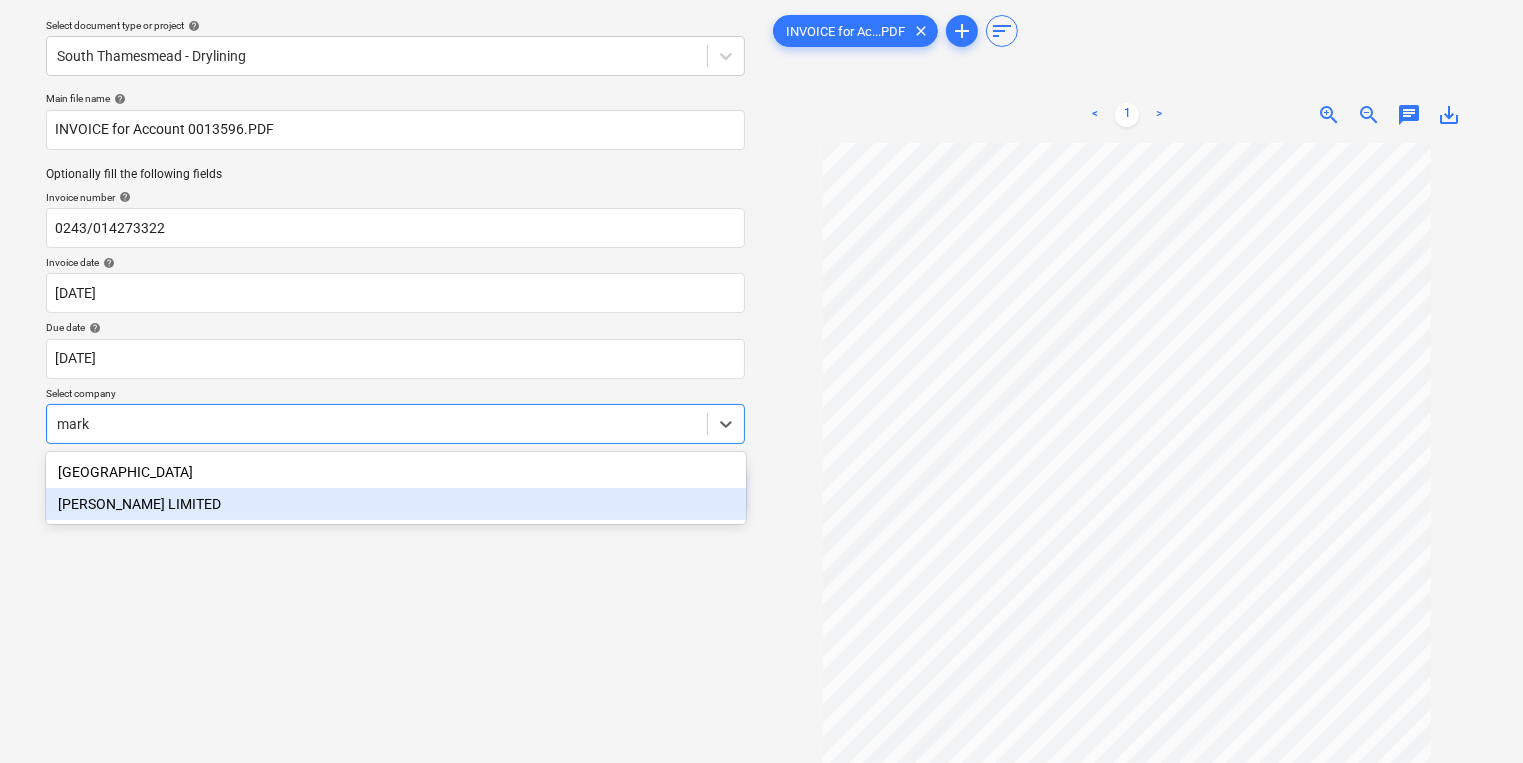 type 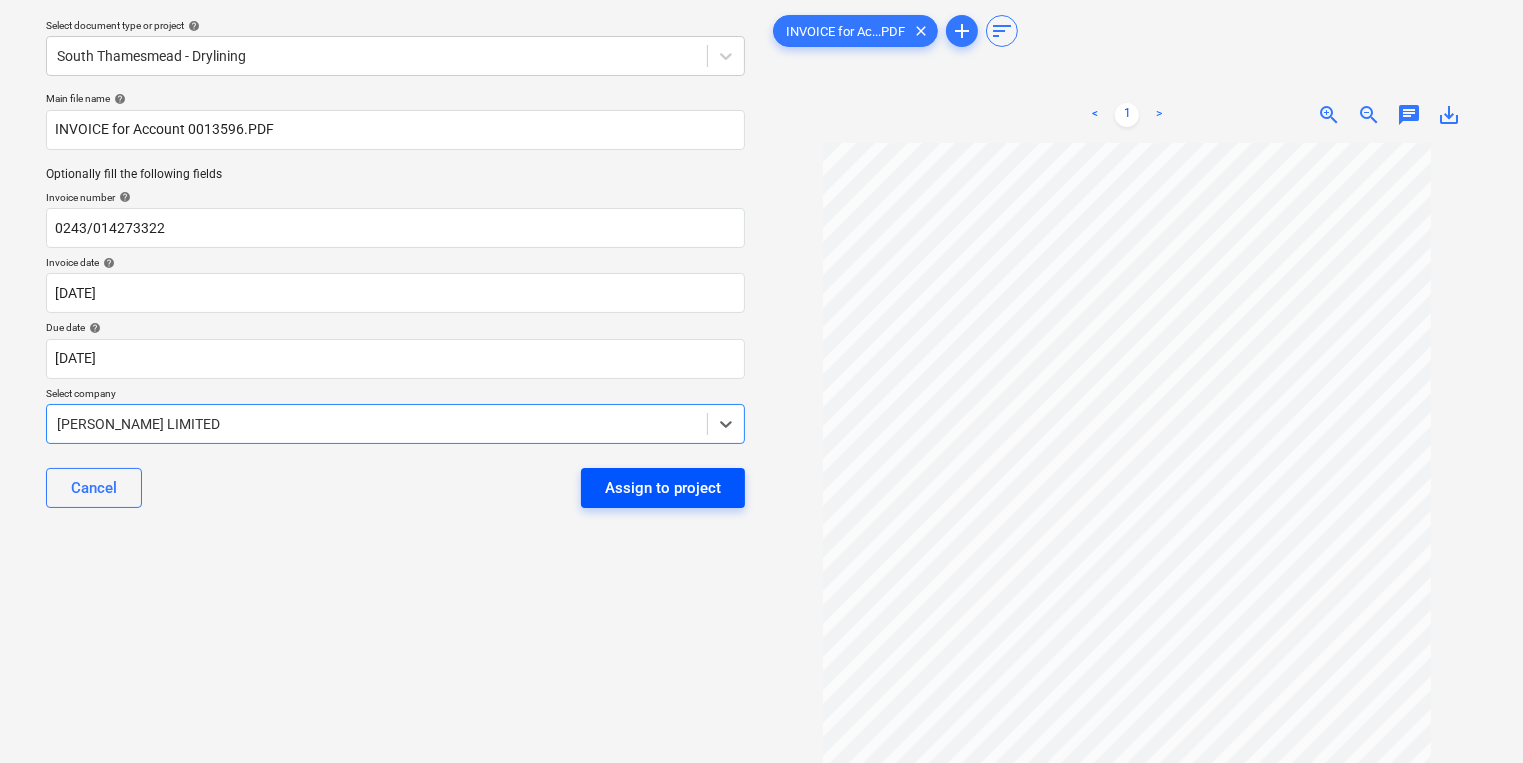 click on "Assign to project" at bounding box center (663, 488) 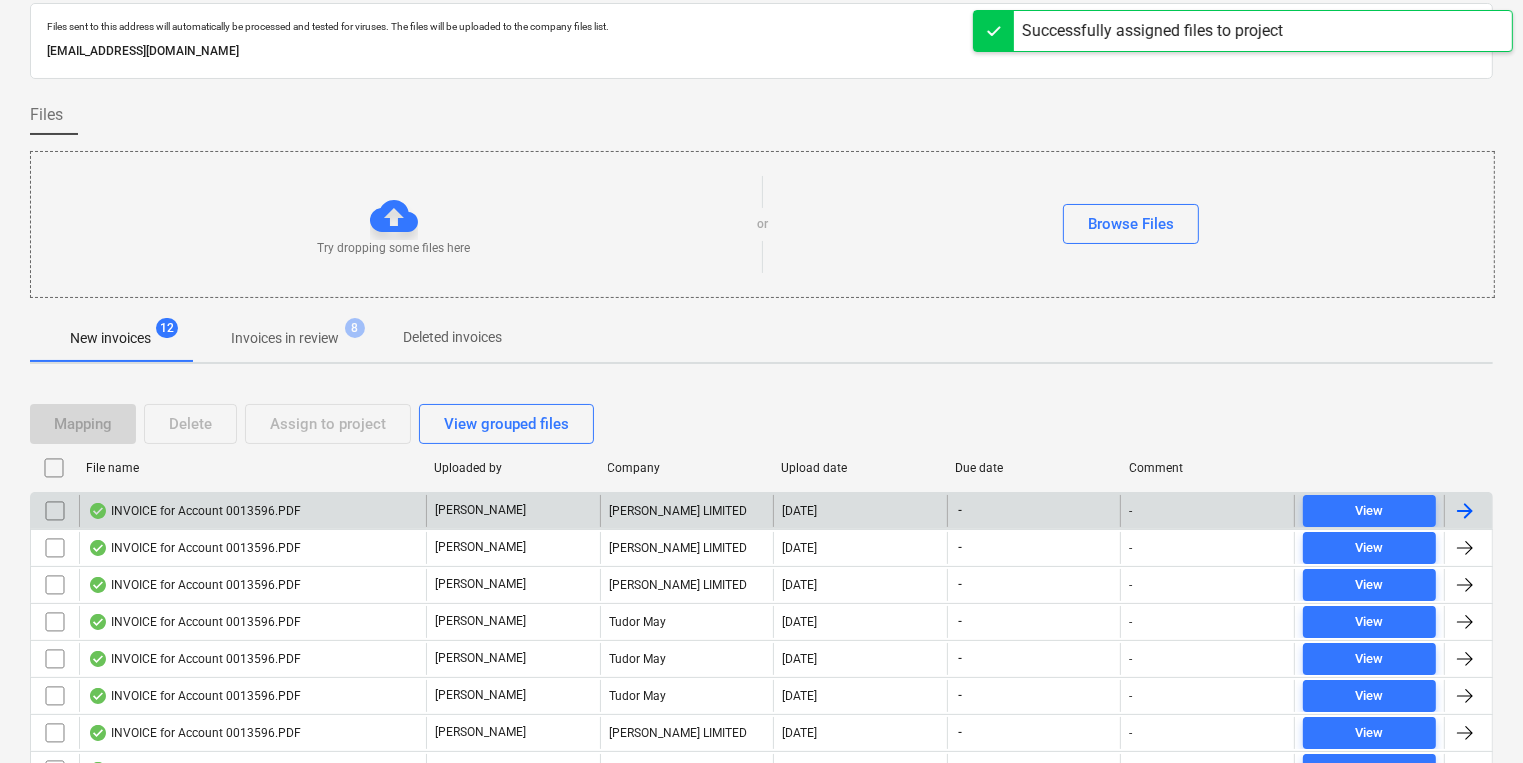 click on "INVOICE for Account 0013596.PDF" at bounding box center [252, 511] 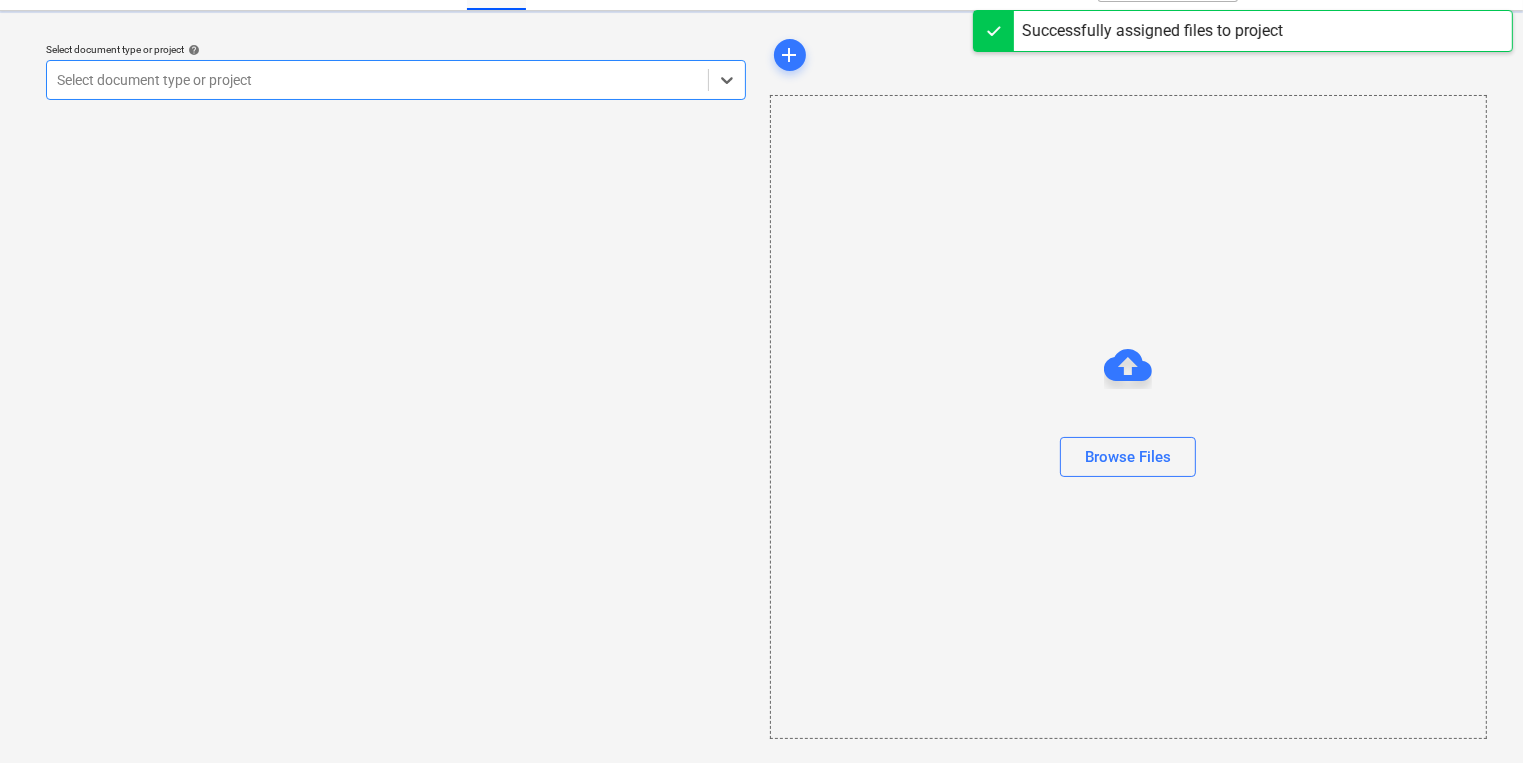 scroll, scrollTop: 0, scrollLeft: 0, axis: both 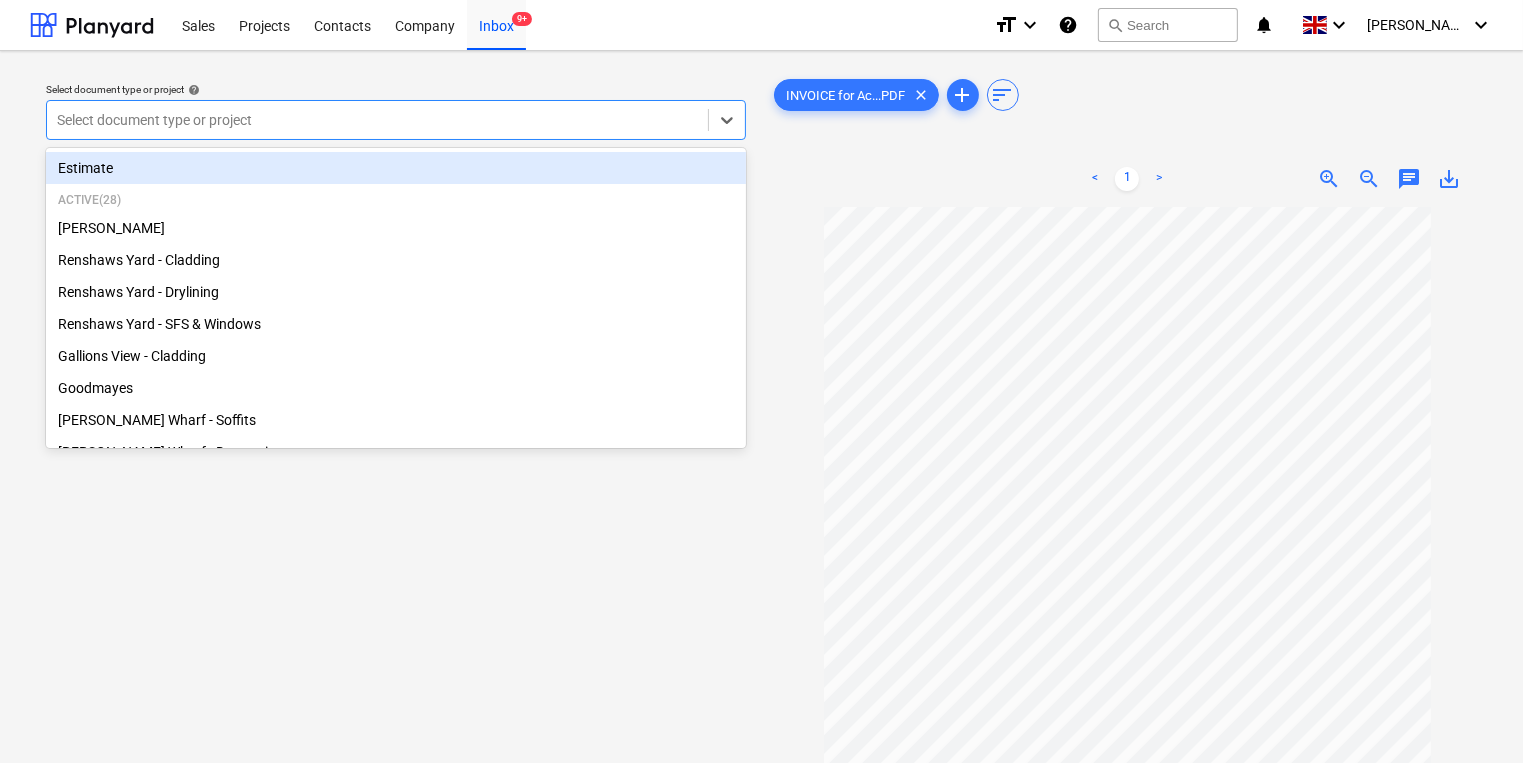 click at bounding box center (377, 120) 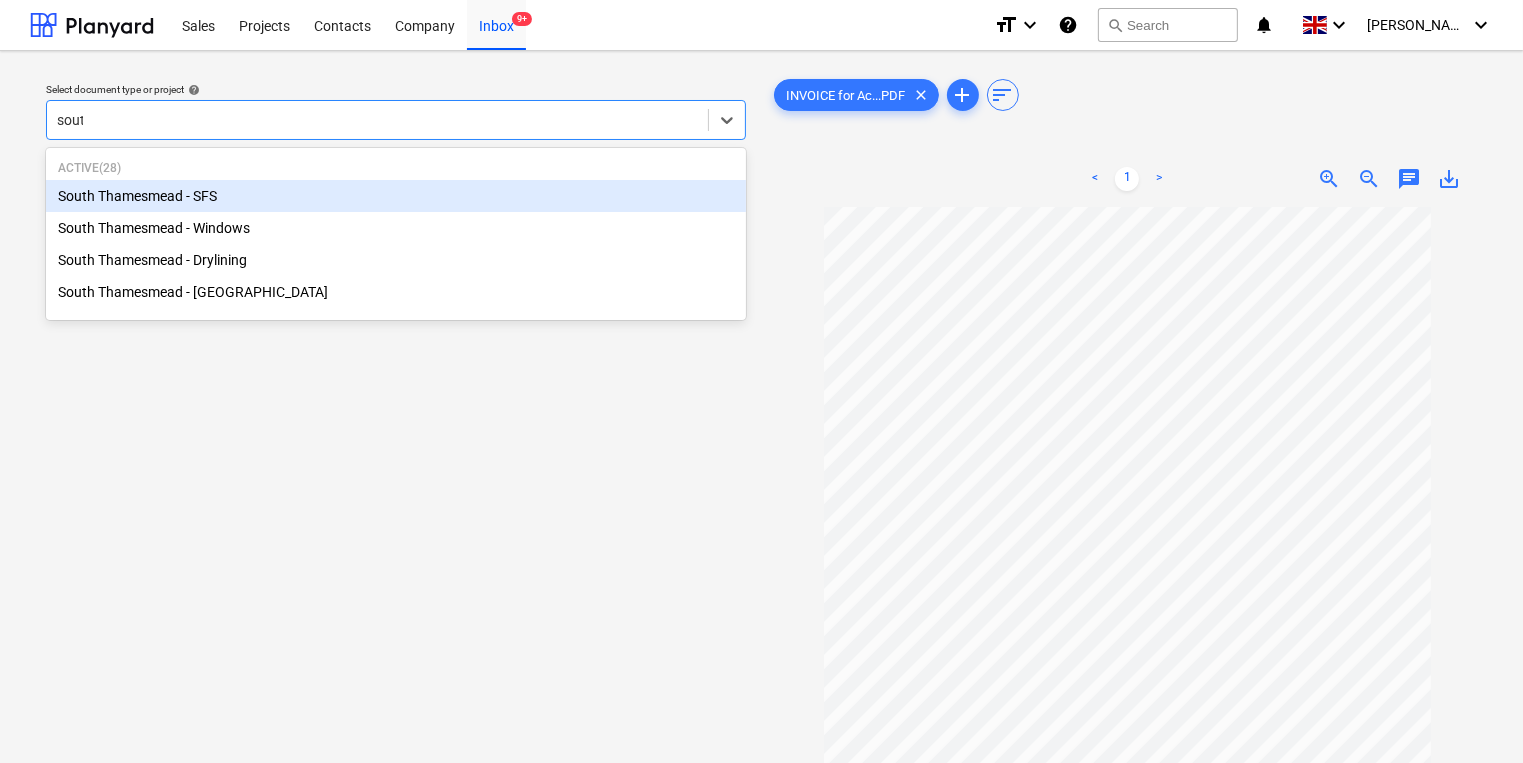 type on "south" 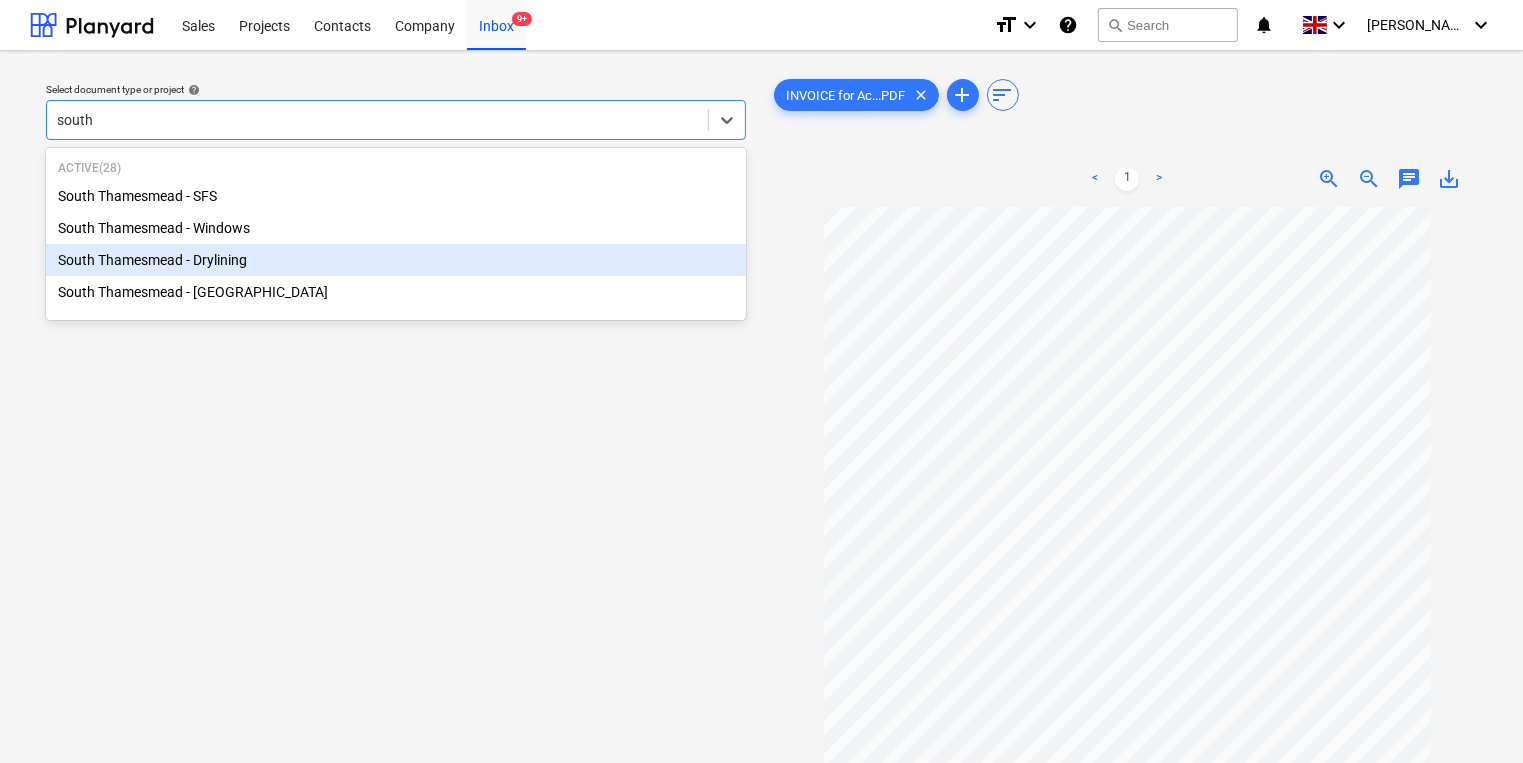 type 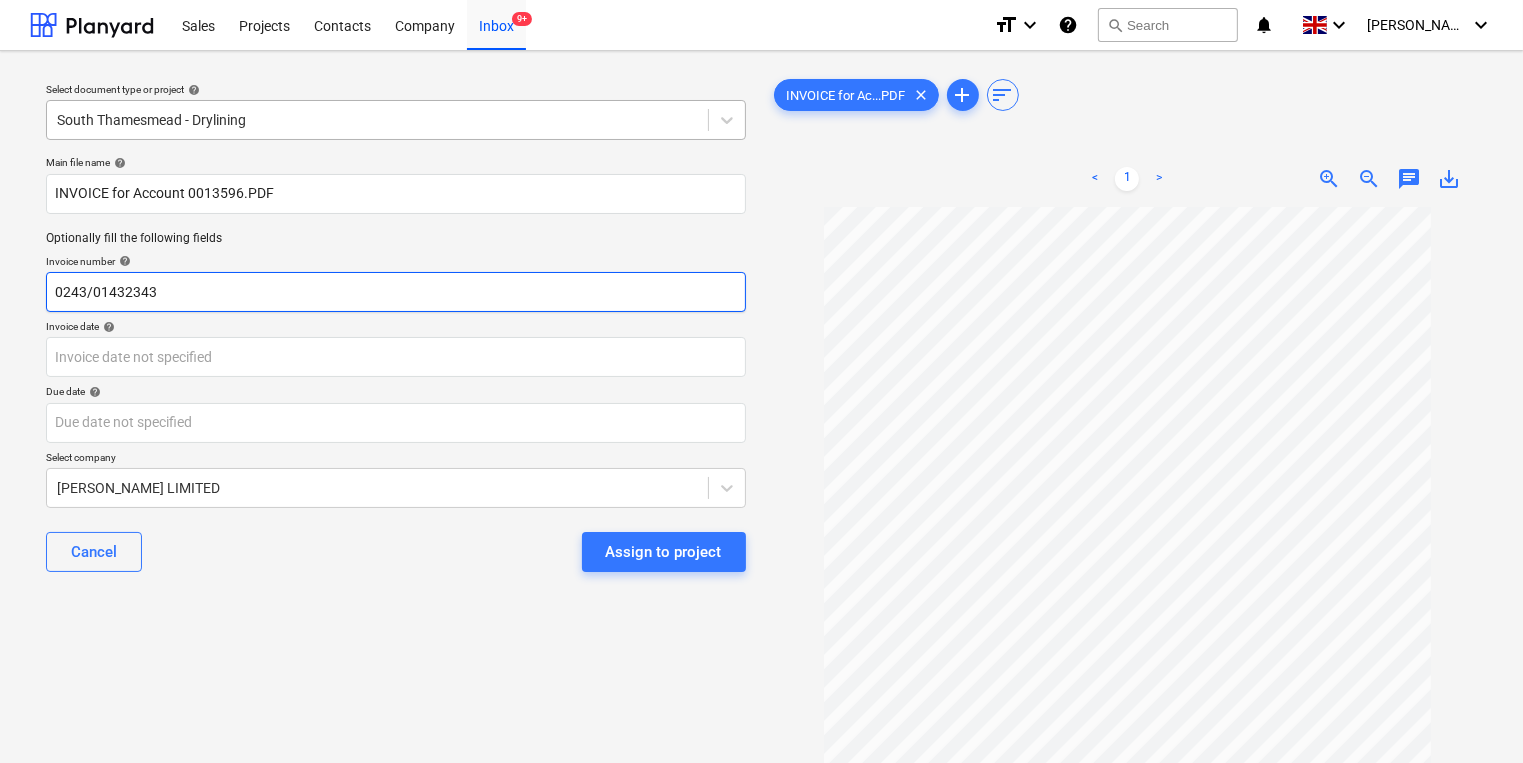 type on "0243/01432343" 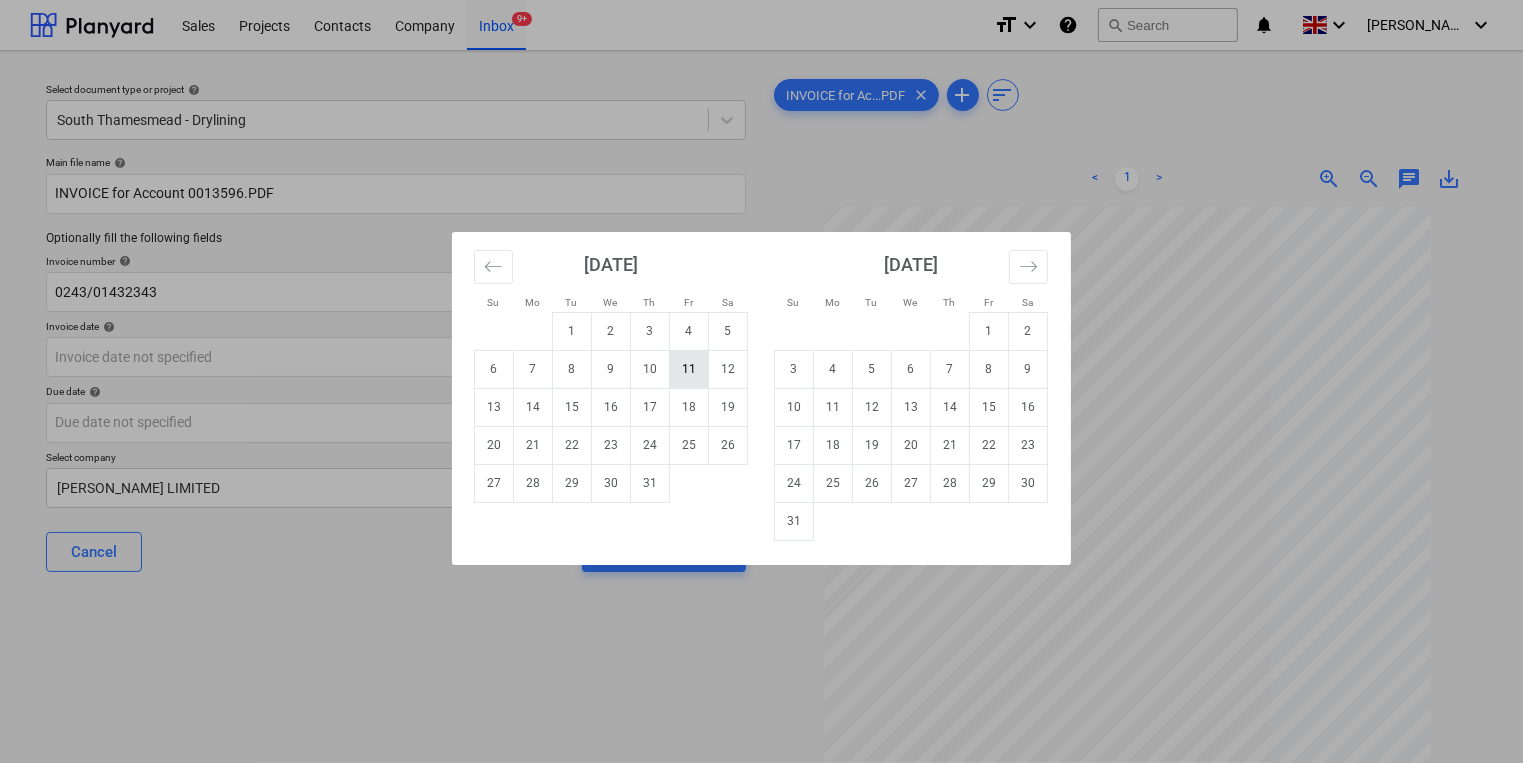 click on "11" at bounding box center [689, 369] 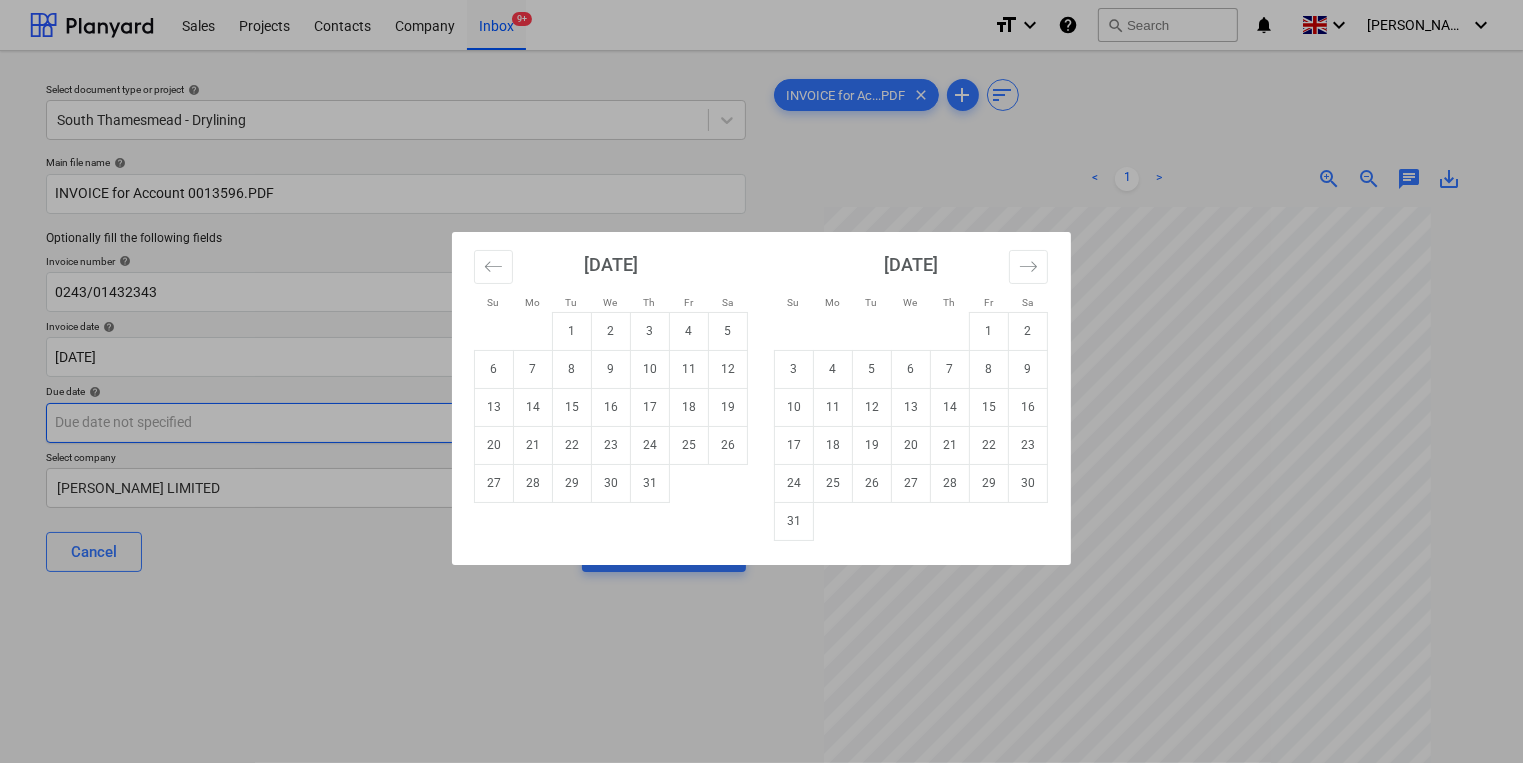 click on "Sales Projects Contacts Company Inbox 9+ format_size keyboard_arrow_down help search Search notifications 0 keyboard_arrow_down [PERSON_NAME] keyboard_arrow_down Select document type or project help [GEOGRAPHIC_DATA] - Drylining Main file name help INVOICE for Account 0013596.PDF Optionally fill the following fields Invoice number help 0243/01432343 Invoice date help [DATE] 11.07.2025 Press the down arrow key to interact with the calendar and
select a date. Press the question mark key to get the keyboard shortcuts for changing dates. Due date help Press the down arrow key to interact with the calendar and
select a date. Press the question mark key to get the keyboard shortcuts for changing dates. Select company [PERSON_NAME] LIMITED   Cancel Assign to project INVOICE for Ac...PDF clear add sort < 1 > zoom_in zoom_out chat 0 save_alt
Su Mo Tu We Th Fr Sa Su Mo Tu We Th Fr Sa [DATE] 1 2 3 4 5 6 7 8 9 10 11 12 13 14 15 16 17 18 19 20 21 22 23 24 25 26 27 28 29 [DATE] 1 2 3 4 5 6 7 8" at bounding box center [761, 381] 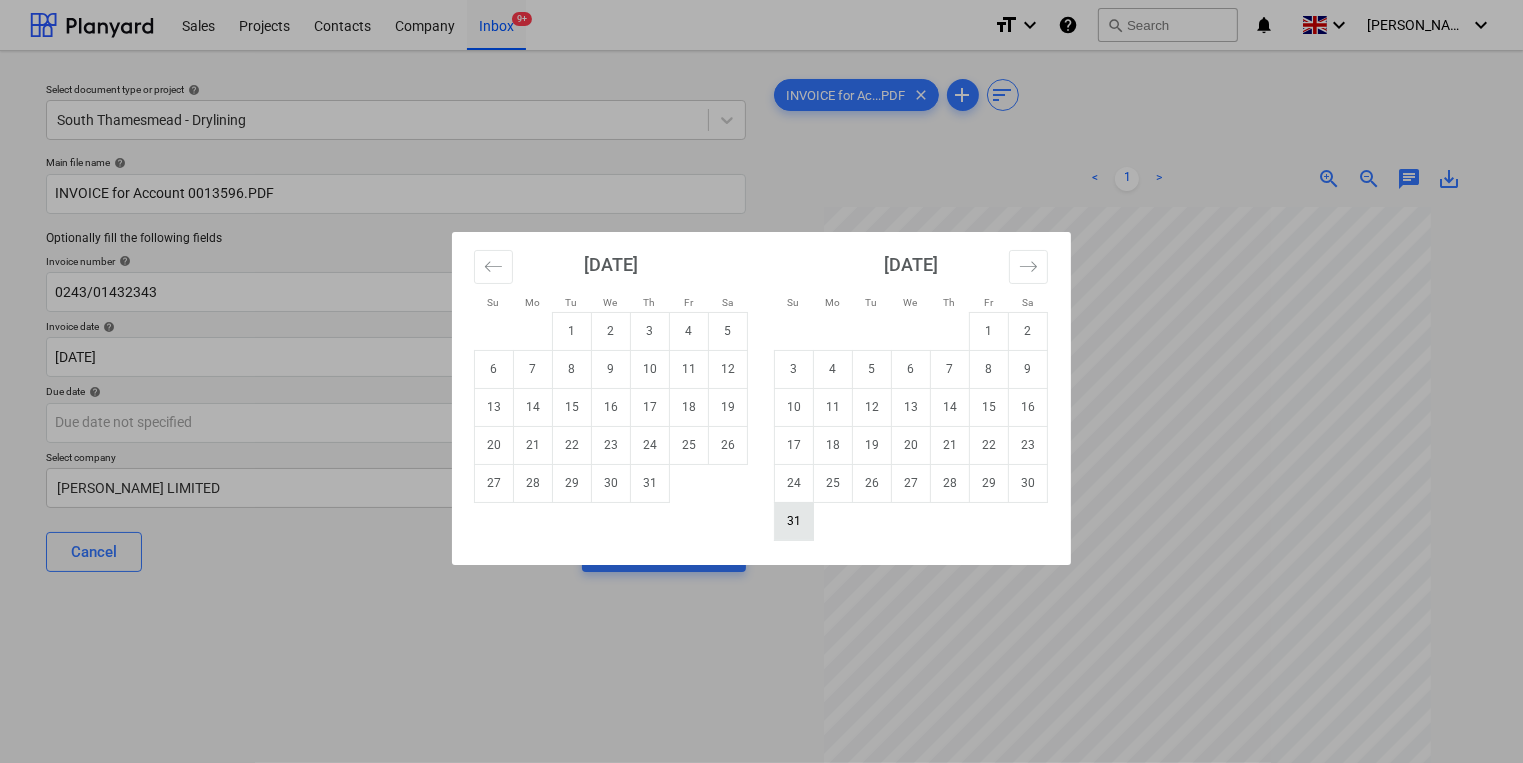 click on "31" at bounding box center (794, 521) 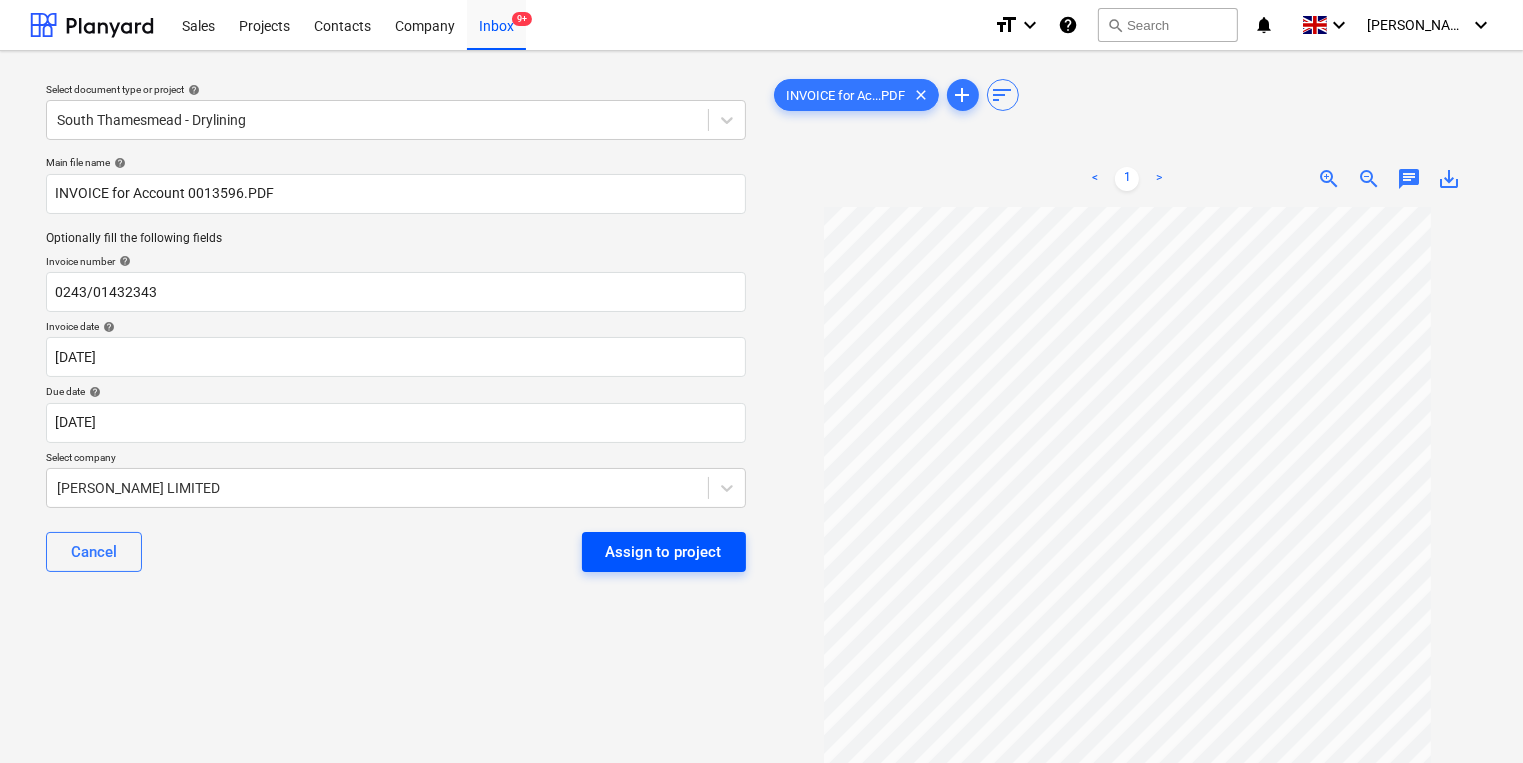 click on "Assign to project" at bounding box center (664, 552) 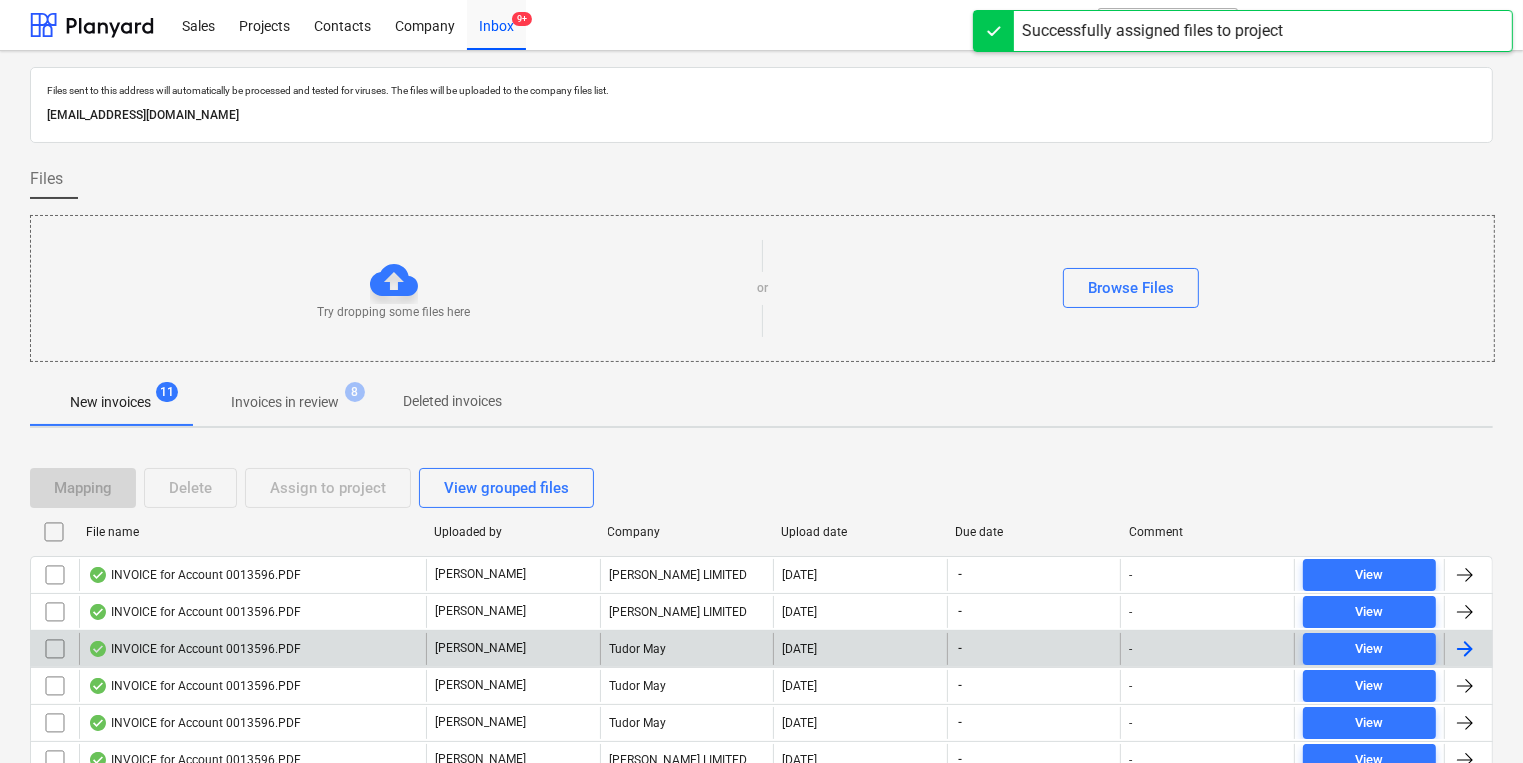 click on "Tudor May" at bounding box center (687, 649) 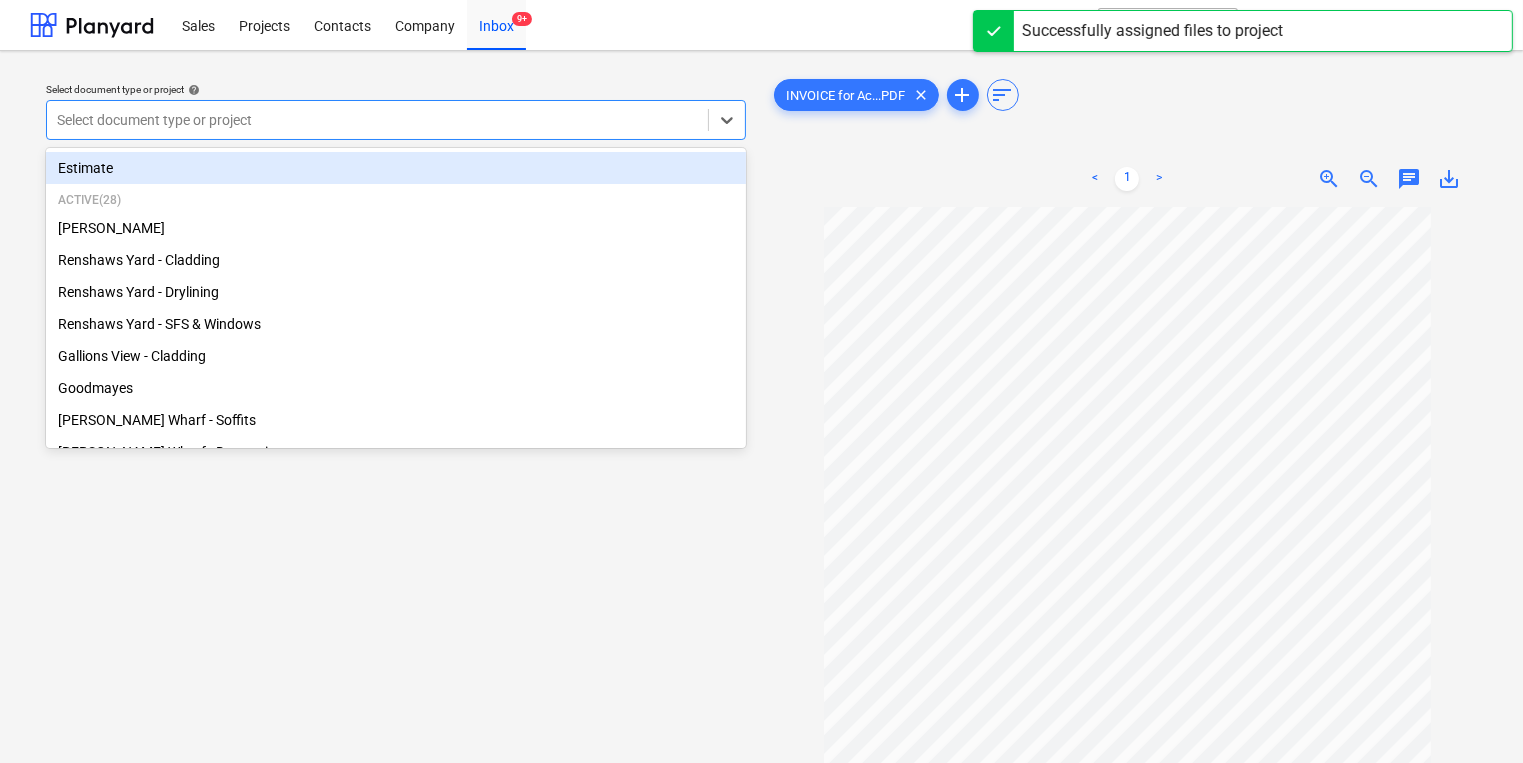 click at bounding box center [377, 120] 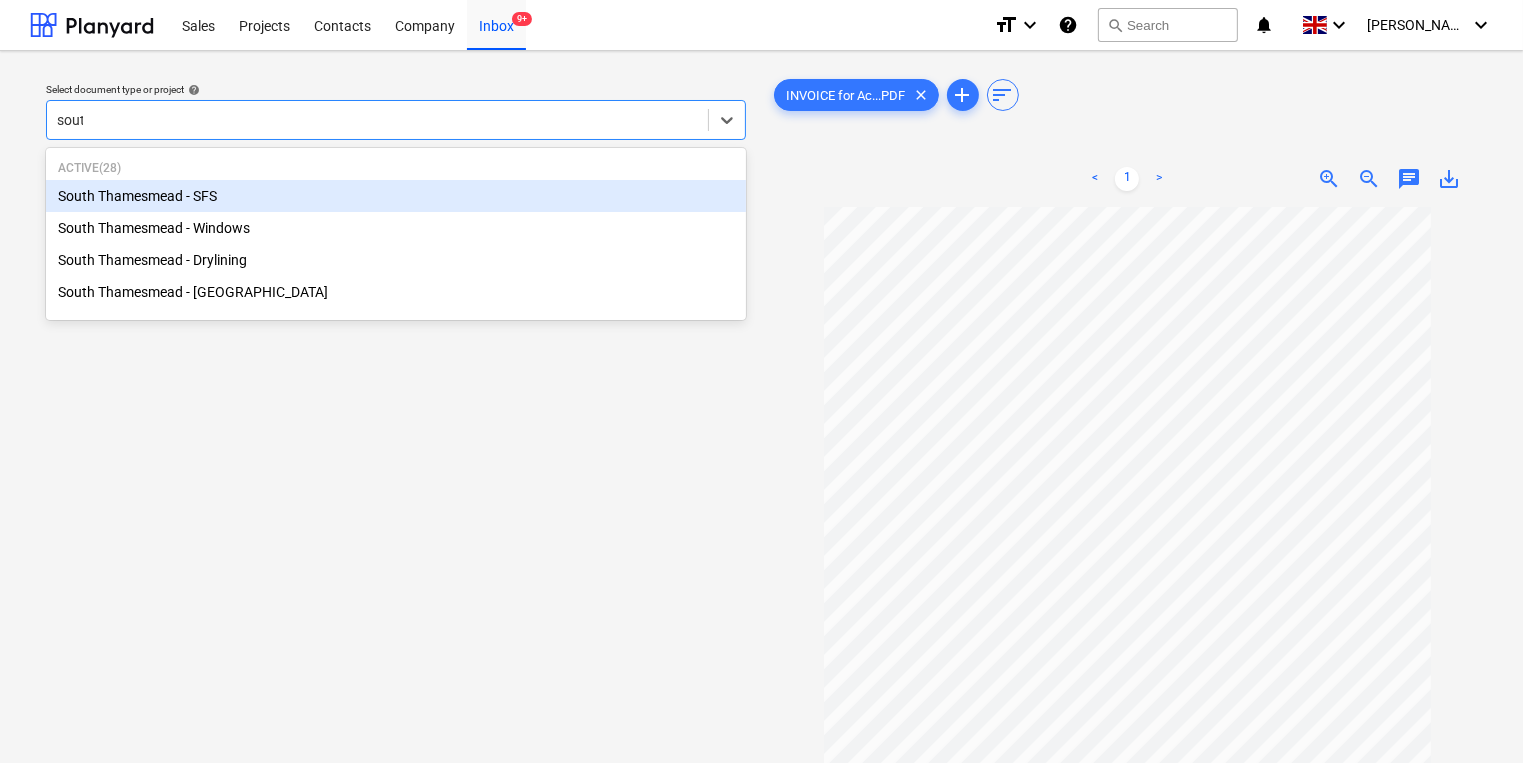 type on "south" 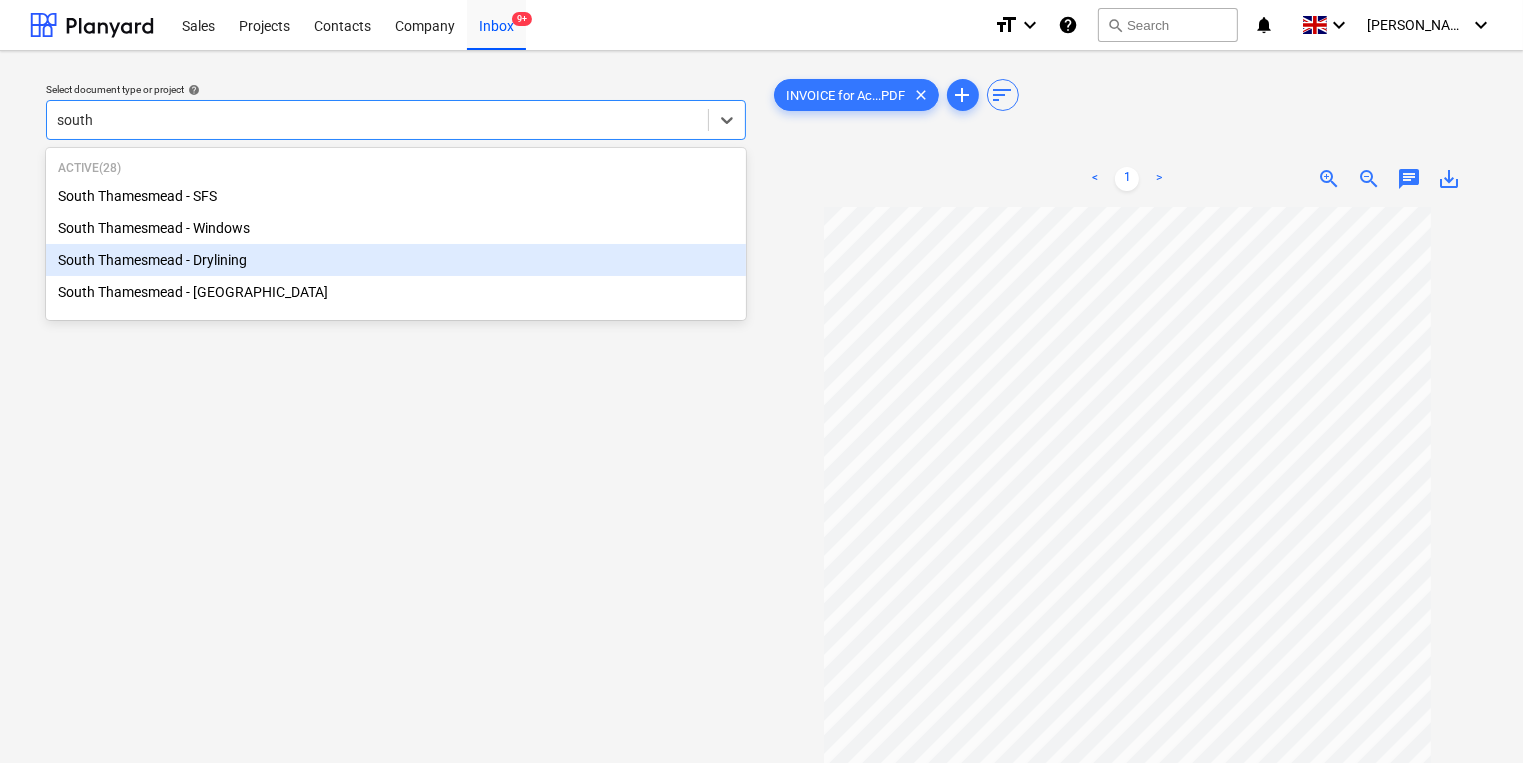 type 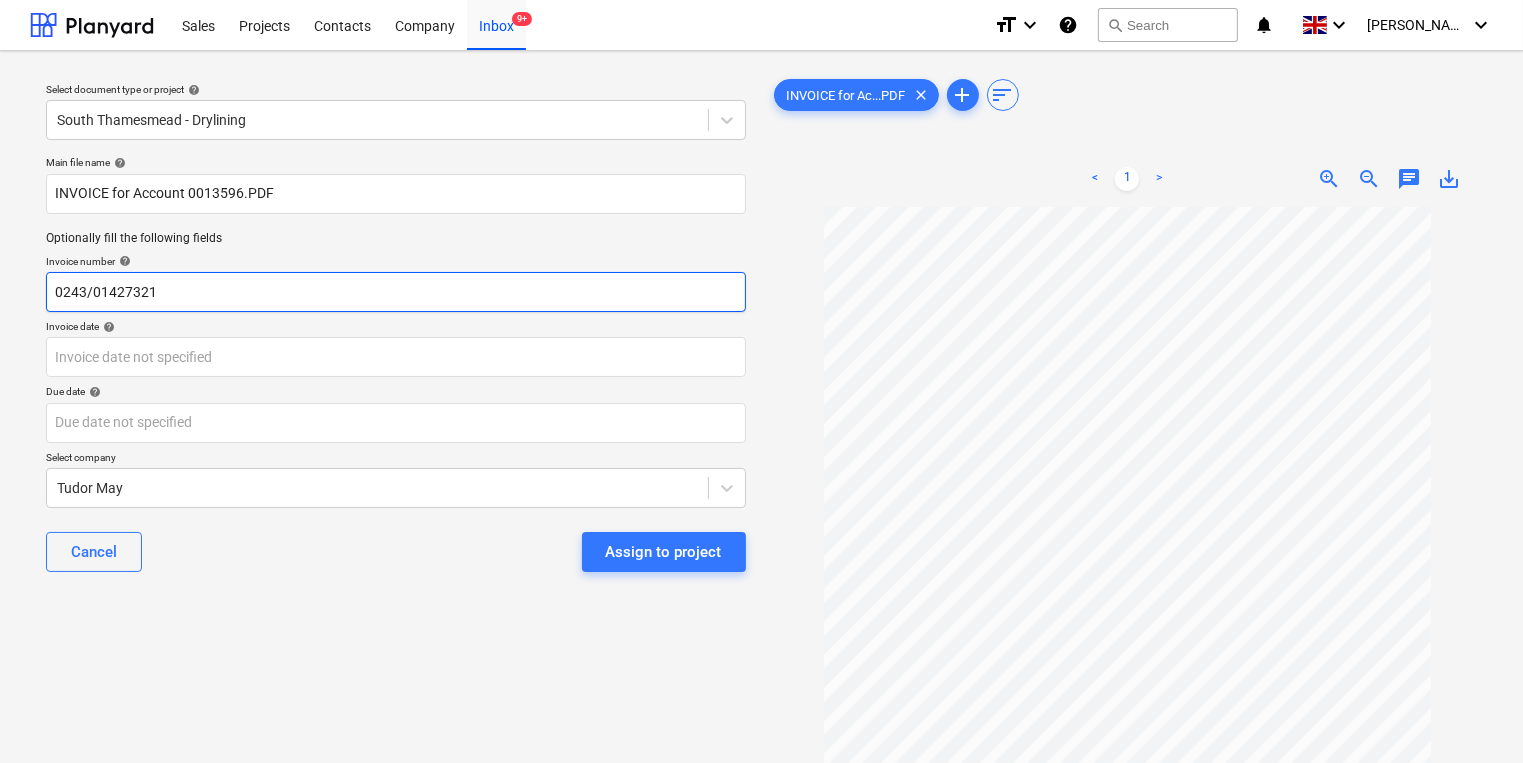 type on "0243/01427321" 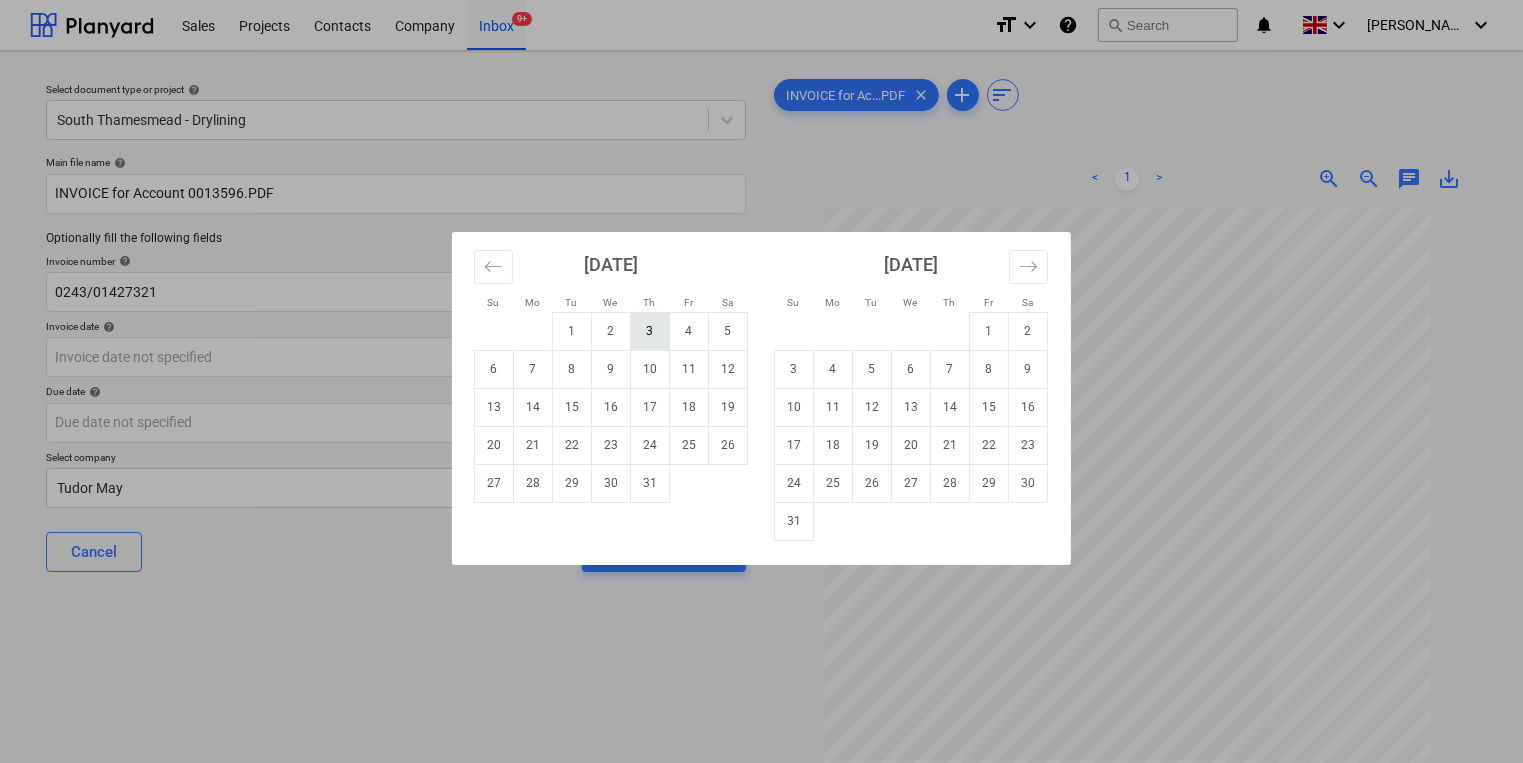click on "3" at bounding box center [650, 331] 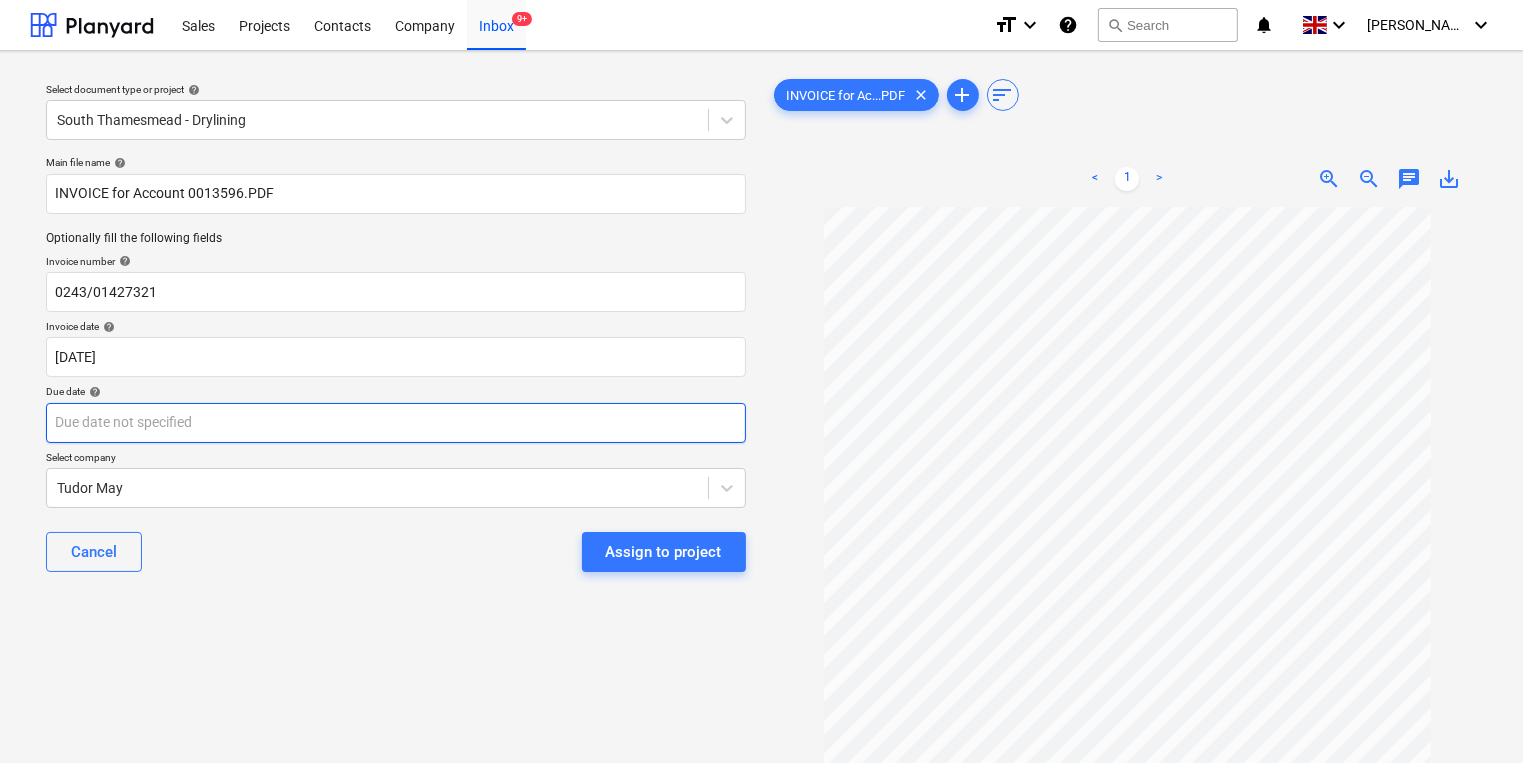 click on "Sales Projects Contacts Company Inbox 9+ format_size keyboard_arrow_down help search Search notifications 0 keyboard_arrow_down [PERSON_NAME] keyboard_arrow_down Select document type or project help [GEOGRAPHIC_DATA] - Drylining Main file name help INVOICE for Account 0013596.PDF Optionally fill the following fields Invoice number help 0243/01427321 Invoice date help [DATE] 03.07.2025 Press the down arrow key to interact with the calendar and
select a date. Press the question mark key to get the keyboard shortcuts for changing dates. Due date help Press the down arrow key to interact with the calendar and
select a date. Press the question mark key to get the keyboard shortcuts for changing dates. Select company Tudor May   Cancel Assign to project INVOICE for Ac...PDF clear add sort < 1 > zoom_in zoom_out chat 0 save_alt" at bounding box center (761, 381) 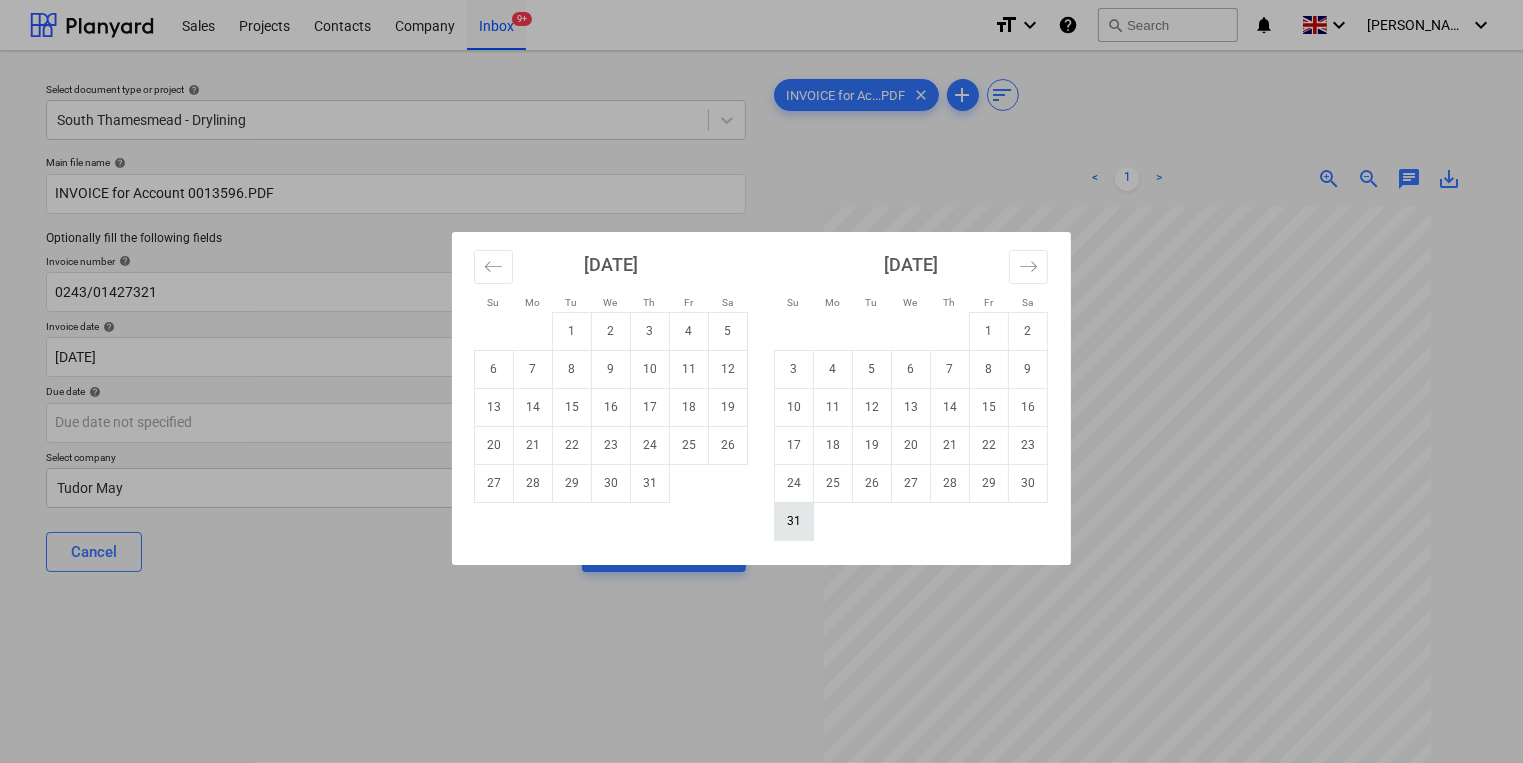 drag, startPoint x: 800, startPoint y: 517, endPoint x: 772, endPoint y: 520, distance: 28.160255 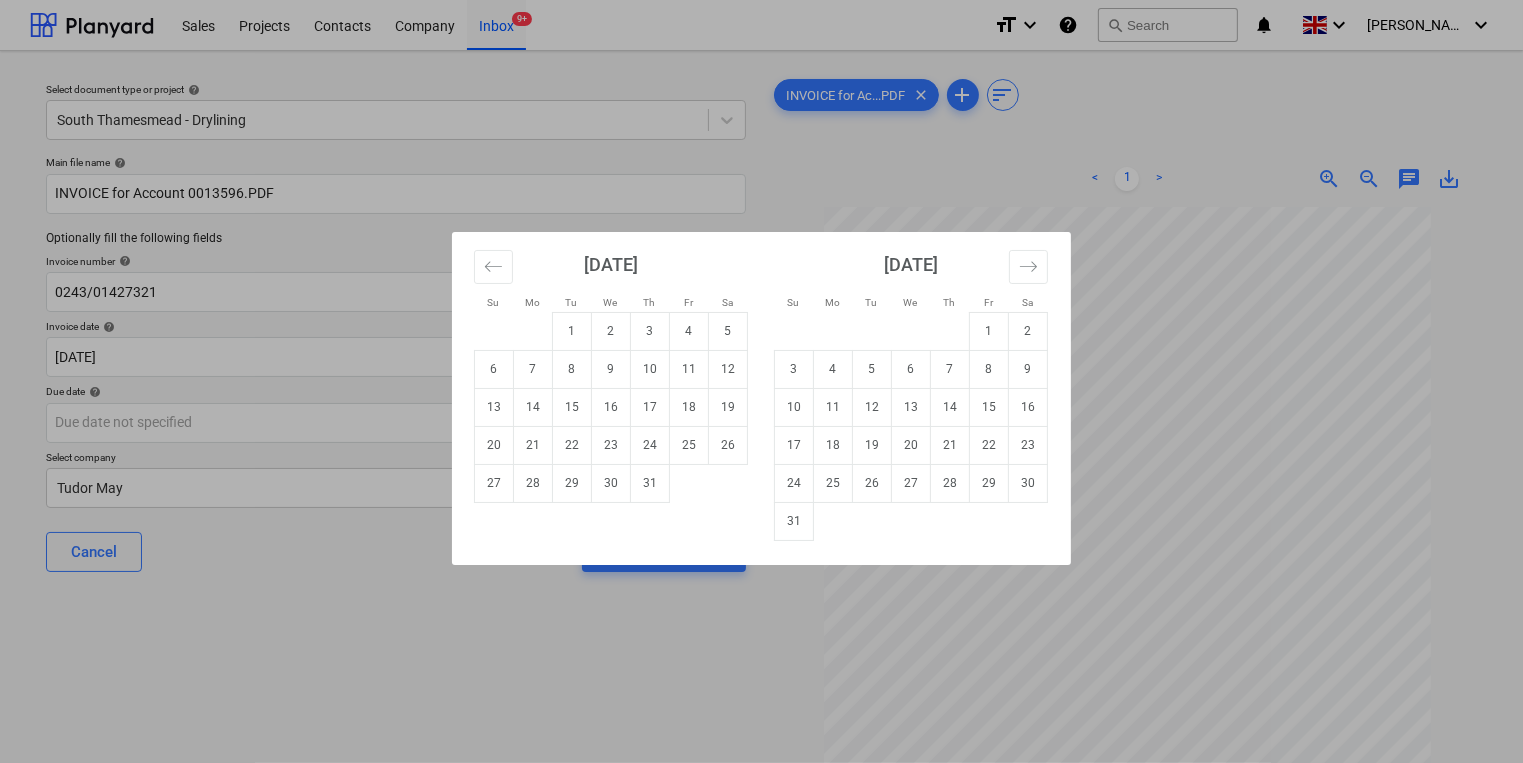 click on "31" at bounding box center [794, 521] 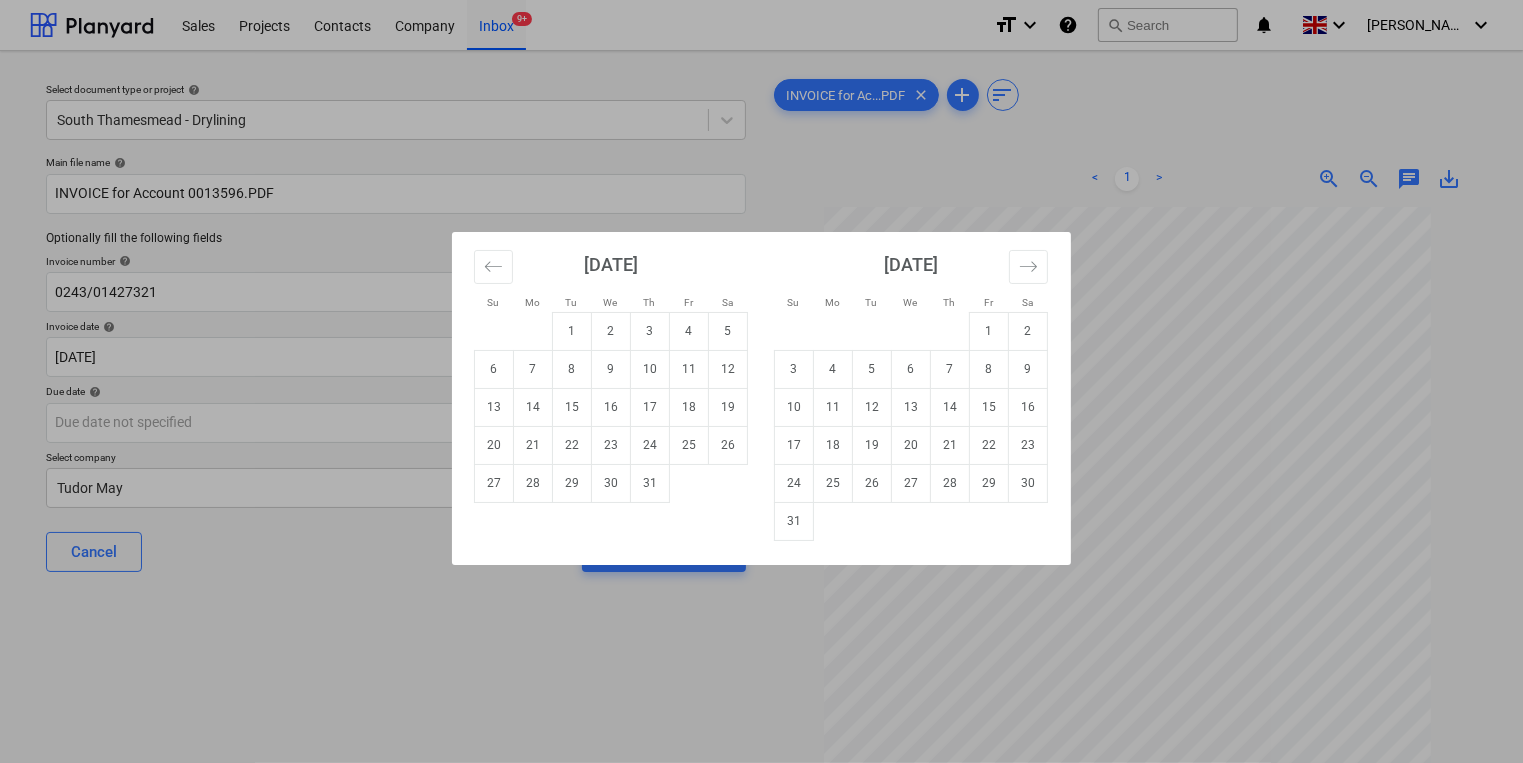 type on "[DATE]" 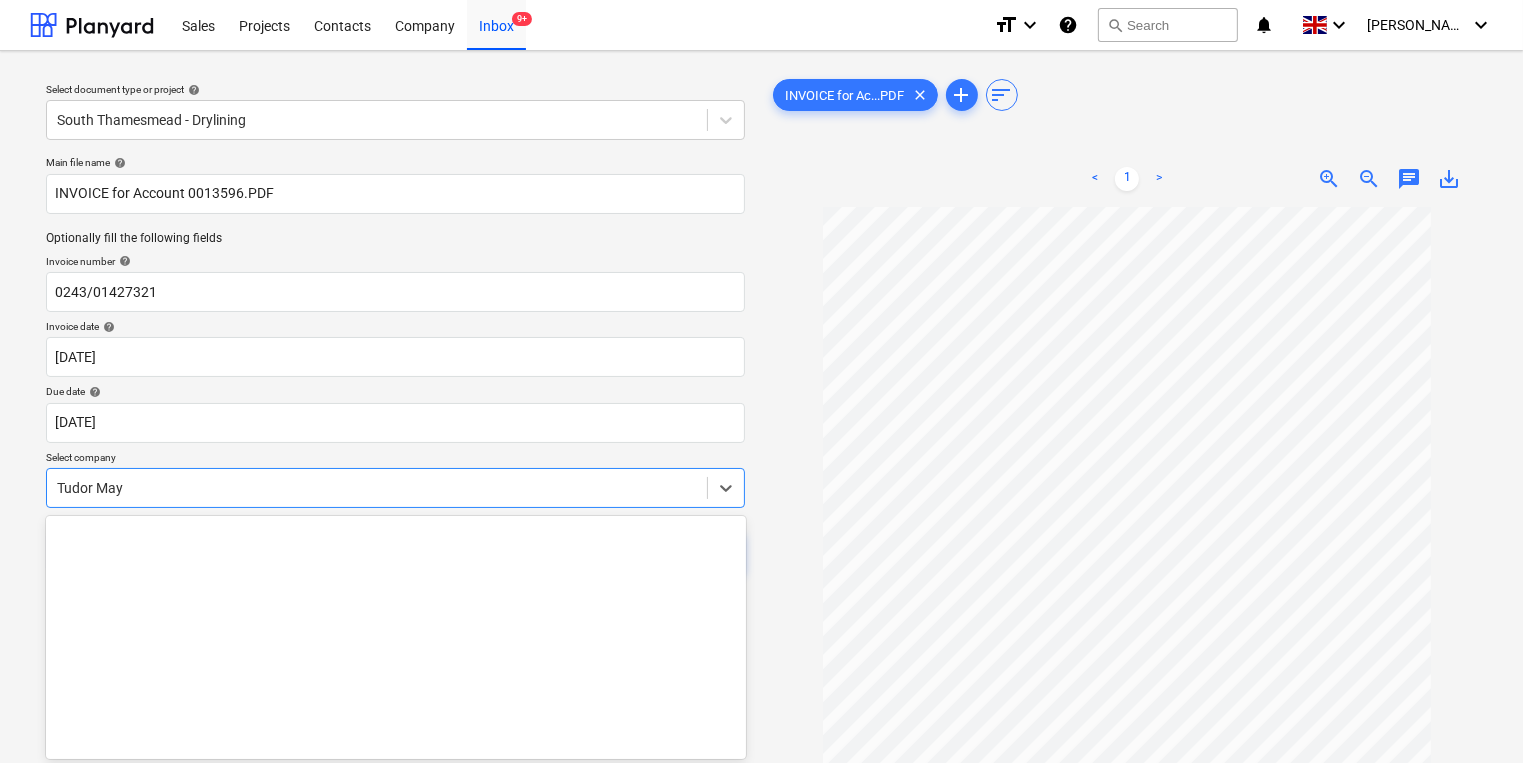 scroll, scrollTop: 64, scrollLeft: 0, axis: vertical 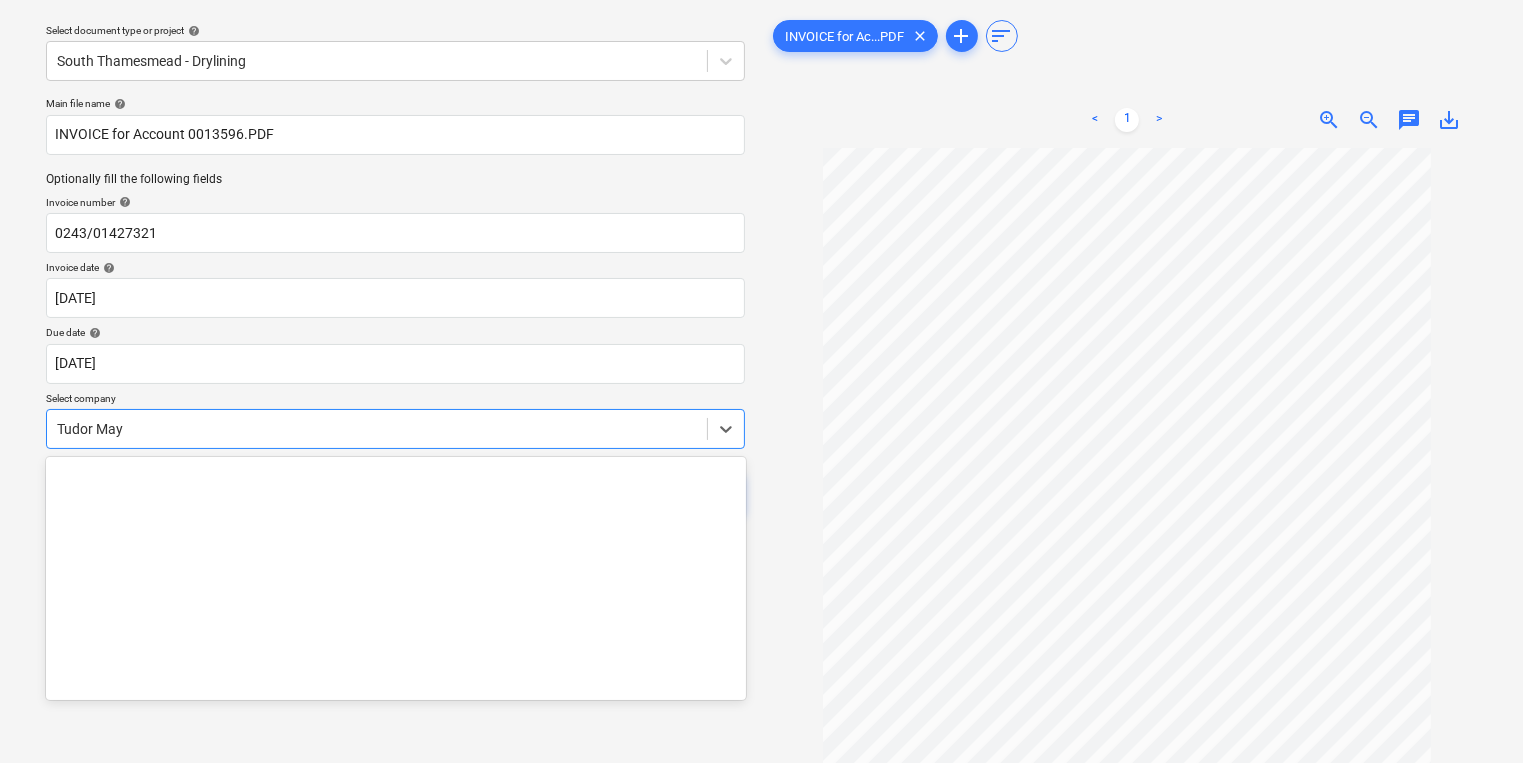 click on "Sales Projects Contacts Company Inbox 9+ format_size keyboard_arrow_down help search Search notifications 0 keyboard_arrow_down [PERSON_NAME] keyboard_arrow_down Select document type or project help [GEOGRAPHIC_DATA] - Drylining Main file name help INVOICE for Account 0013596.PDF Optionally fill the following fields Invoice number help 0243/01427321 Invoice date help [DATE] 03.07.2025 Press the down arrow key to interact with the calendar and
select a date. Press the question mark key to get the keyboard shortcuts for changing dates. Due date help [DATE] [DATE] Press the down arrow key to interact with the calendar and
select a date. Press the question mark key to get the keyboard shortcuts for changing dates. Select company option Tudor May   selected, 402 of 433. 433 results available. Use Up and Down to choose options, press Enter to select the currently focused option, press Escape to exit the menu, press Tab to select the option and exit the menu. Tudor May   Cancel Assign to project" at bounding box center [761, 322] 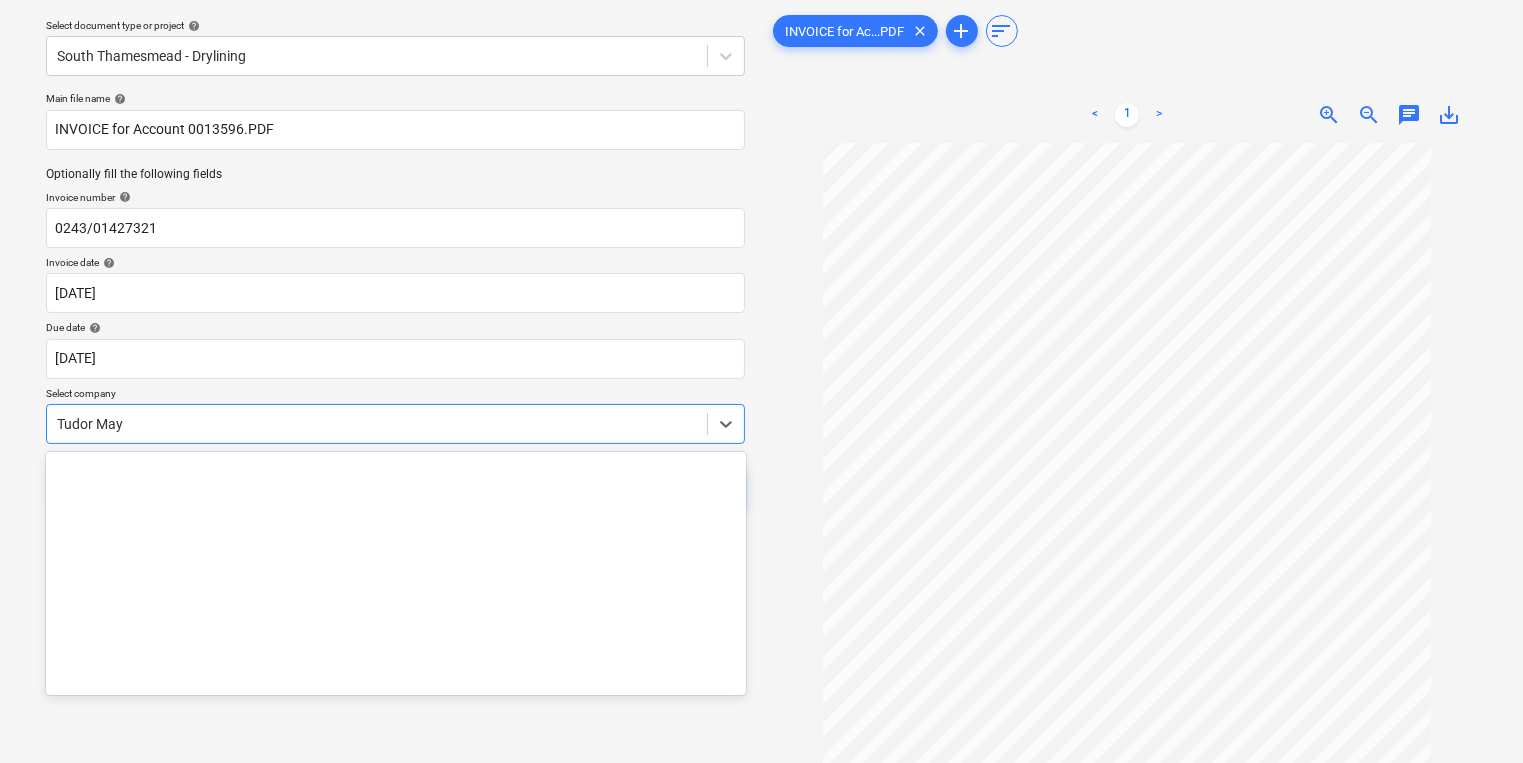 scroll, scrollTop: 14035, scrollLeft: 0, axis: vertical 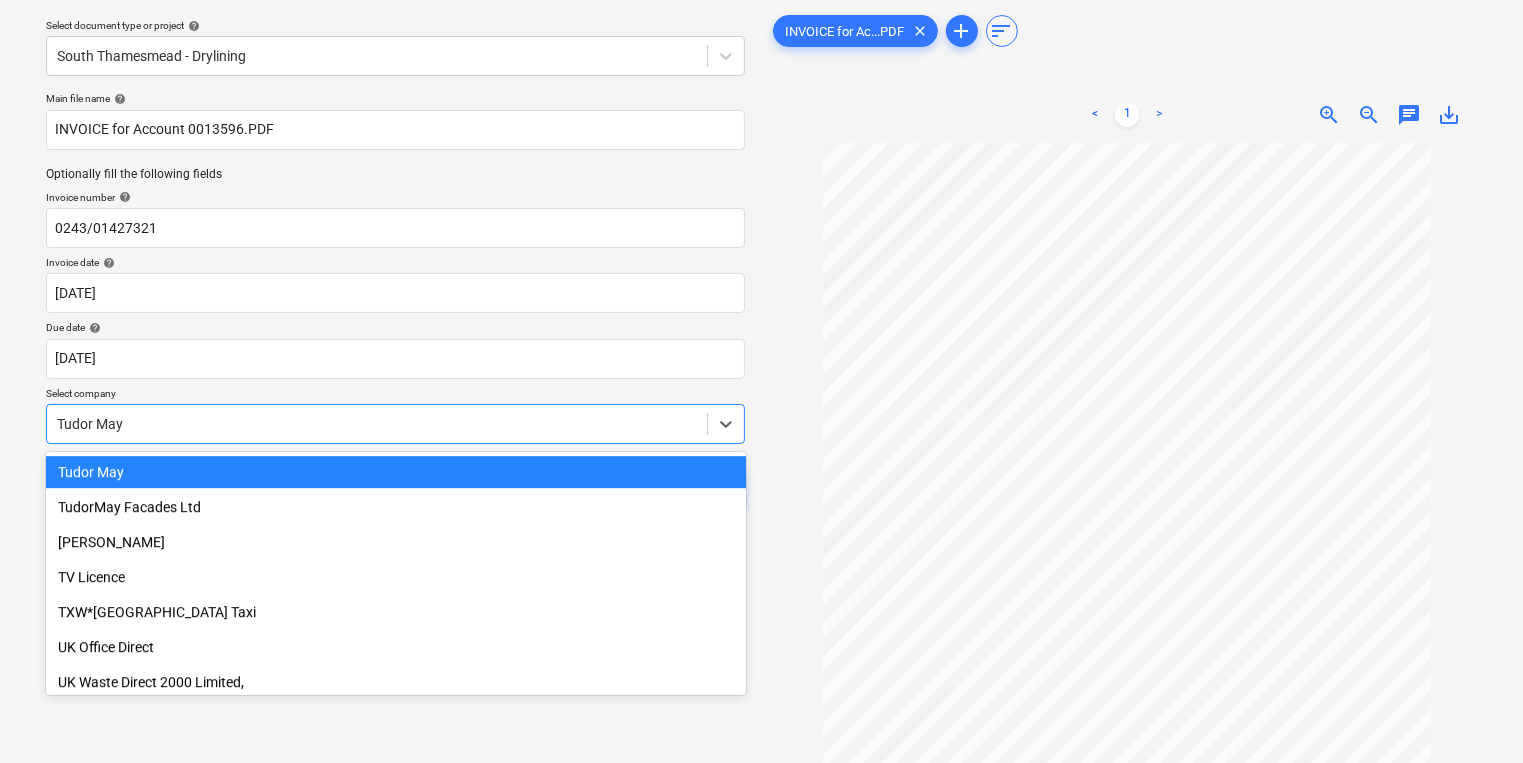 type on "," 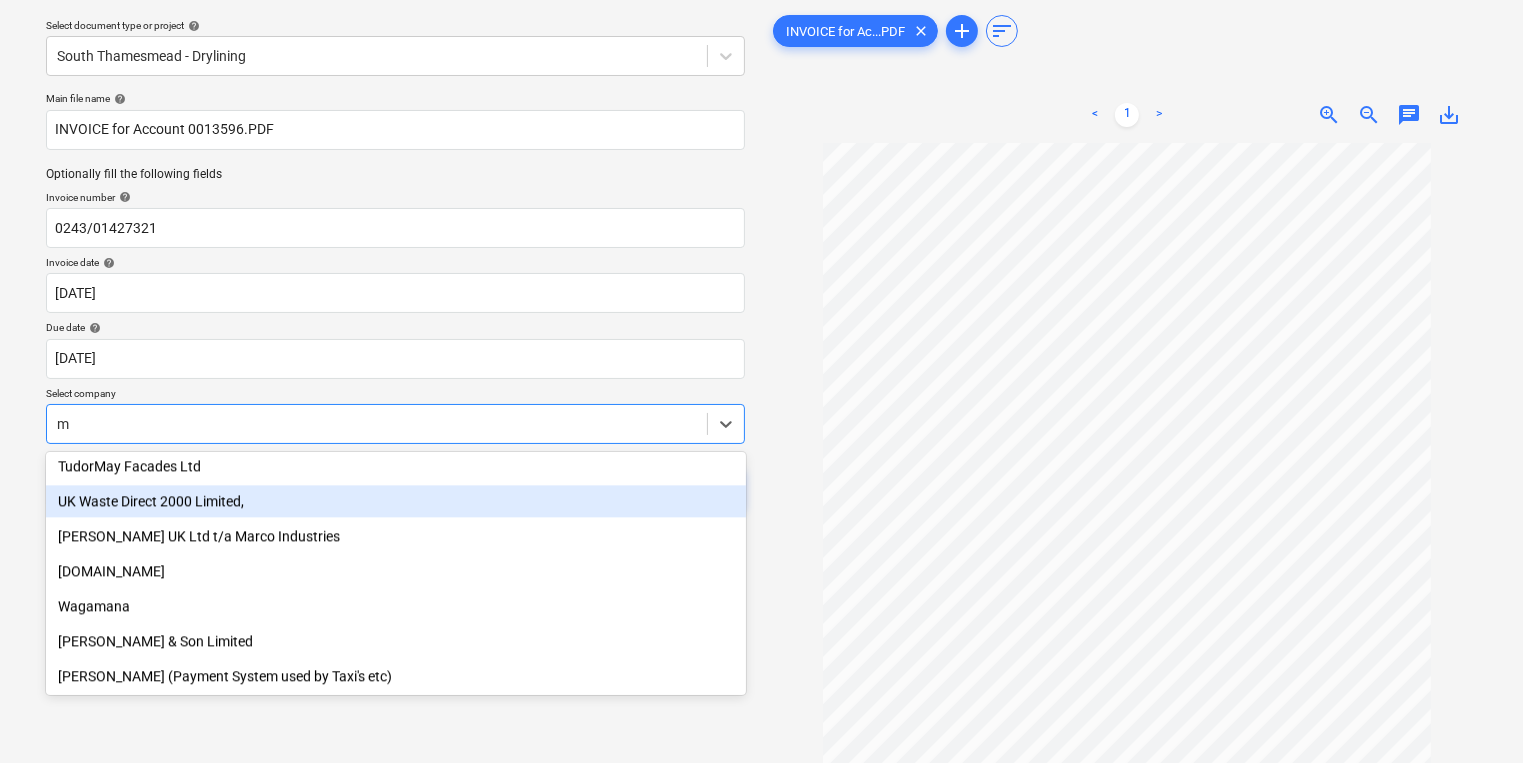 scroll, scrollTop: 1476, scrollLeft: 0, axis: vertical 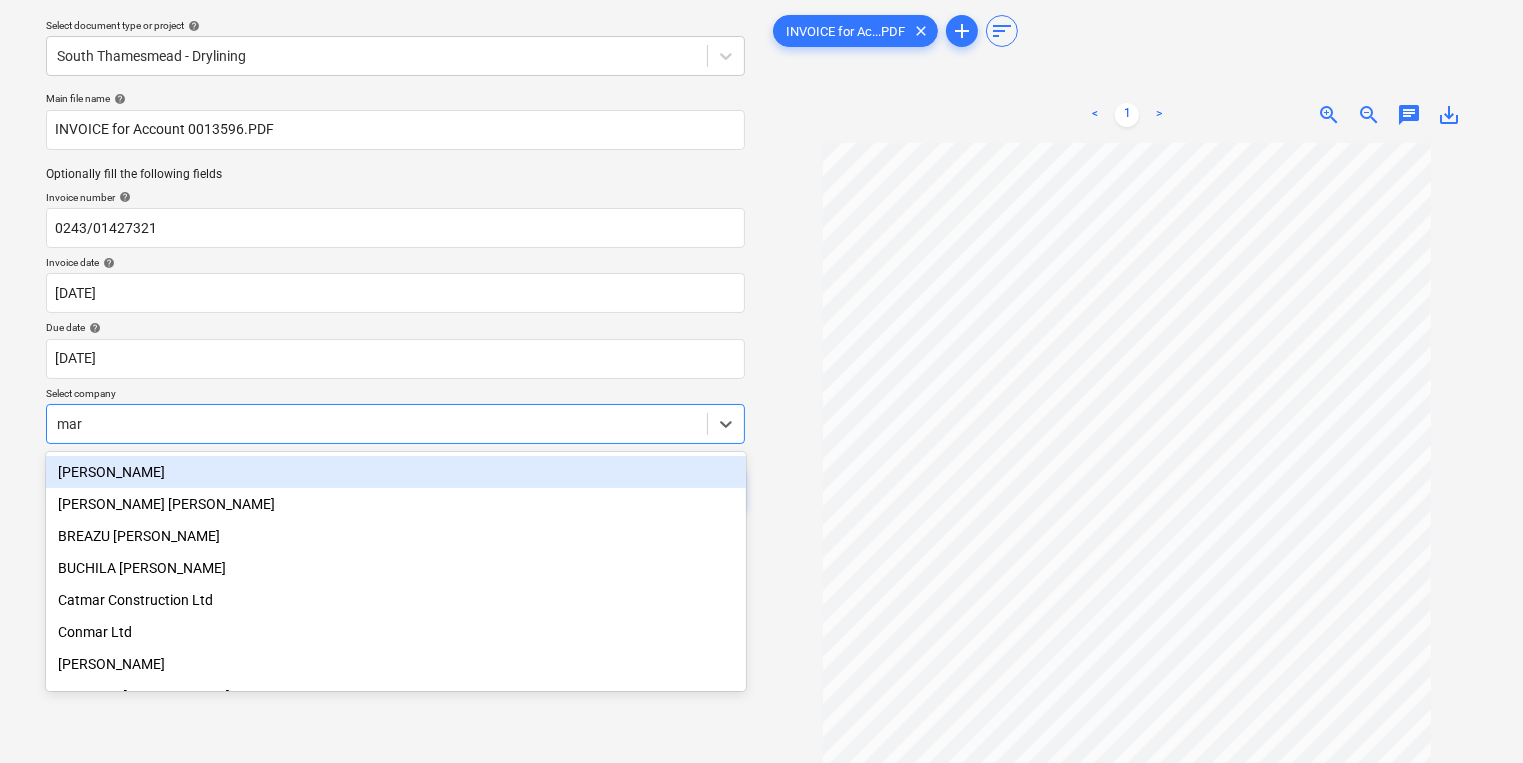 type on "mark" 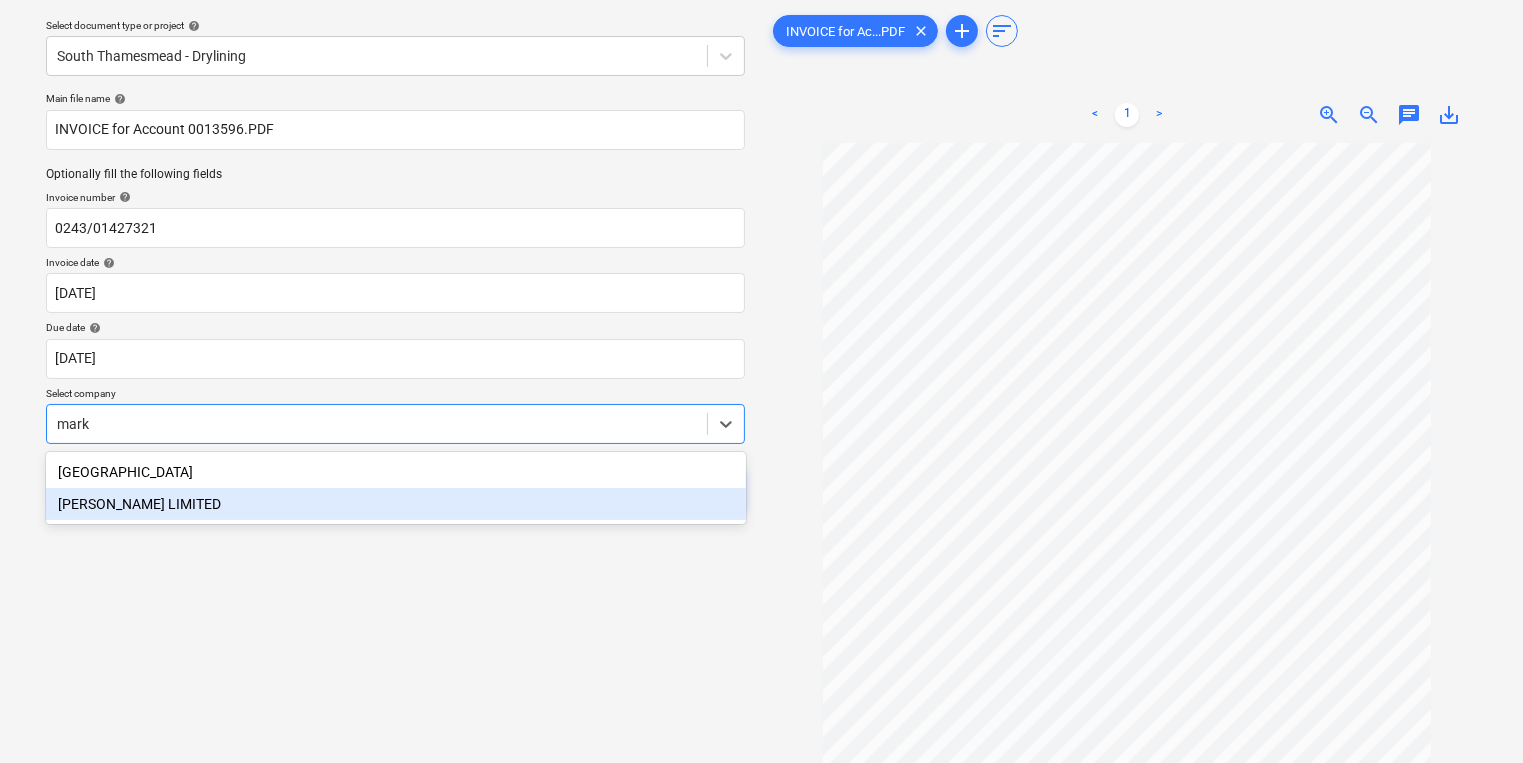 type 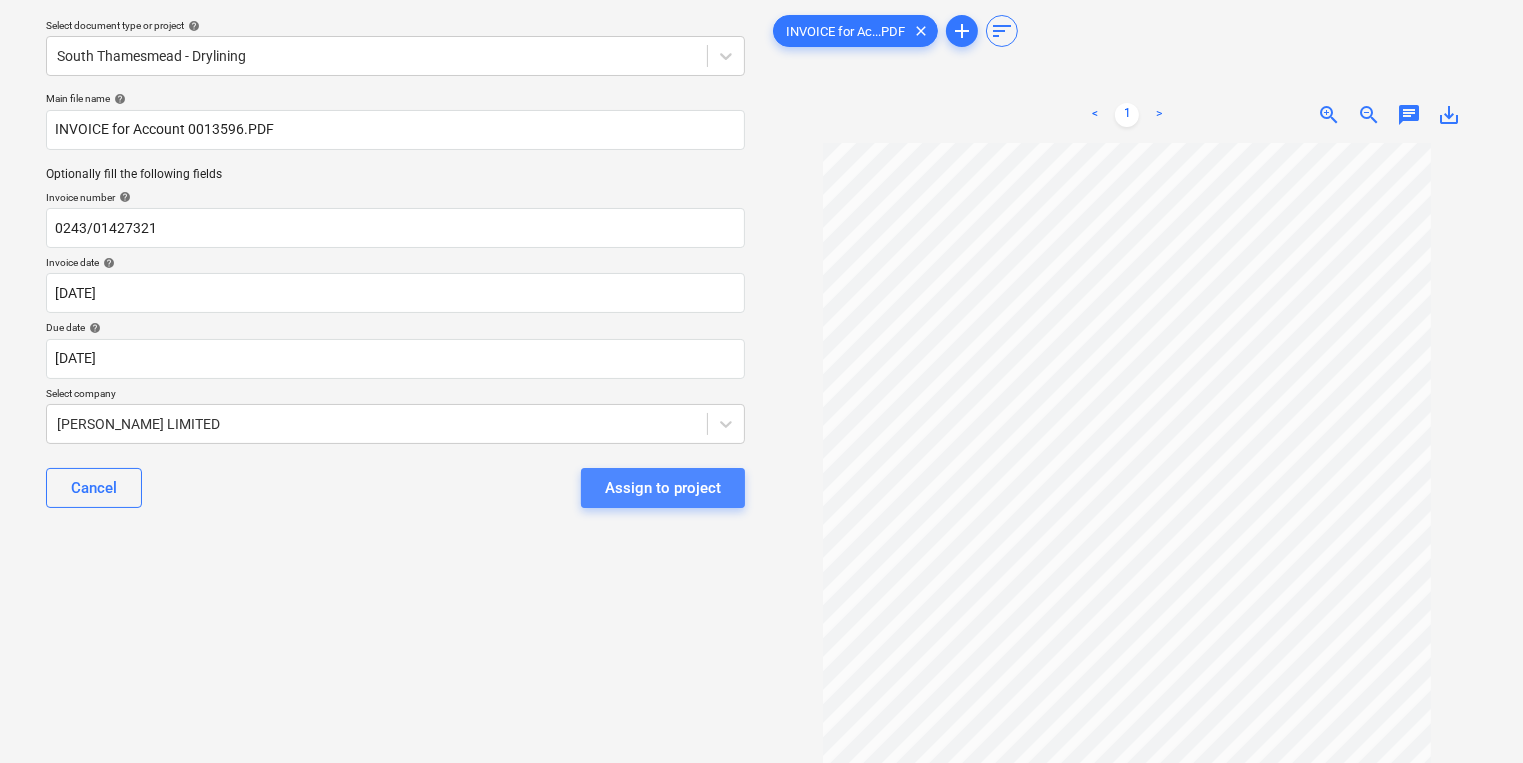 click on "Assign to project" at bounding box center (663, 488) 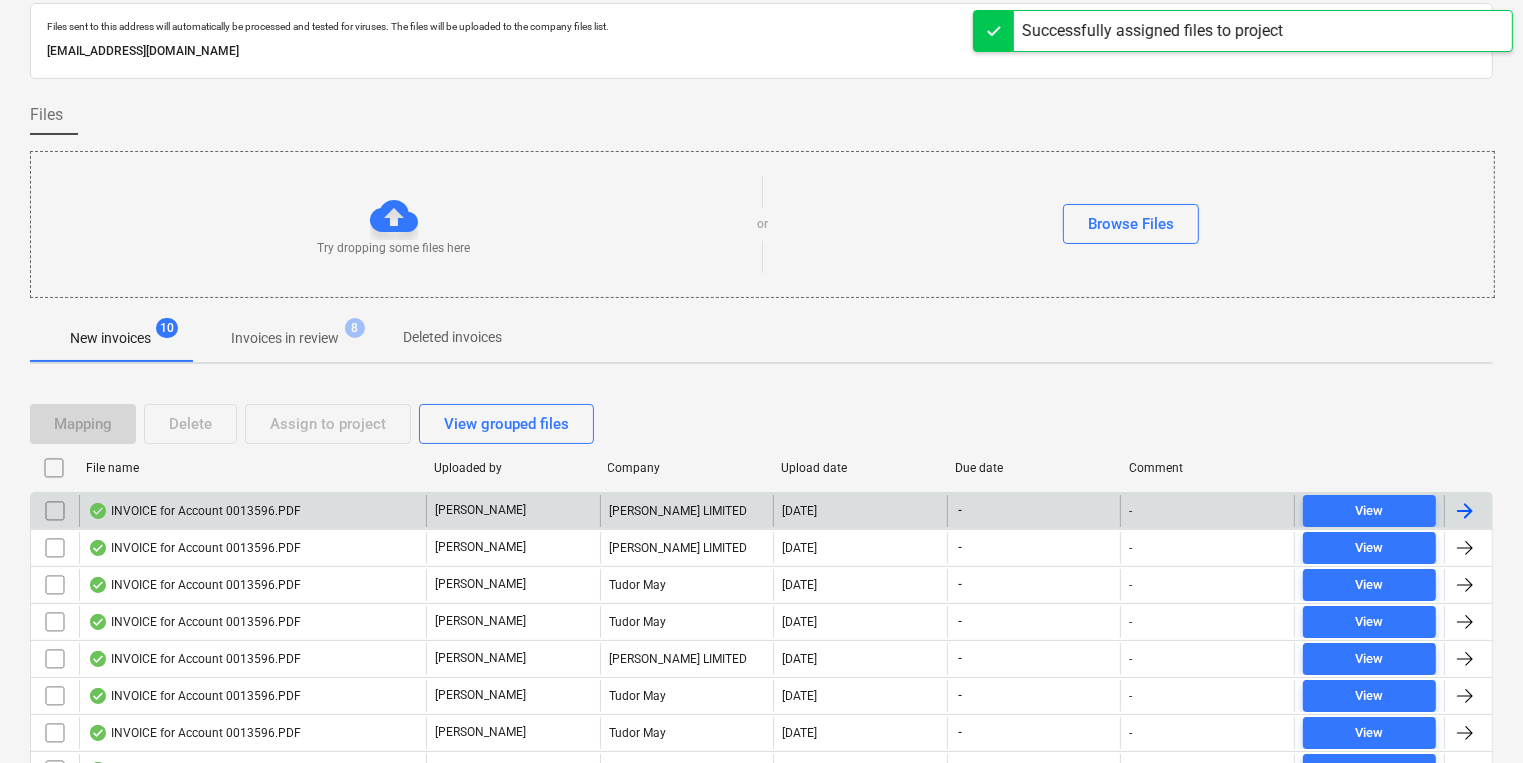 click on "INVOICE for Account 0013596.PDF" at bounding box center (194, 511) 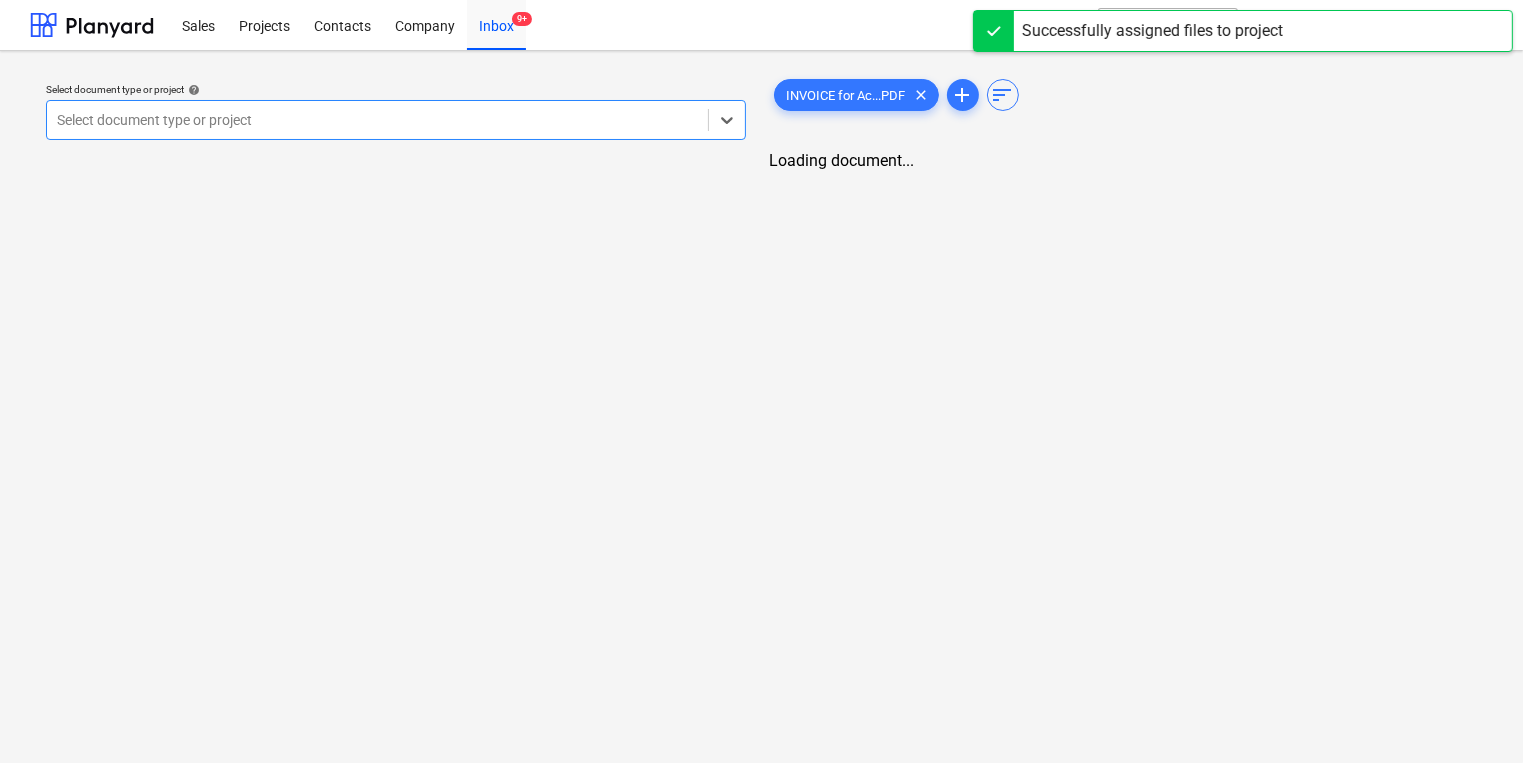 scroll, scrollTop: 0, scrollLeft: 0, axis: both 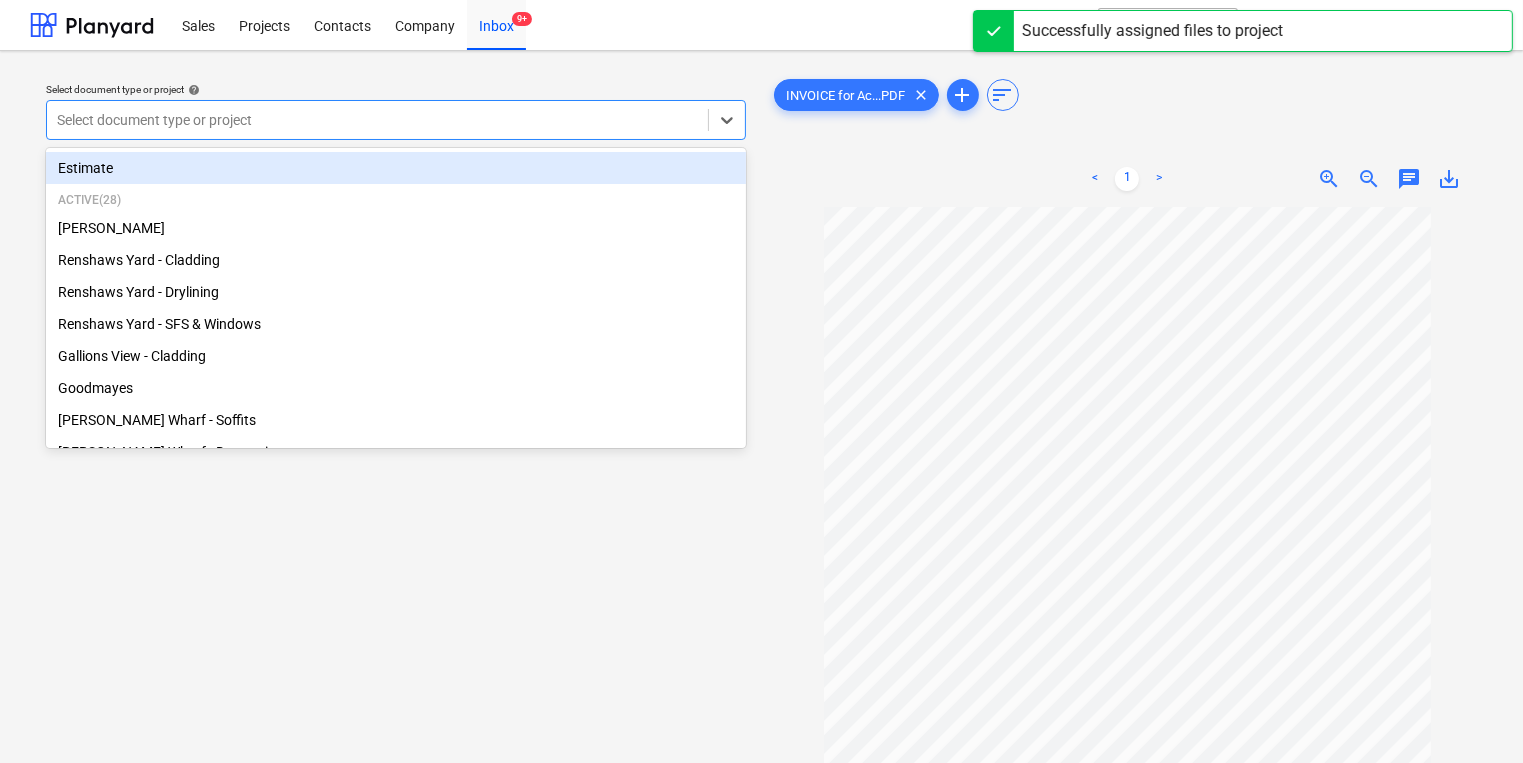 click at bounding box center (377, 120) 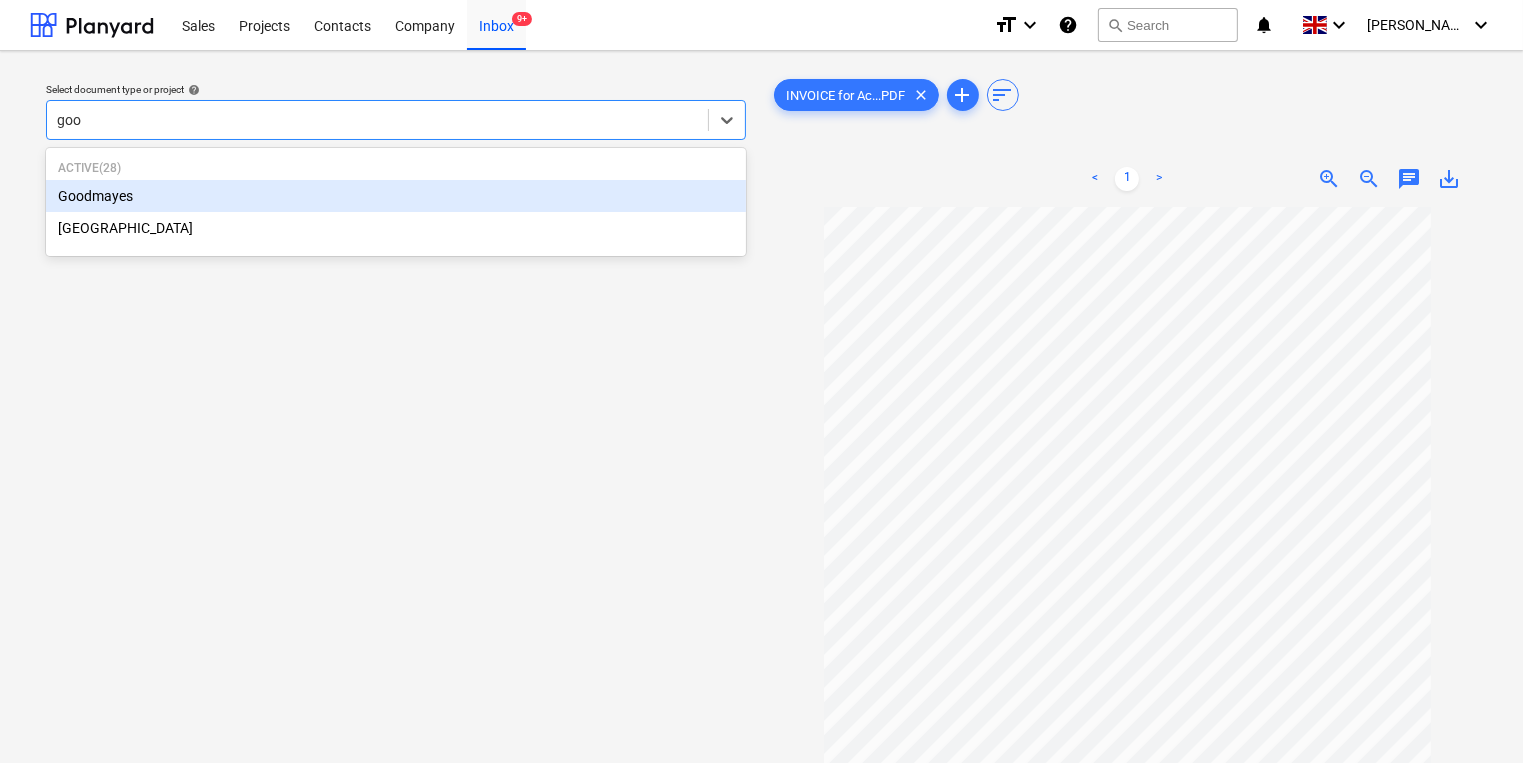 type on "good" 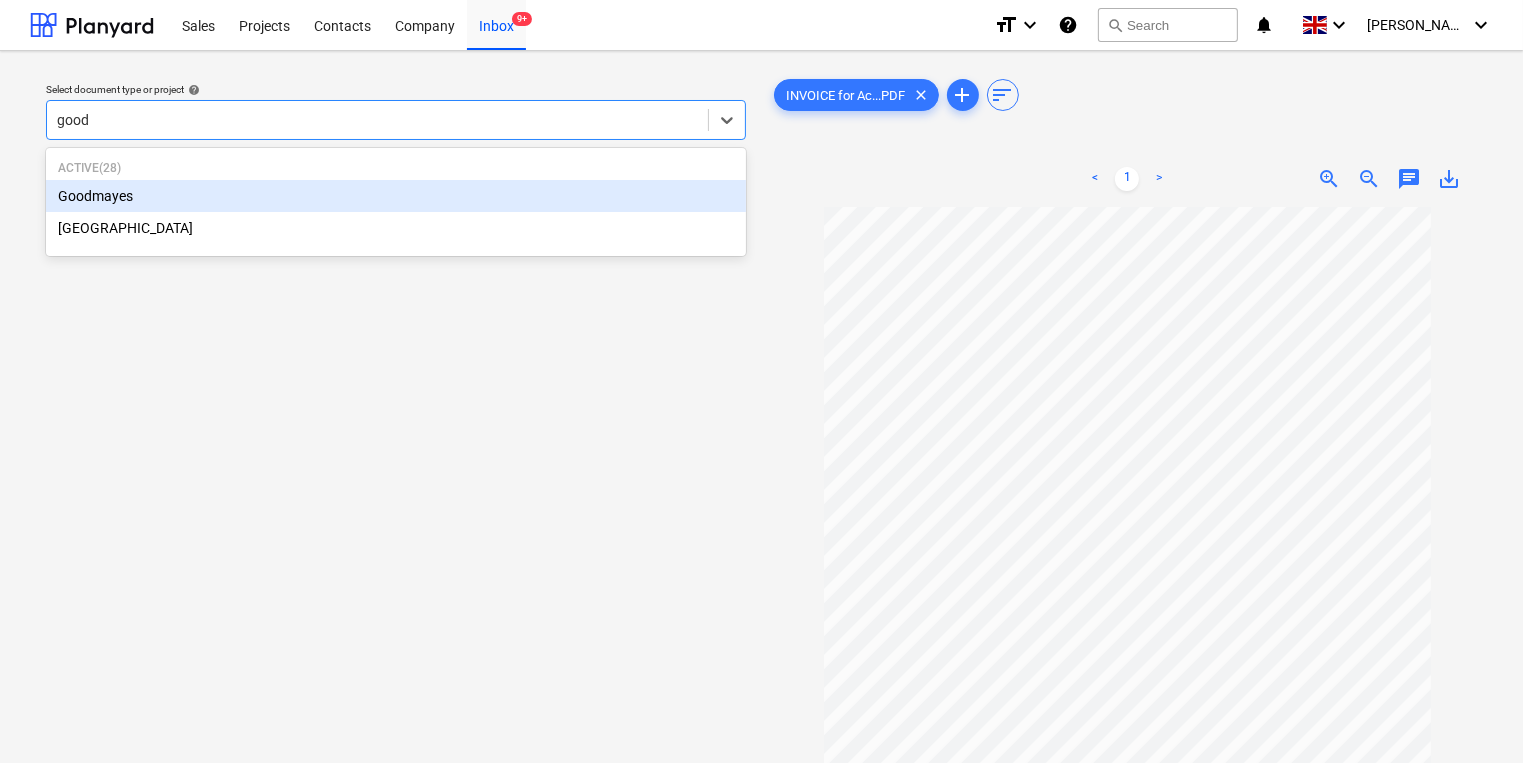type 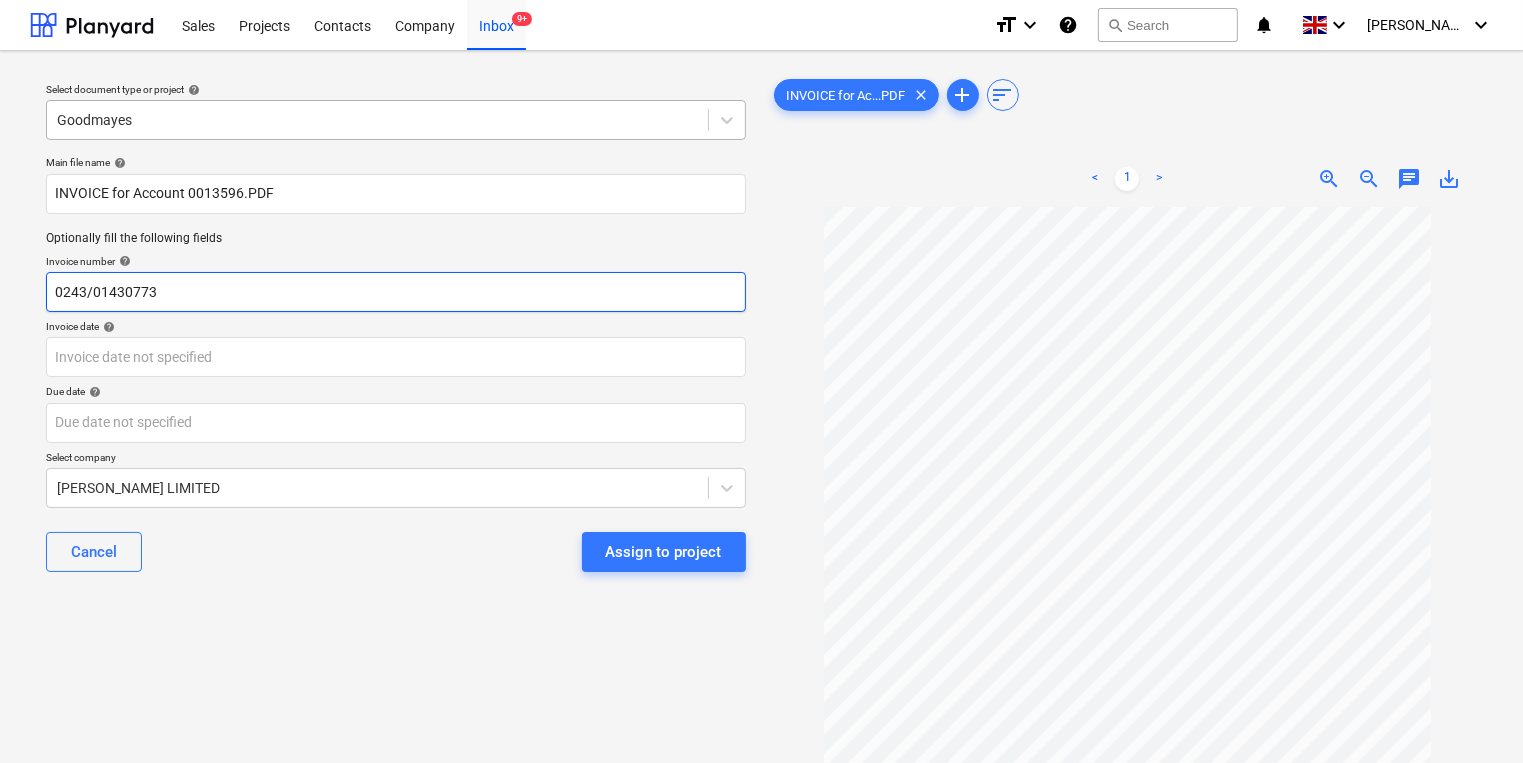 type on "0243/01430773" 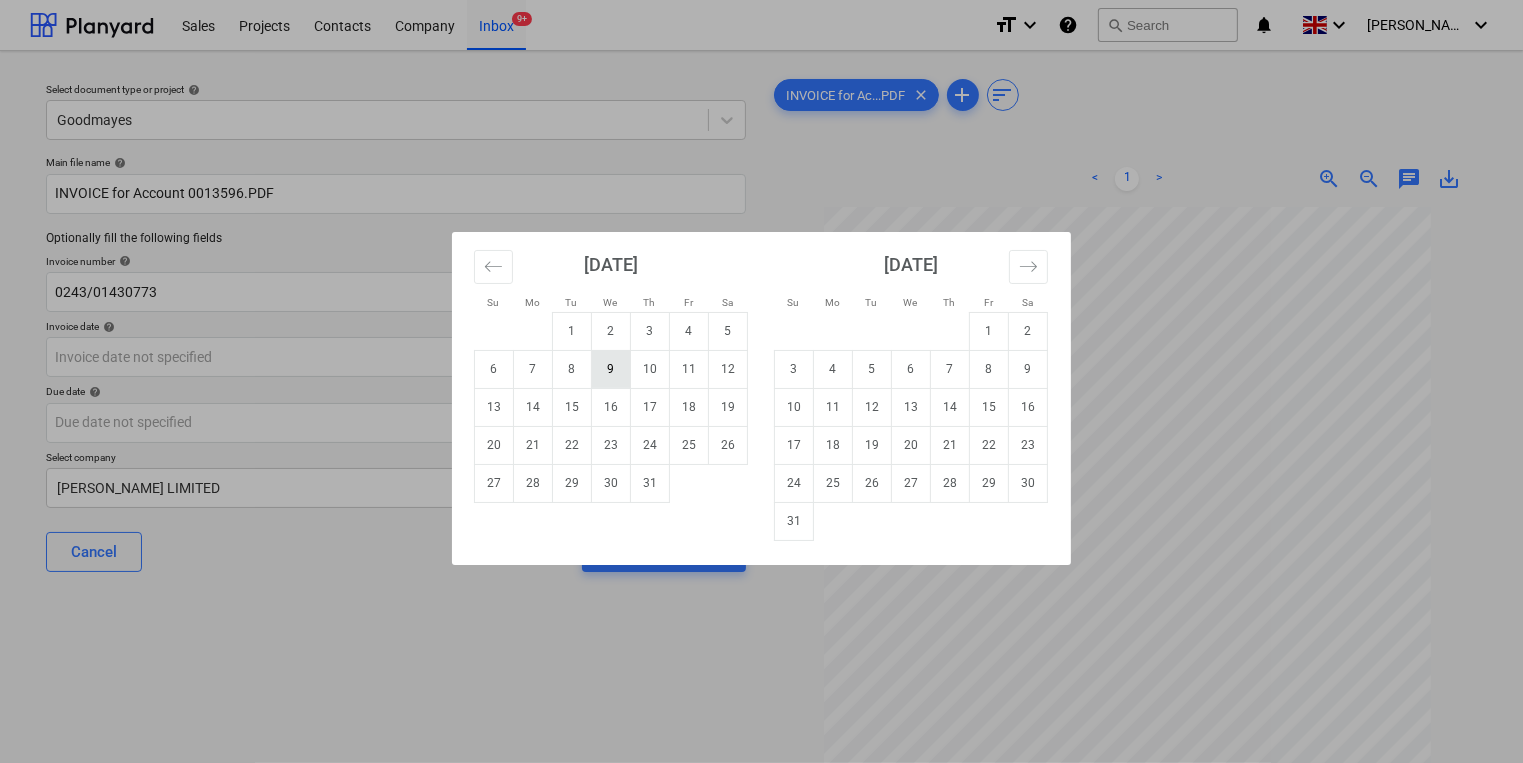 click on "9" at bounding box center [611, 369] 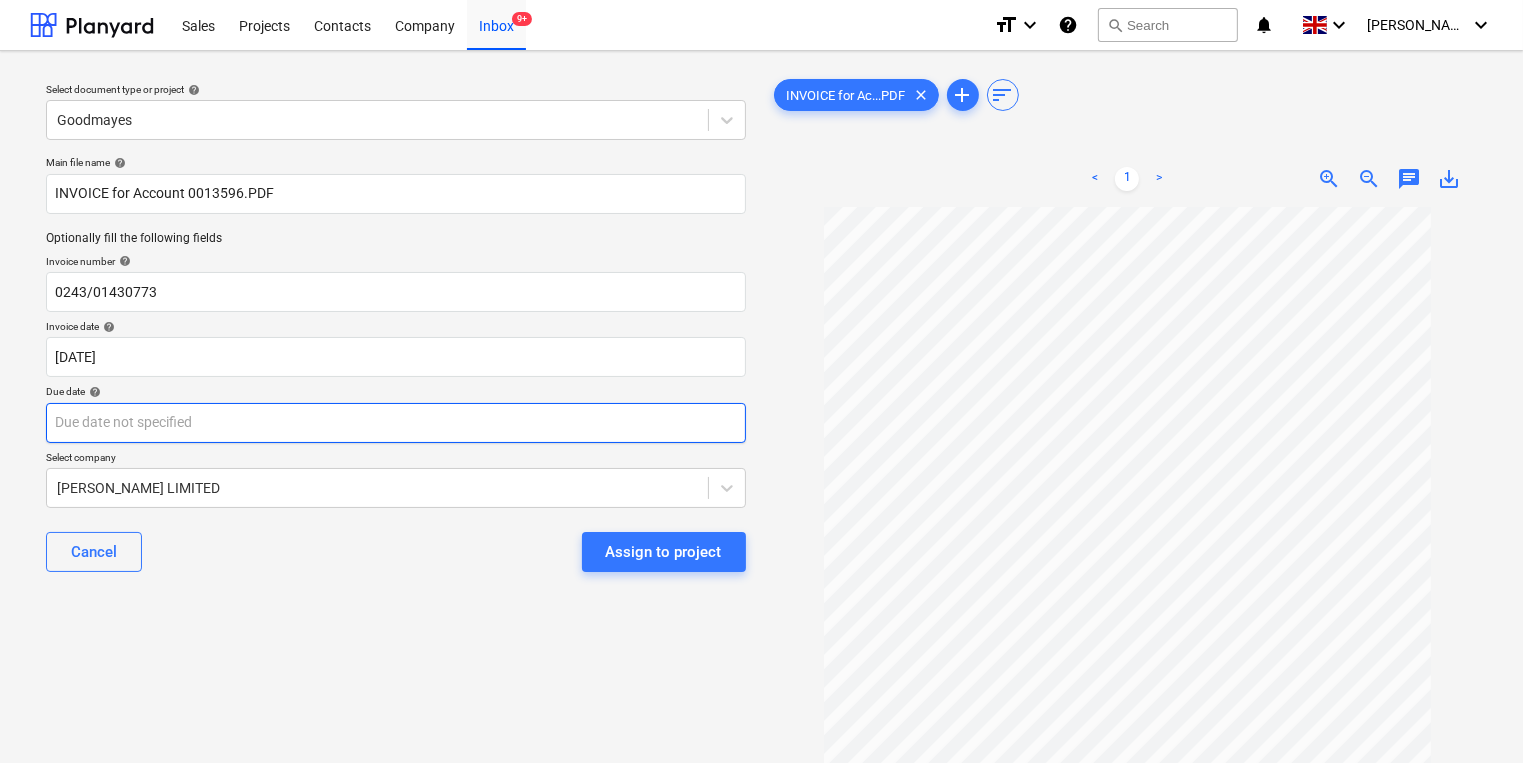 click on "Sales Projects Contacts Company Inbox 9+ format_size keyboard_arrow_down help search Search notifications 0 keyboard_arrow_down [PERSON_NAME] keyboard_arrow_down Select document type or project help Goodmayes Main file name help INVOICE for Account 0013596.PDF Optionally fill the following fields Invoice number help 0243/01430773 Invoice date help [DATE] 09.07.2025 Press the down arrow key to interact with the calendar and
select a date. Press the question mark key to get the keyboard shortcuts for changing dates. Due date help Press the down arrow key to interact with the calendar and
select a date. Press the question mark key to get the keyboard shortcuts for changing dates. Select company [PERSON_NAME] LIMITED   Cancel Assign to project INVOICE for Ac...PDF clear add sort < 1 > zoom_in zoom_out chat 0 save_alt" at bounding box center (761, 381) 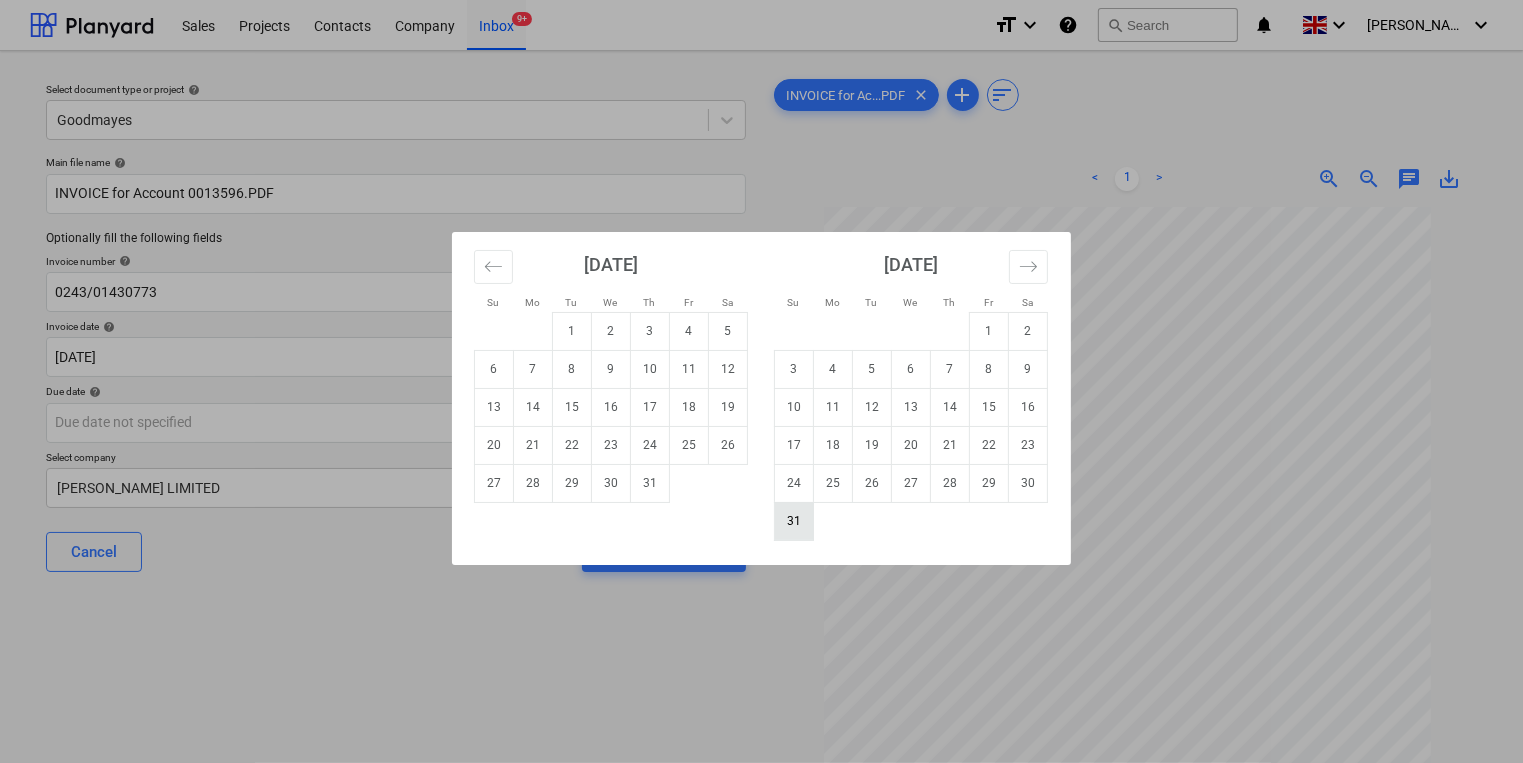 click on "31" at bounding box center (794, 521) 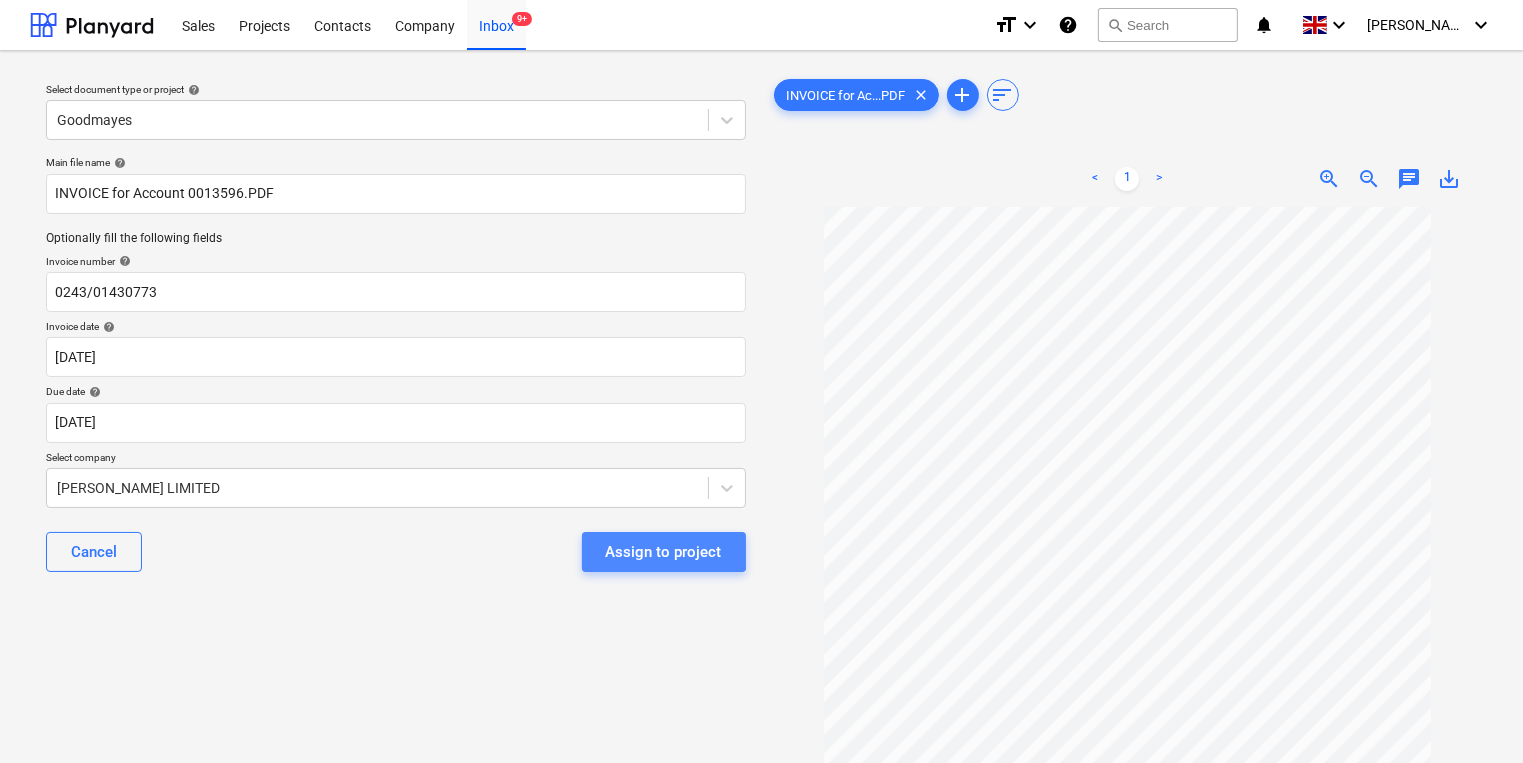 click on "Assign to project" at bounding box center [664, 552] 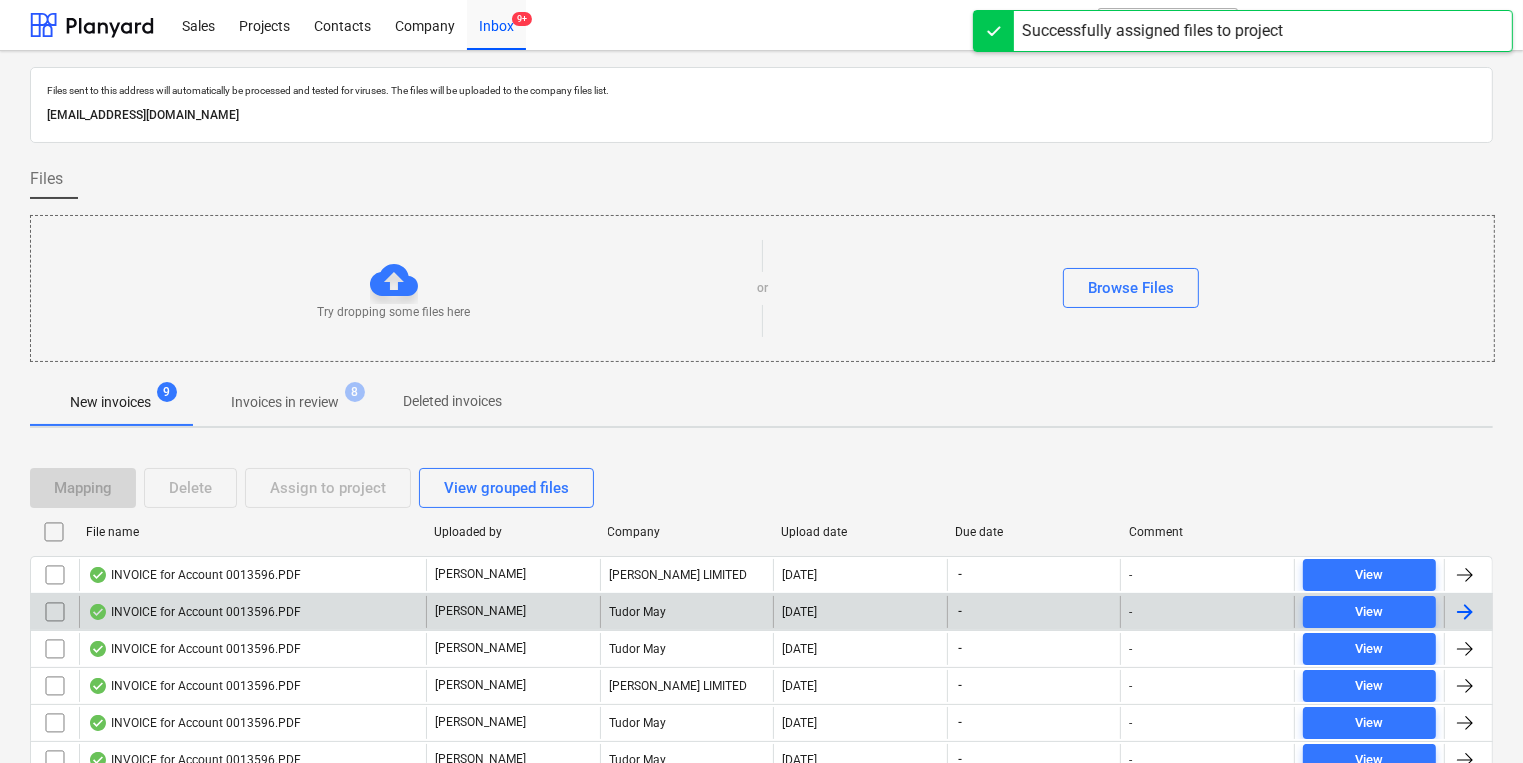 click on "INVOICE for Account 0013596.PDF" at bounding box center (252, 612) 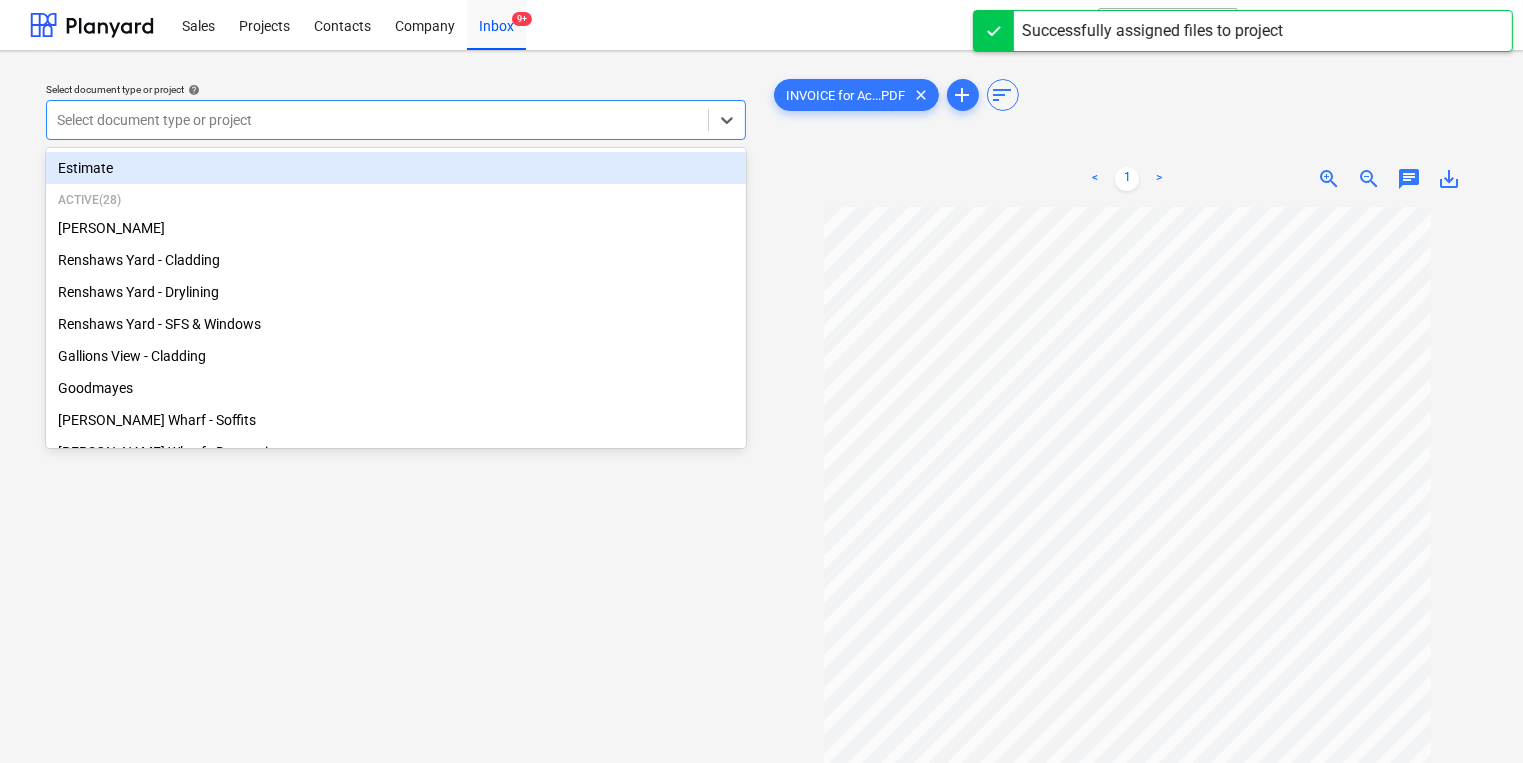click at bounding box center (377, 120) 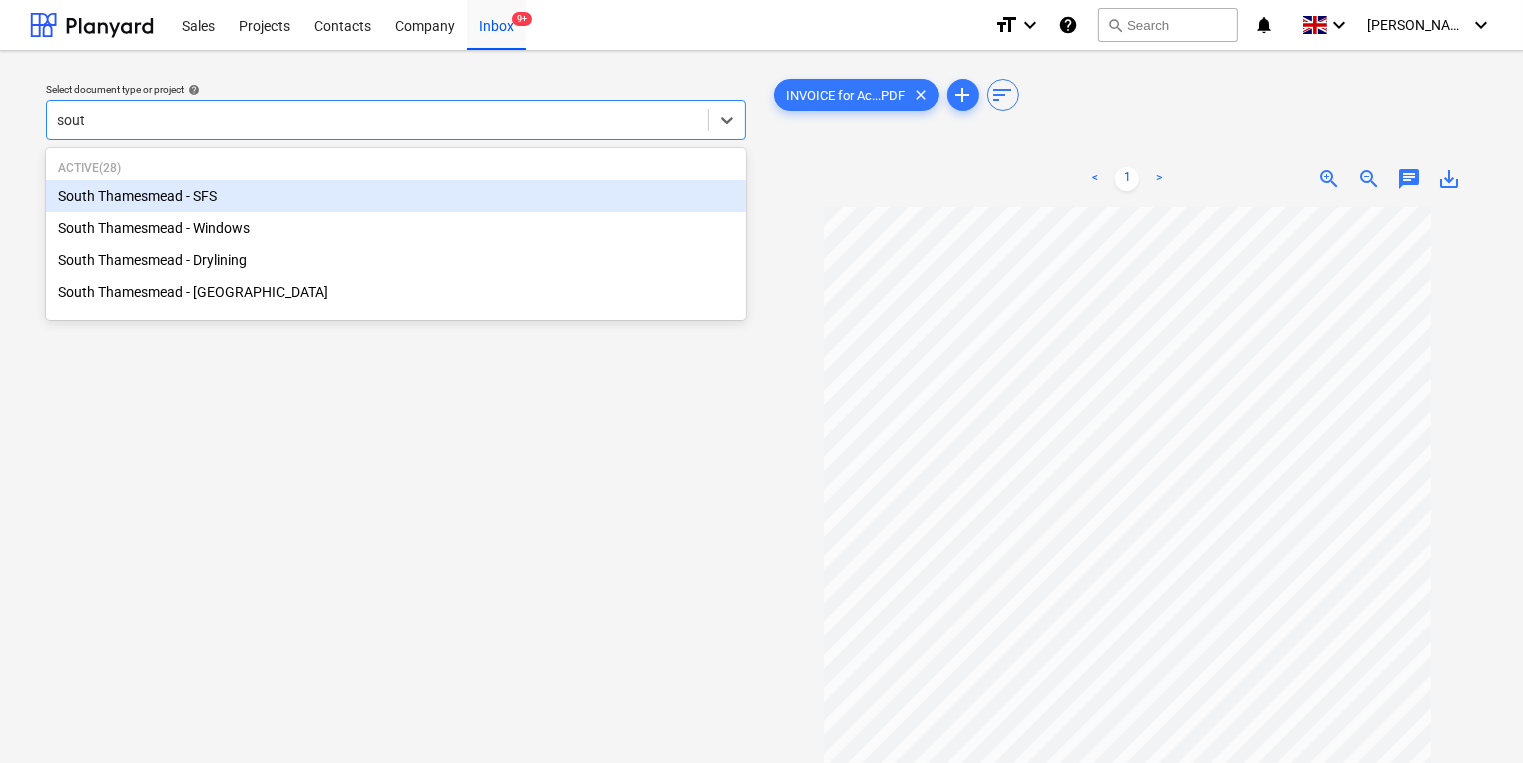 type on "south" 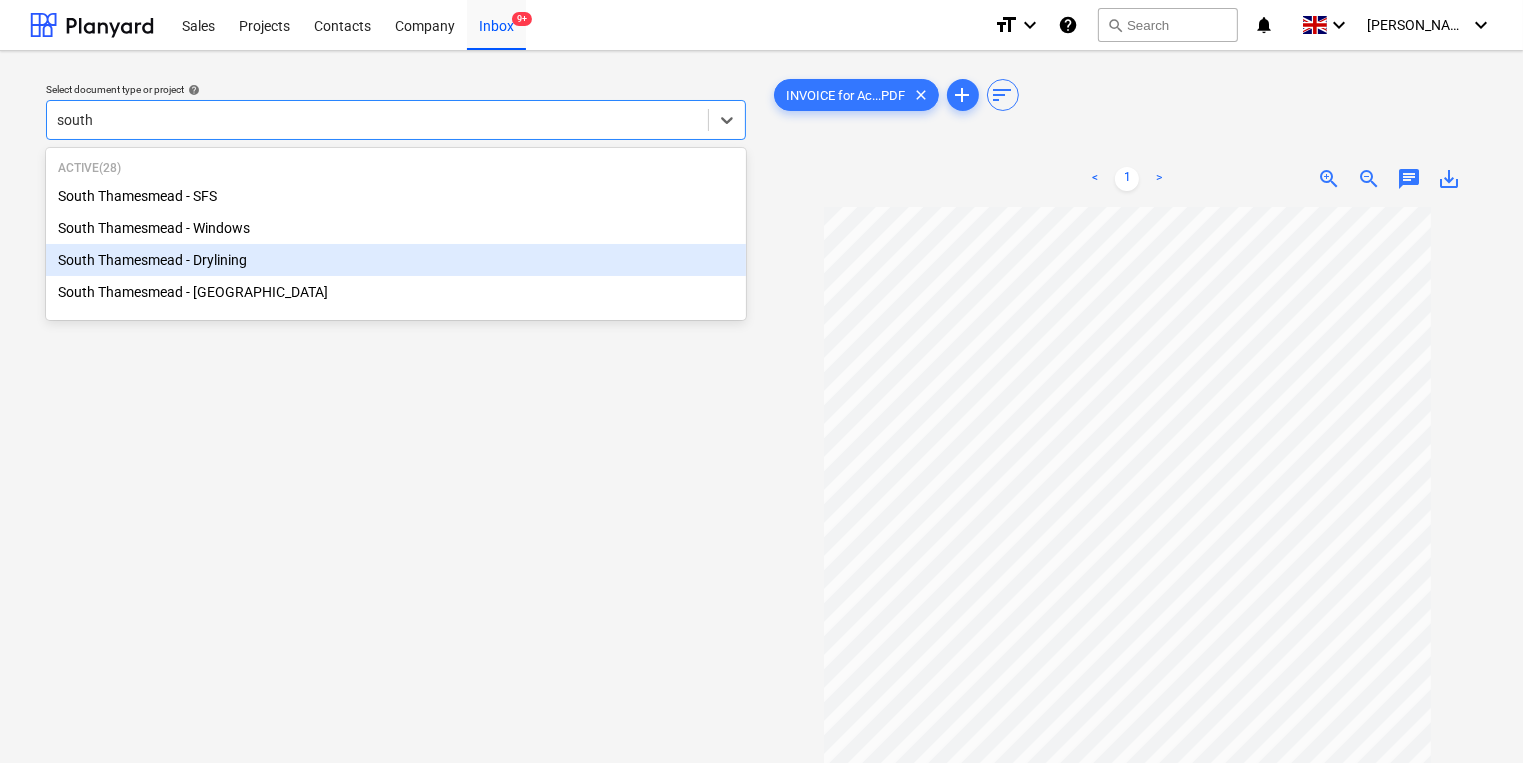 type 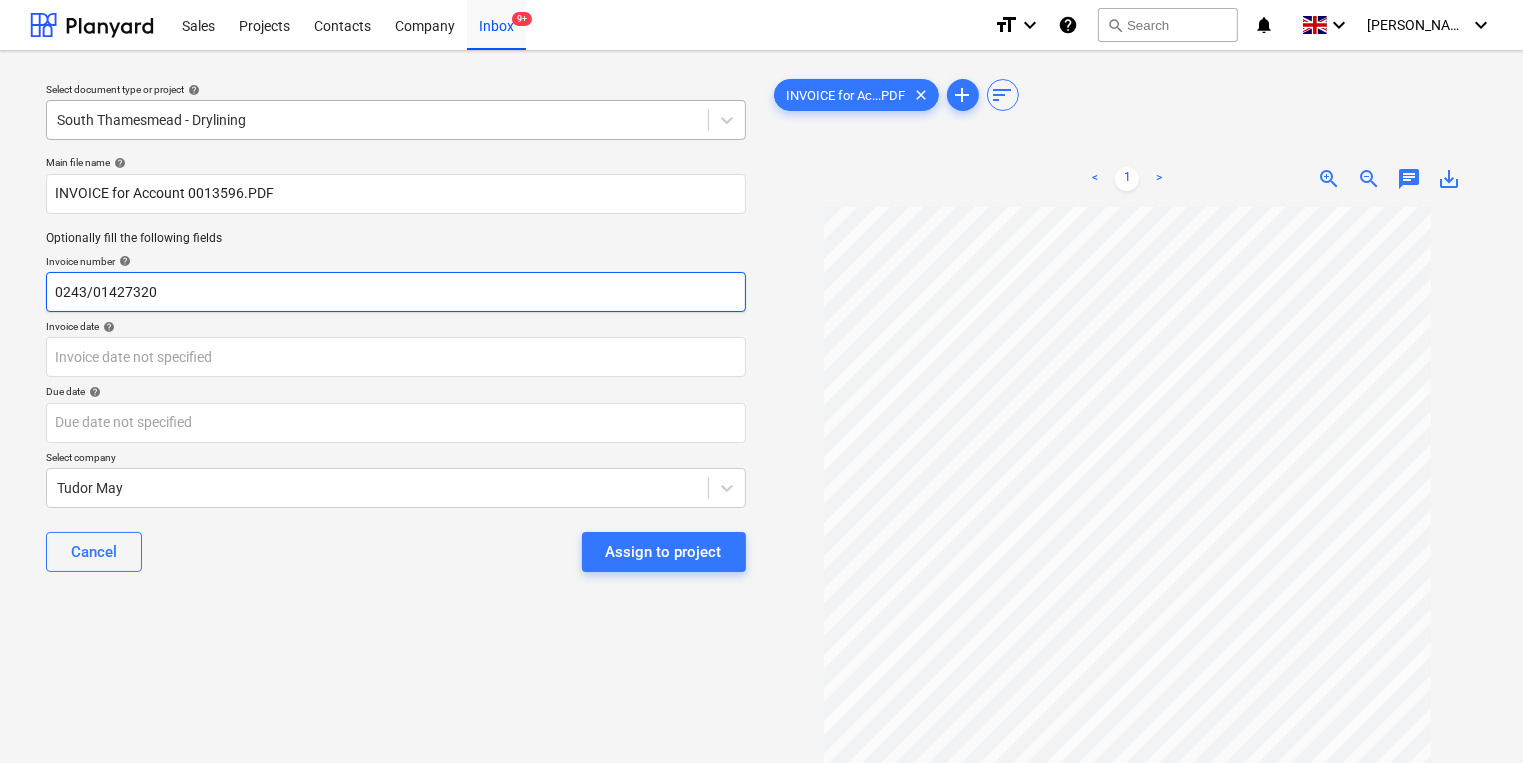 type on "0243/01427320" 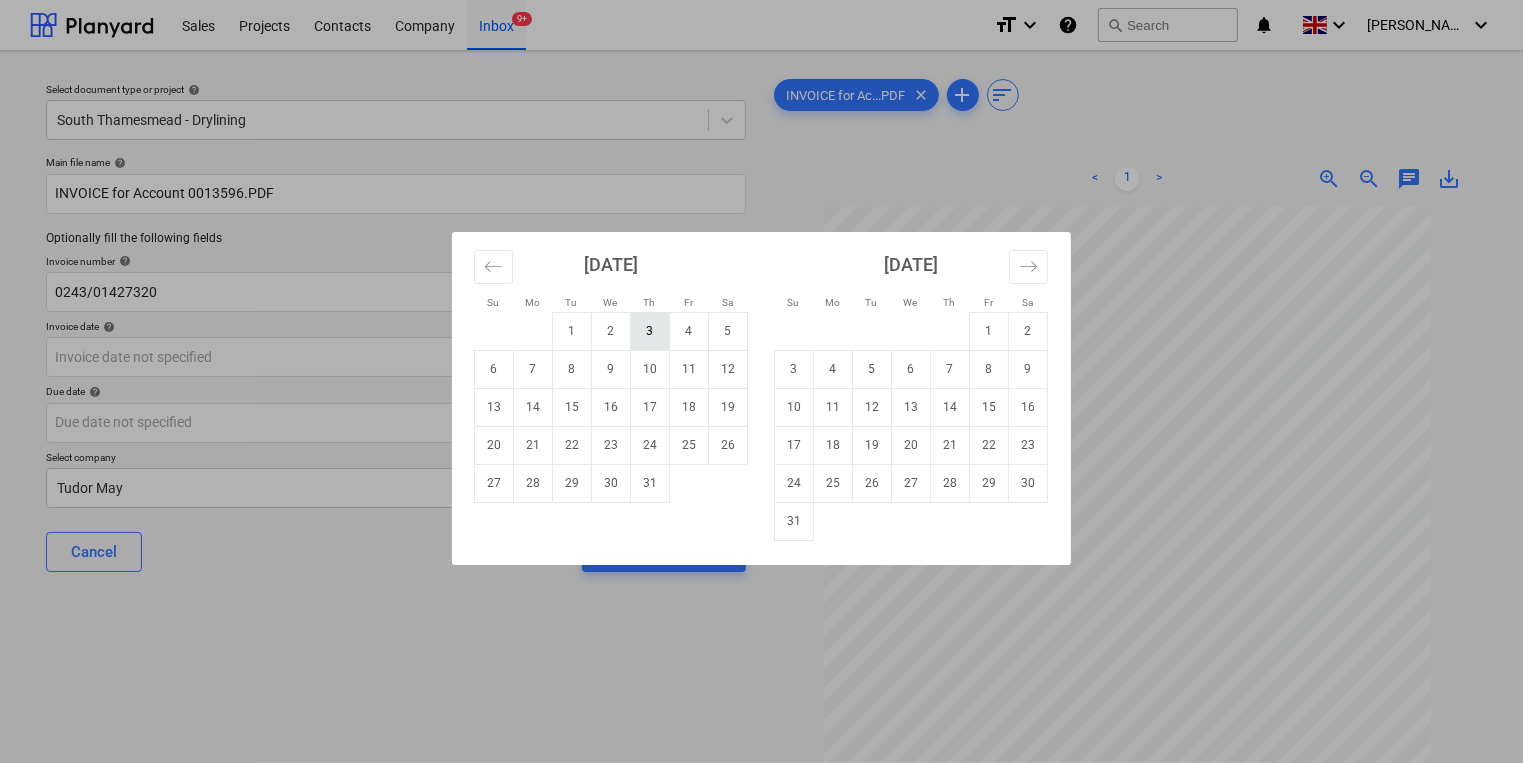 click on "3" at bounding box center (650, 331) 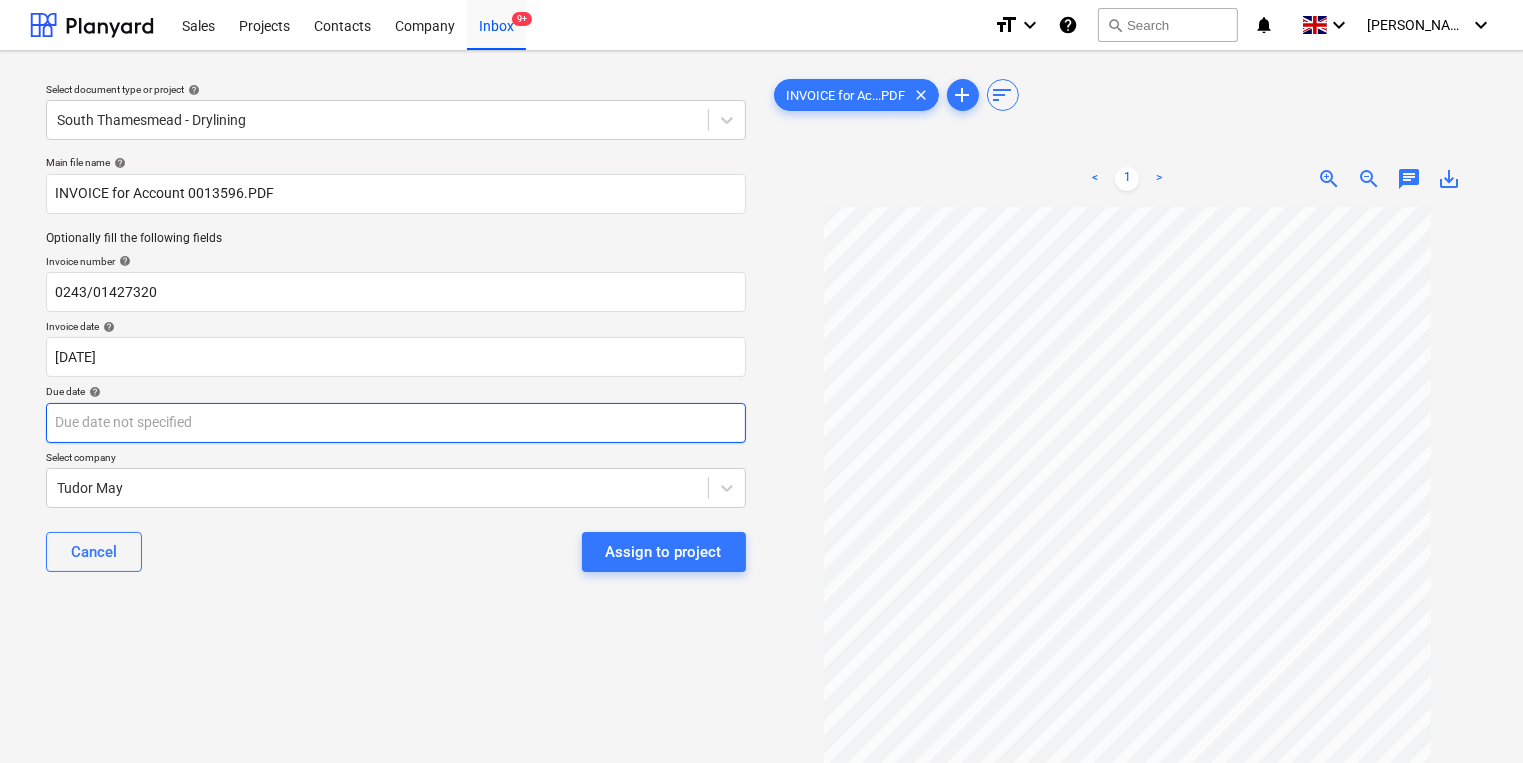 click on "Sales Projects Contacts Company Inbox 9+ format_size keyboard_arrow_down help search Search notifications 0 keyboard_arrow_down [PERSON_NAME] keyboard_arrow_down Select document type or project help [GEOGRAPHIC_DATA] - Drylining Main file name help INVOICE for Account 0013596.PDF Optionally fill the following fields Invoice number help 0243/01427320 Invoice date help [DATE] 03.07.2025 Press the down arrow key to interact with the calendar and
select a date. Press the question mark key to get the keyboard shortcuts for changing dates. Due date help Press the down arrow key to interact with the calendar and
select a date. Press the question mark key to get the keyboard shortcuts for changing dates. Select company Tudor May   Cancel Assign to project INVOICE for Ac...PDF clear add sort < 1 > zoom_in zoom_out chat 0 save_alt" at bounding box center [761, 381] 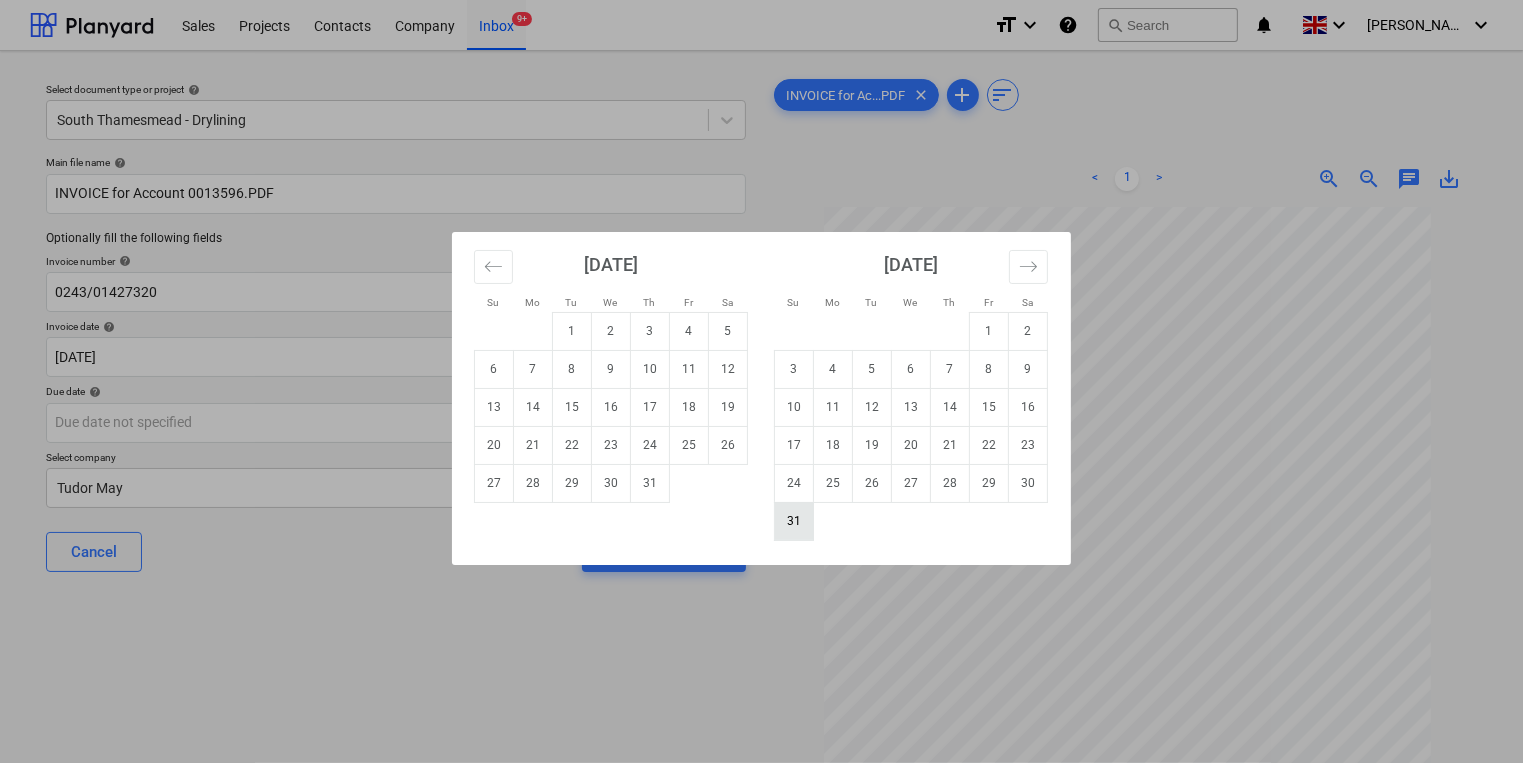 click on "31" at bounding box center [794, 521] 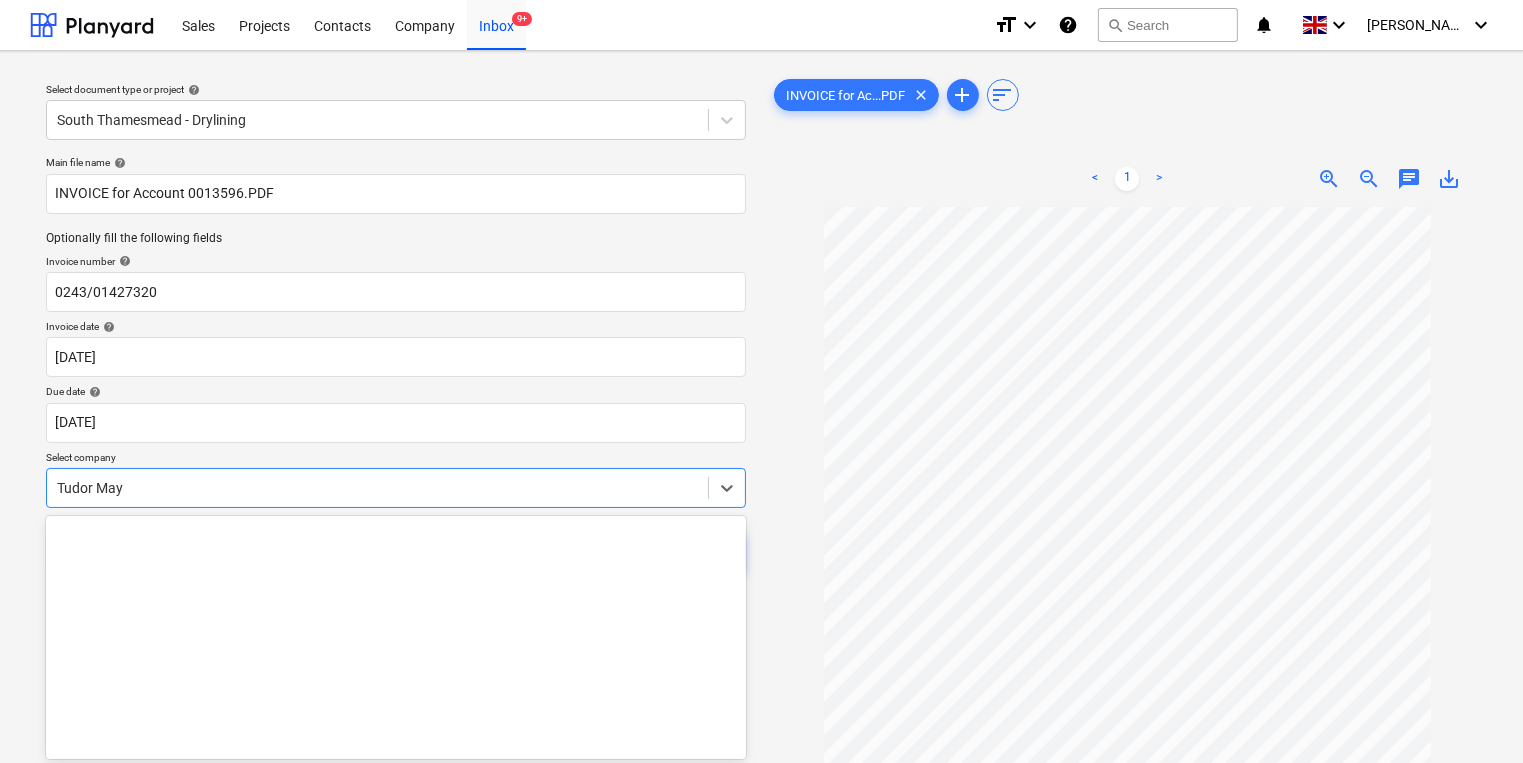 scroll, scrollTop: 59, scrollLeft: 0, axis: vertical 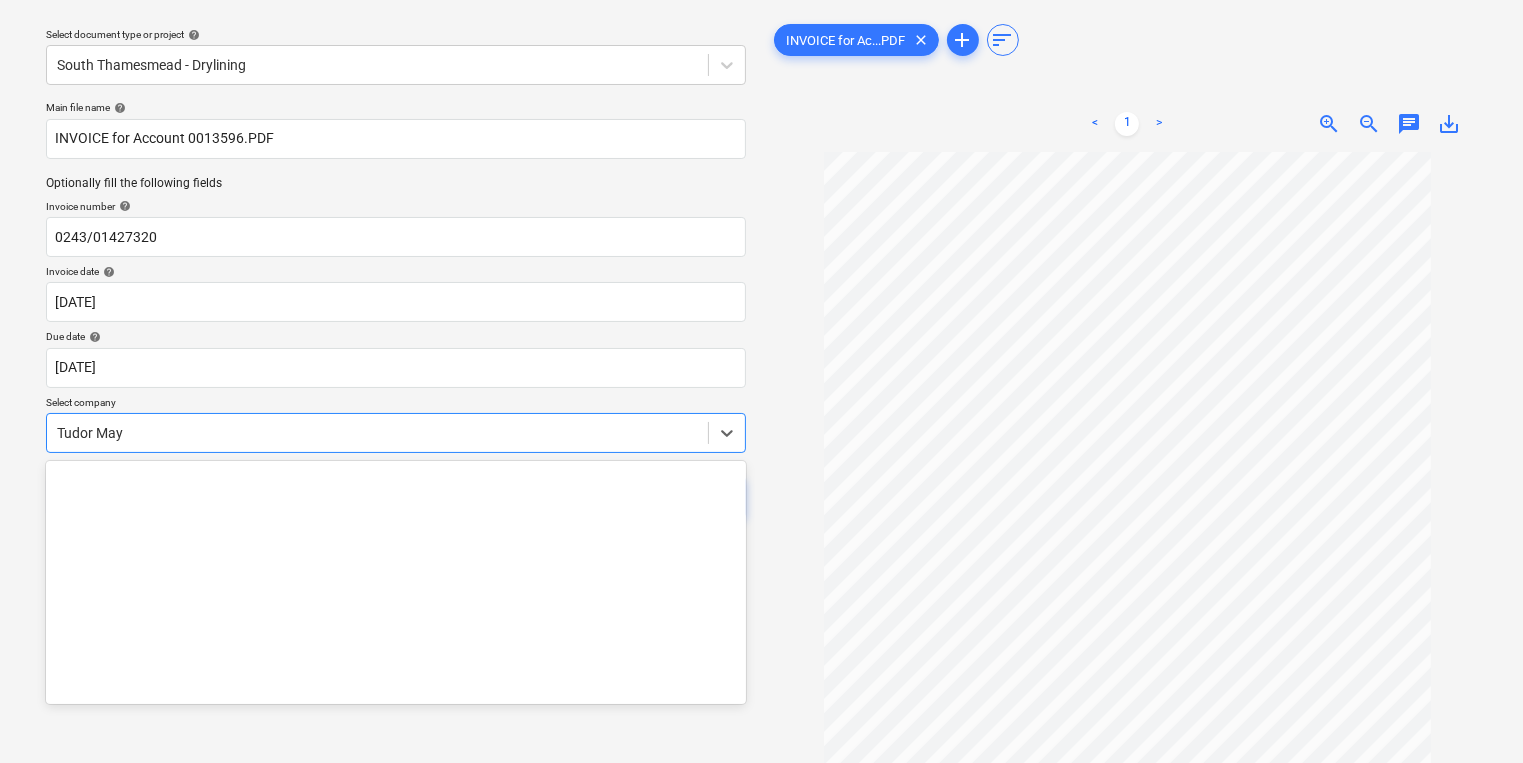click on "Sales Projects Contacts Company Inbox 9+ format_size keyboard_arrow_down help search Search notifications 0 keyboard_arrow_down [PERSON_NAME] keyboard_arrow_down Select document type or project help [GEOGRAPHIC_DATA] - Drylining Main file name help INVOICE for Account 0013596.PDF Optionally fill the following fields Invoice number help 0243/01427320 Invoice date help [DATE] 03.07.2025 Press the down arrow key to interact with the calendar and
select a date. Press the question mark key to get the keyboard shortcuts for changing dates. Due date help [DATE] [DATE] Press the down arrow key to interact with the calendar and
select a date. Press the question mark key to get the keyboard shortcuts for changing dates. Select company option Tudor May   selected, 402 of 433. 433 results available. Use Up and Down to choose options, press Enter to select the currently focused option, press Escape to exit the menu, press Tab to select the option and exit the menu. Tudor May   Cancel Assign to project" at bounding box center (761, 326) 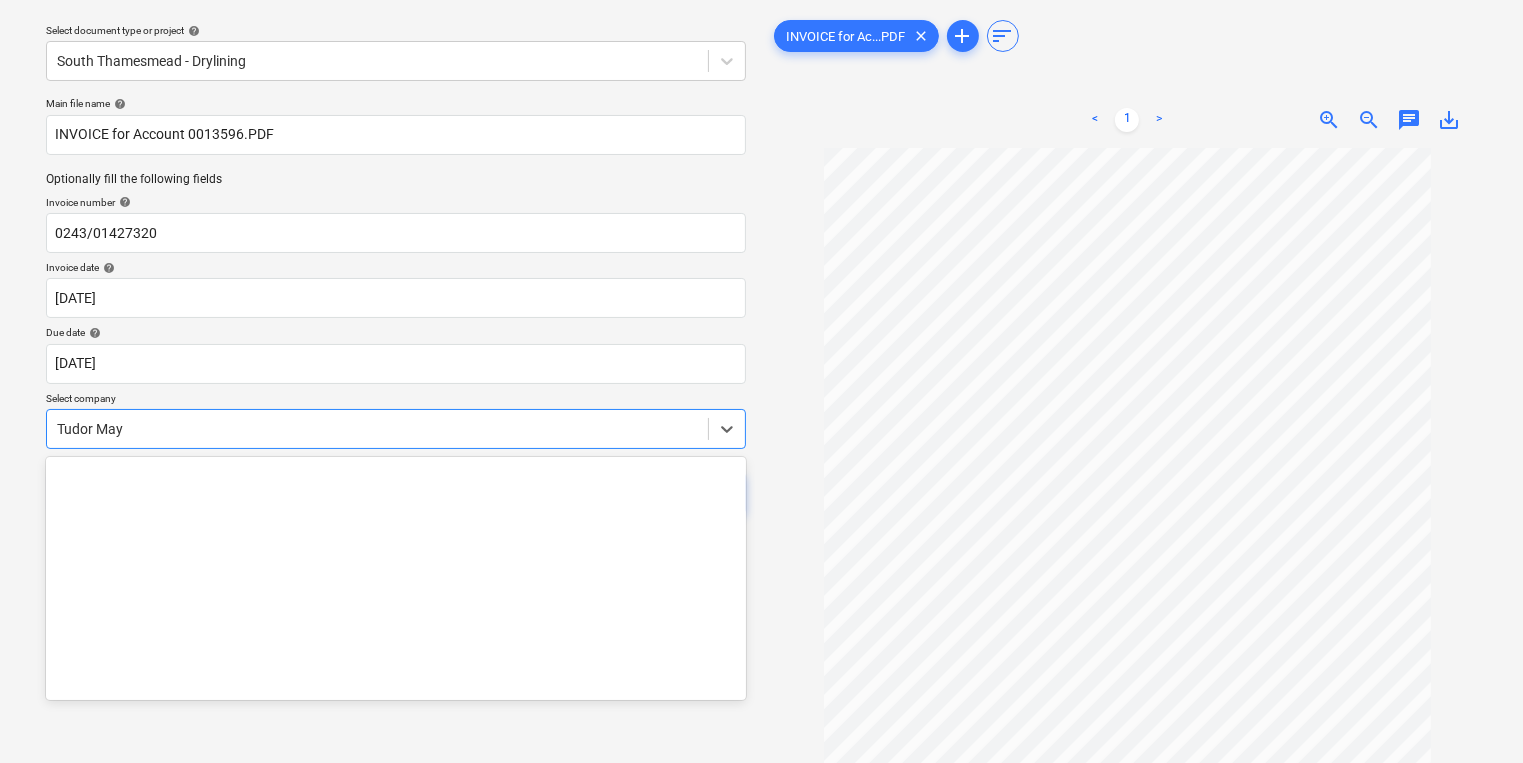 scroll, scrollTop: 14035, scrollLeft: 0, axis: vertical 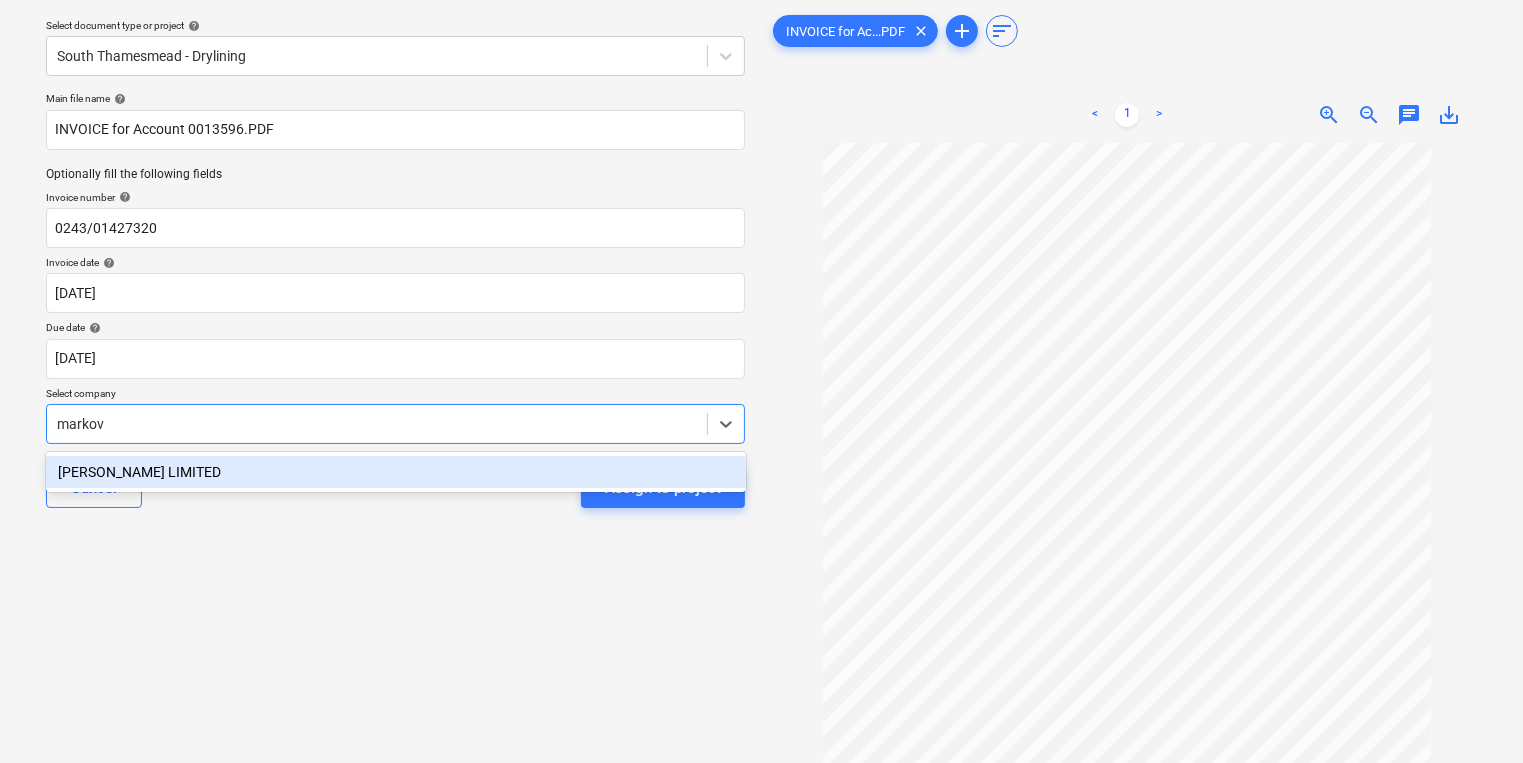 type on "markovi" 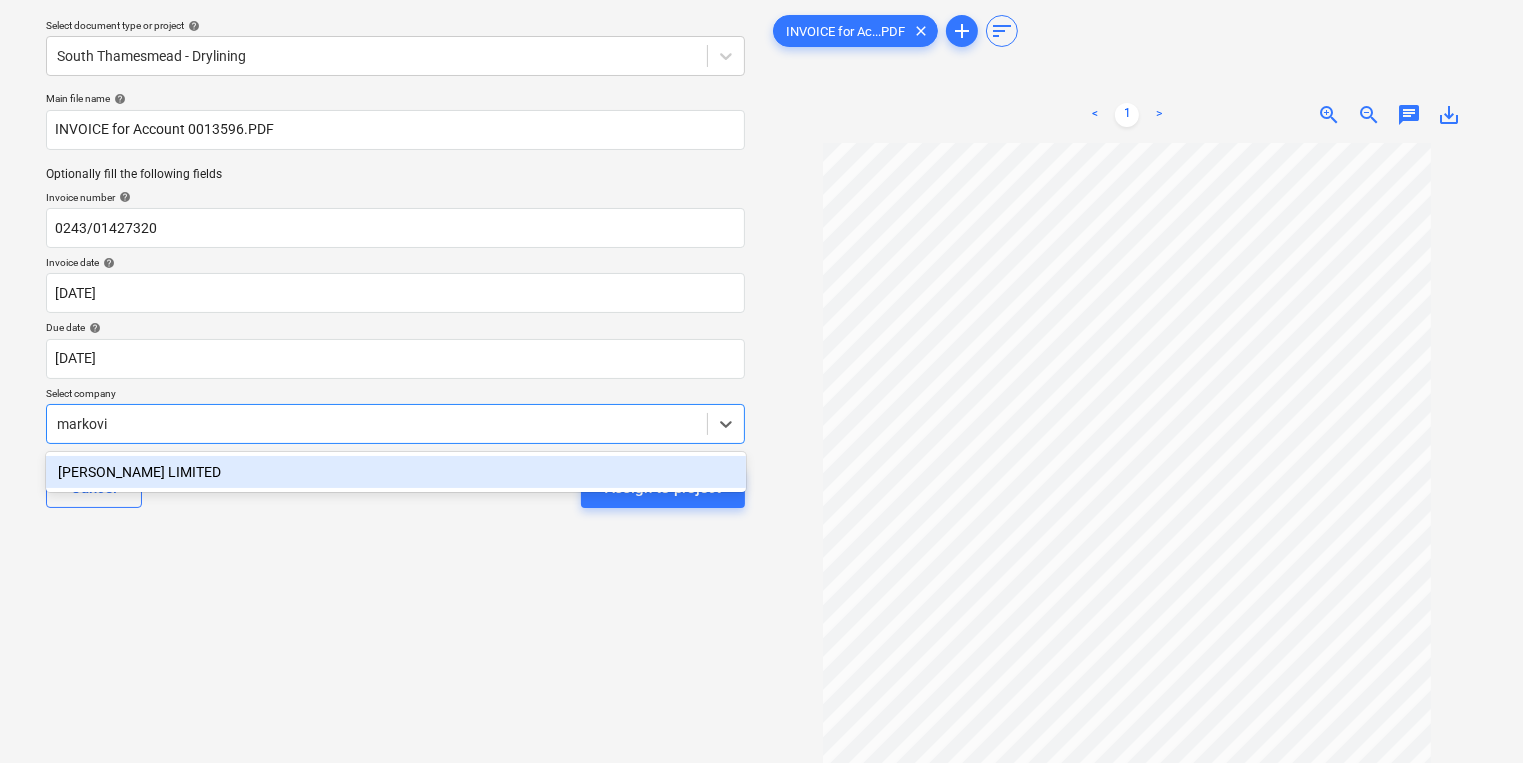 click on "[PERSON_NAME] LIMITED" at bounding box center (396, 472) 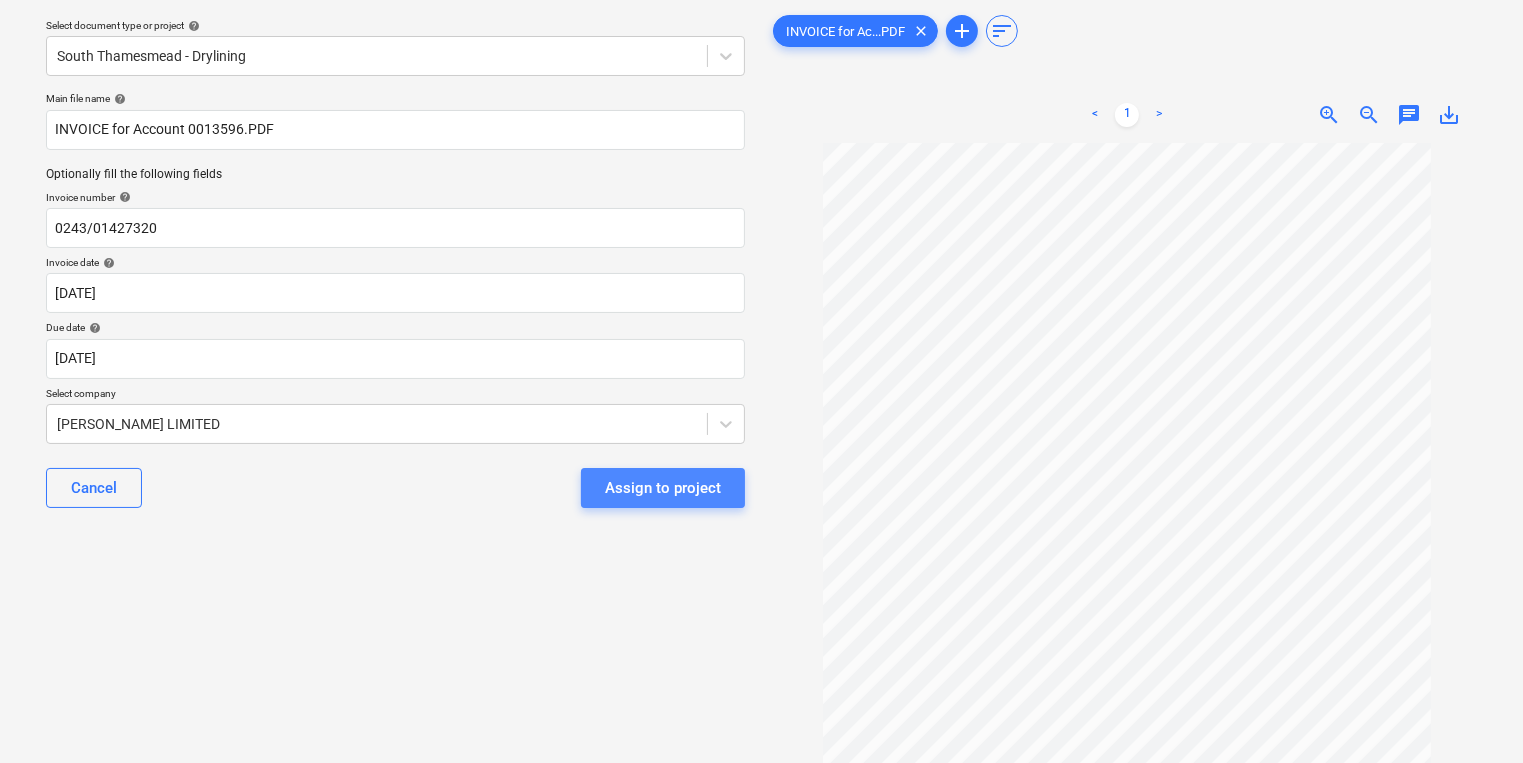 click on "Assign to project" at bounding box center (663, 488) 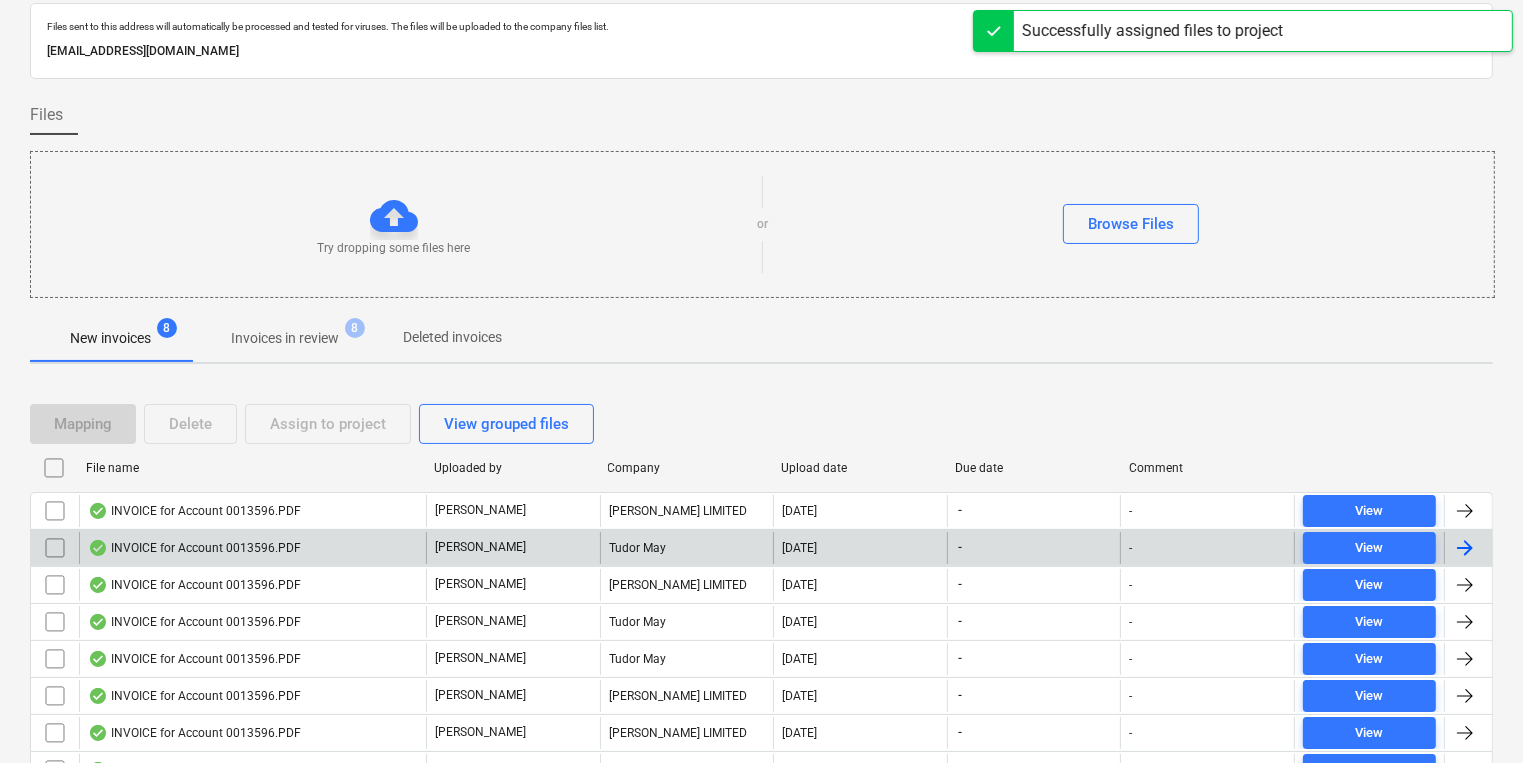 click on "[PERSON_NAME]" at bounding box center [480, 547] 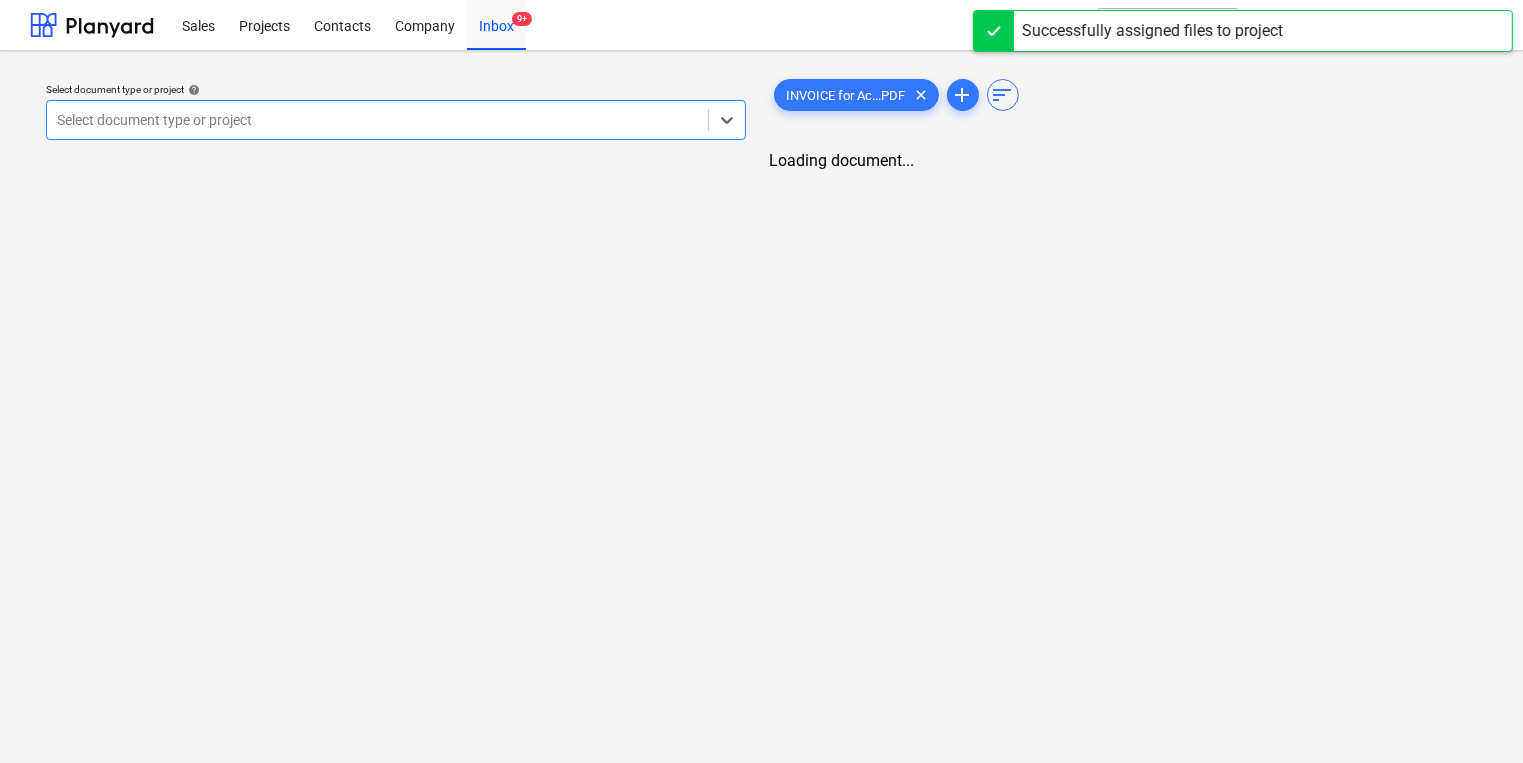 scroll, scrollTop: 0, scrollLeft: 0, axis: both 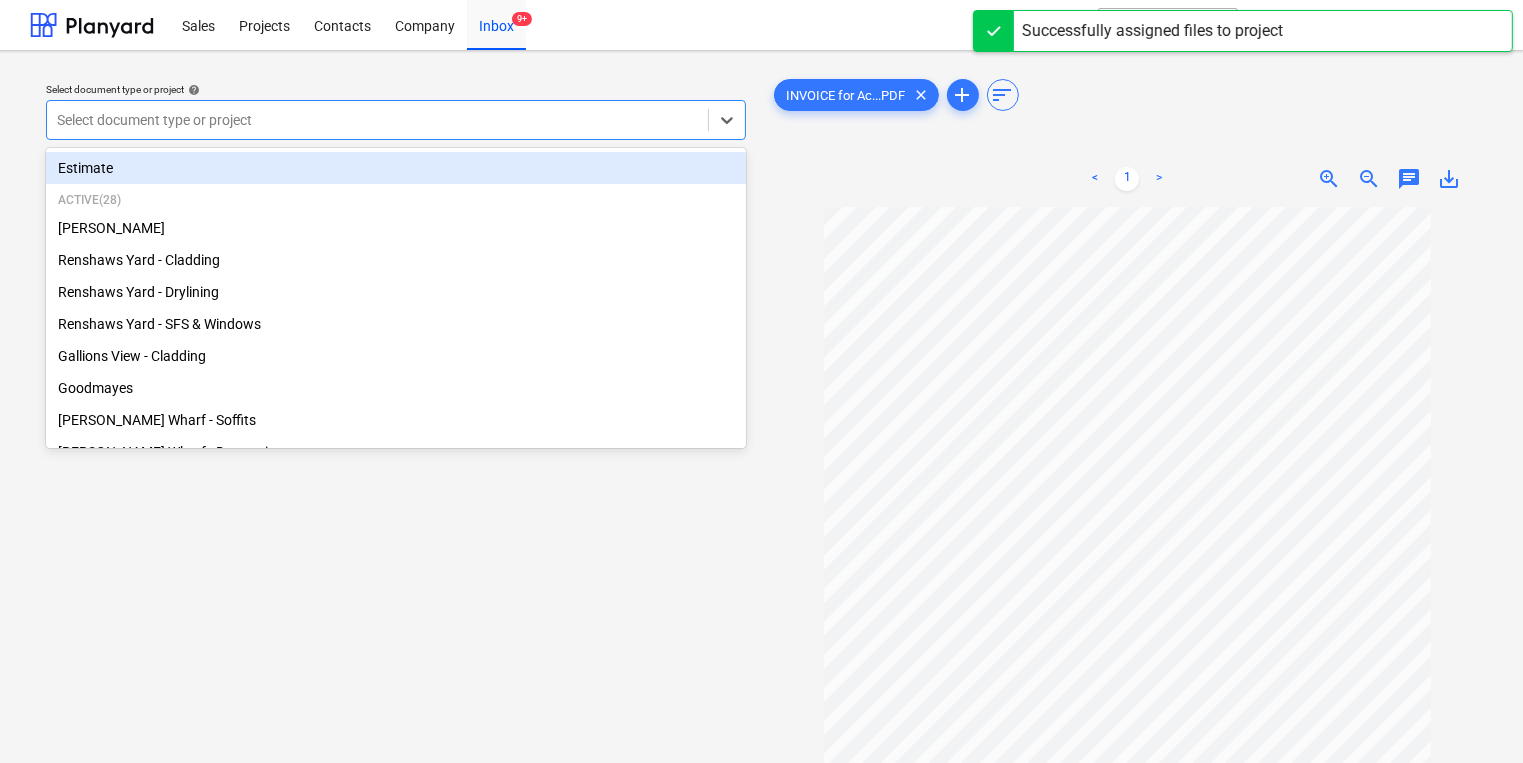 click at bounding box center [377, 120] 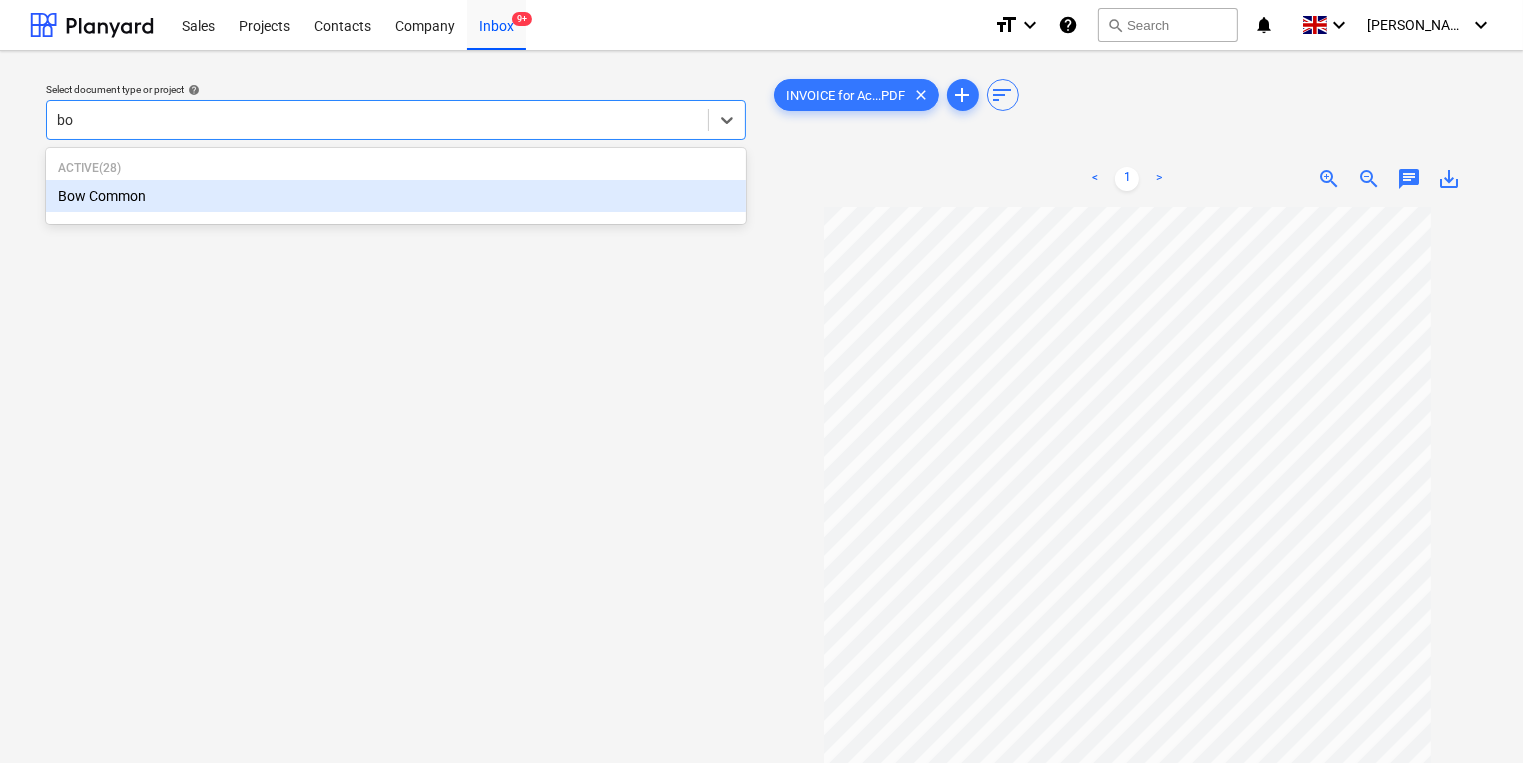type on "bow" 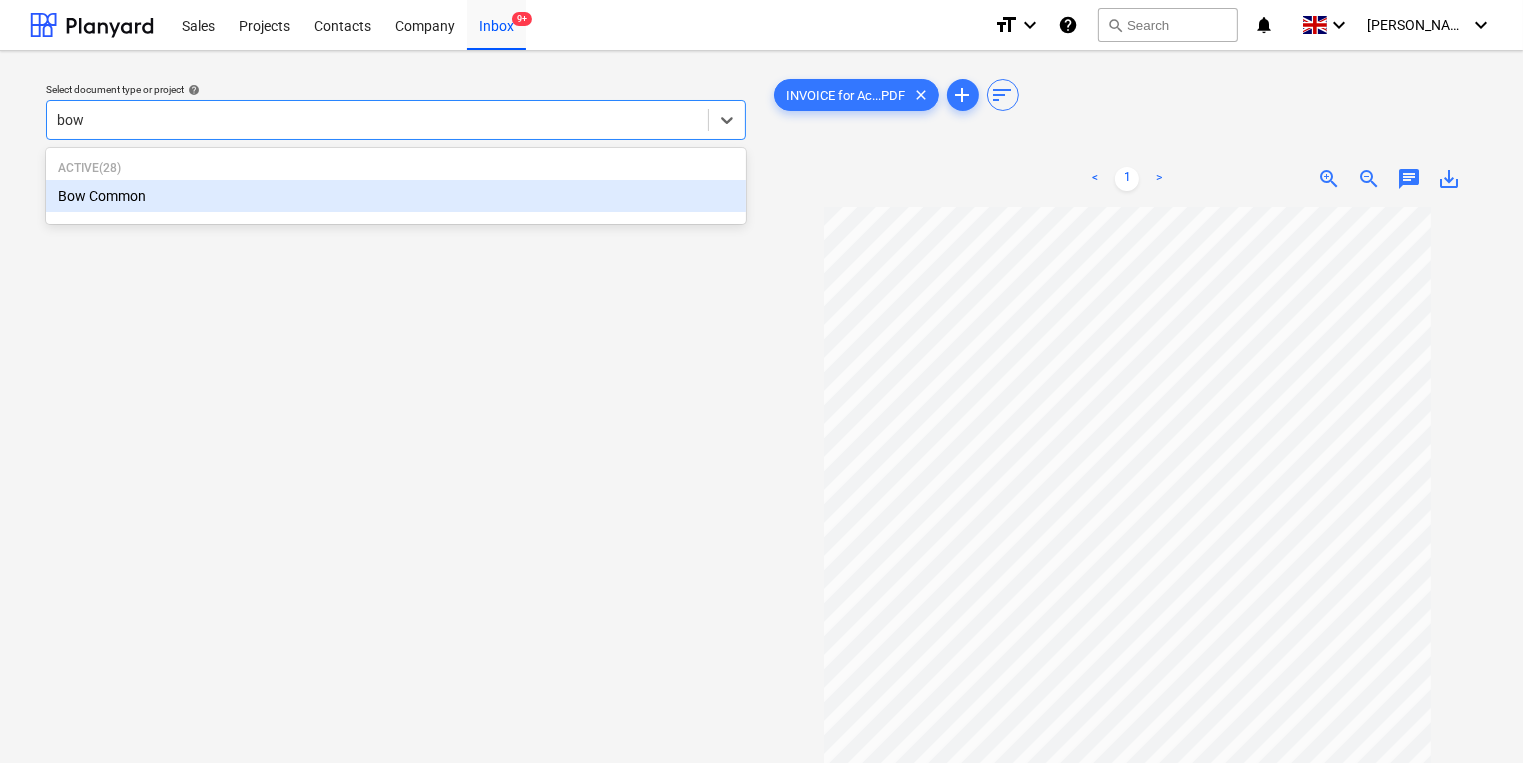 type 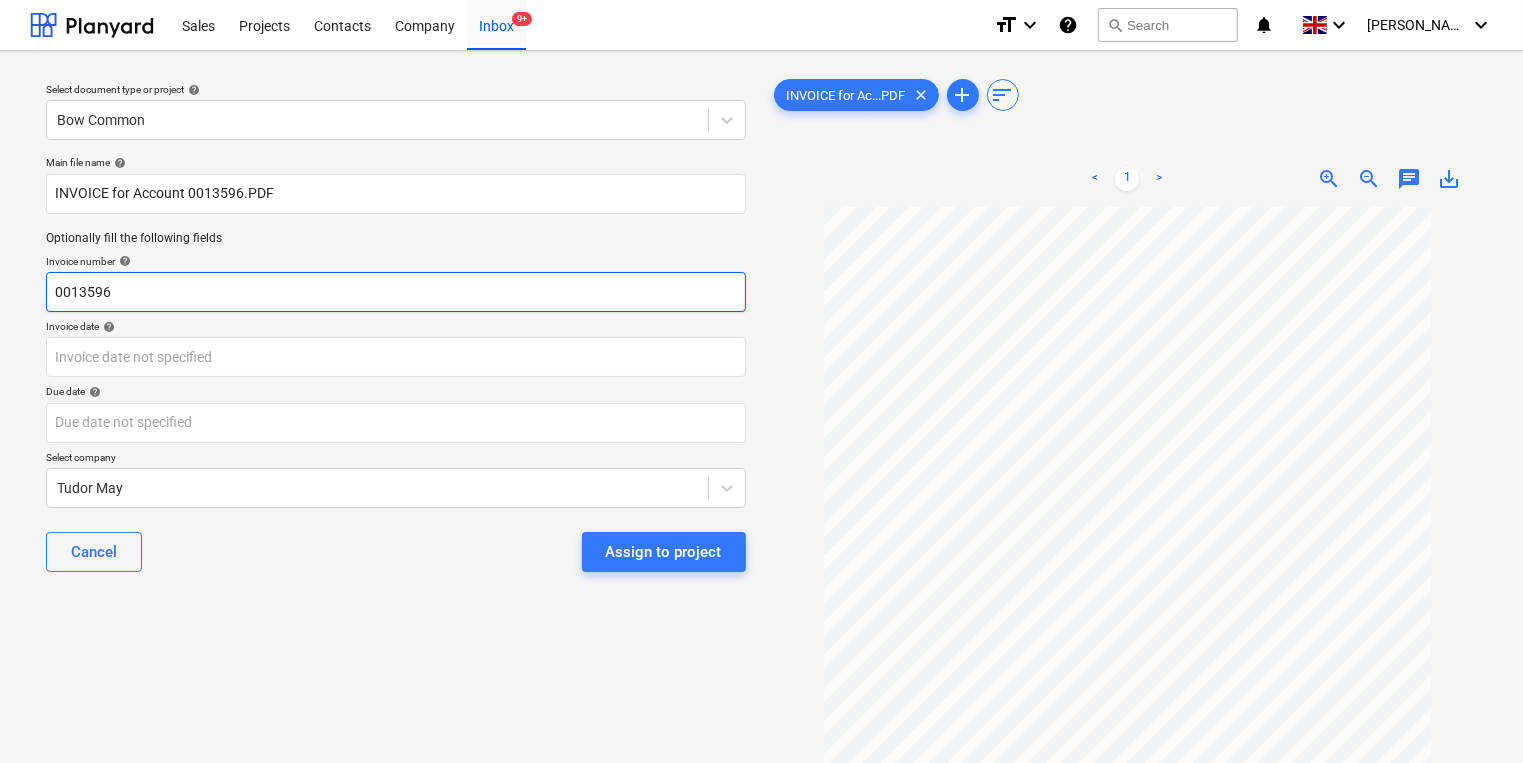 drag, startPoint x: 136, startPoint y: 288, endPoint x: 27, endPoint y: 282, distance: 109.165016 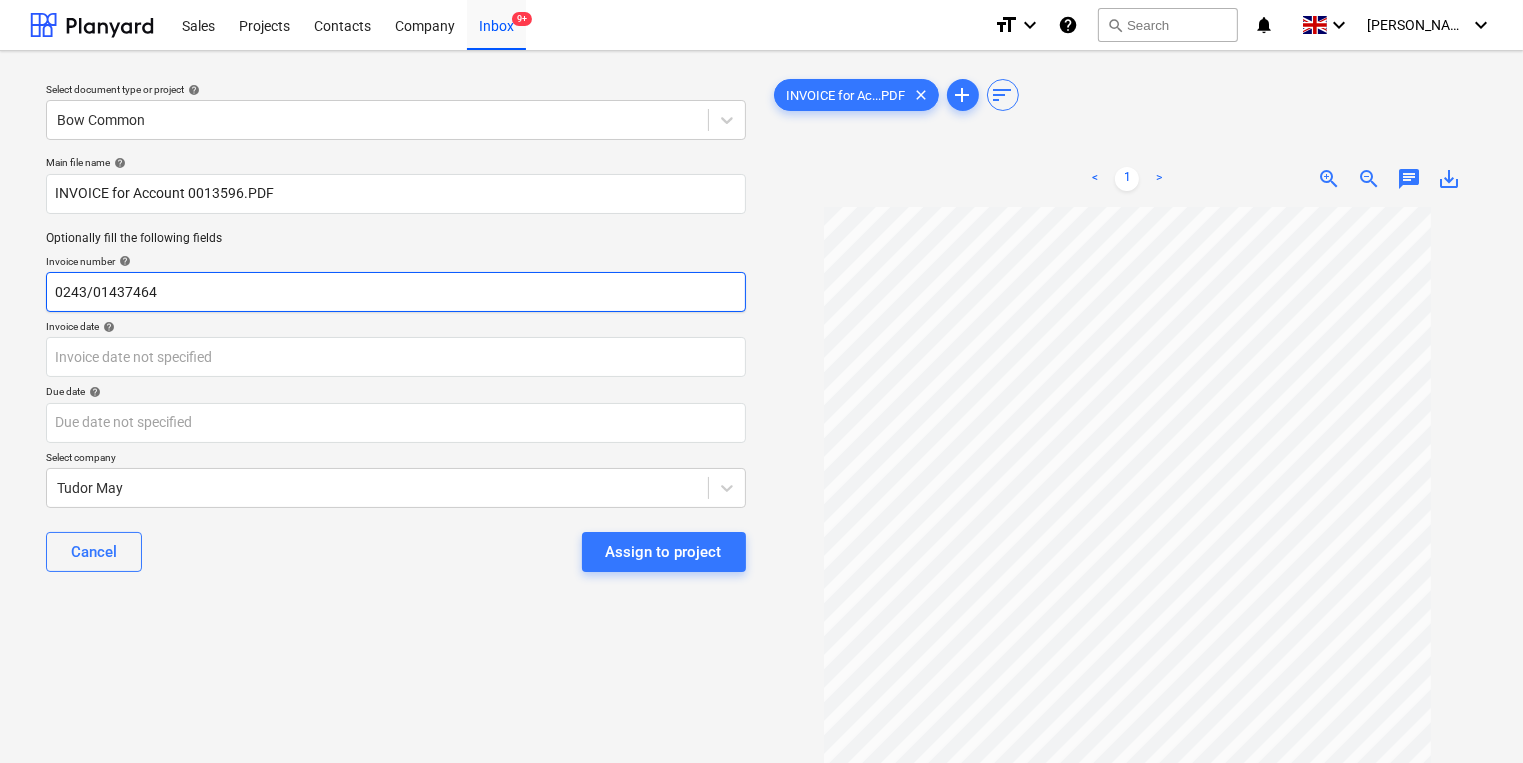 type on "0243/01437464" 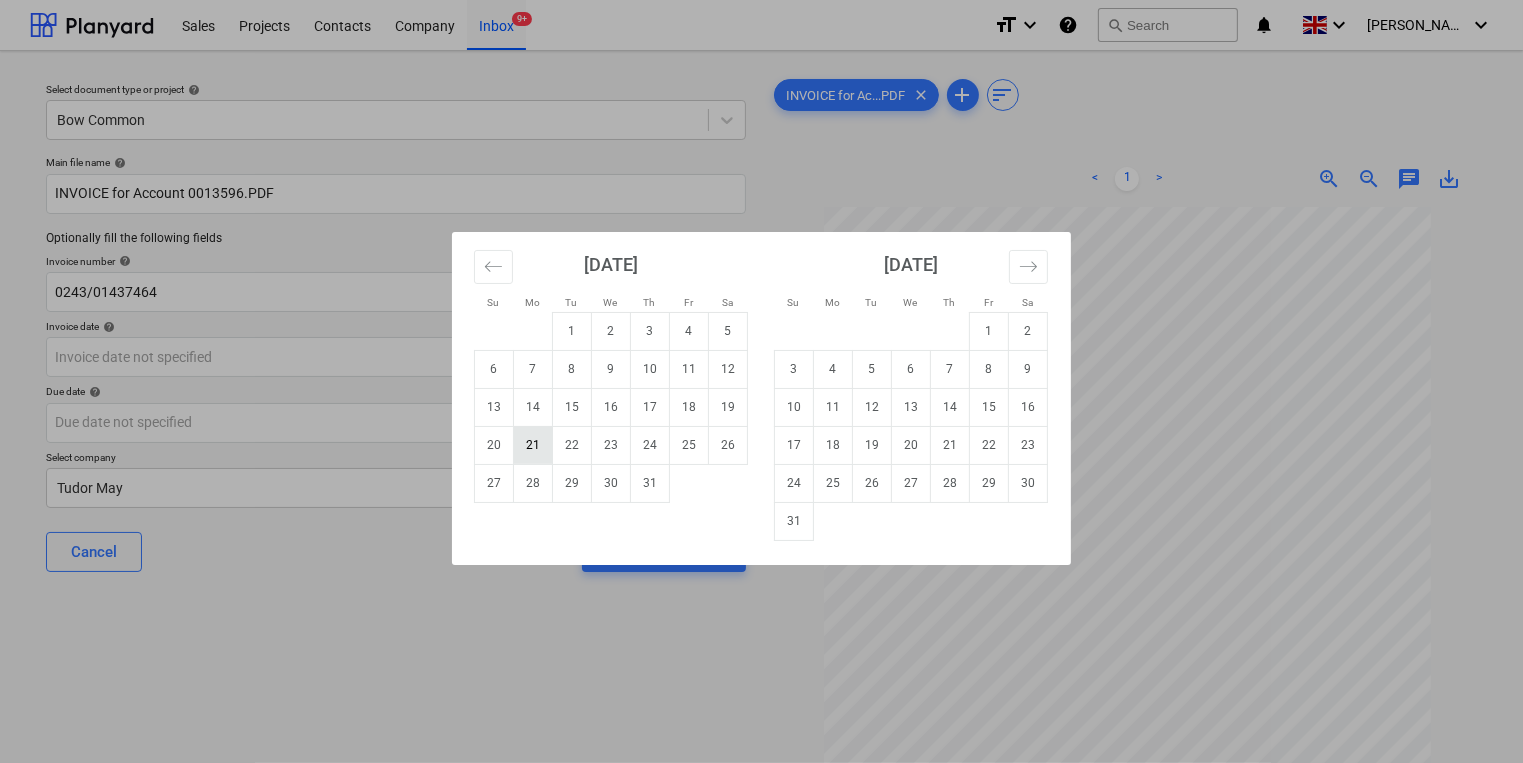 click on "21" at bounding box center [533, 445] 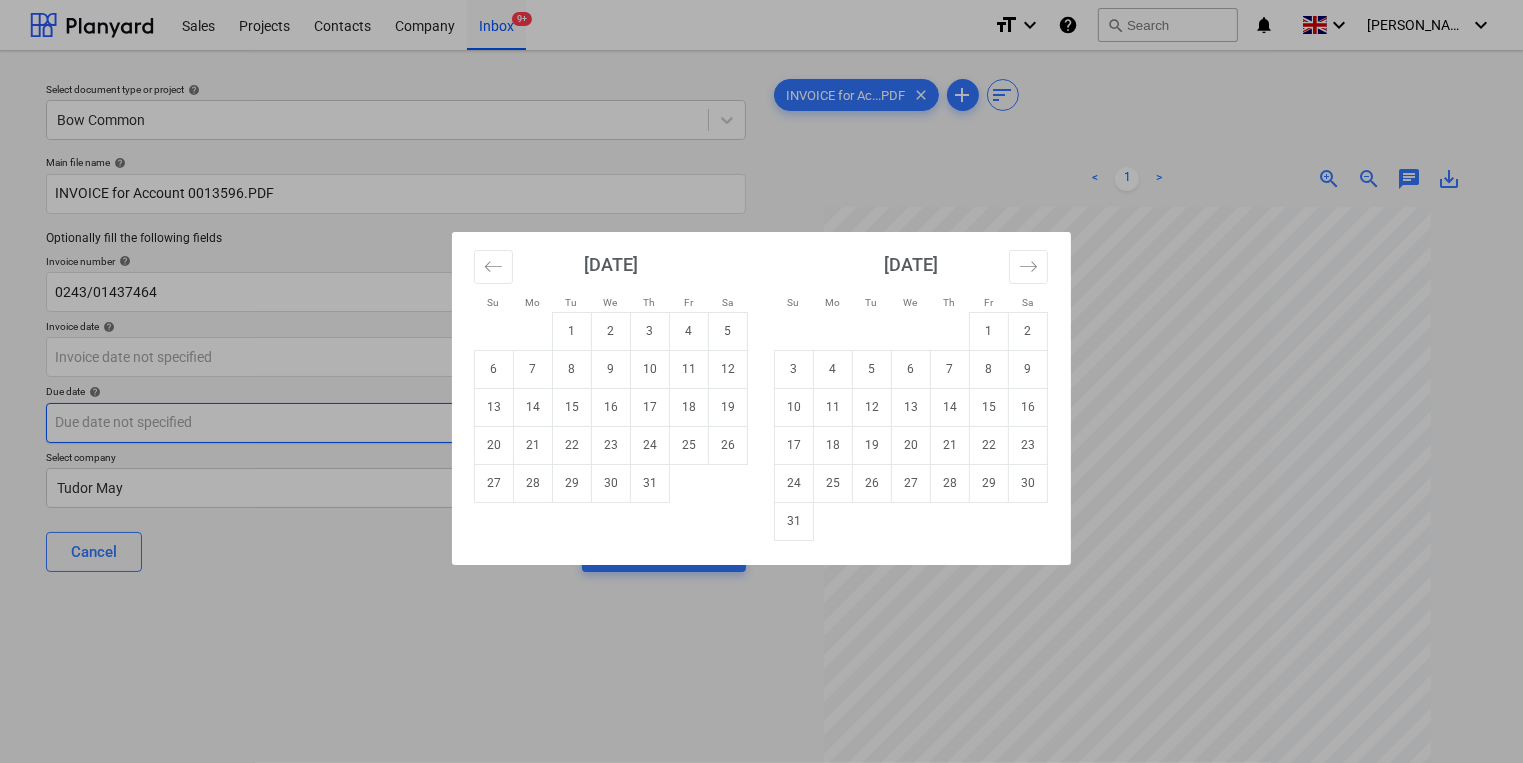 type on "[DATE]" 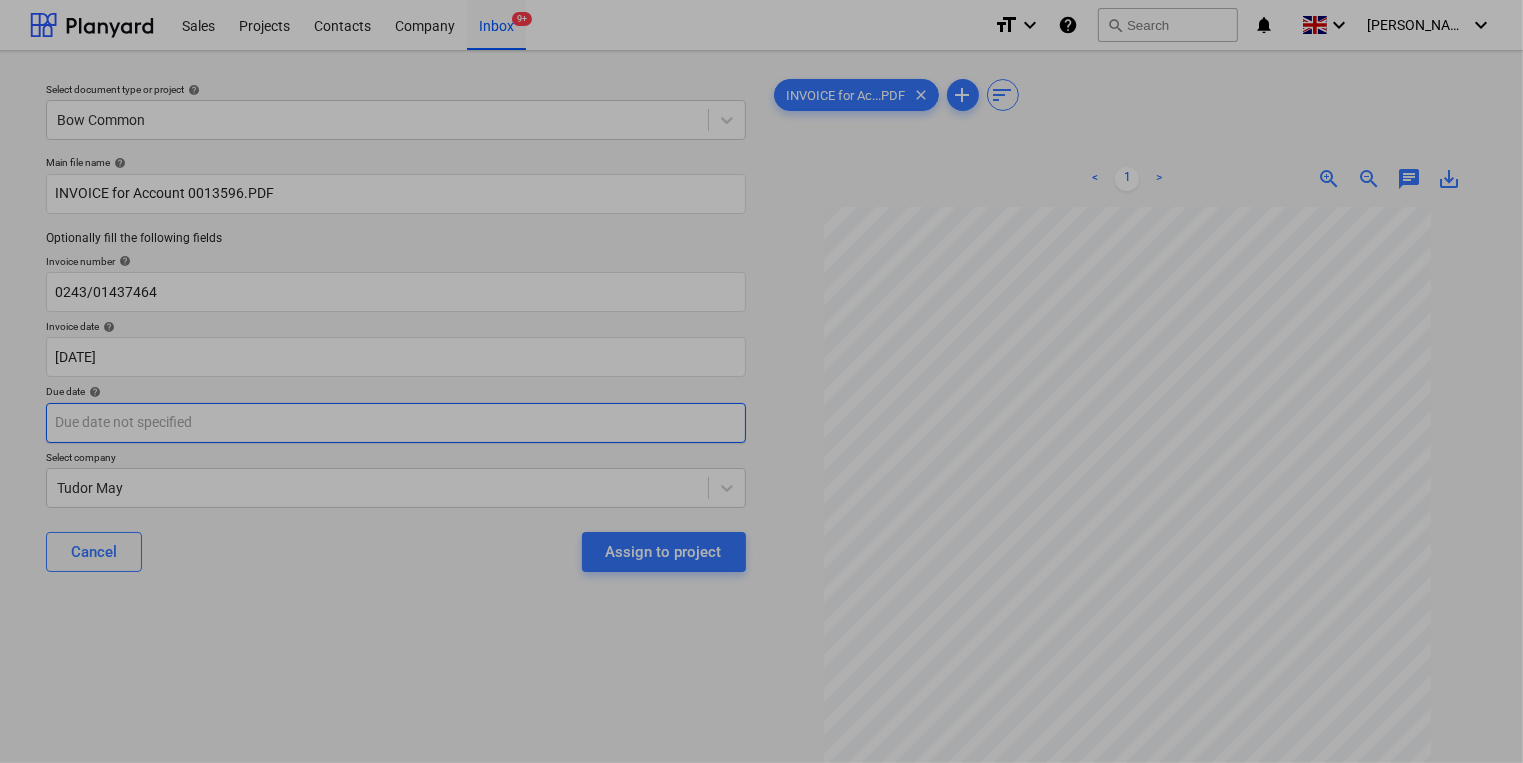 click on "Sales Projects Contacts Company Inbox 9+ format_size keyboard_arrow_down help search Search notifications 0 keyboard_arrow_down [PERSON_NAME] keyboard_arrow_down Select document type or project help Bow Common Main file name help INVOICE for Account 0013596.PDF Optionally fill the following fields Invoice number help 0243/01437464 Invoice date help [DATE] 21.07.2025 Press the down arrow key to interact with the calendar and
select a date. Press the question mark key to get the keyboard shortcuts for changing dates. Due date help Press the down arrow key to interact with the calendar and
select a date. Press the question mark key to get the keyboard shortcuts for changing dates. Select company Tudor May   Cancel Assign to project INVOICE for Ac...PDF clear add sort < 1 > zoom_in zoom_out chat 0 save_alt
Su Mo Tu We Th Fr Sa Su Mo Tu We Th Fr Sa [DATE] 1 2 3 4 5 6 7 8 9 10 11 12 13 14 15 16 17 18 19 20 21 22 23 24 25 26 27 28 29 [DATE] 1 2 3 4 5 6 7 8 9 10 11 12 13 14 15 16 17 1" at bounding box center (761, 381) 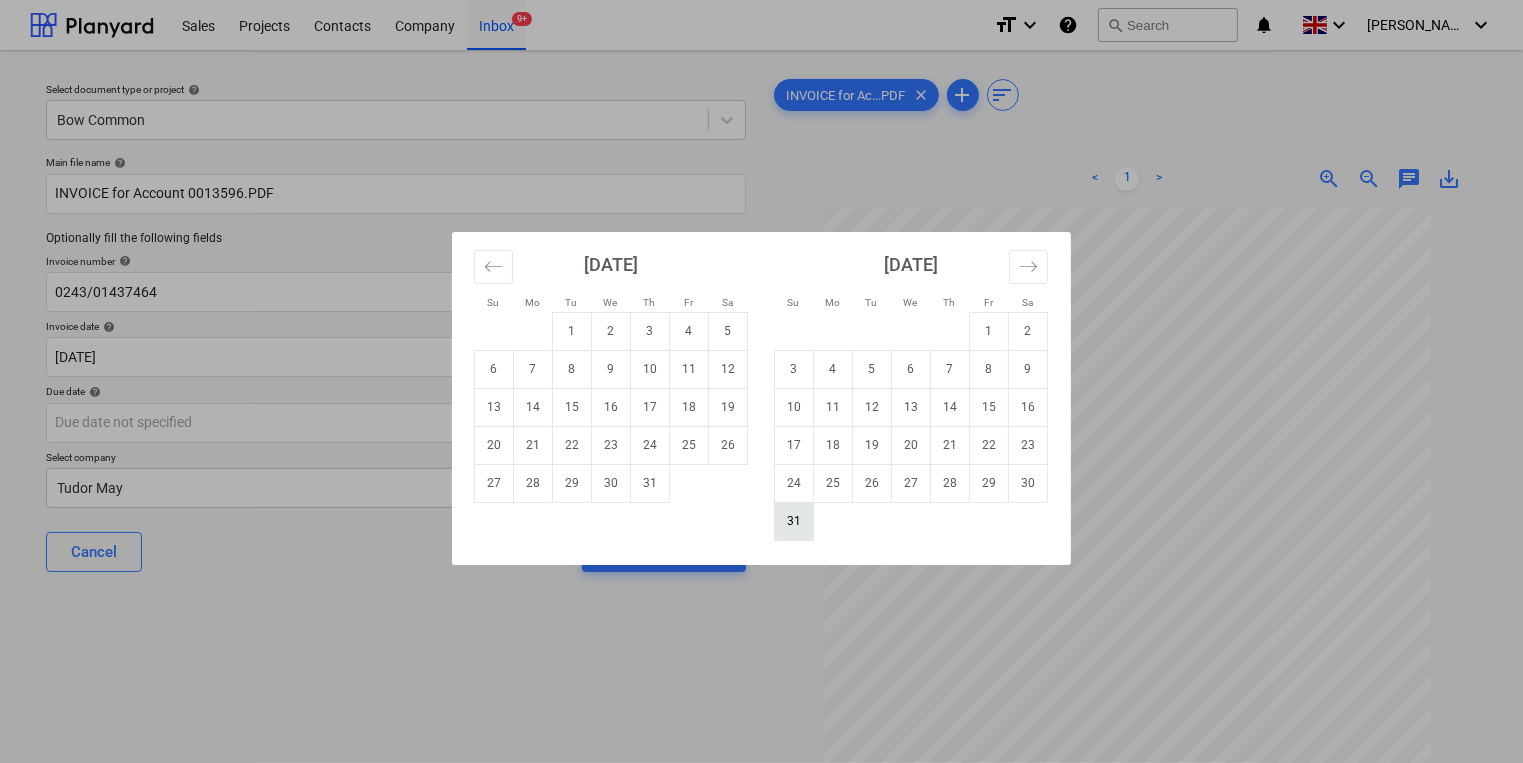 click on "31" at bounding box center (794, 521) 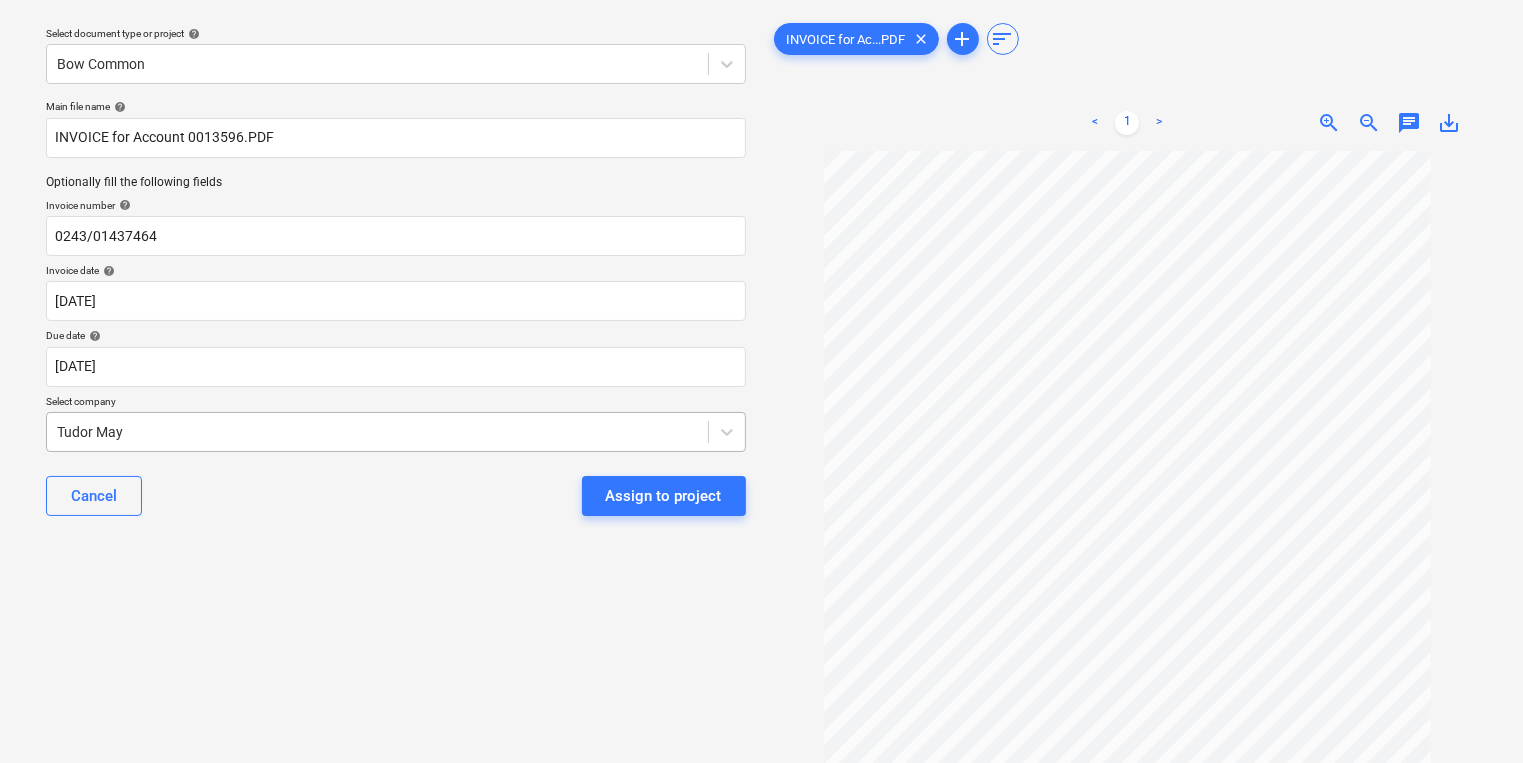 click on "Sales Projects Contacts Company Inbox 9+ format_size keyboard_arrow_down help search Search notifications 0 keyboard_arrow_down [PERSON_NAME] keyboard_arrow_down Select document type or project help Bow Common Main file name help INVOICE for Account 0013596.PDF Optionally fill the following fields Invoice number help 0243/01437464 Invoice date help [DATE] 21.07.2025 Press the down arrow key to interact with the calendar and
select a date. Press the question mark key to get the keyboard shortcuts for changing dates. Due date help [DATE] [DATE] Press the down arrow key to interact with the calendar and
select a date. Press the question mark key to get the keyboard shortcuts for changing dates. Select company Tudor May   Cancel Assign to project INVOICE for Ac...PDF clear add sort < 1 > zoom_in zoom_out chat 0 save_alt" at bounding box center [761, 325] 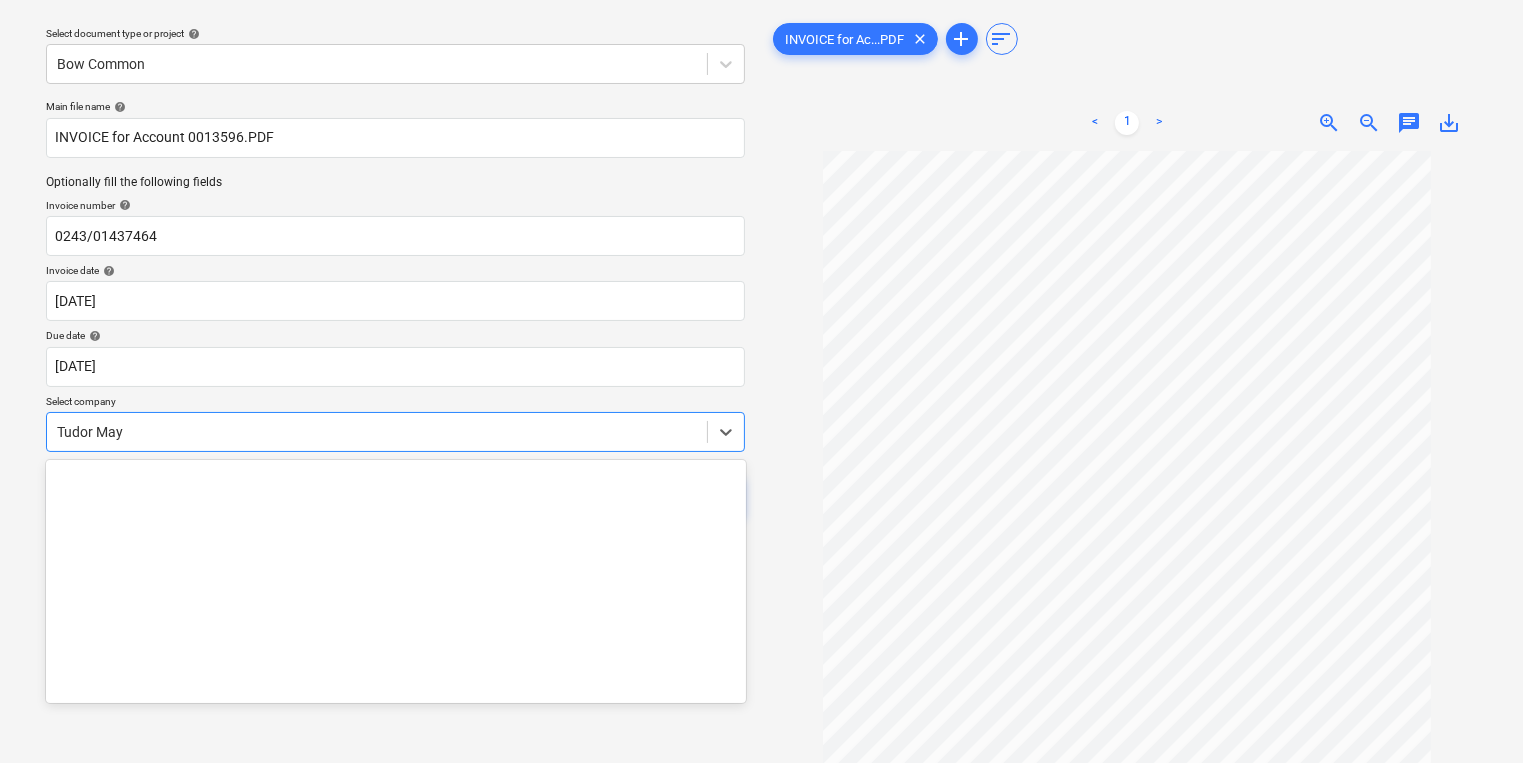 scroll, scrollTop: 64, scrollLeft: 0, axis: vertical 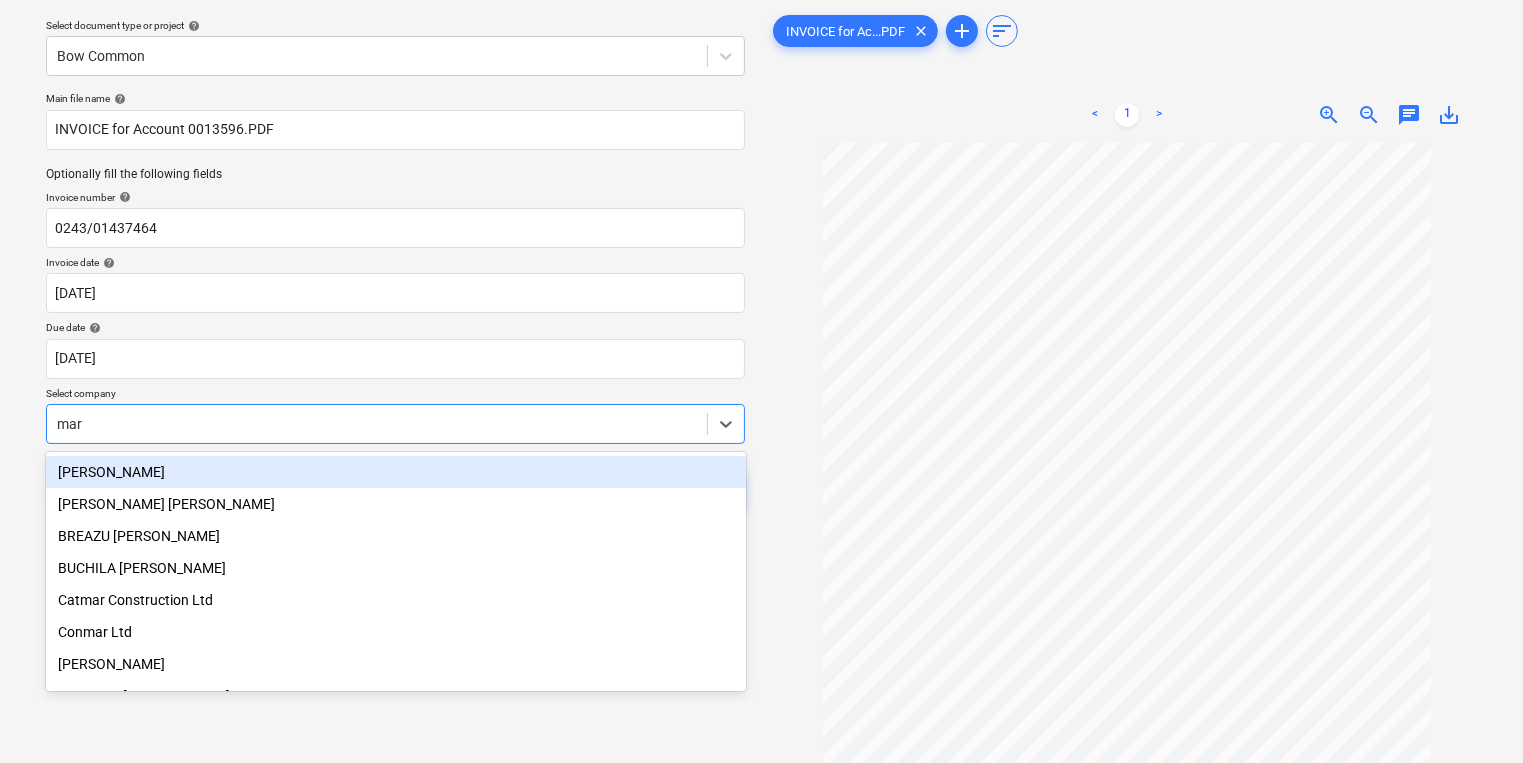 type on "mark" 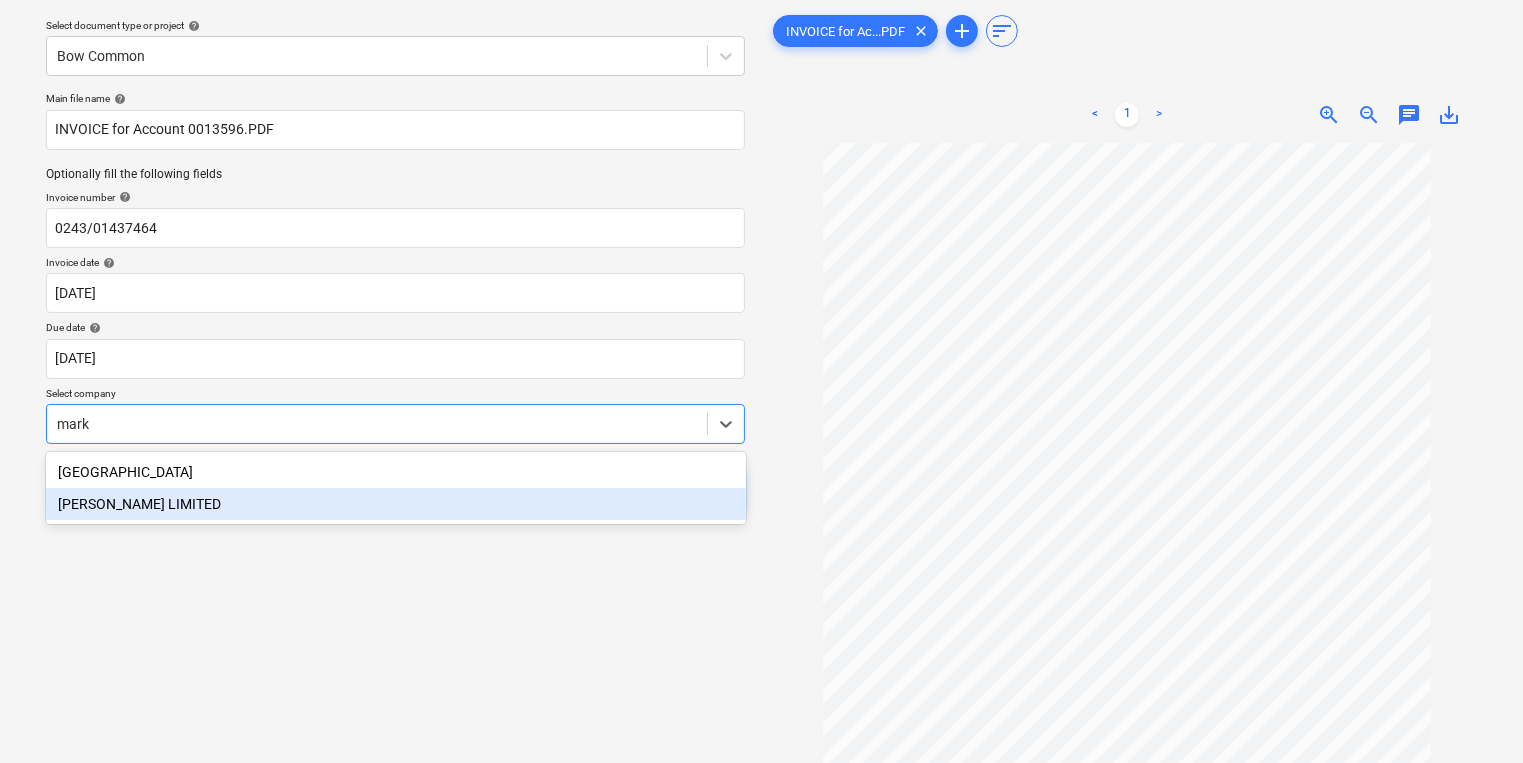 type 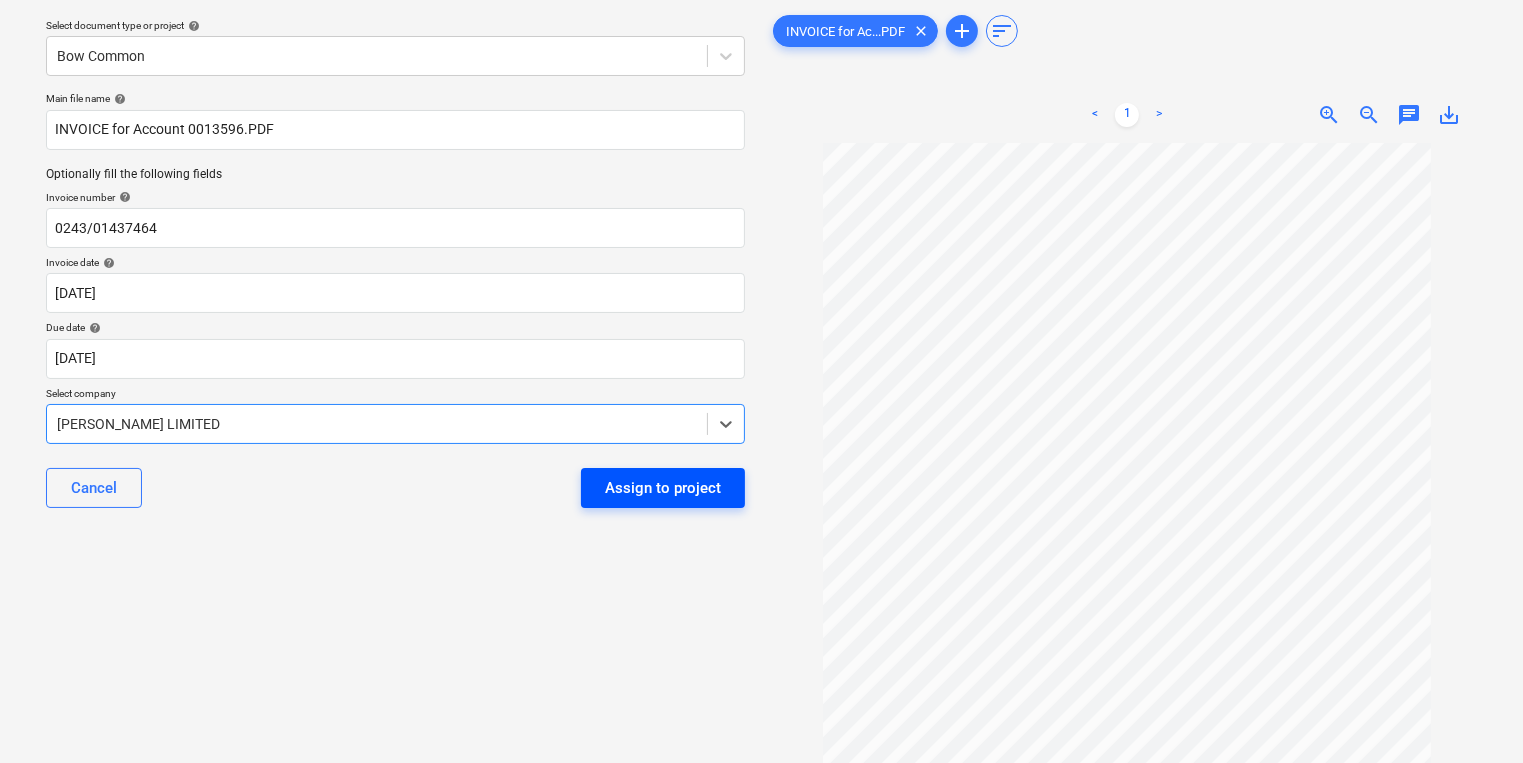click on "Assign to project" at bounding box center [663, 488] 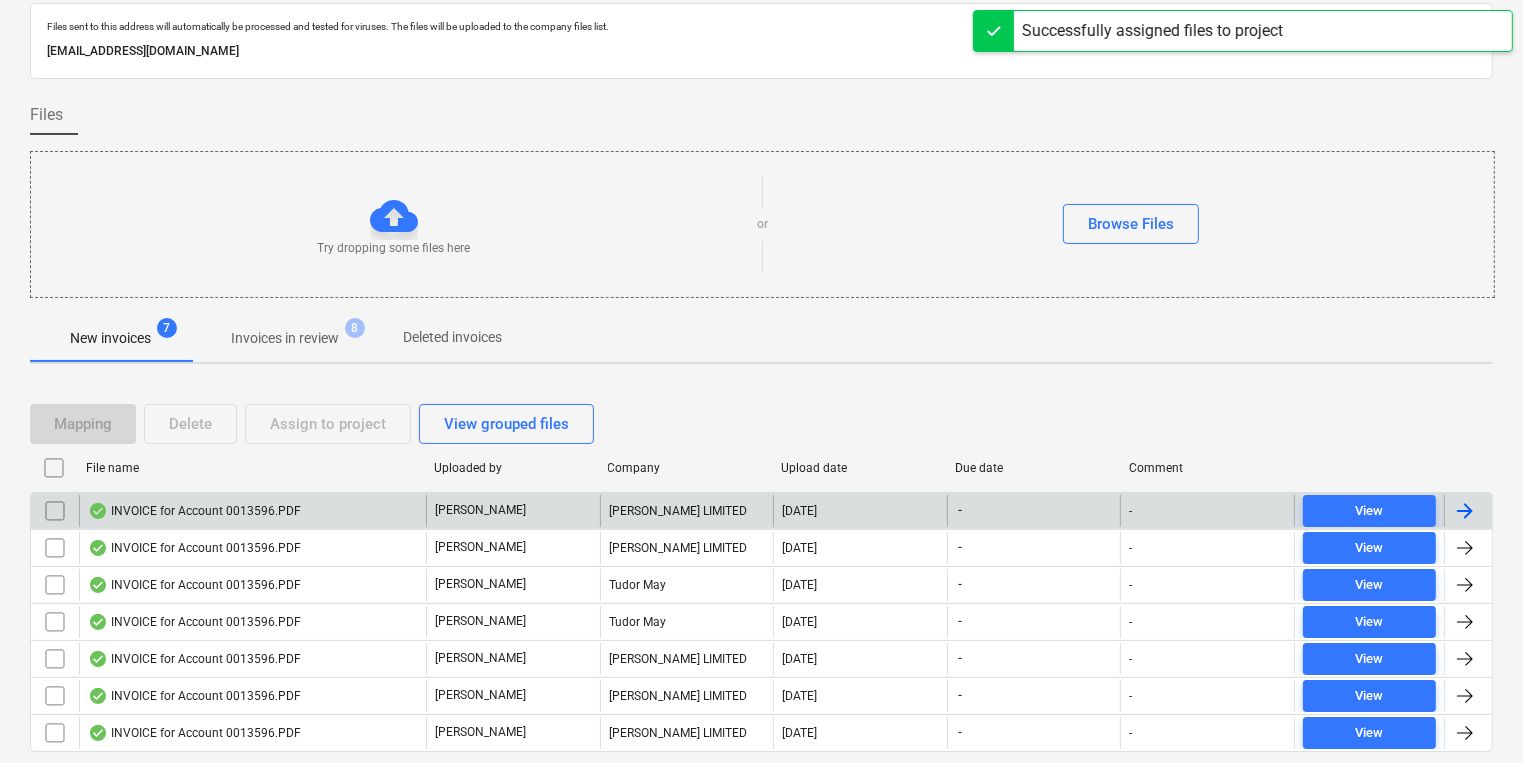 click on "INVOICE for Account 0013596.PDF" at bounding box center [252, 511] 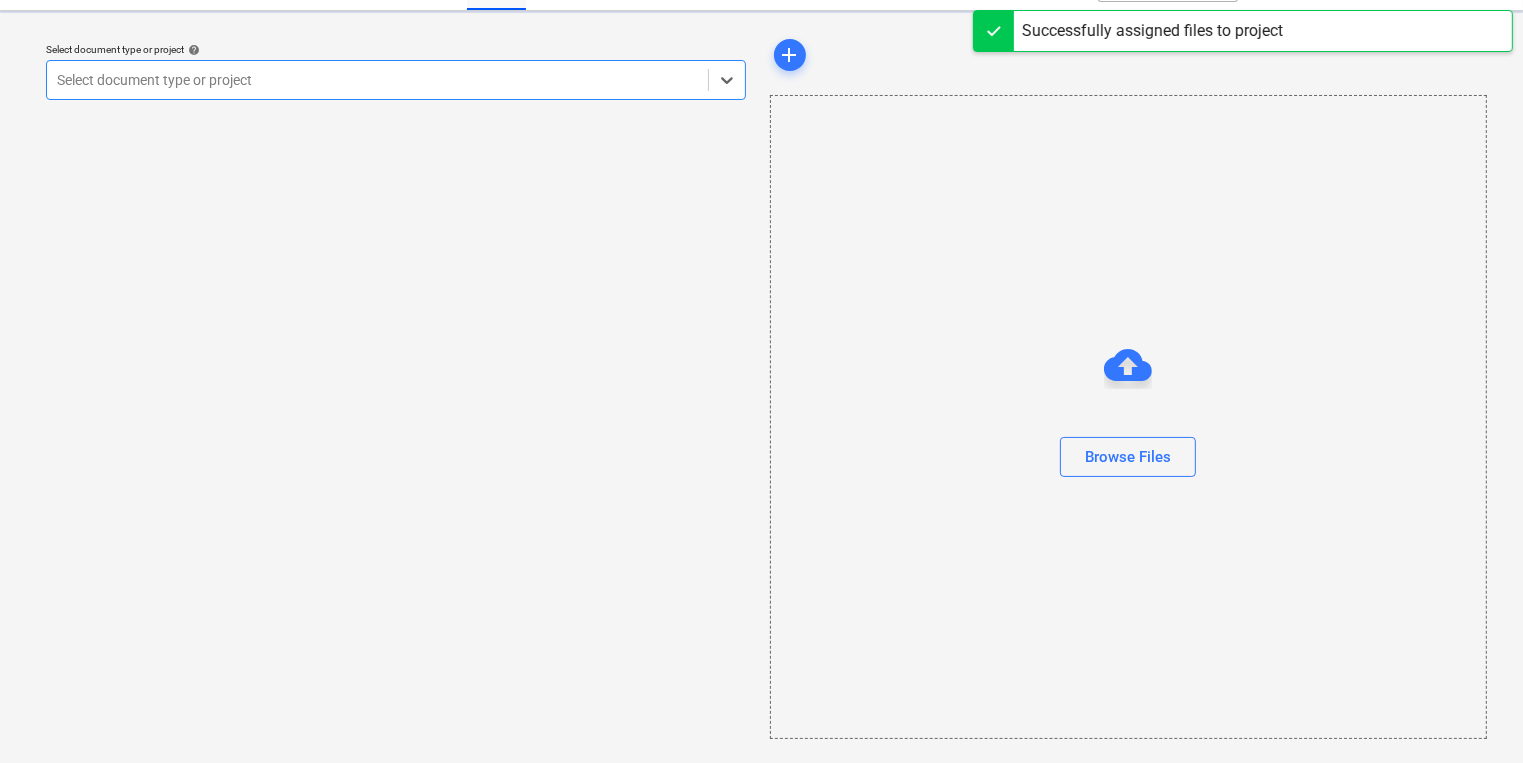 scroll, scrollTop: 0, scrollLeft: 0, axis: both 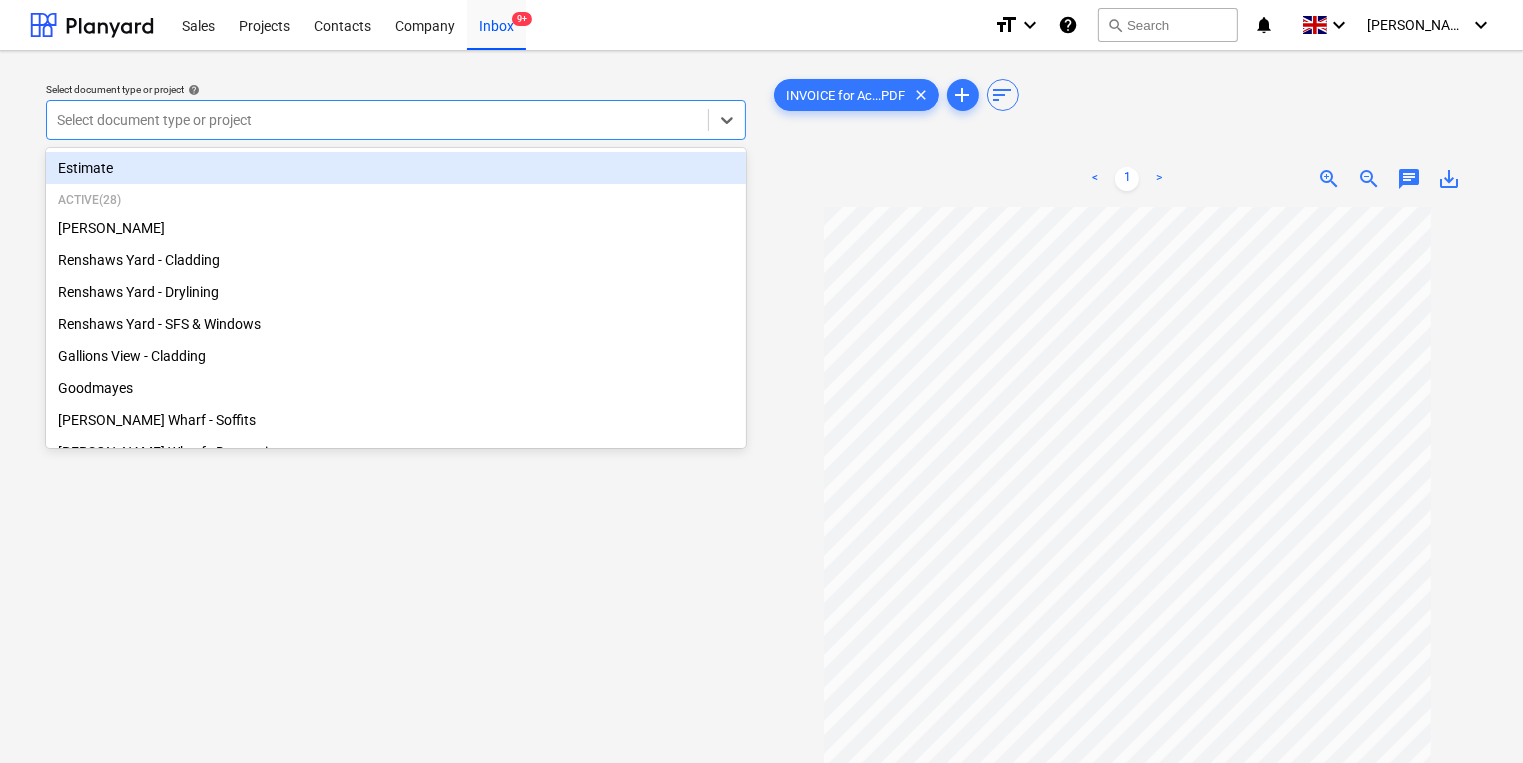 click at bounding box center (377, 120) 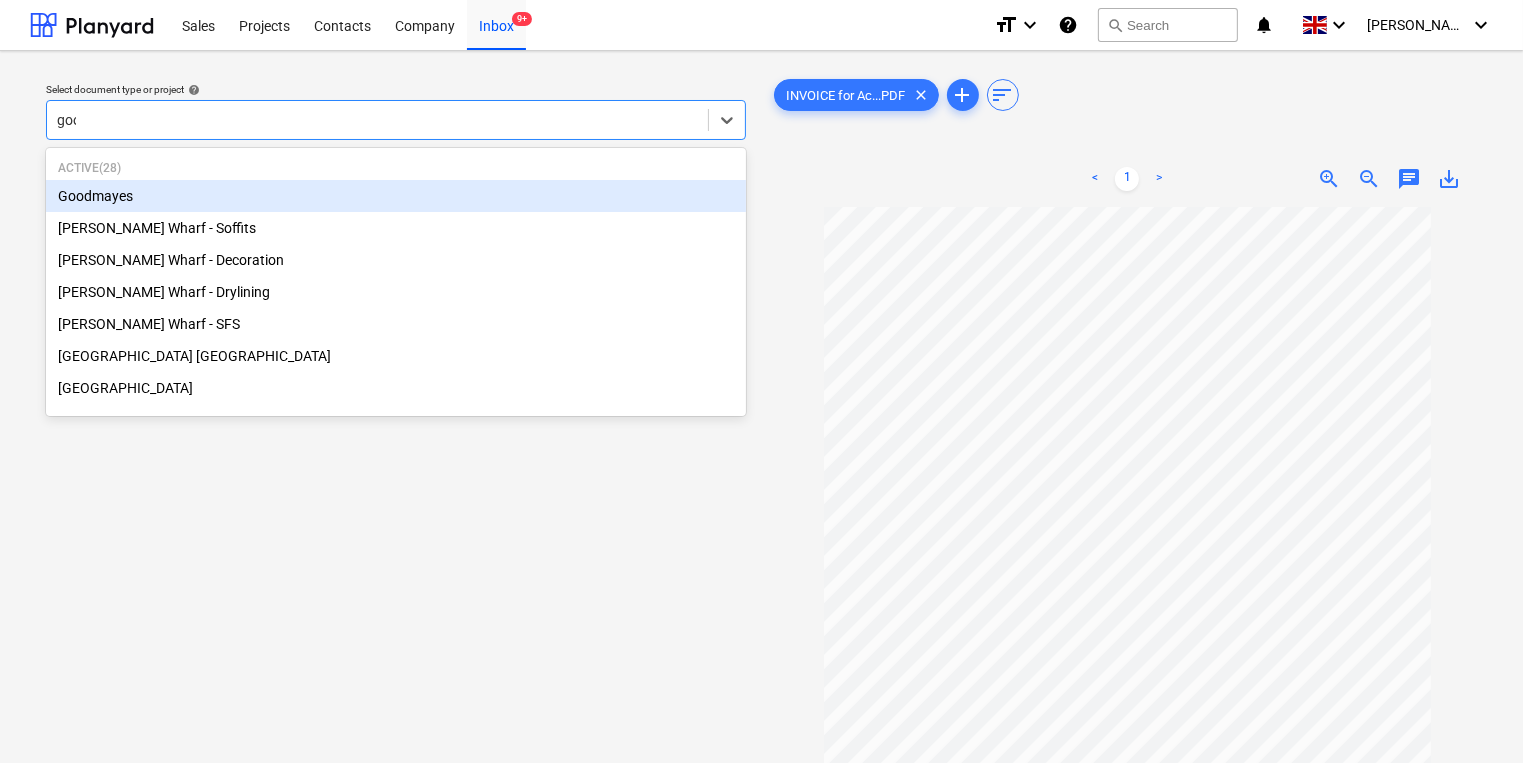 type on "good" 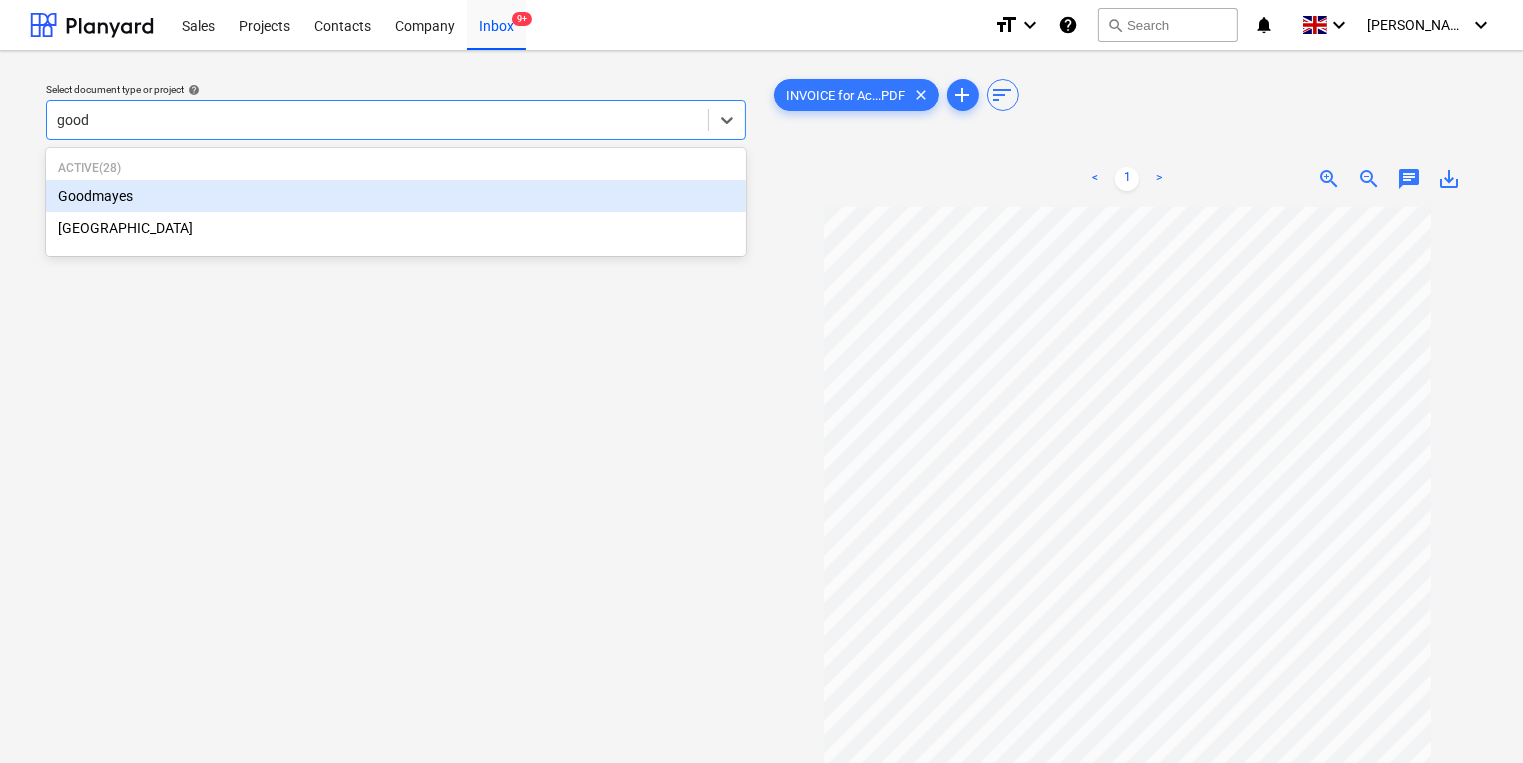 type 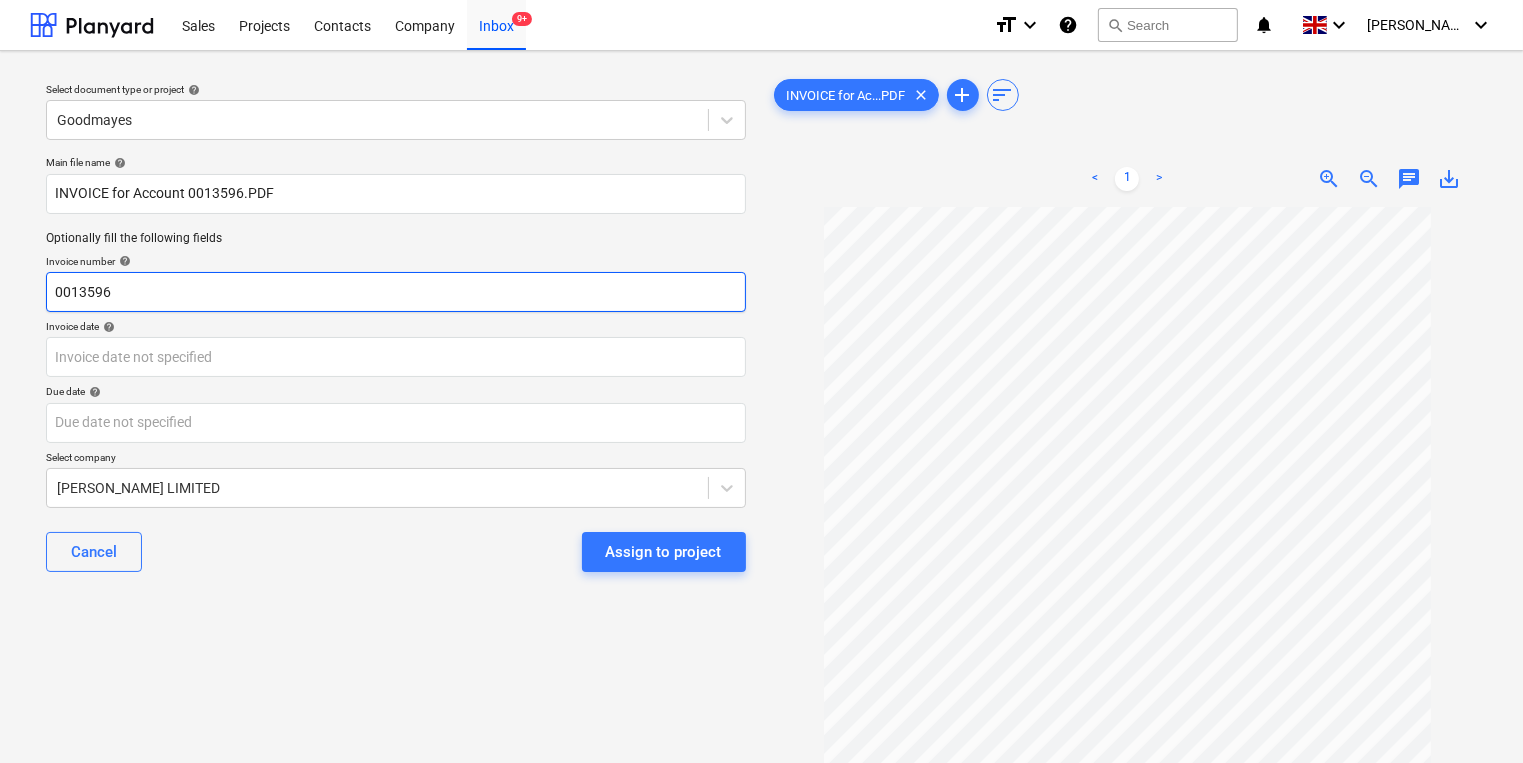 click on "0013596" at bounding box center [396, 292] 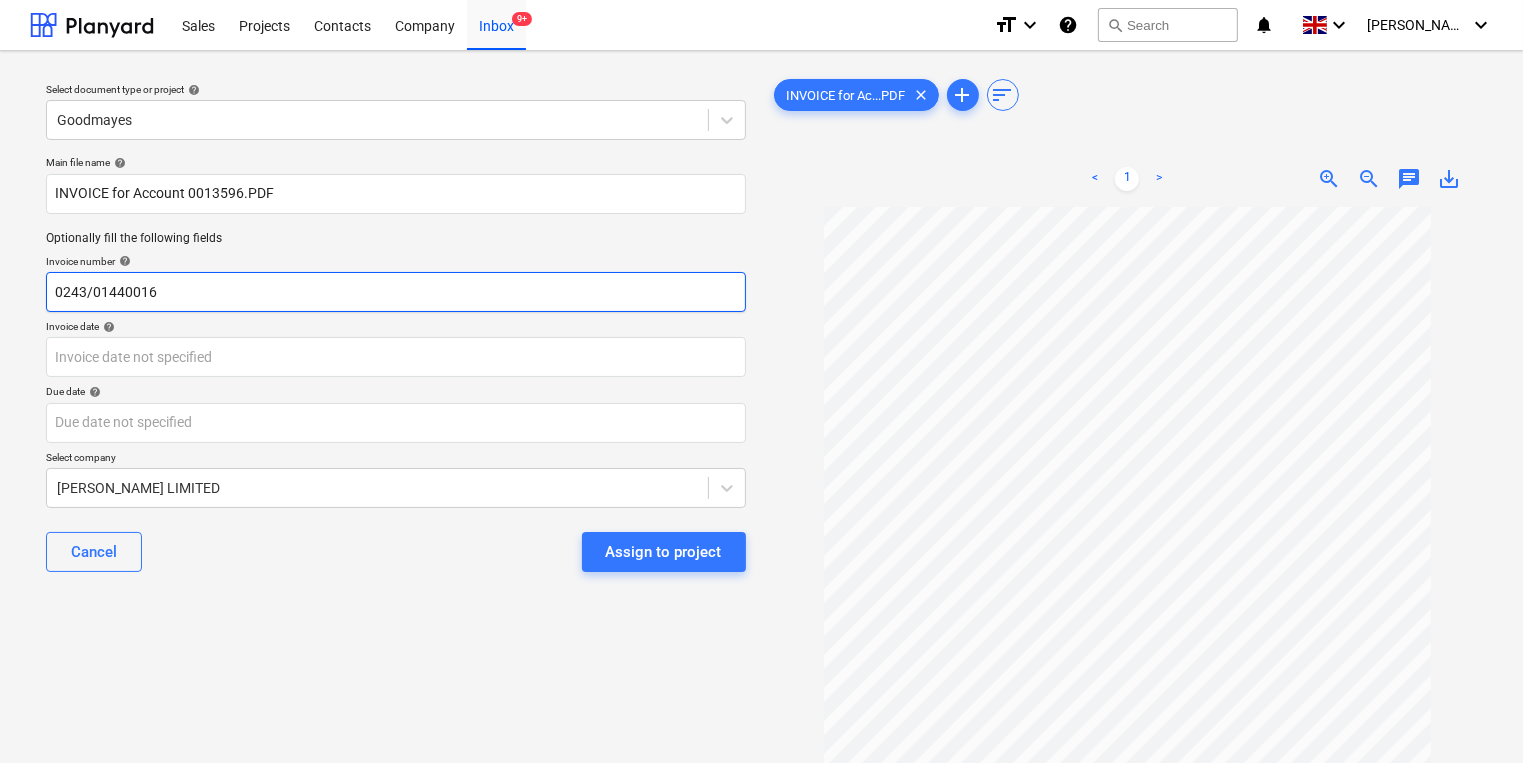 type on "0243/01440016" 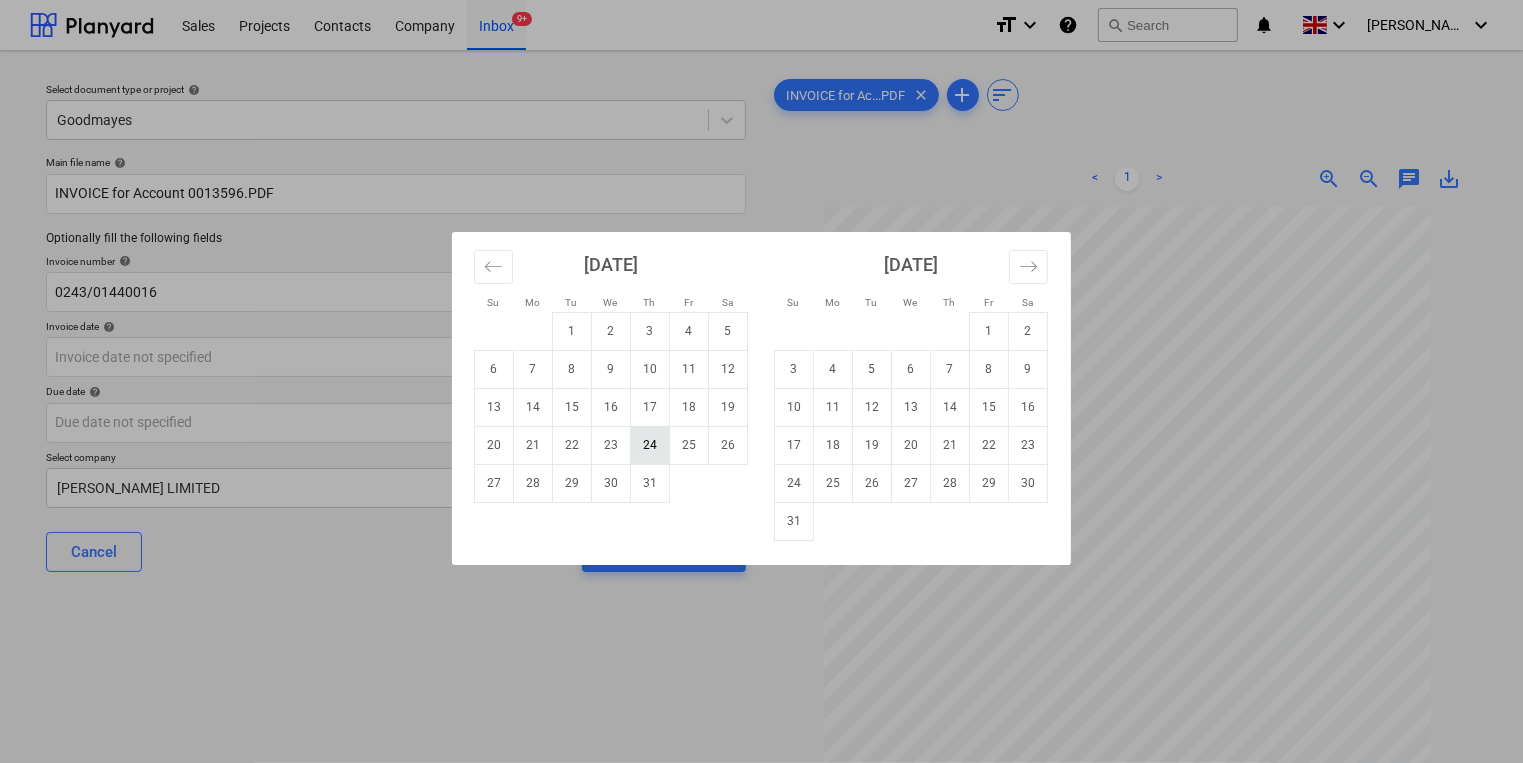 click on "24" at bounding box center (650, 445) 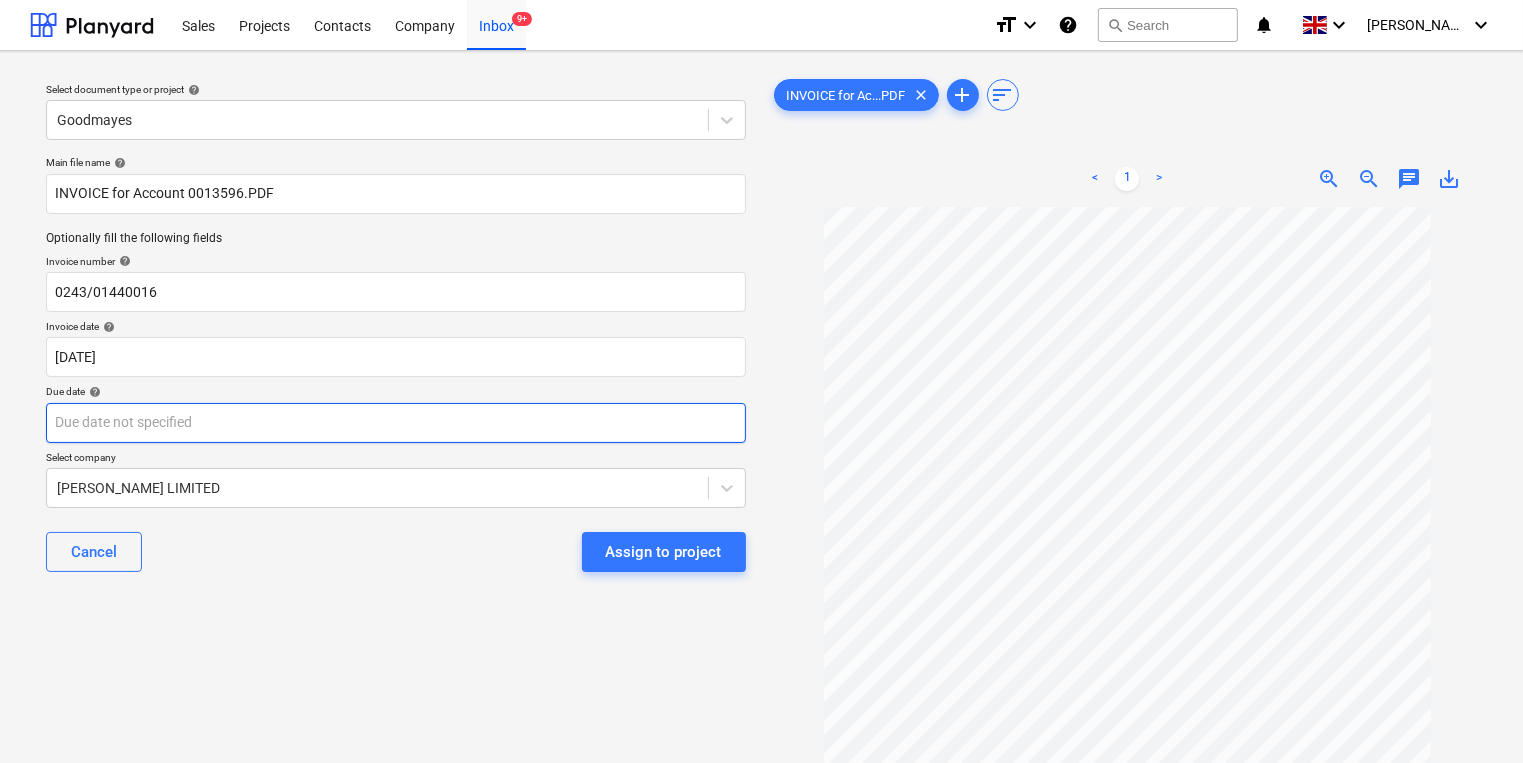 click on "Sales Projects Contacts Company Inbox 9+ format_size keyboard_arrow_down help search Search notifications 0 keyboard_arrow_down [PERSON_NAME] keyboard_arrow_down Select document type or project help Goodmayes Main file name help INVOICE for Account 0013596.PDF Optionally fill the following fields Invoice number help 0243/01440016 Invoice date help [DATE] [DATE] Press the down arrow key to interact with the calendar and
select a date. Press the question mark key to get the keyboard shortcuts for changing dates. Due date help Press the down arrow key to interact with the calendar and
select a date. Press the question mark key to get the keyboard shortcuts for changing dates. Select company [PERSON_NAME] LIMITED   Cancel Assign to project INVOICE for Ac...PDF clear add sort < 1 > zoom_in zoom_out chat 0 save_alt" at bounding box center [761, 381] 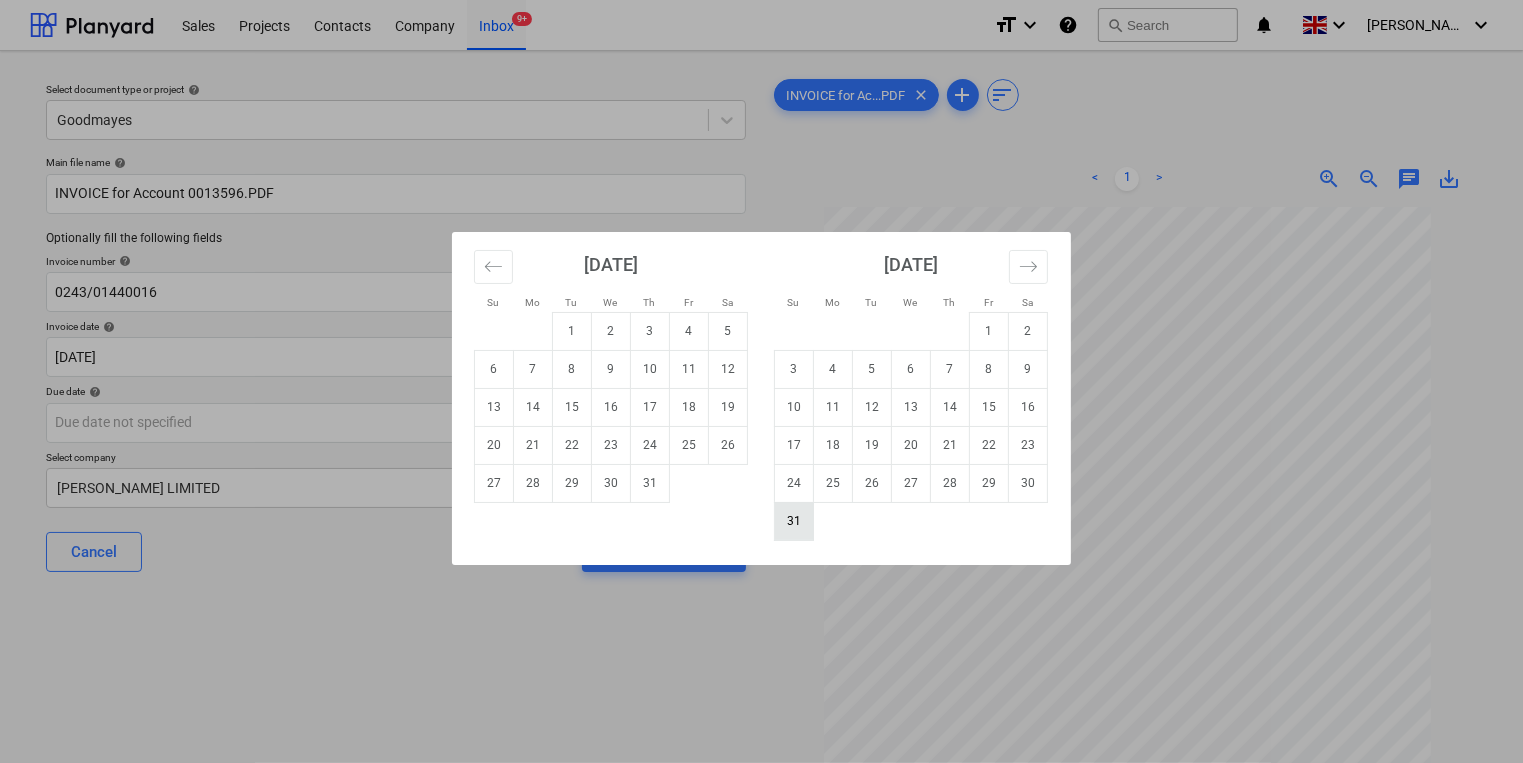 click on "31" at bounding box center (794, 521) 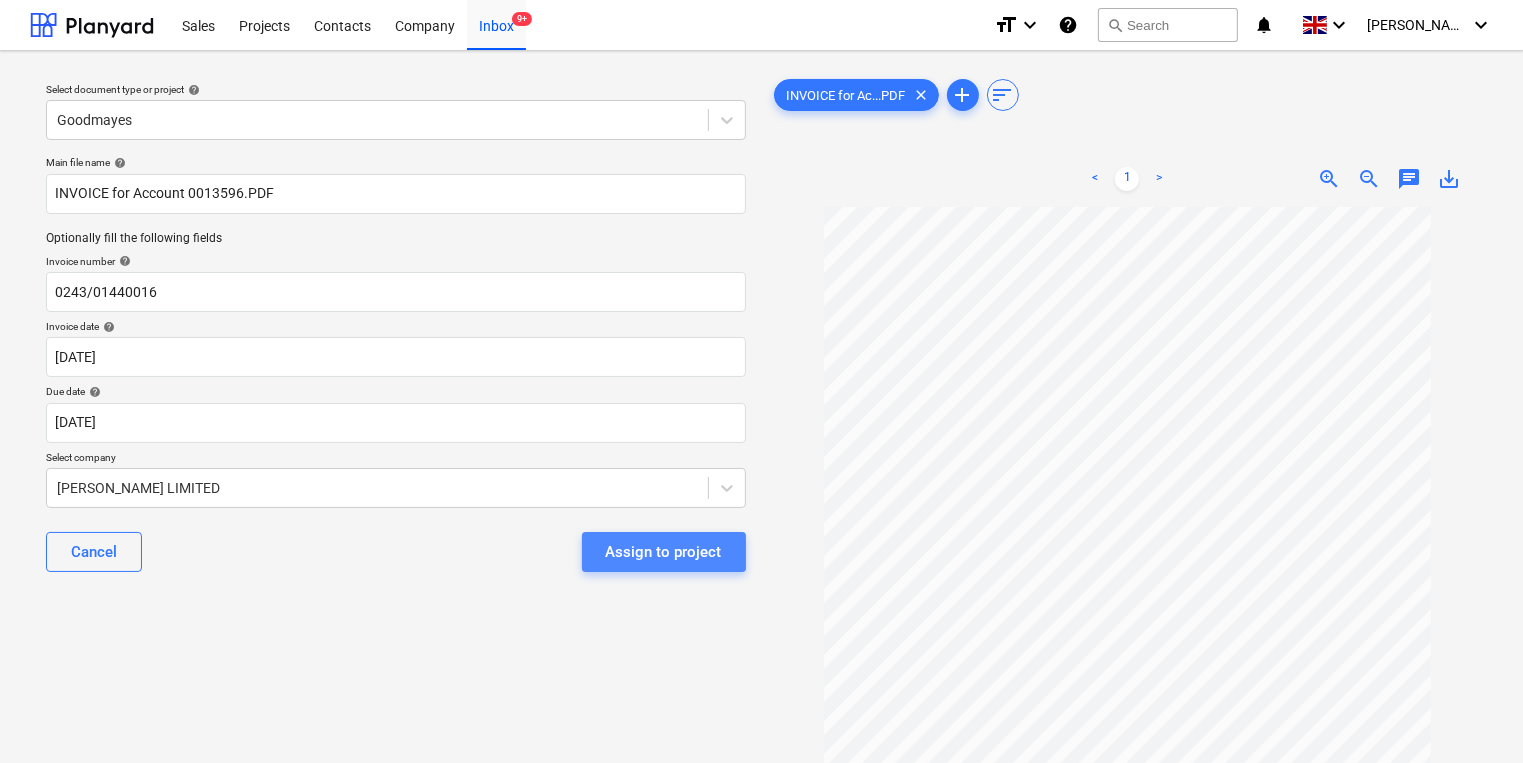 click on "Assign to project" at bounding box center [664, 552] 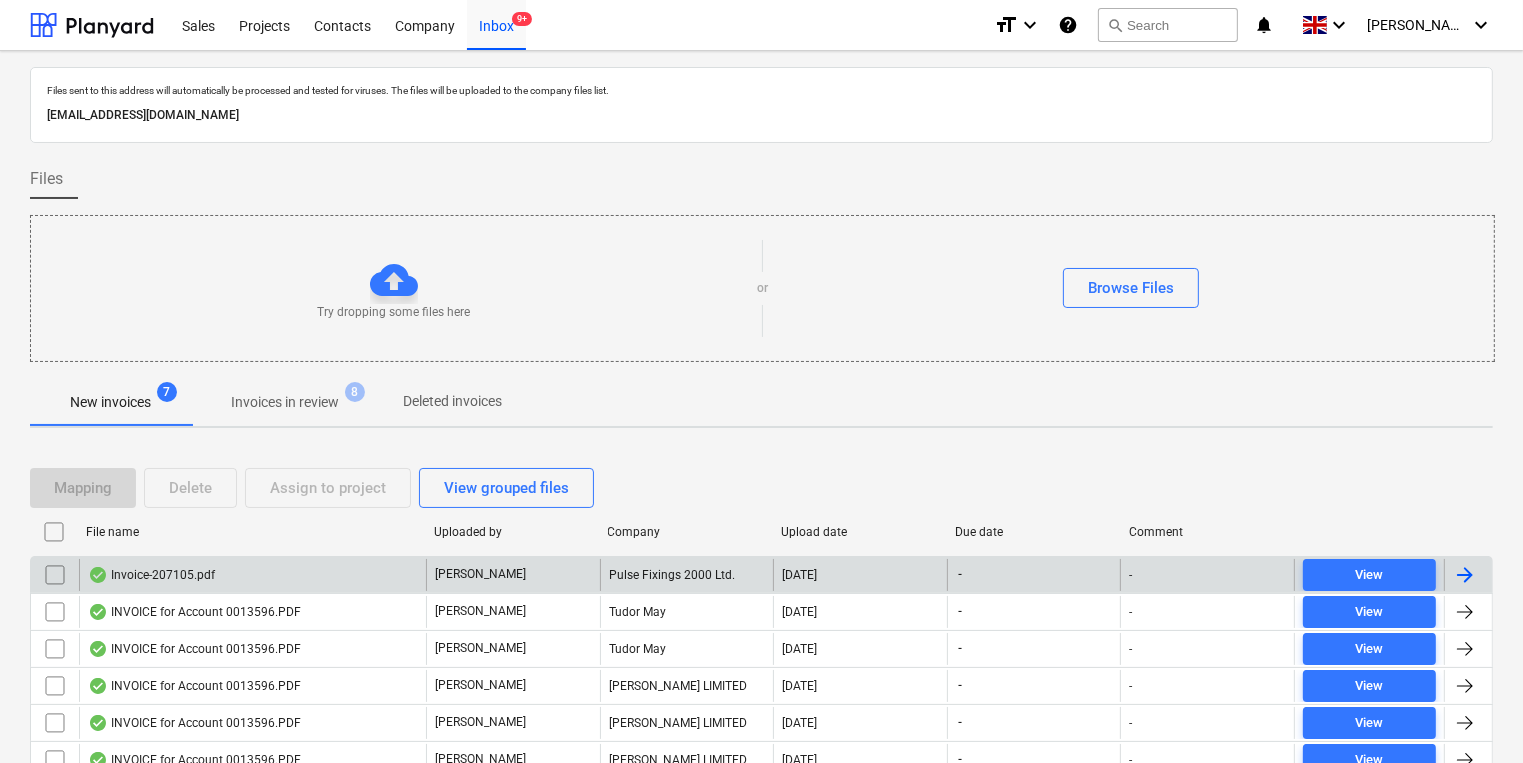 click on "Invoice-207105.pdf" at bounding box center [252, 575] 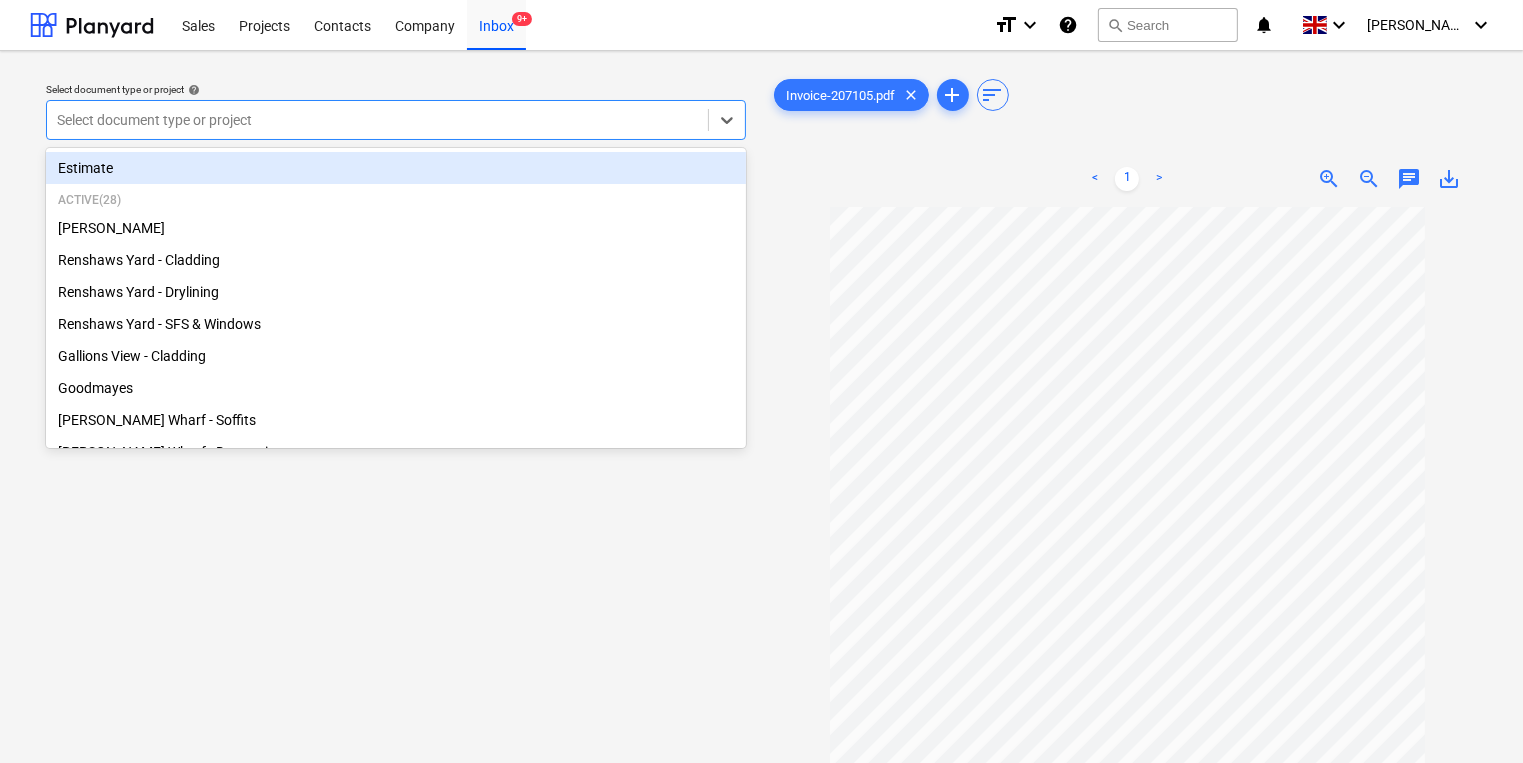 click at bounding box center [377, 120] 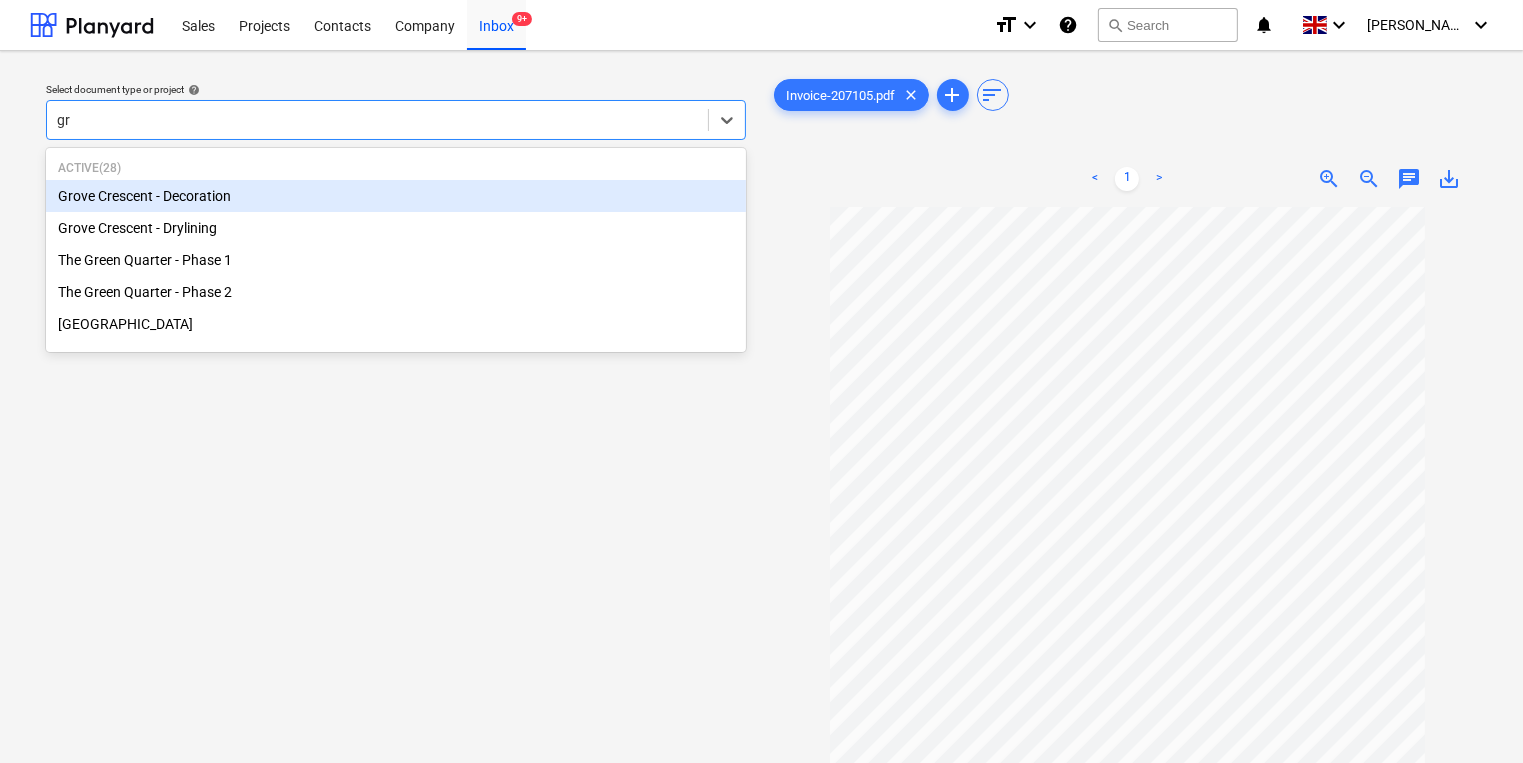 type on "gro" 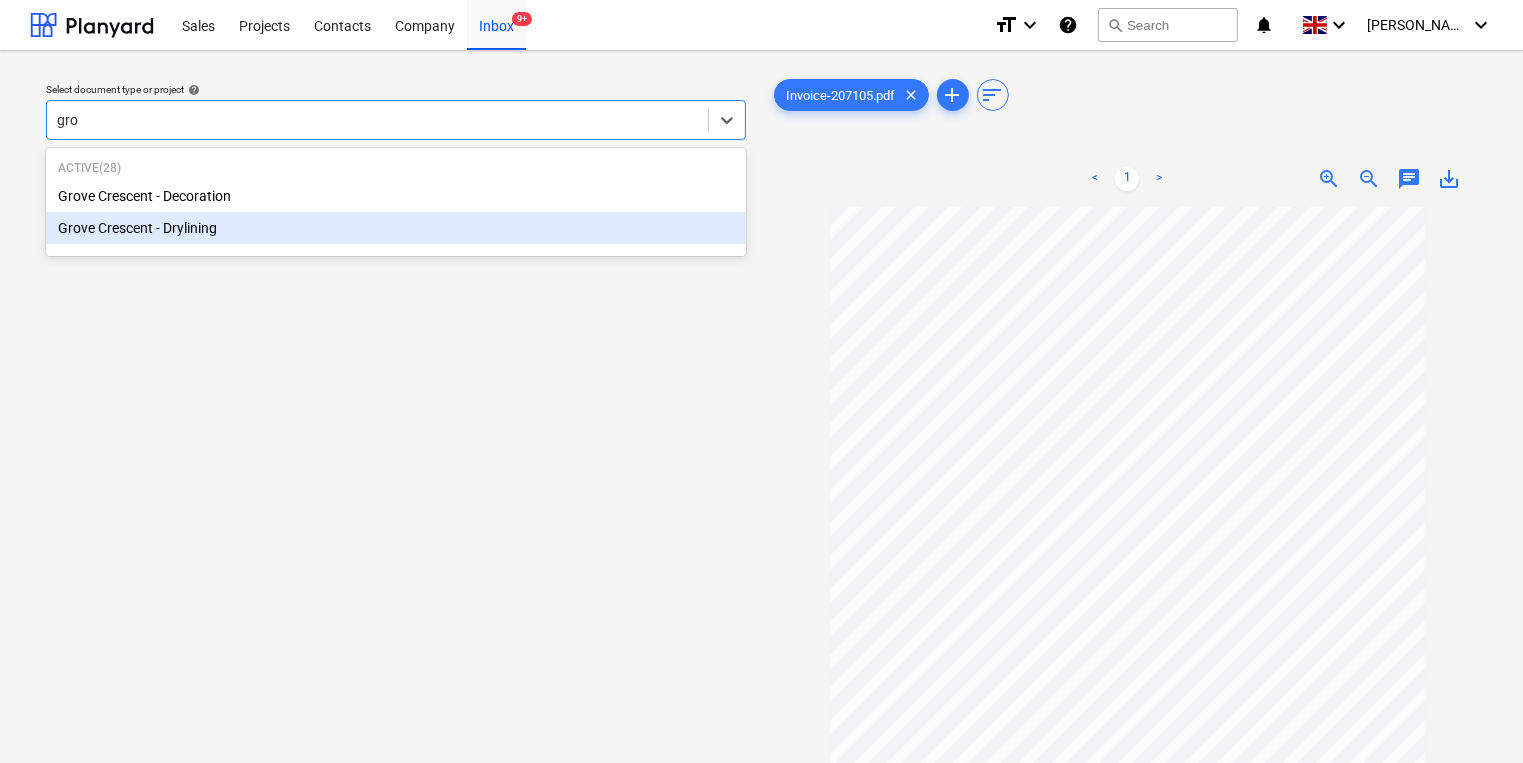 click on "Grove Crescent - Drylining" at bounding box center (396, 228) 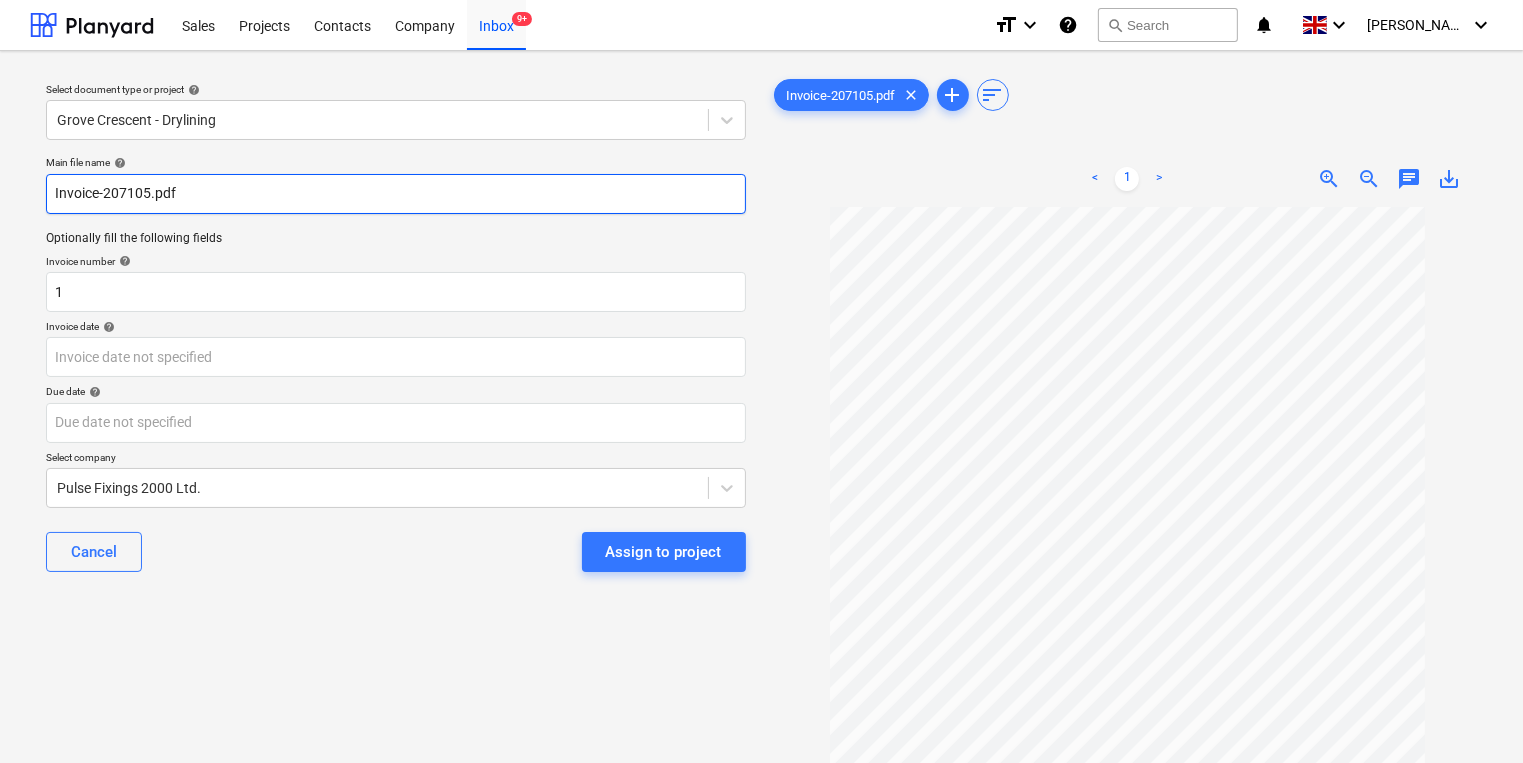 drag, startPoint x: 149, startPoint y: 190, endPoint x: 105, endPoint y: 192, distance: 44.04543 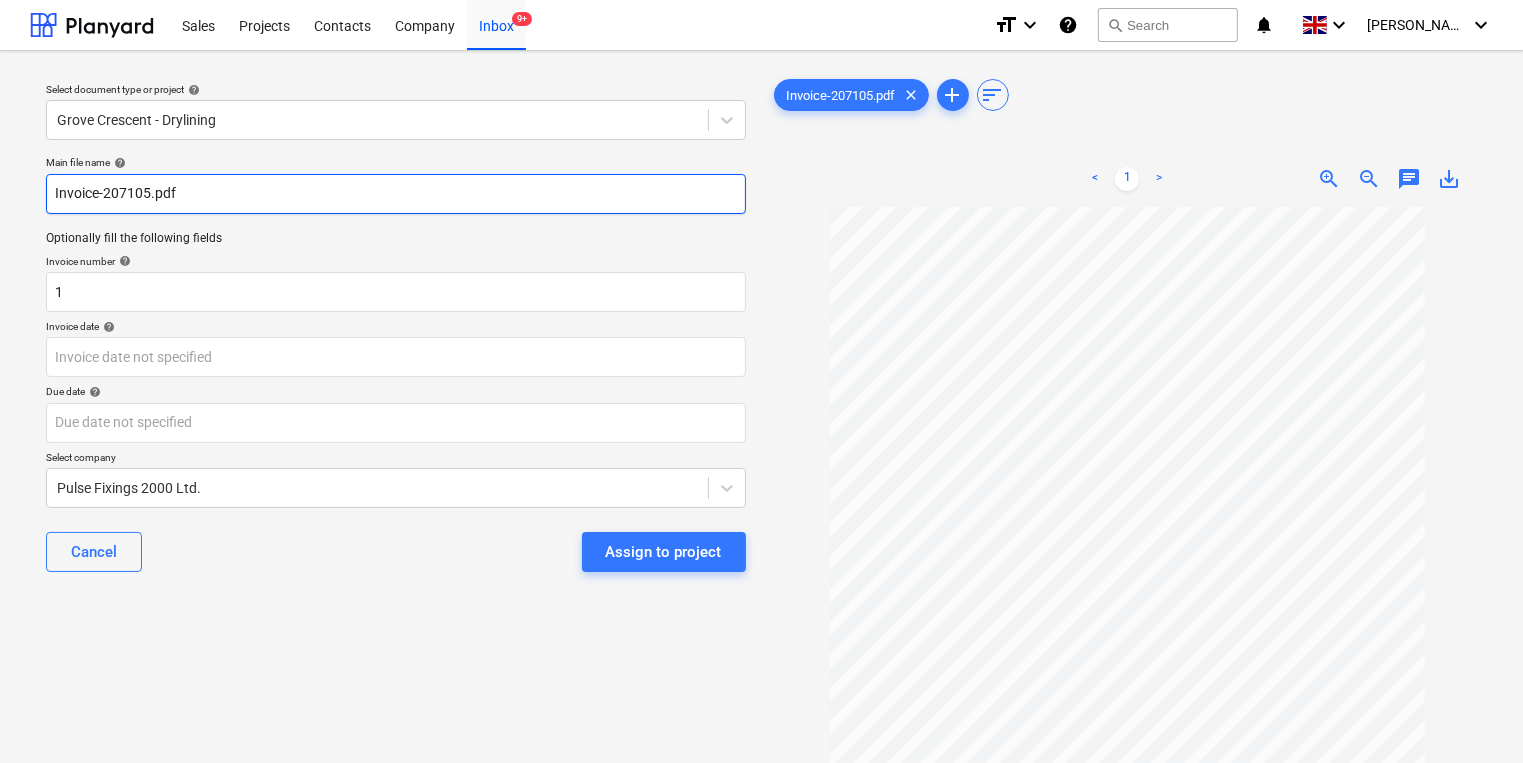 click on "Invoice-207105.pdf" at bounding box center [396, 194] 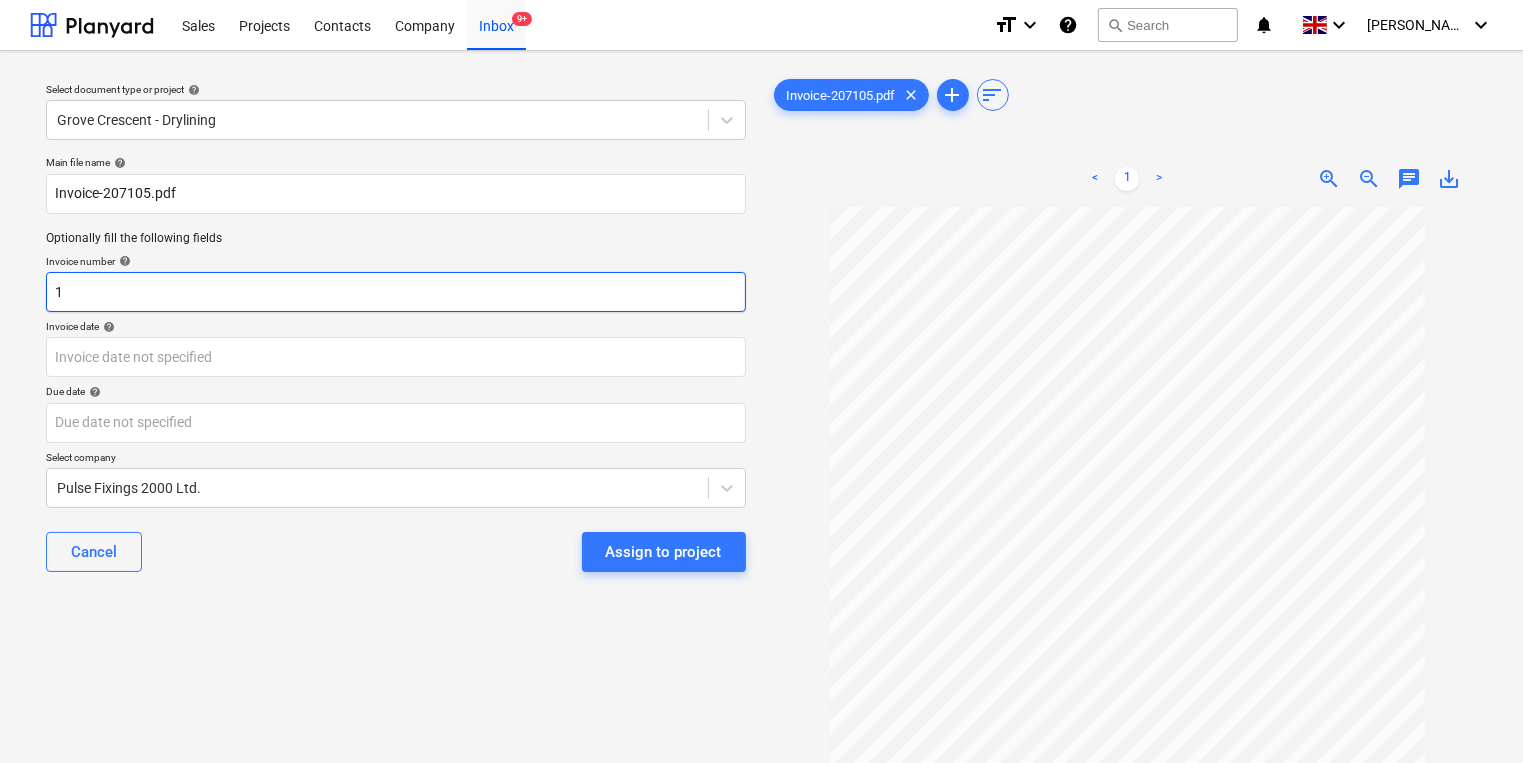 click on "1" at bounding box center (396, 292) 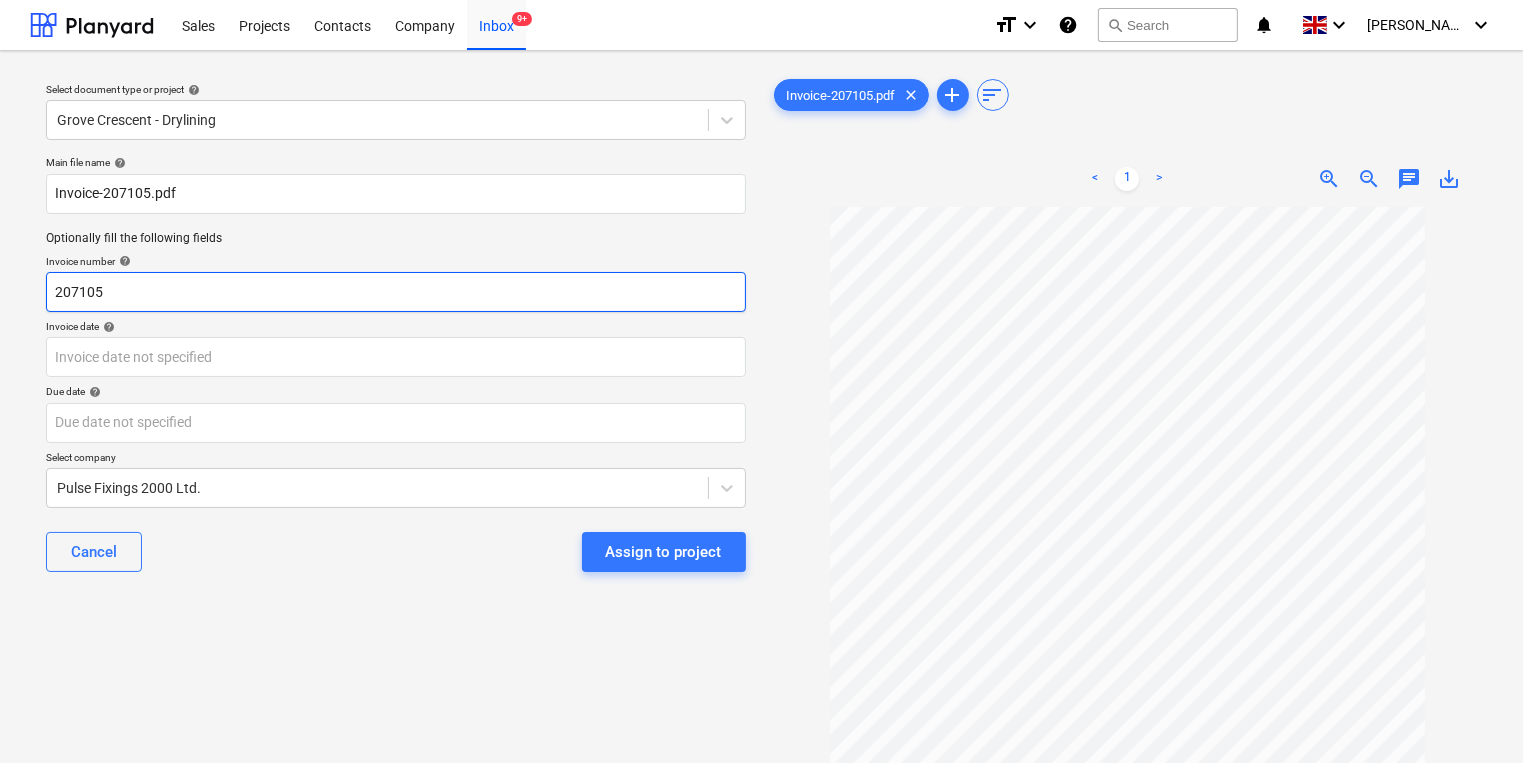 type on "207105" 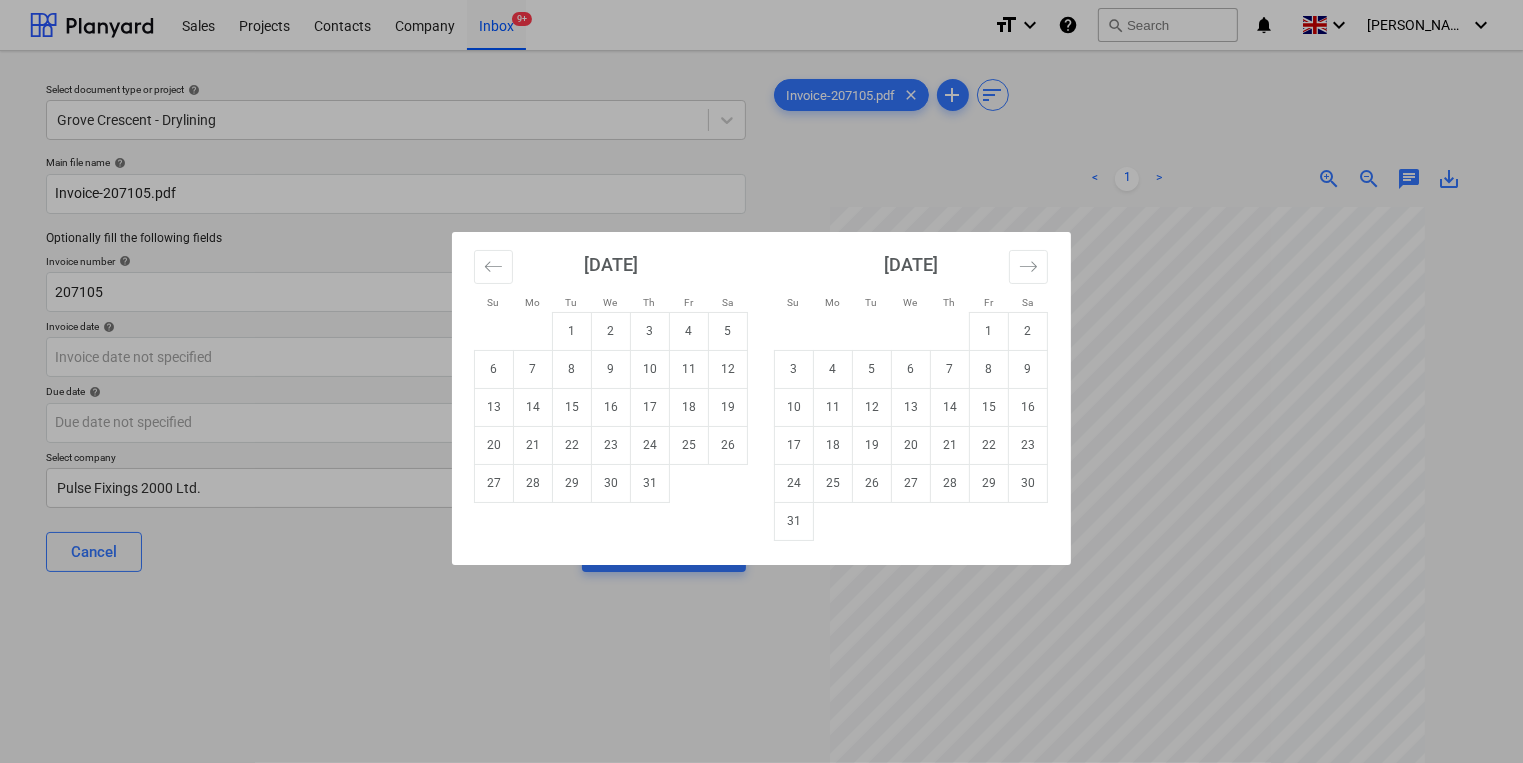 click on "21" at bounding box center [533, 445] 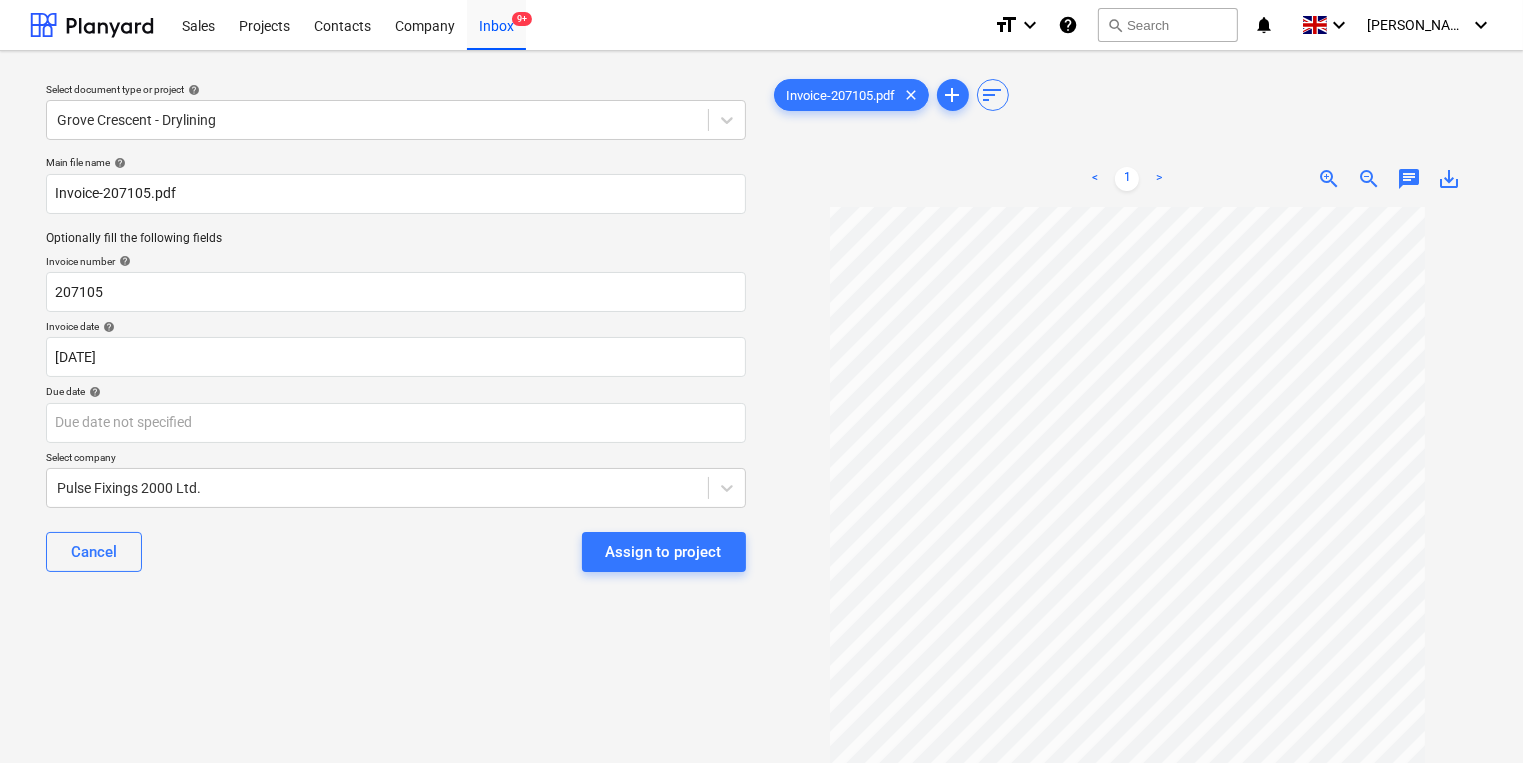 scroll, scrollTop: 138, scrollLeft: 0, axis: vertical 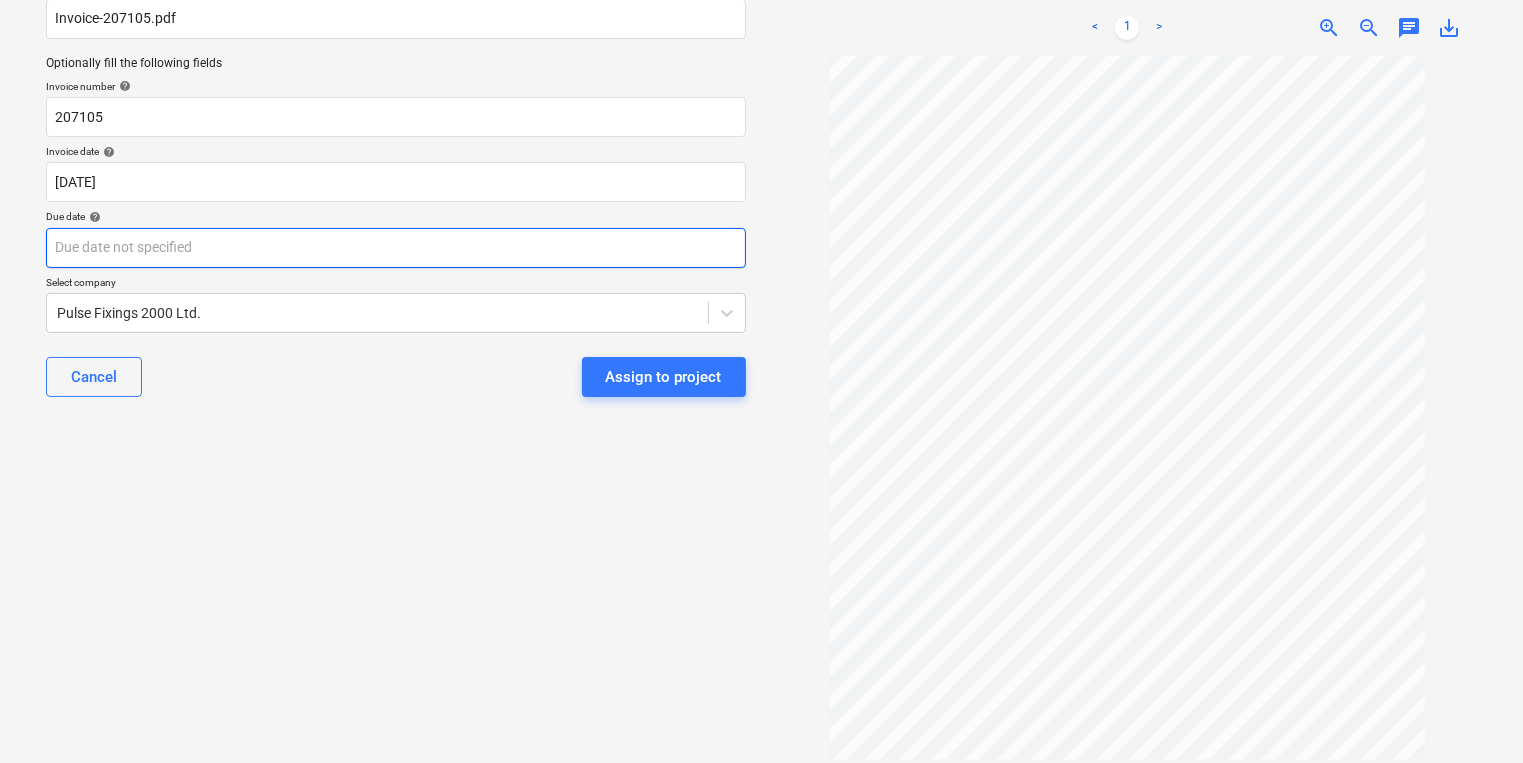 click on "Sales Projects Contacts Company Inbox 9+ format_size keyboard_arrow_down help search Search notifications 0 keyboard_arrow_down [PERSON_NAME] keyboard_arrow_down Select document type or project help Grove Crescent - Drylining Main file name help Invoice-207105.pdf Optionally fill the following fields Invoice number help 207105 Invoice date help [DATE] 21.07.2025 Press the down arrow key to interact with the calendar and
select a date. Press the question mark key to get the keyboard shortcuts for changing dates. Due date help Press the down arrow key to interact with the calendar and
select a date. Press the question mark key to get the keyboard shortcuts for changing dates. Select company Pulse Fixings 2000 Ltd.   Cancel Assign to project Invoice-207105.pdf clear add sort < 1 > zoom_in zoom_out chat 0 save_alt" at bounding box center [761, 206] 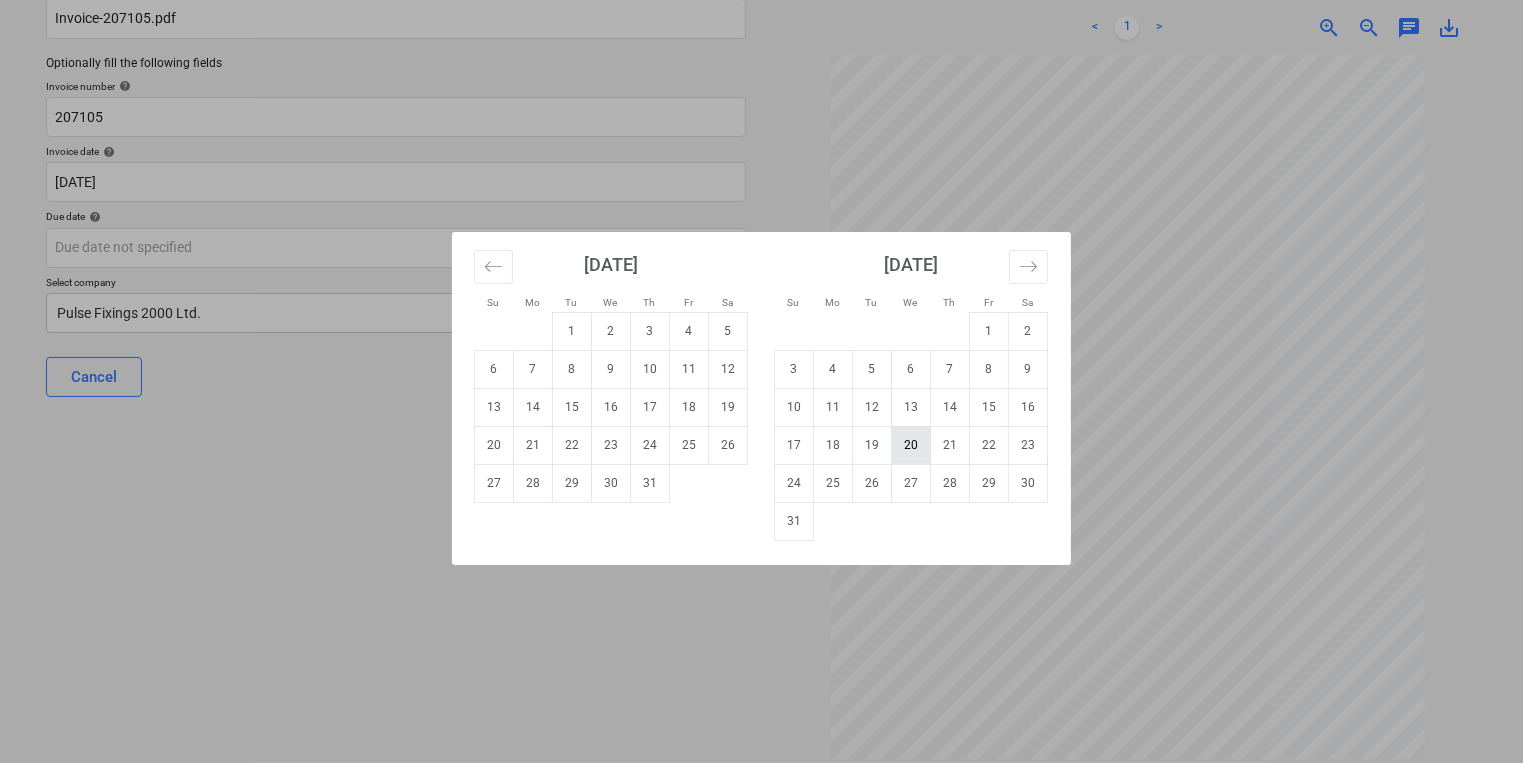 click on "20" at bounding box center [911, 445] 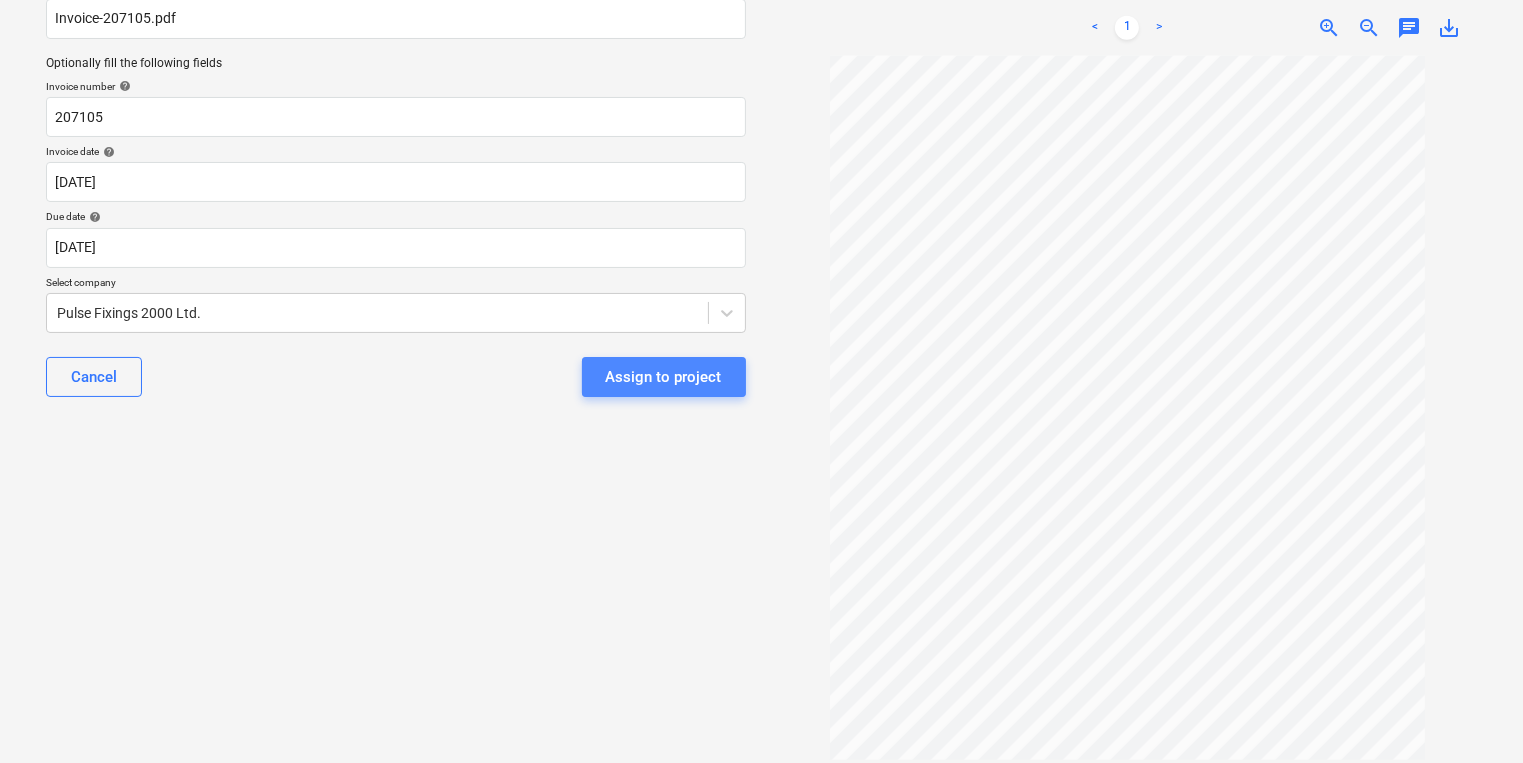 click on "Assign to project" at bounding box center (664, 377) 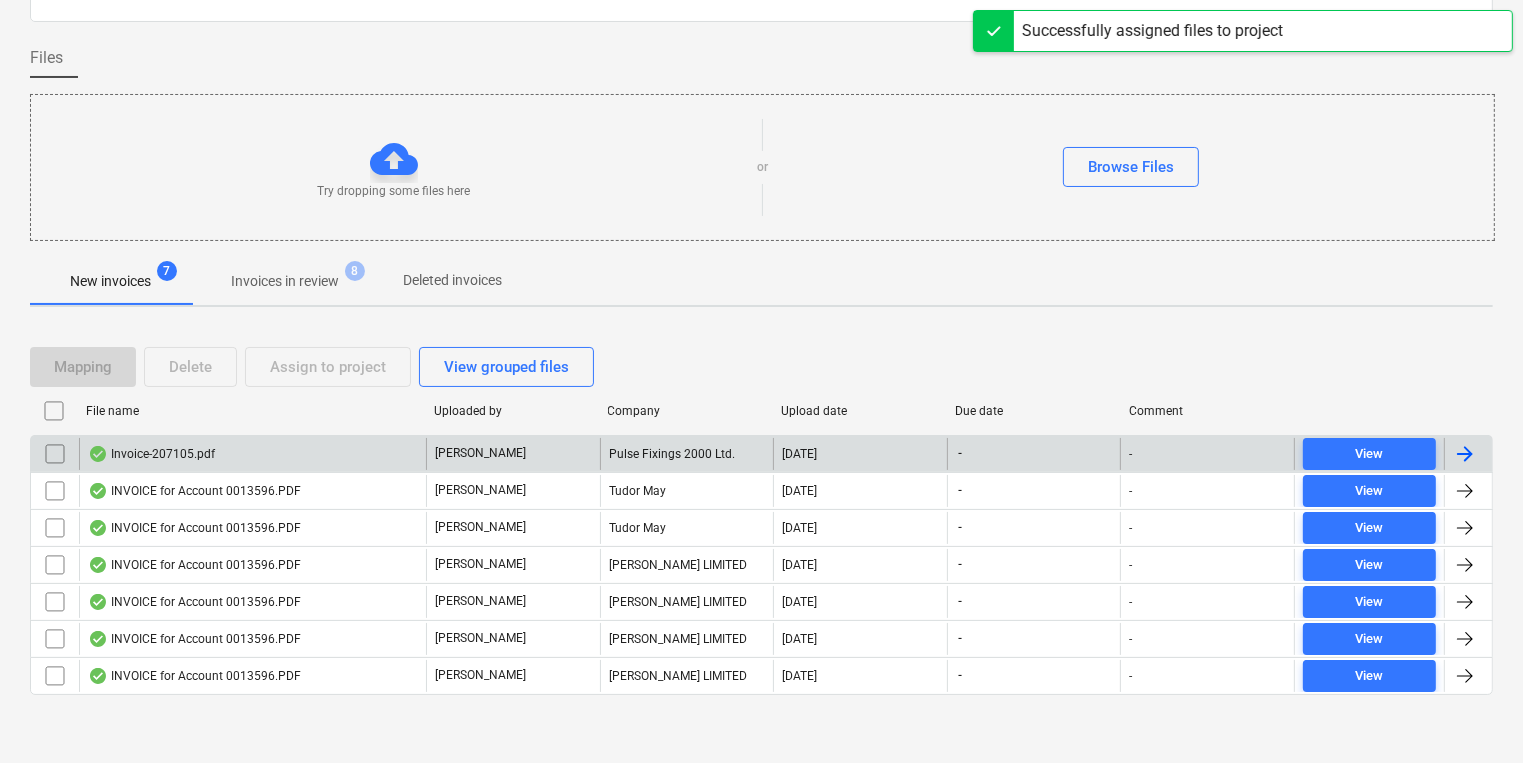 scroll, scrollTop: 84, scrollLeft: 0, axis: vertical 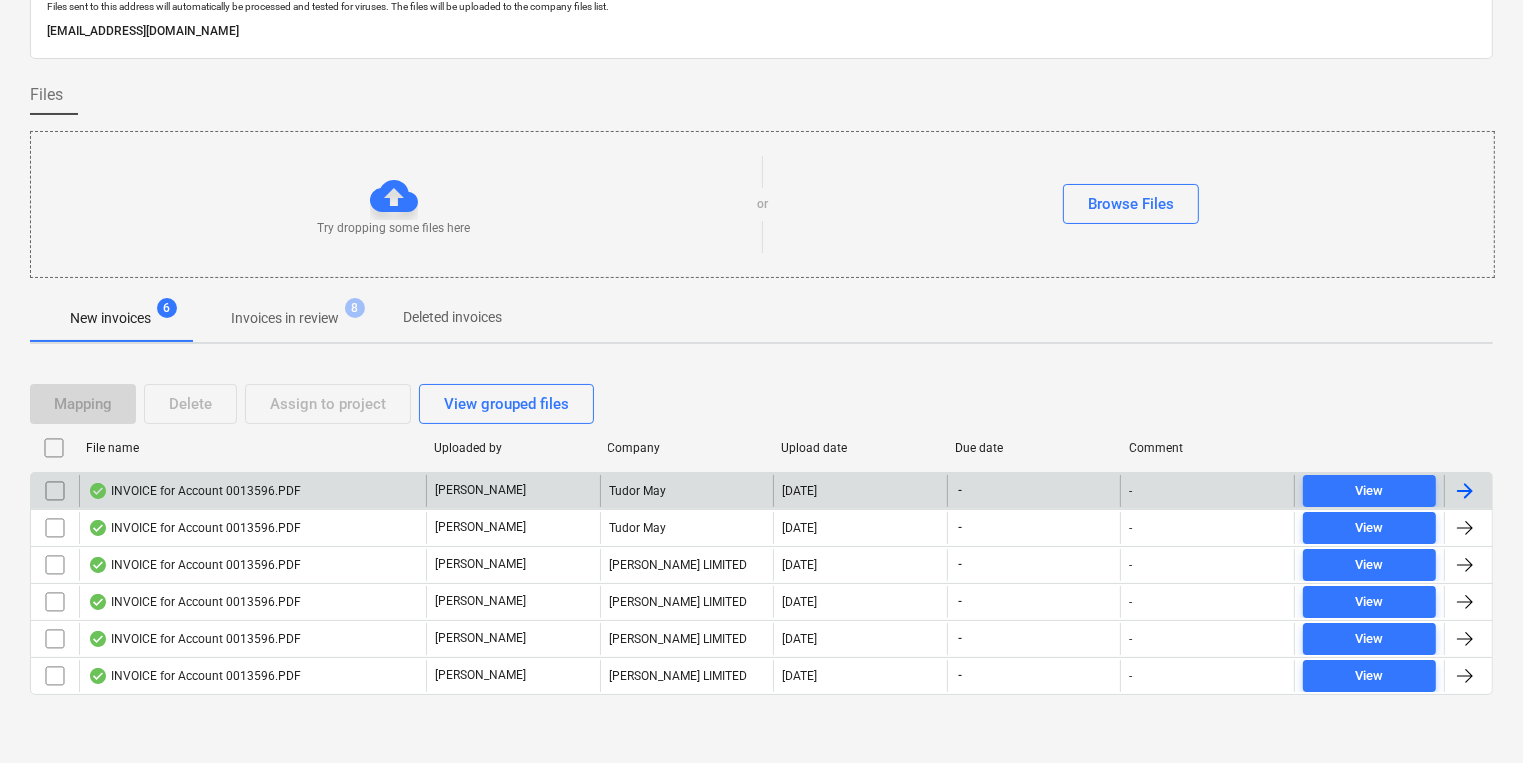 click on "INVOICE for Account 0013596.PDF" at bounding box center [194, 491] 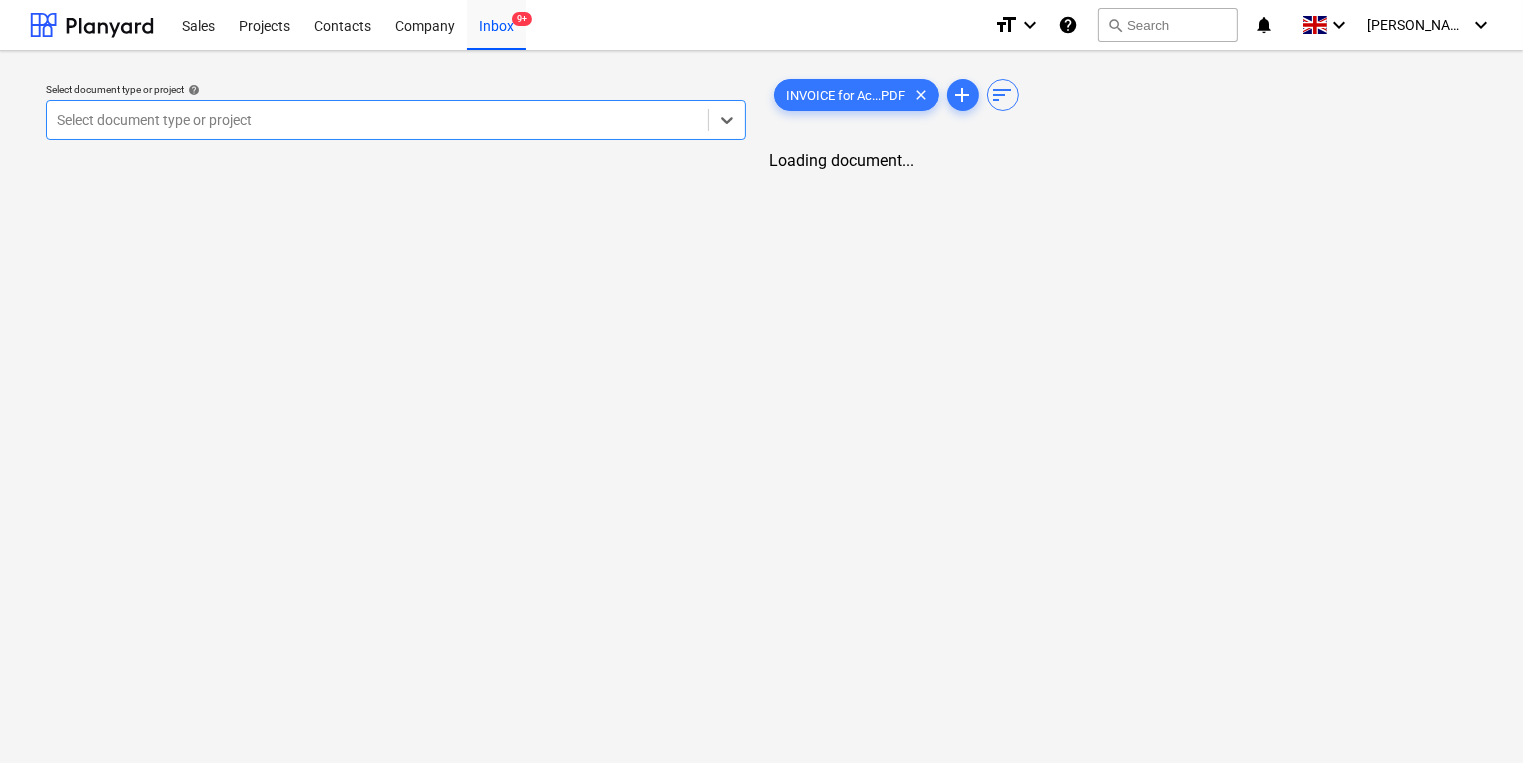 scroll, scrollTop: 0, scrollLeft: 0, axis: both 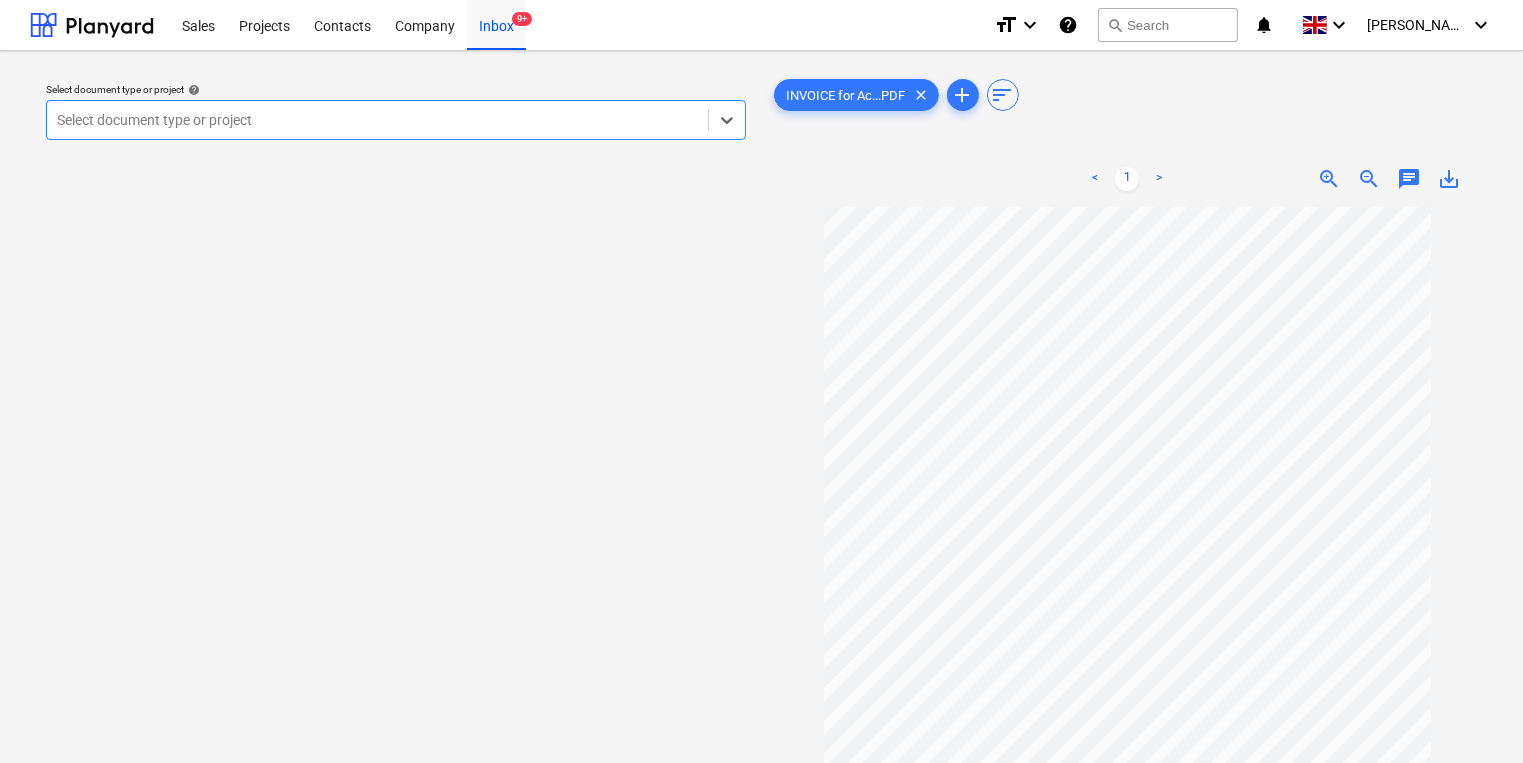 click at bounding box center (377, 120) 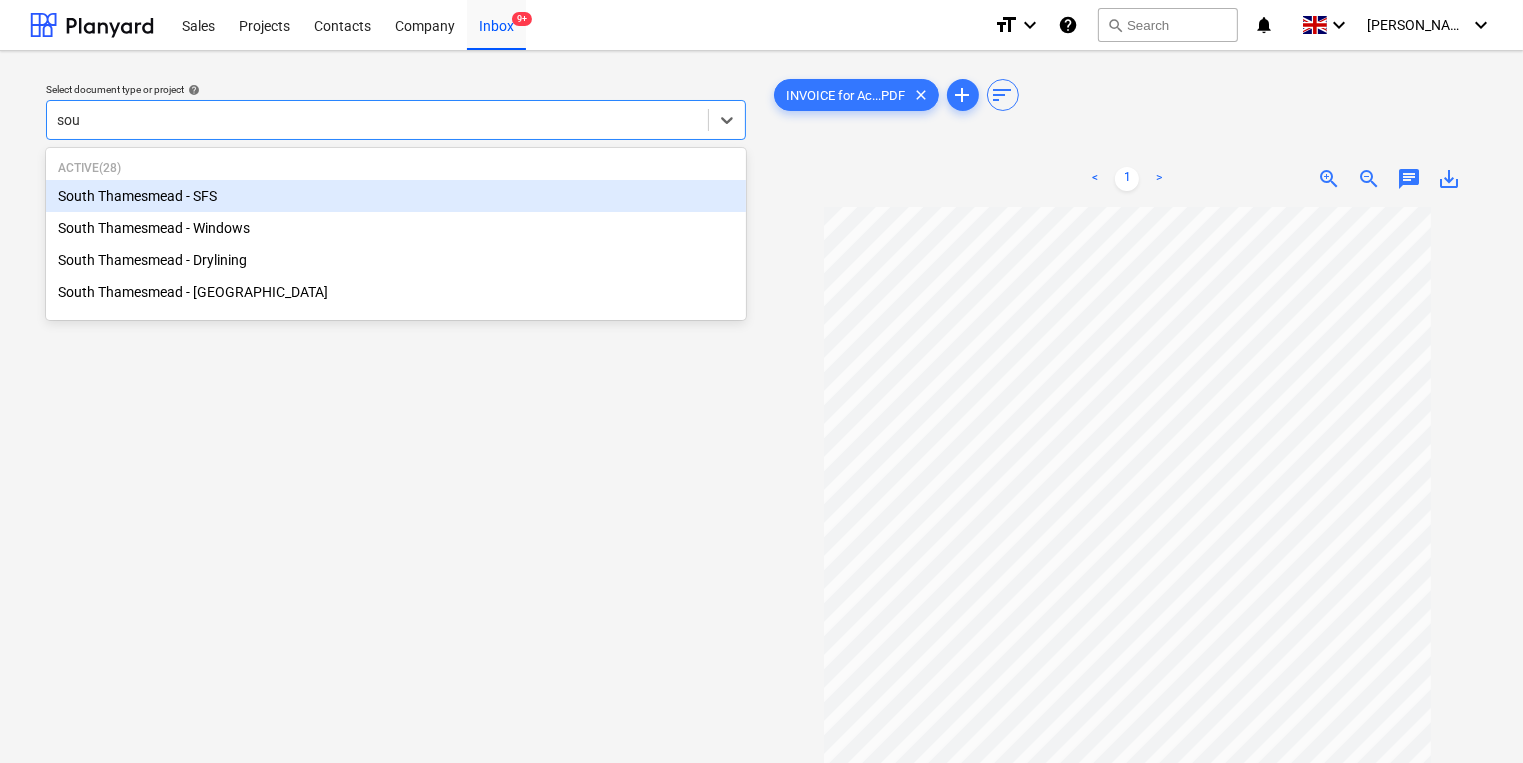 type on "sout" 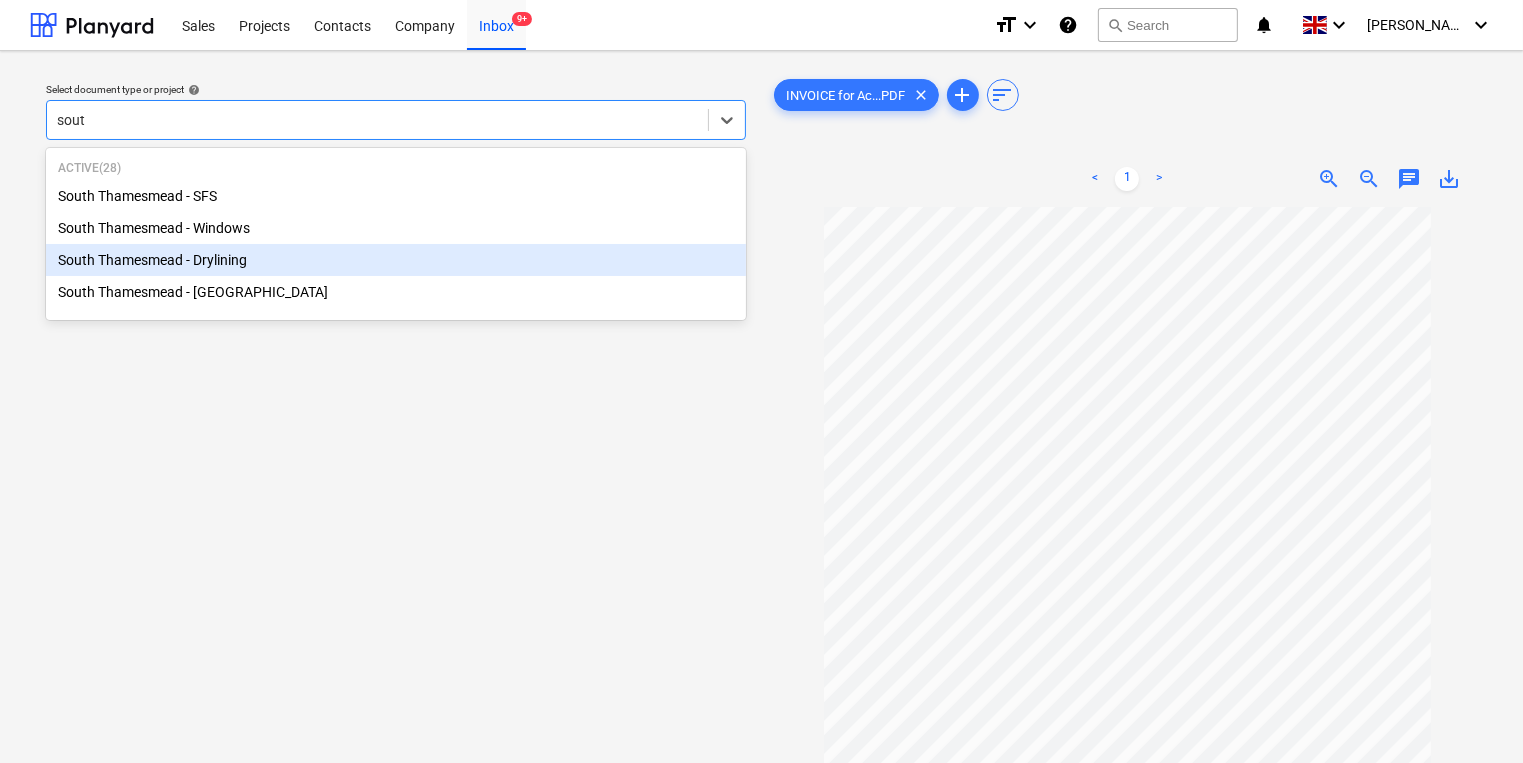 type 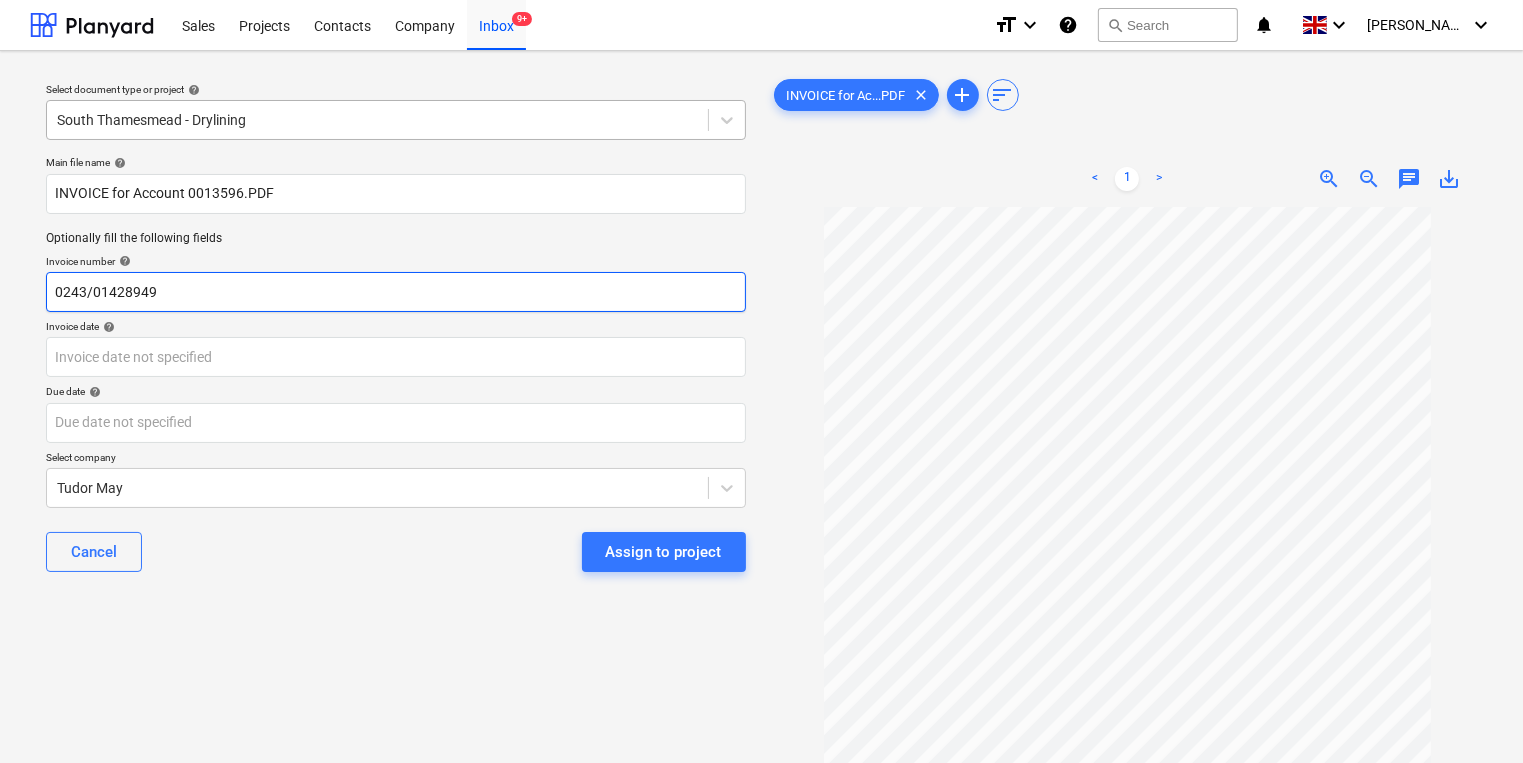 type on "0243/01428949" 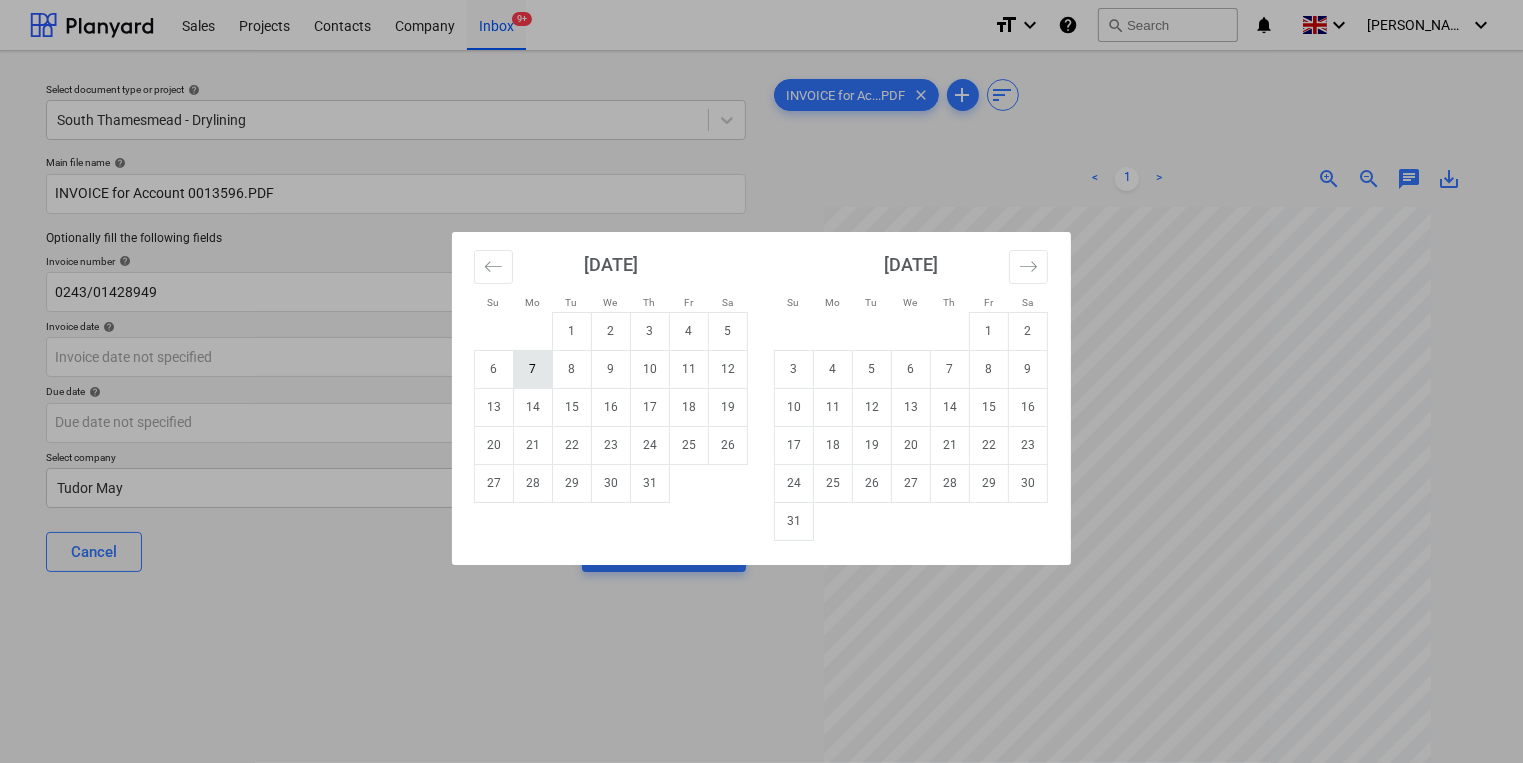 click on "7" at bounding box center [533, 369] 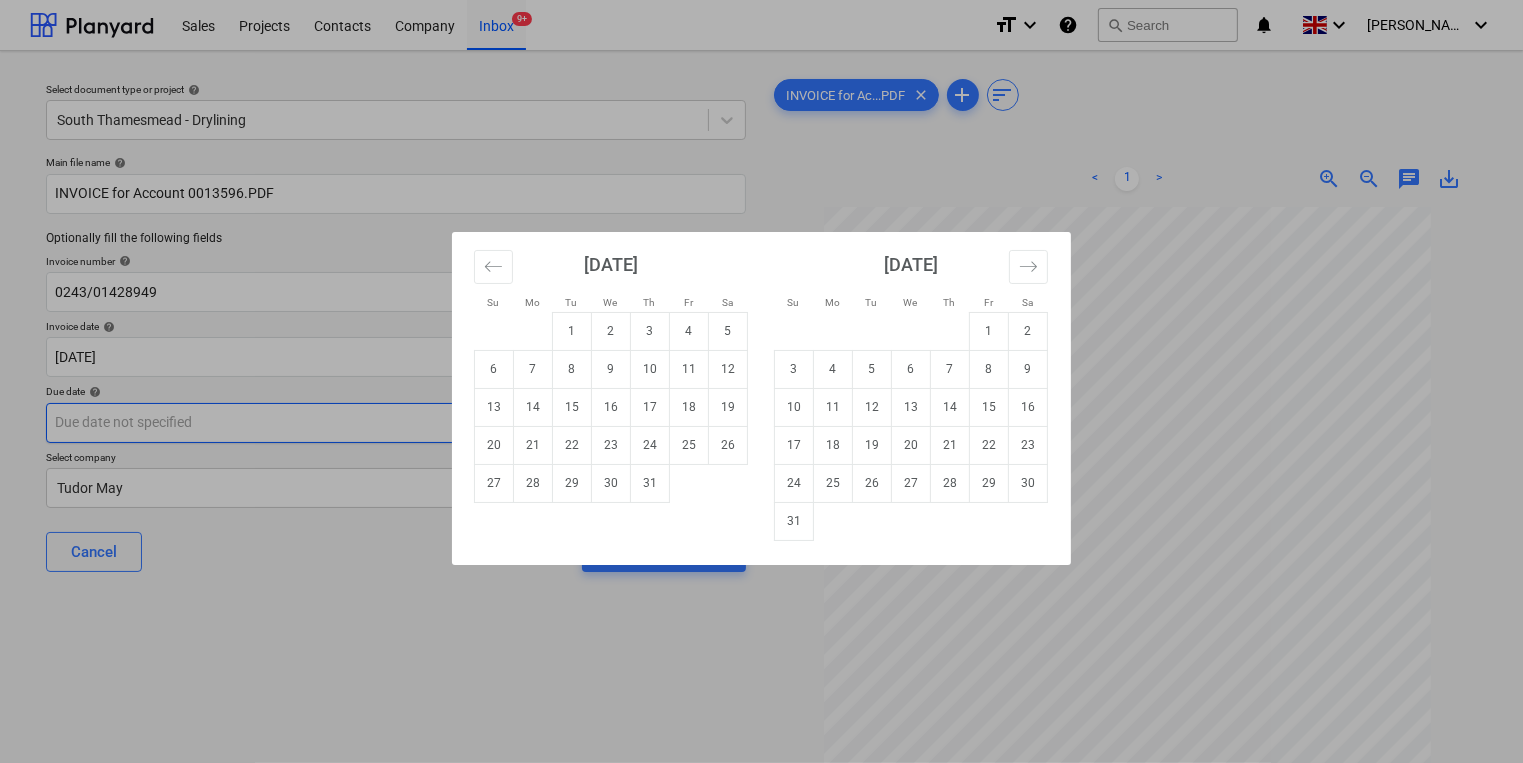 click on "Sales Projects Contacts Company Inbox 9+ format_size keyboard_arrow_down help search Search notifications 0 keyboard_arrow_down [PERSON_NAME] keyboard_arrow_down Select document type or project help [GEOGRAPHIC_DATA] - Drylining Main file name help INVOICE for Account 0013596.PDF Optionally fill the following fields Invoice number help 0243/01428949 Invoice date help [DATE] 07.07.2025 Press the down arrow key to interact with the calendar and
select a date. Press the question mark key to get the keyboard shortcuts for changing dates. Due date help Press the down arrow key to interact with the calendar and
select a date. Press the question mark key to get the keyboard shortcuts for changing dates. Select company Tudor May   Cancel Assign to project INVOICE for Ac...PDF clear add sort < 1 > zoom_in zoom_out chat 0 save_alt
Su Mo Tu We Th Fr Sa Su Mo Tu We Th Fr Sa [DATE] 1 2 3 4 5 6 7 8 9 10 11 12 13 14 15 16 17 18 19 20 21 22 23 24 25 26 27 28 29 [DATE] 1 2 3 4 5 6 7 8 9 10 11 1" at bounding box center [761, 381] 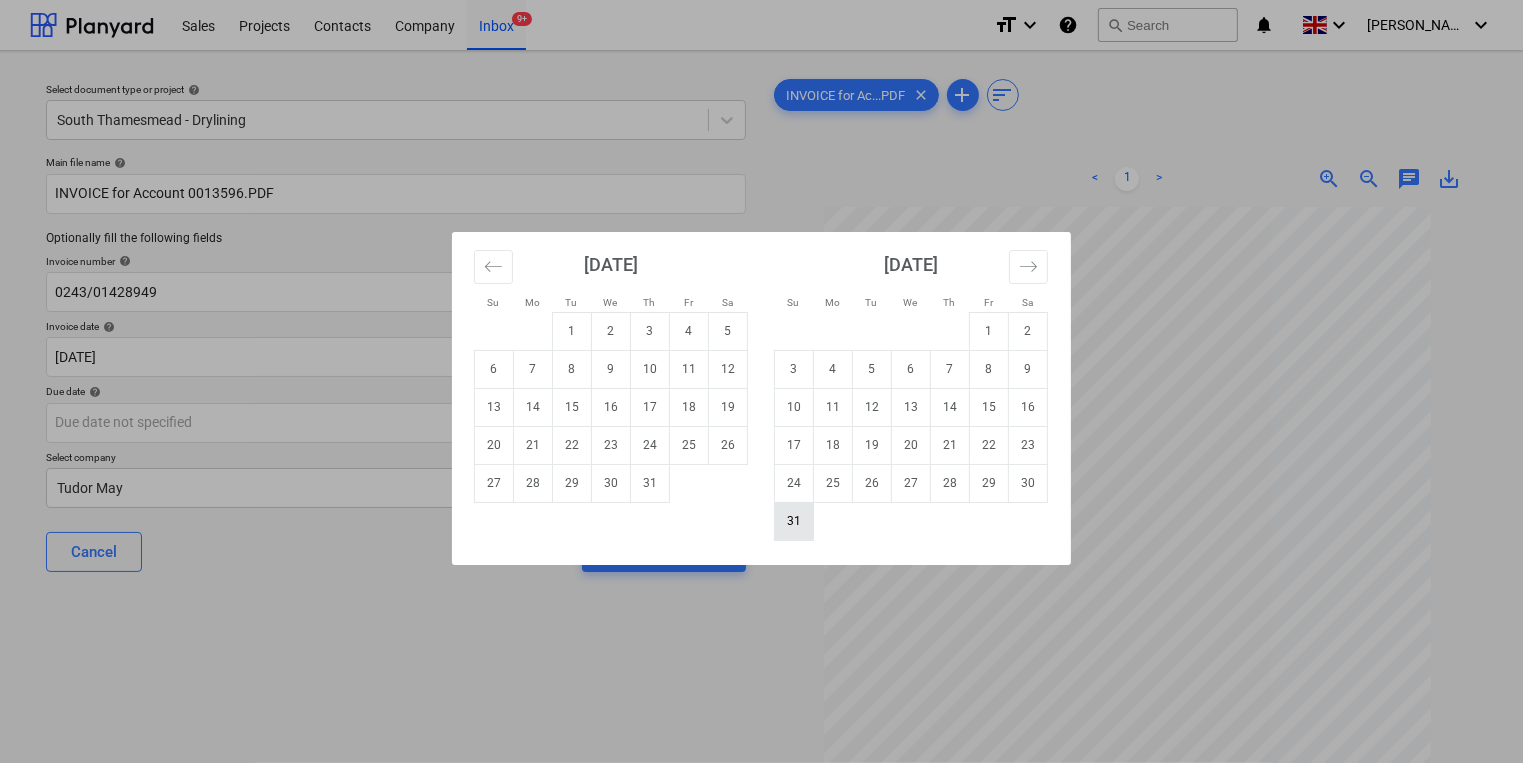 click on "31" at bounding box center (794, 521) 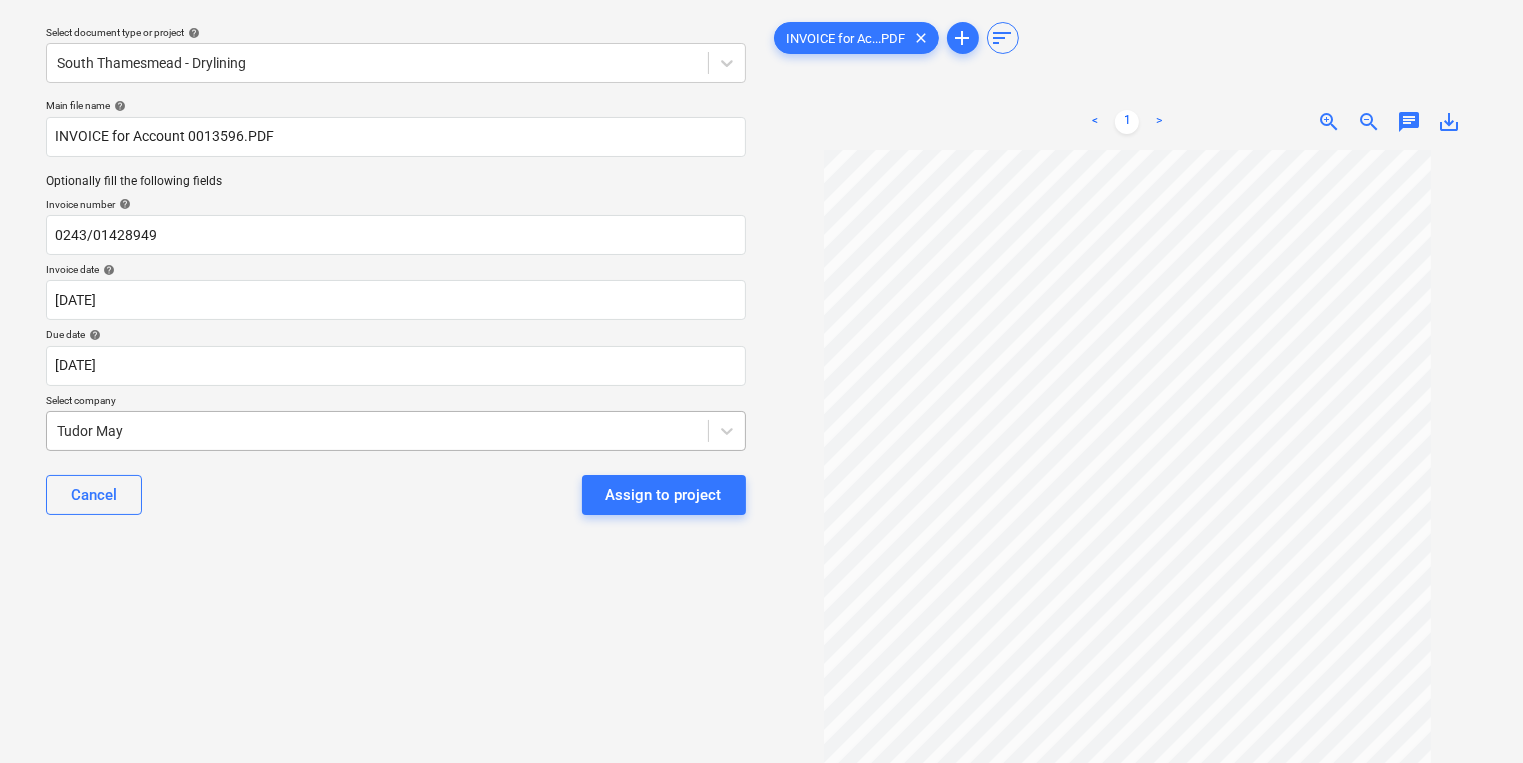 click on "Sales Projects Contacts Company Inbox 9+ format_size keyboard_arrow_down help search Search notifications 0 keyboard_arrow_down [PERSON_NAME] keyboard_arrow_down Select document type or project help [GEOGRAPHIC_DATA] - Drylining Main file name help INVOICE for Account 0013596.PDF Optionally fill the following fields Invoice number help 0243/01428949 Invoice date help [DATE] 07.07.2025 Press the down arrow key to interact with the calendar and
select a date. Press the question mark key to get the keyboard shortcuts for changing dates. Due date help [DATE] [DATE] Press the down arrow key to interact with the calendar and
select a date. Press the question mark key to get the keyboard shortcuts for changing dates. Select company Tudor May   Cancel Assign to project INVOICE for Ac...PDF clear add sort < 1 > zoom_in zoom_out chat 0 save_alt" at bounding box center (761, 324) 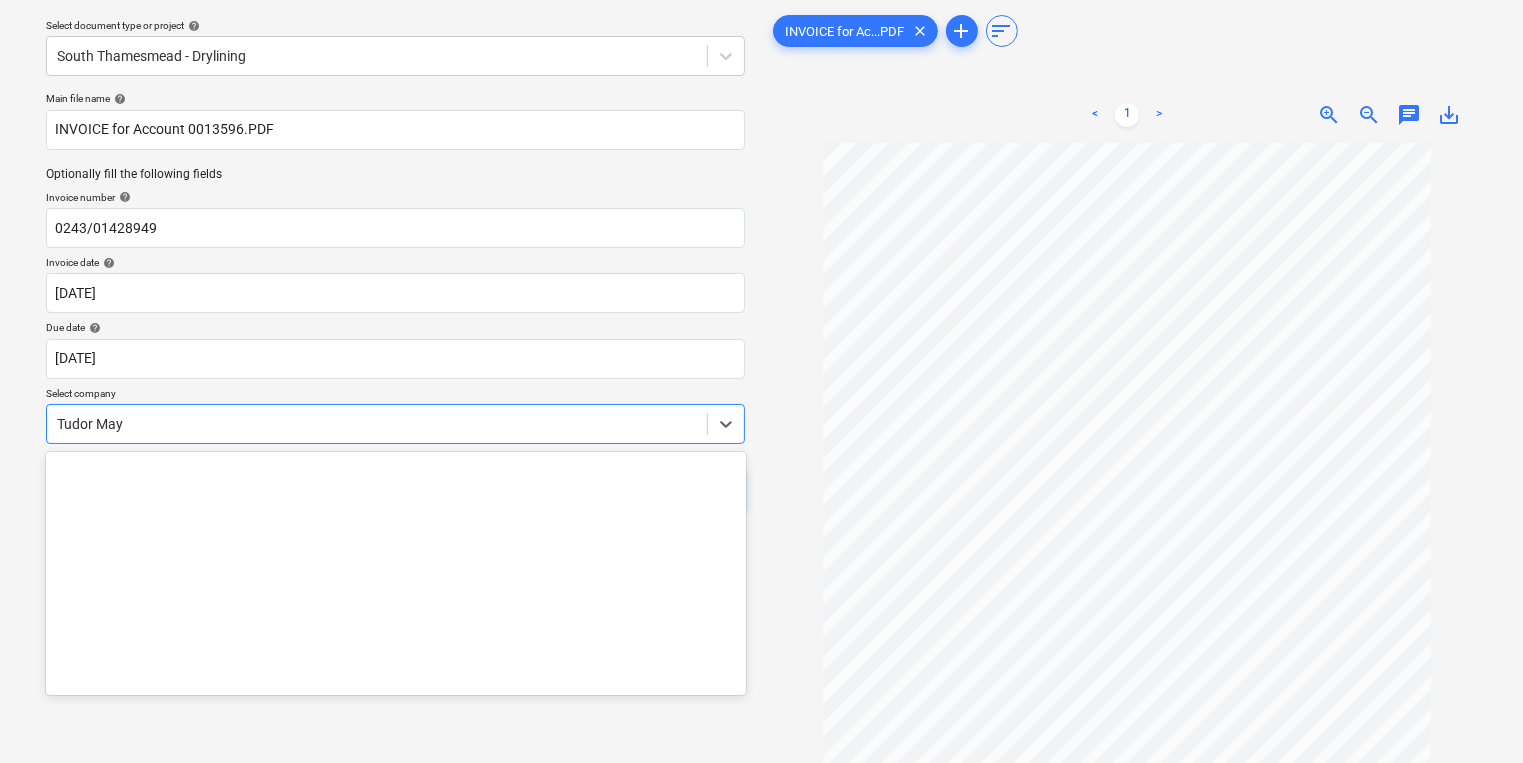 scroll, scrollTop: 64, scrollLeft: 0, axis: vertical 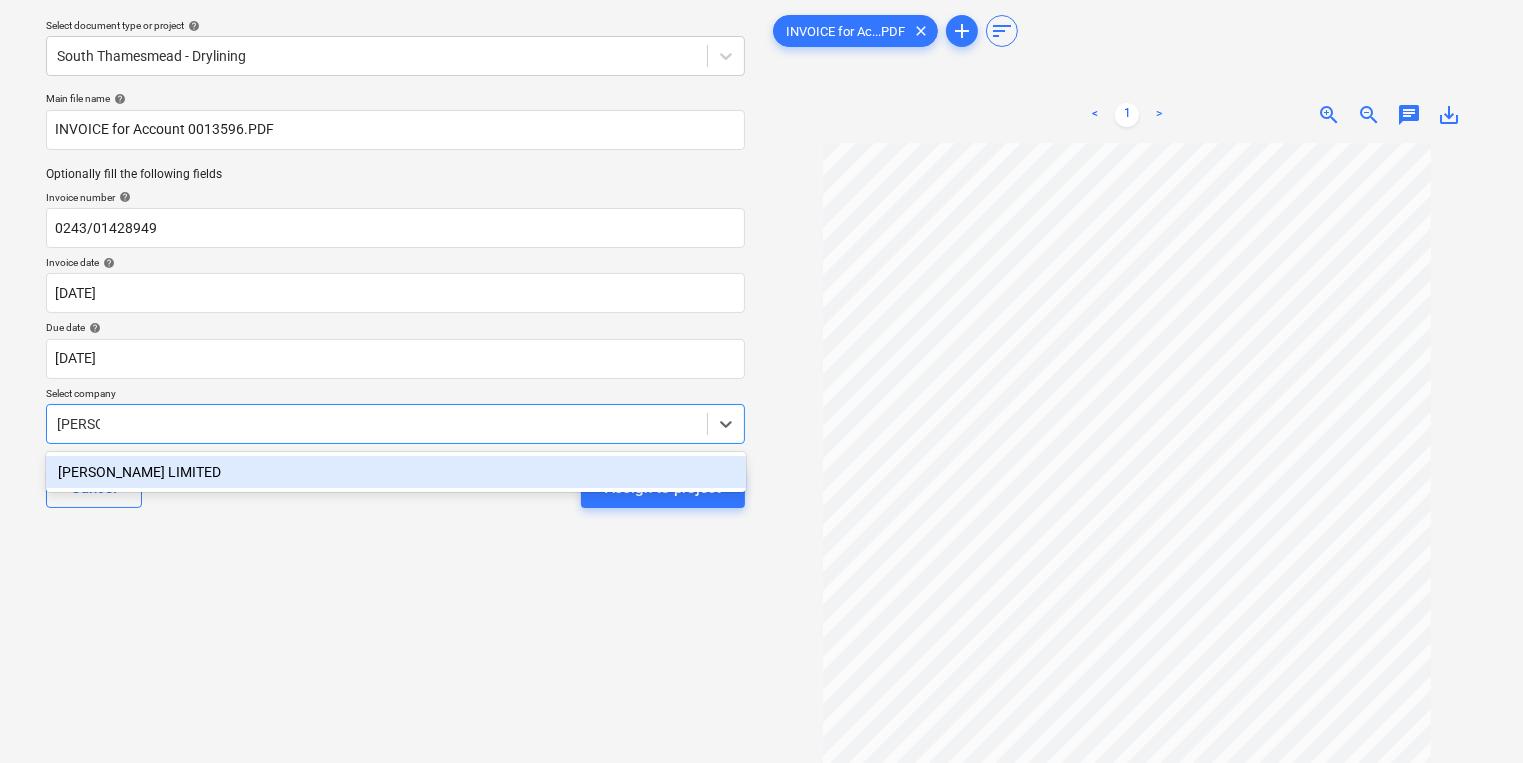type on "markov" 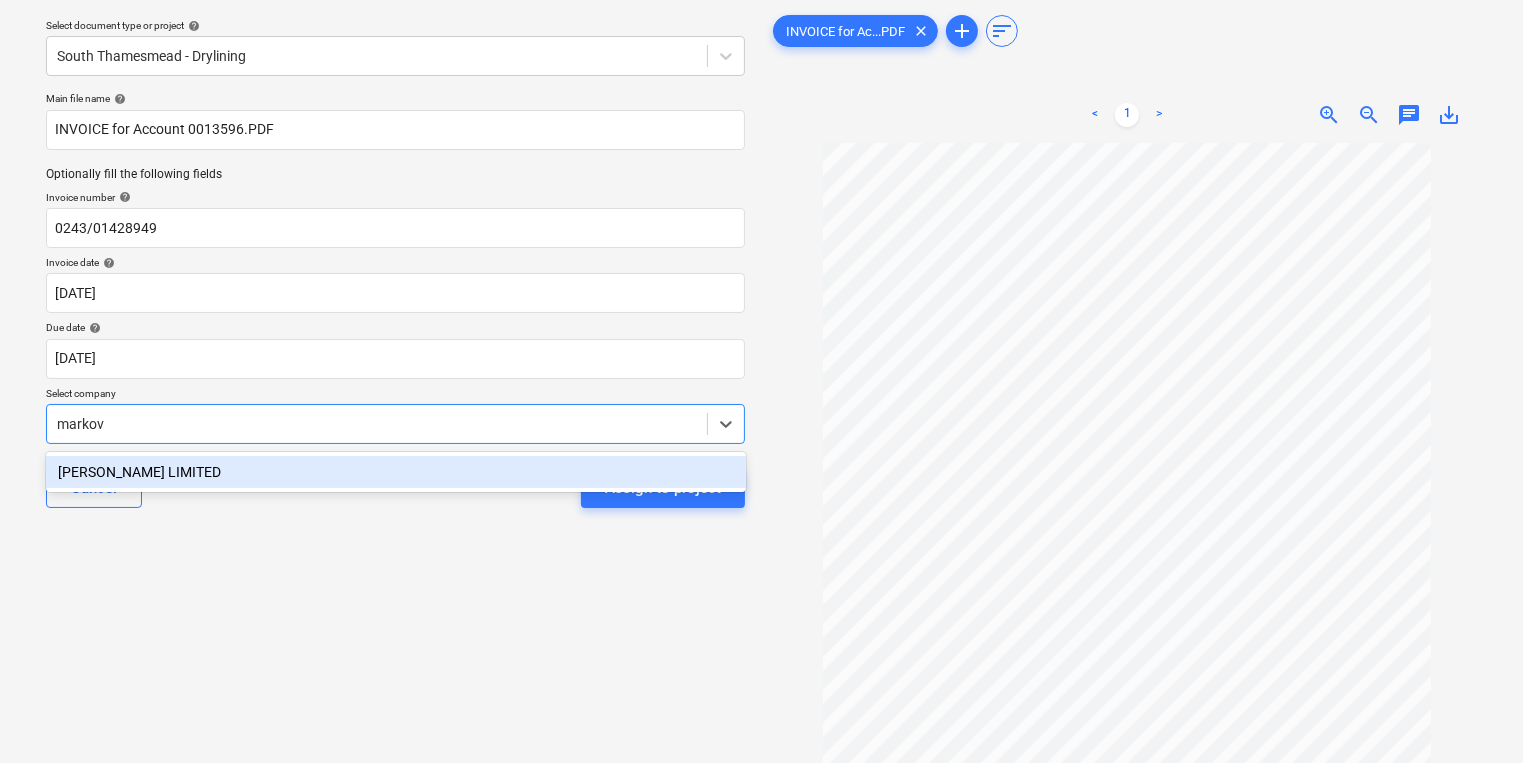 drag, startPoint x: 498, startPoint y: 472, endPoint x: 563, endPoint y: 523, distance: 82.61961 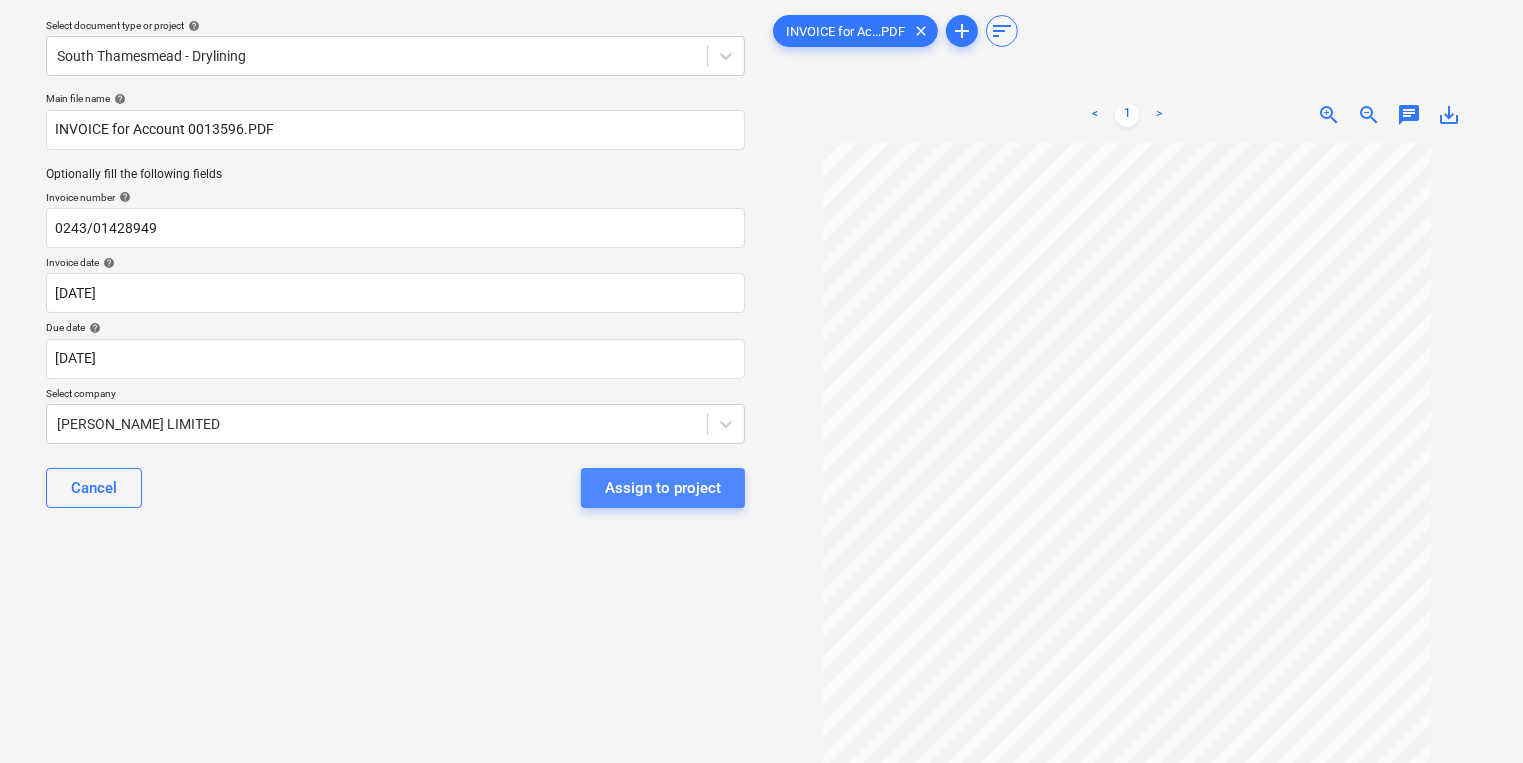 click on "Assign to project" at bounding box center (663, 488) 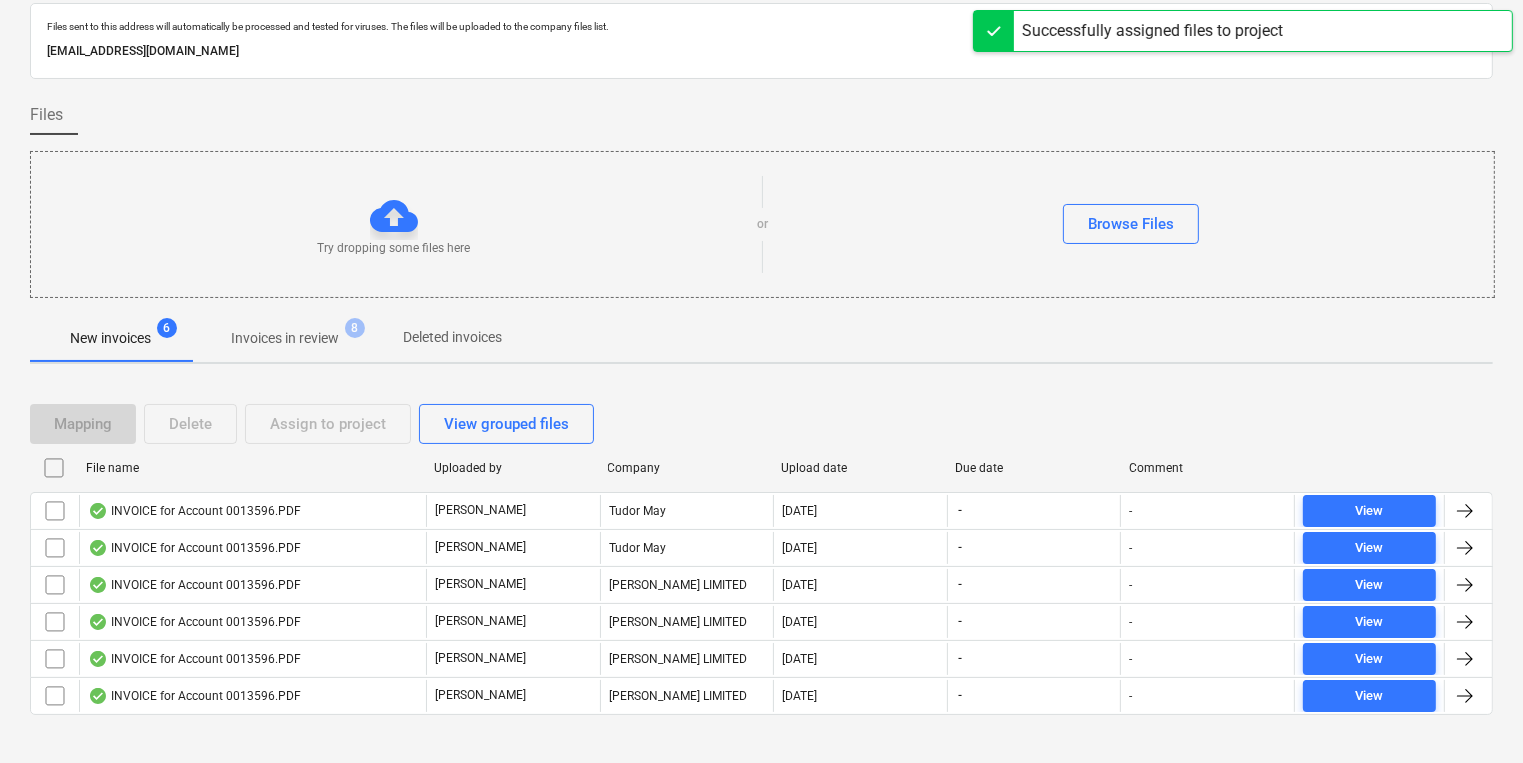 scroll, scrollTop: 48, scrollLeft: 0, axis: vertical 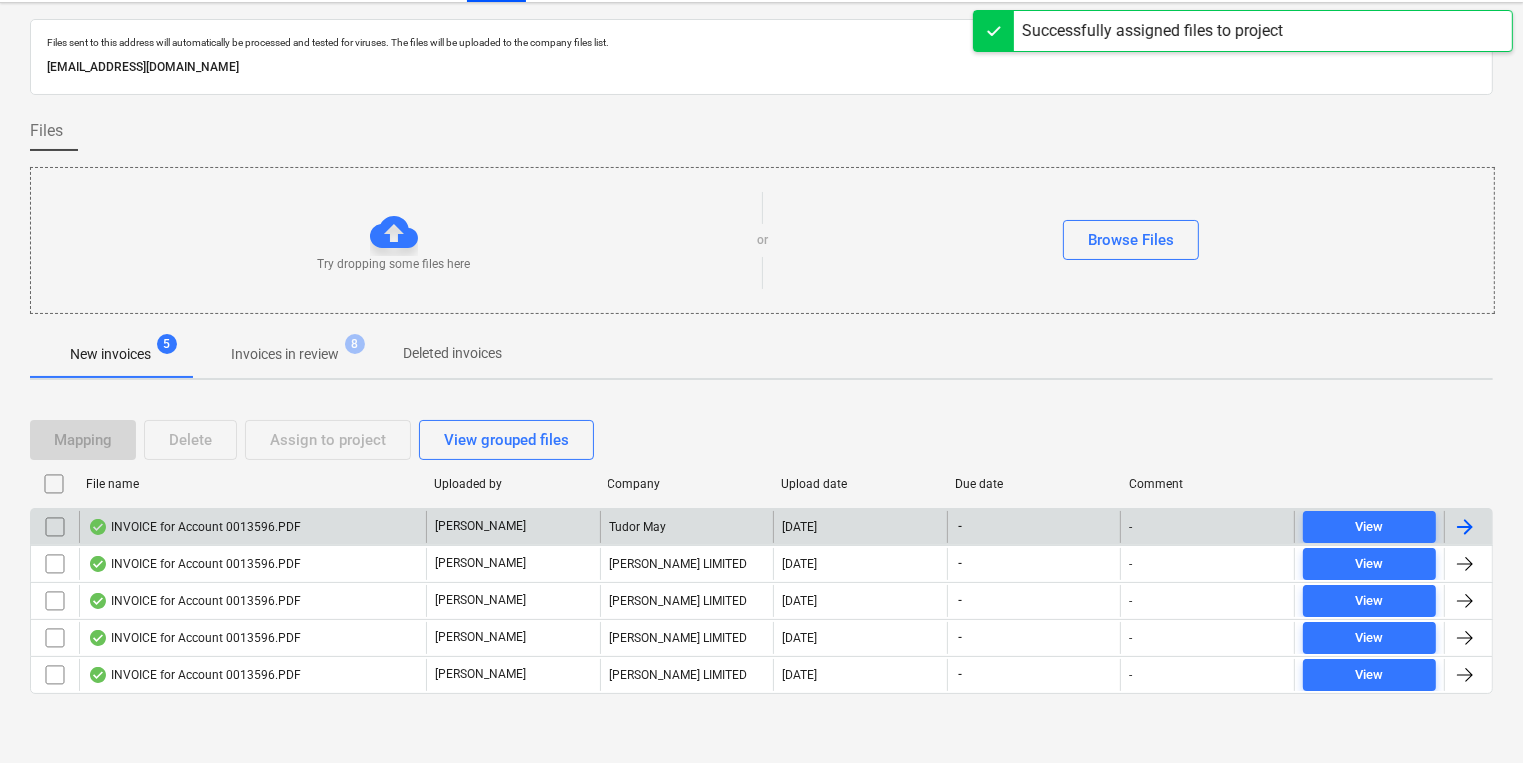 click on "INVOICE for Account 0013596.PDF" at bounding box center (252, 527) 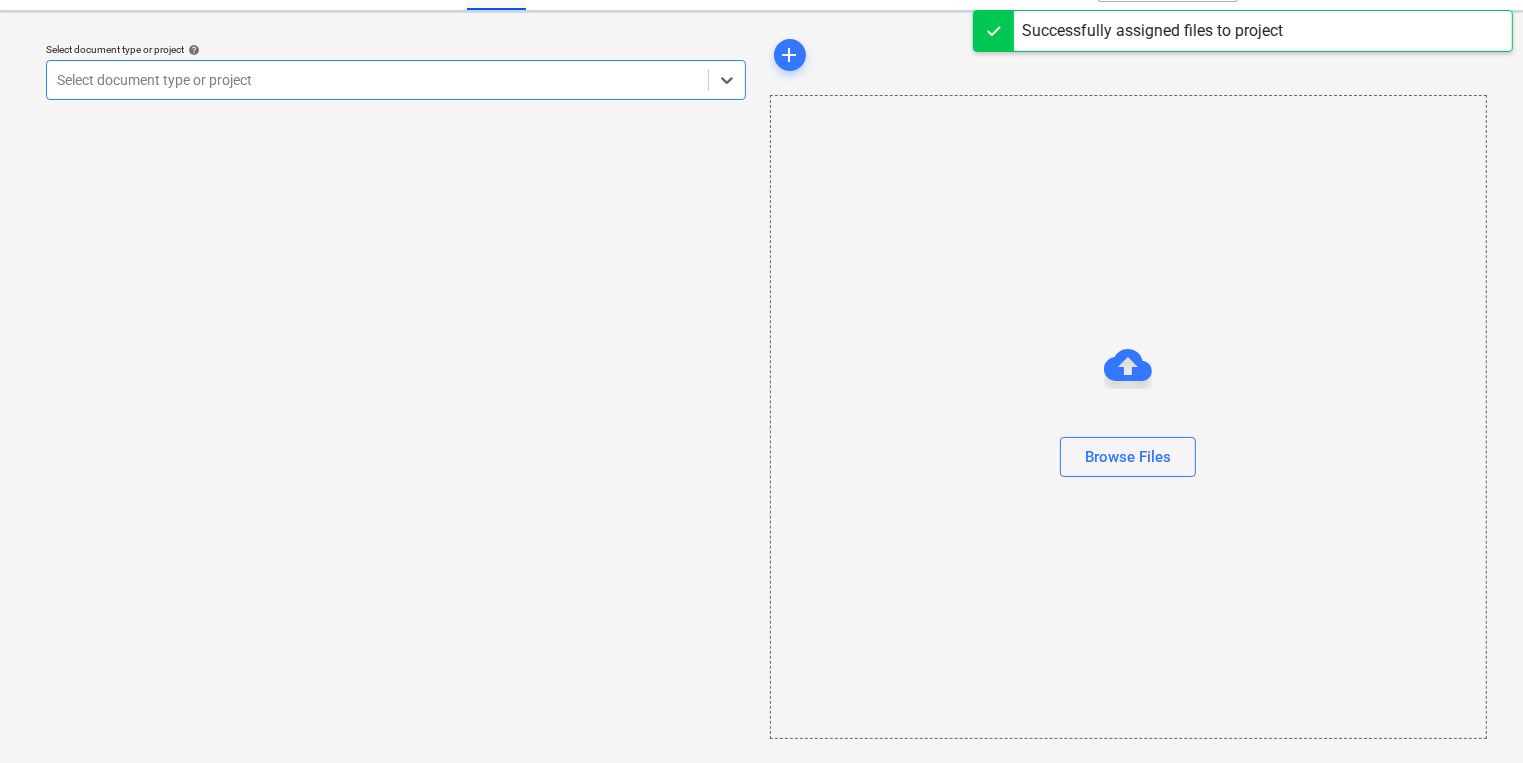 scroll, scrollTop: 0, scrollLeft: 0, axis: both 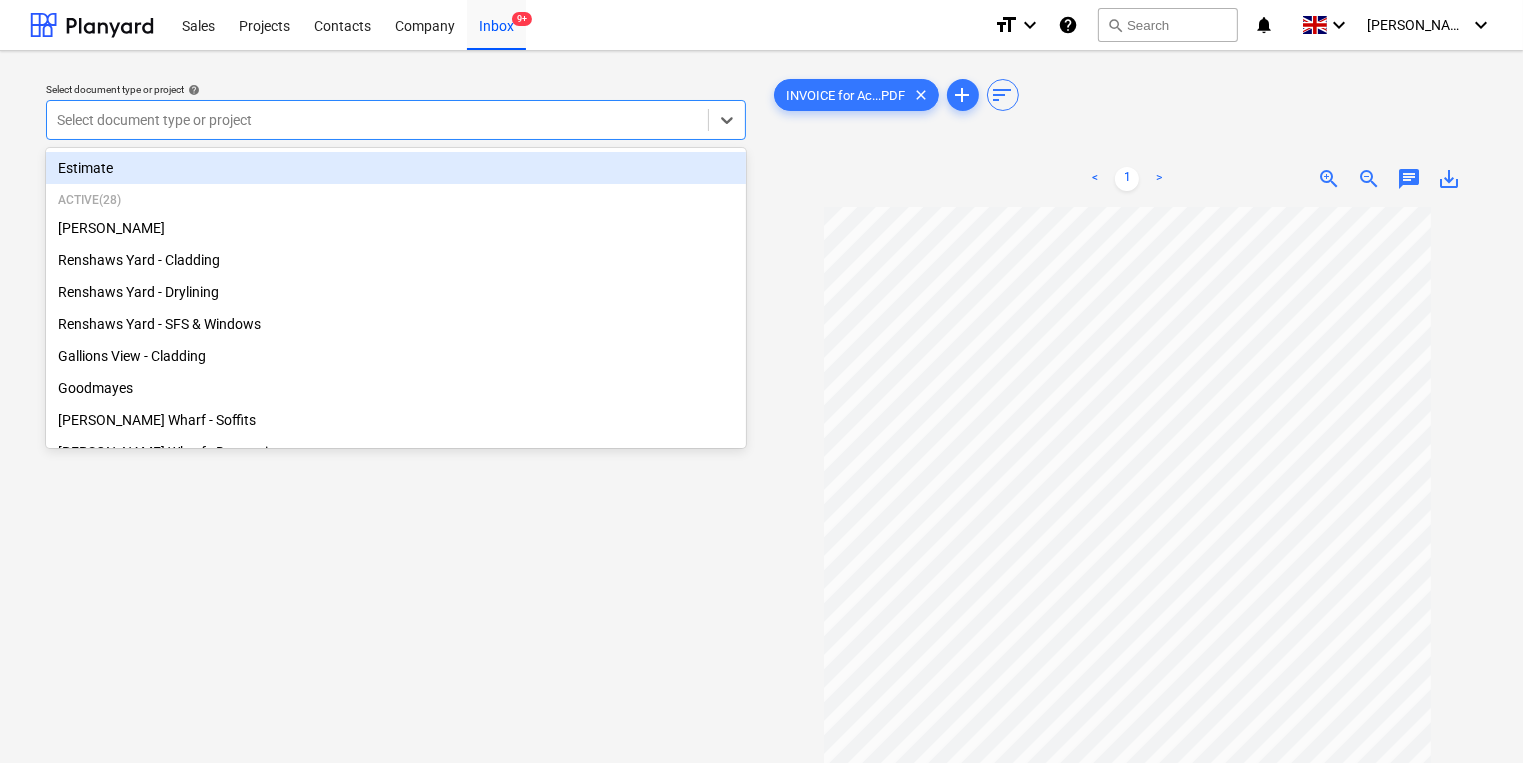 click at bounding box center (377, 120) 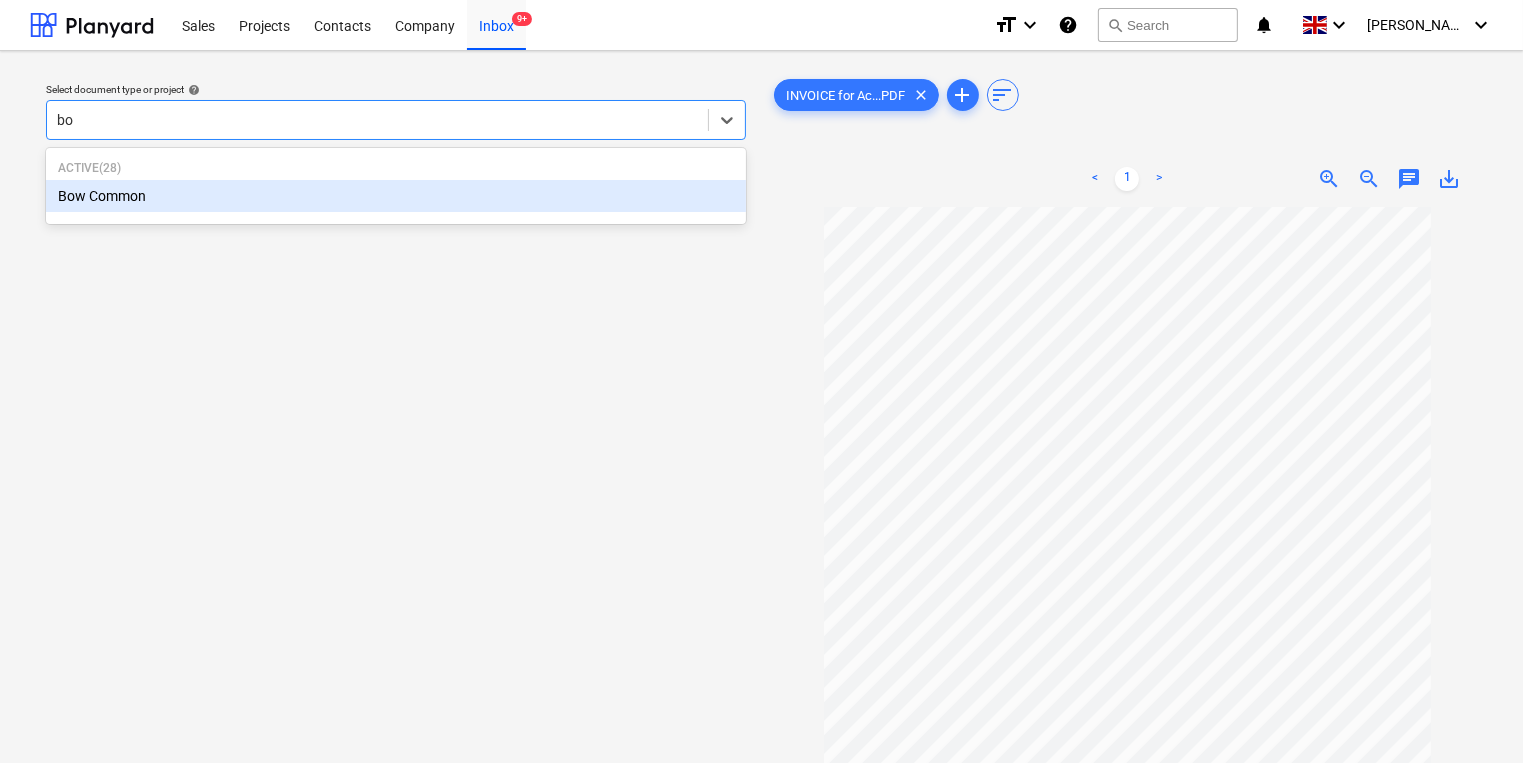 type on "bow" 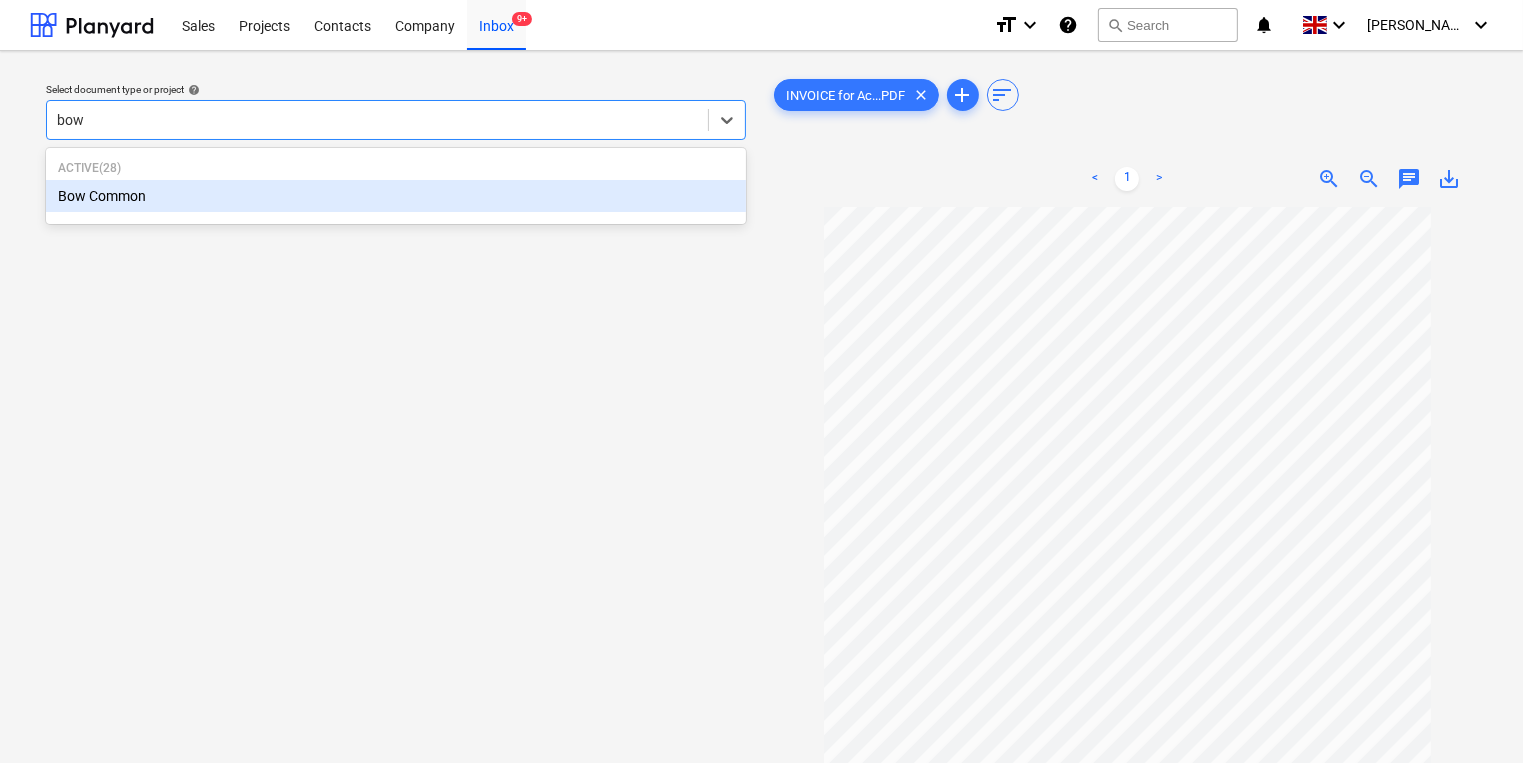 type 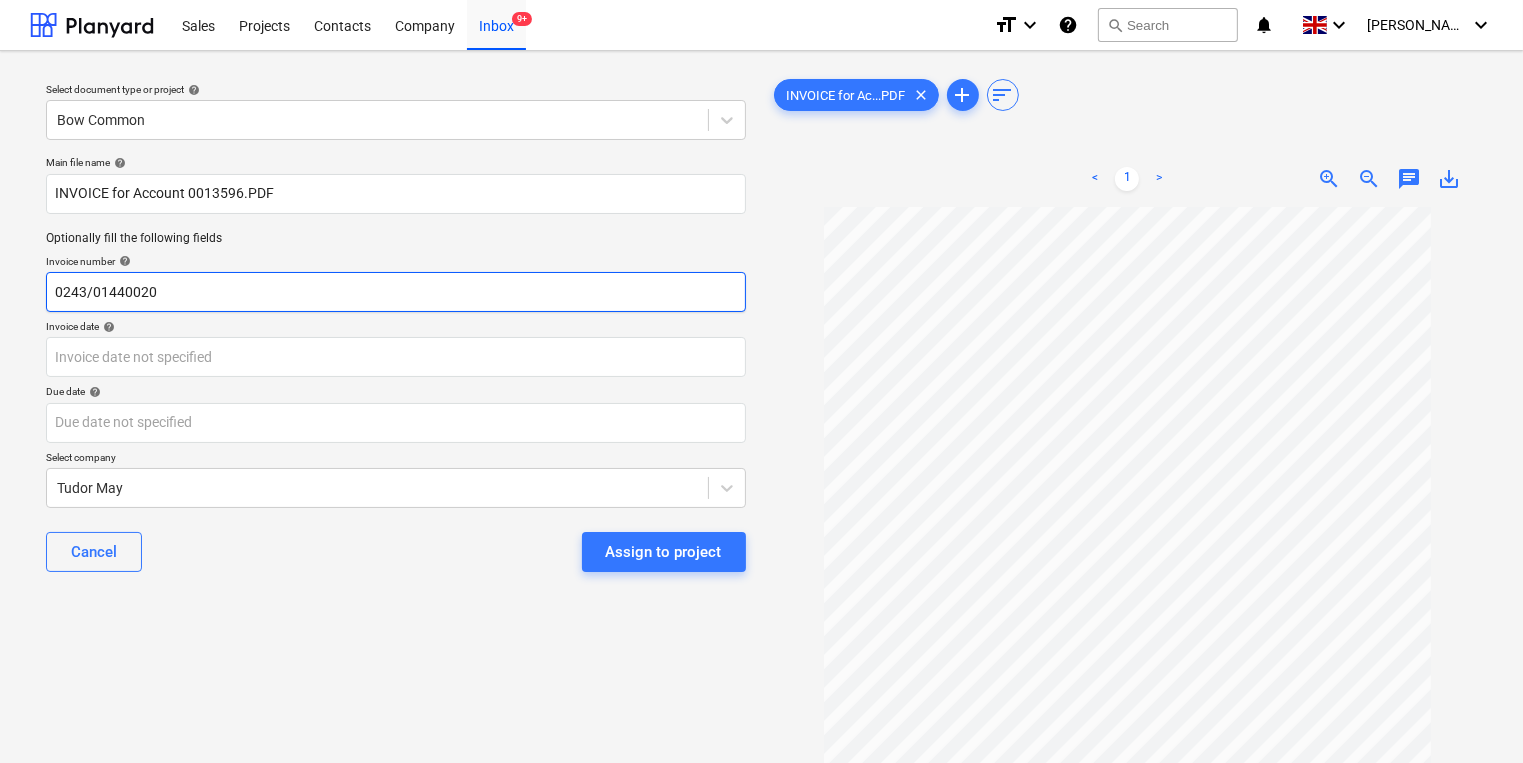 type on "0243/01440020" 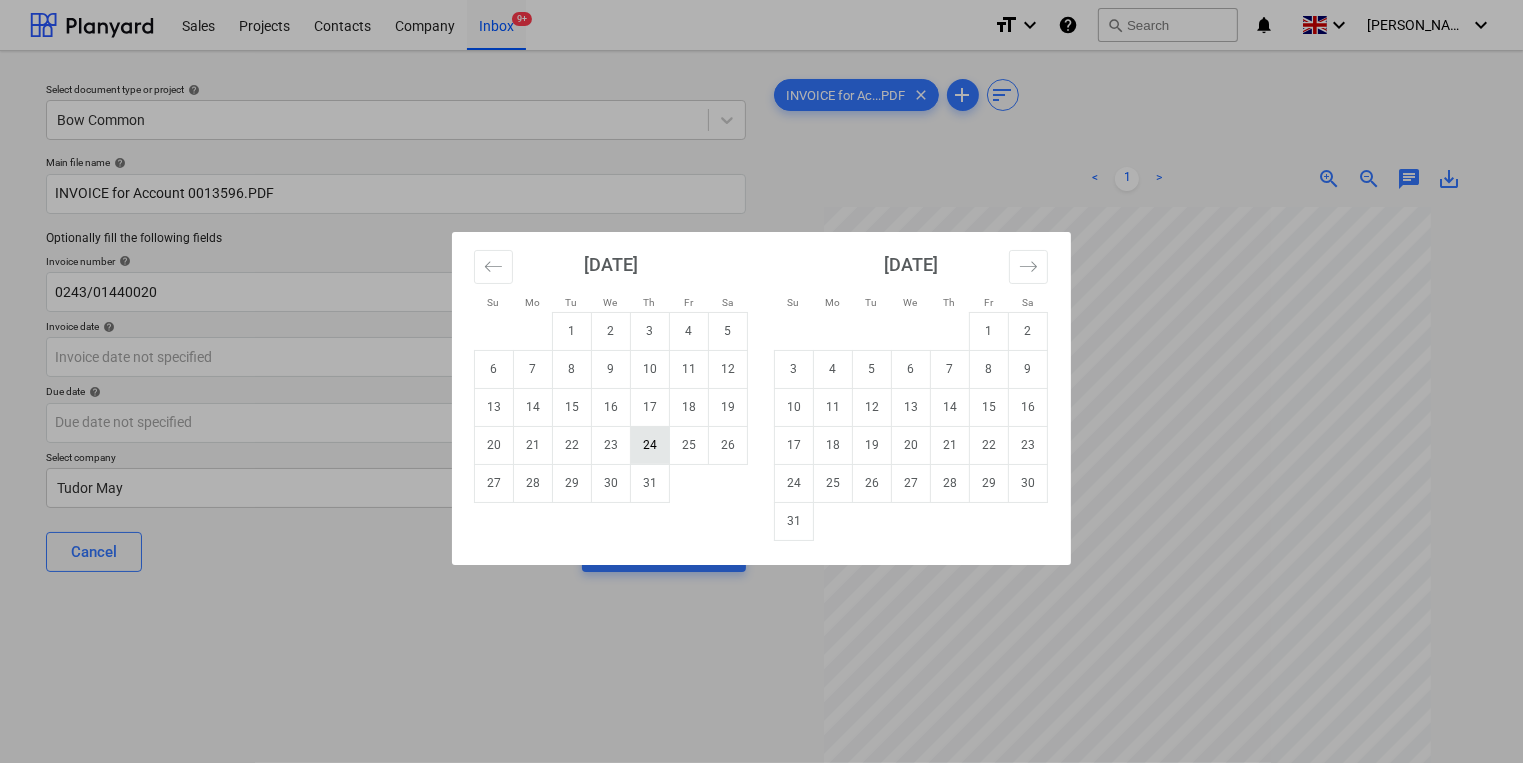 click on "24" at bounding box center (650, 445) 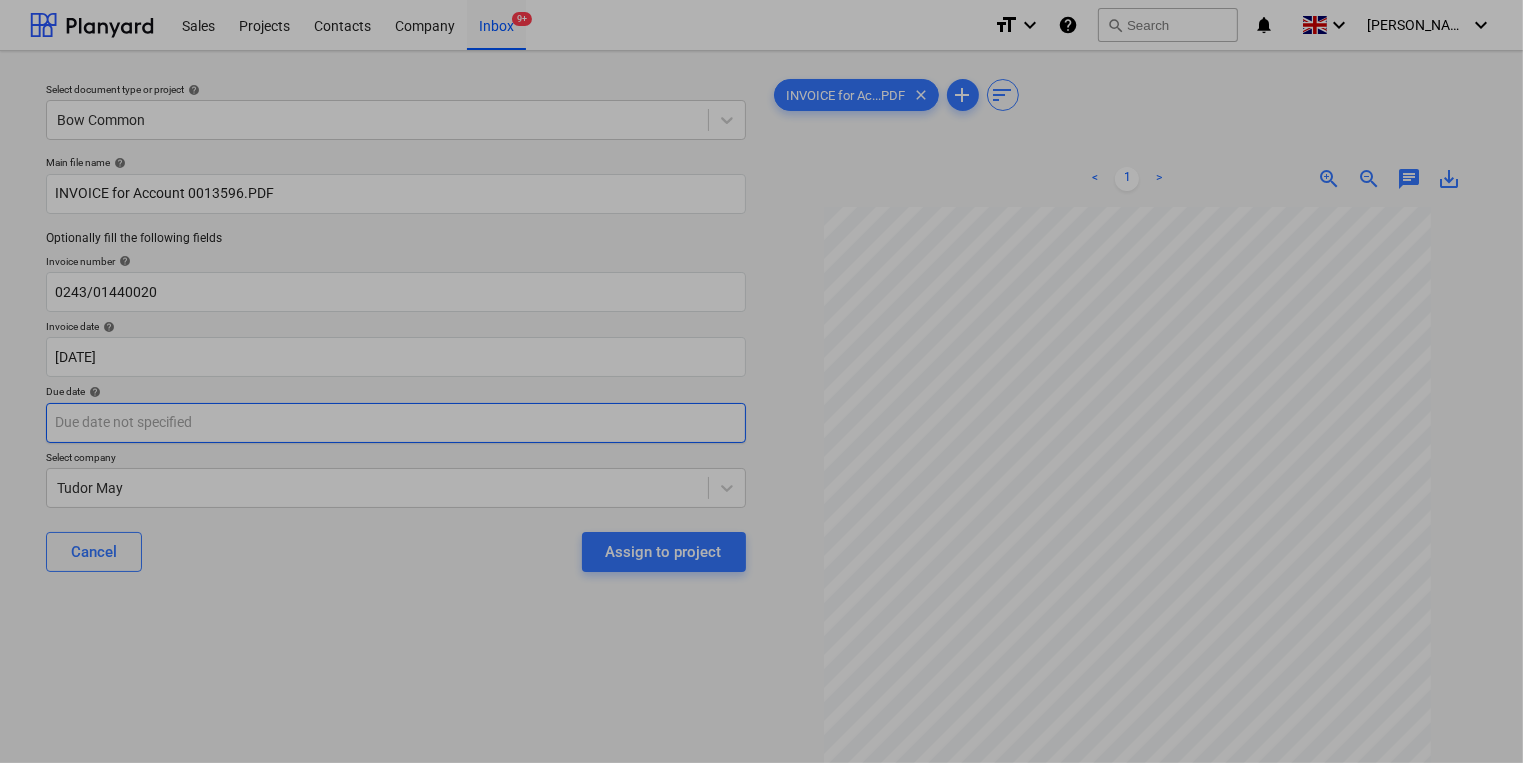 click on "Sales Projects Contacts Company Inbox 9+ format_size keyboard_arrow_down help search Search notifications 0 keyboard_arrow_down [PERSON_NAME] keyboard_arrow_down Select document type or project help Bow Common Main file name help INVOICE for Account 0013596.PDF Optionally fill the following fields Invoice number help 0243/01440020 Invoice date help [DATE] [DATE] Press the down arrow key to interact with the calendar and
select a date. Press the question mark key to get the keyboard shortcuts for changing dates. Due date help Press the down arrow key to interact with the calendar and
select a date. Press the question mark key to get the keyboard shortcuts for changing dates. Select company Tudor May   Cancel Assign to project INVOICE for Ac...PDF clear add sort < 1 > zoom_in zoom_out chat 0 save_alt
Su Mo Tu We Th Fr Sa Su Mo Tu We Th Fr Sa [DATE] 1 2 3 4 5 6 7 8 9 10 11 12 13 14 15 16 17 18 19 20 21 22 23 24 25 26 27 28 29 [DATE] 1 2 3 4 5 6 7 8 9 10 11 12 13 14 15 16 17 1" at bounding box center [761, 381] 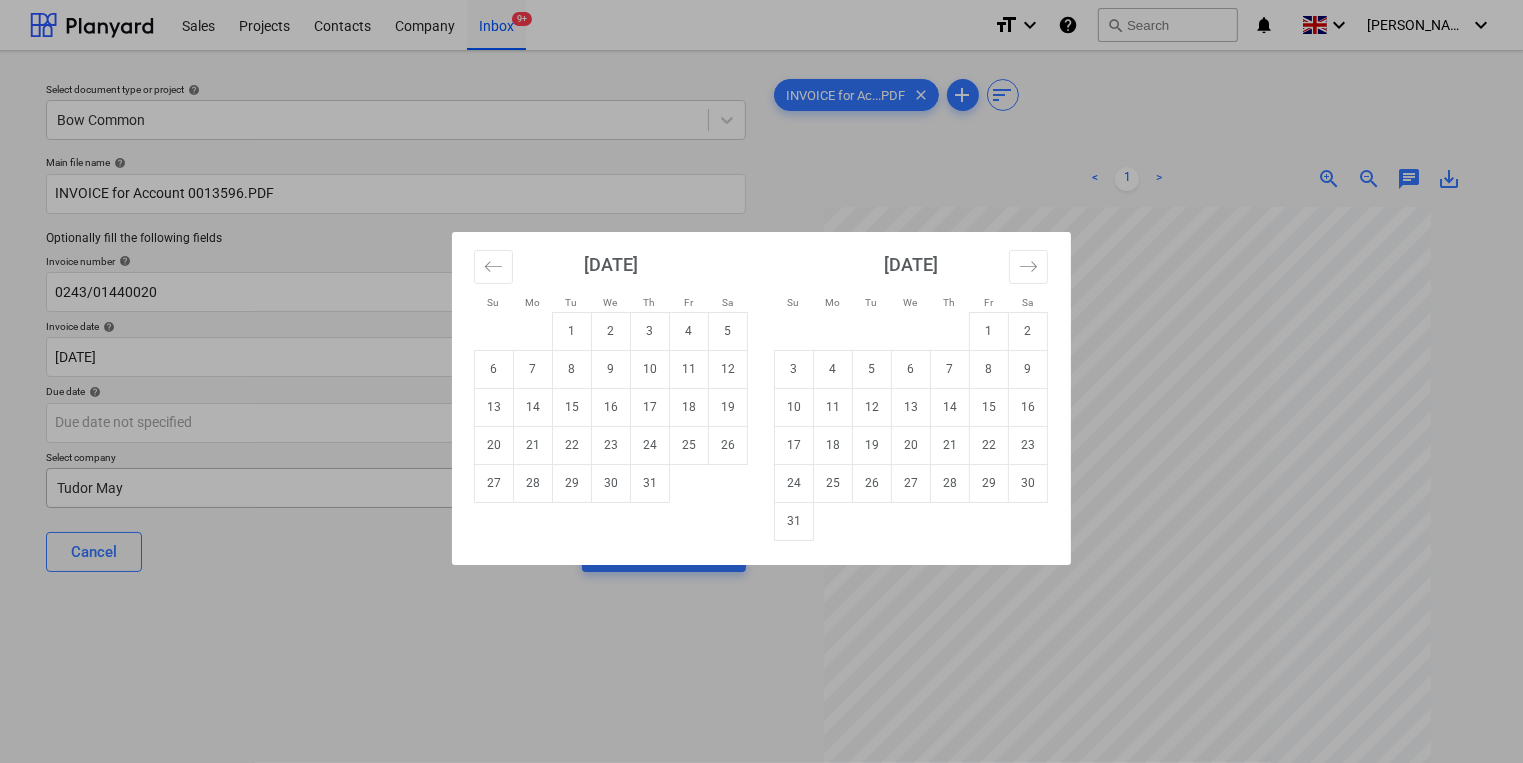 drag, startPoint x: 784, startPoint y: 512, endPoint x: 482, endPoint y: 488, distance: 302.95215 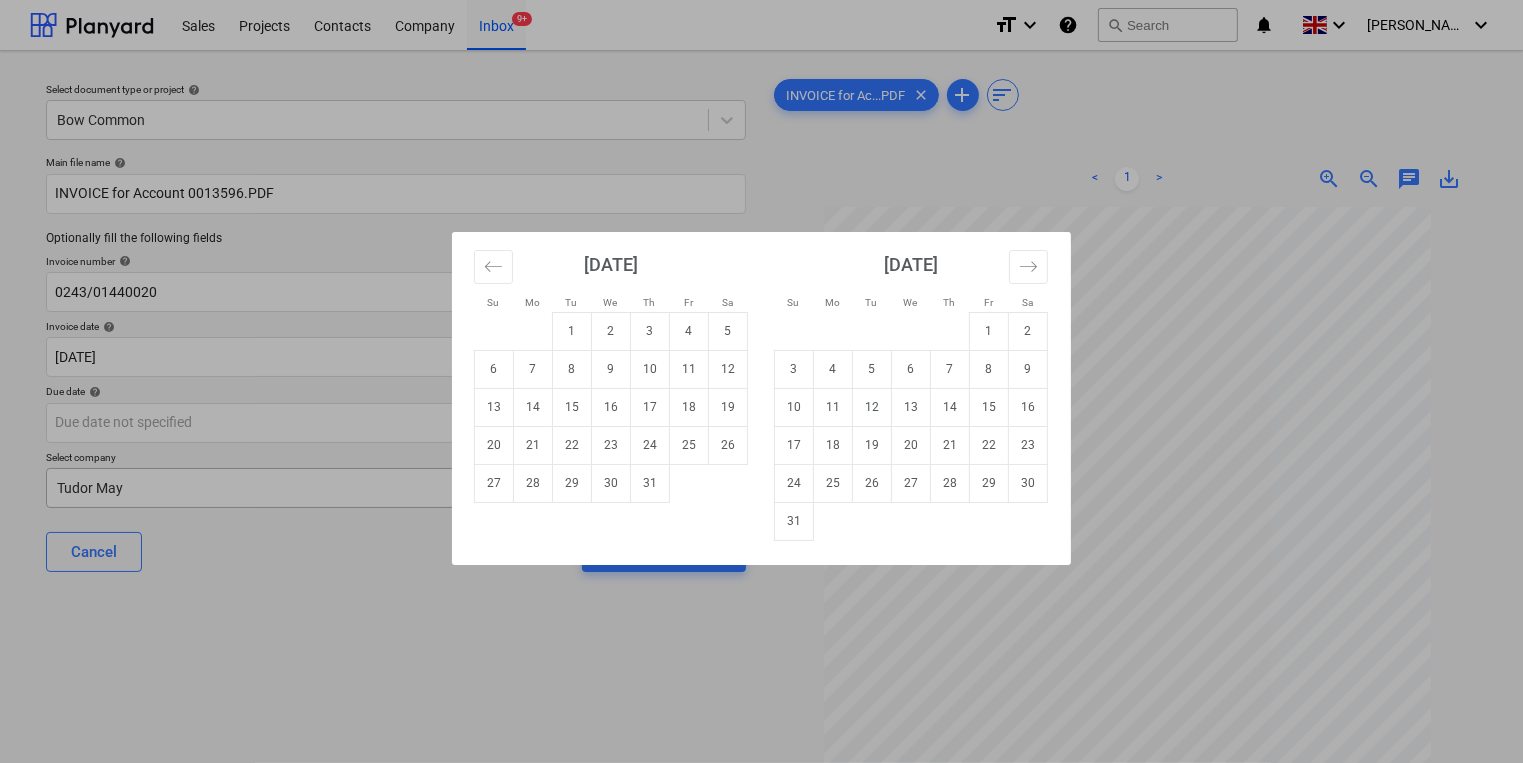 click on "31" at bounding box center (794, 521) 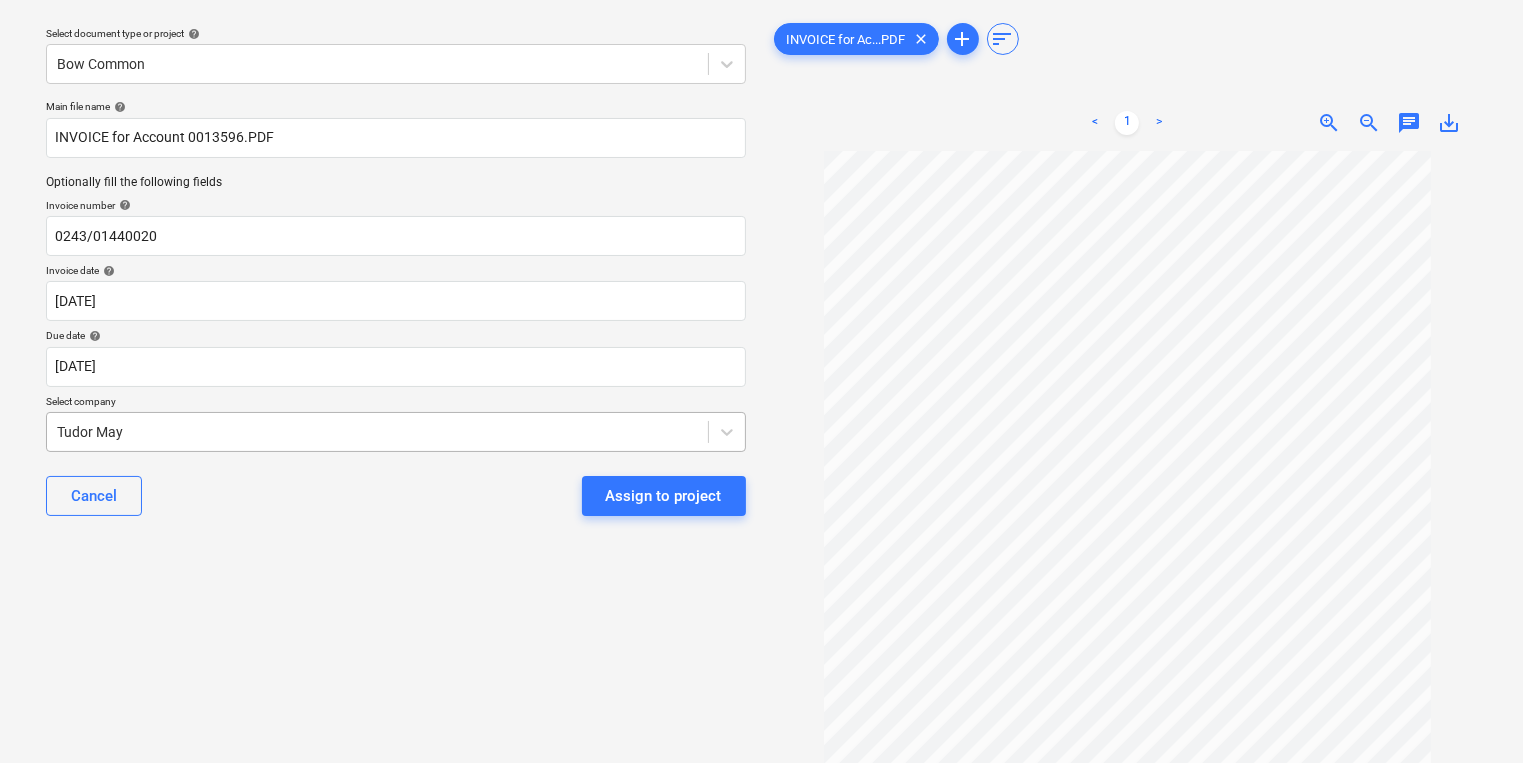 click on "Sales Projects Contacts Company Inbox 9+ format_size keyboard_arrow_down help search Search notifications 0 keyboard_arrow_down [PERSON_NAME] keyboard_arrow_down Select document type or project help Bow Common Main file name help INVOICE for Account 0013596.PDF Optionally fill the following fields Invoice number help 0243/01440020 Invoice date help [DATE] [DATE] Press the down arrow key to interact with the calendar and
select a date. Press the question mark key to get the keyboard shortcuts for changing dates. Due date help [DATE] [DATE] Press the down arrow key to interact with the calendar and
select a date. Press the question mark key to get the keyboard shortcuts for changing dates. Select company Tudor May   Cancel Assign to project INVOICE for Ac...PDF clear add sort < 1 > zoom_in zoom_out chat 0 save_alt" at bounding box center (761, 325) 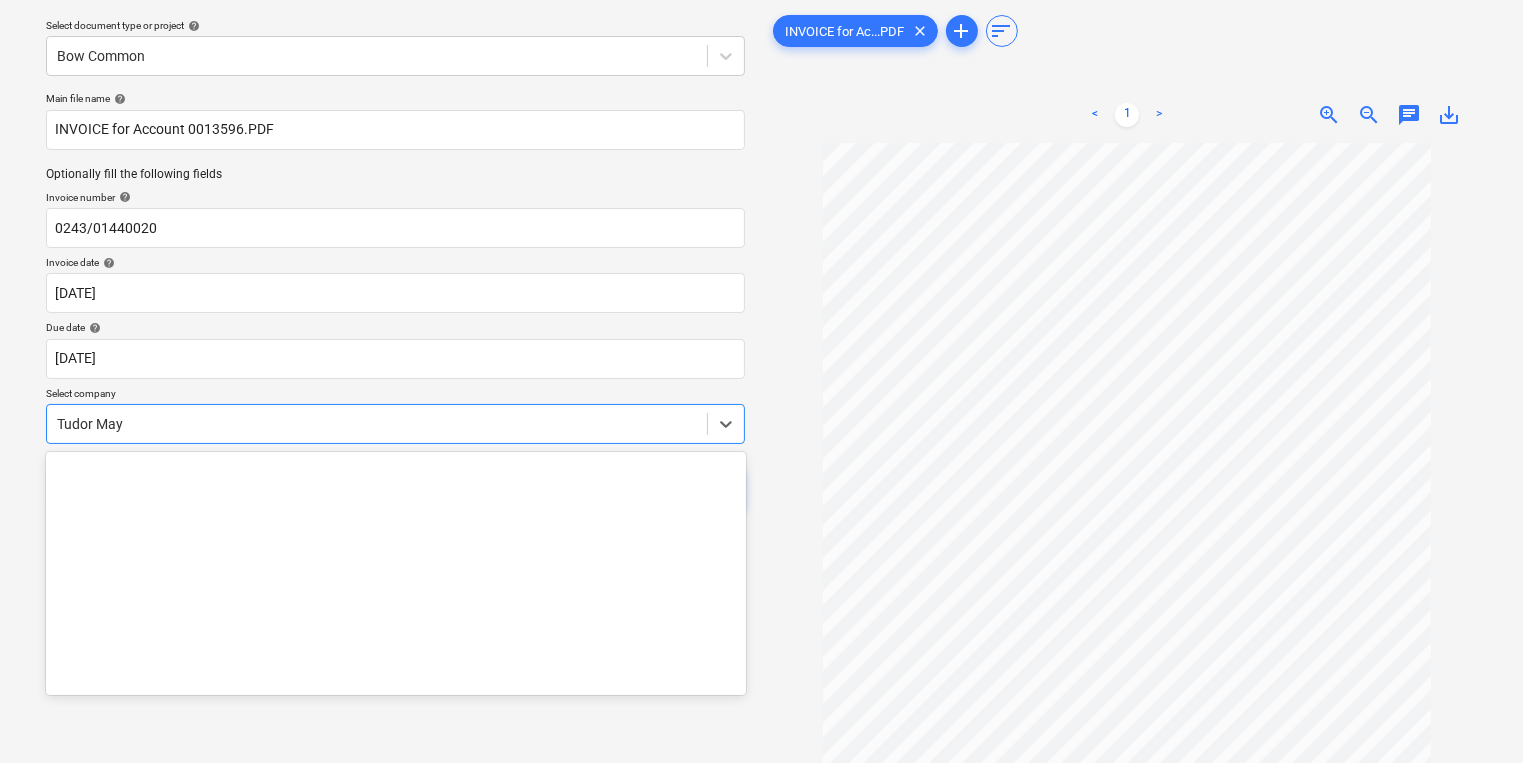 scroll, scrollTop: 64, scrollLeft: 0, axis: vertical 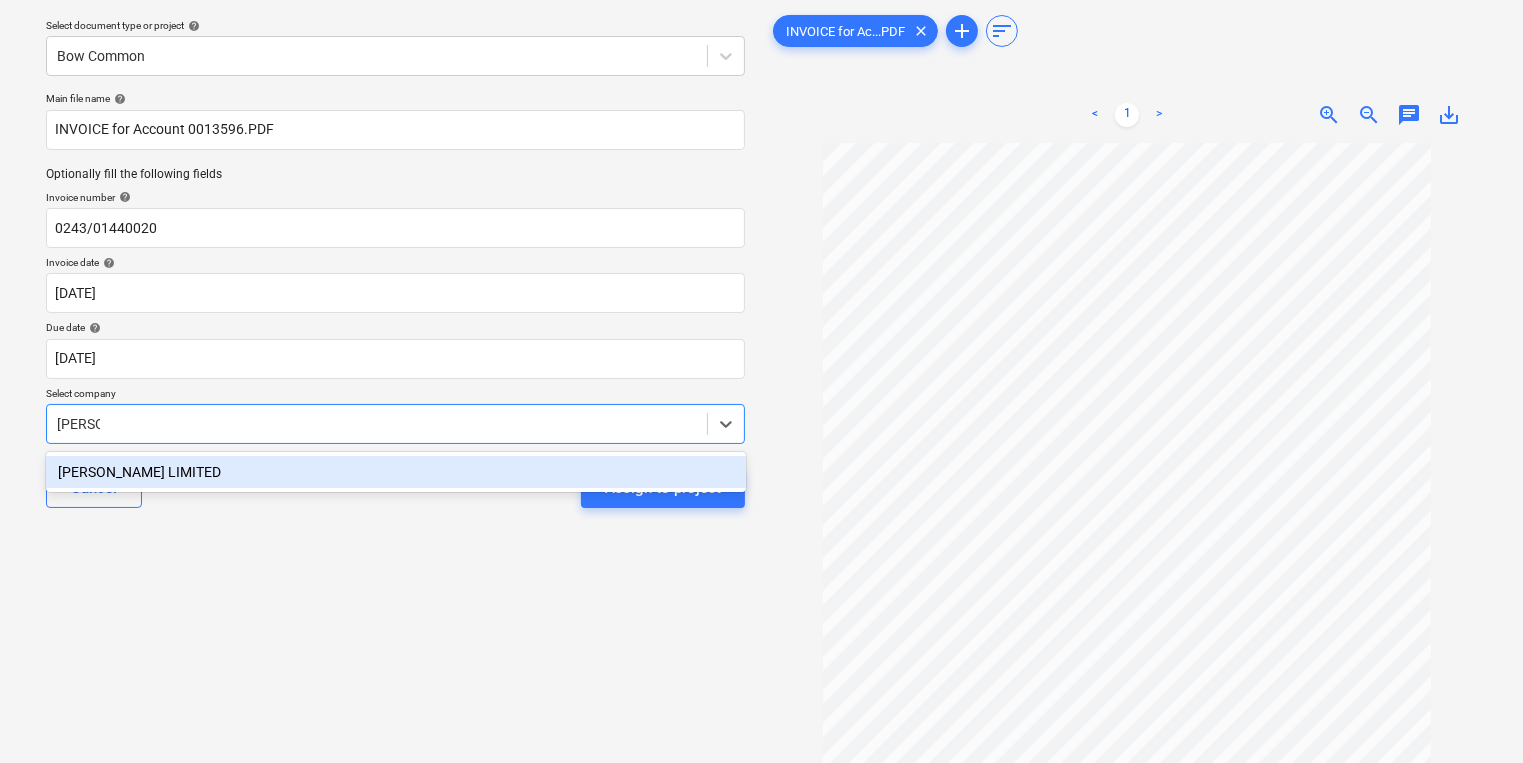 type on "markov" 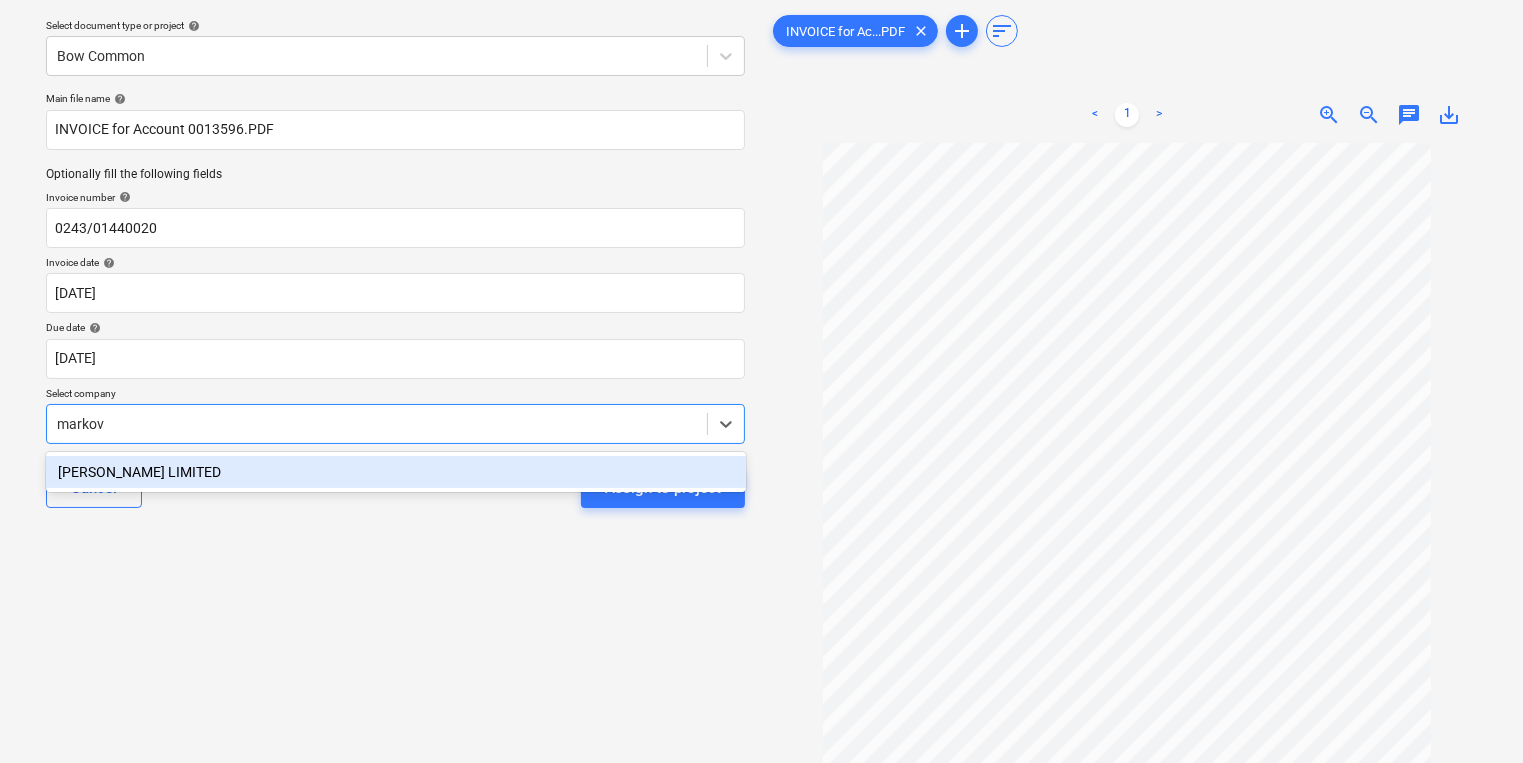 click on "[PERSON_NAME] LIMITED" at bounding box center (396, 472) 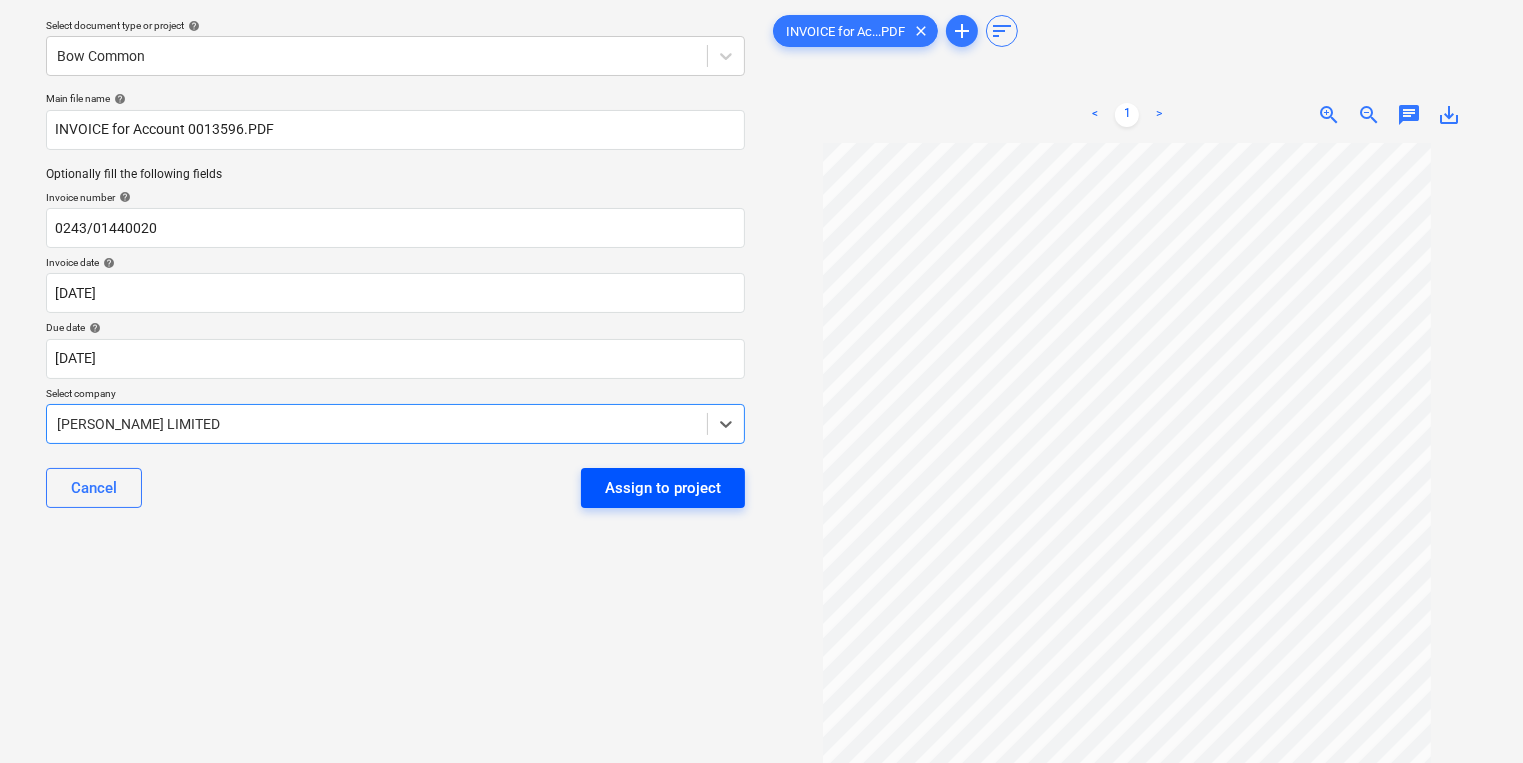 click on "Assign to project" at bounding box center [663, 488] 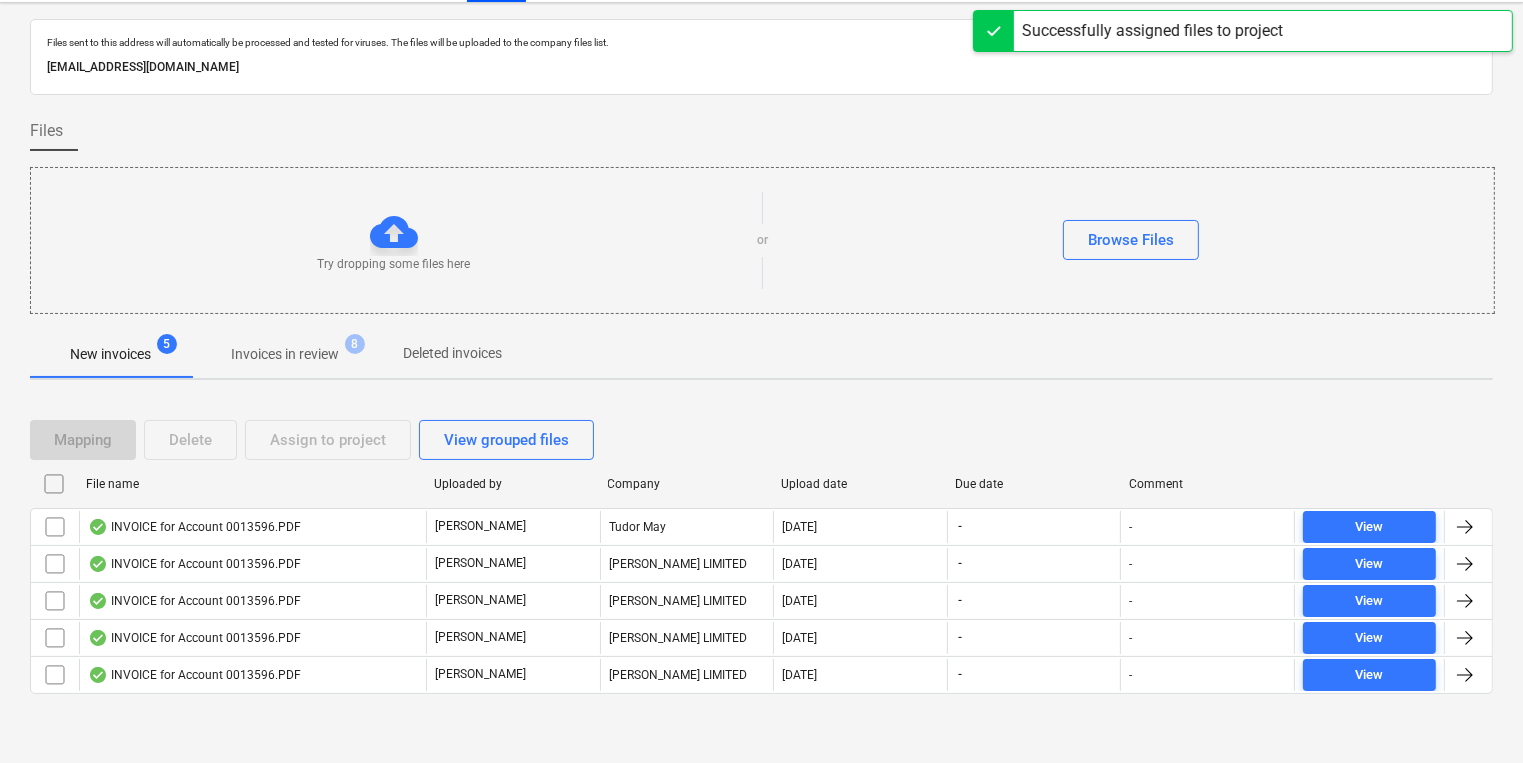 scroll, scrollTop: 11, scrollLeft: 0, axis: vertical 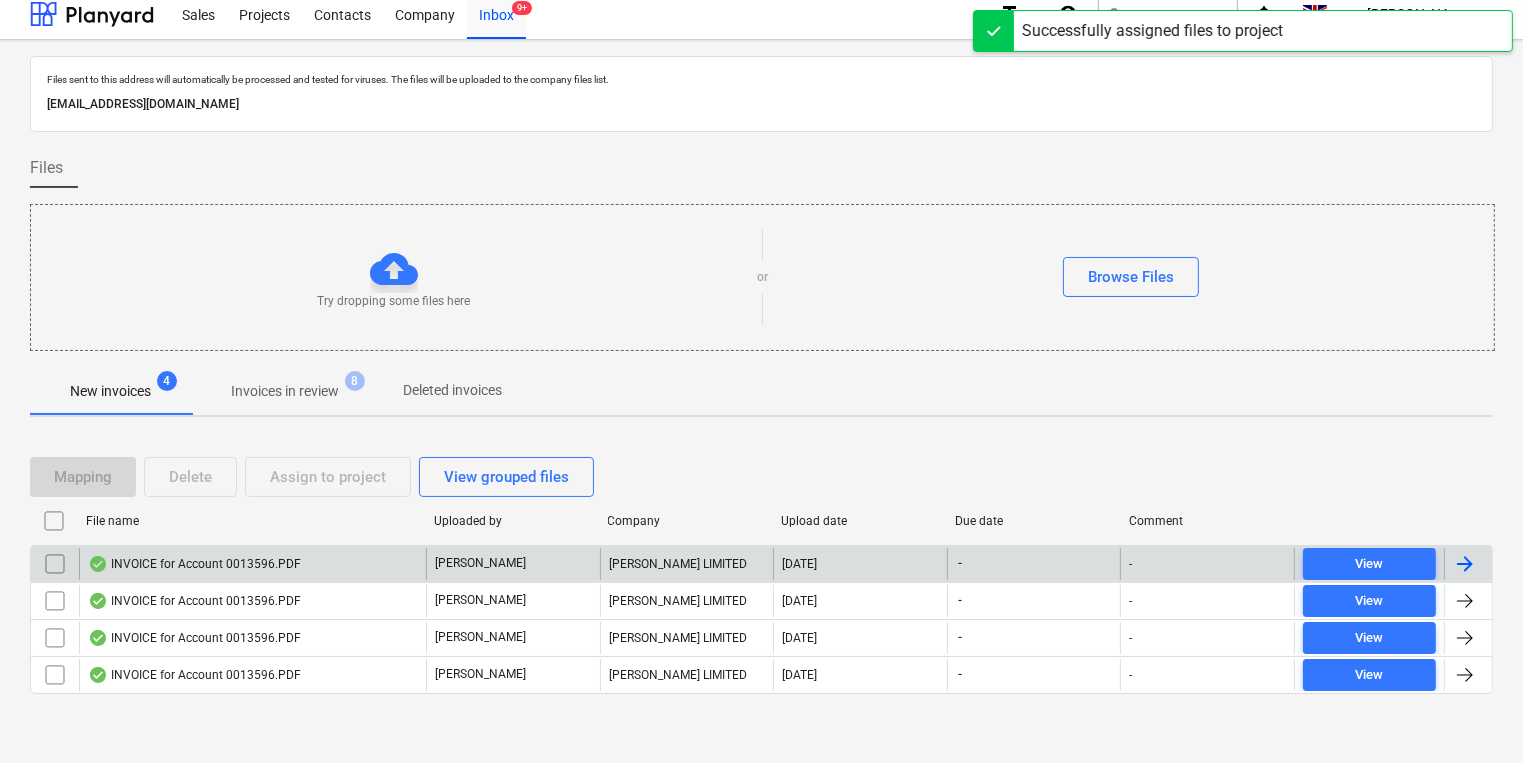 click on "INVOICE for Account 0013596.PDF" at bounding box center [252, 564] 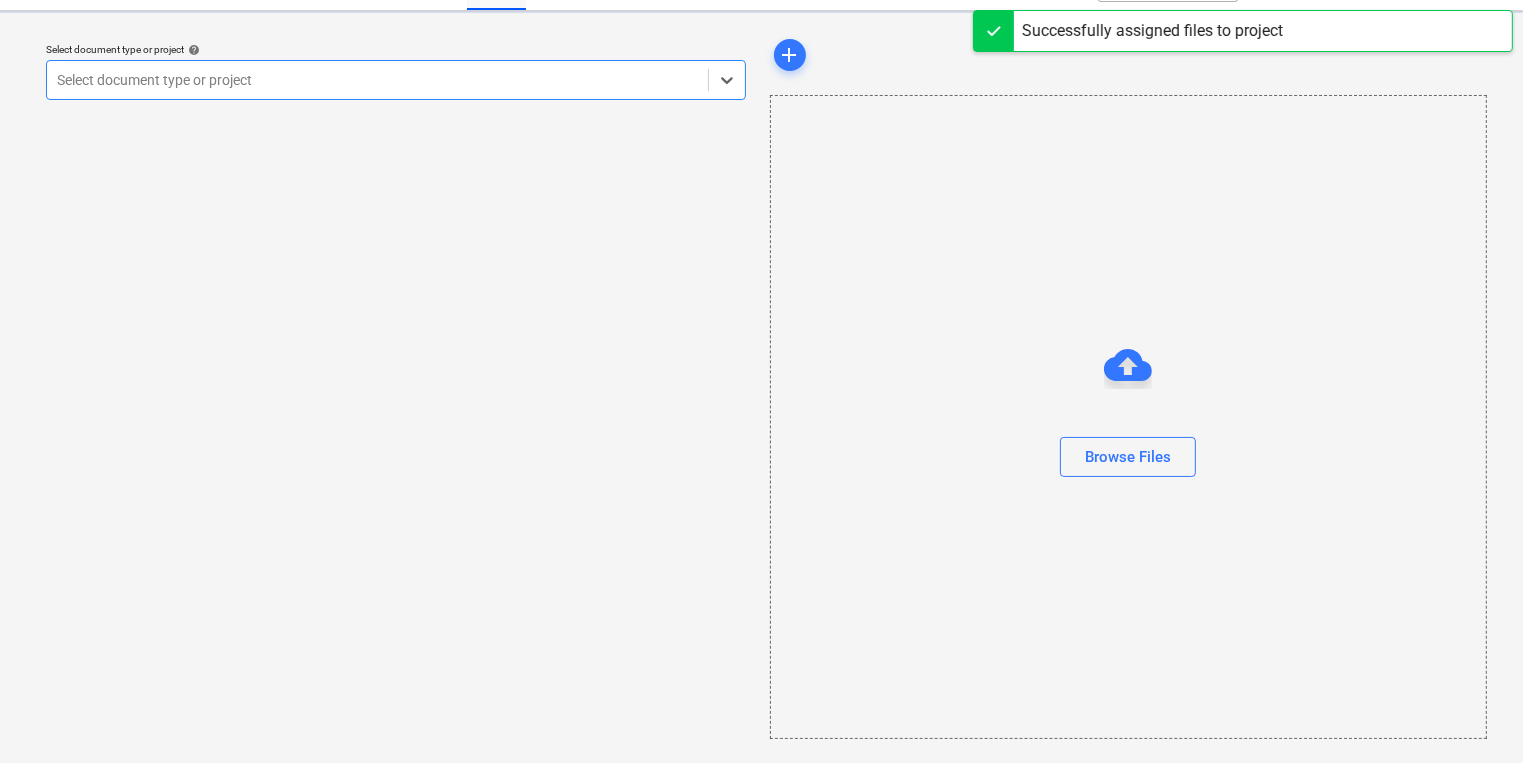 scroll, scrollTop: 0, scrollLeft: 0, axis: both 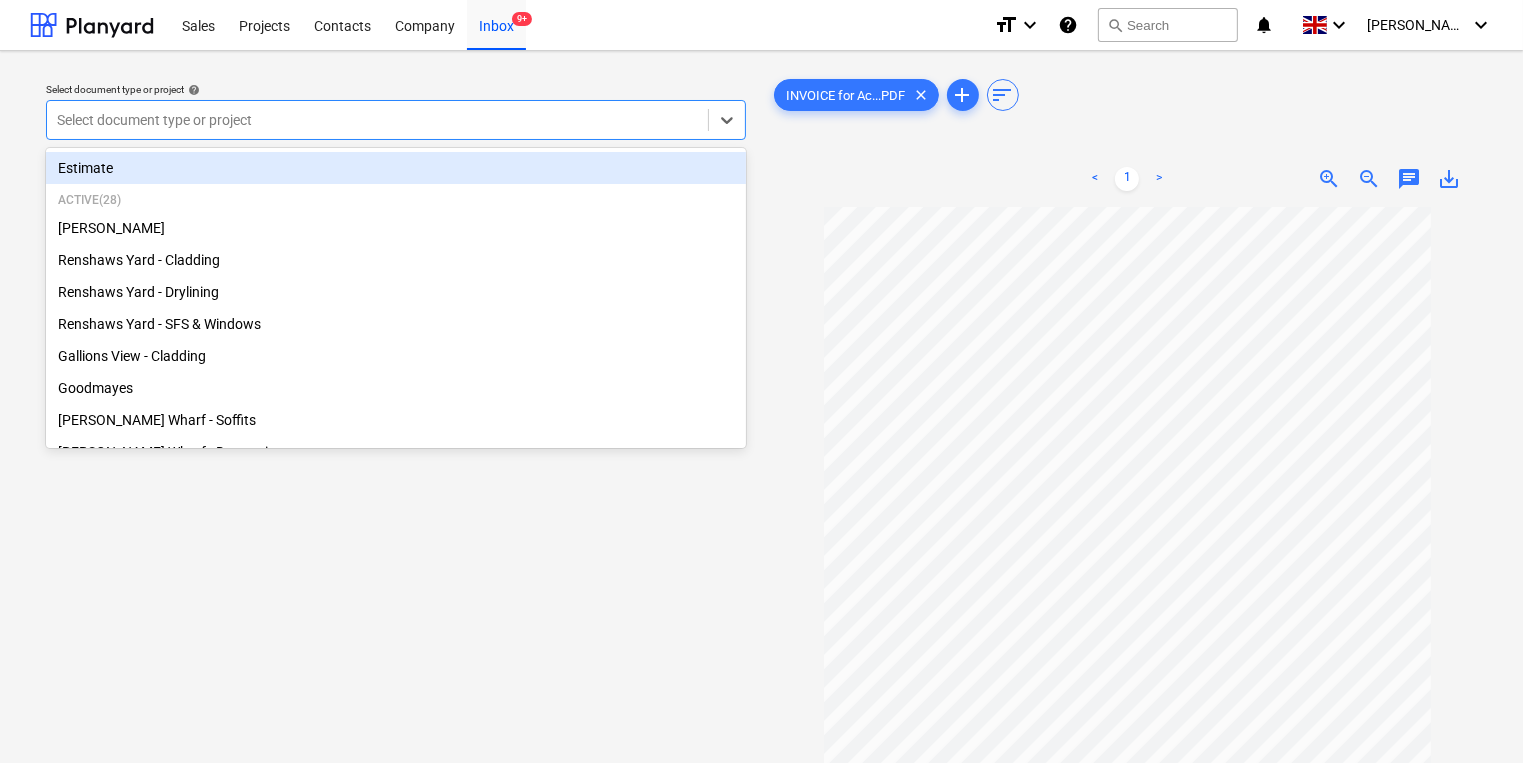 click at bounding box center (377, 120) 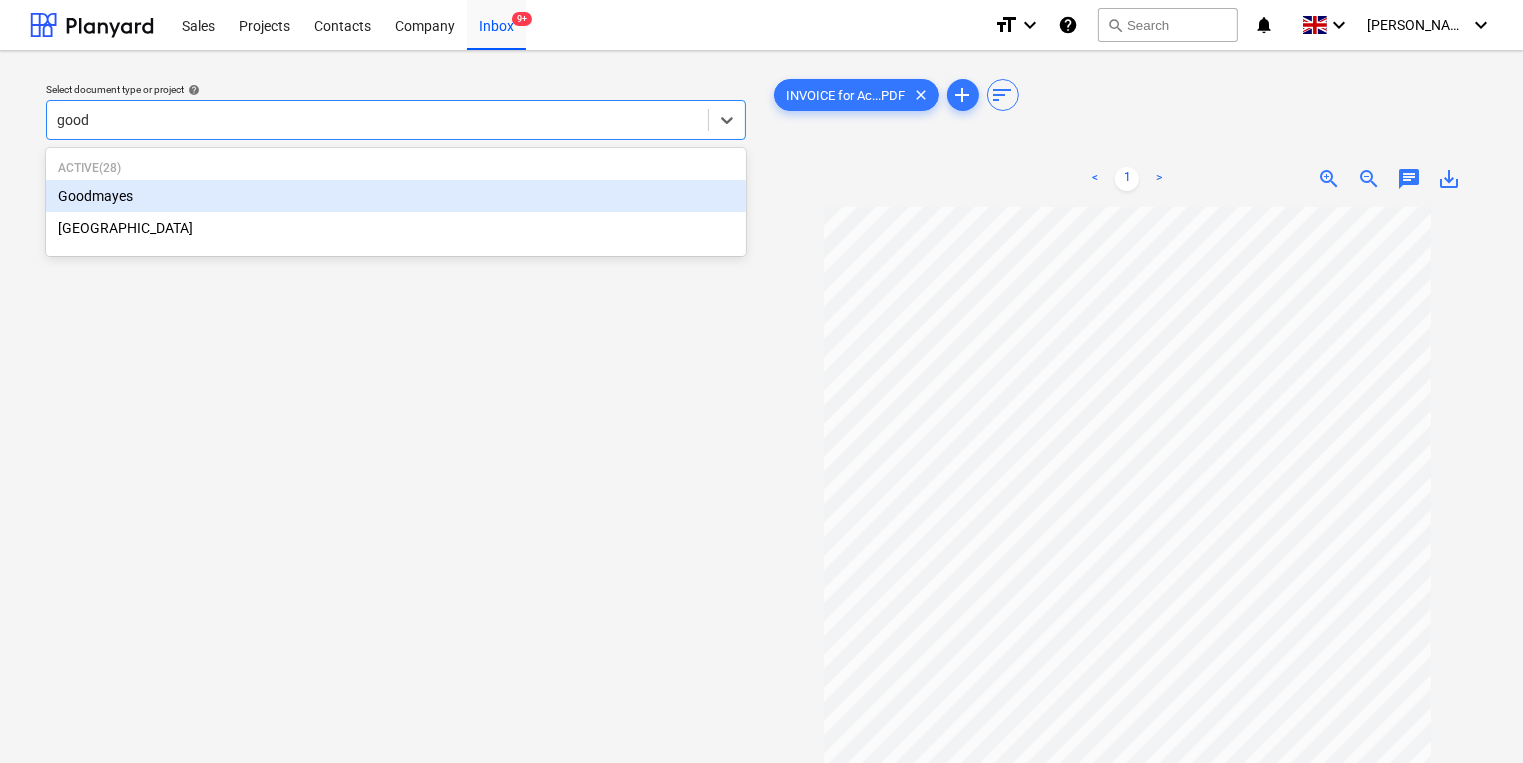 type on "goodm" 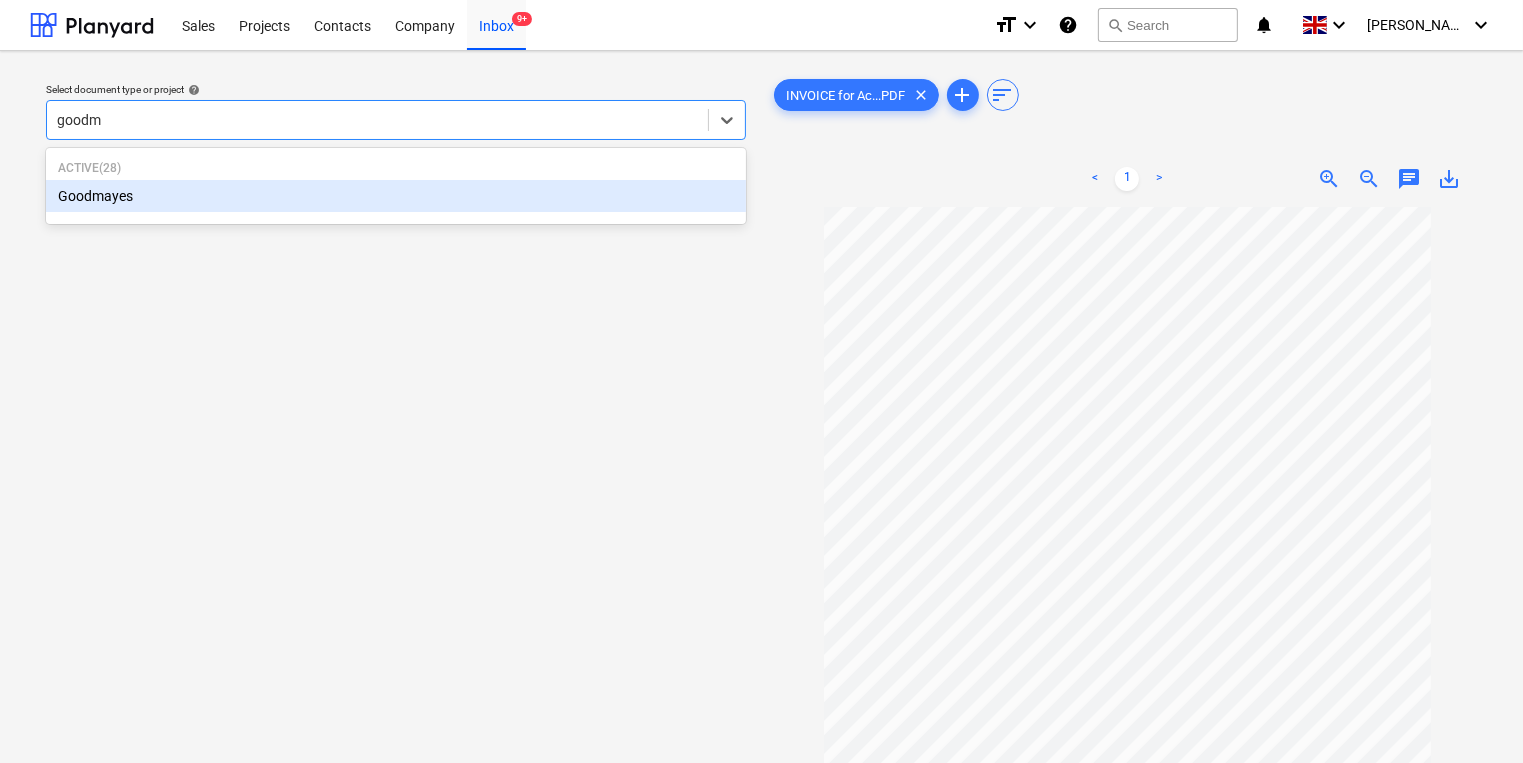 click on "Goodmayes" at bounding box center [396, 196] 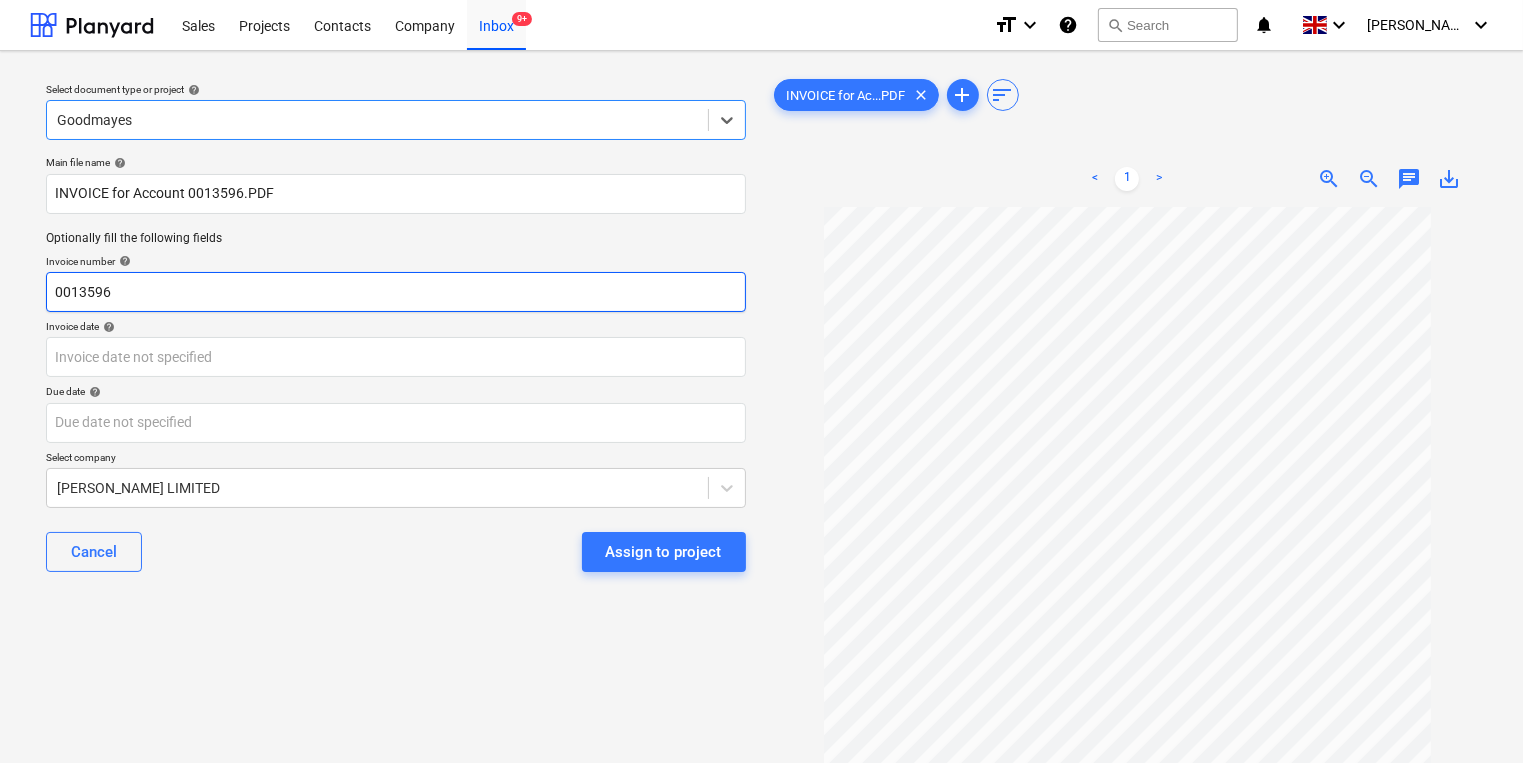 click on "0013596" at bounding box center (396, 292) 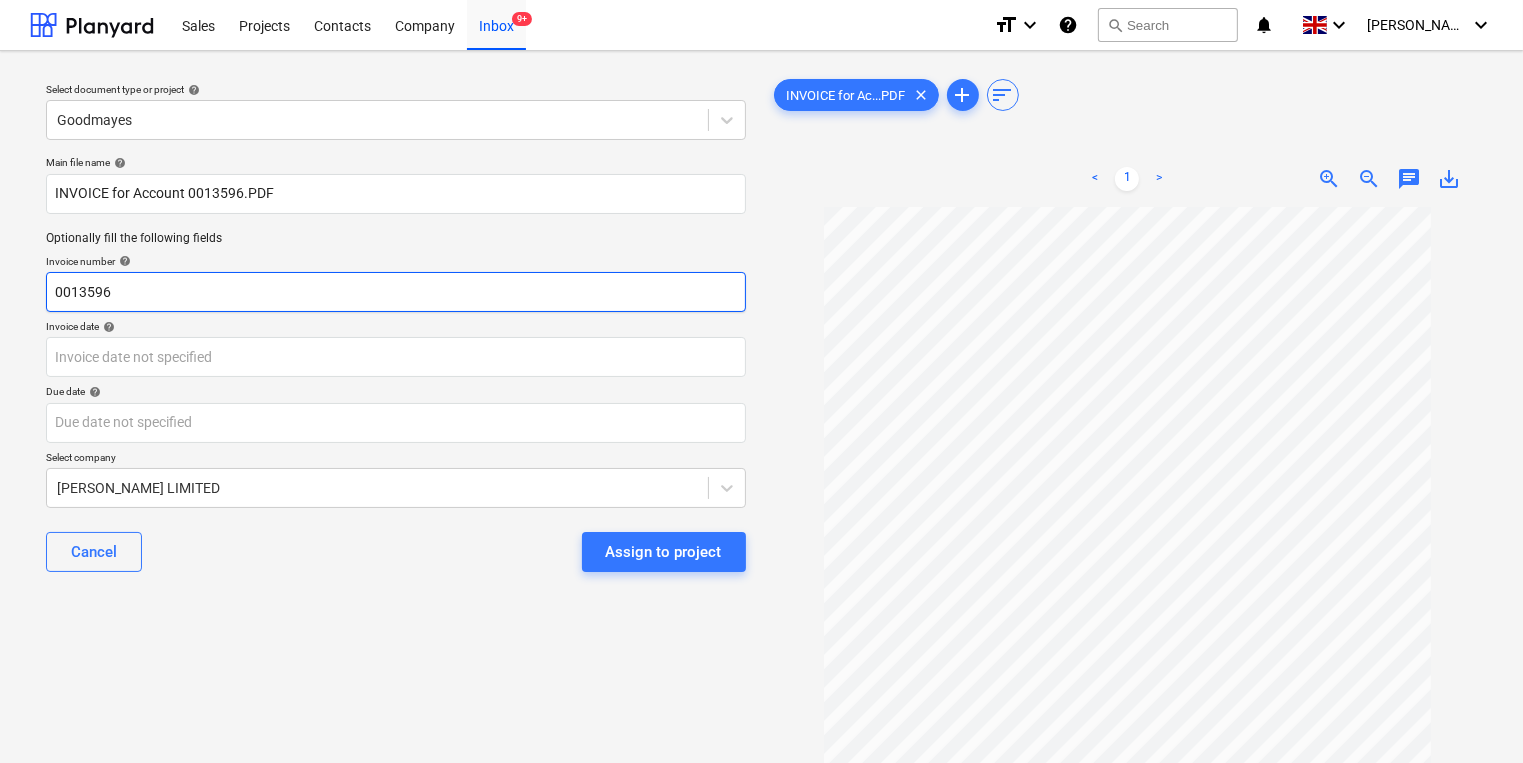 click on "0013596" at bounding box center (396, 292) 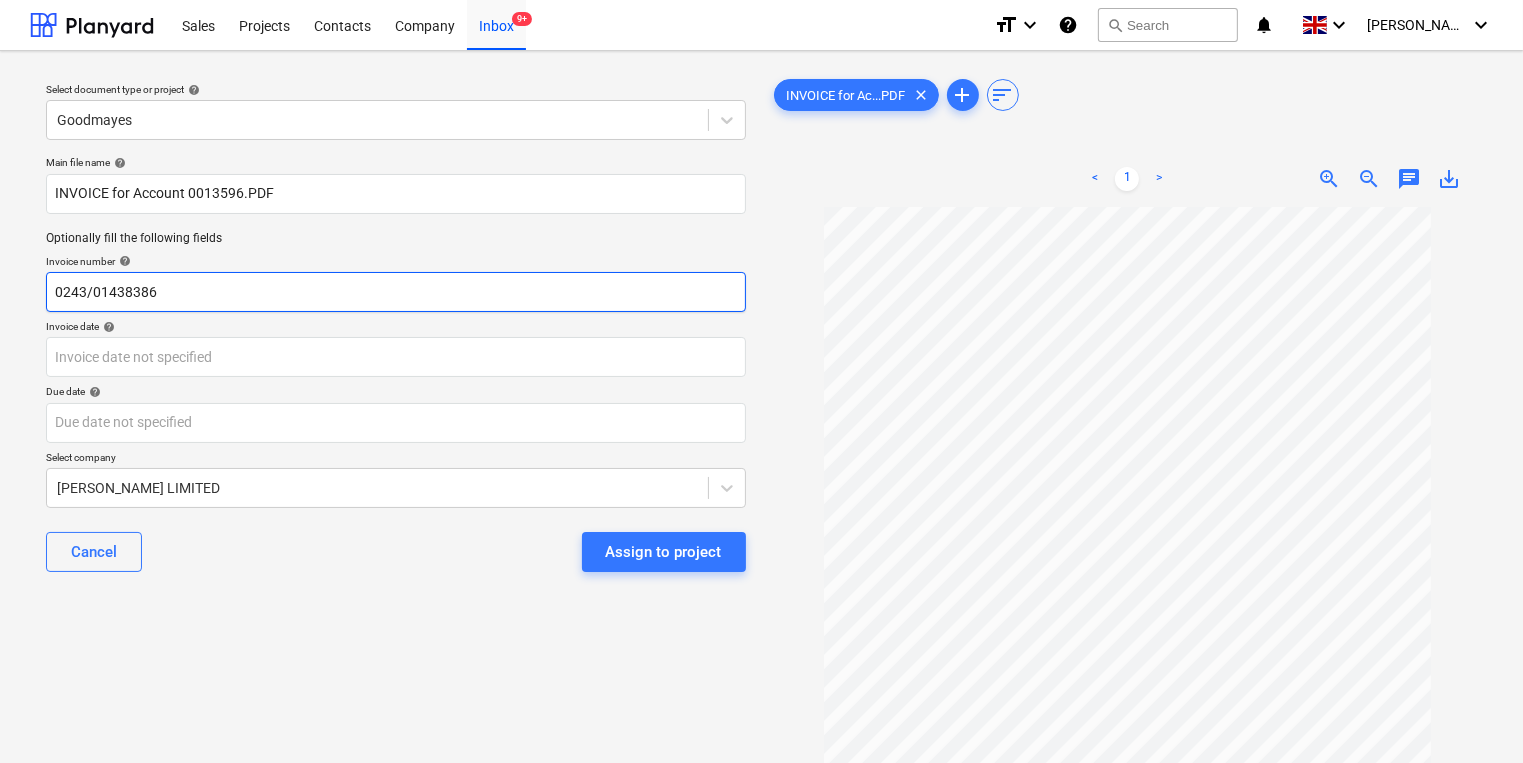 type on "0243/01438386" 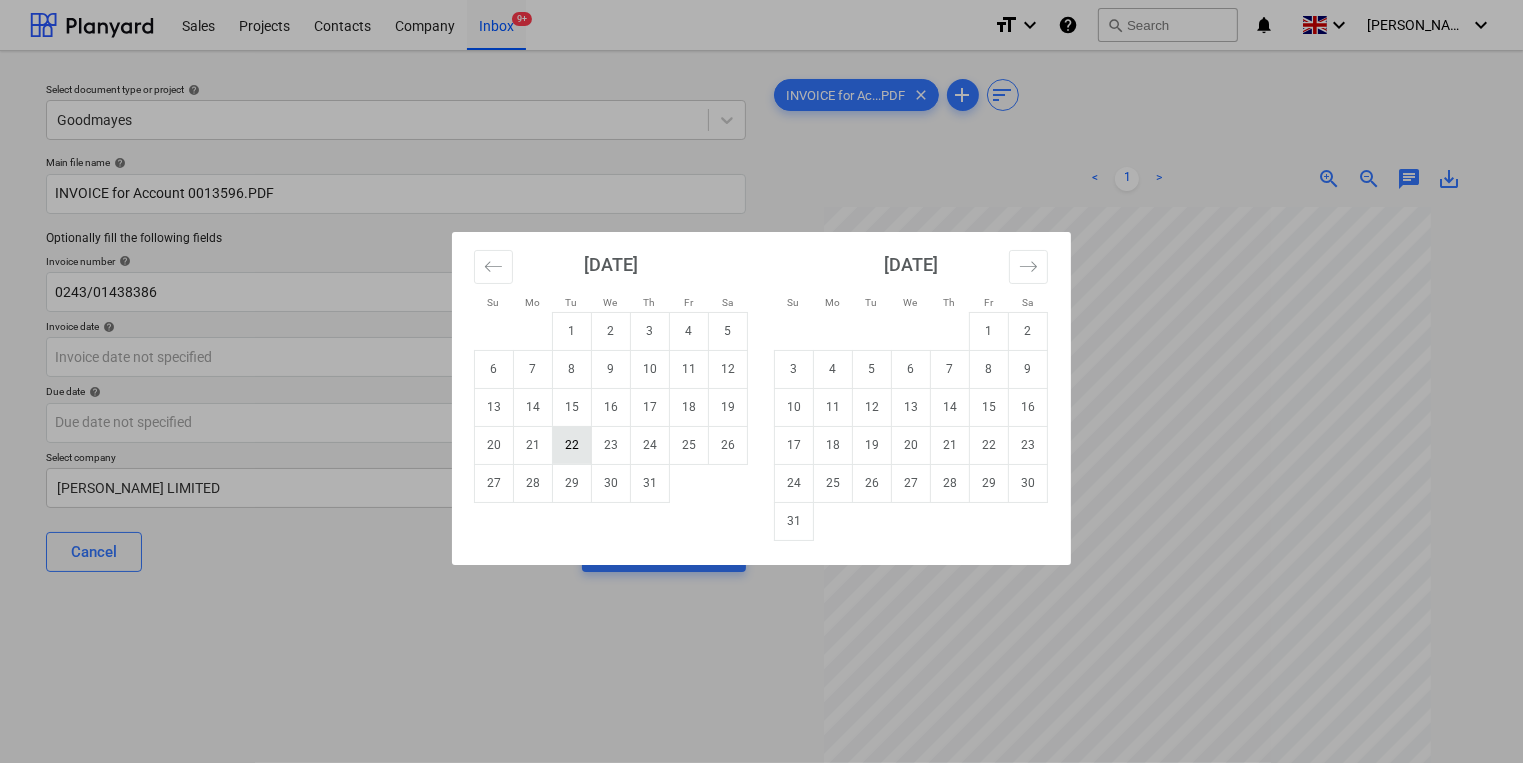 click on "22" at bounding box center [572, 445] 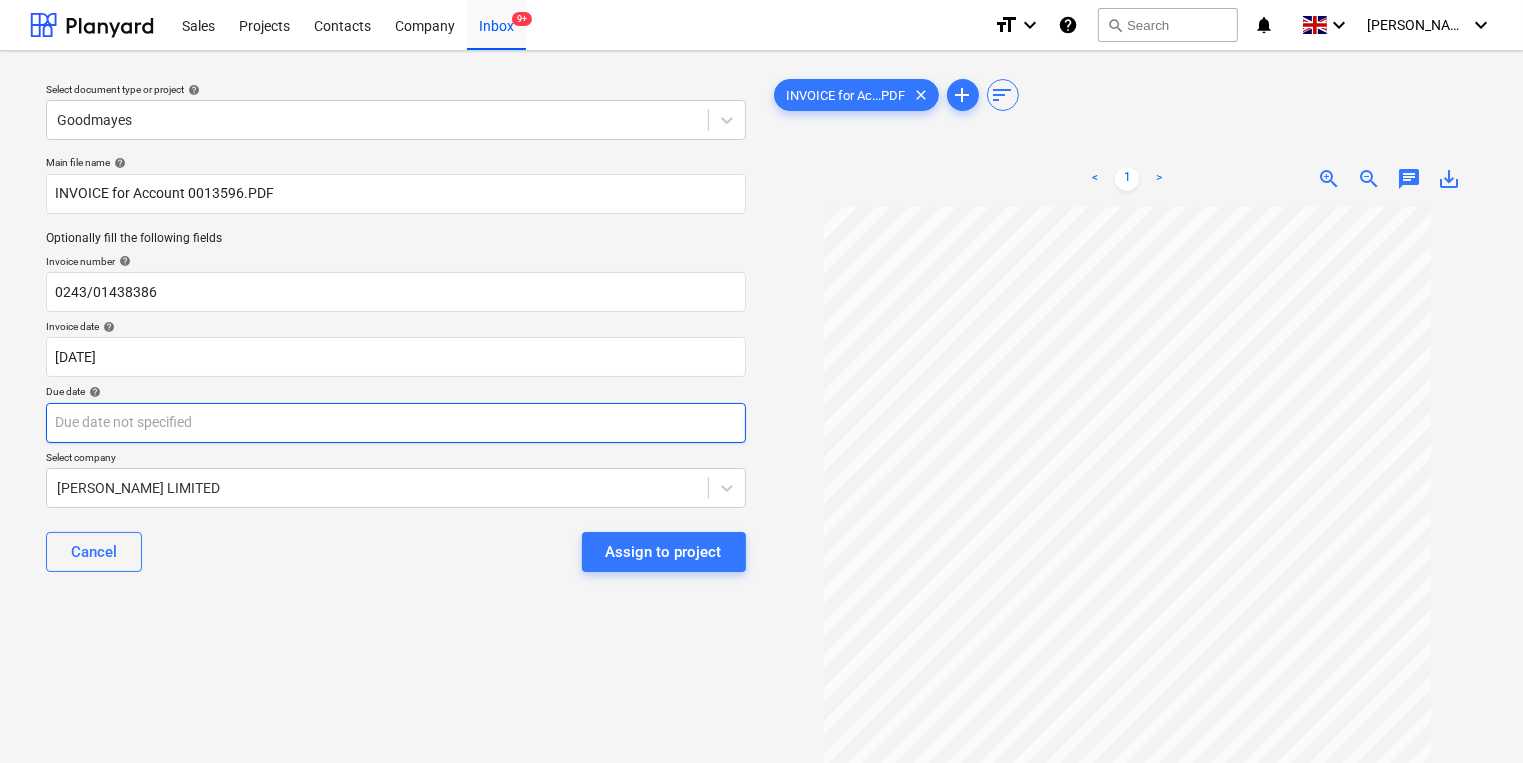 click on "Sales Projects Contacts Company Inbox 9+ format_size keyboard_arrow_down help search Search notifications 0 keyboard_arrow_down [PERSON_NAME] keyboard_arrow_down Select document type or project help Goodmayes Main file name help INVOICE for Account 0013596.PDF Optionally fill the following fields Invoice number help 0243/01438386 Invoice date help [DATE] 22.07.2025 Press the down arrow key to interact with the calendar and
select a date. Press the question mark key to get the keyboard shortcuts for changing dates. Due date help Press the down arrow key to interact with the calendar and
select a date. Press the question mark key to get the keyboard shortcuts for changing dates. Select company [PERSON_NAME] LIMITED   Cancel Assign to project INVOICE for Ac...PDF clear add sort < 1 > zoom_in zoom_out chat 0 save_alt" at bounding box center [761, 381] 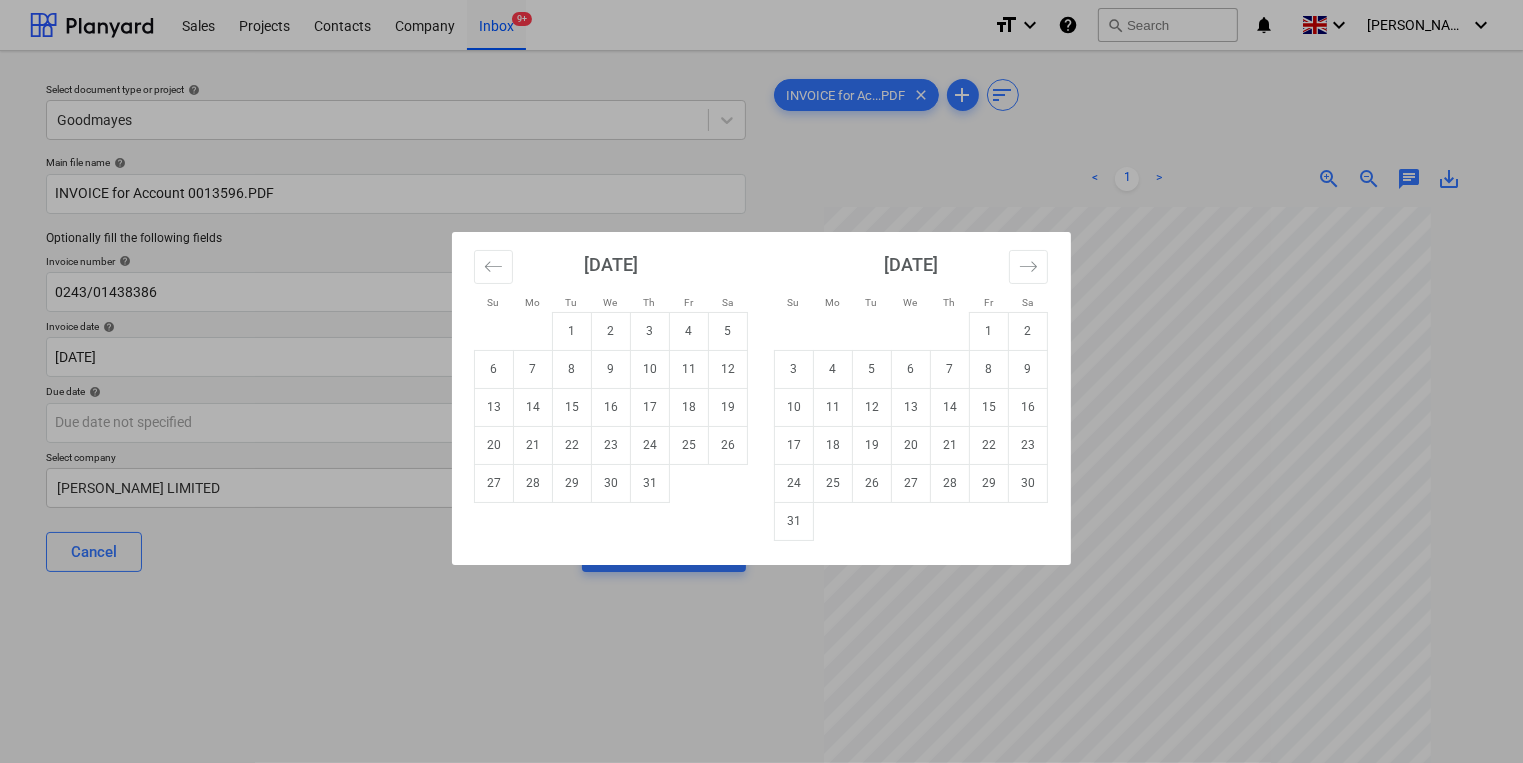 click on "31" at bounding box center [794, 521] 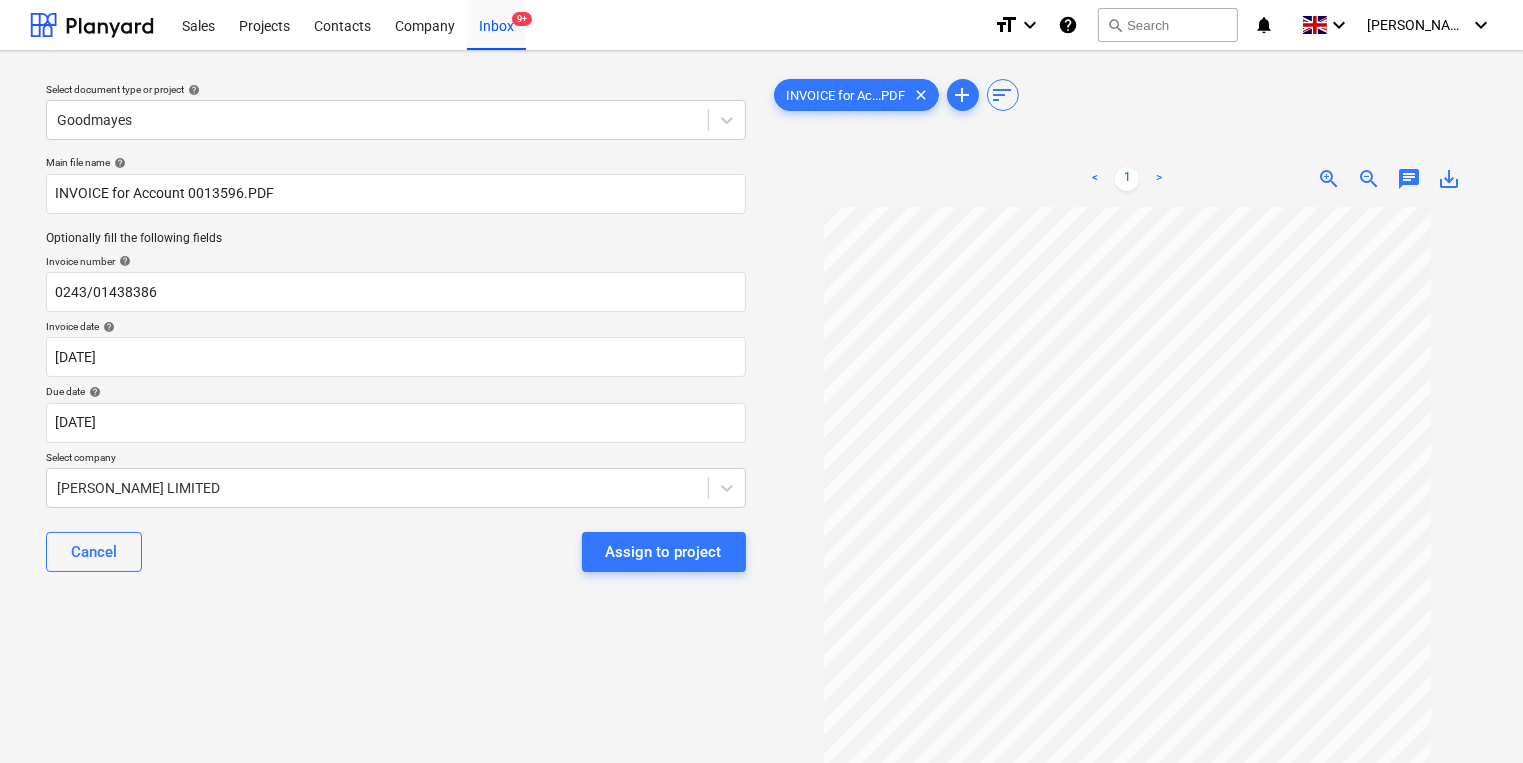 type on "[DATE]" 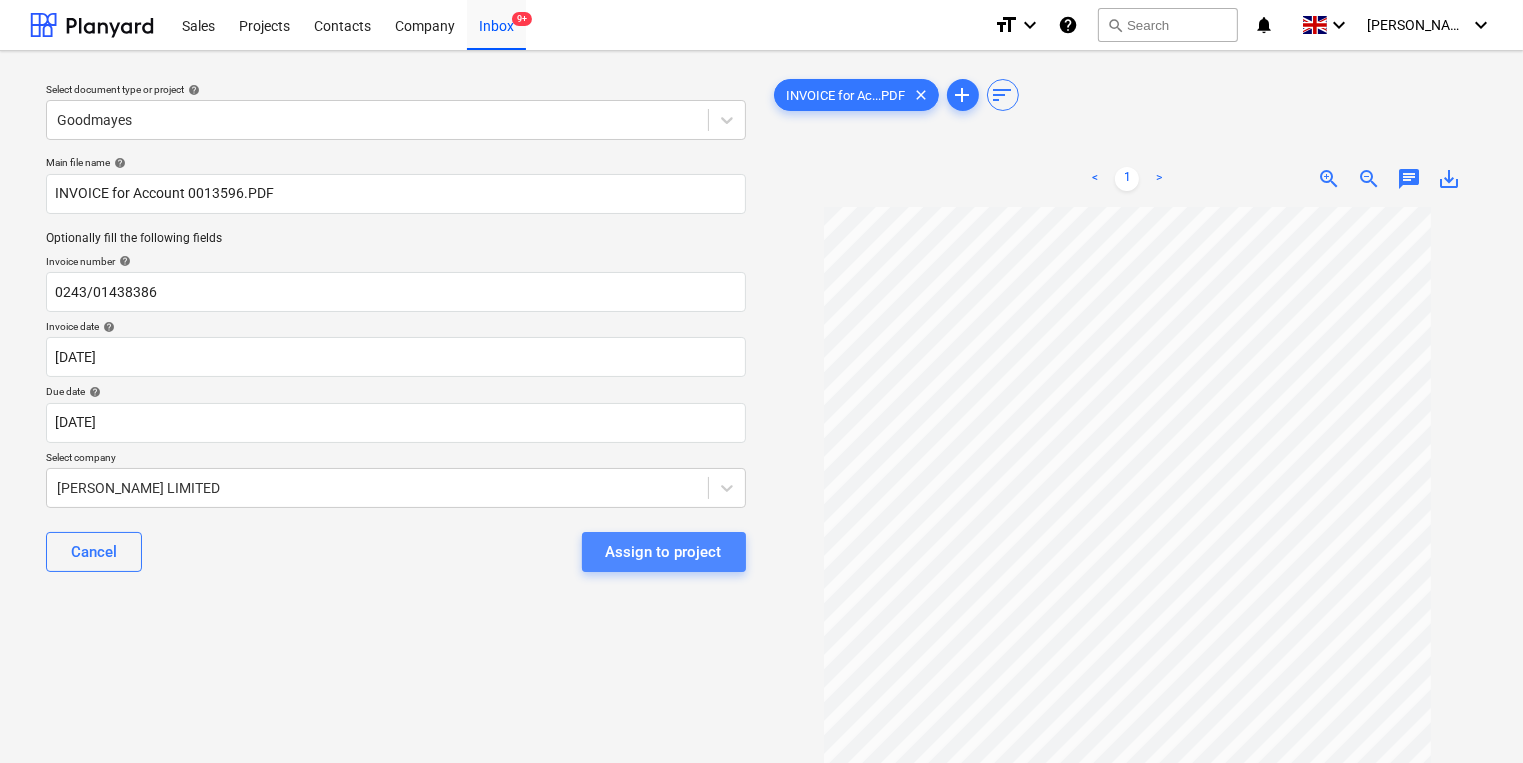 click on "Assign to project" at bounding box center [664, 552] 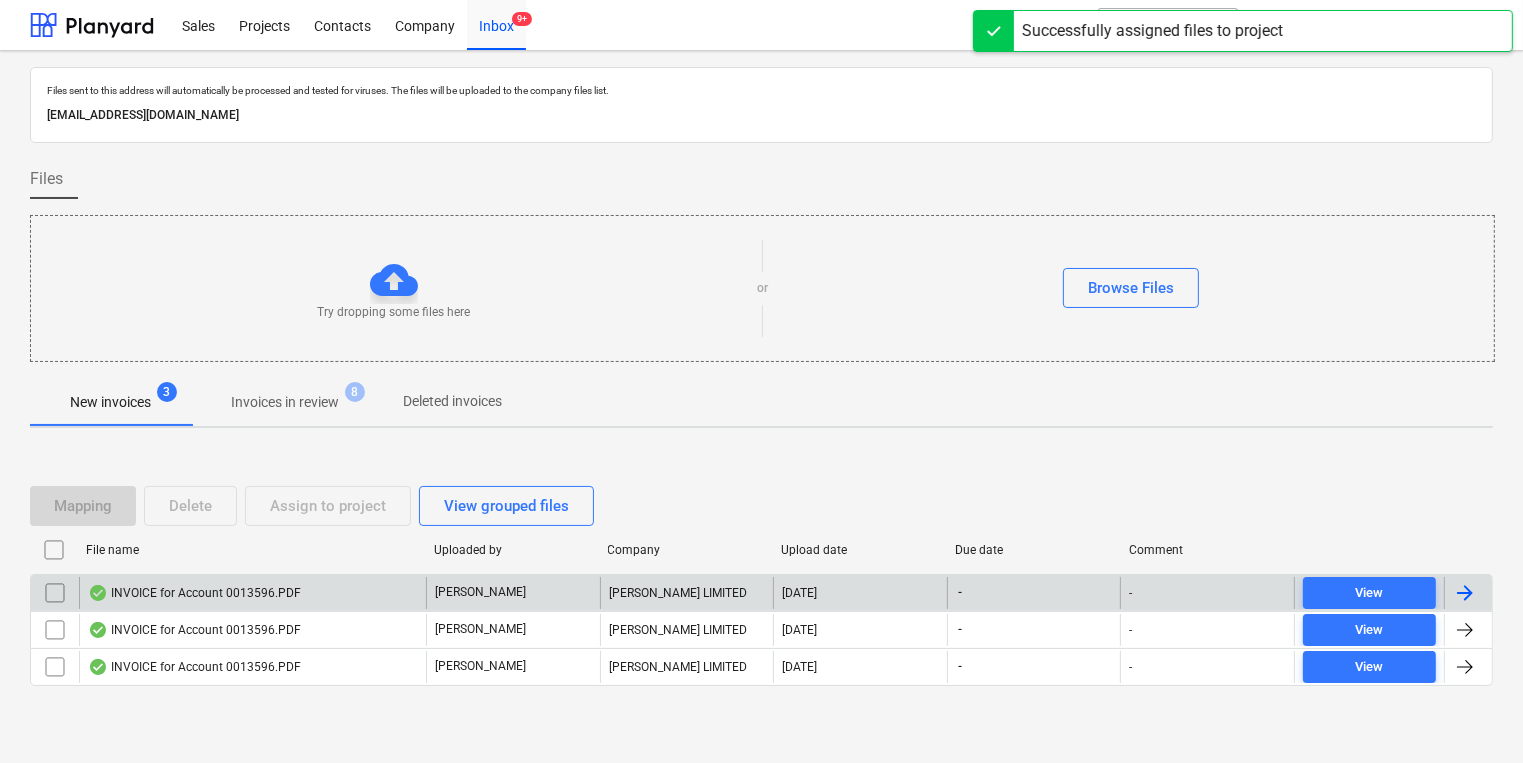 click on "INVOICE for Account 0013596.PDF" at bounding box center [252, 593] 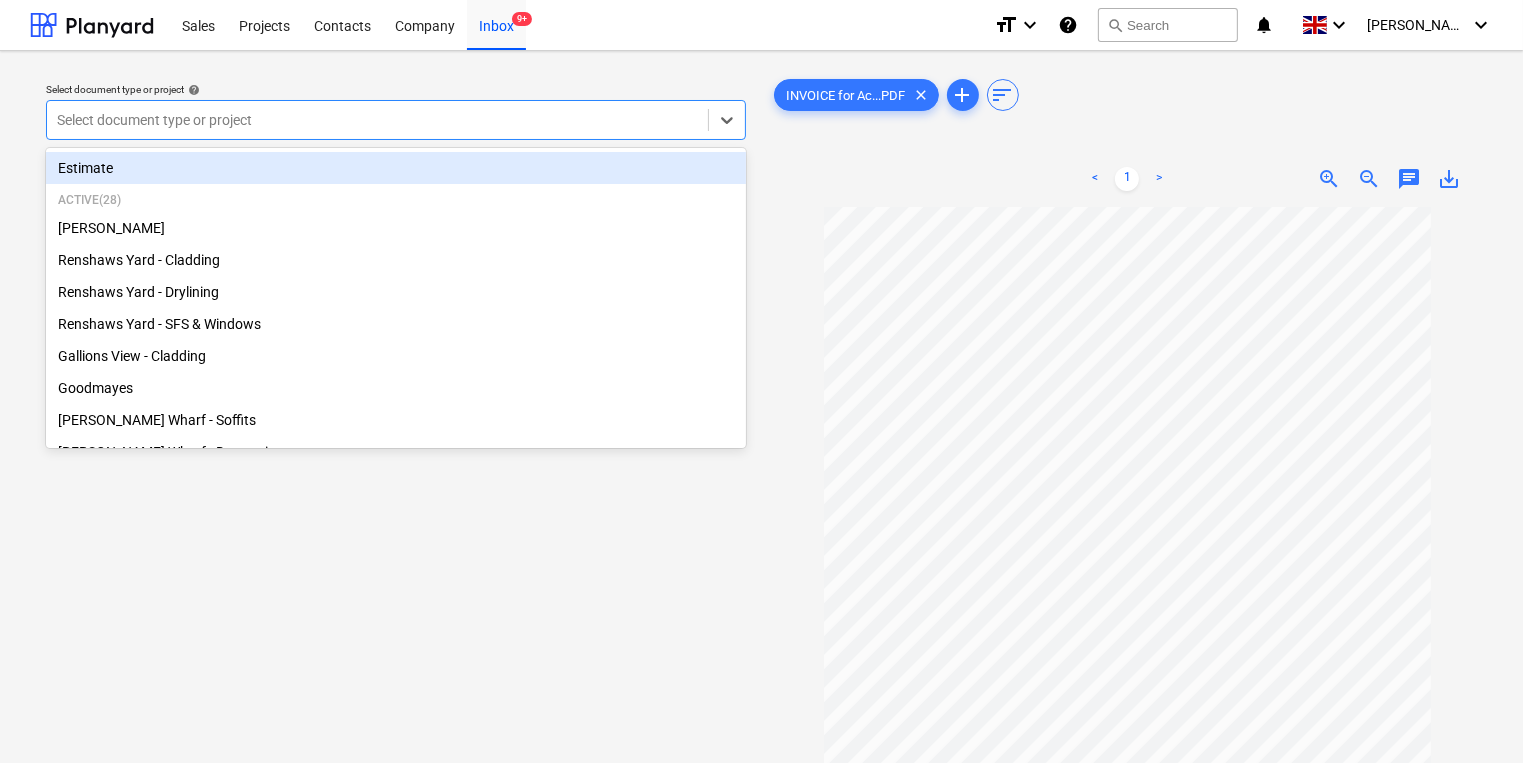 click at bounding box center (377, 120) 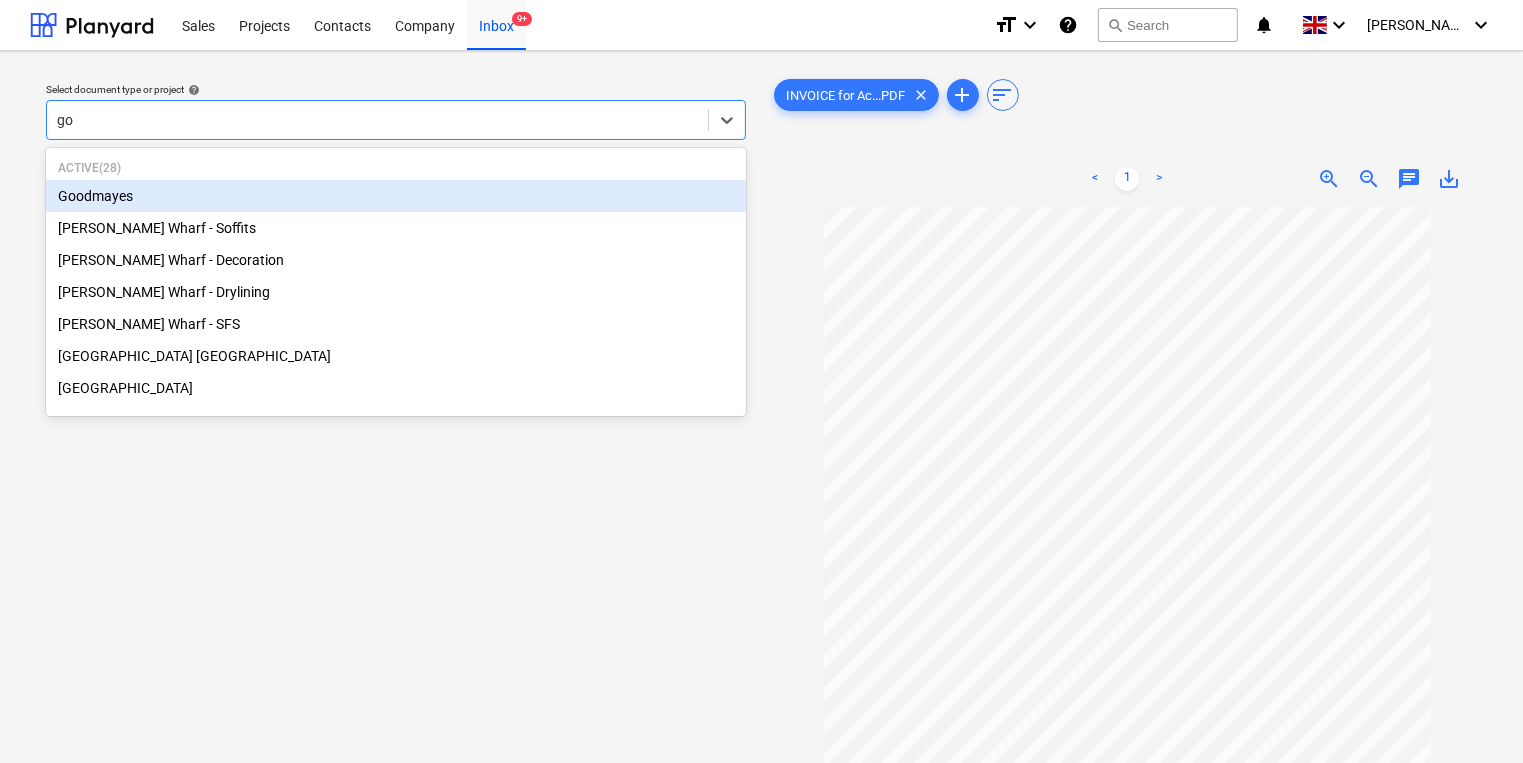 type on "goo" 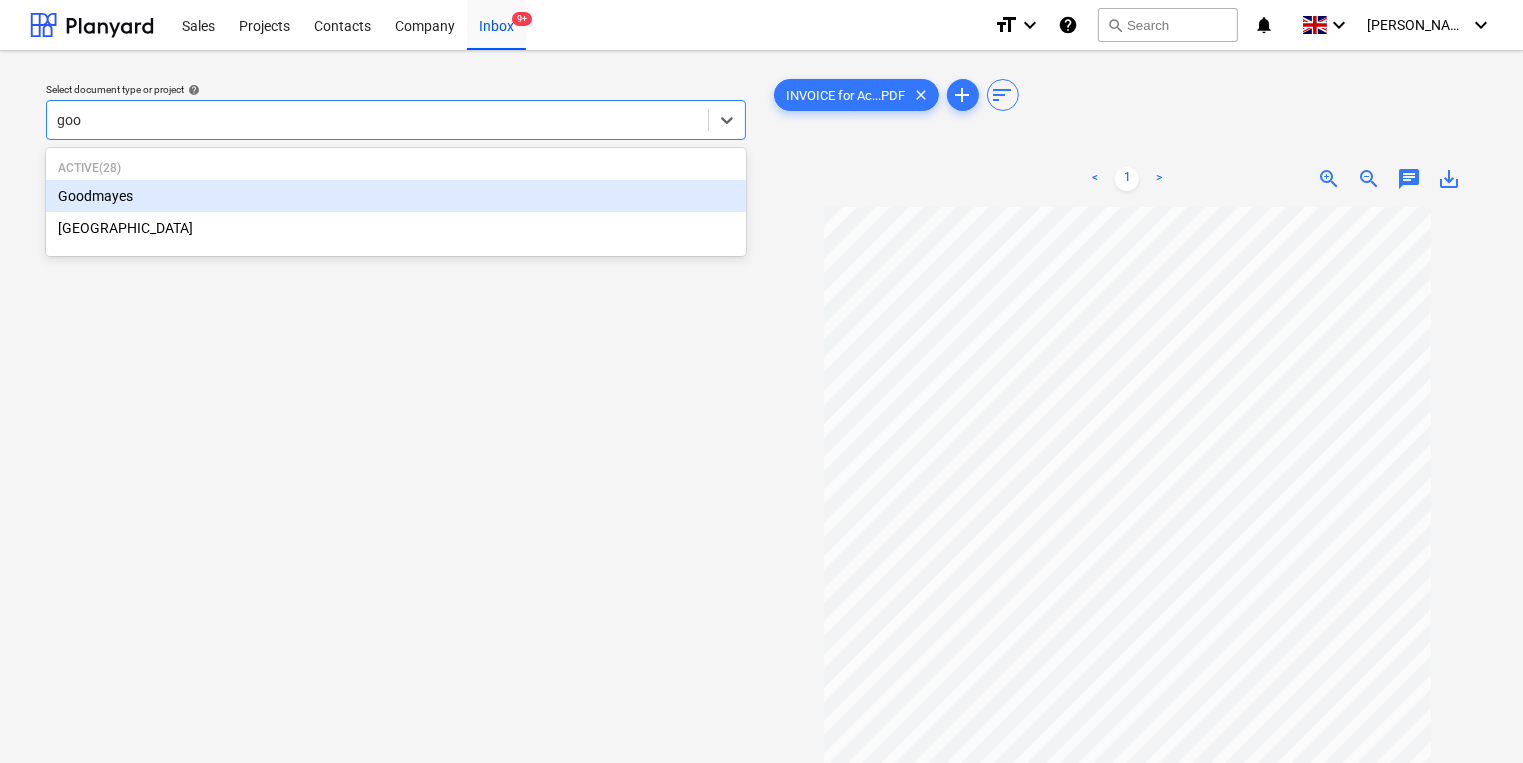 type 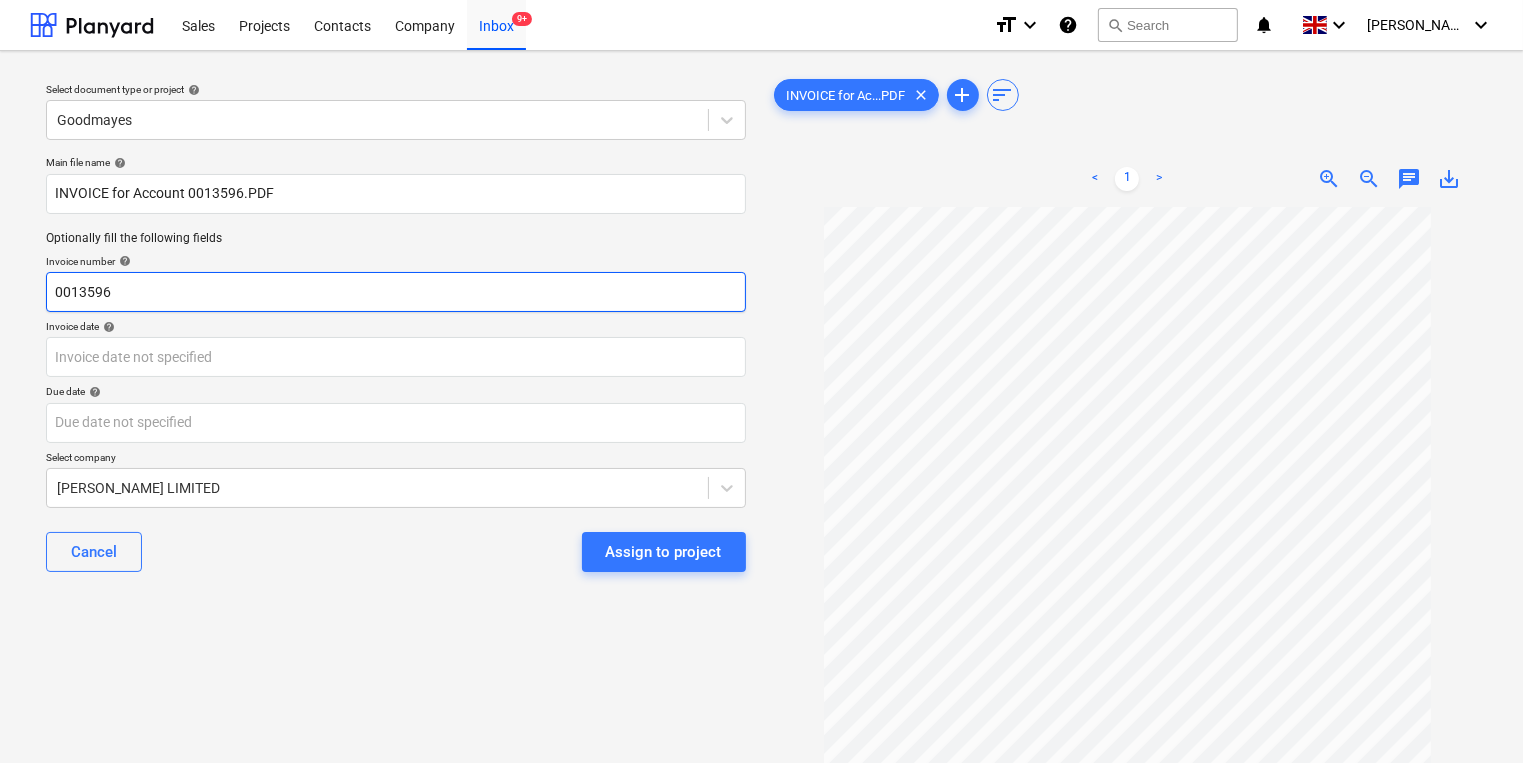 click on "0013596" at bounding box center (396, 292) 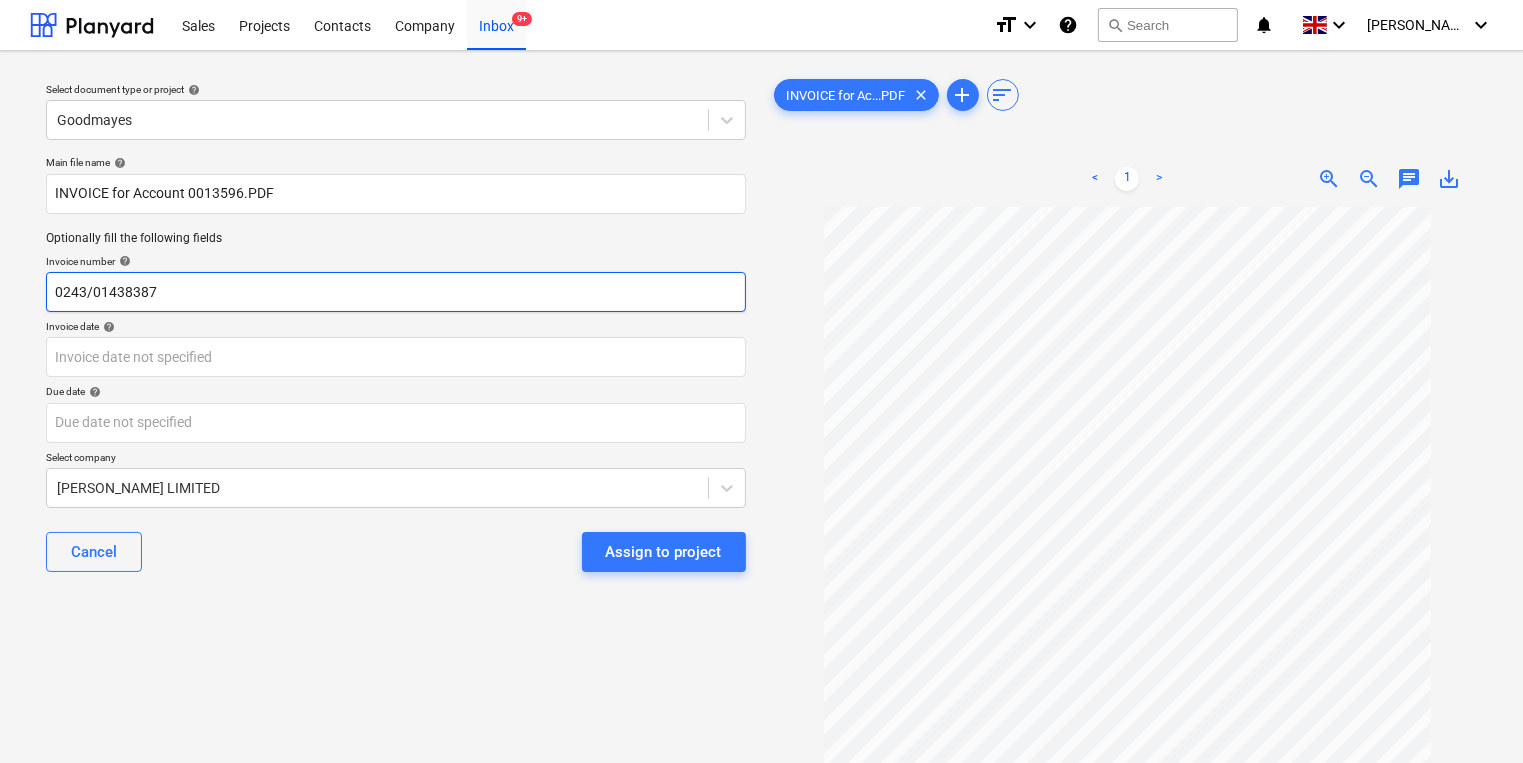 type on "0243/01438387" 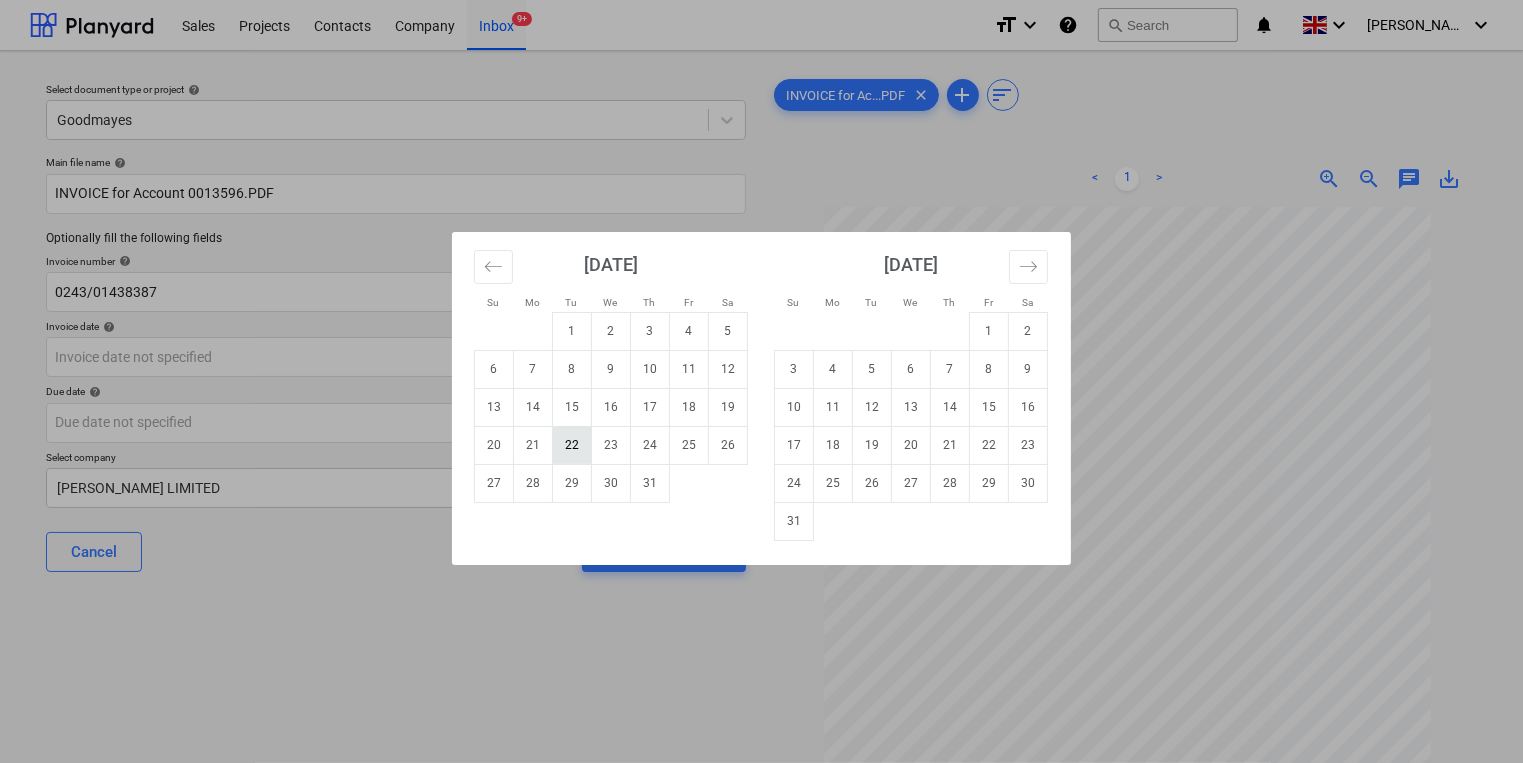 click on "22" at bounding box center [572, 445] 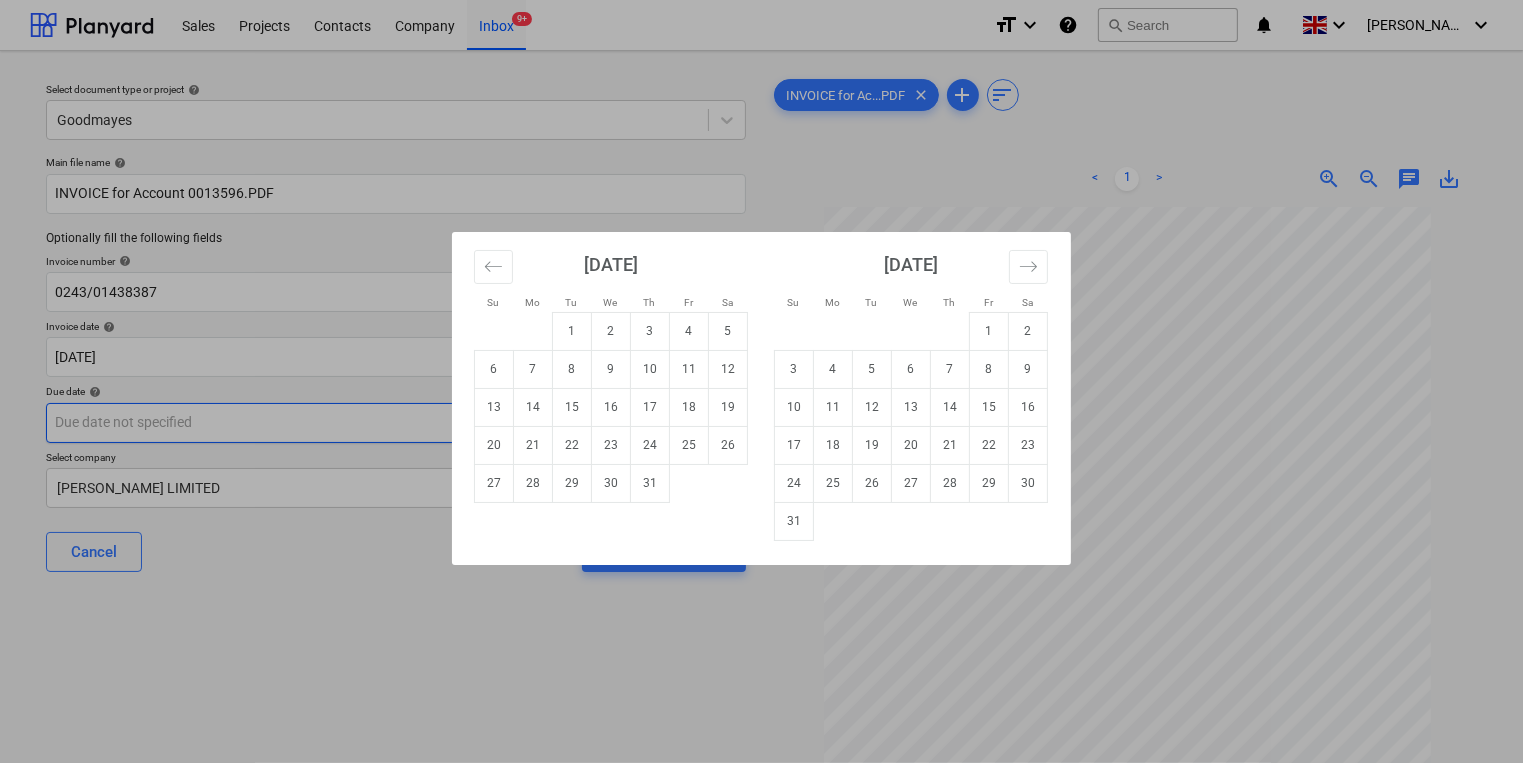 click on "Sales Projects Contacts Company Inbox 9+ format_size keyboard_arrow_down help search Search notifications 0 keyboard_arrow_down [PERSON_NAME] keyboard_arrow_down Select document type or project help Goodmayes Main file name help INVOICE for Account 0013596.PDF Optionally fill the following fields Invoice number help 0243/01438387 Invoice date help [DATE] 22.07.2025 Press the down arrow key to interact with the calendar and
select a date. Press the question mark key to get the keyboard shortcuts for changing dates. Due date help Press the down arrow key to interact with the calendar and
select a date. Press the question mark key to get the keyboard shortcuts for changing dates. Select company [PERSON_NAME] LIMITED   Cancel Assign to project INVOICE for Ac...PDF clear add sort < 1 > zoom_in zoom_out chat 0 save_alt
Su Mo Tu We Th Fr Sa Su Mo Tu We Th Fr Sa [DATE] 1 2 3 4 5 6 7 8 9 10 11 12 13 14 15 16 17 18 19 20 21 22 23 24 25 26 27 28 29 [DATE] 1 2 3 4 5 6 7 8 9 10 11 12 13 14 1" at bounding box center (761, 381) 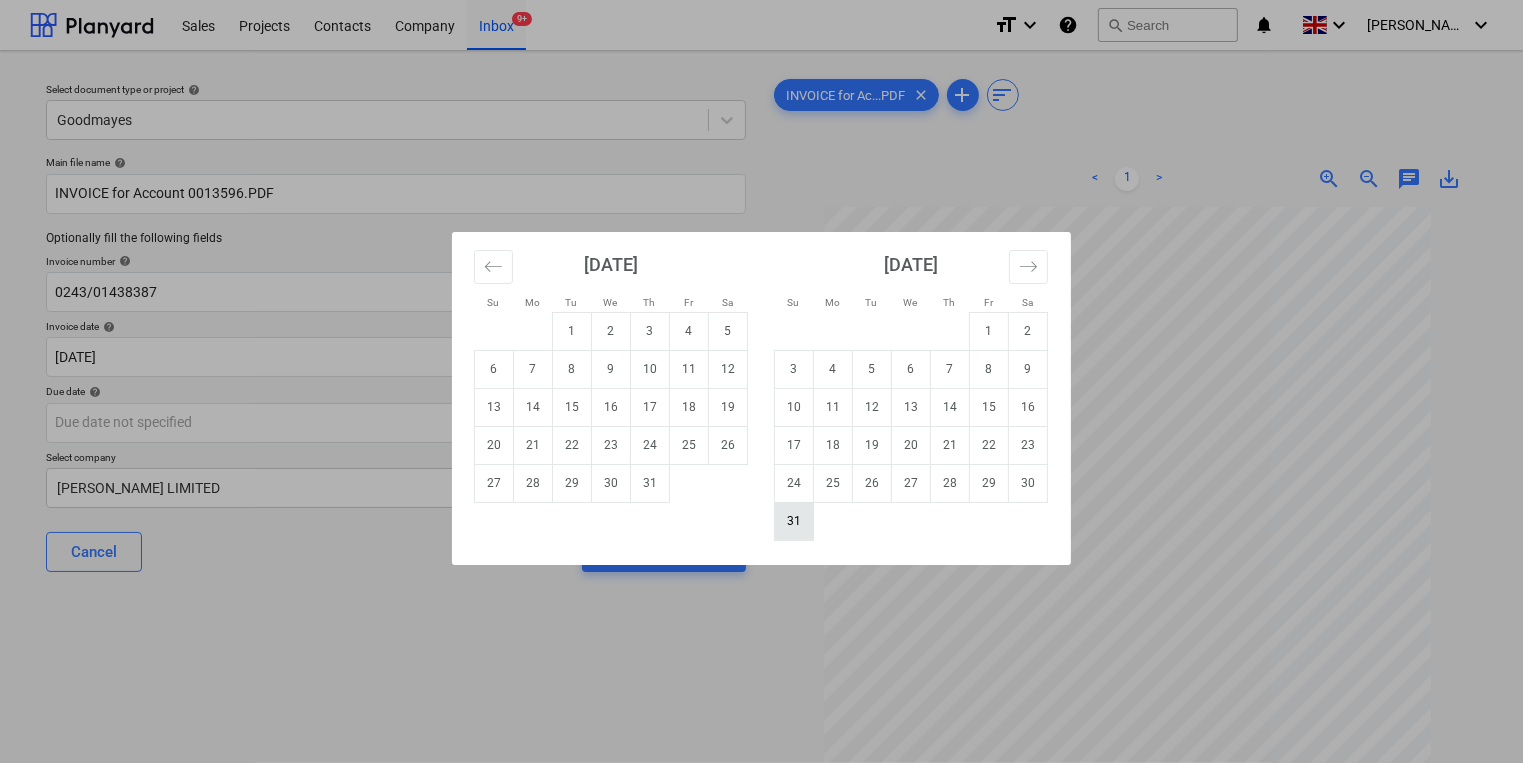 click on "31" at bounding box center (794, 521) 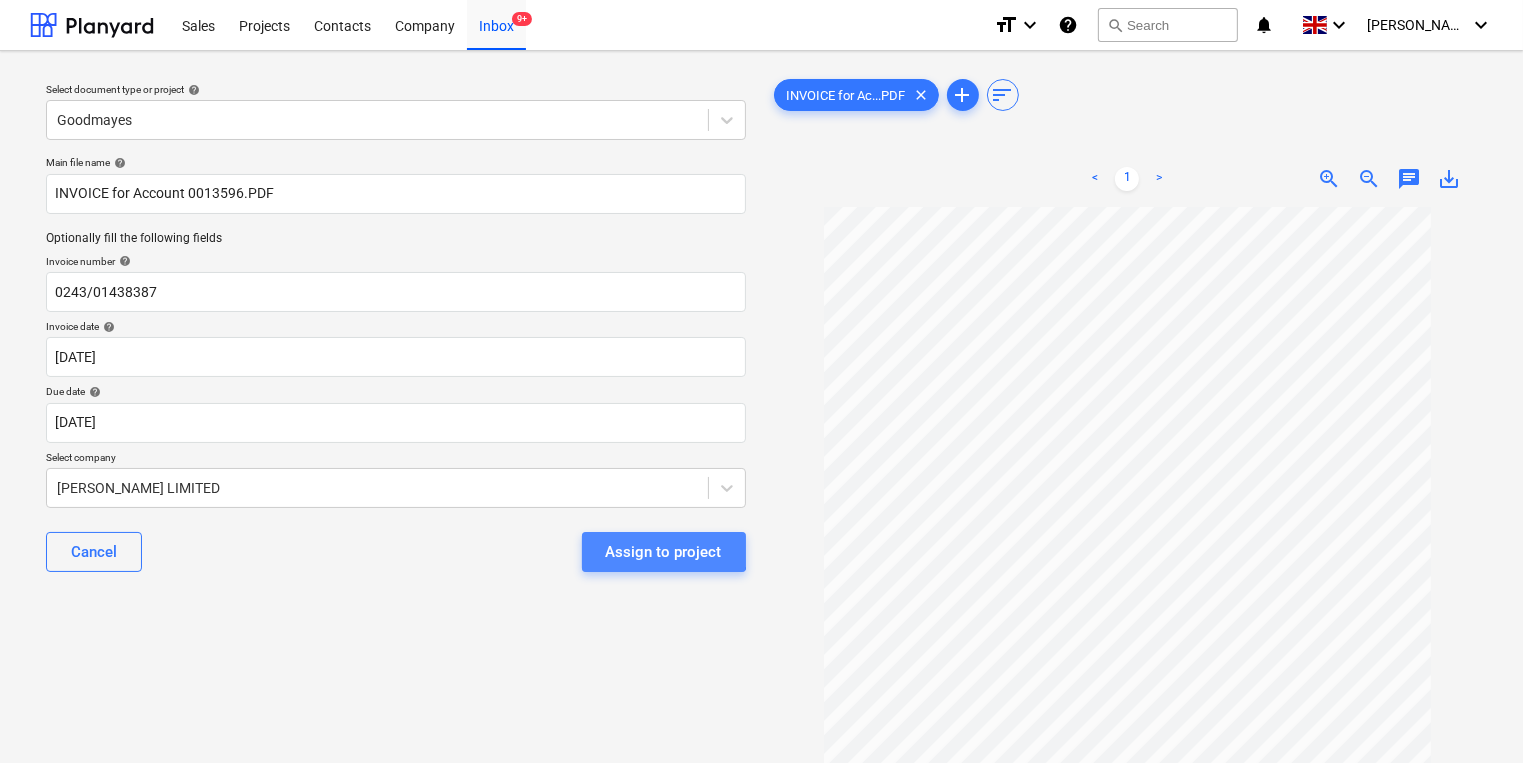 click on "Assign to project" at bounding box center [664, 552] 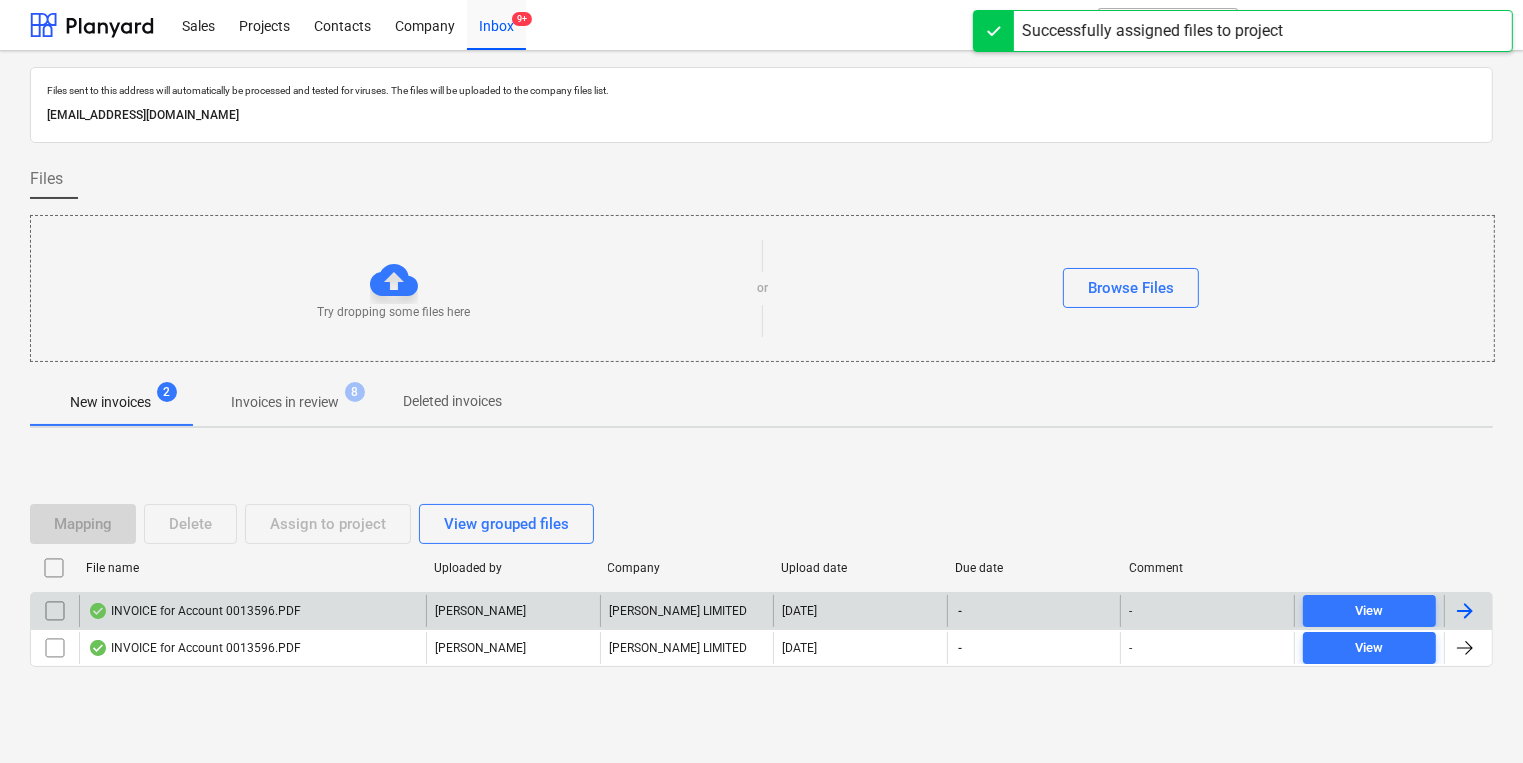 click on "INVOICE for Account 0013596.PDF" at bounding box center [252, 611] 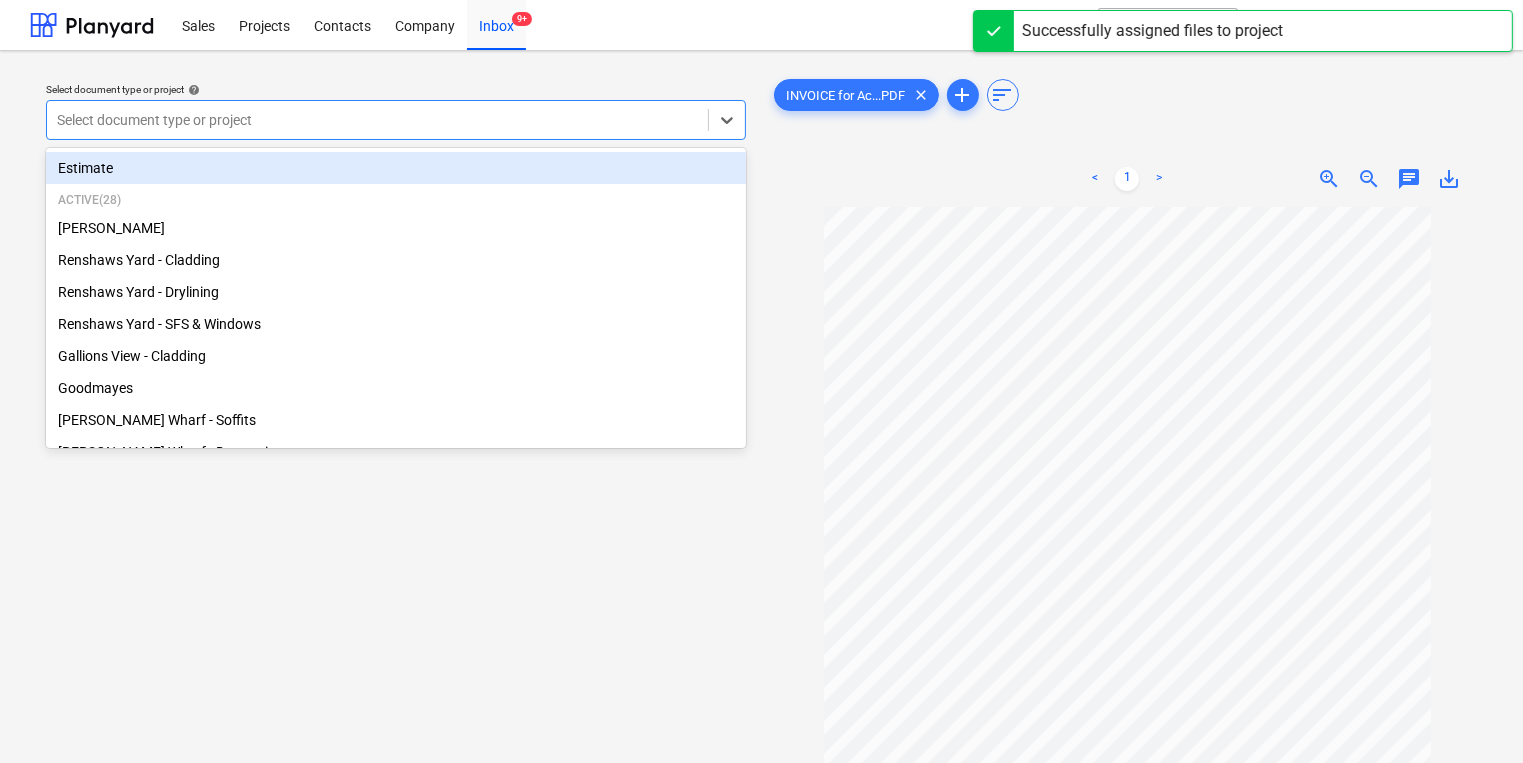 click at bounding box center [377, 120] 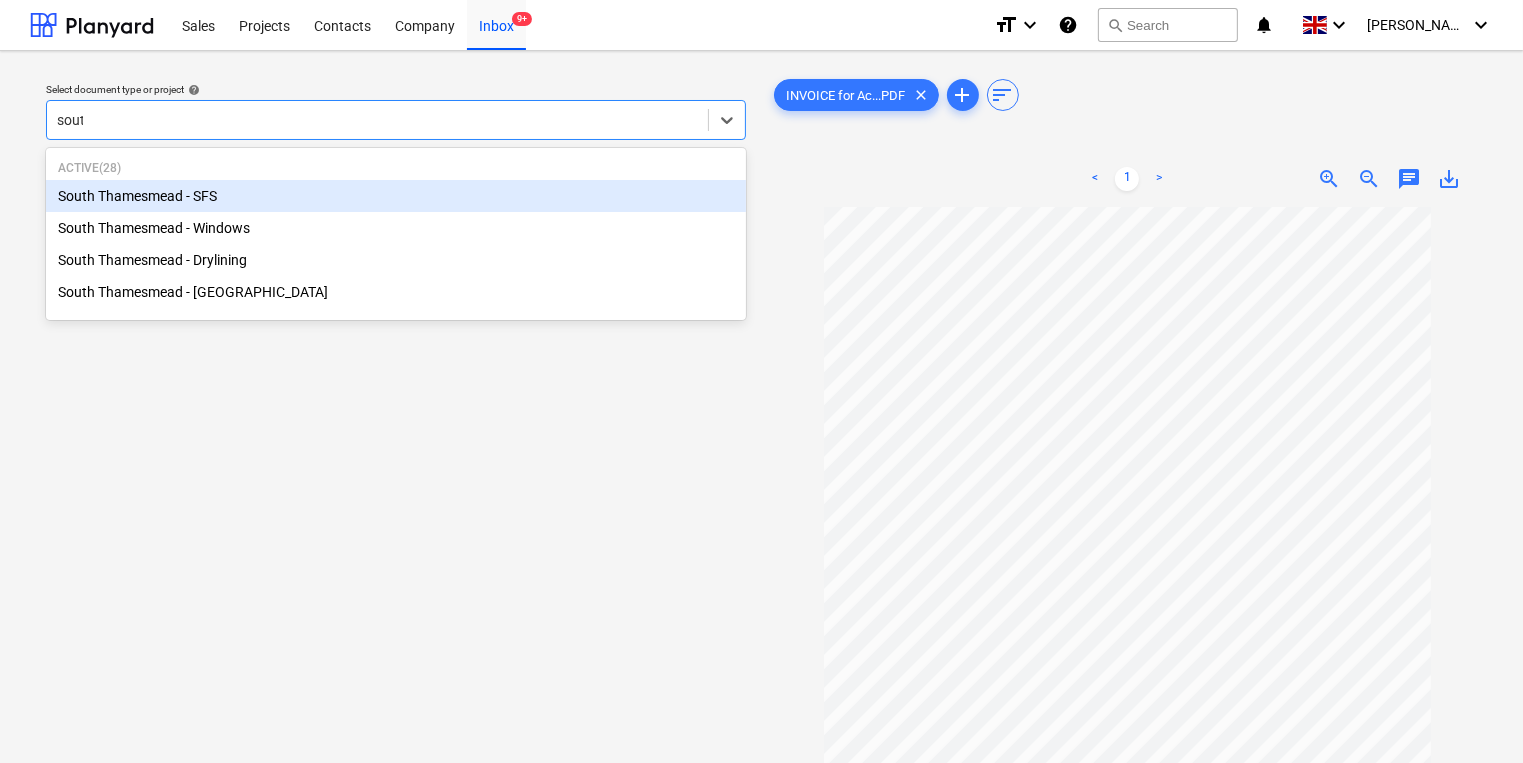type on "south" 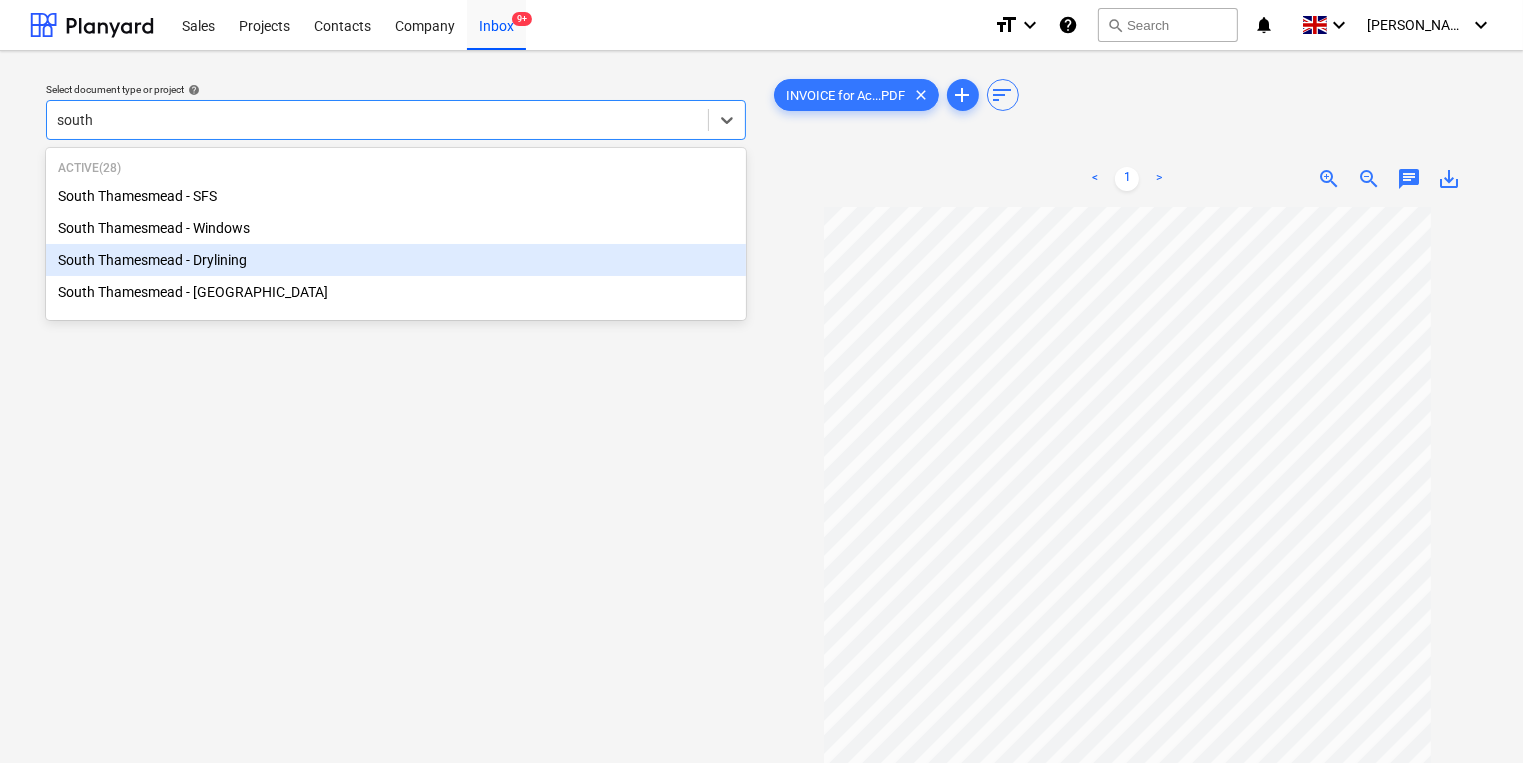 click on "South Thamesmead - Drylining" at bounding box center [396, 260] 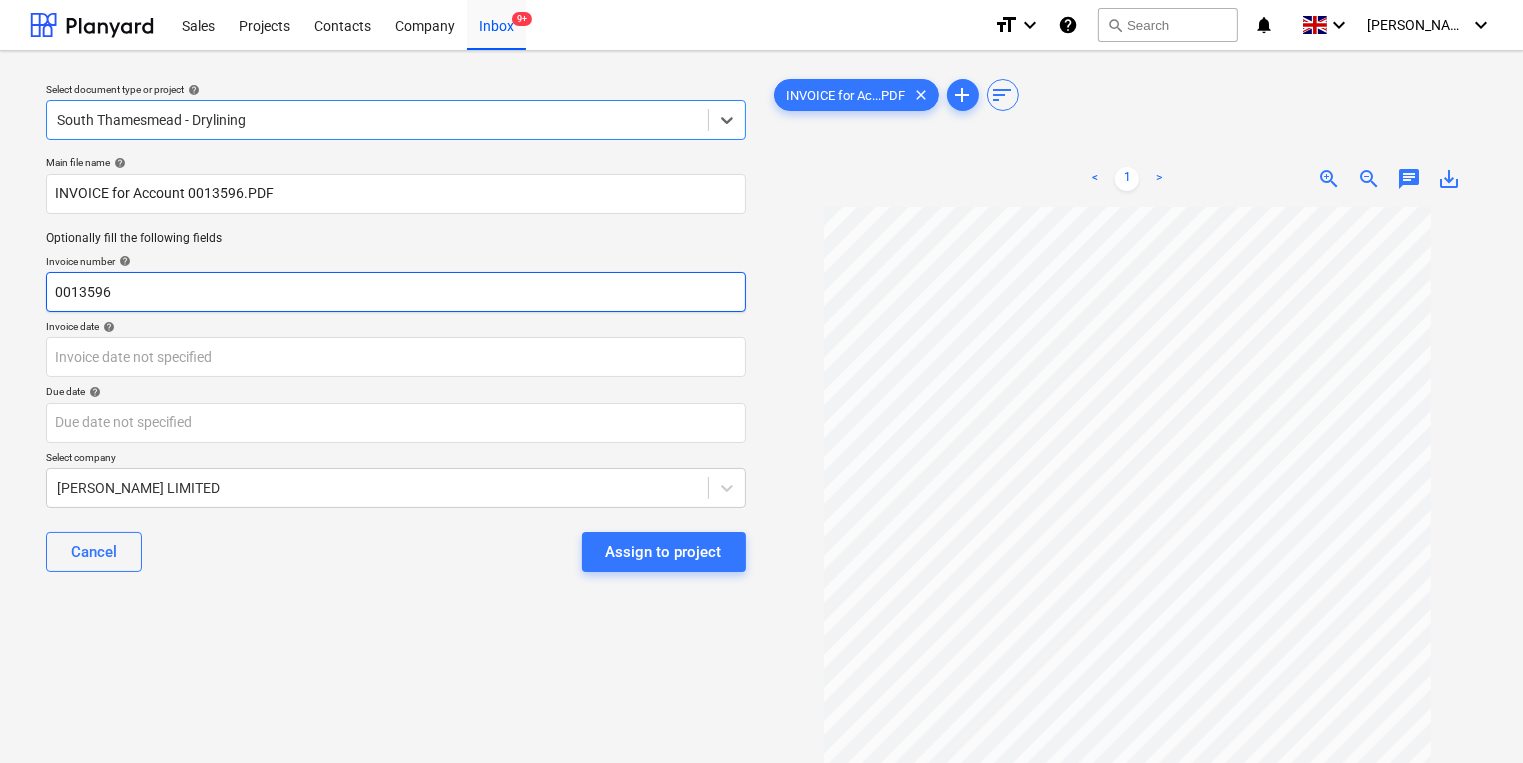 click on "0013596" at bounding box center (396, 292) 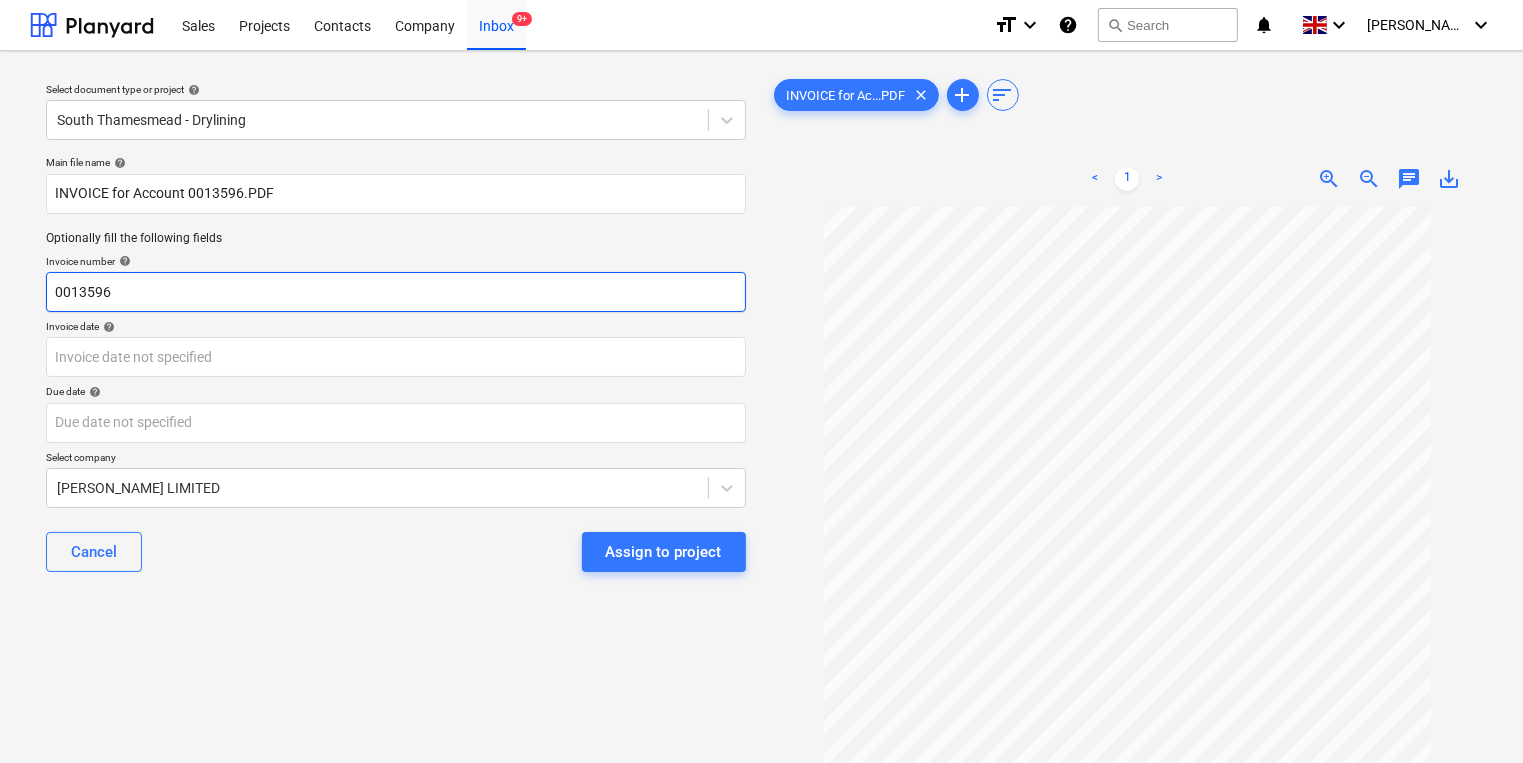 click on "0013596" at bounding box center (396, 292) 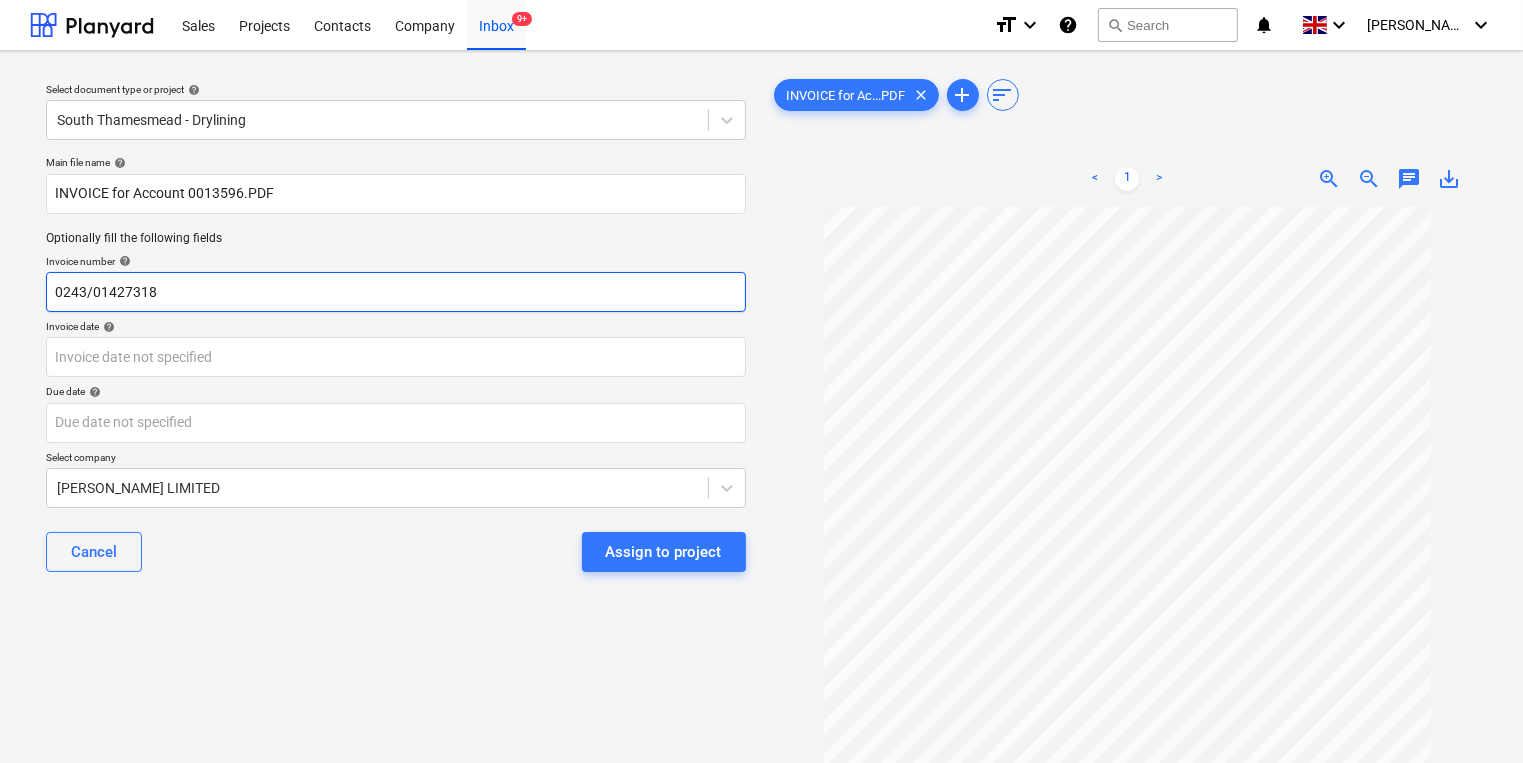 type on "0243/01427318" 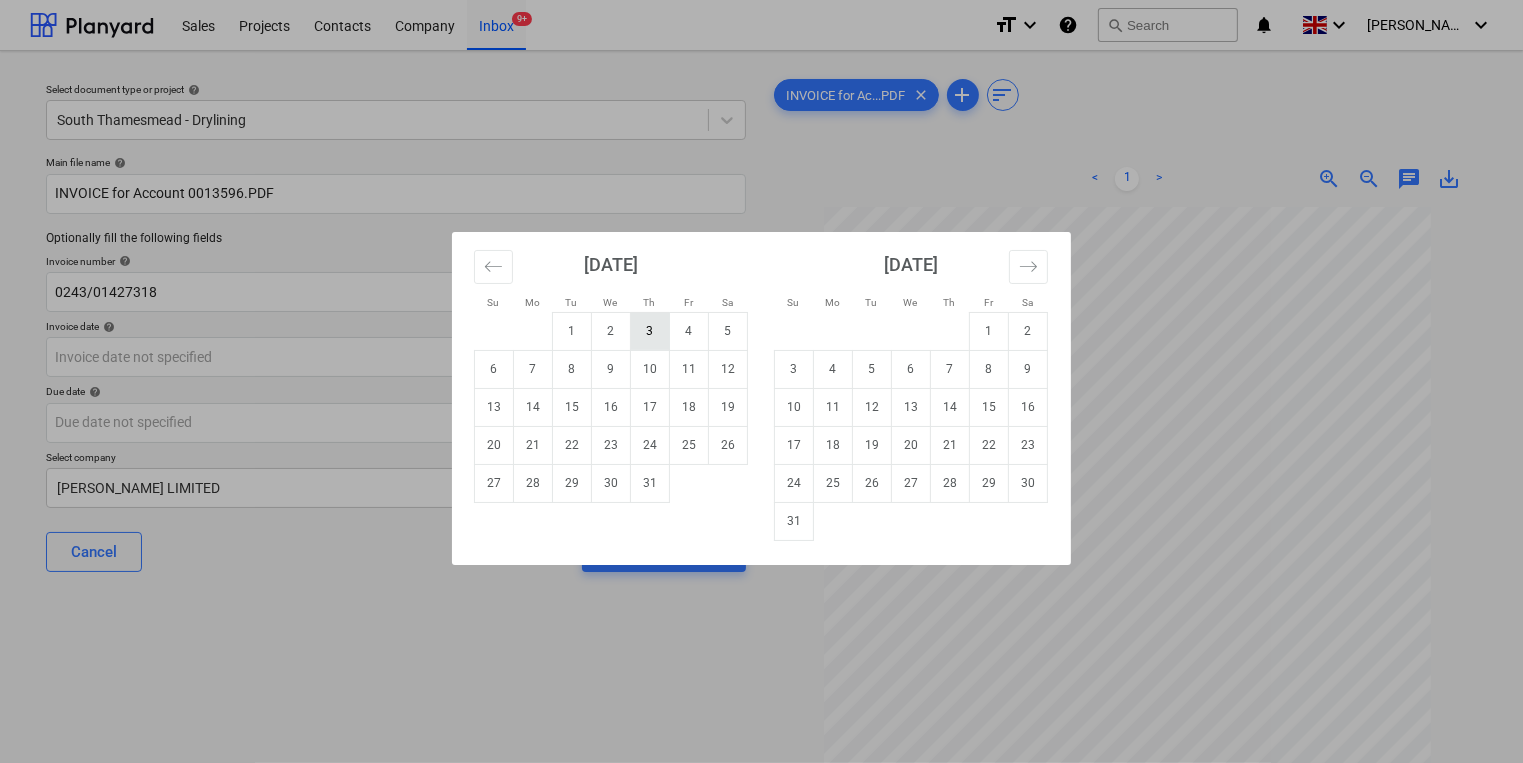 click on "3" at bounding box center [650, 331] 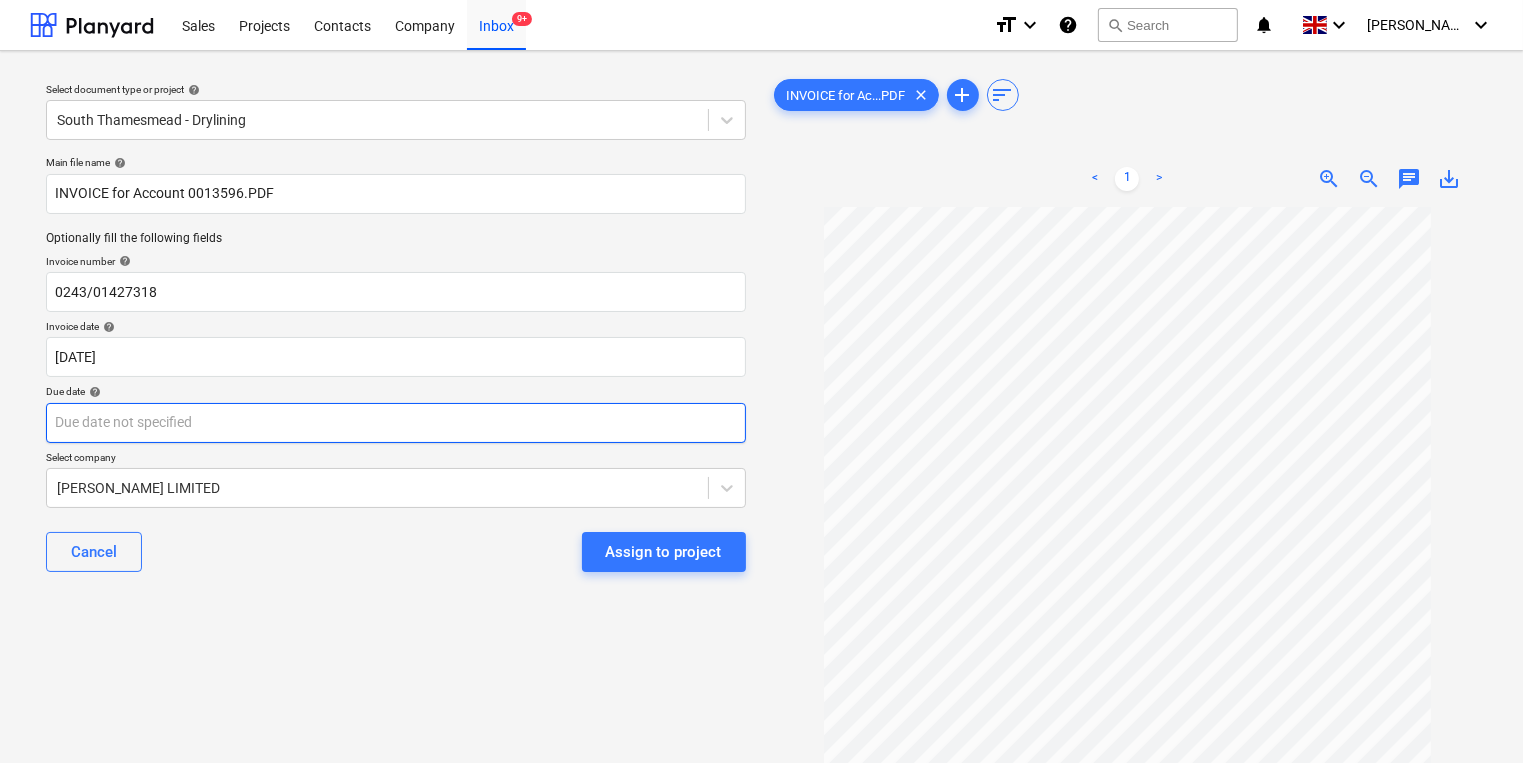 click on "Sales Projects Contacts Company Inbox 9+ format_size keyboard_arrow_down help search Search notifications 0 keyboard_arrow_down [PERSON_NAME] keyboard_arrow_down Select document type or project help [GEOGRAPHIC_DATA] - Drylining Main file name help INVOICE for Account 0013596.PDF Optionally fill the following fields Invoice number help 0243/01427318 Invoice date help [DATE] 03.07.2025 Press the down arrow key to interact with the calendar and
select a date. Press the question mark key to get the keyboard shortcuts for changing dates. Due date help Press the down arrow key to interact with the calendar and
select a date. Press the question mark key to get the keyboard shortcuts for changing dates. Select company [PERSON_NAME] LIMITED   Cancel Assign to project INVOICE for Ac...PDF clear add sort < 1 > zoom_in zoom_out chat 0 save_alt" at bounding box center [761, 381] 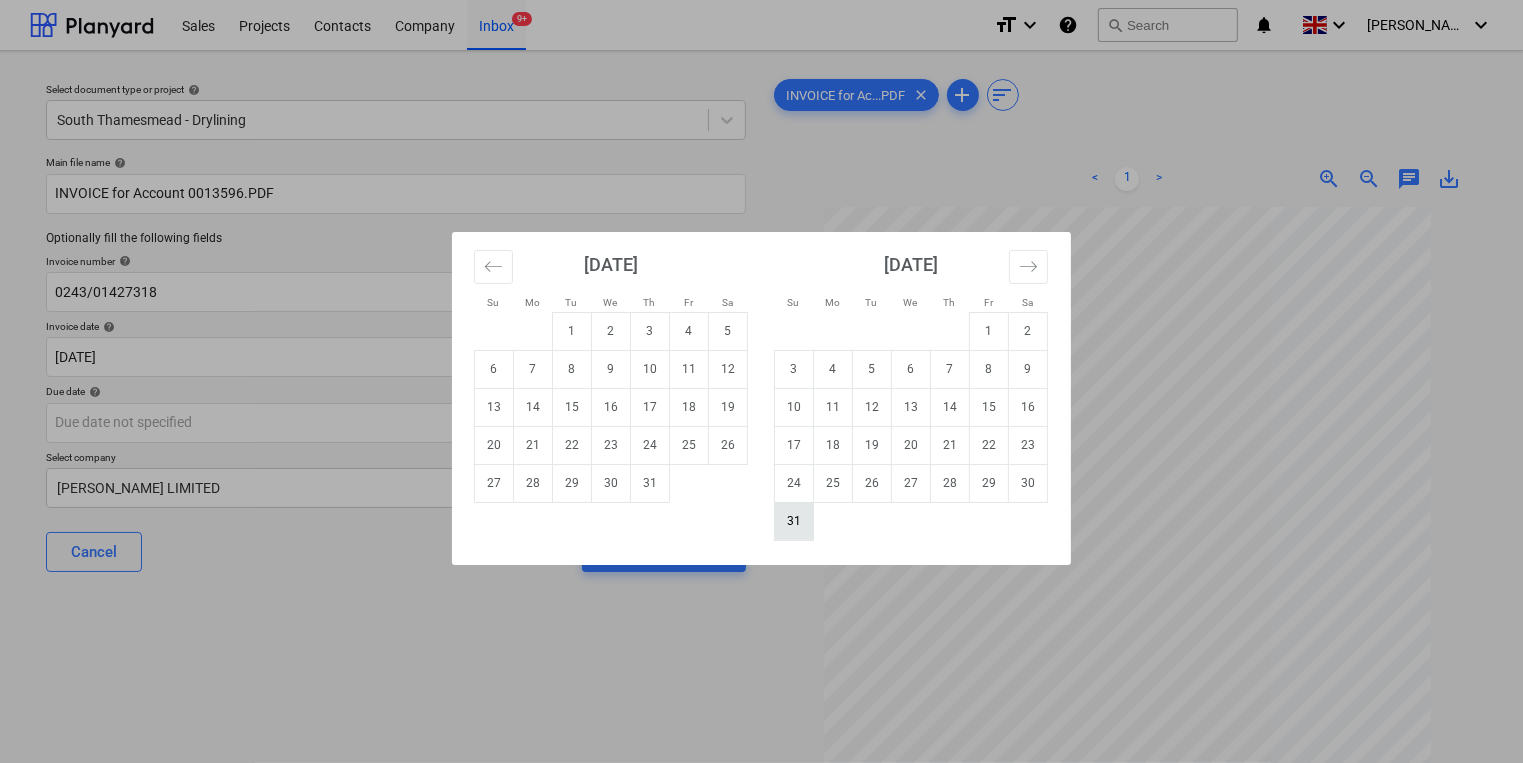 click on "31" at bounding box center (794, 521) 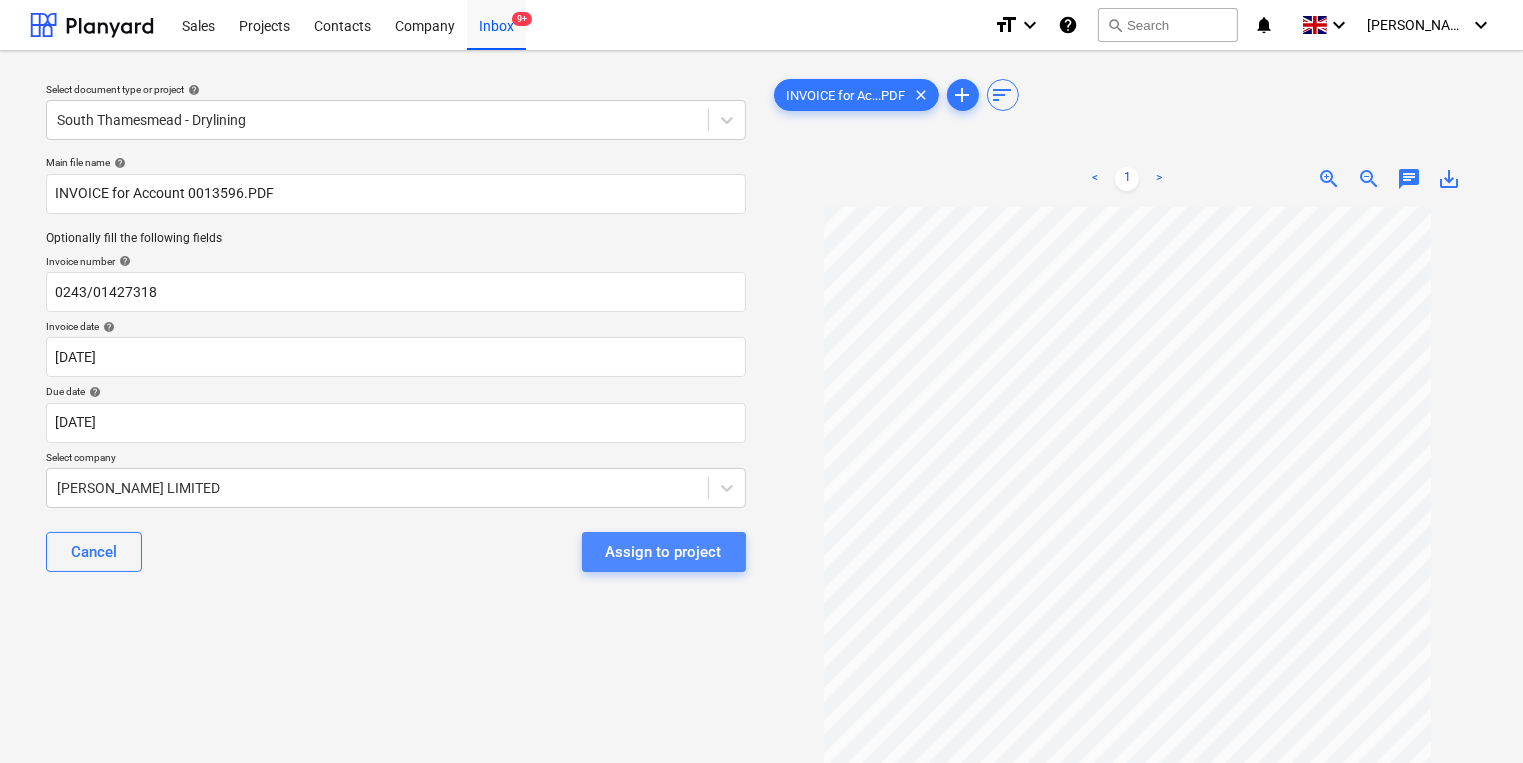 click on "Assign to project" at bounding box center (664, 552) 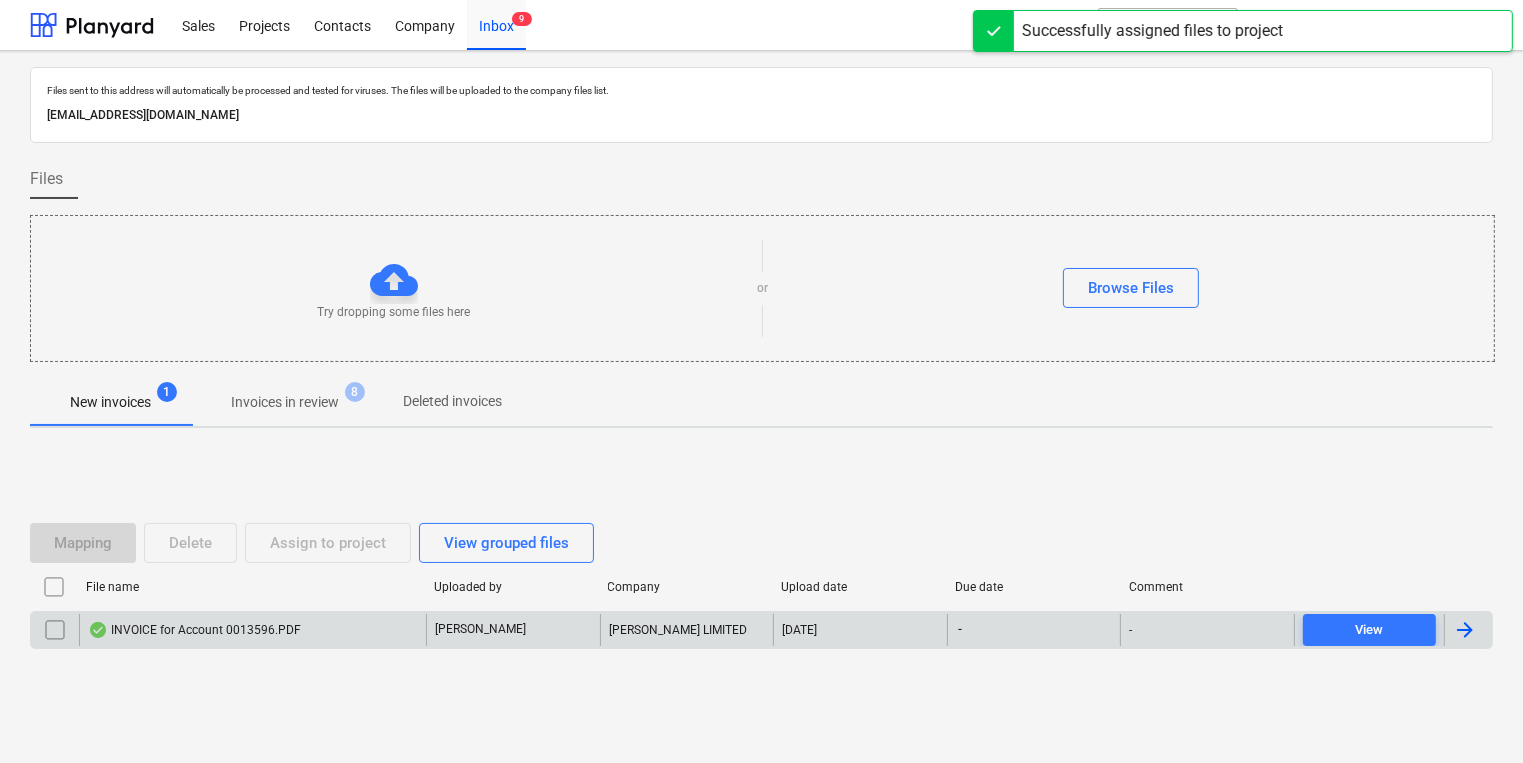 click on "INVOICE for Account 0013596.PDF" at bounding box center (252, 630) 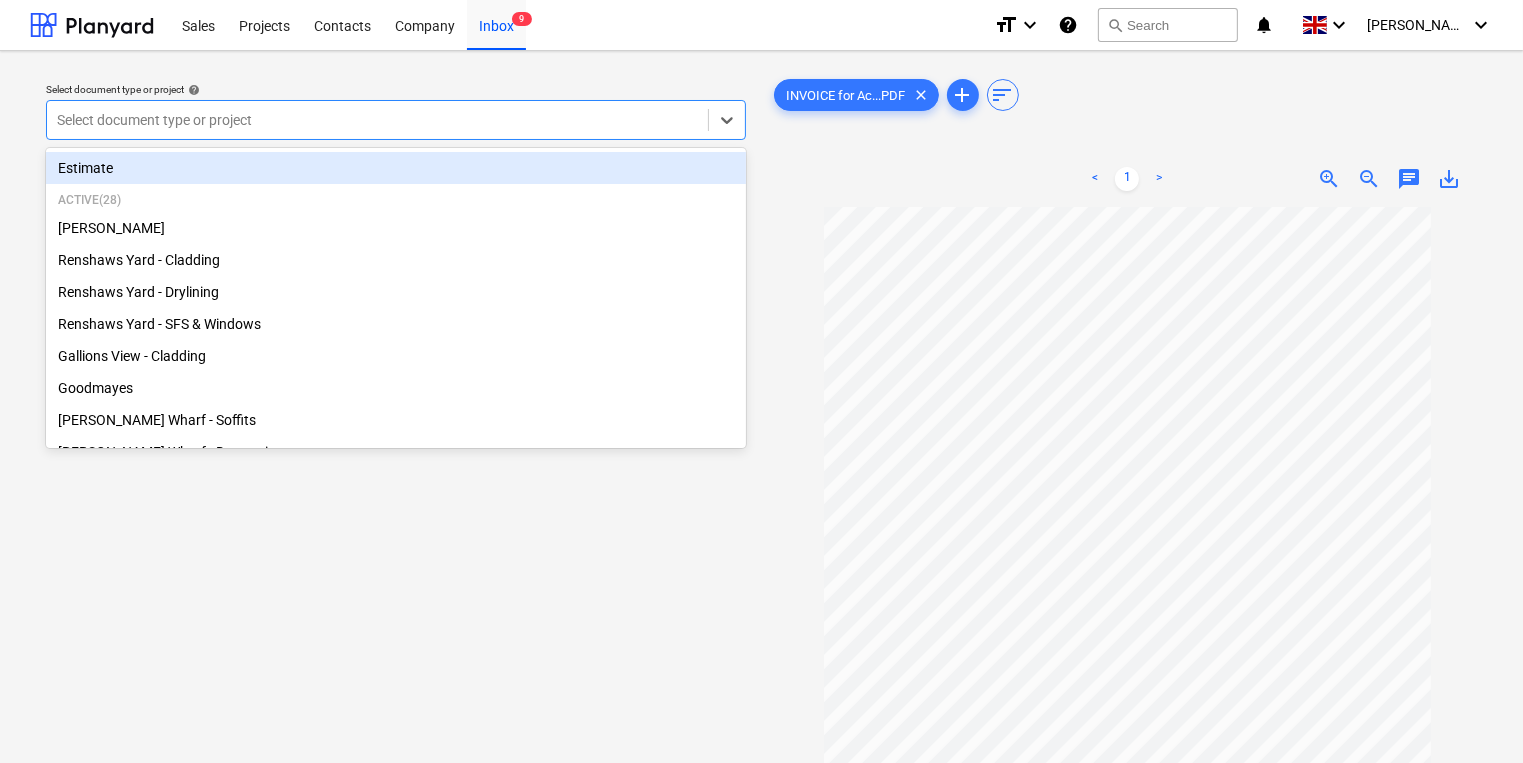 click at bounding box center (377, 120) 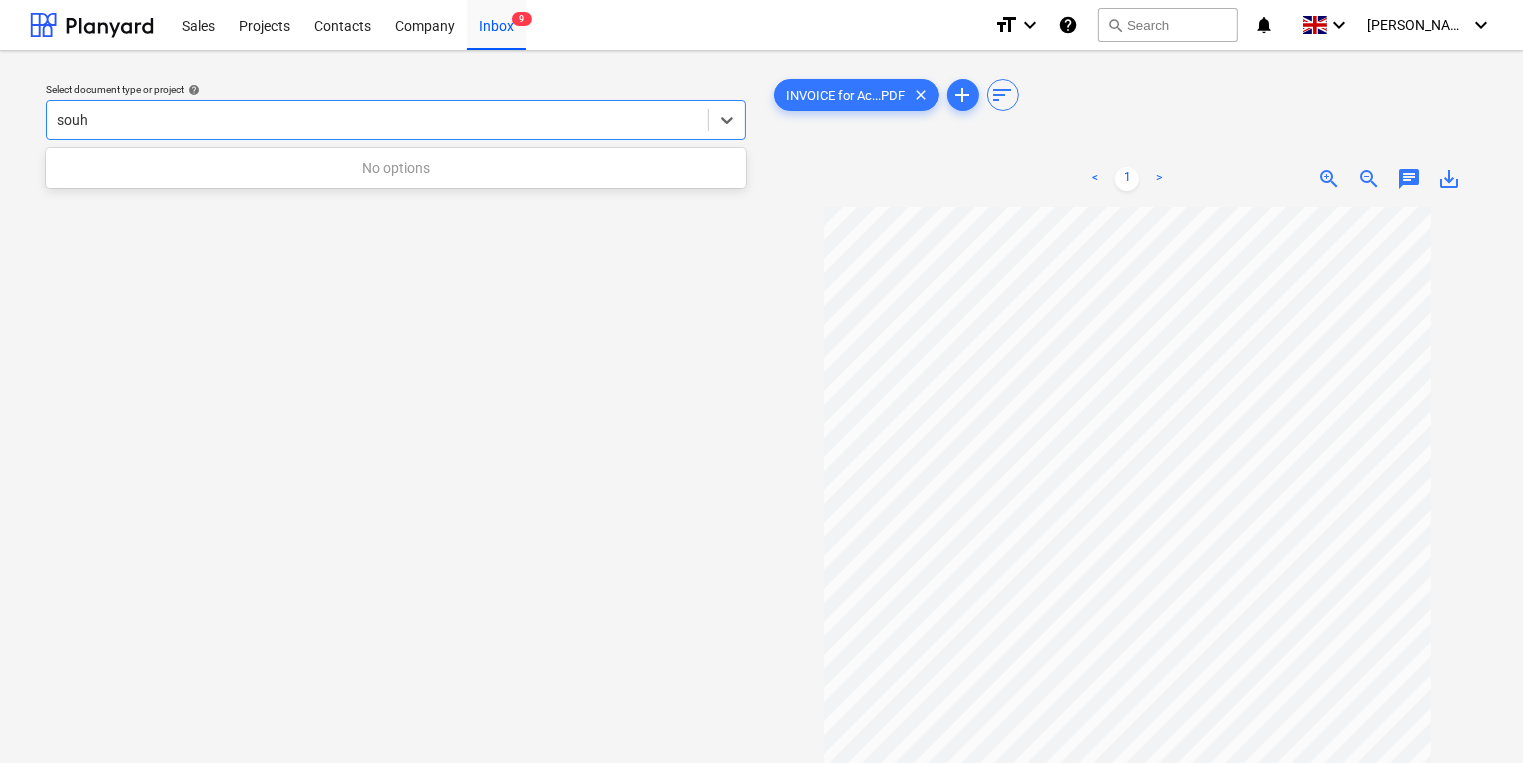 type on "sou" 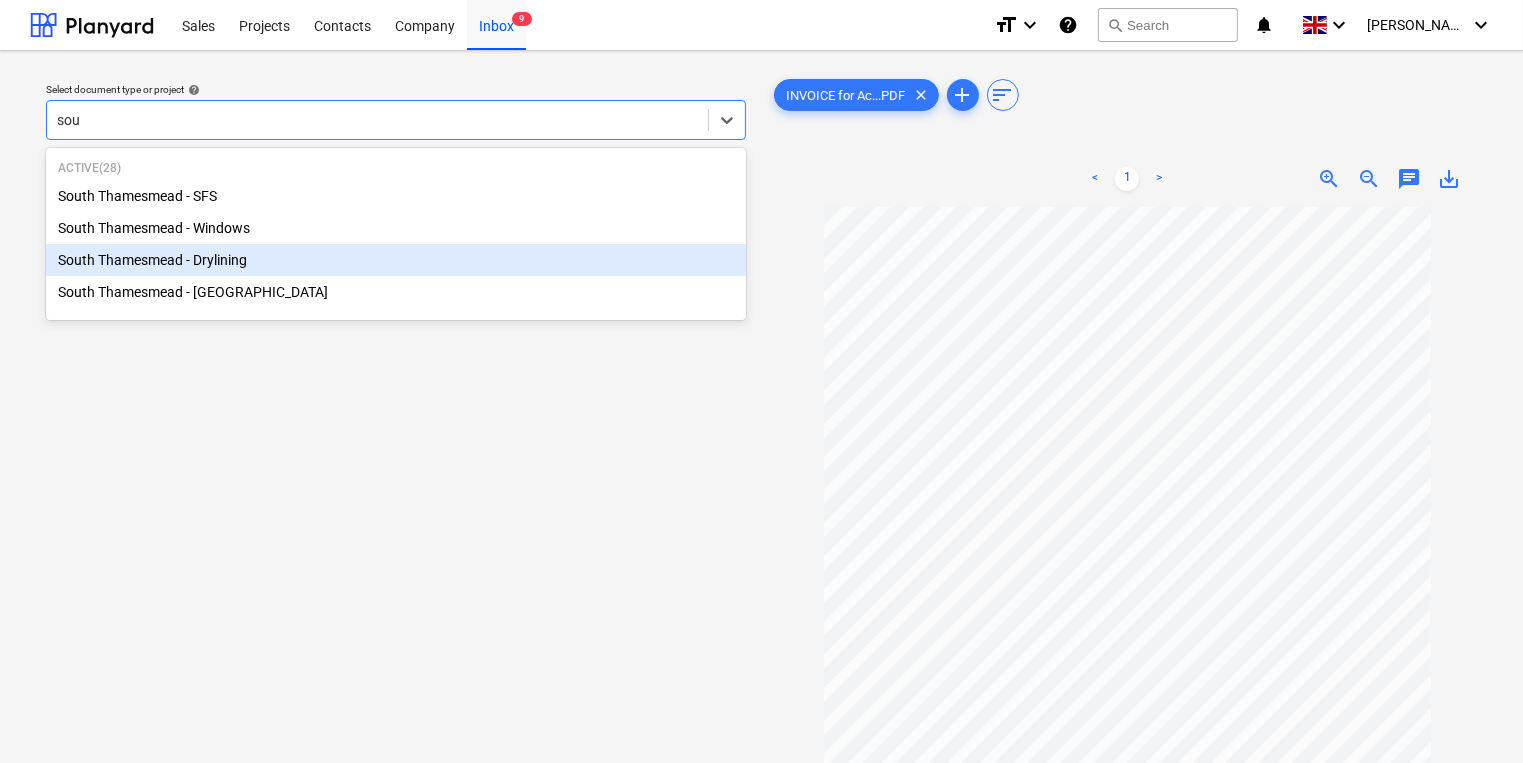 type 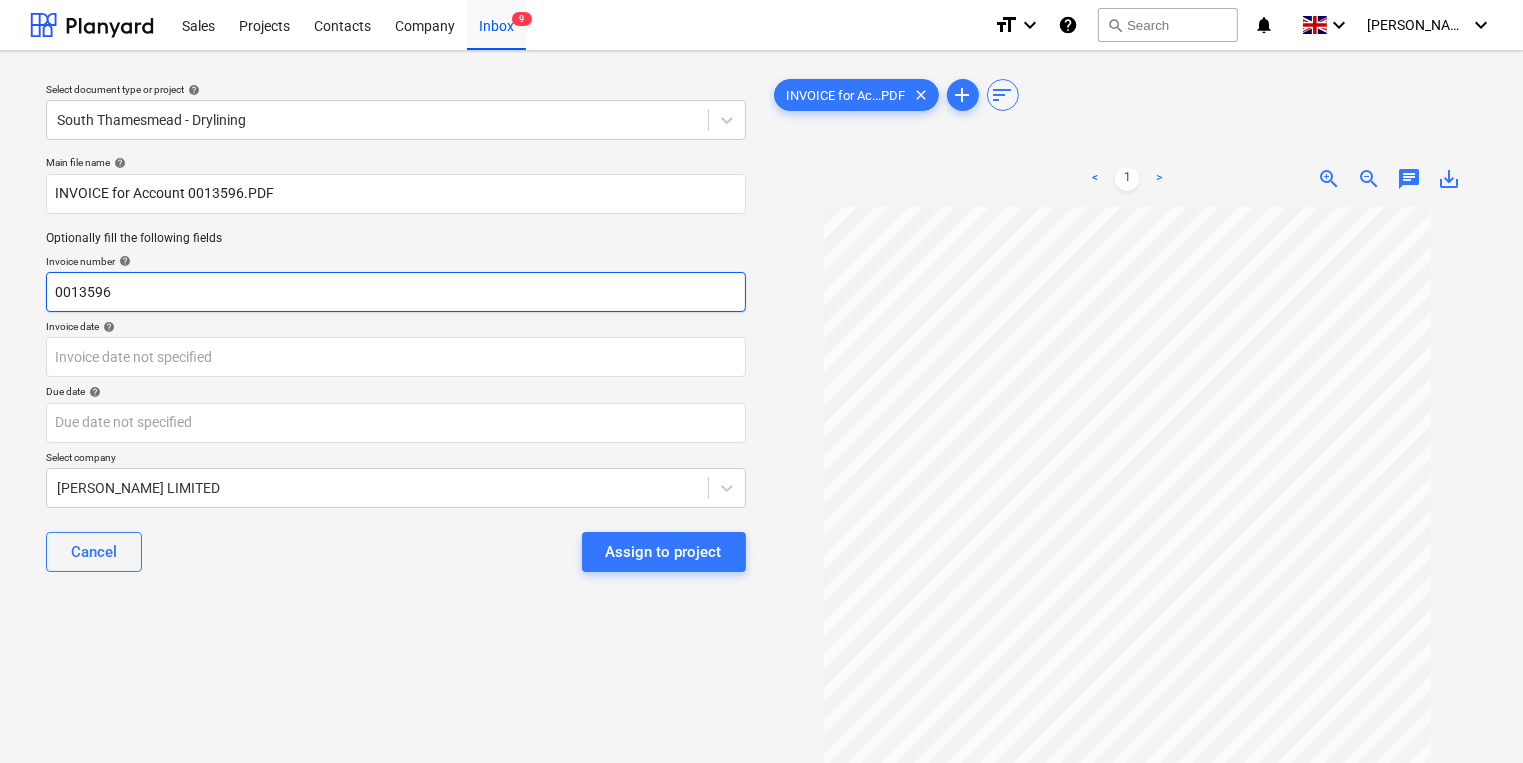 click on "0013596" at bounding box center [396, 292] 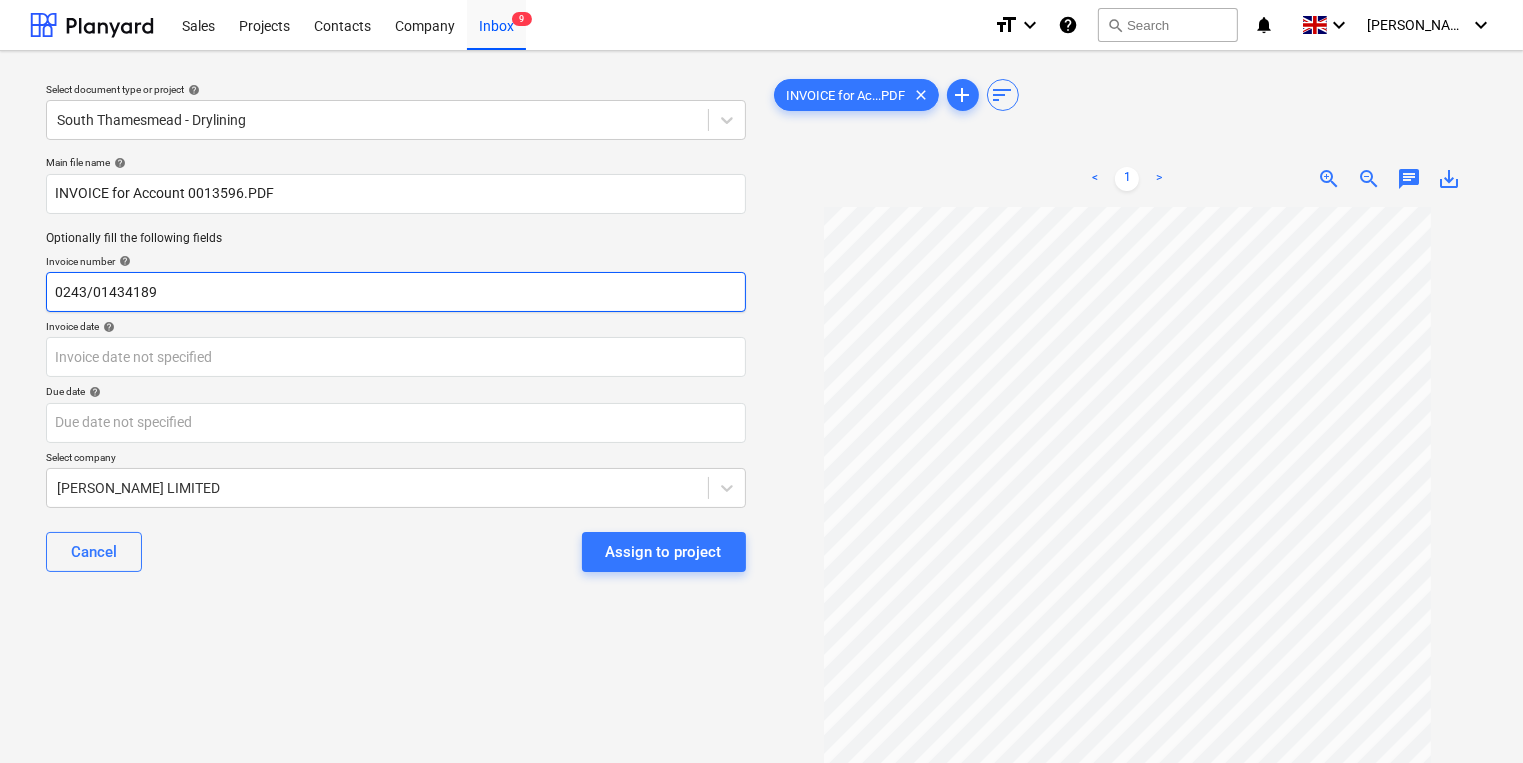 type on "0243/01434189" 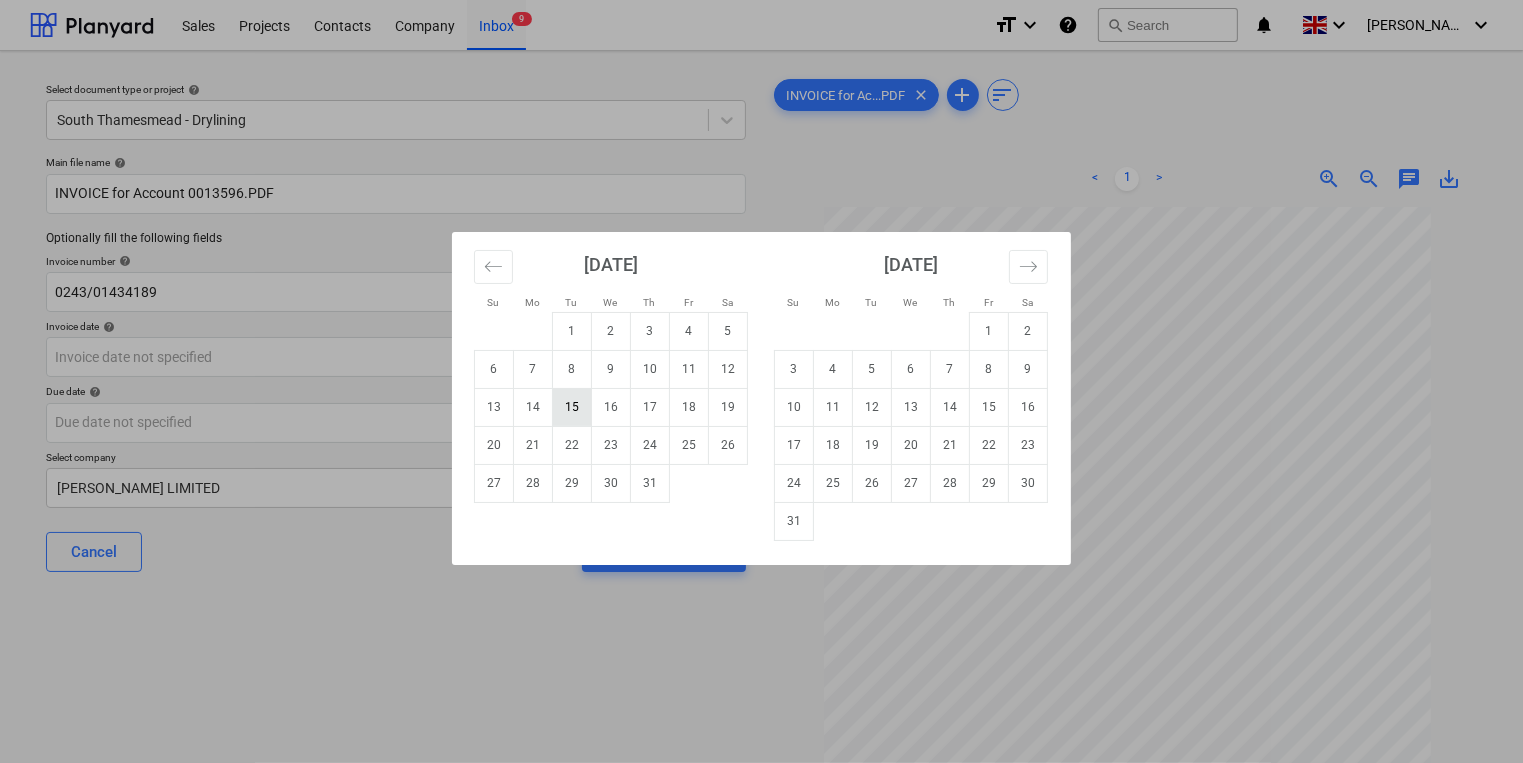 click on "15" at bounding box center [572, 407] 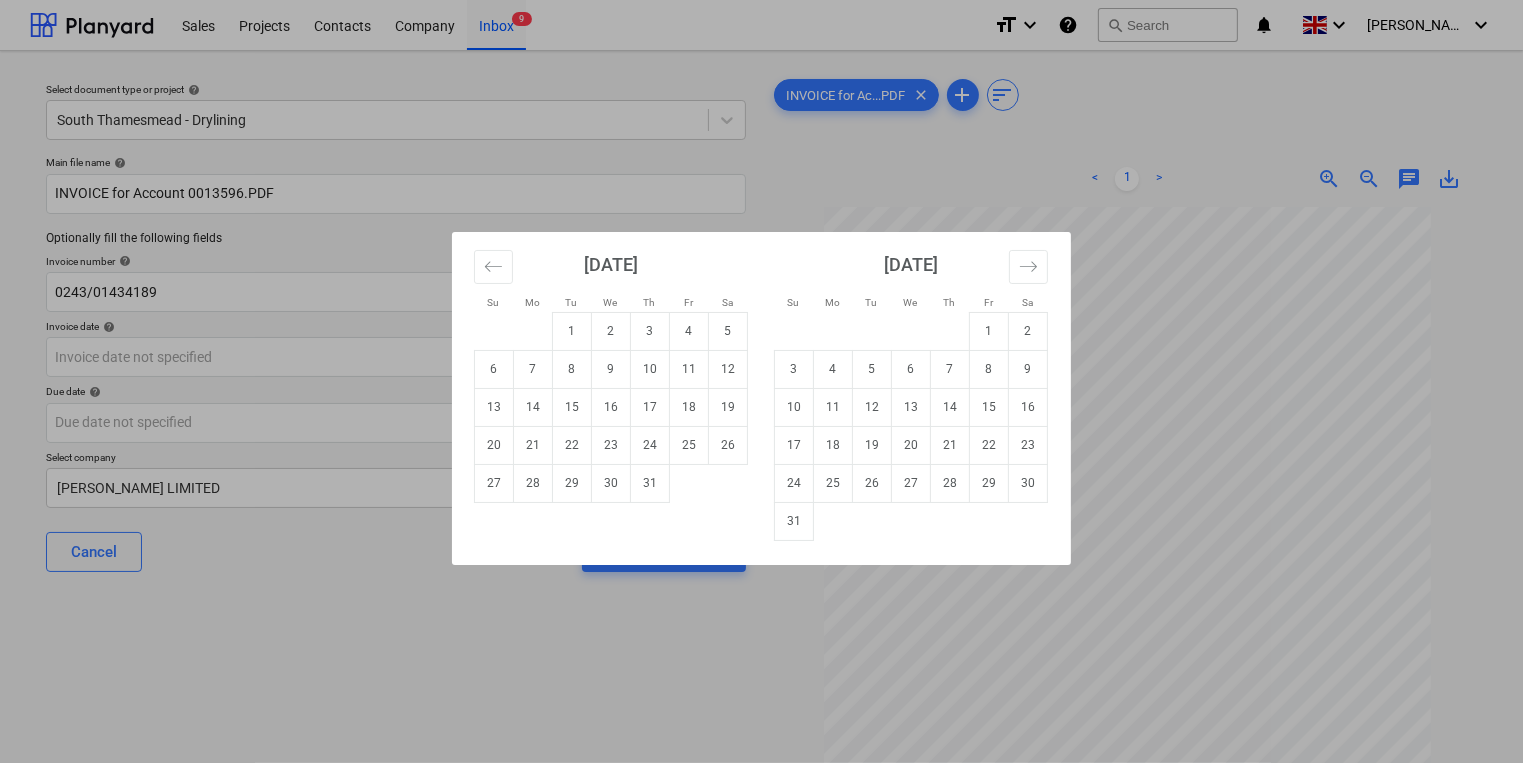 type on "[DATE]" 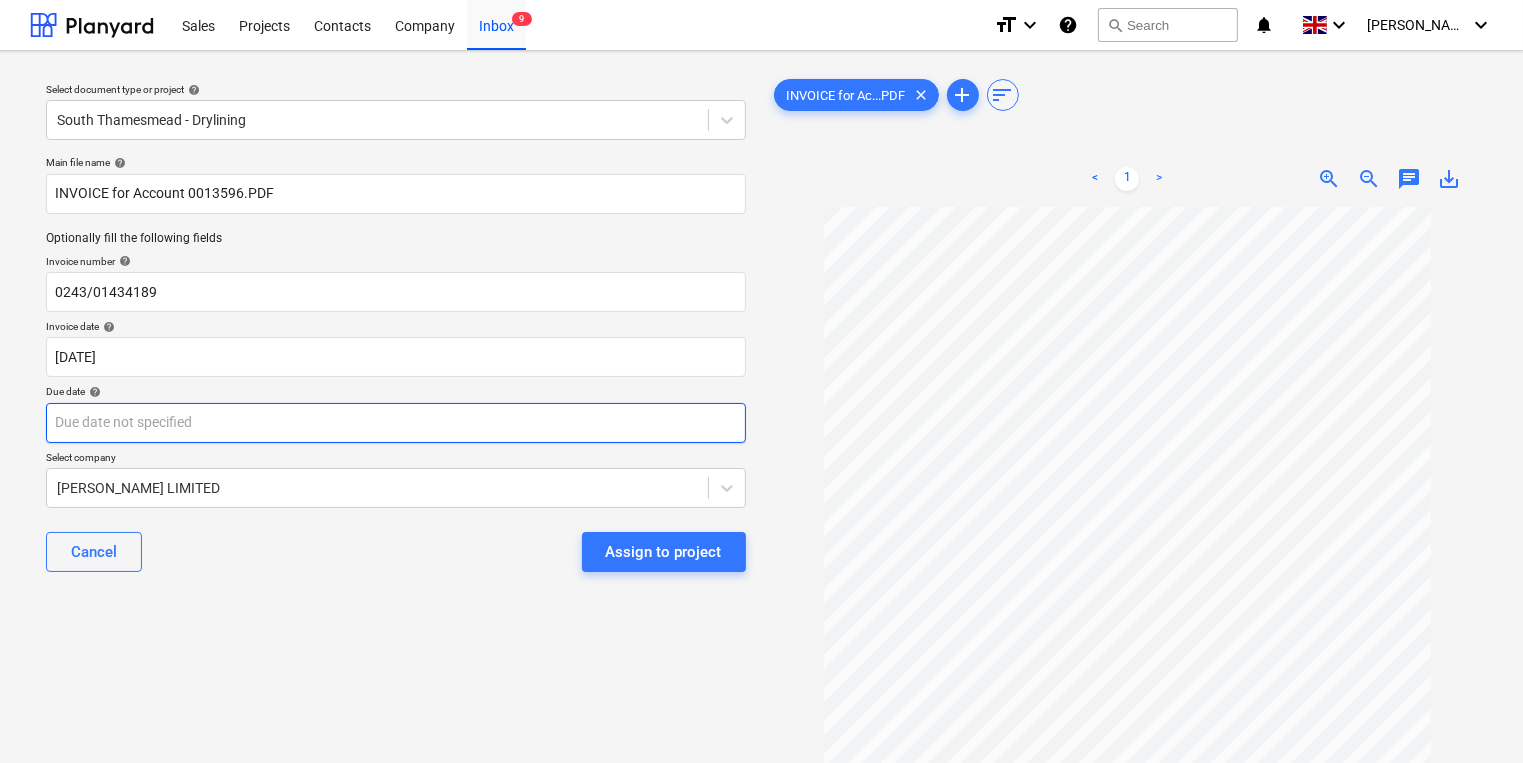click on "Sales Projects Contacts Company Inbox 9 format_size keyboard_arrow_down help search Search notifications 0 keyboard_arrow_down [PERSON_NAME] keyboard_arrow_down Select document type or project help [GEOGRAPHIC_DATA] - Drylining Main file name help INVOICE for Account 0013596.PDF Optionally fill the following fields Invoice number help 0243/01434189 Invoice date help [DATE] 15.07.2025 Press the down arrow key to interact with the calendar and
select a date. Press the question mark key to get the keyboard shortcuts for changing dates. Due date help Press the down arrow key to interact with the calendar and
select a date. Press the question mark key to get the keyboard shortcuts for changing dates. Select company [PERSON_NAME] LIMITED   Cancel Assign to project INVOICE for Ac...PDF clear add sort < 1 > zoom_in zoom_out chat 0 save_alt" at bounding box center [761, 381] 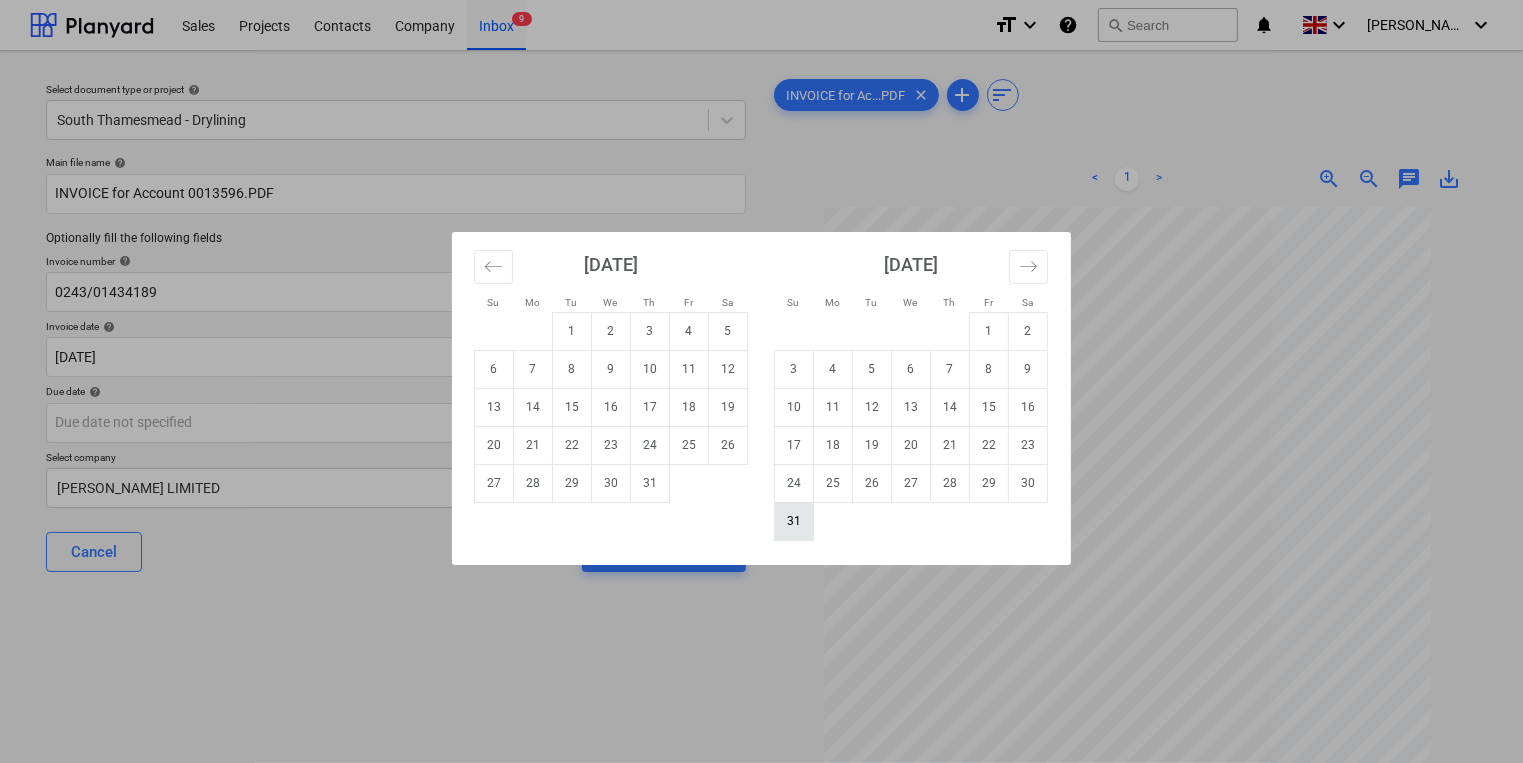 click on "31" at bounding box center (794, 521) 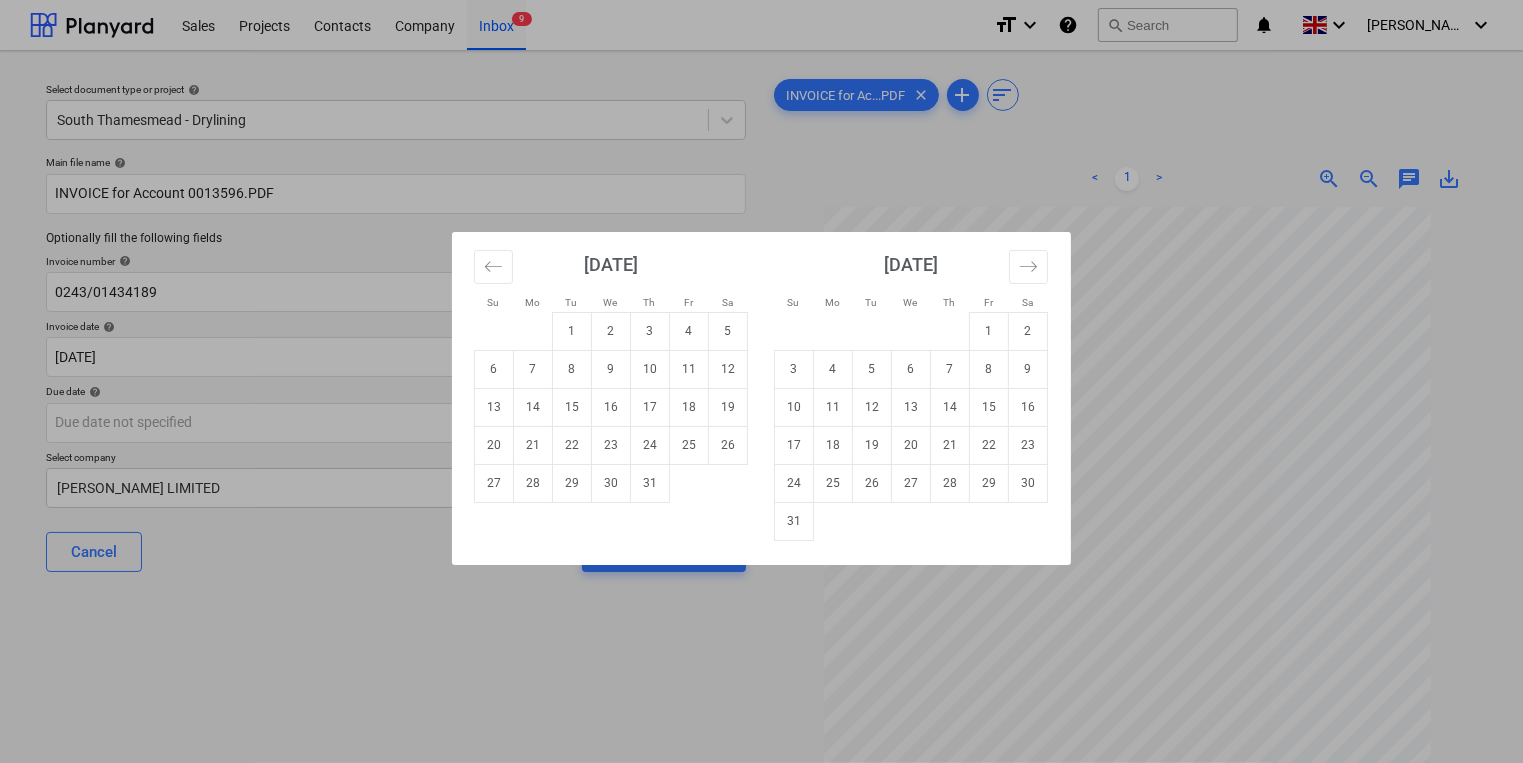 type on "[DATE]" 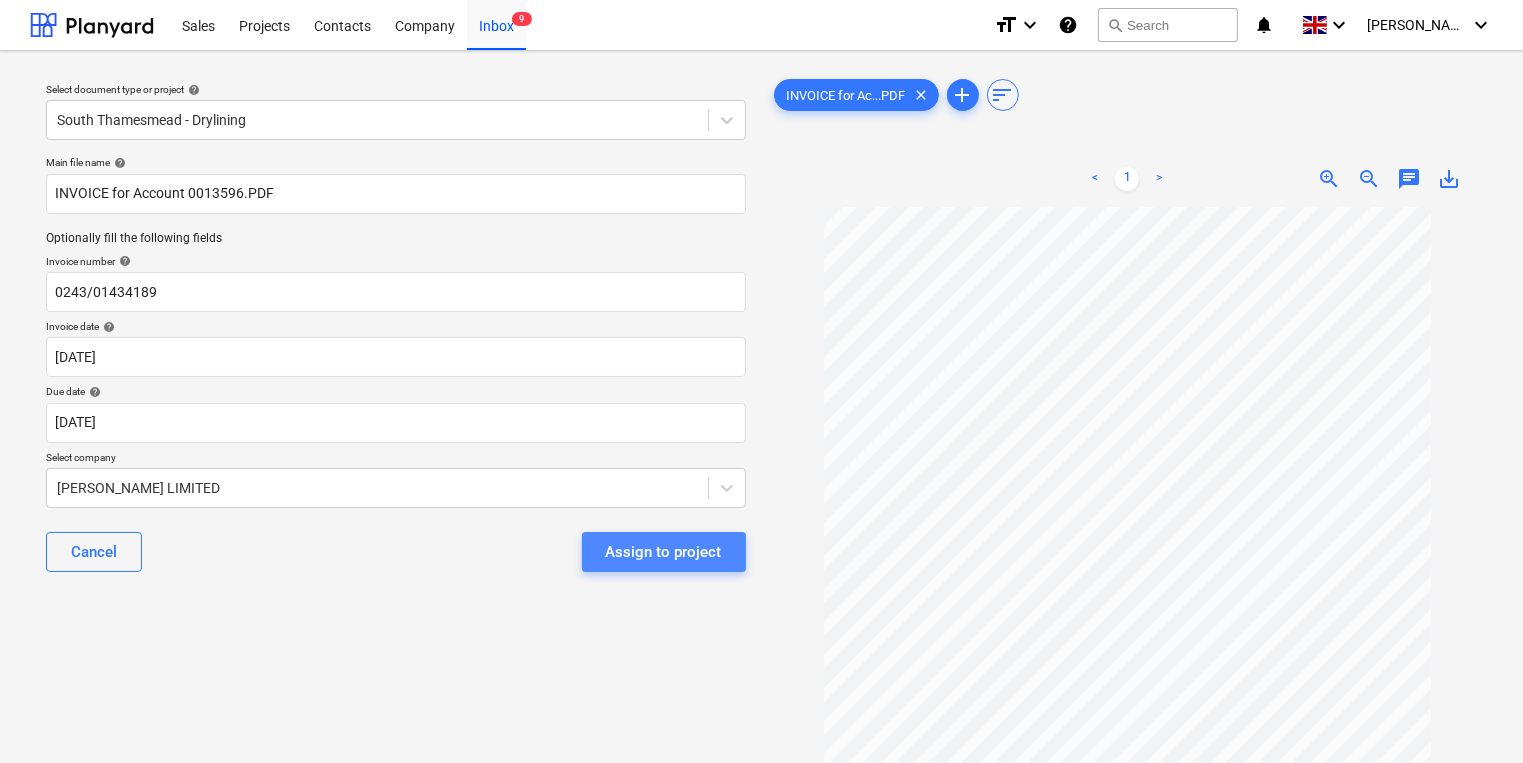 click on "Assign to project" at bounding box center (664, 552) 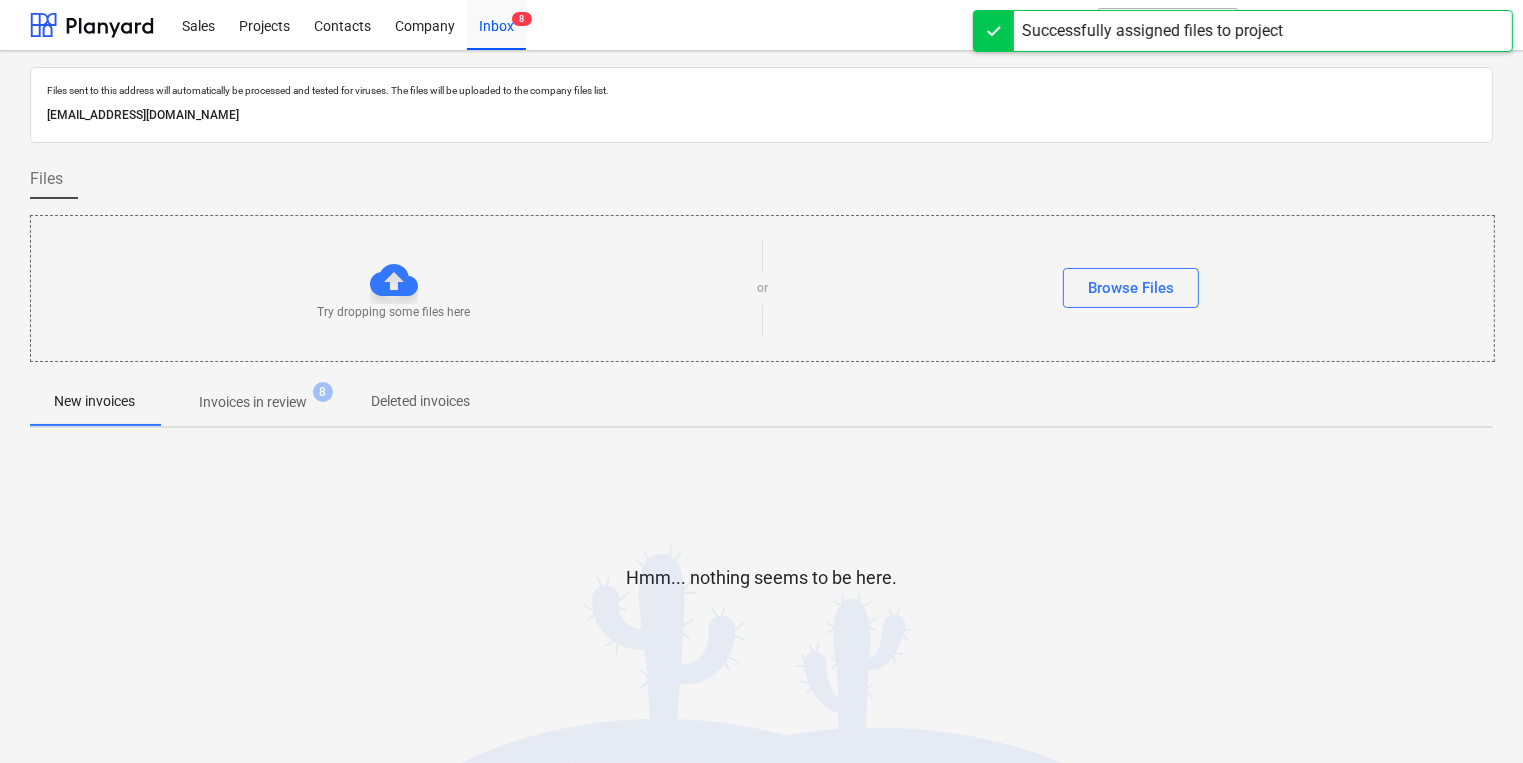 click on "Invoices in review" at bounding box center (253, 402) 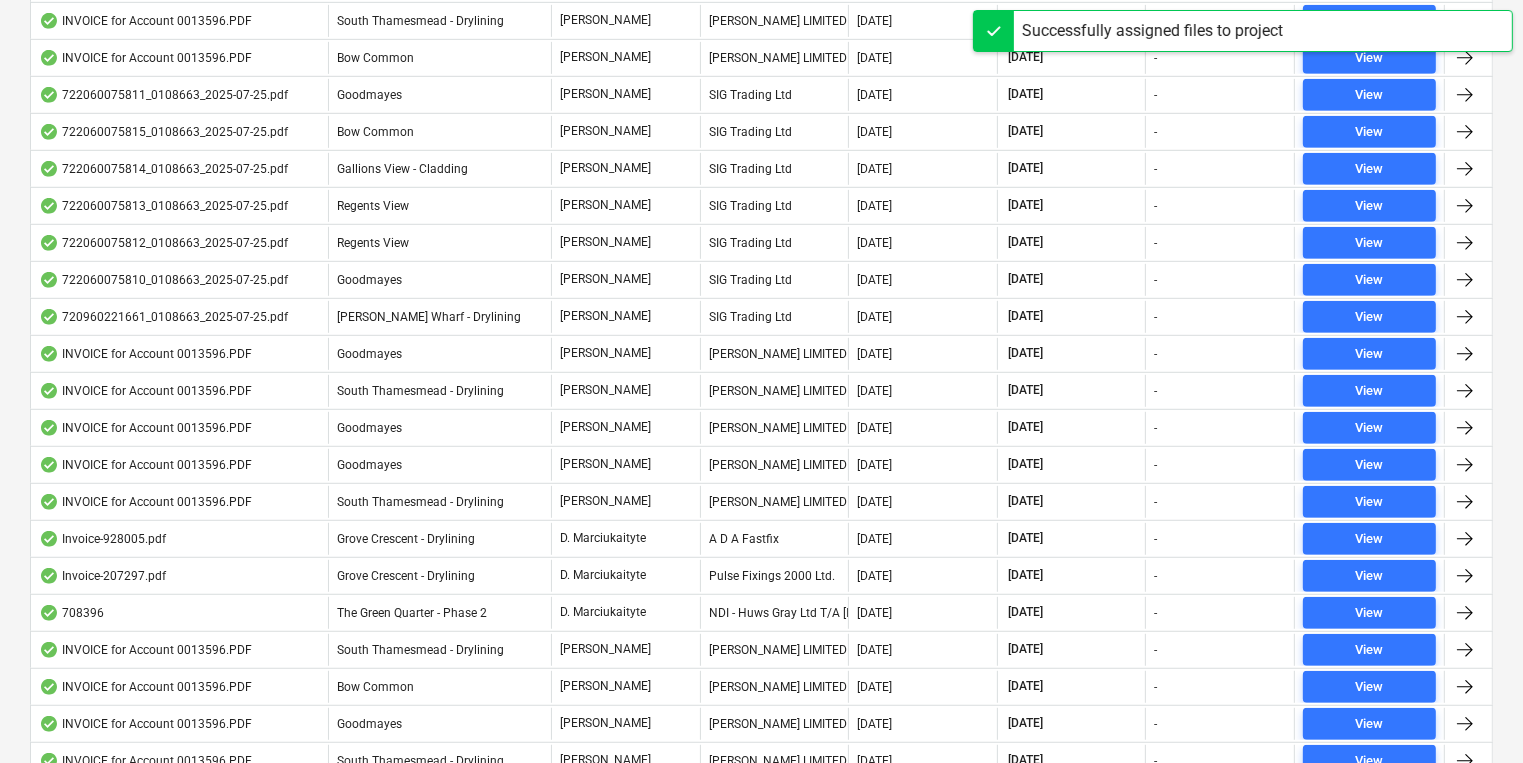 scroll, scrollTop: 0, scrollLeft: 0, axis: both 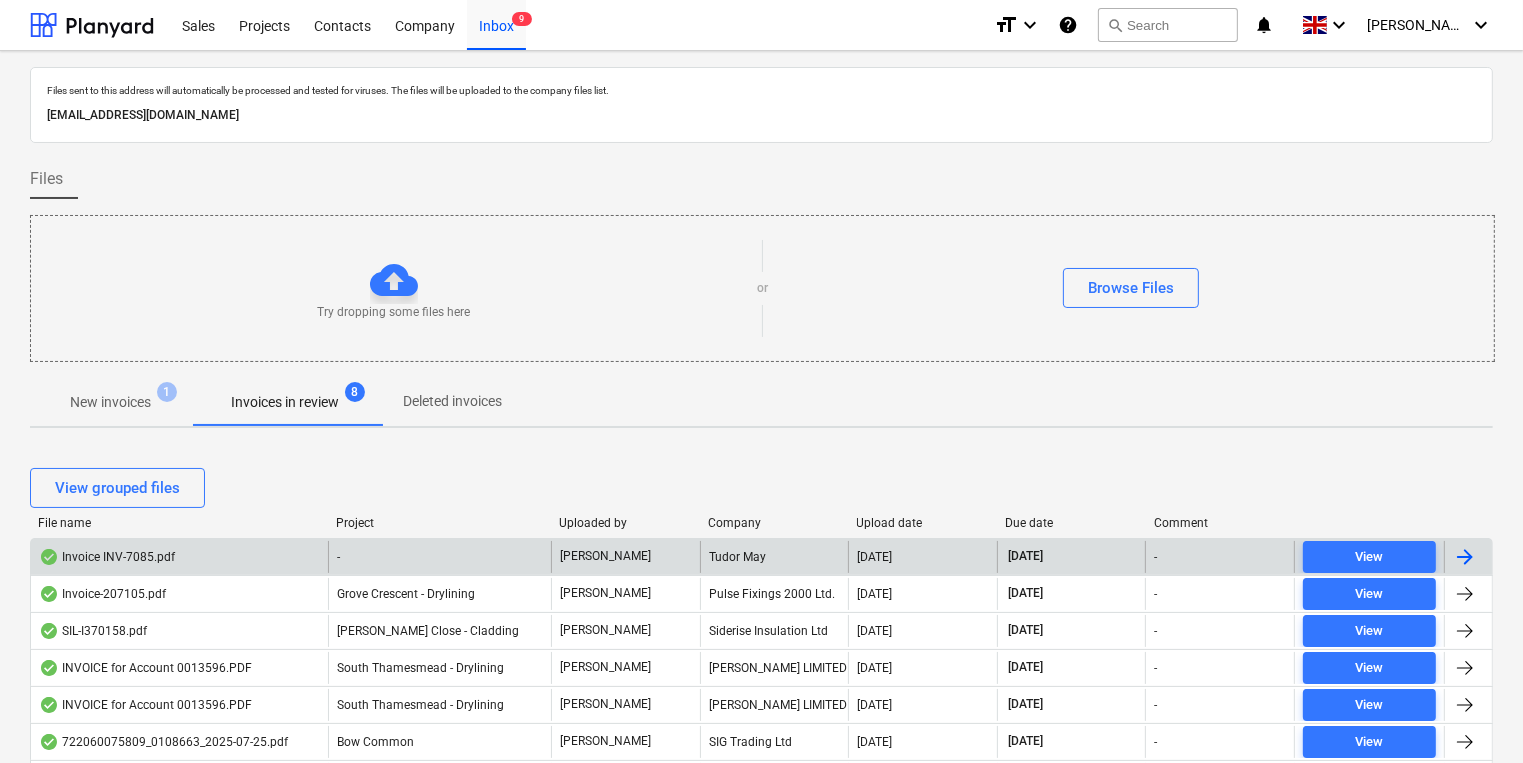 click on "Invoice INV-7085.pdf" at bounding box center (107, 557) 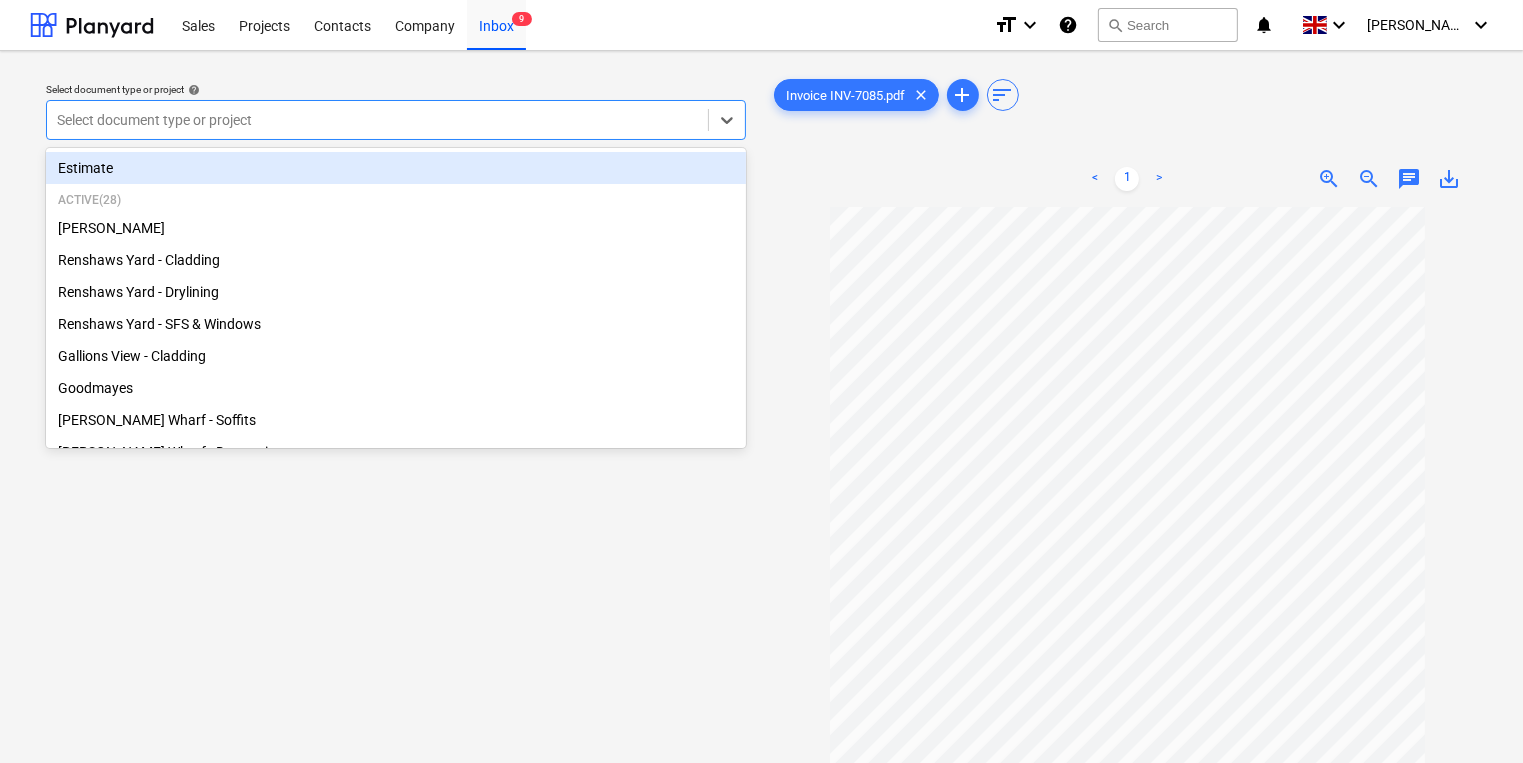 click at bounding box center [377, 120] 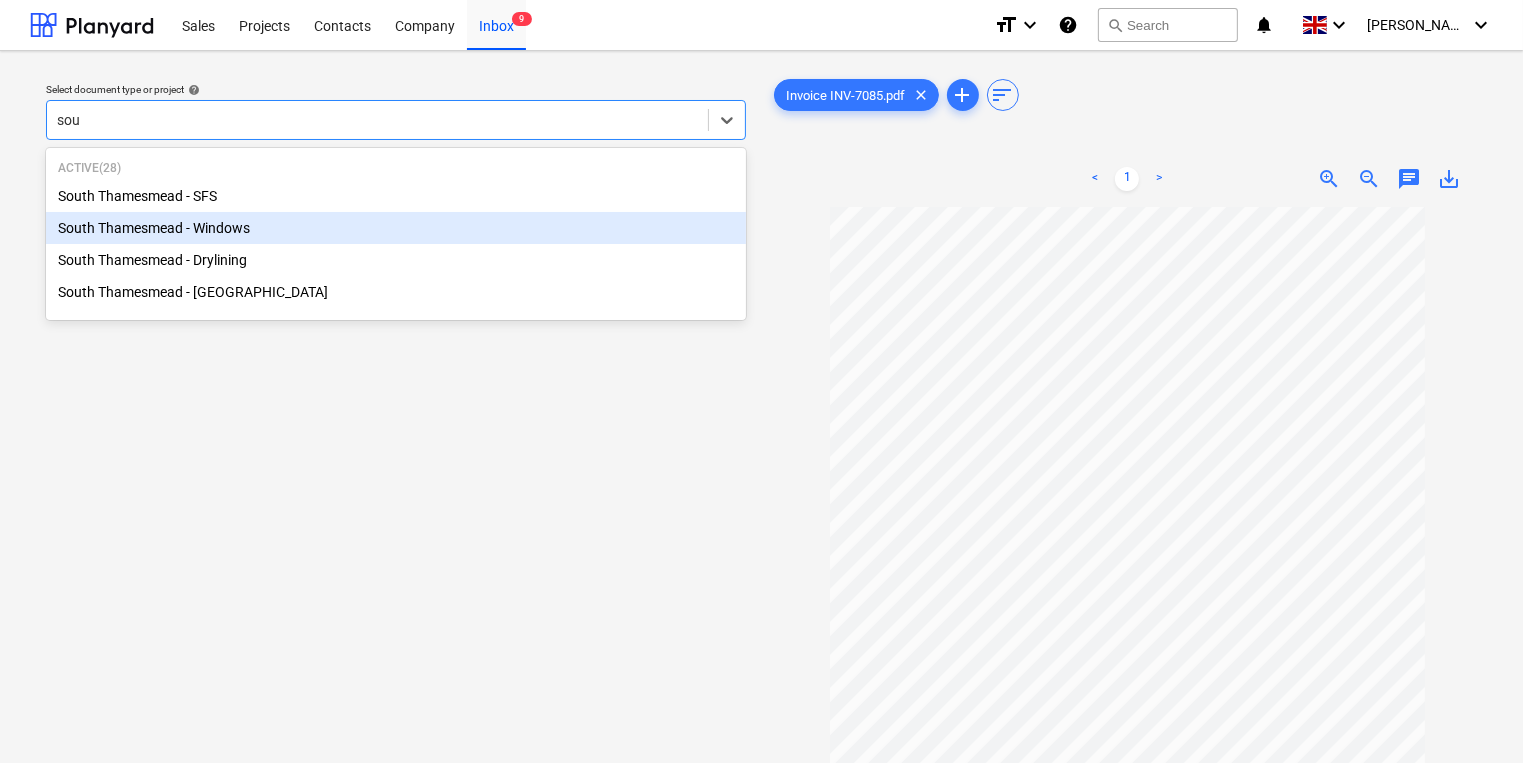 type on "sou" 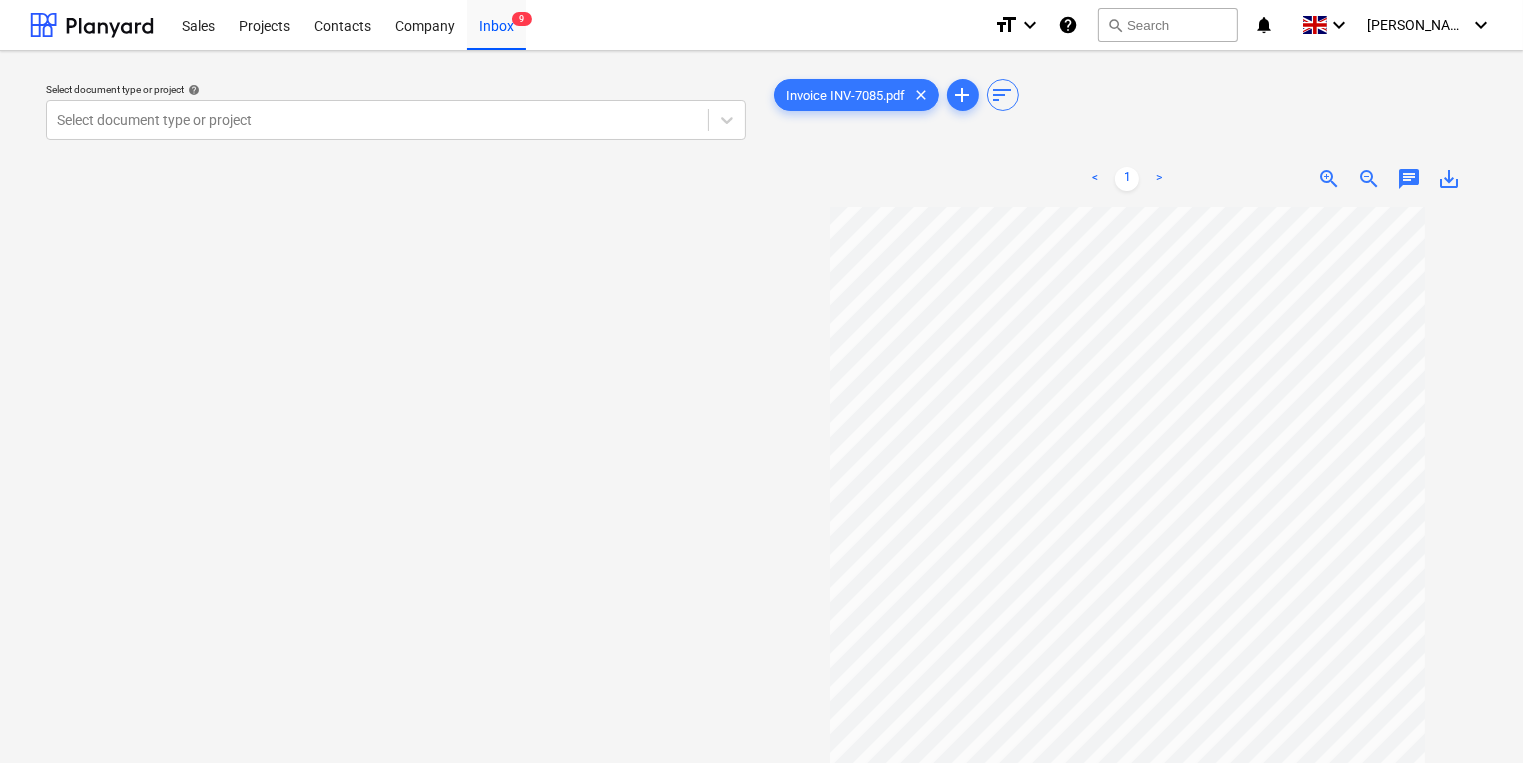 scroll, scrollTop: 138, scrollLeft: 0, axis: vertical 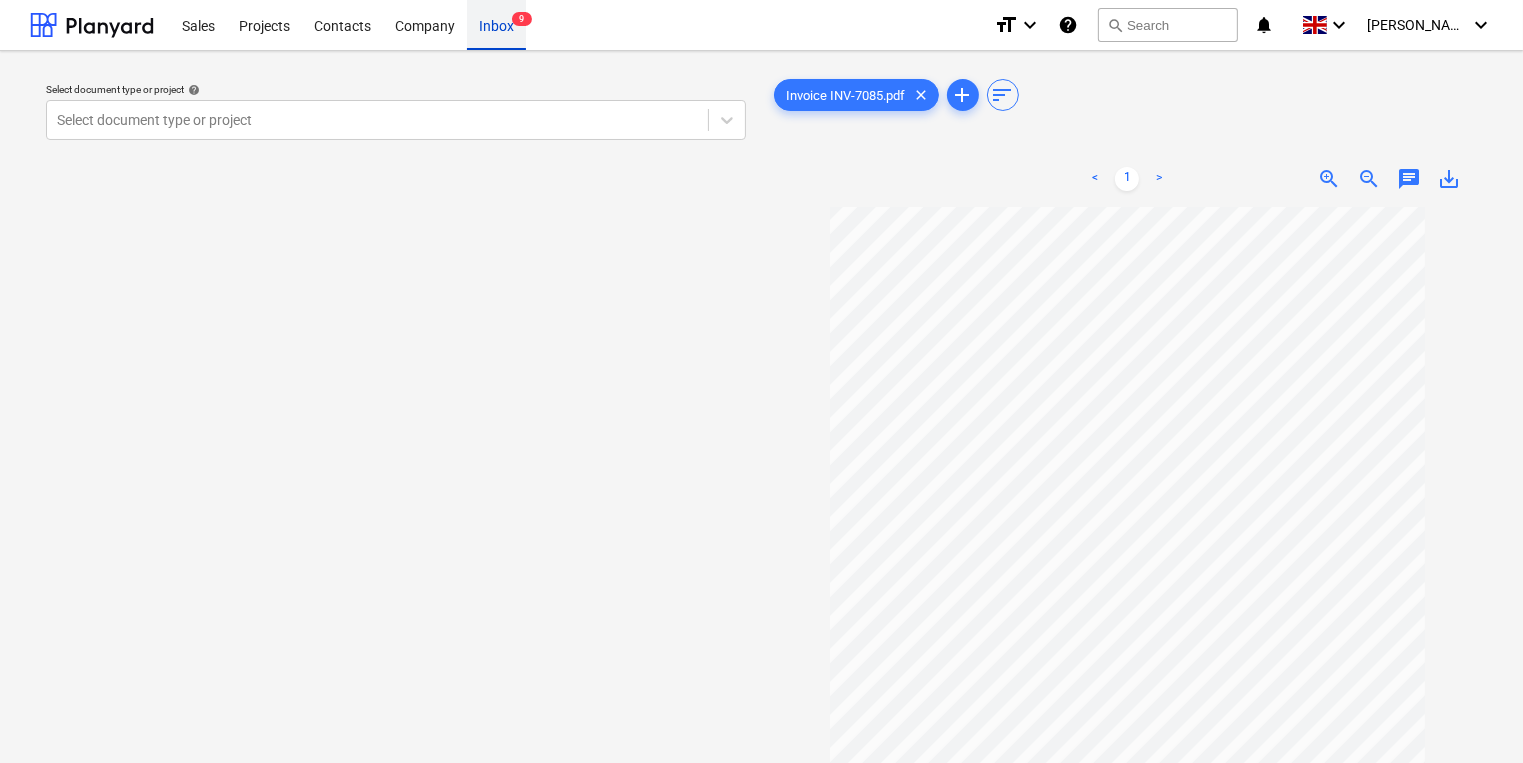 click on "Inbox 9" at bounding box center (496, 24) 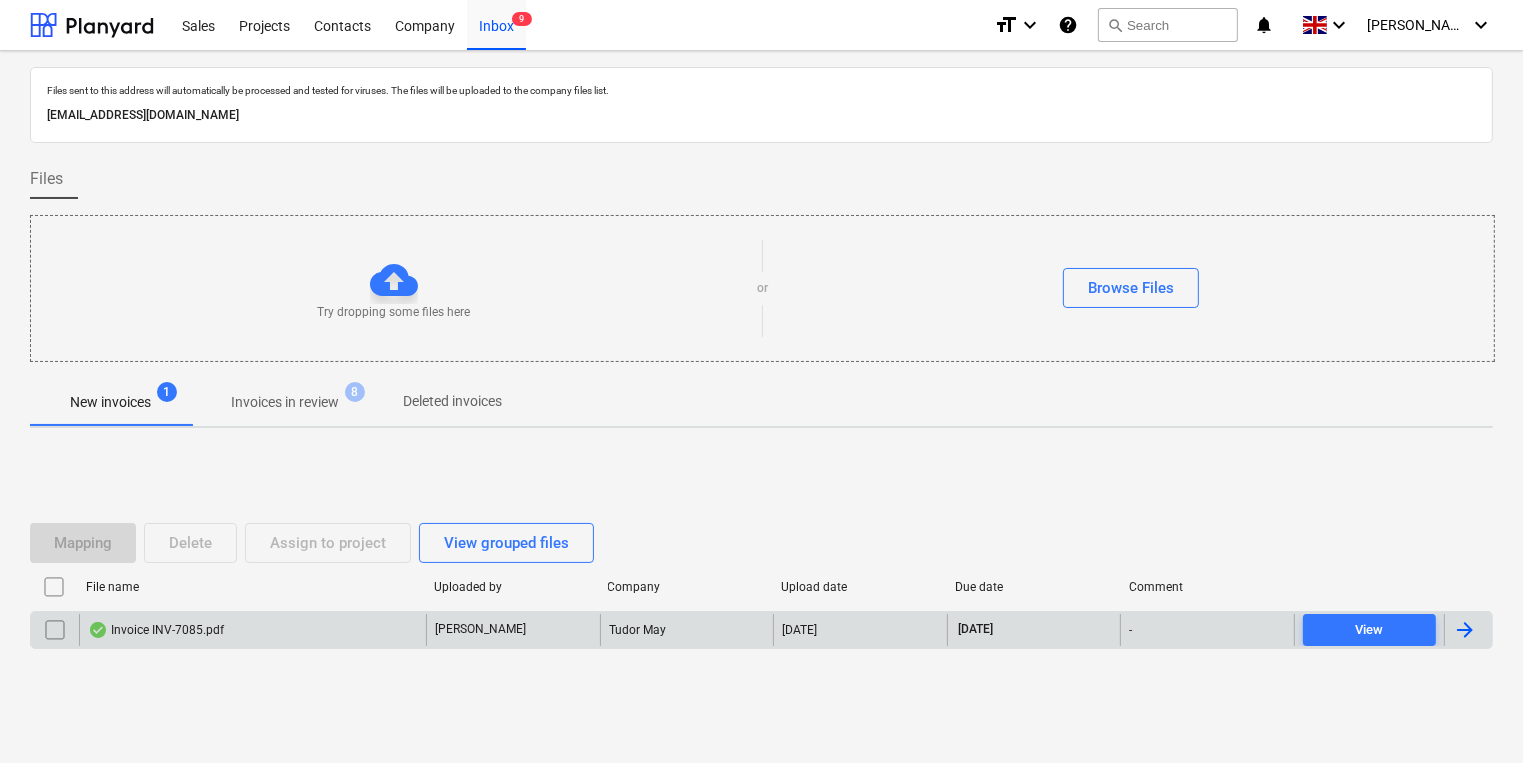 click on "Invoice INV-7085.pdf" at bounding box center [252, 630] 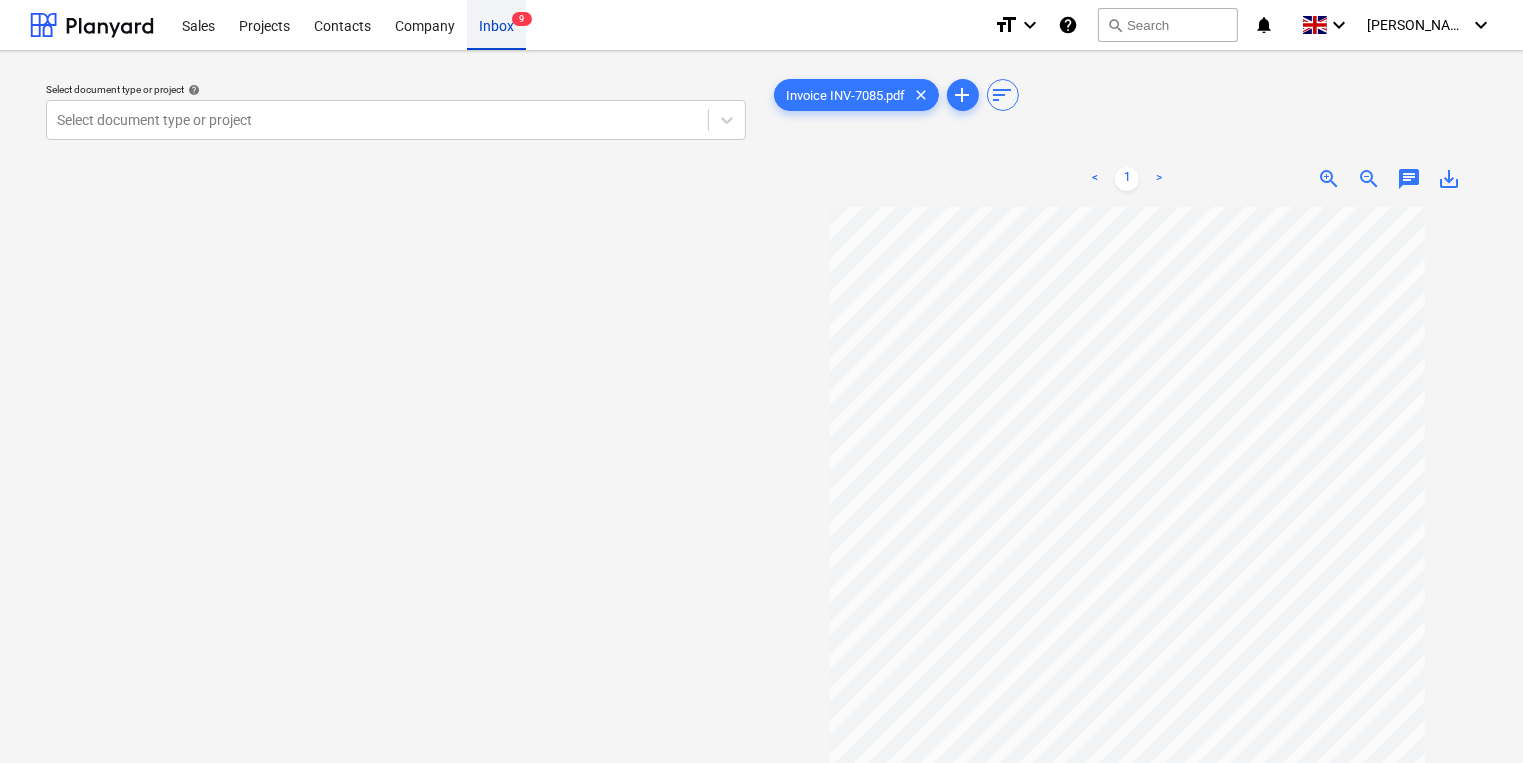 click on "Inbox 9" at bounding box center (496, 24) 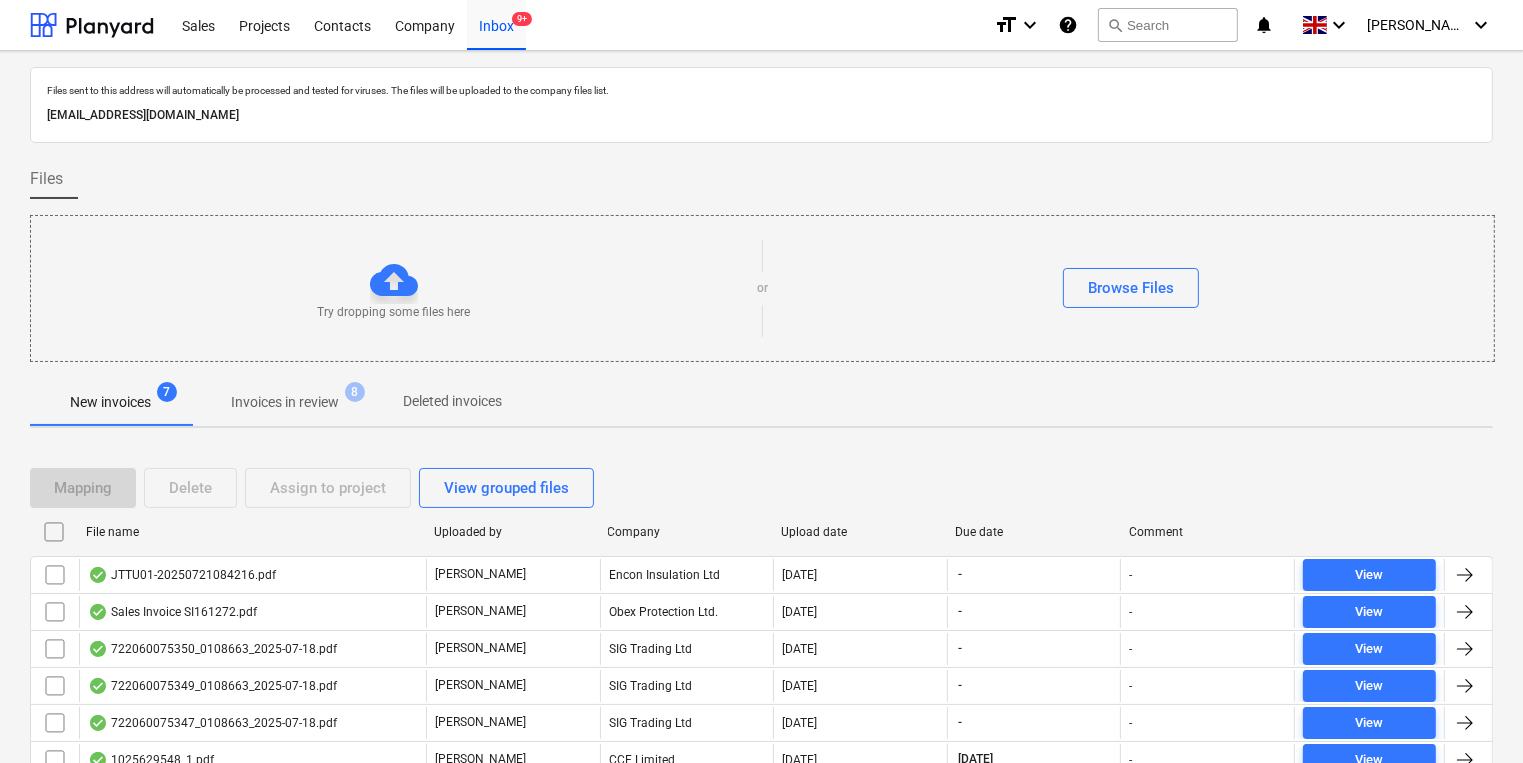 drag, startPoint x: 1248, startPoint y: 161, endPoint x: 1324, endPoint y: 191, distance: 81.706795 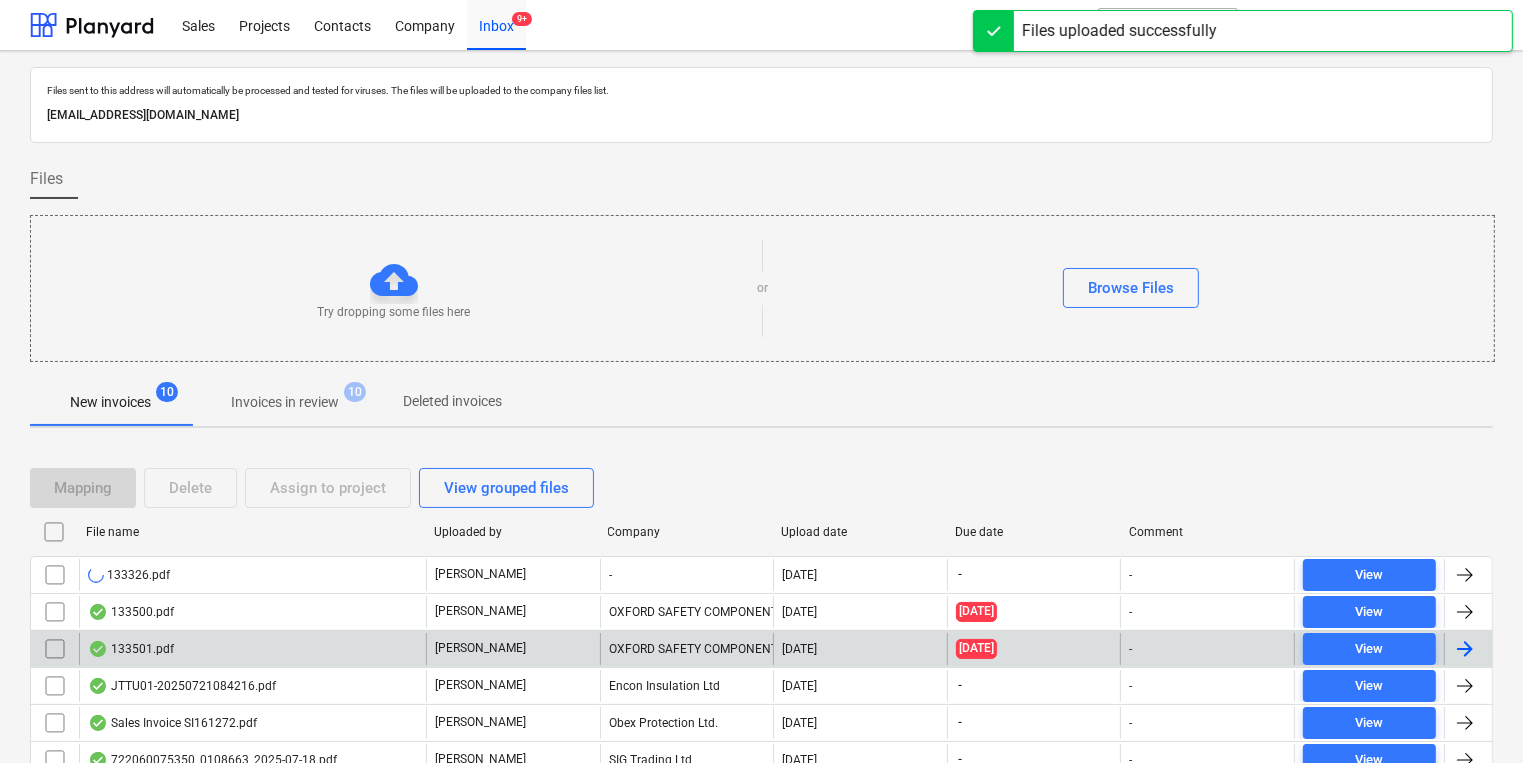 click on "133501.pdf" at bounding box center (252, 649) 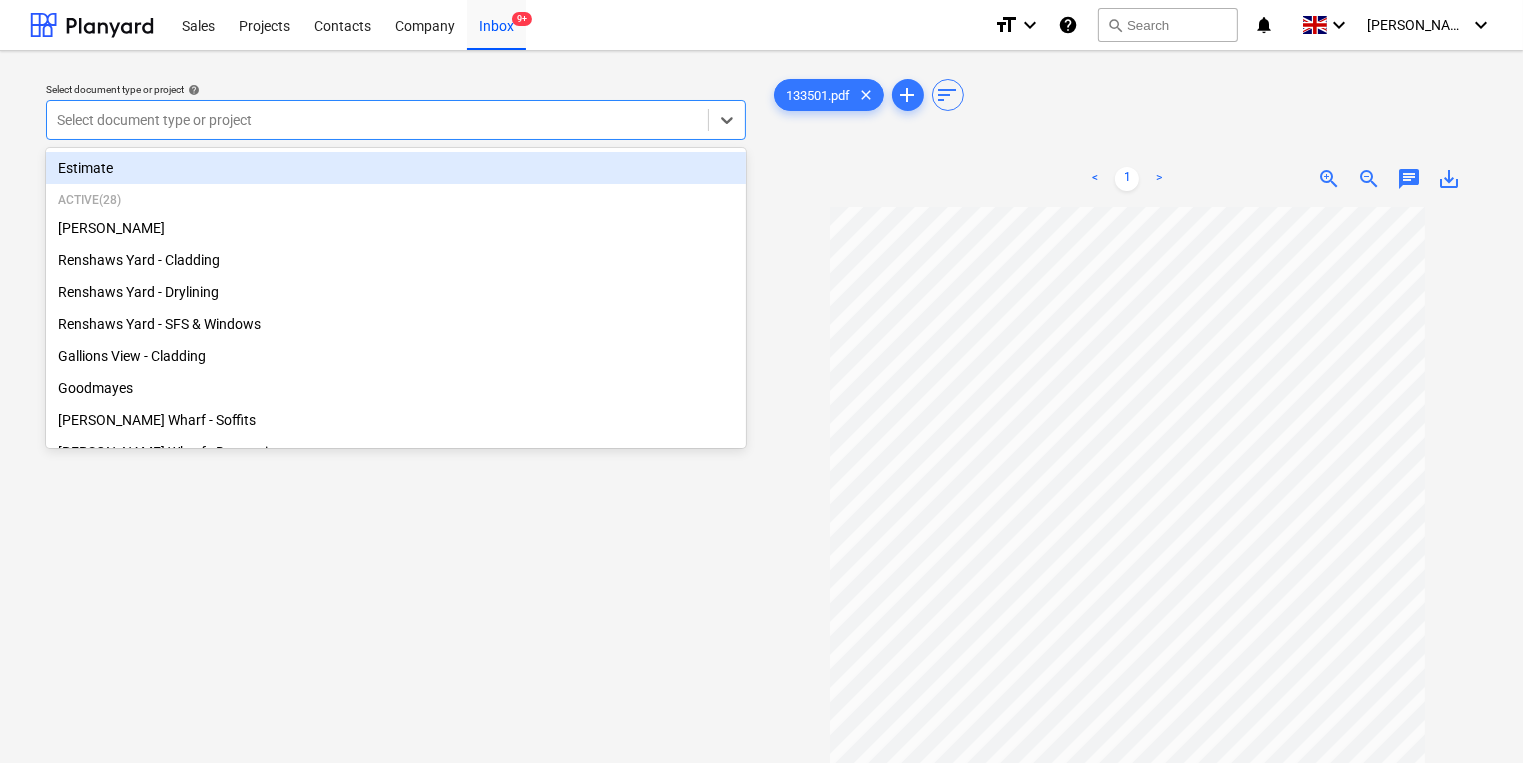 click at bounding box center (377, 120) 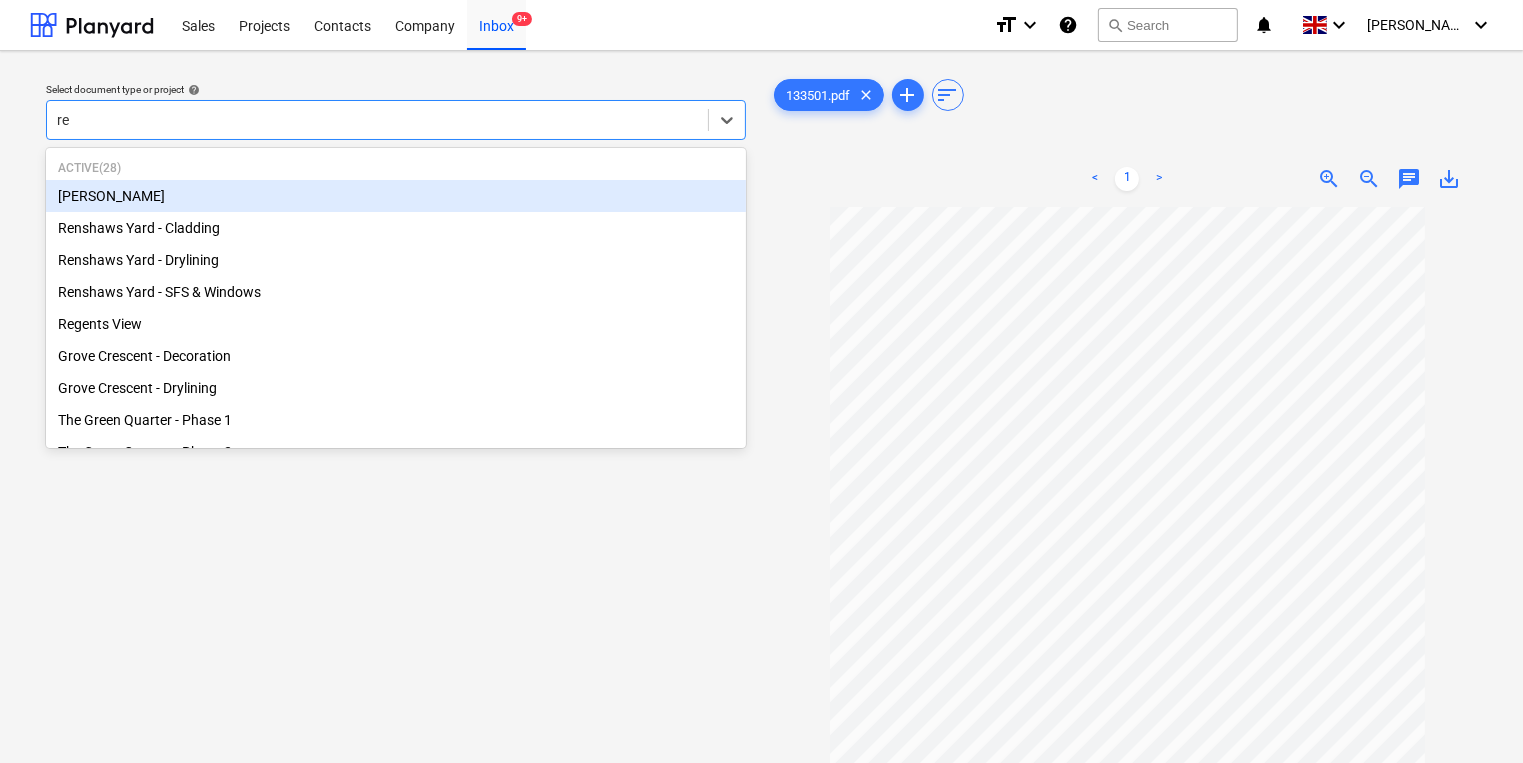 type on "ren" 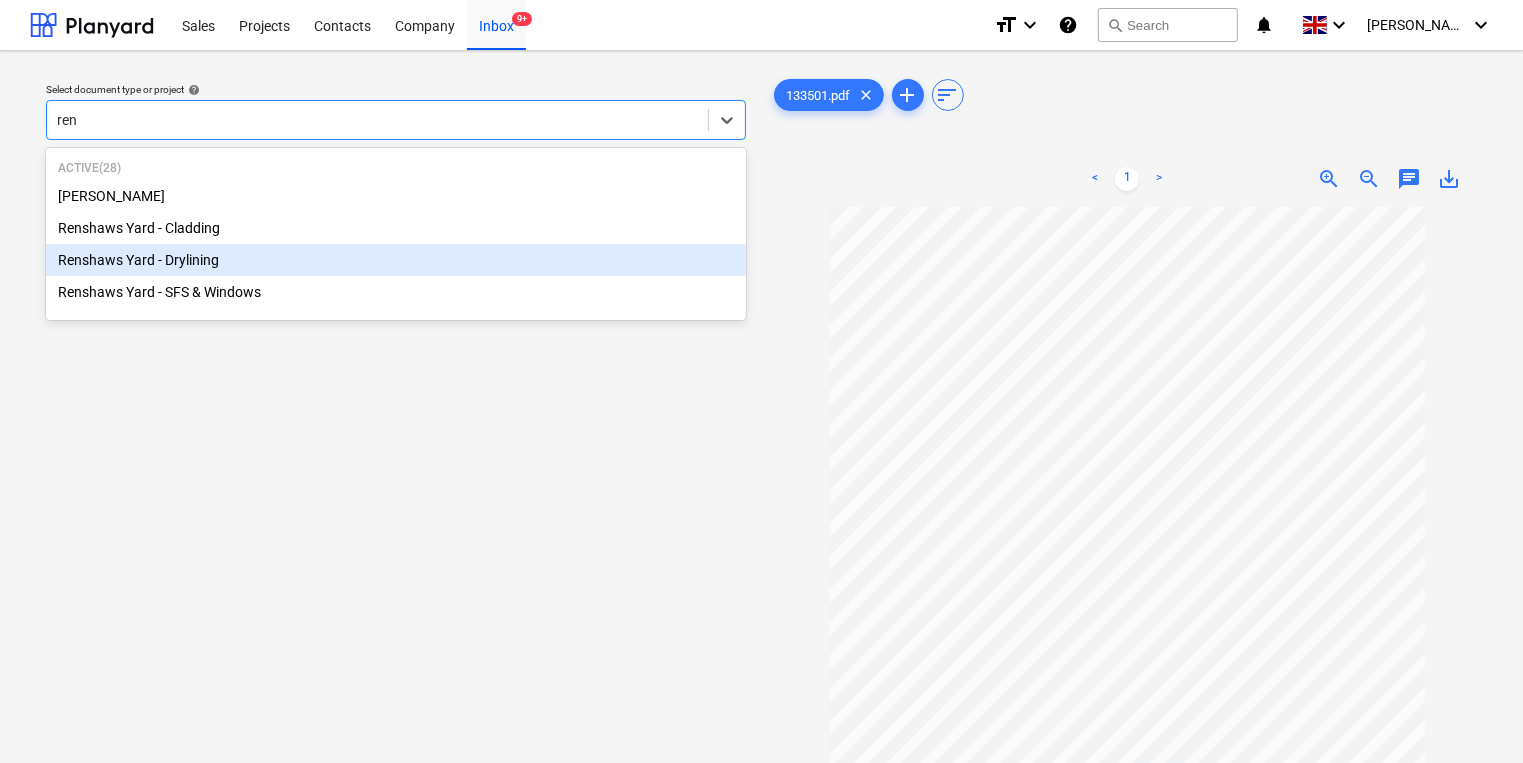 type 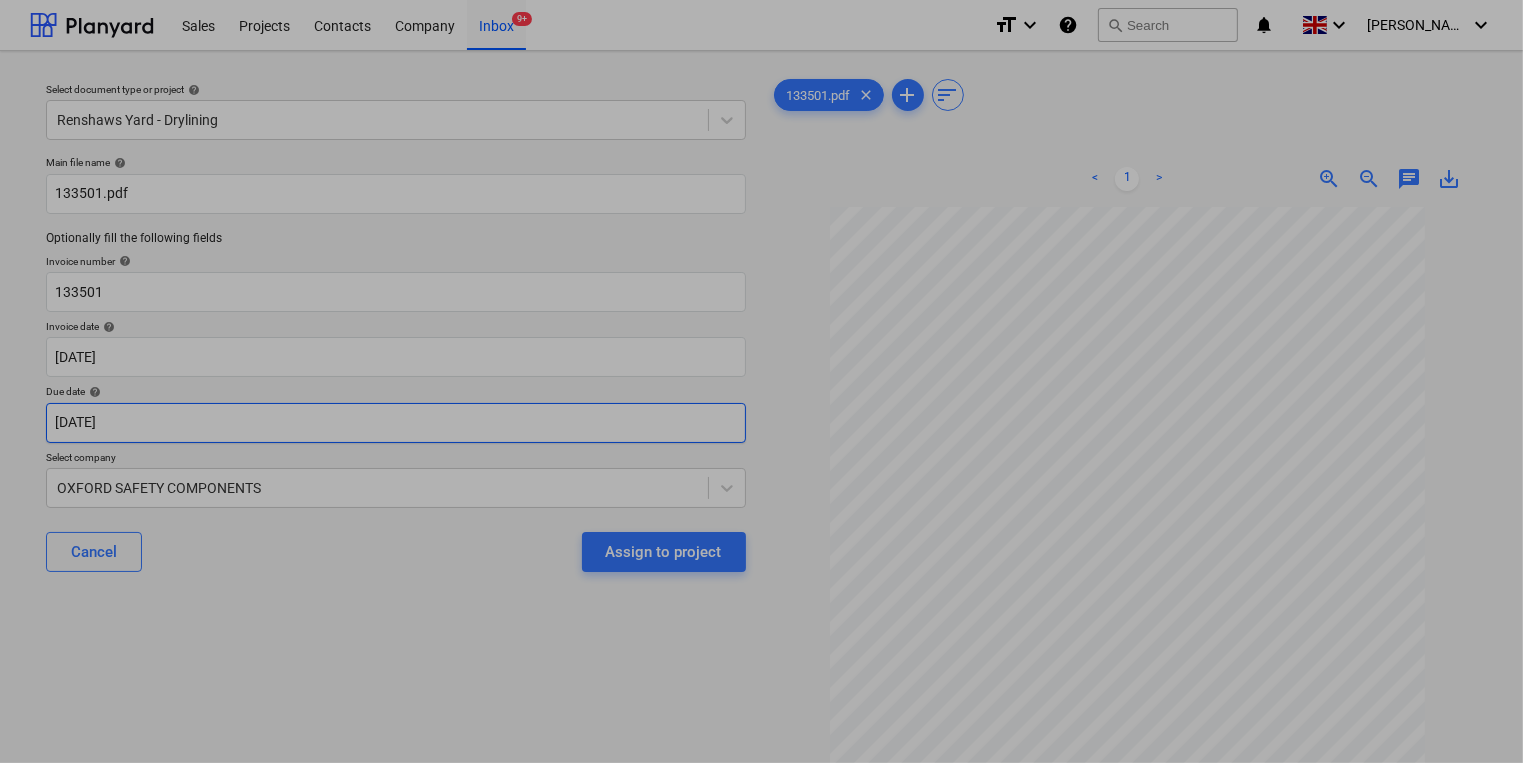 click on "Sales Projects Contacts Company Inbox 9+ format_size keyboard_arrow_down help search Search notifications 0 keyboard_arrow_down [PERSON_NAME] keyboard_arrow_down Select document type or project help Renshaws Yard -  Drylining Main file name help 133501.pdf Optionally fill the following fields Invoice number help 133501 Invoice date help [DATE] [DATE] Press the down arrow key to interact with the calendar and
select a date. Press the question mark key to get the keyboard shortcuts for changing dates. Due date help [DATE] [DATE] Press the down arrow key to interact with the calendar and
select a date. Press the question mark key to get the keyboard shortcuts for changing dates. Select company OXFORD SAFETY COMPONENTS   Cancel Assign to project 133501.pdf clear add sort < 1 > zoom_in zoom_out chat 0 save_alt
Su Mo Tu We Th Fr Sa Su Mo Tu We Th Fr Sa [DATE] 1 2 3 4 5 6 7 8 9 10 11 12 13 14 15 16 17 18 19 20 21 22 23 24 25 26 27 28 29 30 31 [DATE] 1 2 3 4 5 6 7 8 9 10 11 1" at bounding box center (761, 381) 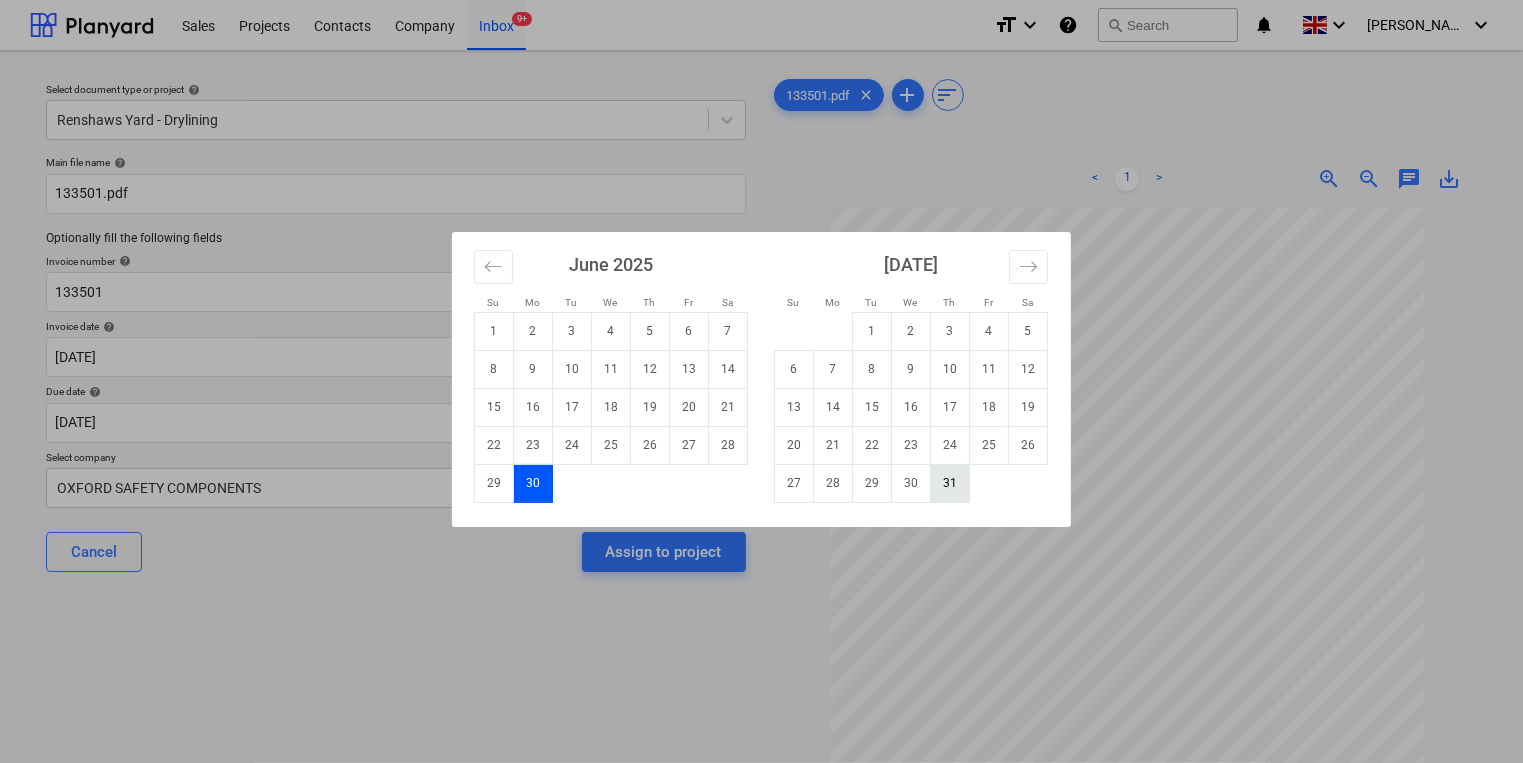 click on "31" at bounding box center [950, 483] 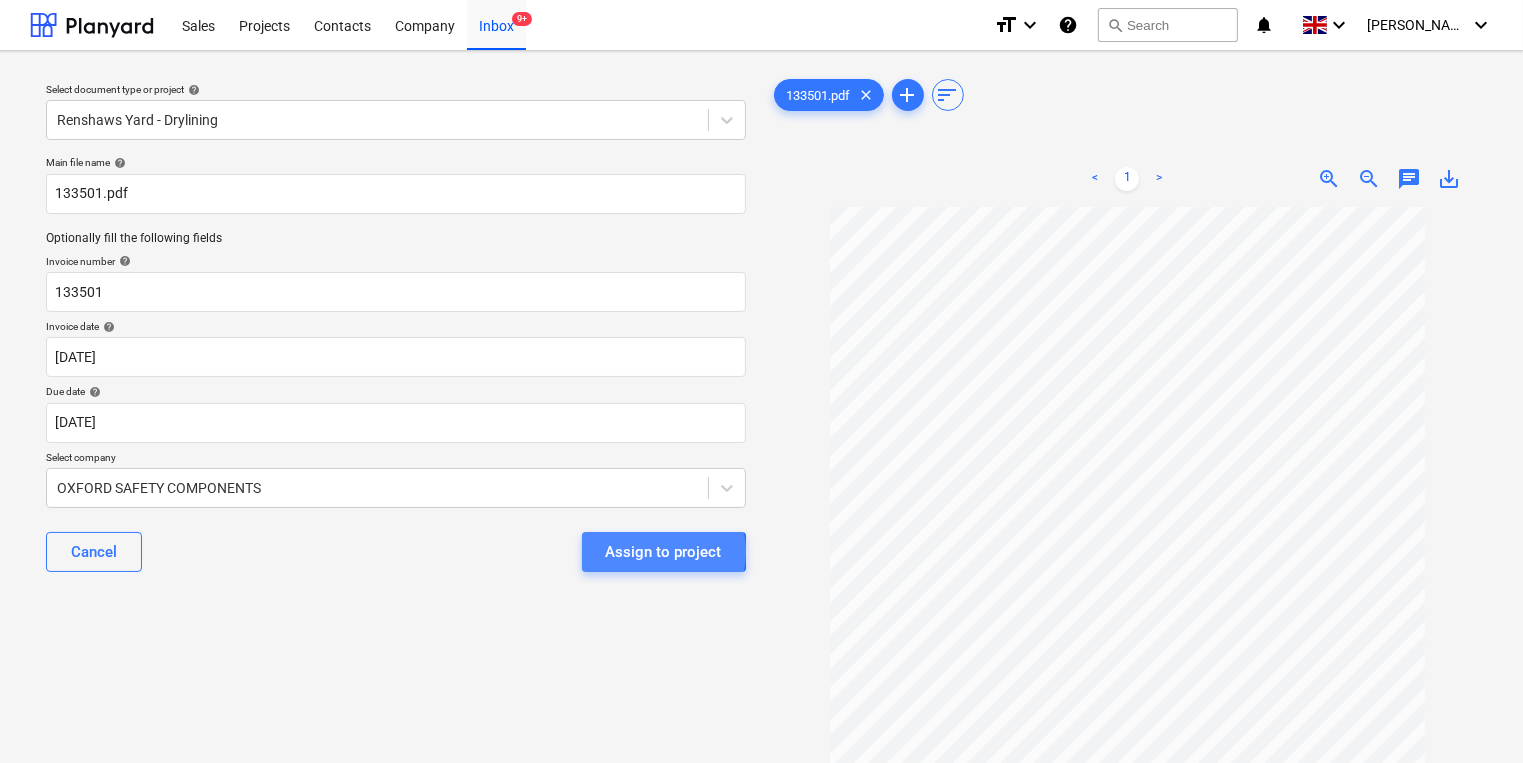 click on "Assign to project" at bounding box center (664, 552) 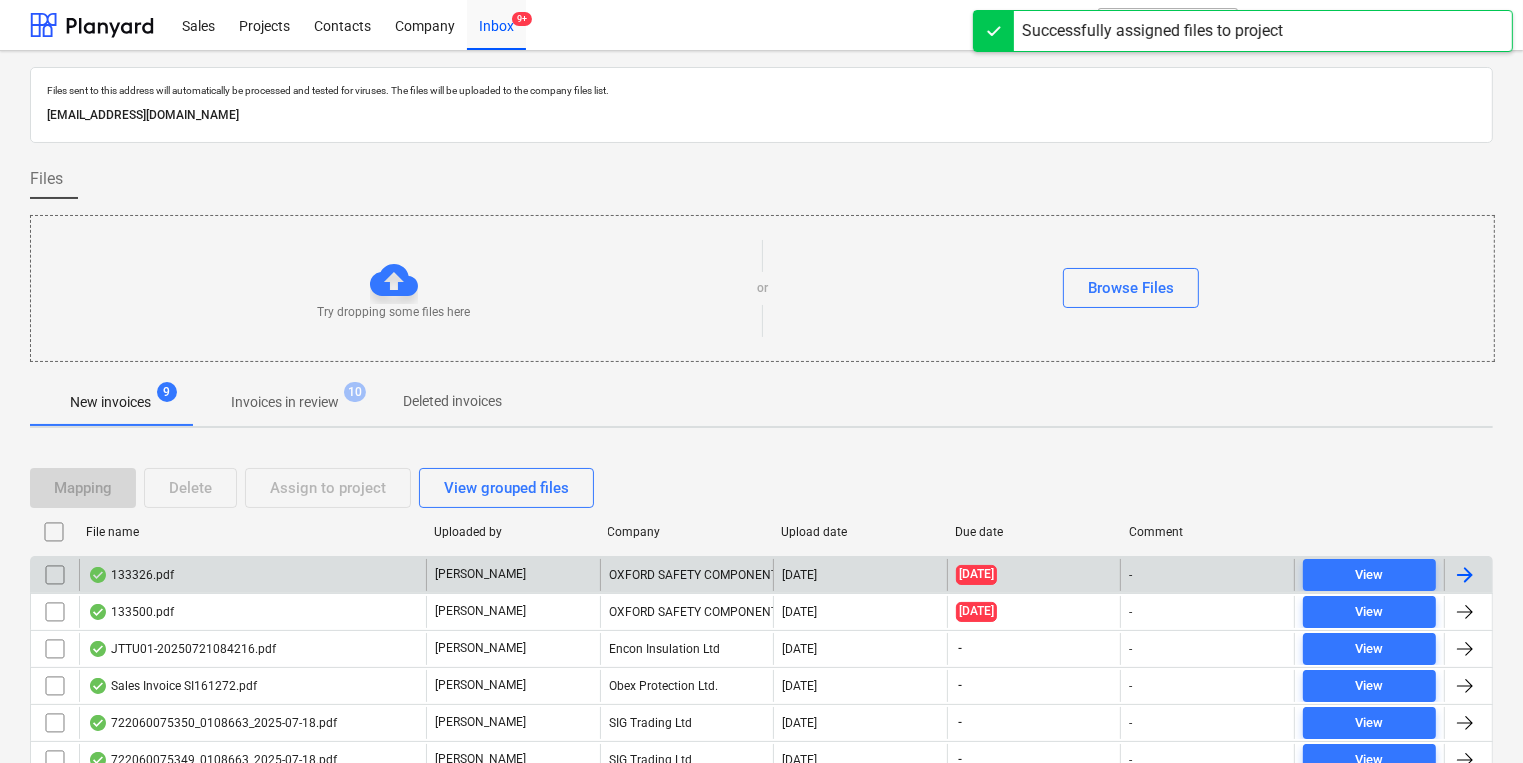 click on "133326.pdf" at bounding box center [252, 575] 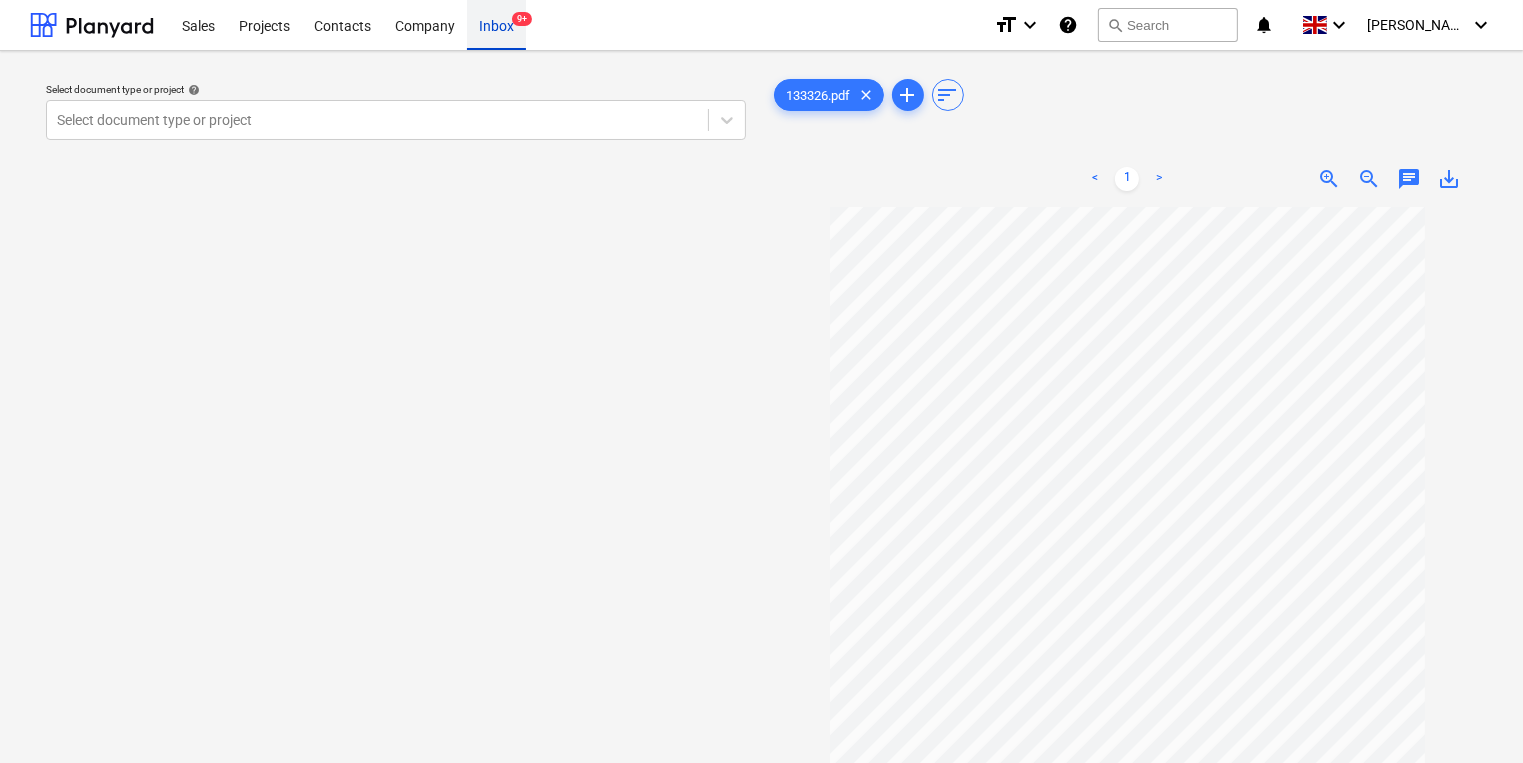 click on "Inbox 9+" at bounding box center (496, 24) 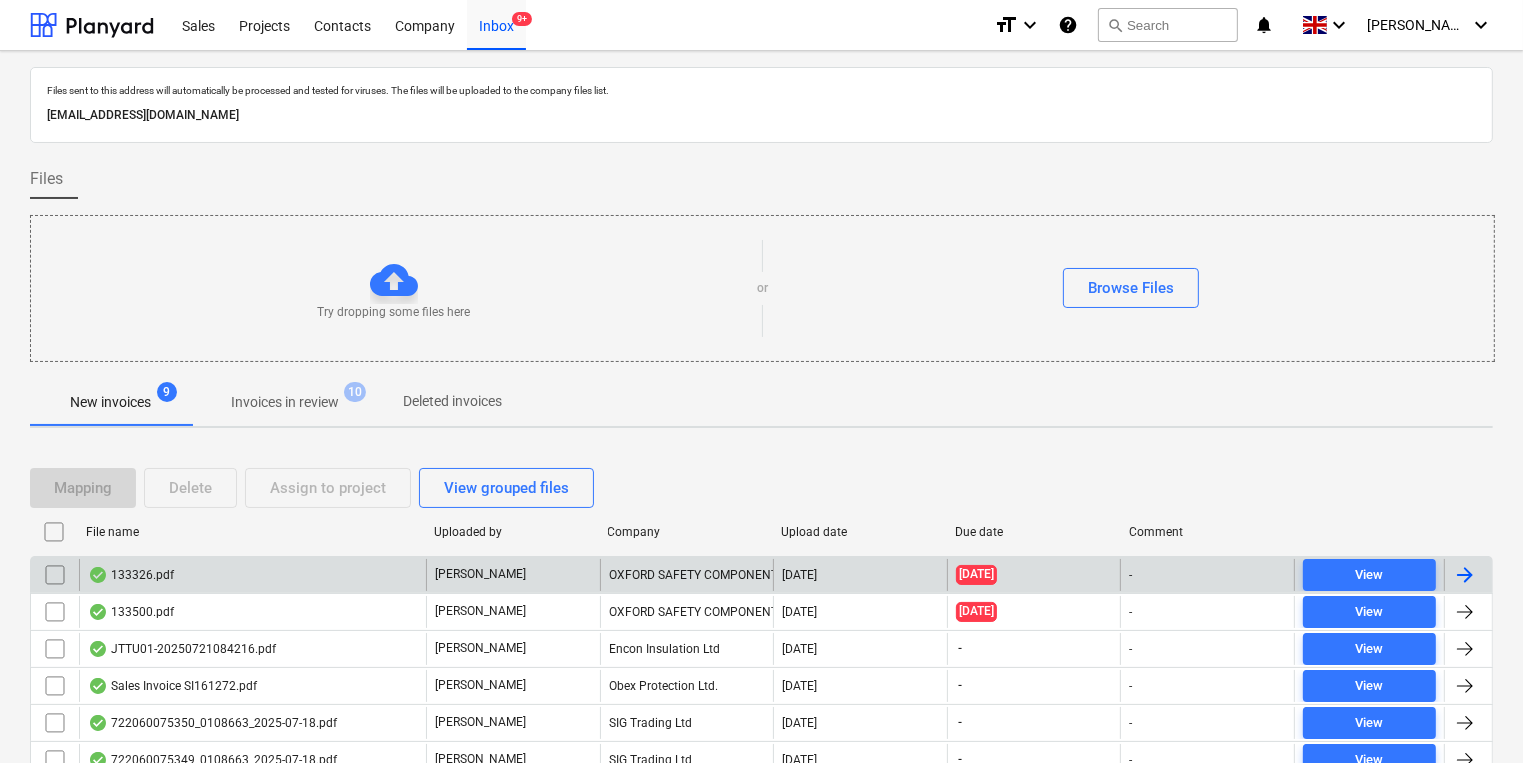 click at bounding box center [55, 575] 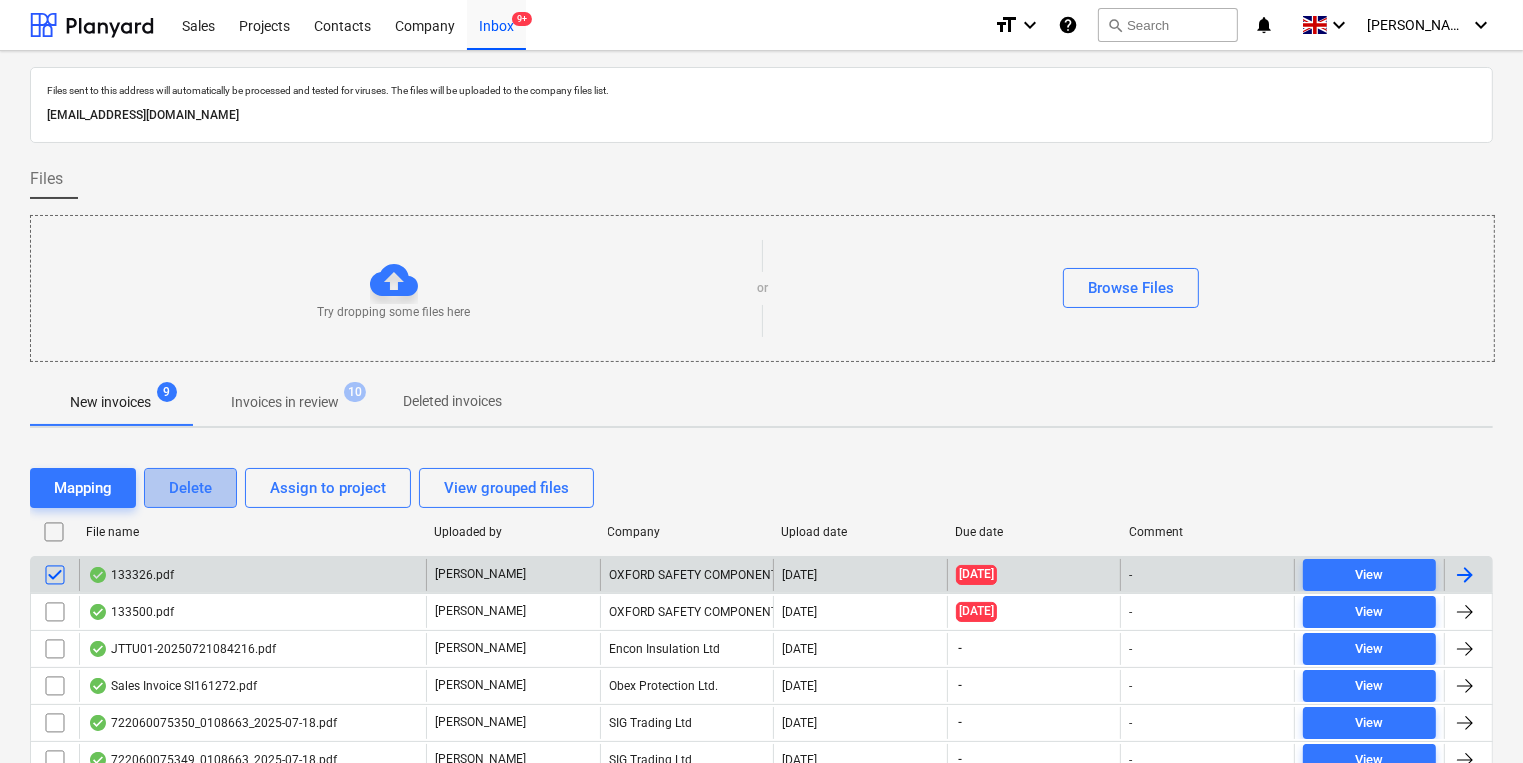click on "Delete" at bounding box center [190, 488] 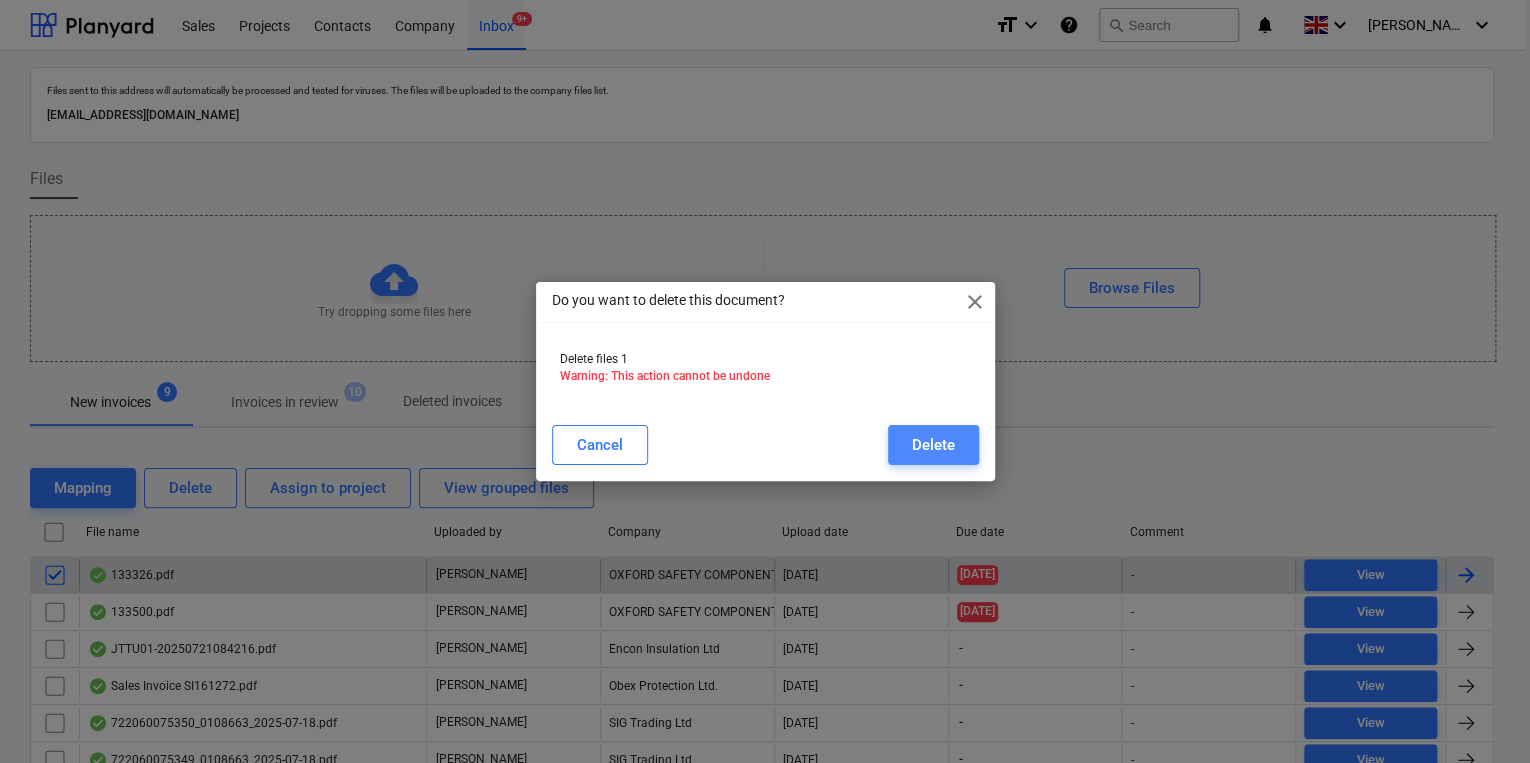click on "Delete" at bounding box center (933, 445) 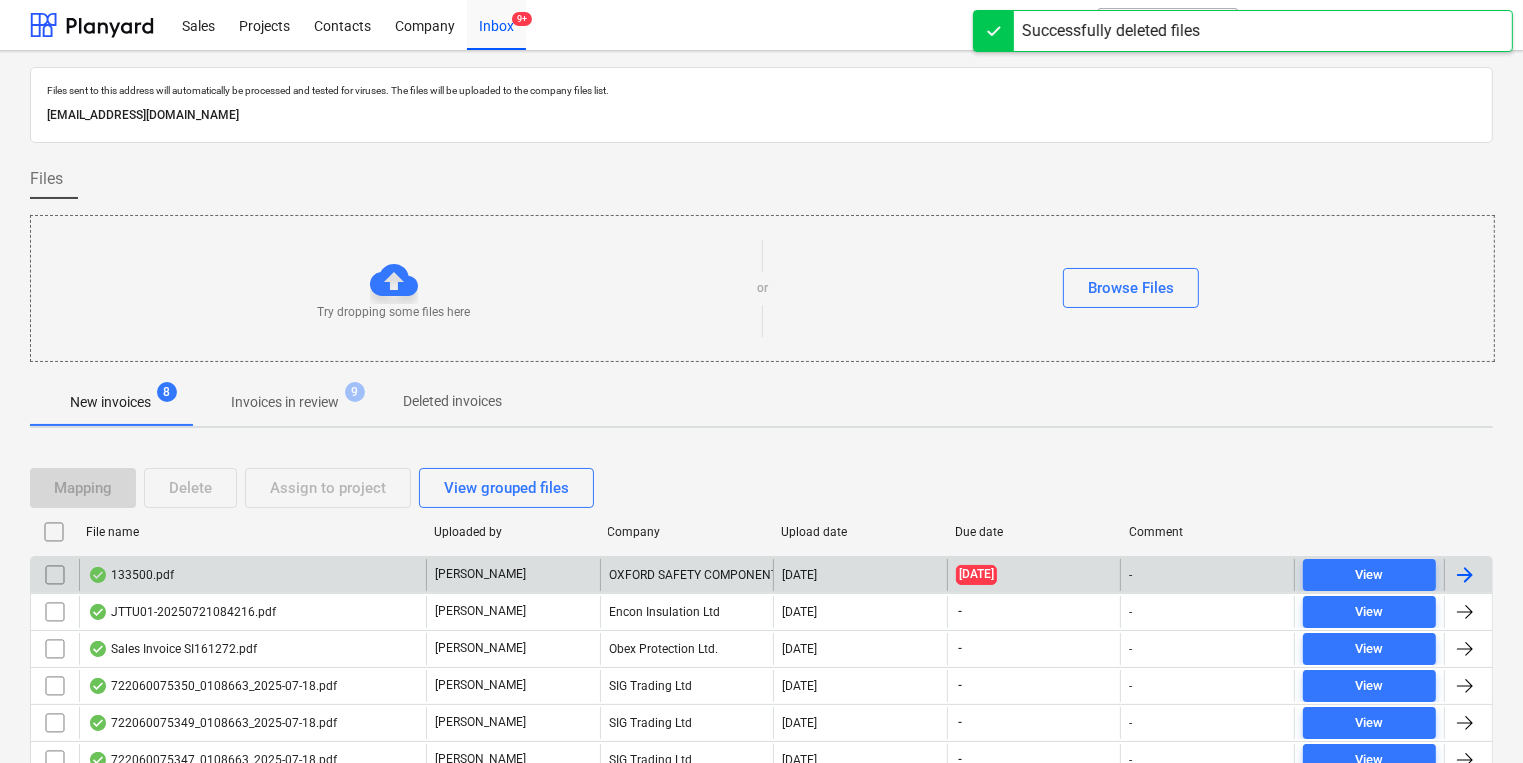 click on "133500.pdf" at bounding box center (252, 575) 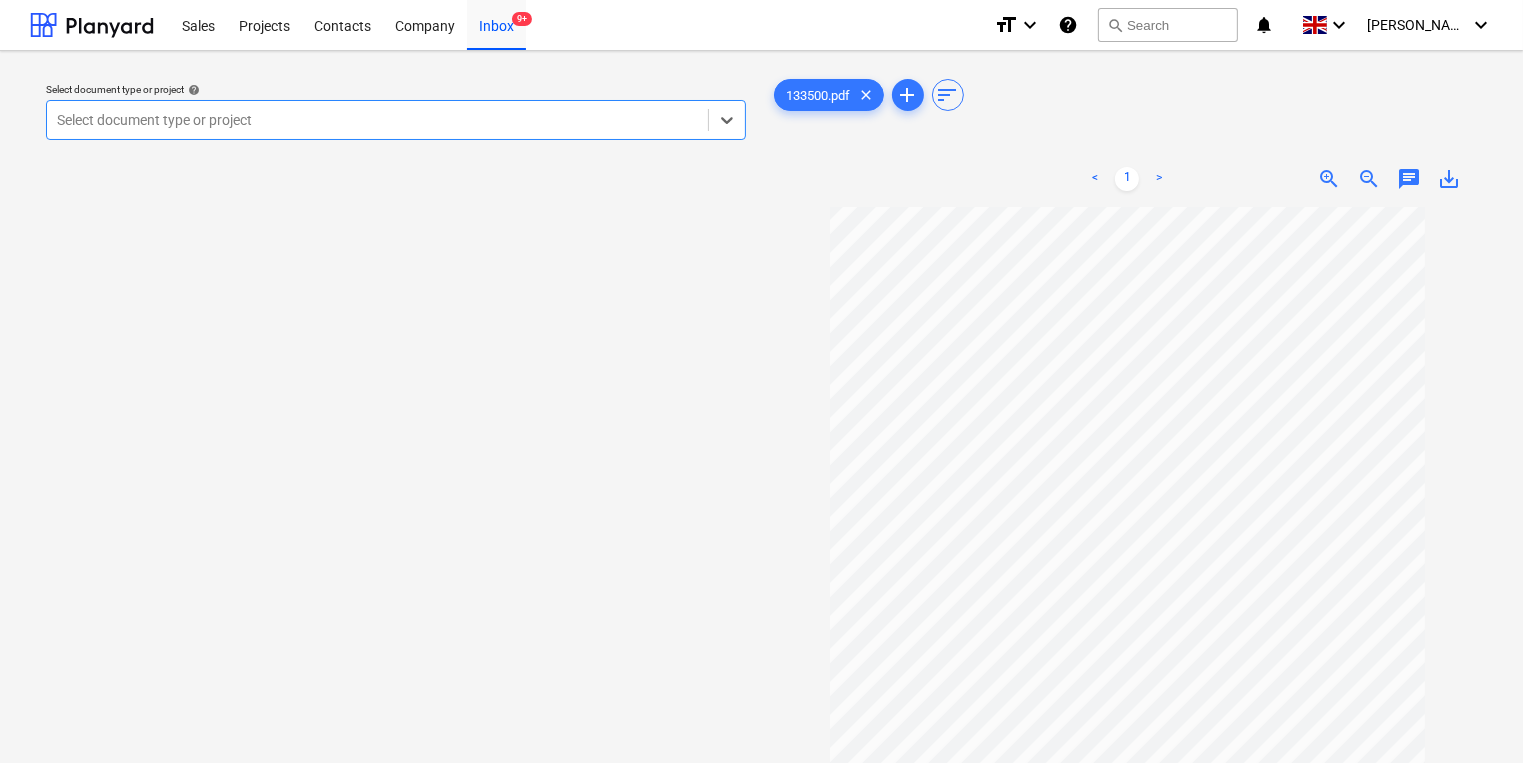 scroll, scrollTop: 0, scrollLeft: 0, axis: both 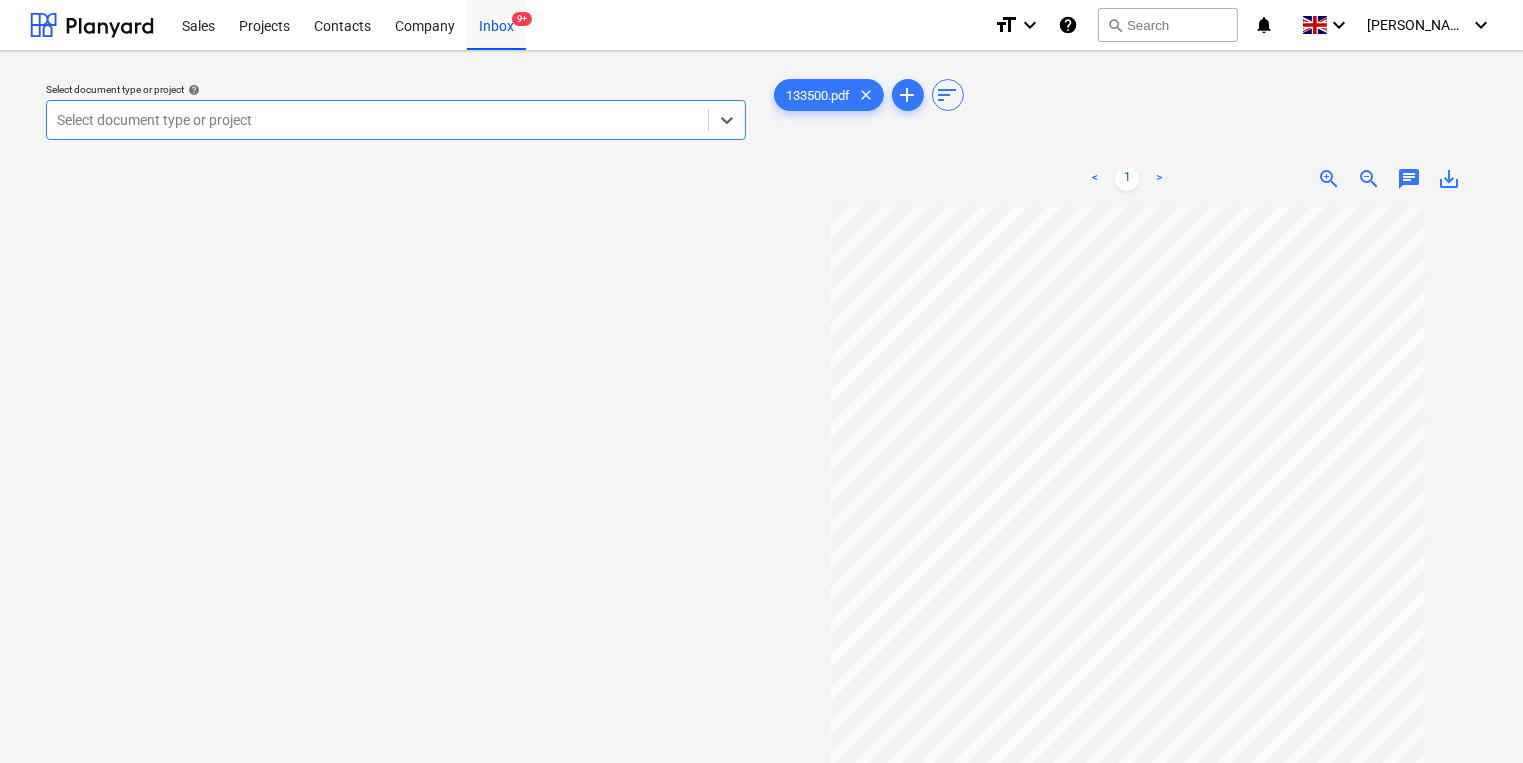 click at bounding box center [377, 120] 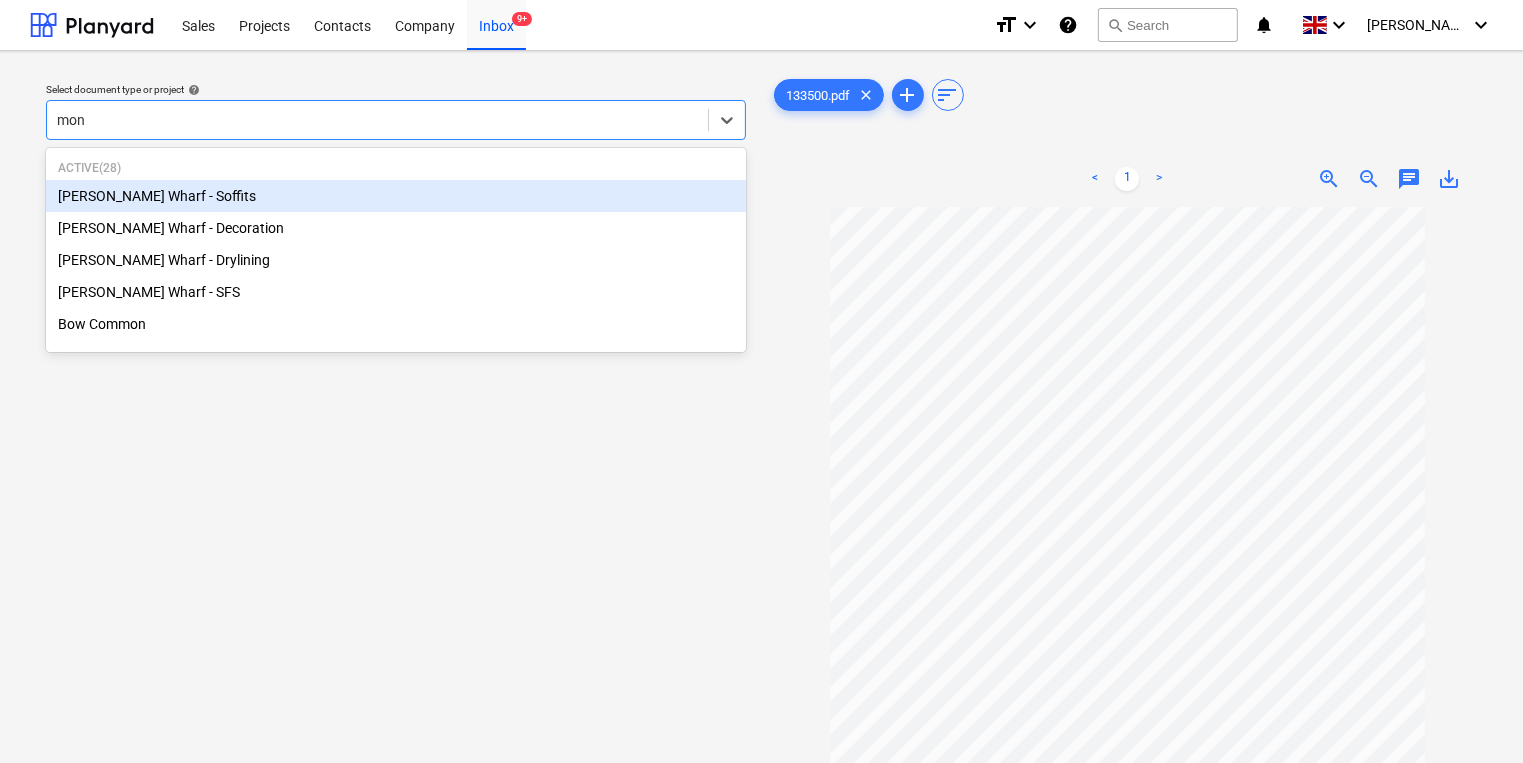 type on "mont" 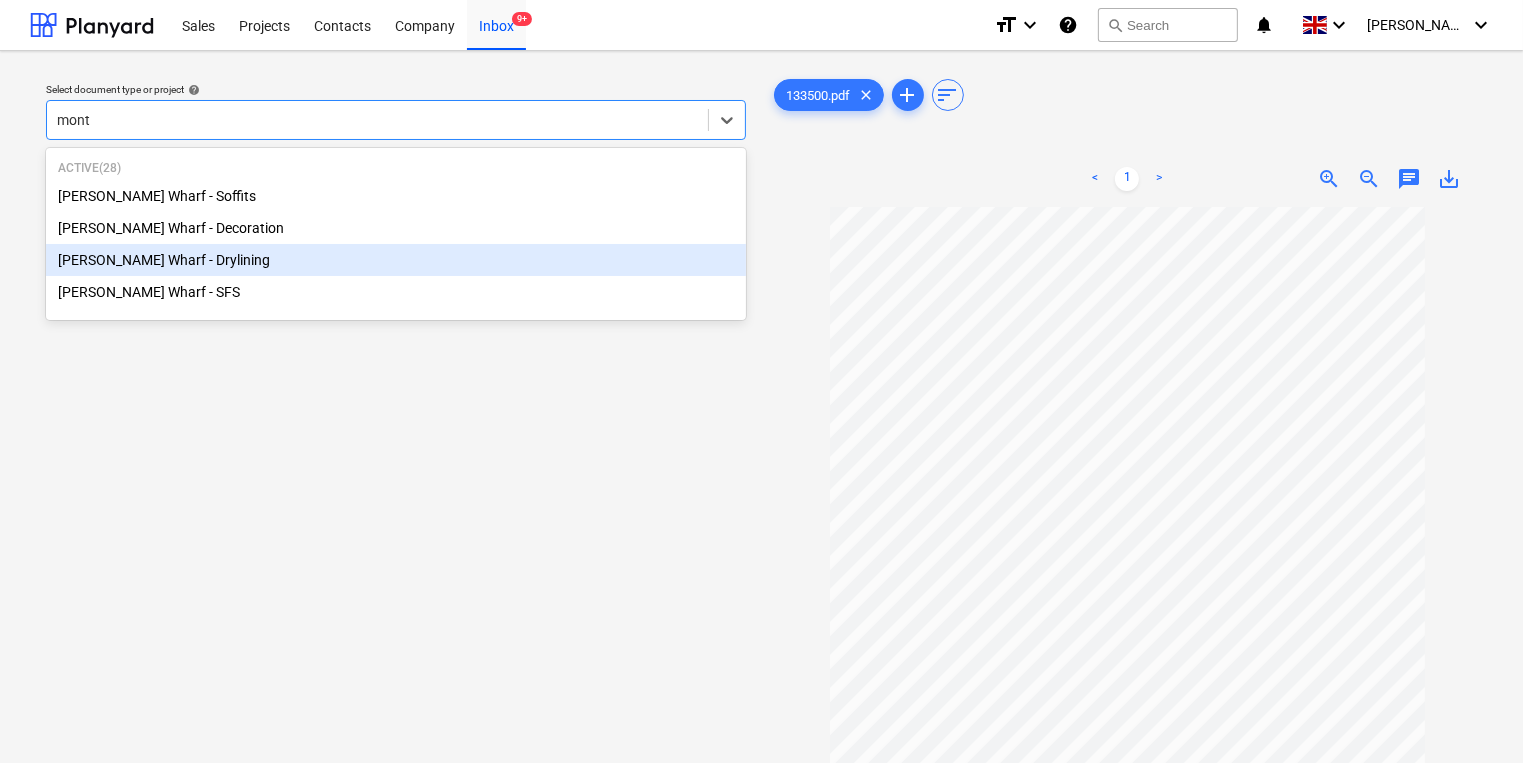 type 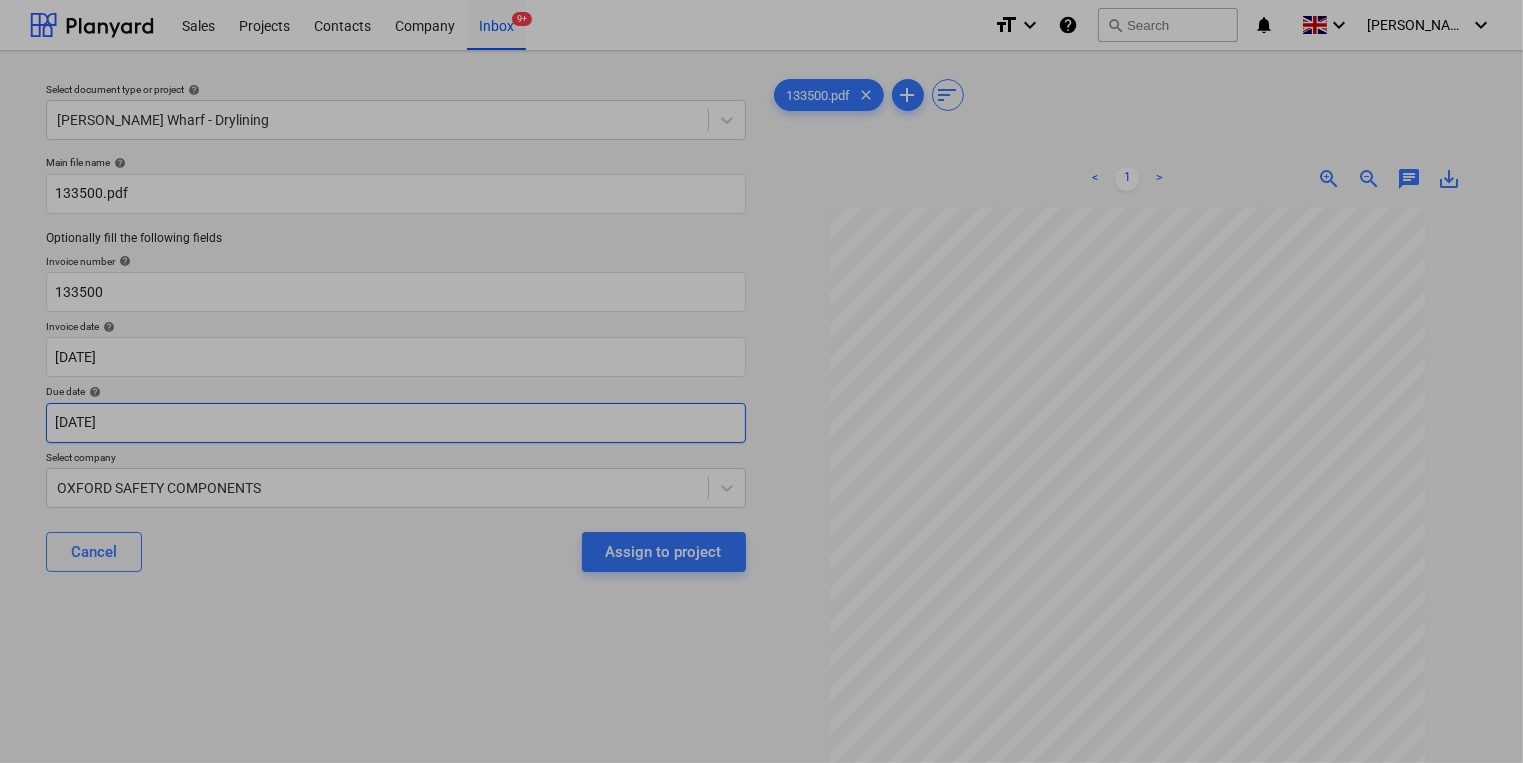 click on "Sales Projects Contacts Company Inbox 9+ format_size keyboard_arrow_down help search Search notifications 0 keyboard_arrow_down [PERSON_NAME] keyboard_arrow_down Select document type or project help [PERSON_NAME] Wharf - Drylining Main file name help 133500.pdf Optionally fill the following fields Invoice number help 133500 Invoice date help [DATE] [DATE] Press the down arrow key to interact with the calendar and
select a date. Press the question mark key to get the keyboard shortcuts for changing dates. Due date help [DATE] [DATE] Press the down arrow key to interact with the calendar and
select a date. Press the question mark key to get the keyboard shortcuts for changing dates. Select company OXFORD SAFETY COMPONENTS   Cancel Assign to project 133500.pdf clear add sort < 1 > zoom_in zoom_out chat 0 save_alt
Su Mo Tu We Th Fr Sa Su Mo Tu We Th Fr Sa [DATE] 1 2 3 4 5 6 7 8 9 10 11 12 13 14 15 16 17 18 19 20 21 22 23 24 25 26 27 28 29 30 31 [DATE] 1 2 3 4 5 6 7 8 9 10" at bounding box center (761, 381) 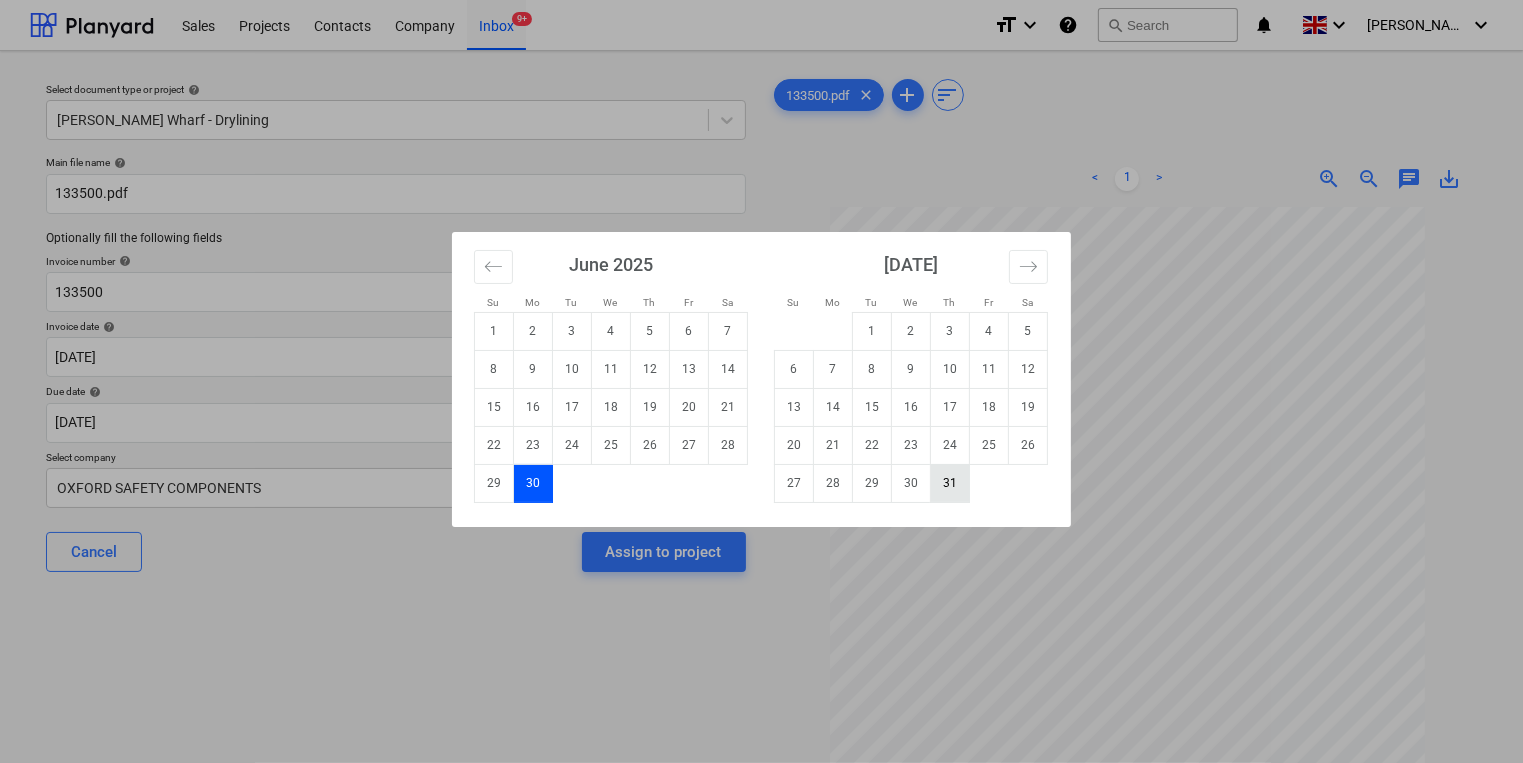 click on "31" at bounding box center (950, 483) 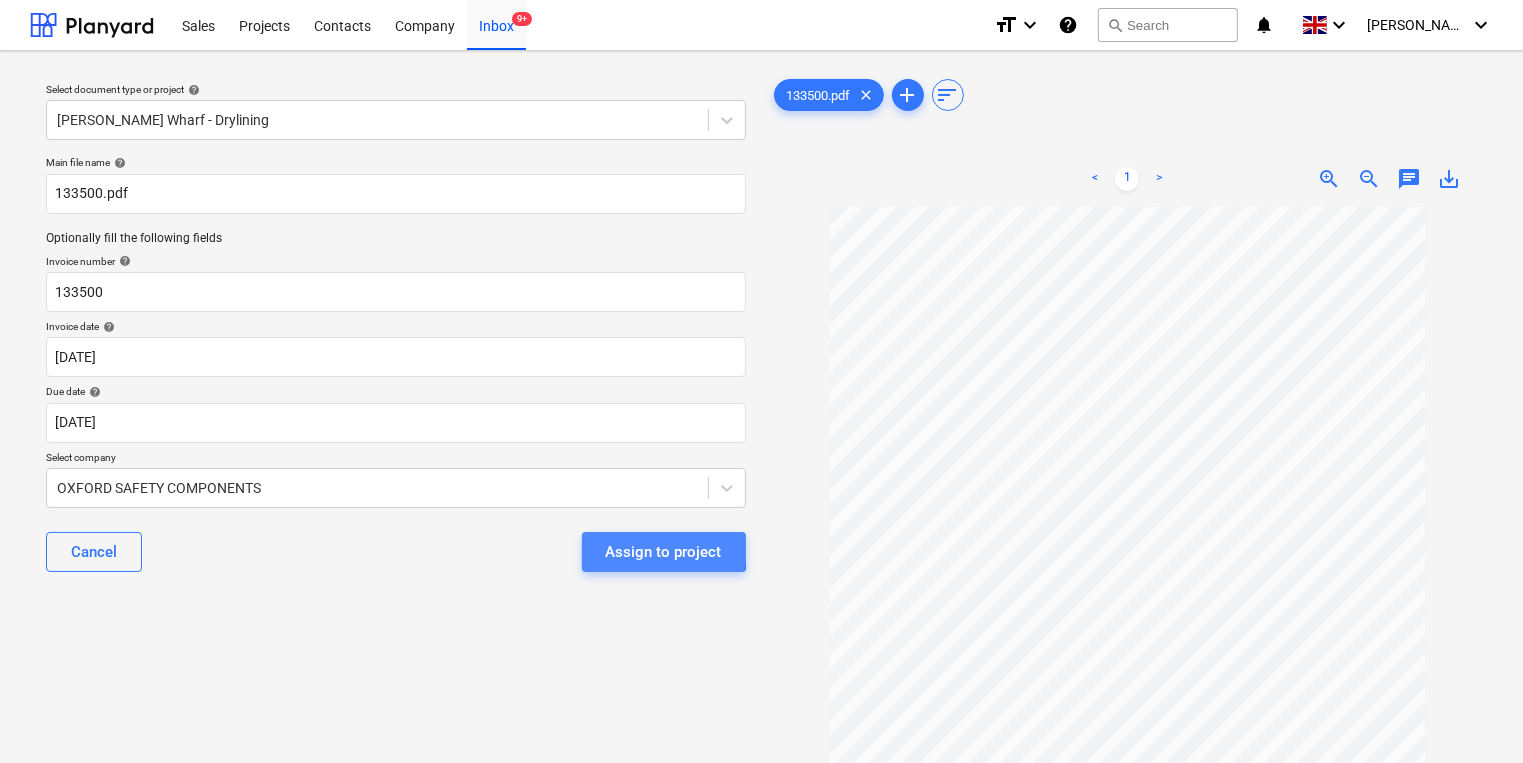 click on "Assign to project" at bounding box center [664, 552] 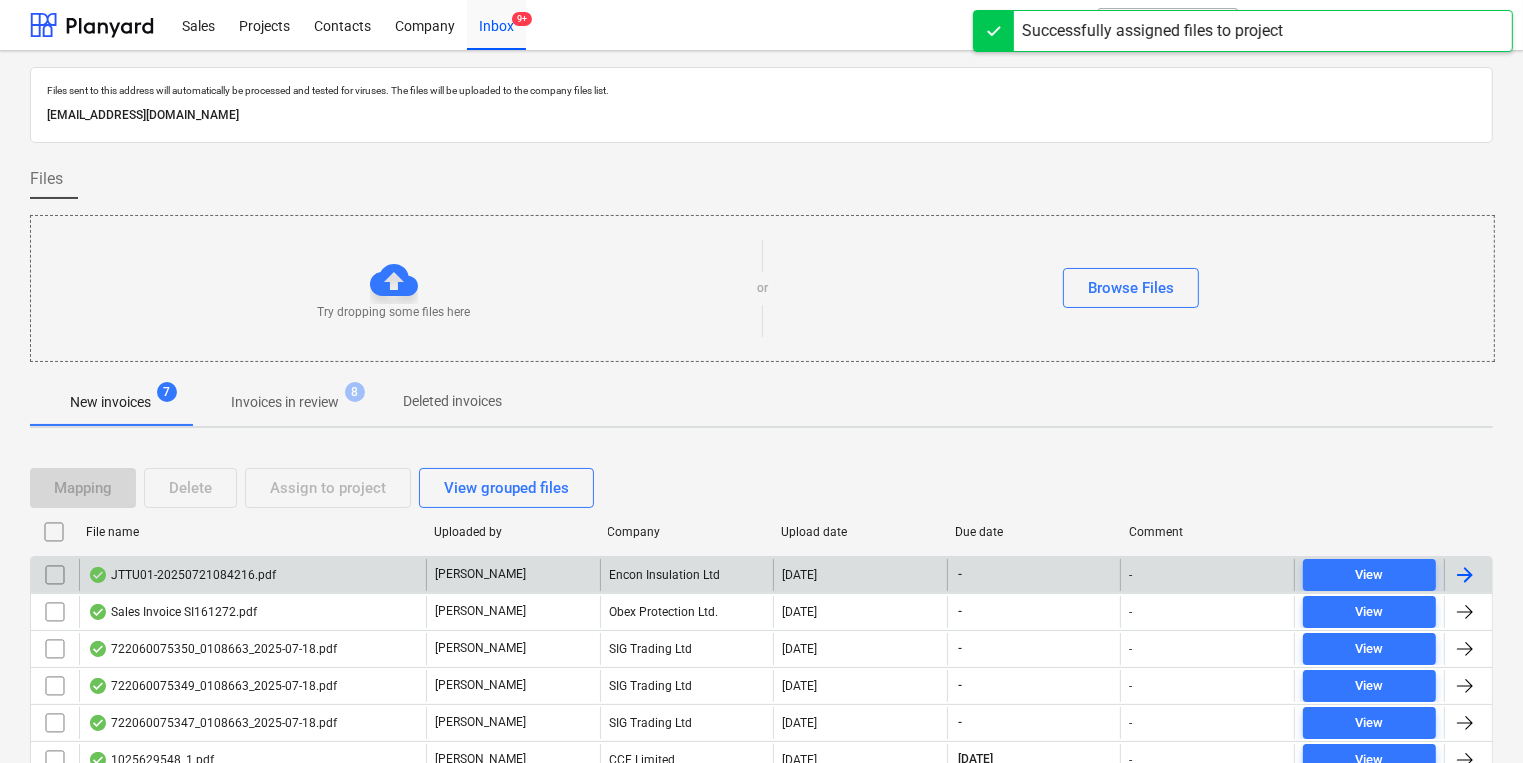 click on "JTTU01-20250721084216.pdf" at bounding box center (252, 575) 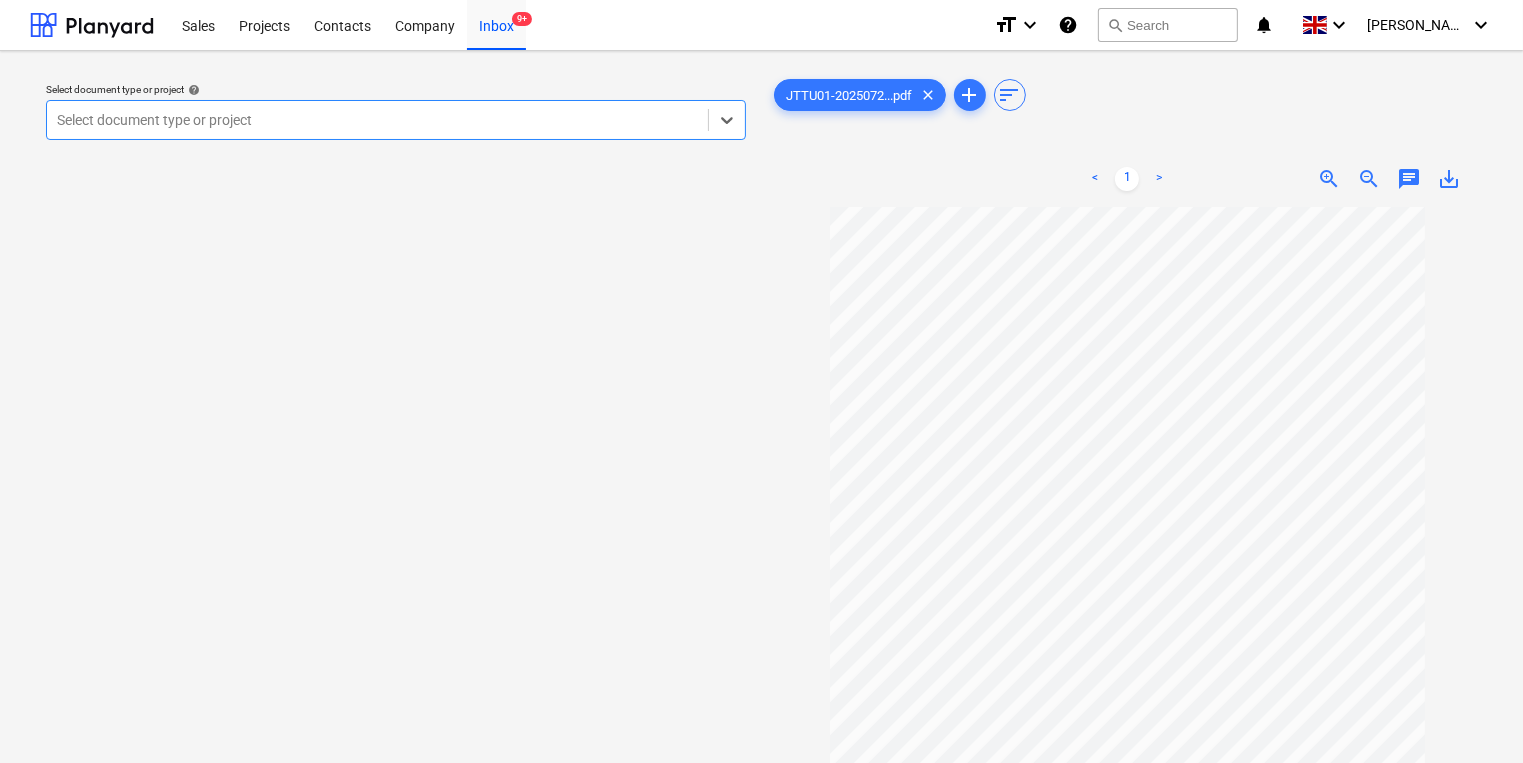 click at bounding box center [377, 120] 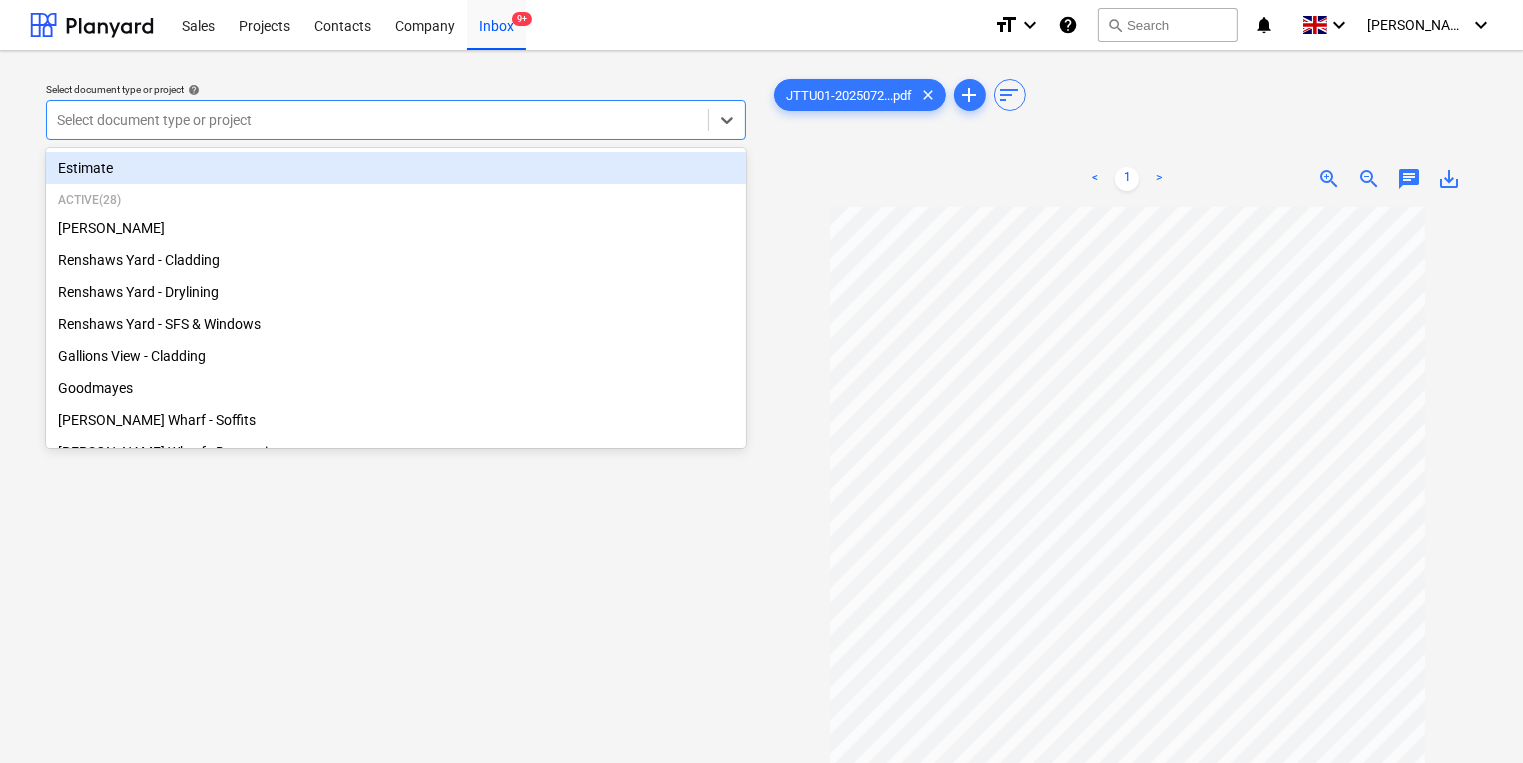 click at bounding box center [377, 120] 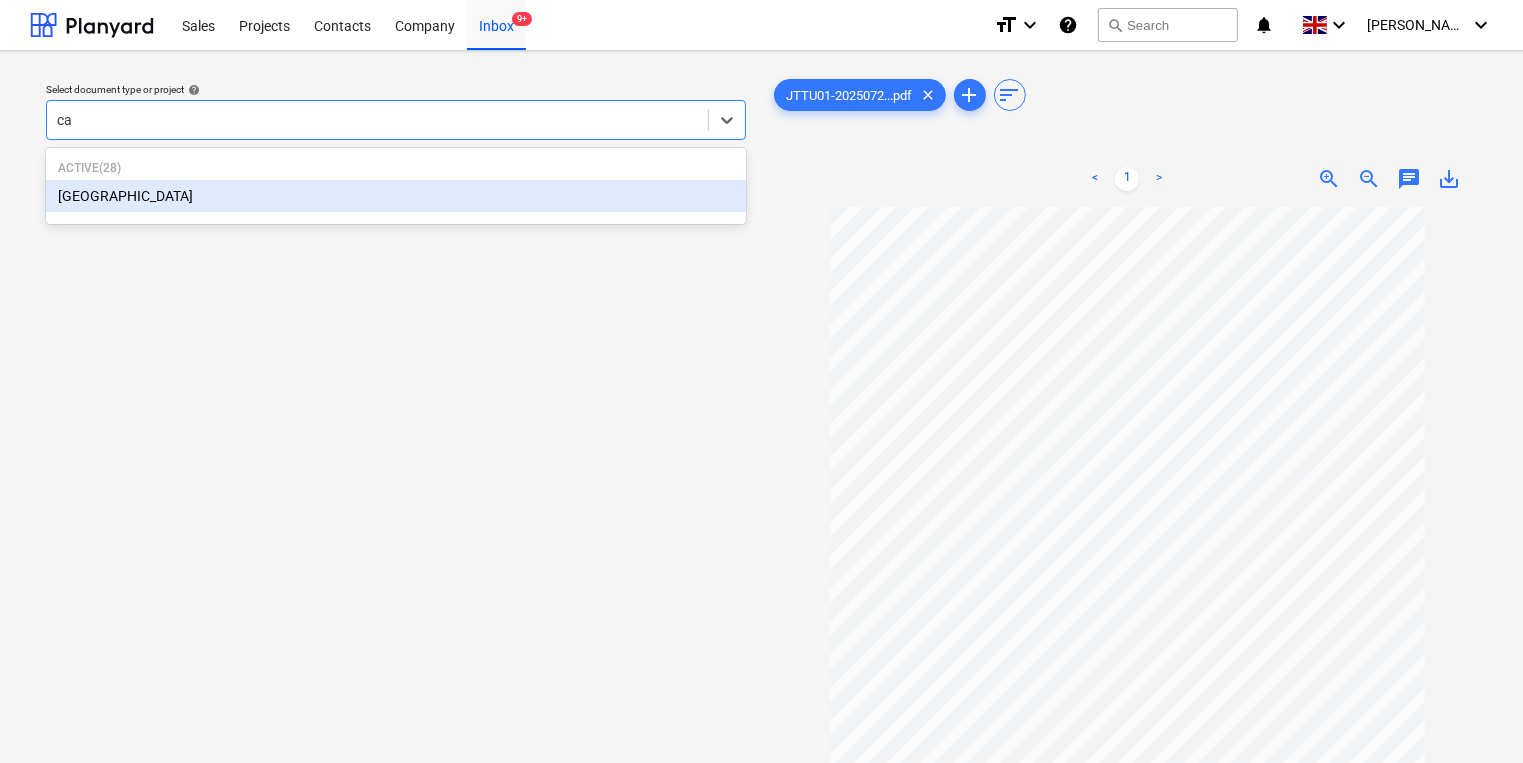 type on "cam" 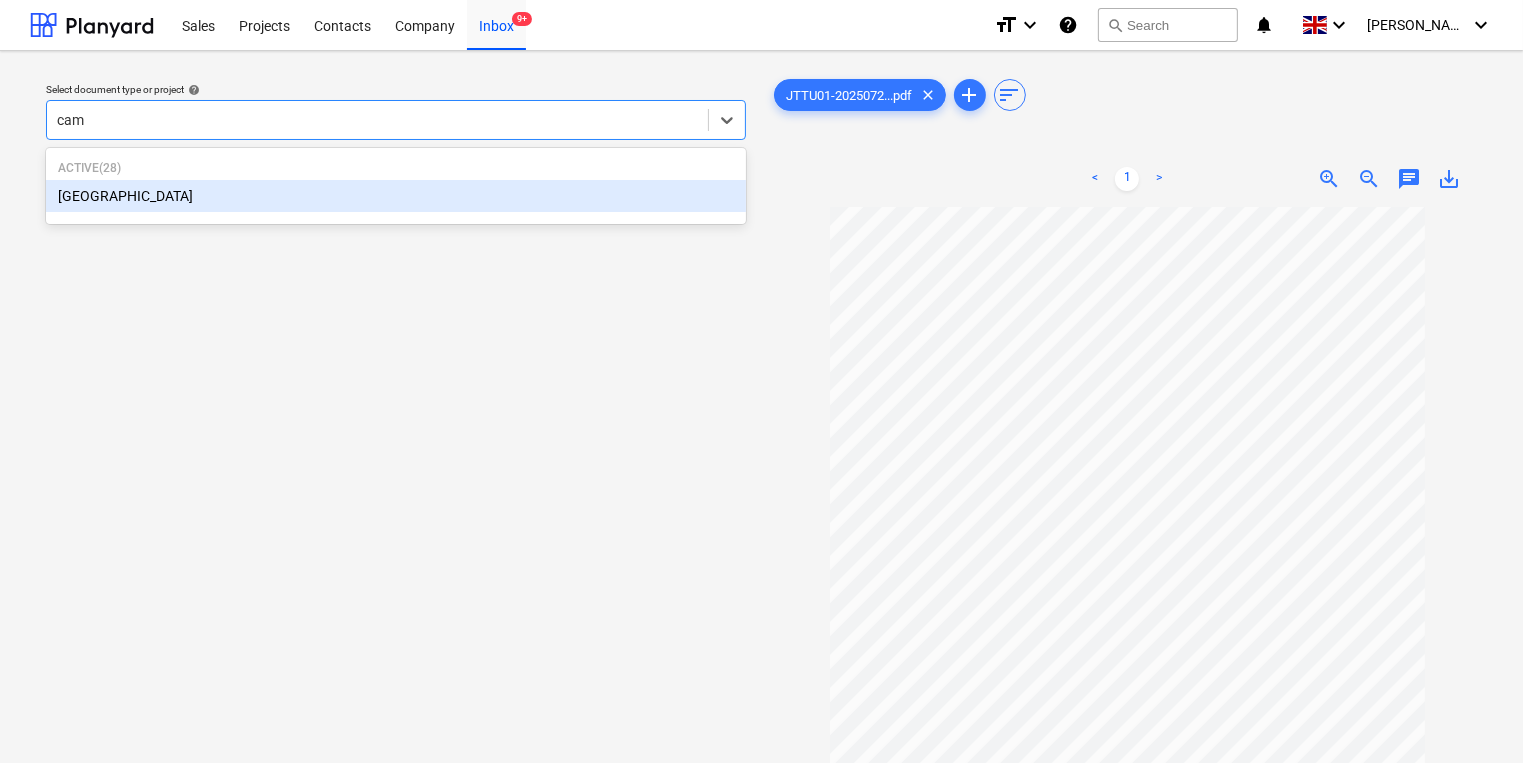 type 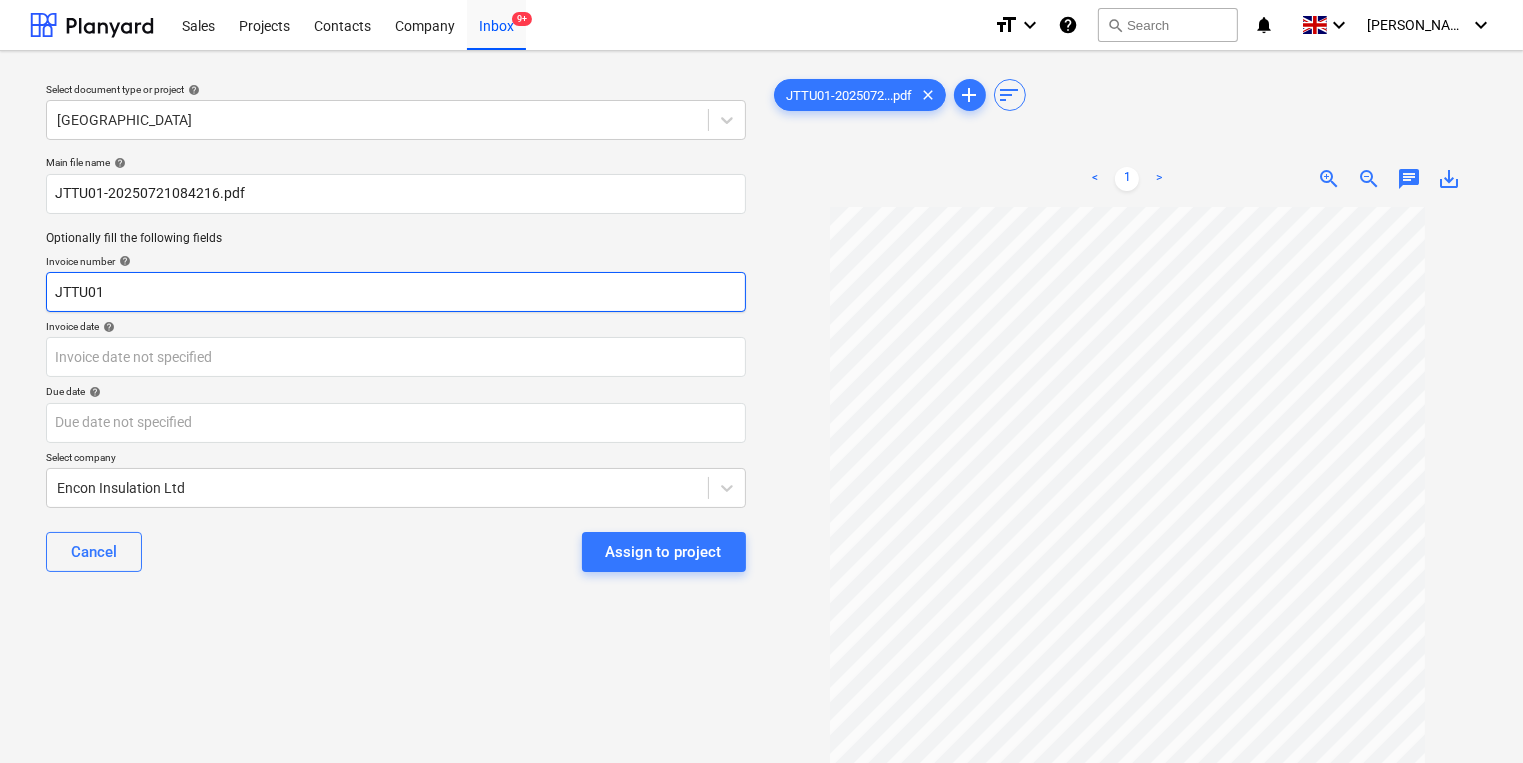 drag, startPoint x: 197, startPoint y: 288, endPoint x: -8, endPoint y: 290, distance: 205.00975 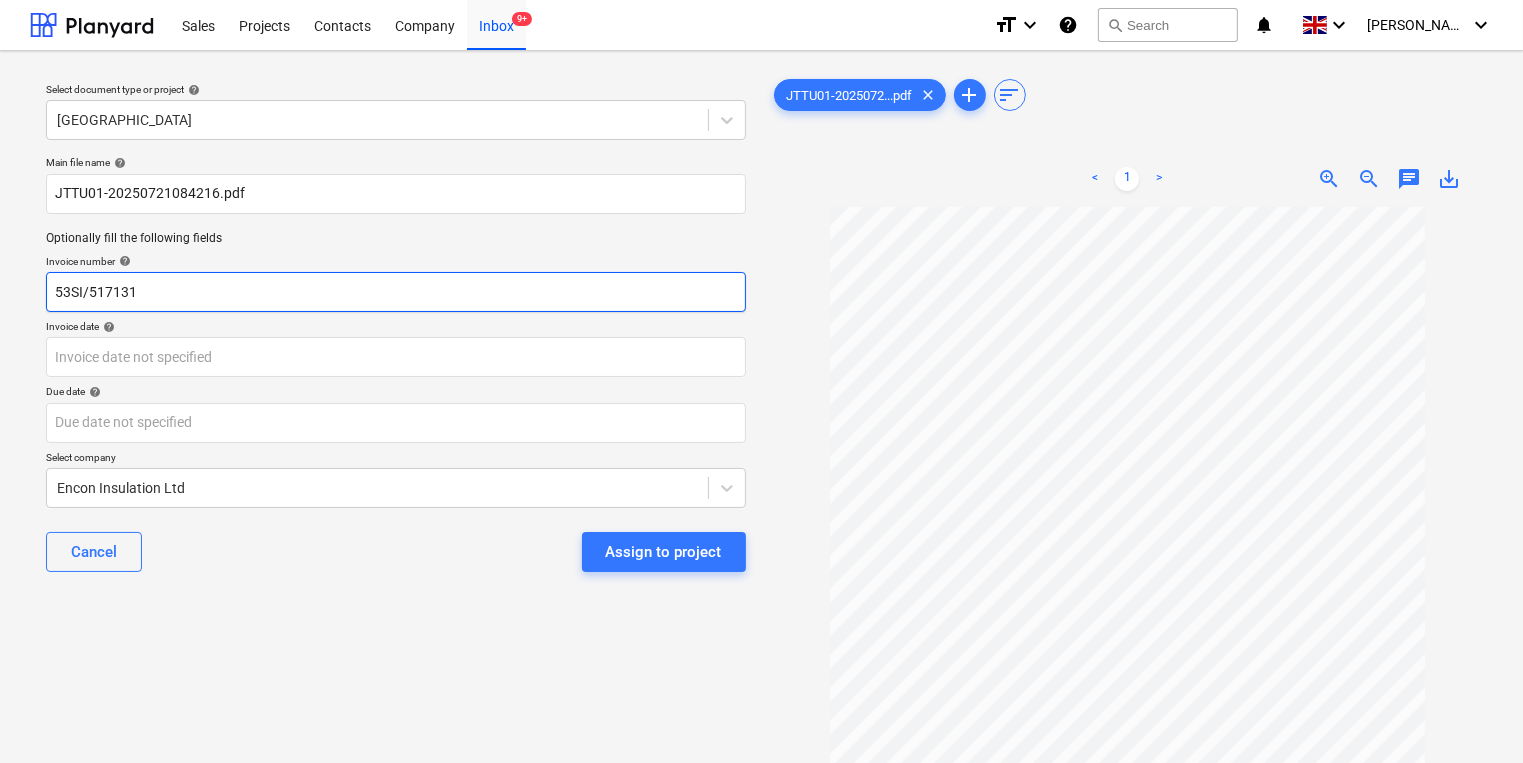 type on "53SI/517131" 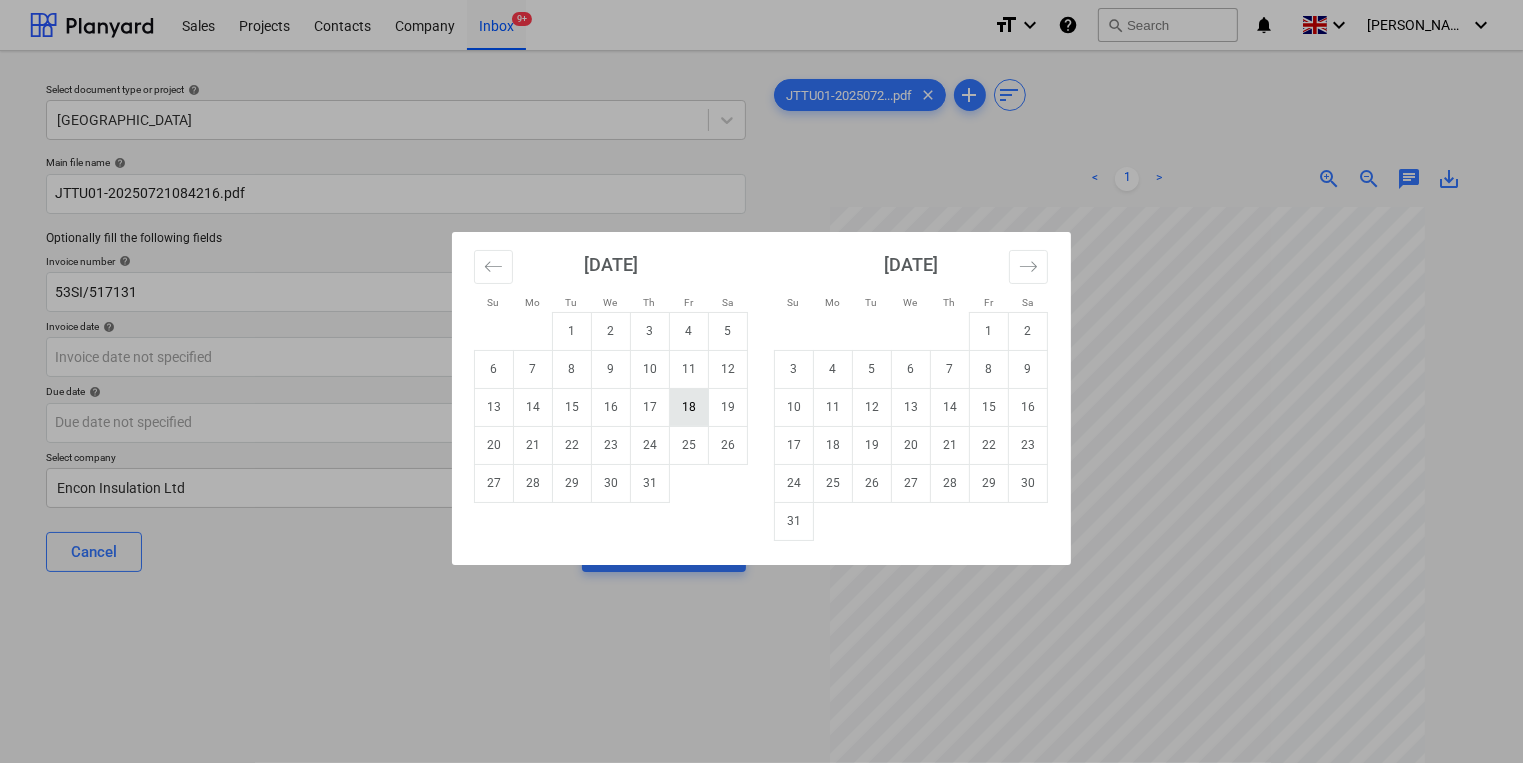 click on "18" at bounding box center (689, 407) 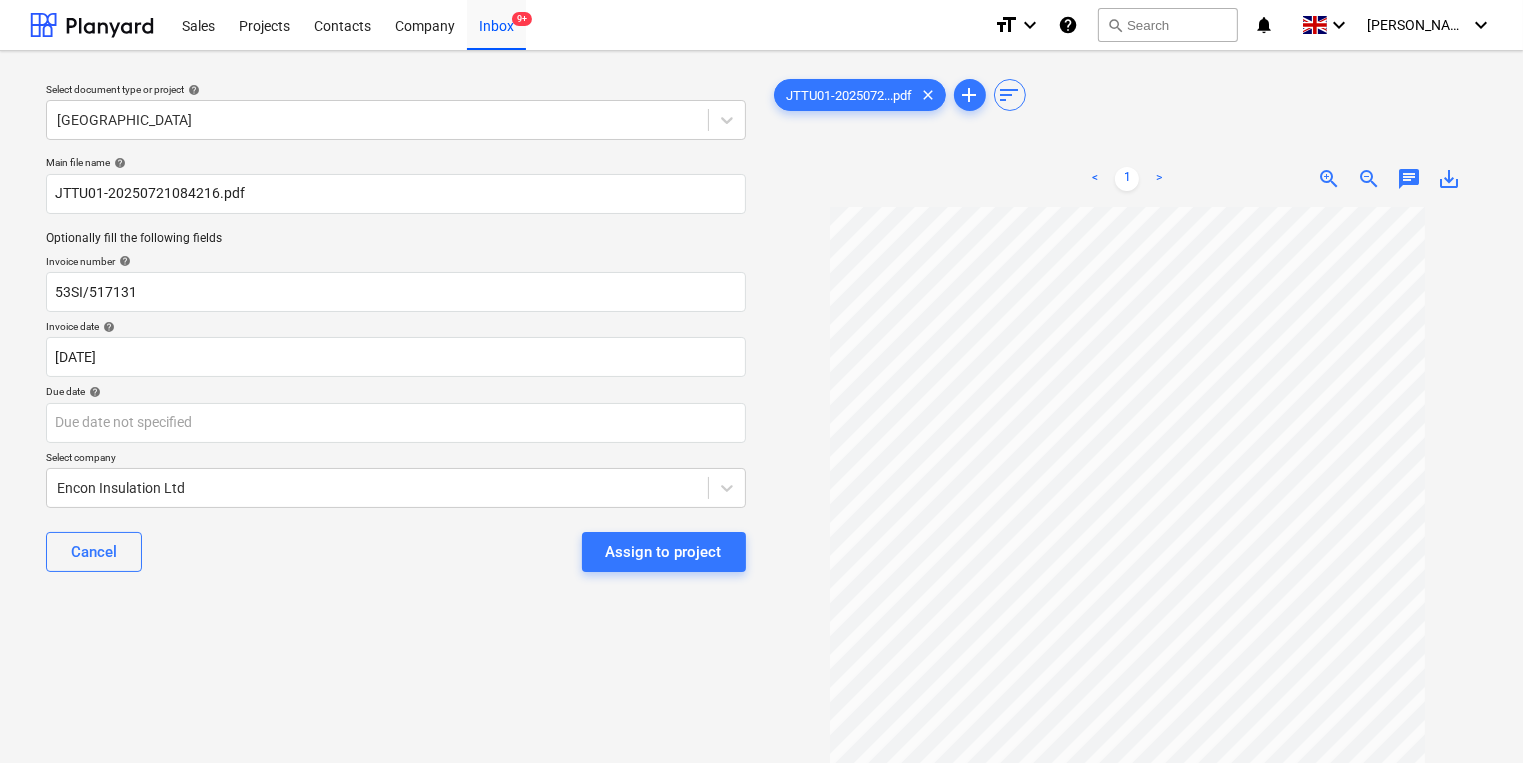 scroll, scrollTop: 138, scrollLeft: 0, axis: vertical 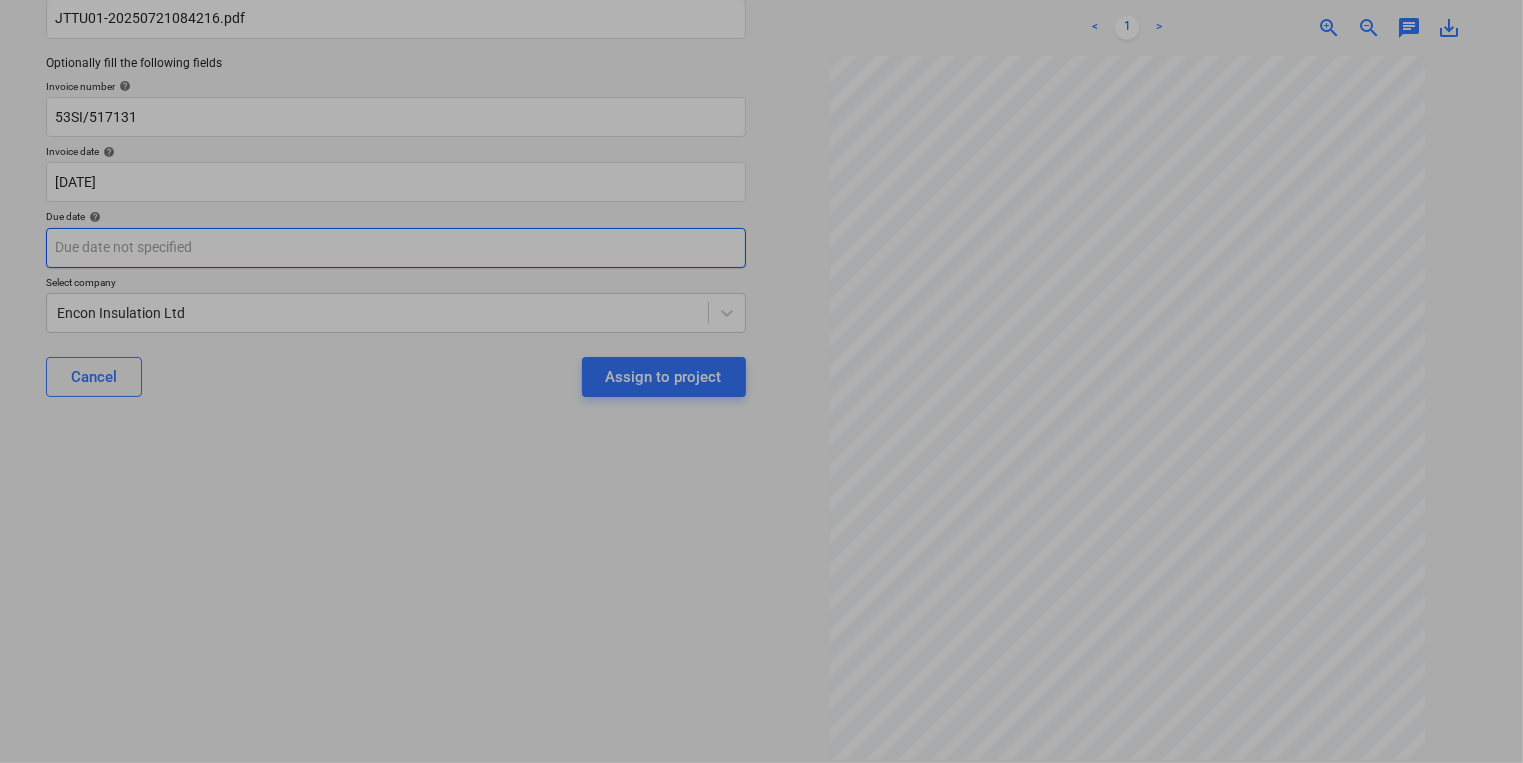 click on "Sales Projects Contacts Company Inbox 9+ format_size keyboard_arrow_down help search Search notifications 0 keyboard_arrow_down [PERSON_NAME] keyboard_arrow_down Select document type or project help Camden Goods Yard Main file name help JTTU01-20250721084216.pdf Optionally fill the following fields Invoice number help 53SI/517131 Invoice date help [DATE] 18.07.2025 Press the down arrow key to interact with the calendar and
select a date. Press the question mark key to get the keyboard shortcuts for changing dates. Due date help Press the down arrow key to interact with the calendar and
select a date. Press the question mark key to get the keyboard shortcuts for changing dates. Select company Encon Insulation Ltd   Cancel Assign to project JTTU01-2025072...pdf clear add sort < 1 > zoom_in zoom_out chat 0 save_alt
Su Mo Tu We Th Fr Sa Su Mo Tu We Th Fr Sa [DATE] 1 2 3 4 5 6 7 8 9 10 11 12 13 14 15 16 17 18 19 20 21 22 23 24 25 26 27 28 29 [DATE] 1 2 3 4 5 6 7 8 9 10 11 12 13 14" at bounding box center (761, 206) 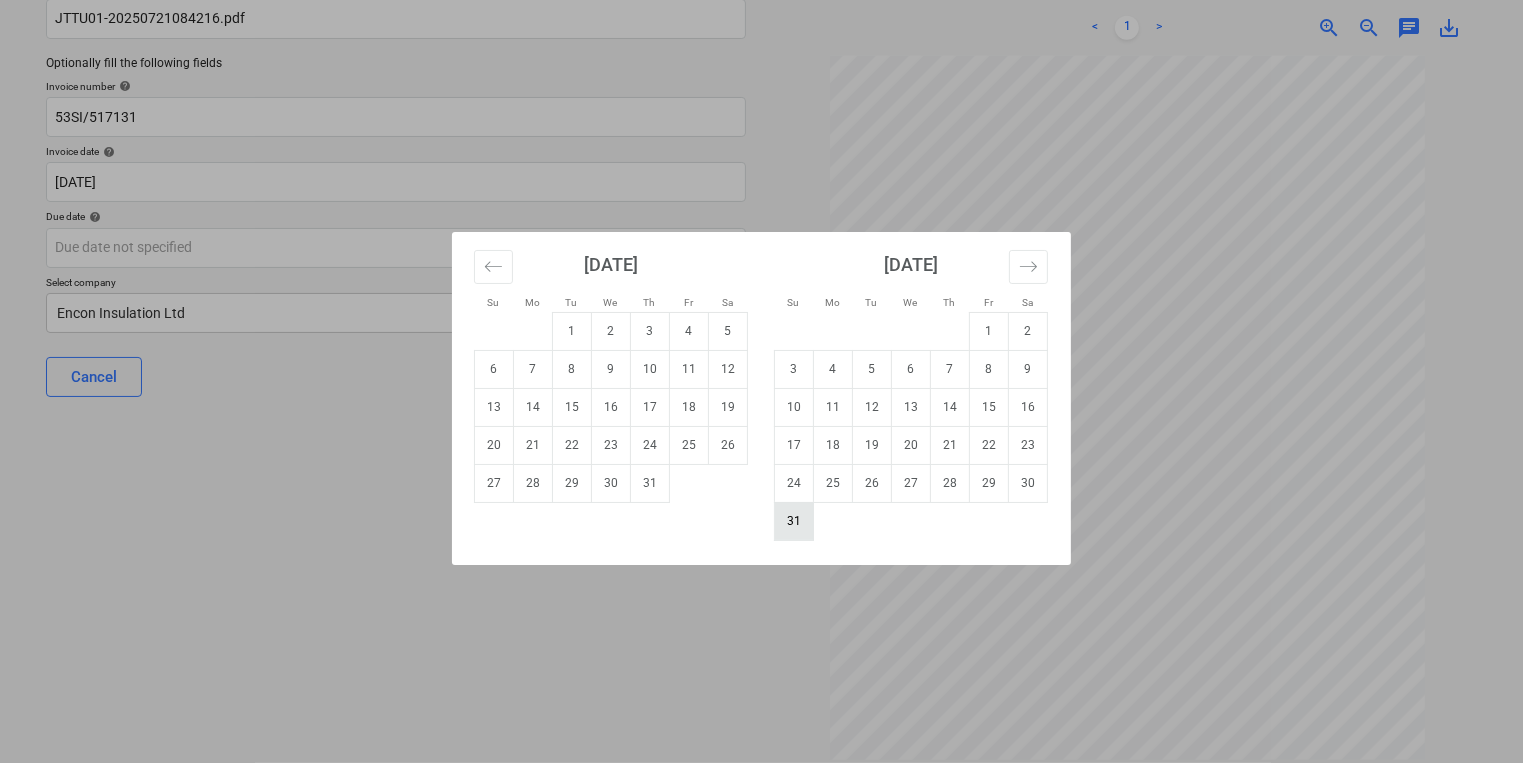 drag, startPoint x: 781, startPoint y: 522, endPoint x: 606, endPoint y: 374, distance: 229.19206 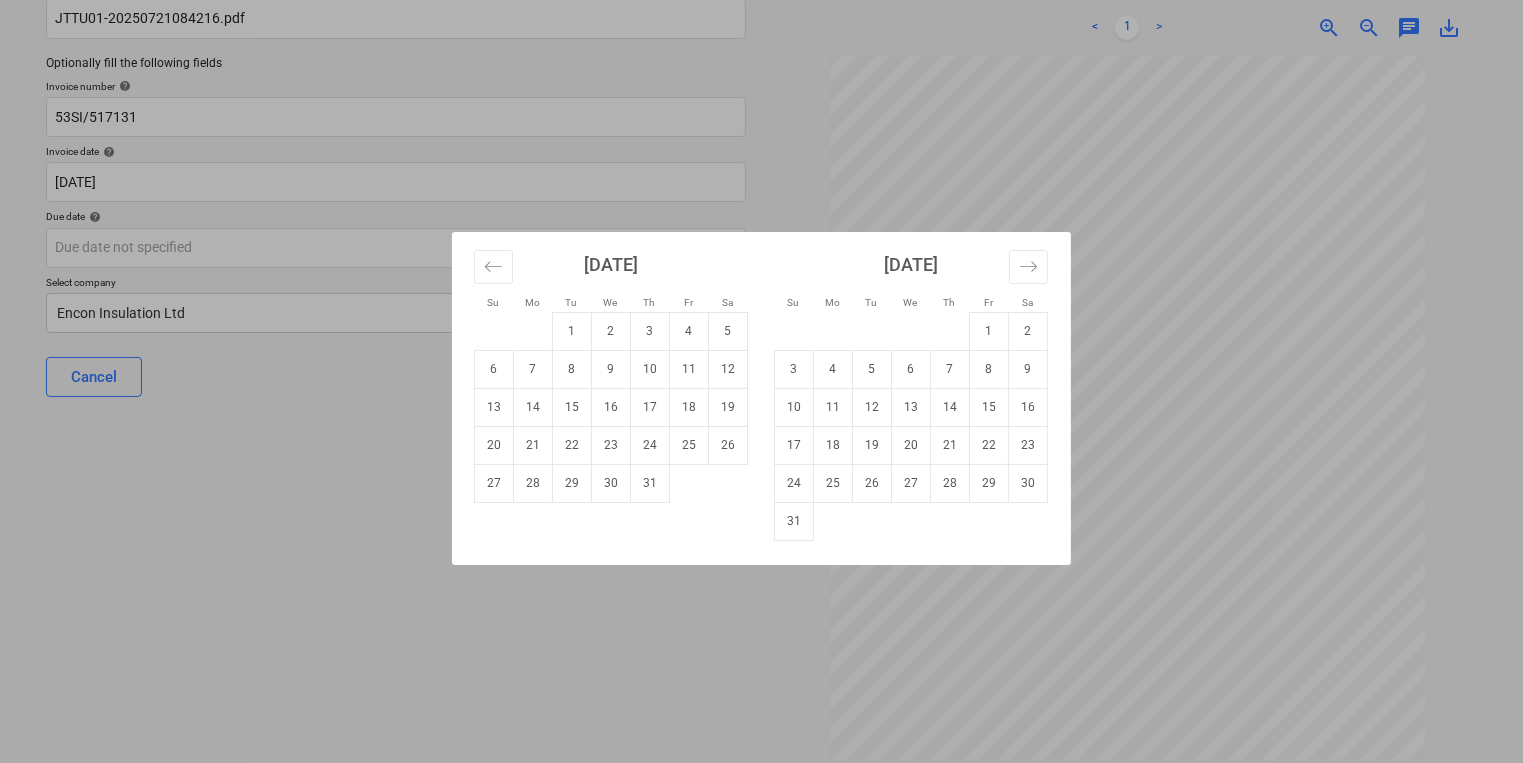 click on "31" at bounding box center (794, 521) 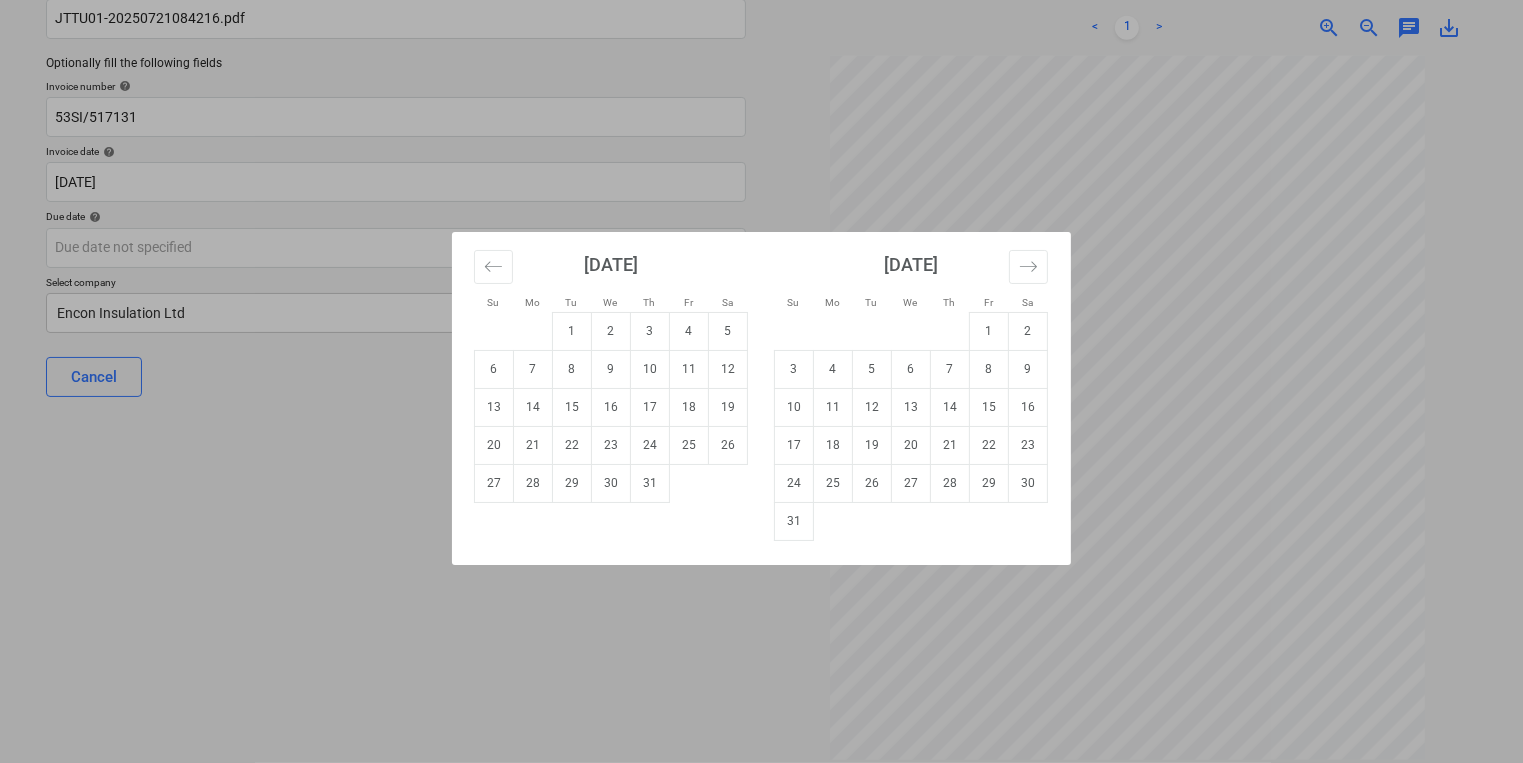 type on "[DATE]" 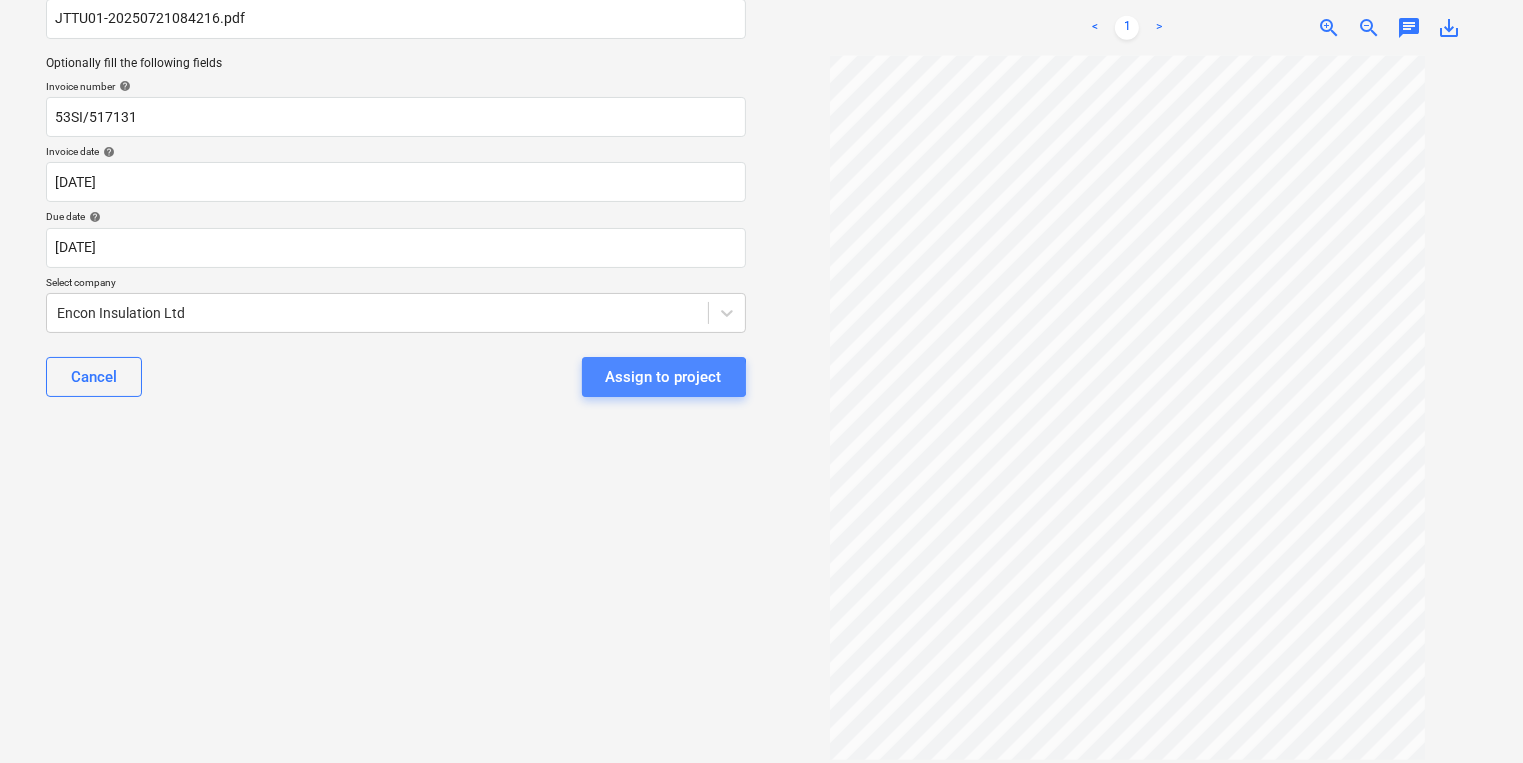 click on "Assign to project" at bounding box center [664, 377] 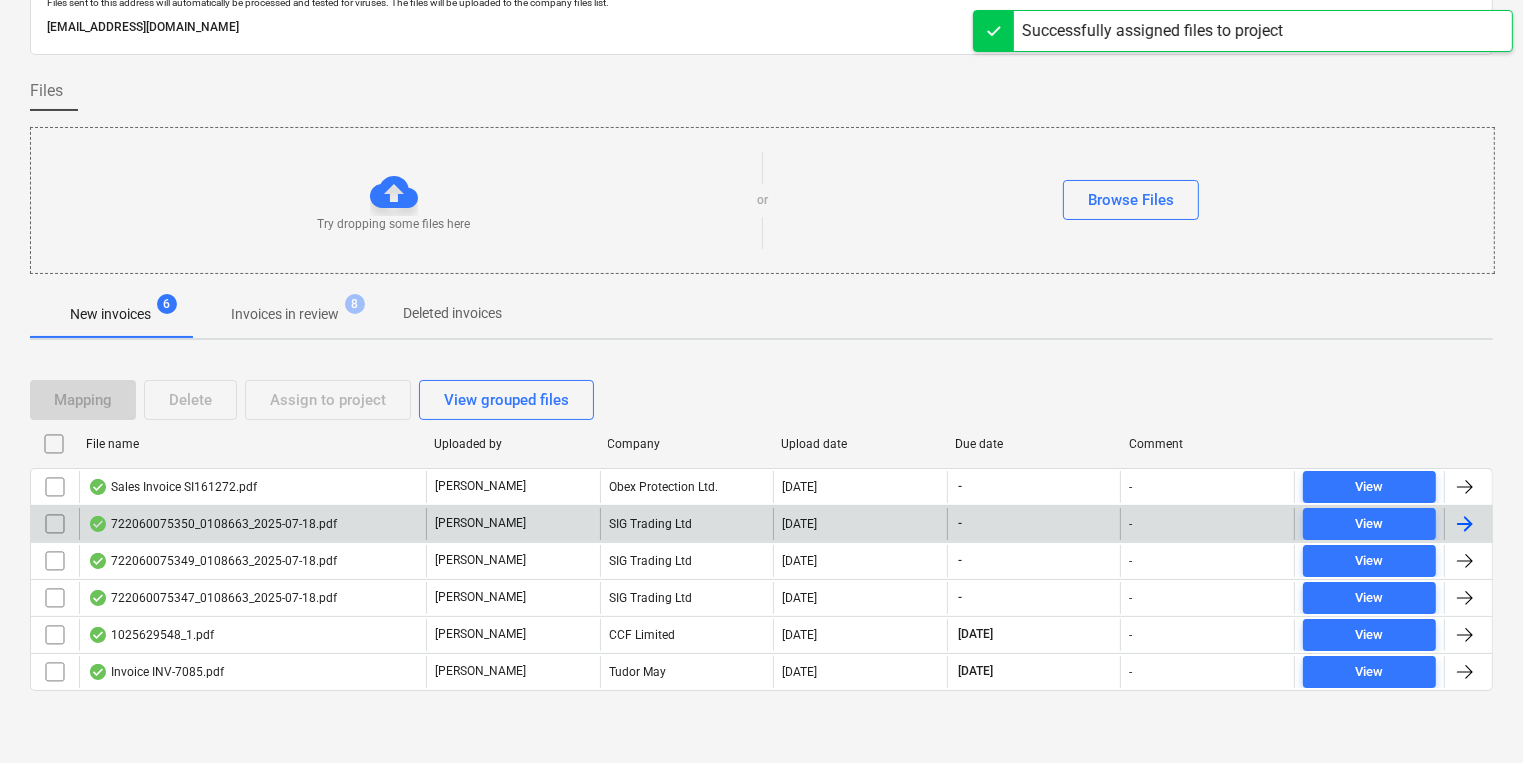 scroll, scrollTop: 84, scrollLeft: 0, axis: vertical 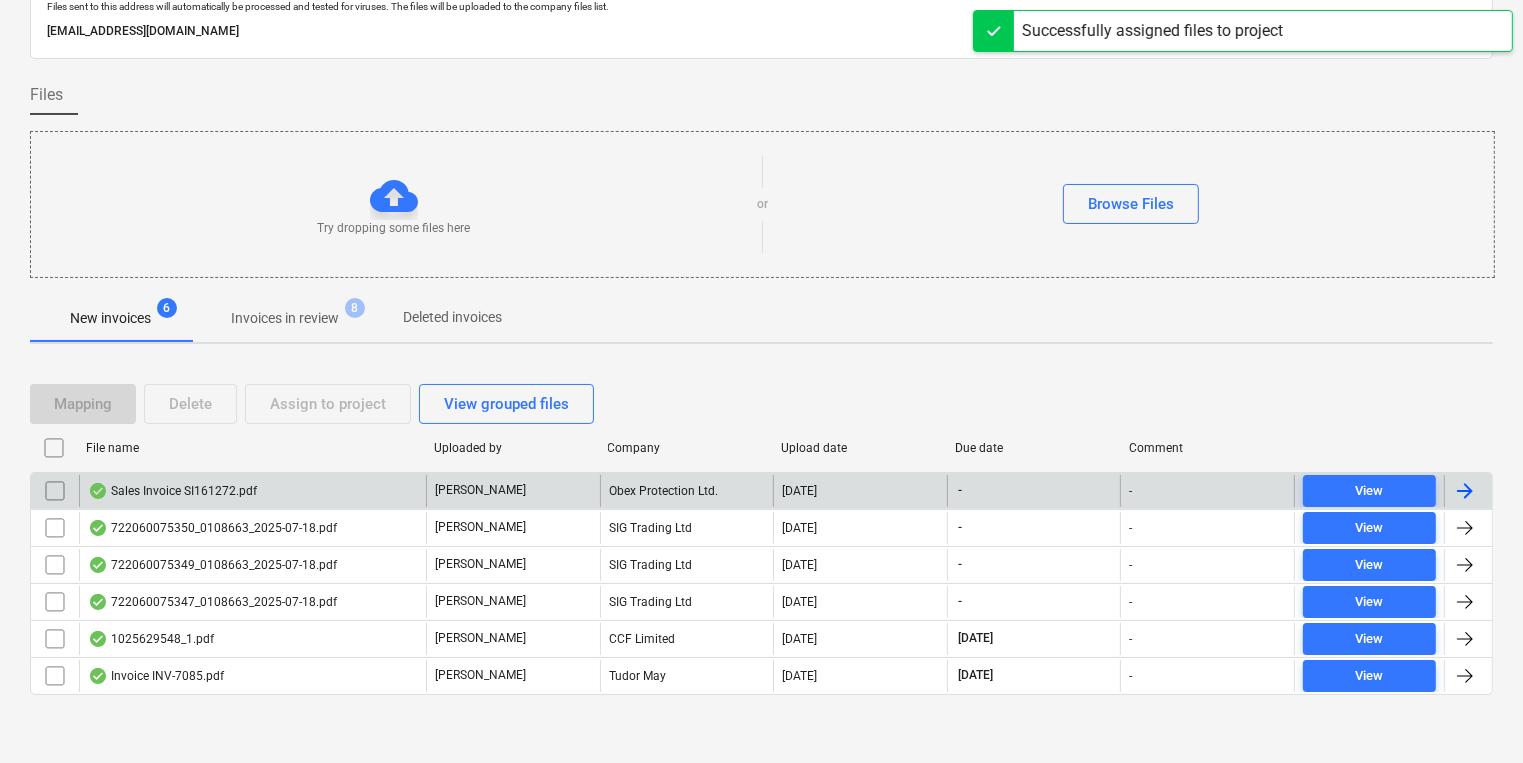 click on "Sales Invoice SI161272.pdf" at bounding box center (252, 491) 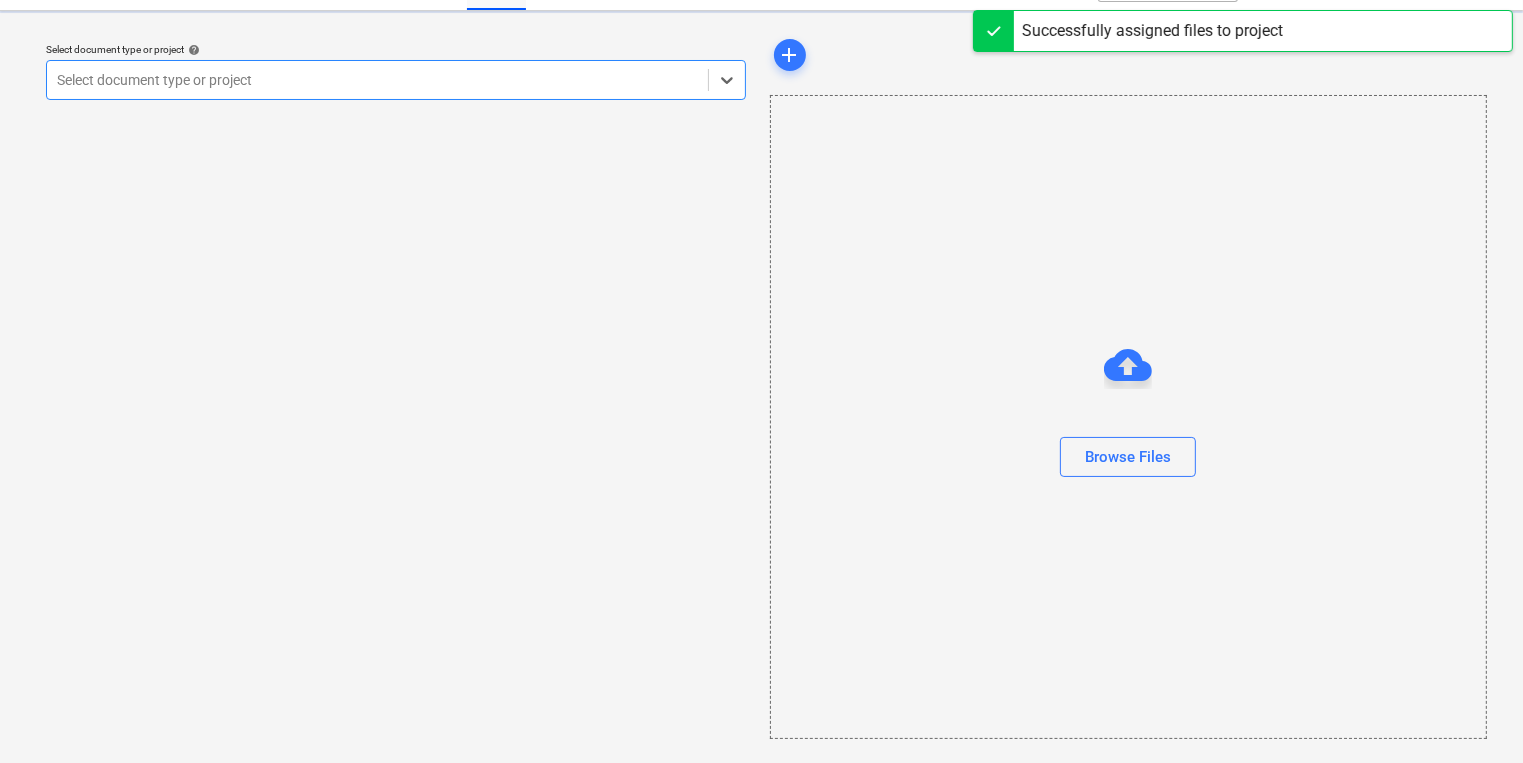 scroll, scrollTop: 0, scrollLeft: 0, axis: both 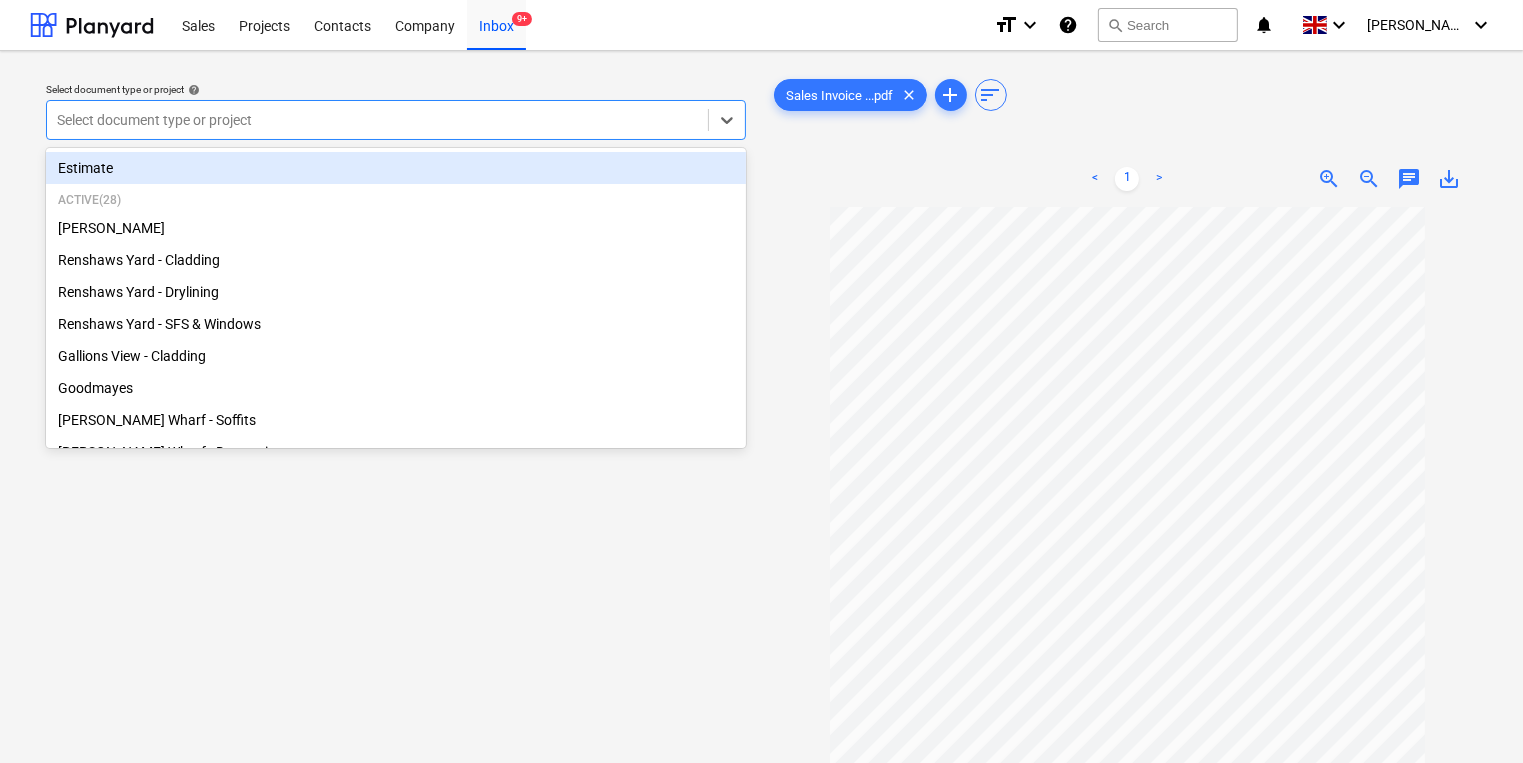 click at bounding box center (377, 120) 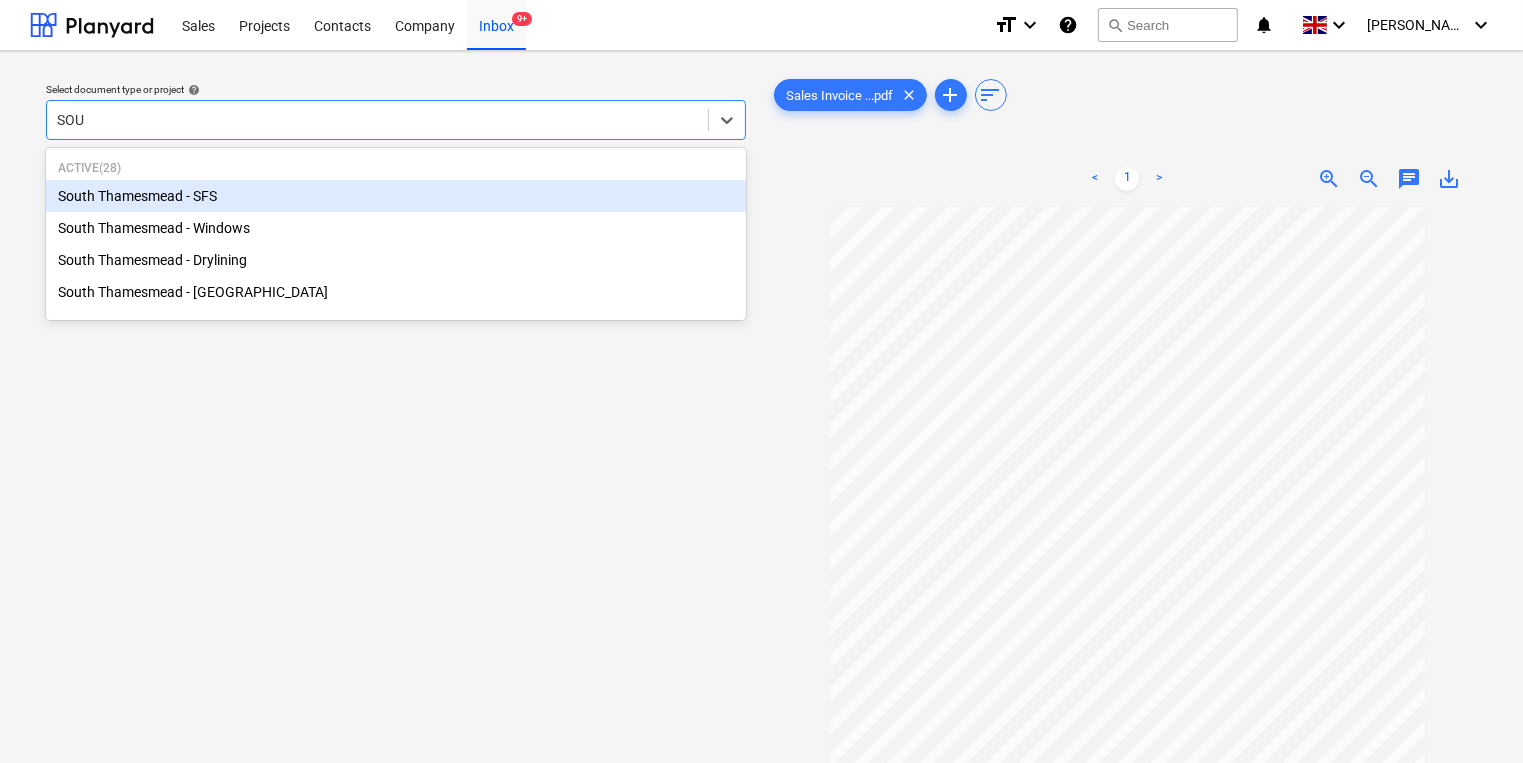 type on "SOUT" 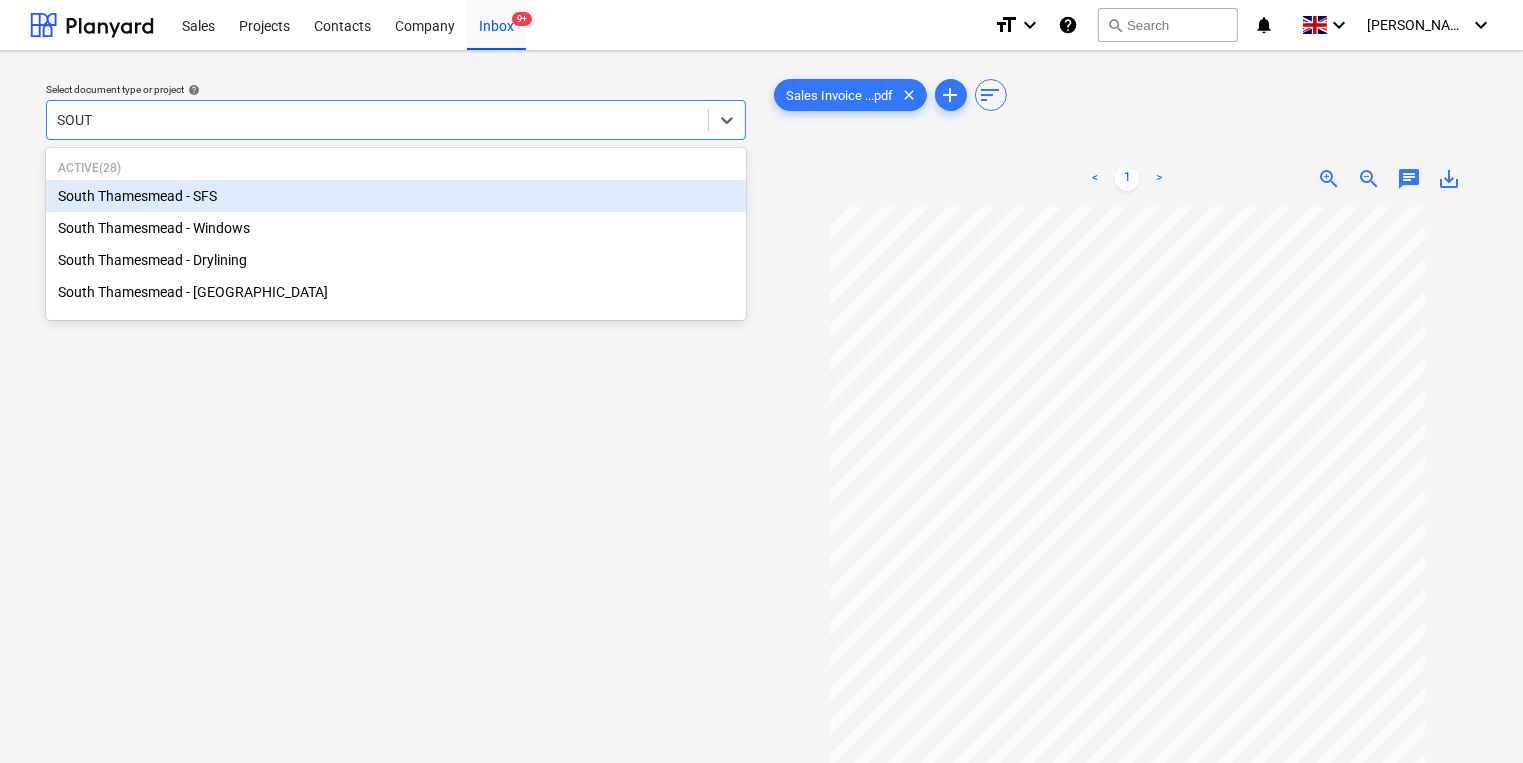 type 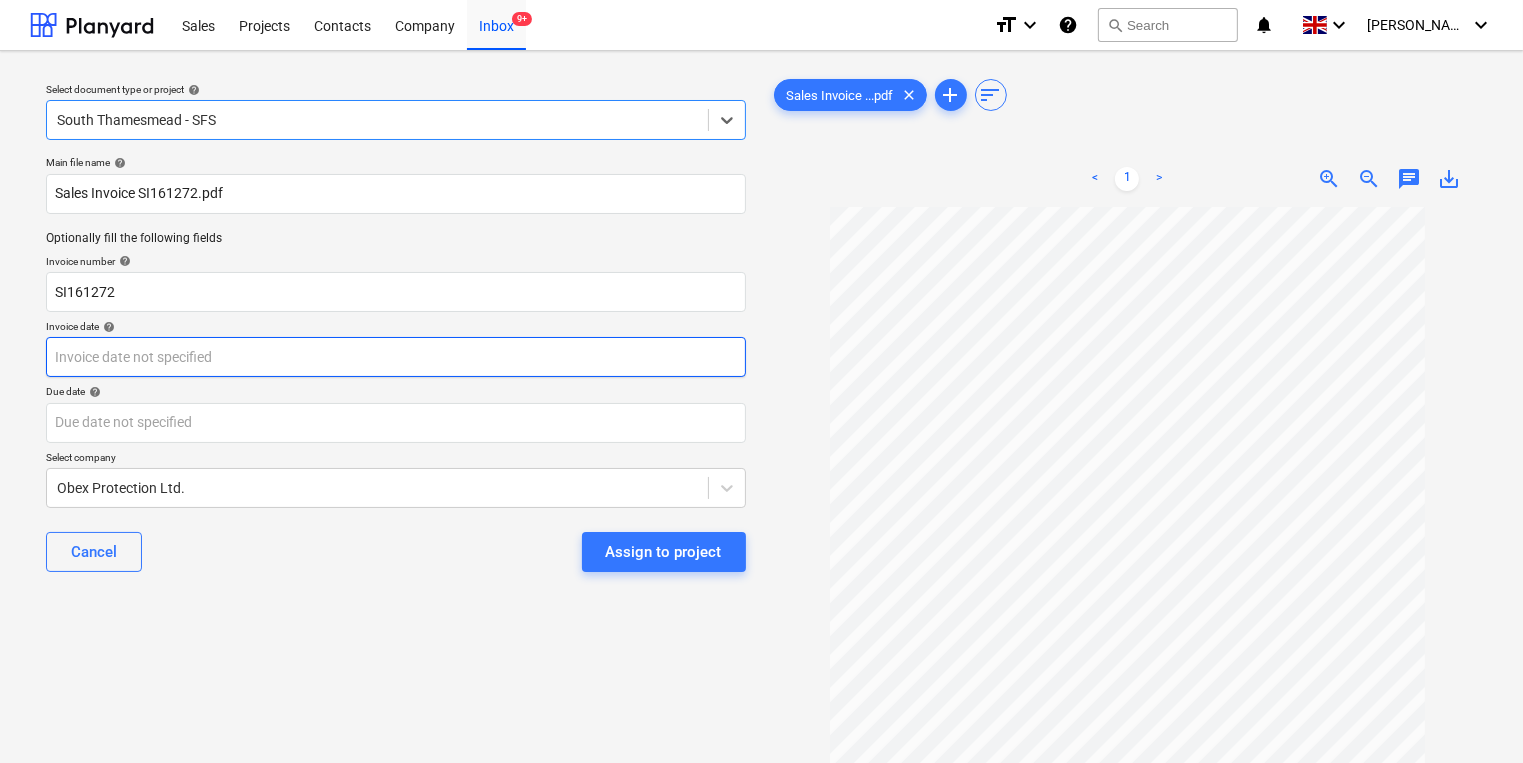 click on "Sales Projects Contacts Company Inbox 9+ format_size keyboard_arrow_down help search Search notifications 0 keyboard_arrow_down [PERSON_NAME] keyboard_arrow_down Select document type or project help option [GEOGRAPHIC_DATA] - [GEOGRAPHIC_DATA], selected.   Select is focused ,type to refine list, press Down to open the menu,  [GEOGRAPHIC_DATA] - SFS Main file name help Sales Invoice SI161272.pdf Optionally fill the following fields Invoice number help SI161272 Invoice date help Press the down arrow key to interact with the calendar and
select a date. Press the question mark key to get the keyboard shortcuts for changing dates. Due date help Press the down arrow key to interact with the calendar and
select a date. Press the question mark key to get the keyboard shortcuts for changing dates. Select company Obex Protection Ltd.   Cancel Assign to project Sales Invoice ...pdf clear add sort < 1 > zoom_in zoom_out chat 0 save_alt" at bounding box center [761, 381] 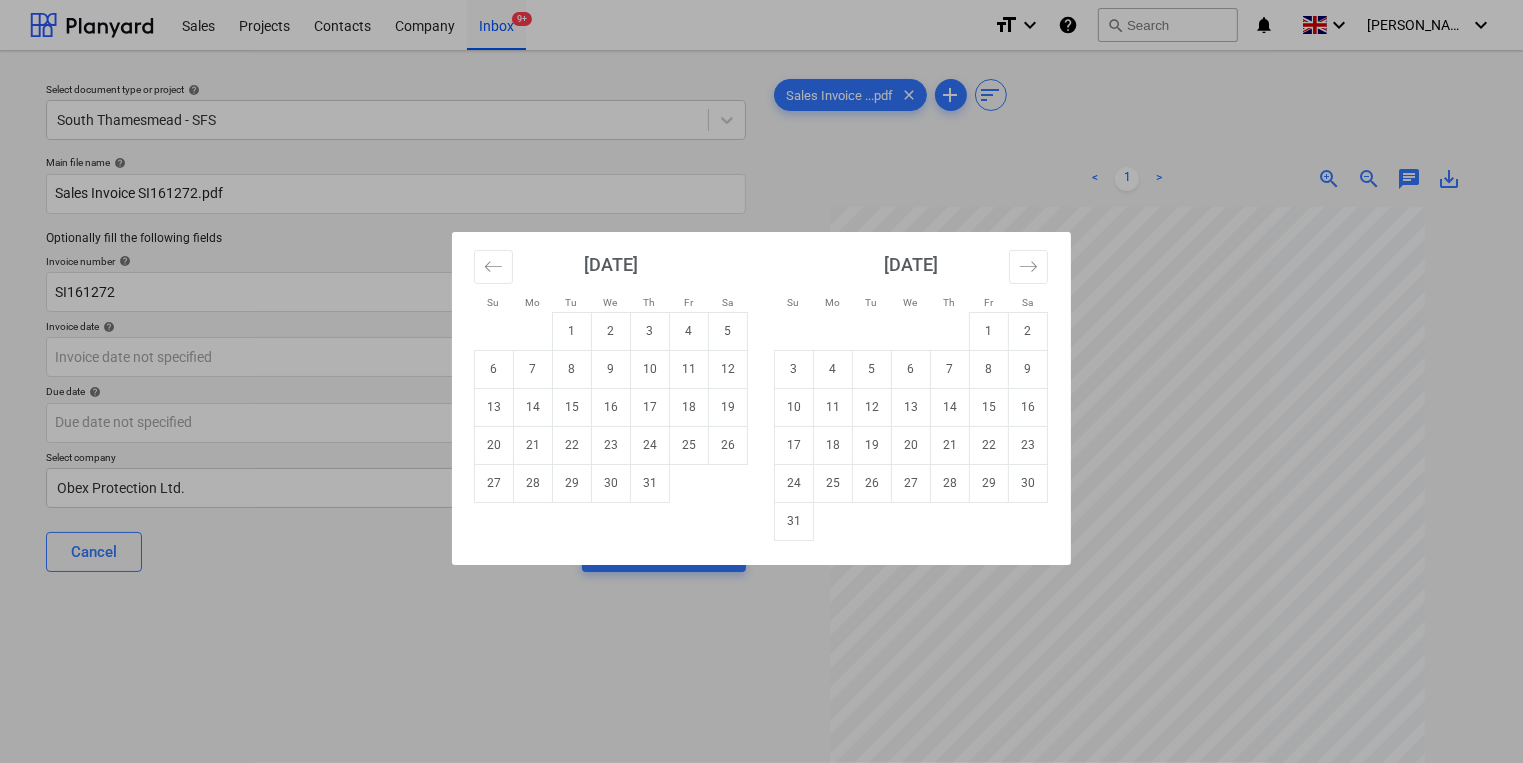 drag, startPoint x: 693, startPoint y: 400, endPoint x: 625, endPoint y: 399, distance: 68.007355 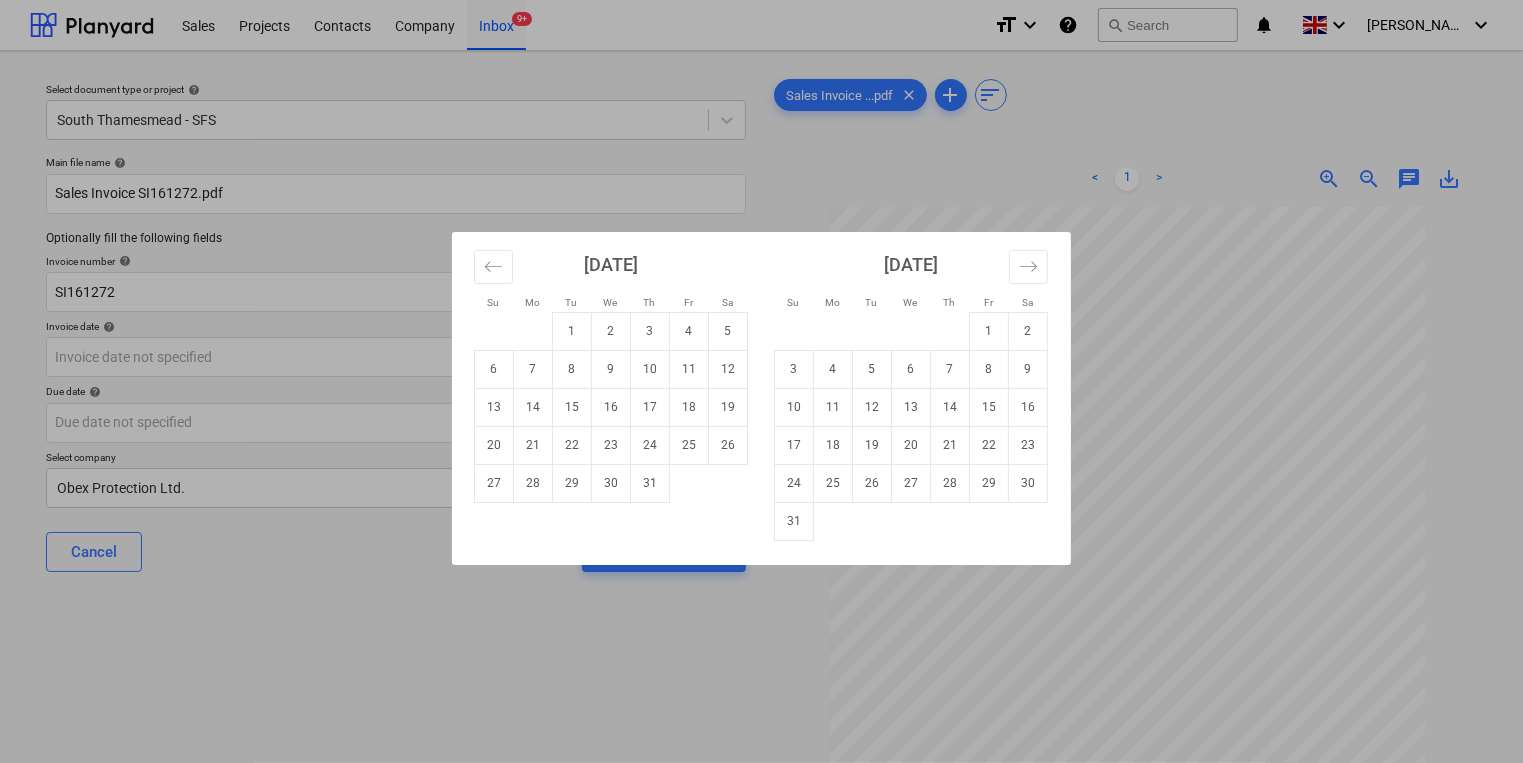 click on "18" at bounding box center [689, 407] 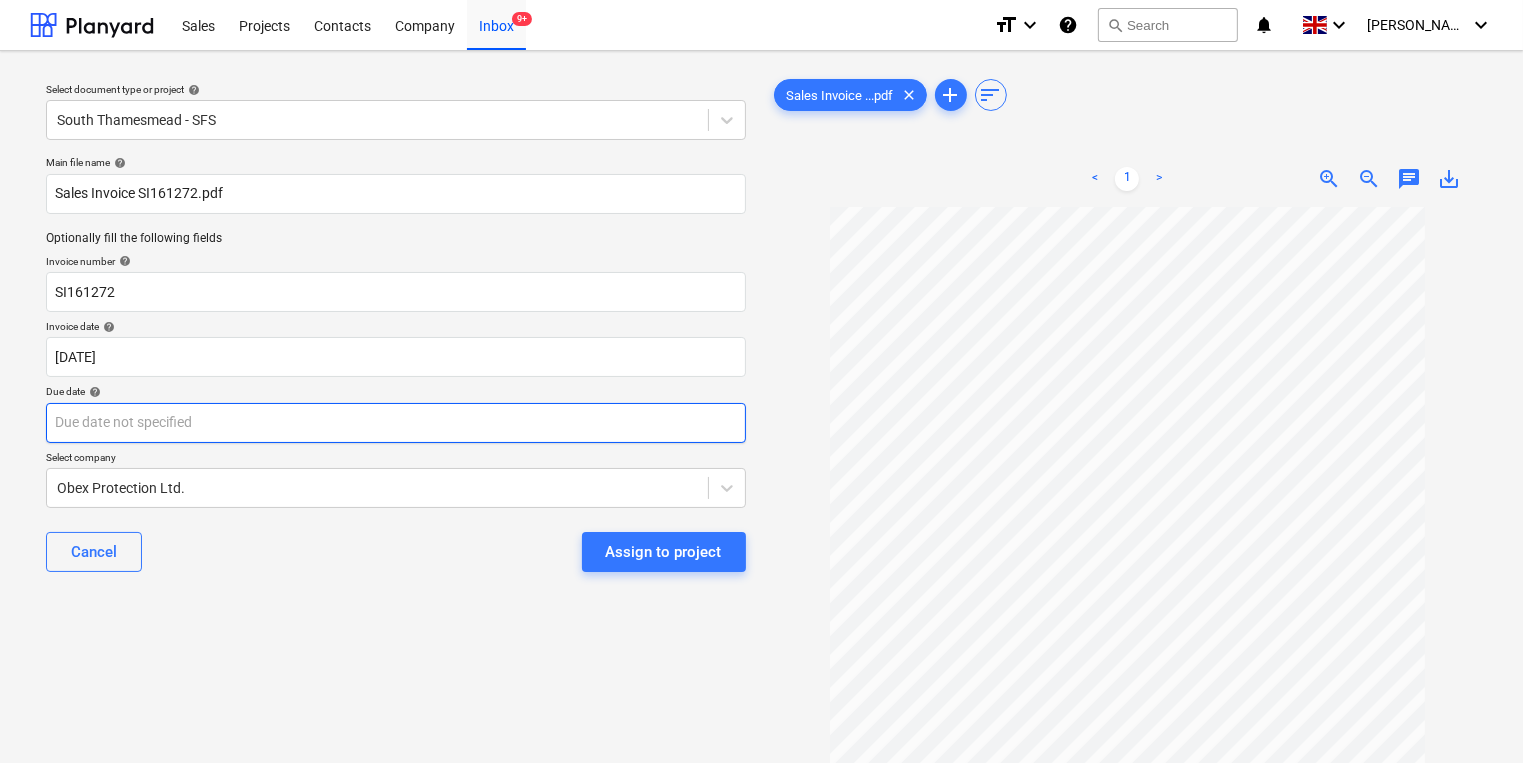 click on "Sales Projects Contacts Company Inbox 9+ format_size keyboard_arrow_down help search Search notifications 0 keyboard_arrow_down [PERSON_NAME] keyboard_arrow_down Select document type or project help [GEOGRAPHIC_DATA] - SFS Main file name help Sales Invoice SI161272.pdf Optionally fill the following fields Invoice number help SI161272 Invoice date help [DATE] 18.07.2025 Press the down arrow key to interact with the calendar and
select a date. Press the question mark key to get the keyboard shortcuts for changing dates. Due date help Press the down arrow key to interact with the calendar and
select a date. Press the question mark key to get the keyboard shortcuts for changing dates. Select company Obex Protection Ltd.   Cancel Assign to project Sales Invoice ...pdf clear add sort < 1 > zoom_in zoom_out chat 0 save_alt" at bounding box center [761, 381] 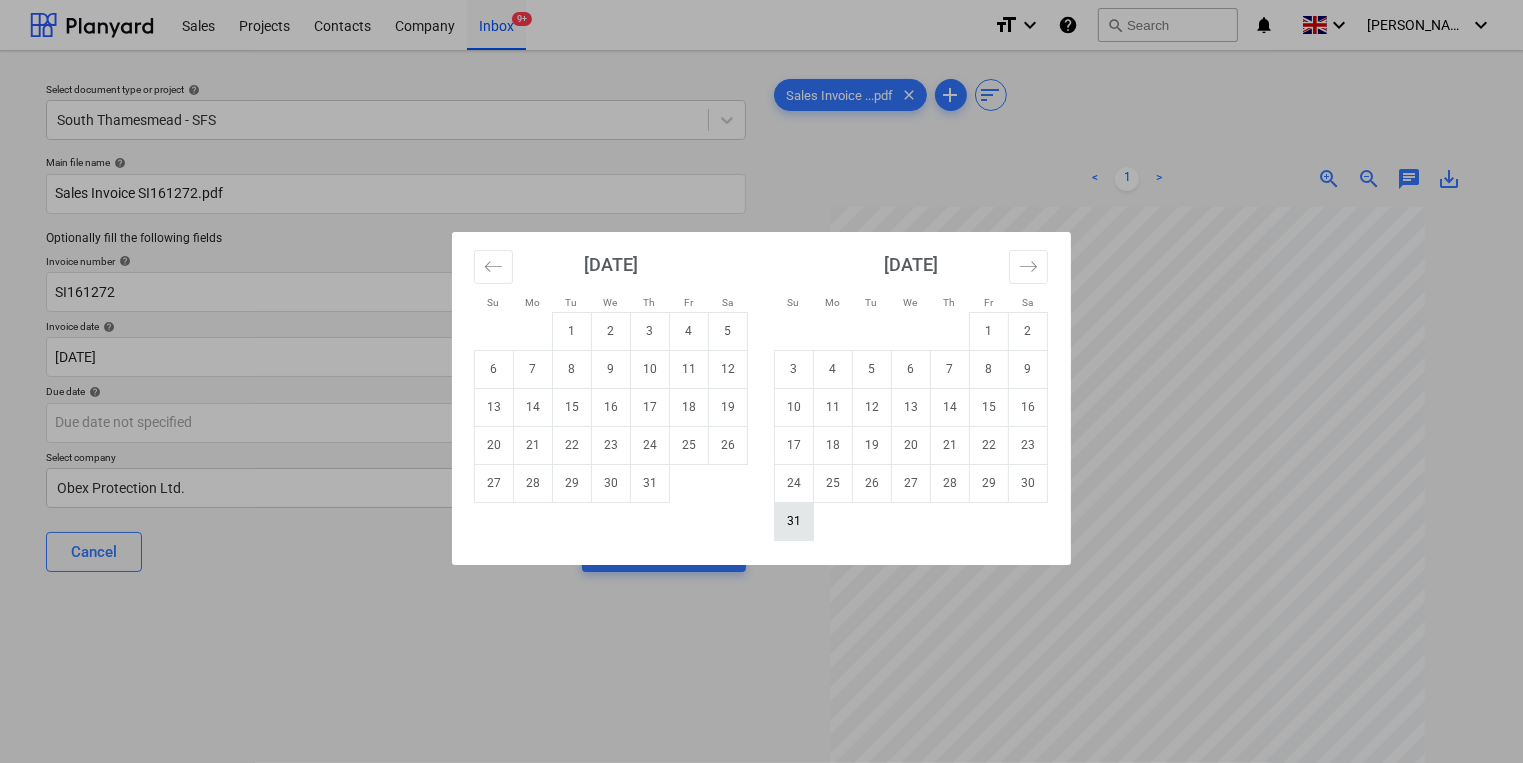 click on "31" at bounding box center [794, 521] 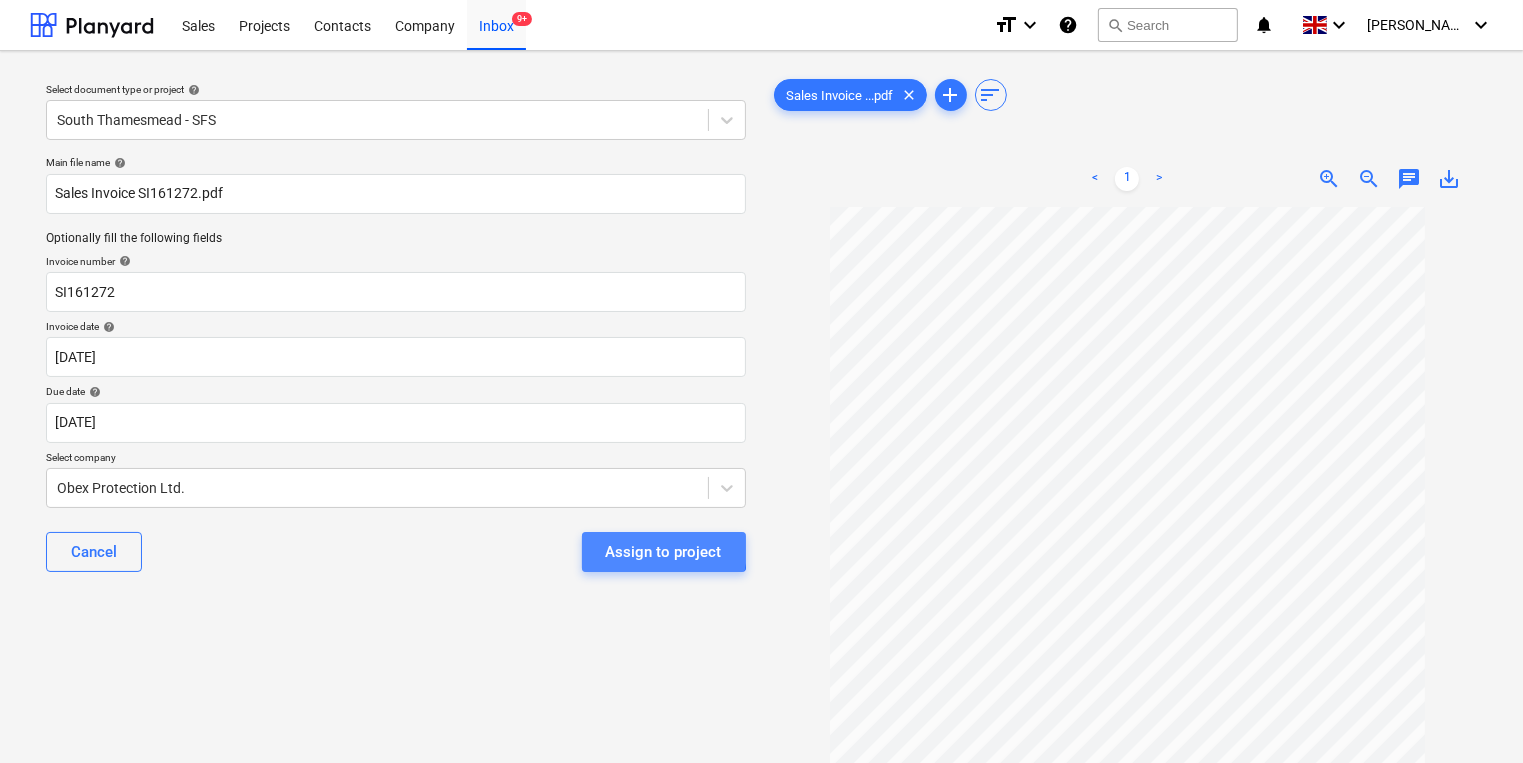 click on "Assign to project" at bounding box center (664, 552) 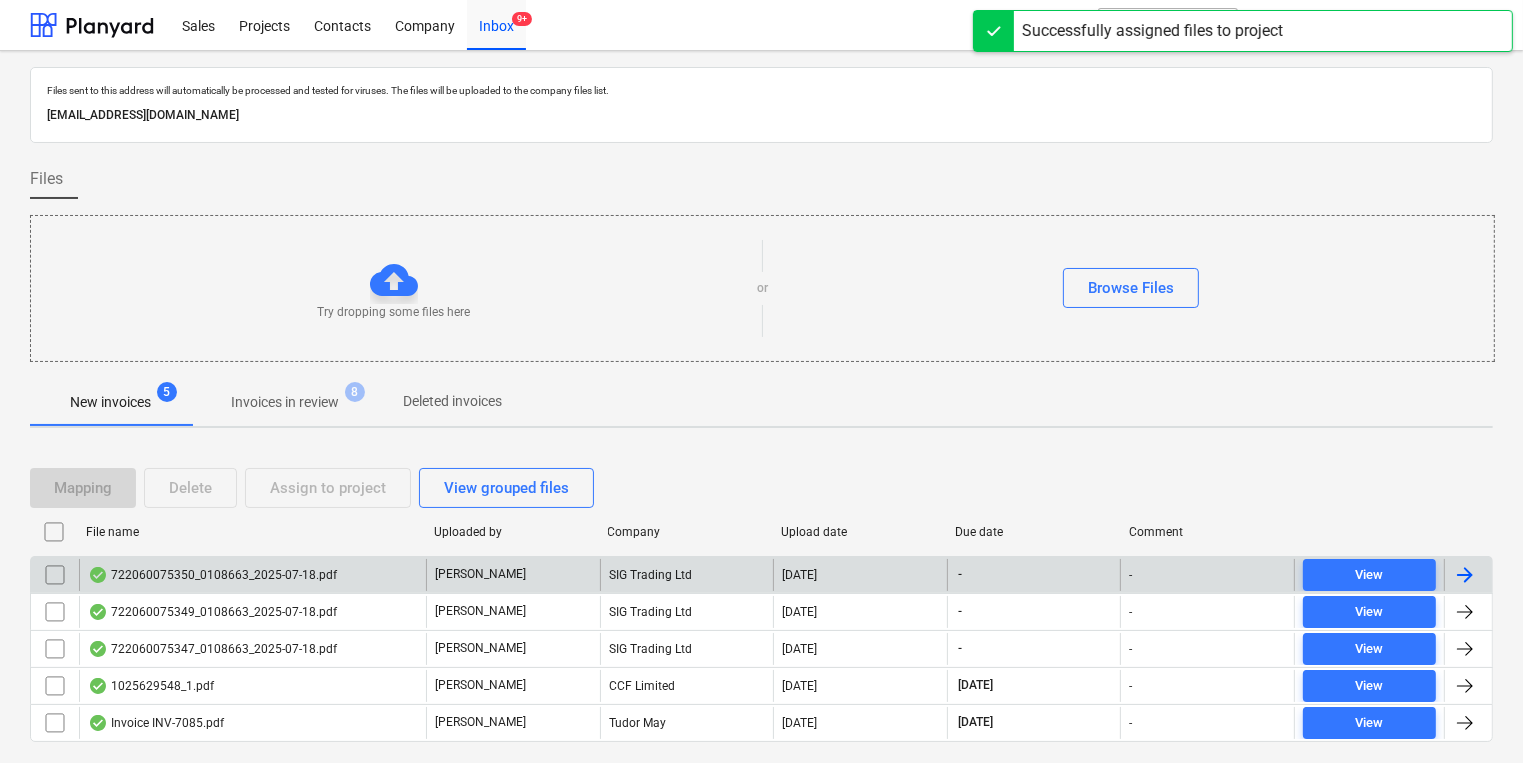click on "722060075350_0108663_2025-07-18.pdf" at bounding box center (212, 575) 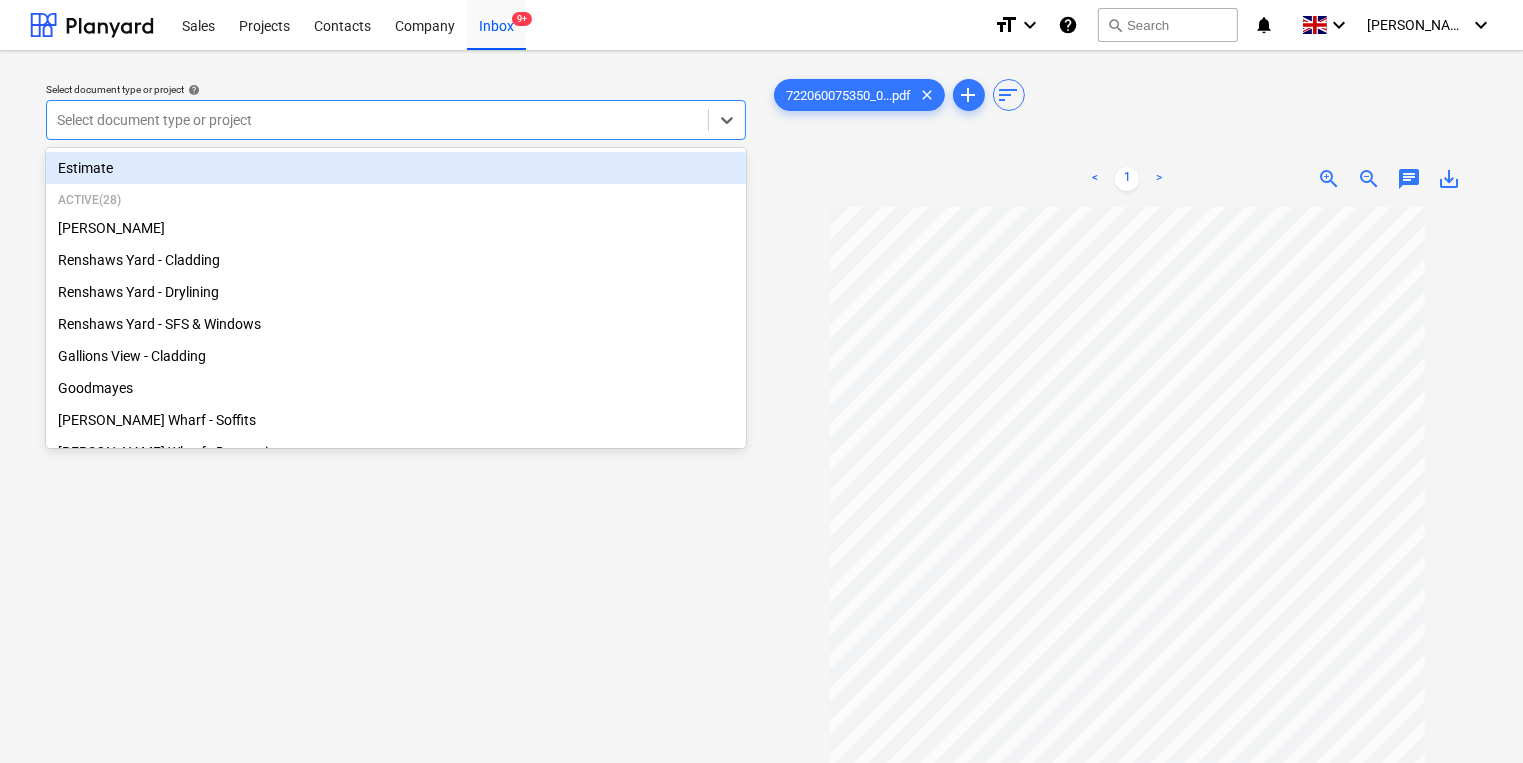 click on "Select document type or project" at bounding box center [377, 120] 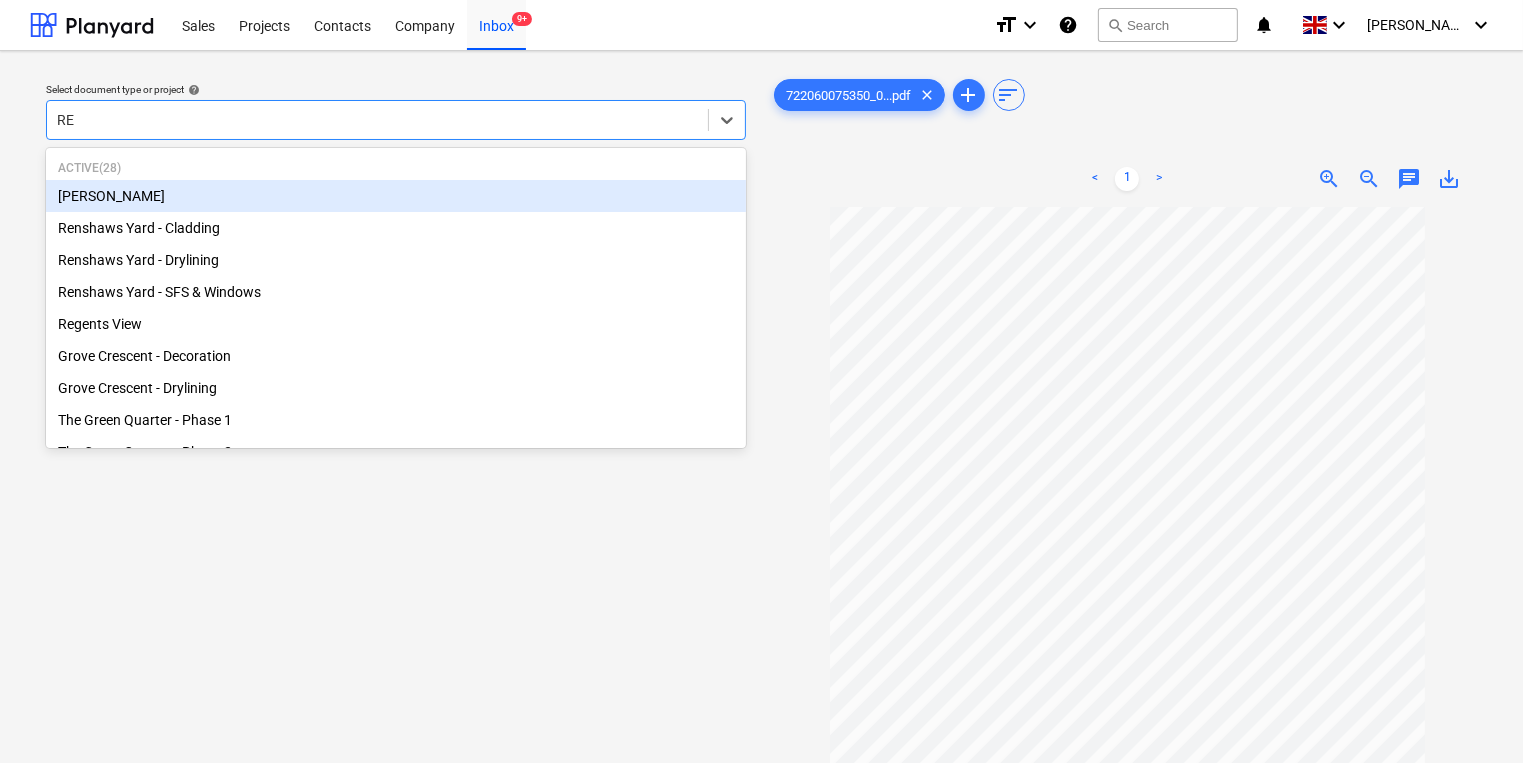 type on "REN" 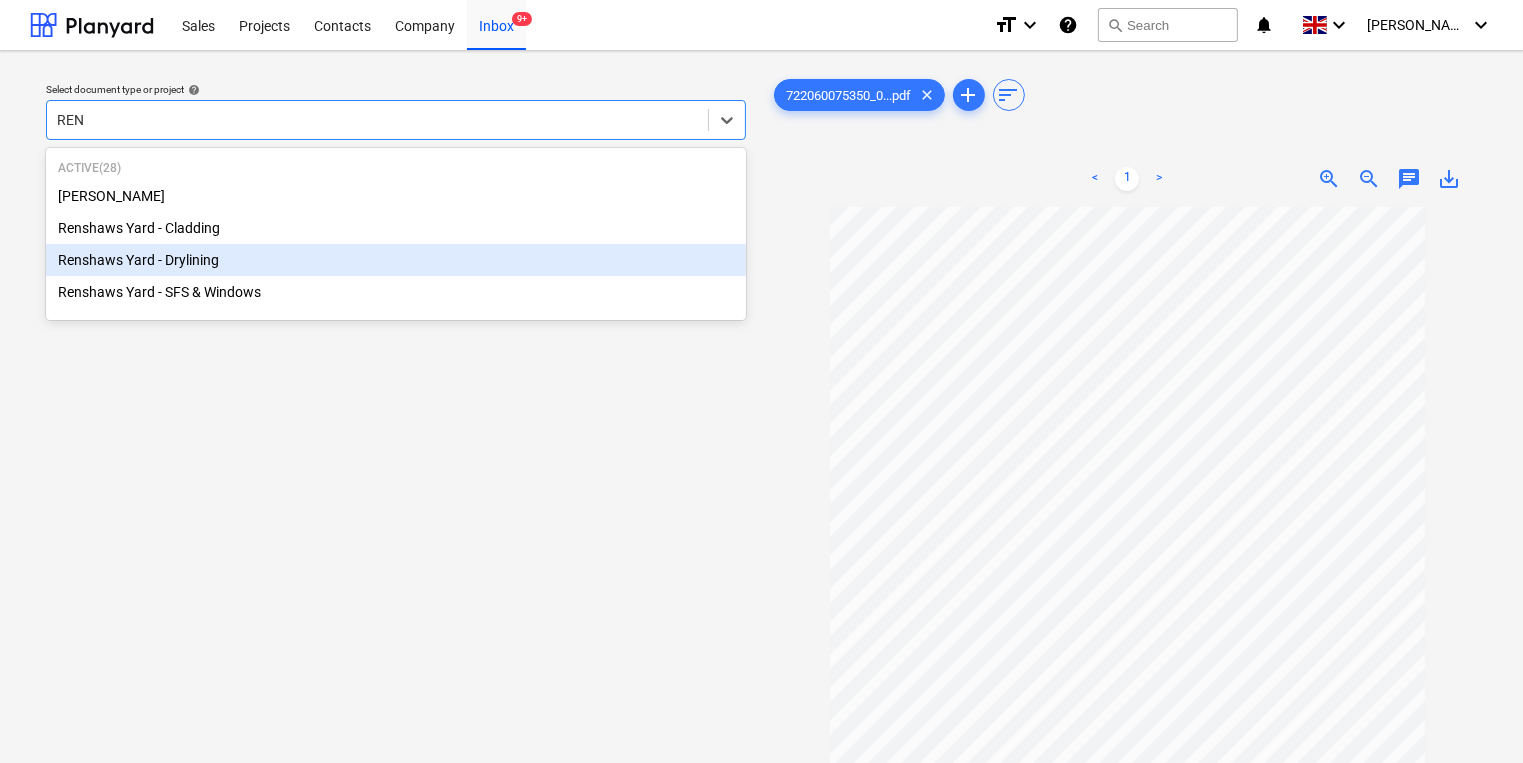 type 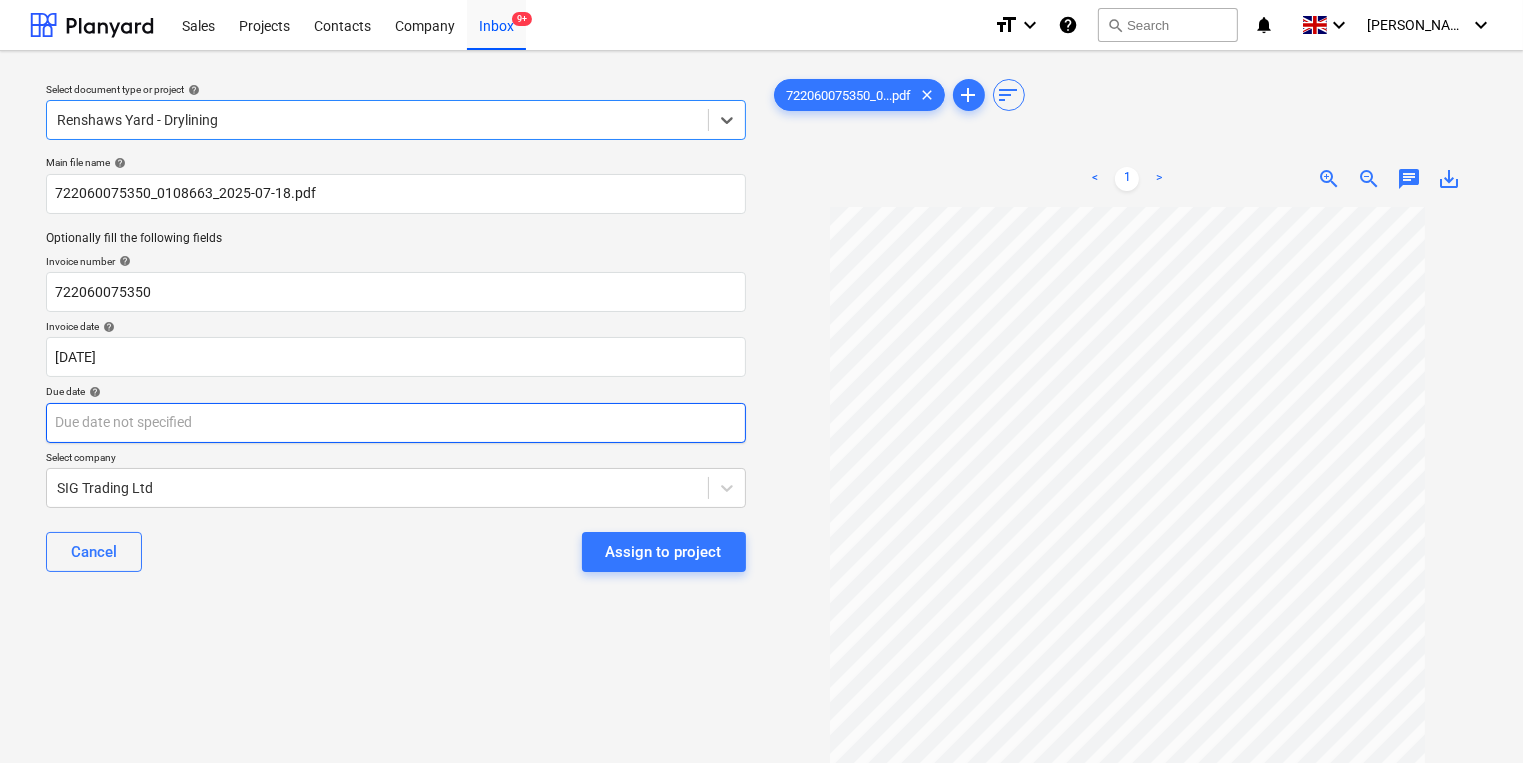 click on "Sales Projects Contacts Company Inbox 9+ format_size keyboard_arrow_down help search Search notifications 0 keyboard_arrow_down [PERSON_NAME] keyboard_arrow_down Select document type or project help option Renshaws Yard -  Drylining, selected.   Select is focused ,type to refine list, press Down to open the menu,  Renshaws Yard -  Drylining Main file name help 722060075350_0108663_2025-07-18.pdf Optionally fill the following fields Invoice number help 722060075350 Invoice date help [DATE] 18.07.2025 Press the down arrow key to interact with the calendar and
select a date. Press the question mark key to get the keyboard shortcuts for changing dates. Due date help Press the down arrow key to interact with the calendar and
select a date. Press the question mark key to get the keyboard shortcuts for changing dates. Select company SIG Trading Ltd   Cancel Assign to project 722060075350_0...pdf clear add sort < 1 > zoom_in zoom_out chat 0 save_alt" at bounding box center [761, 381] 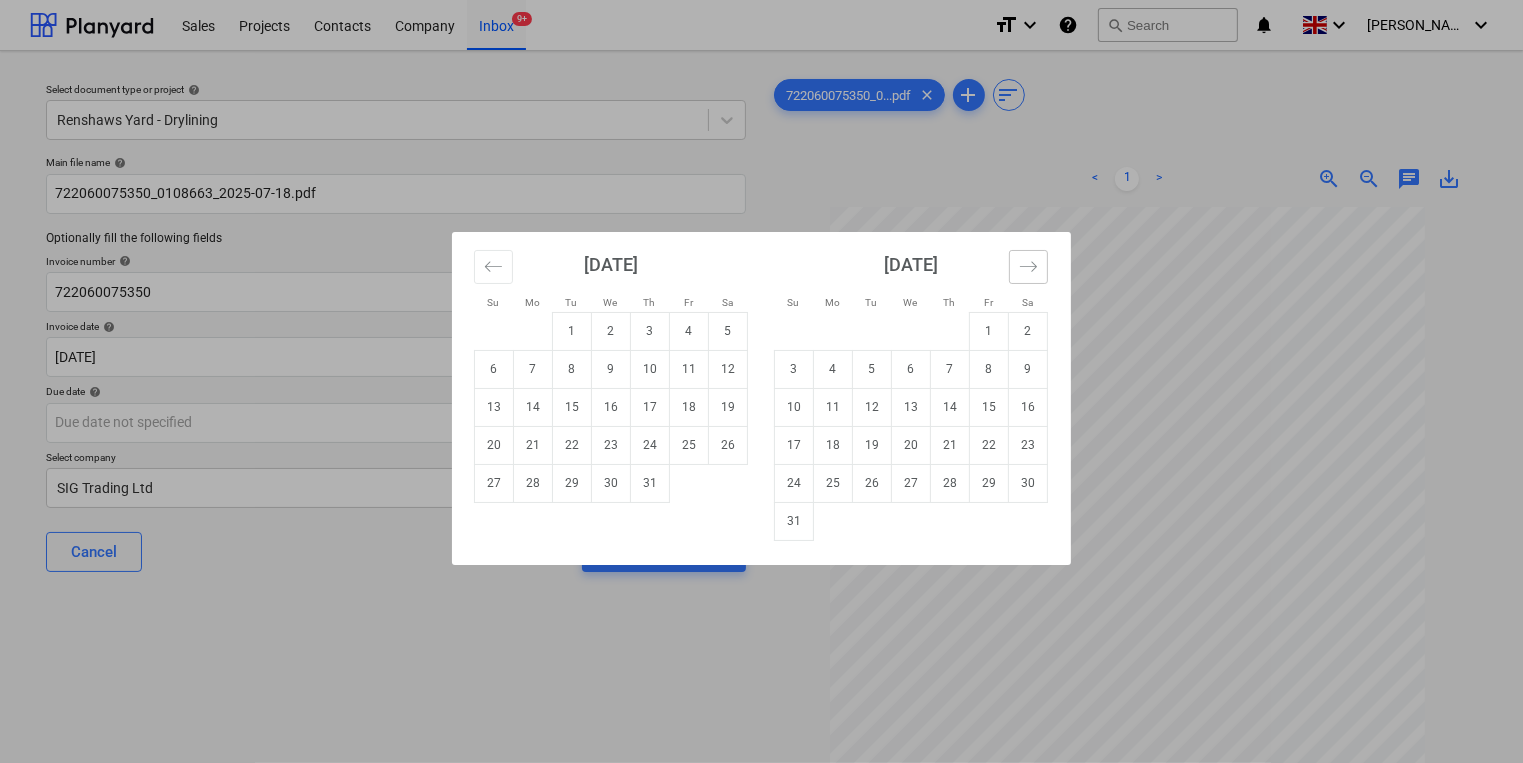 click 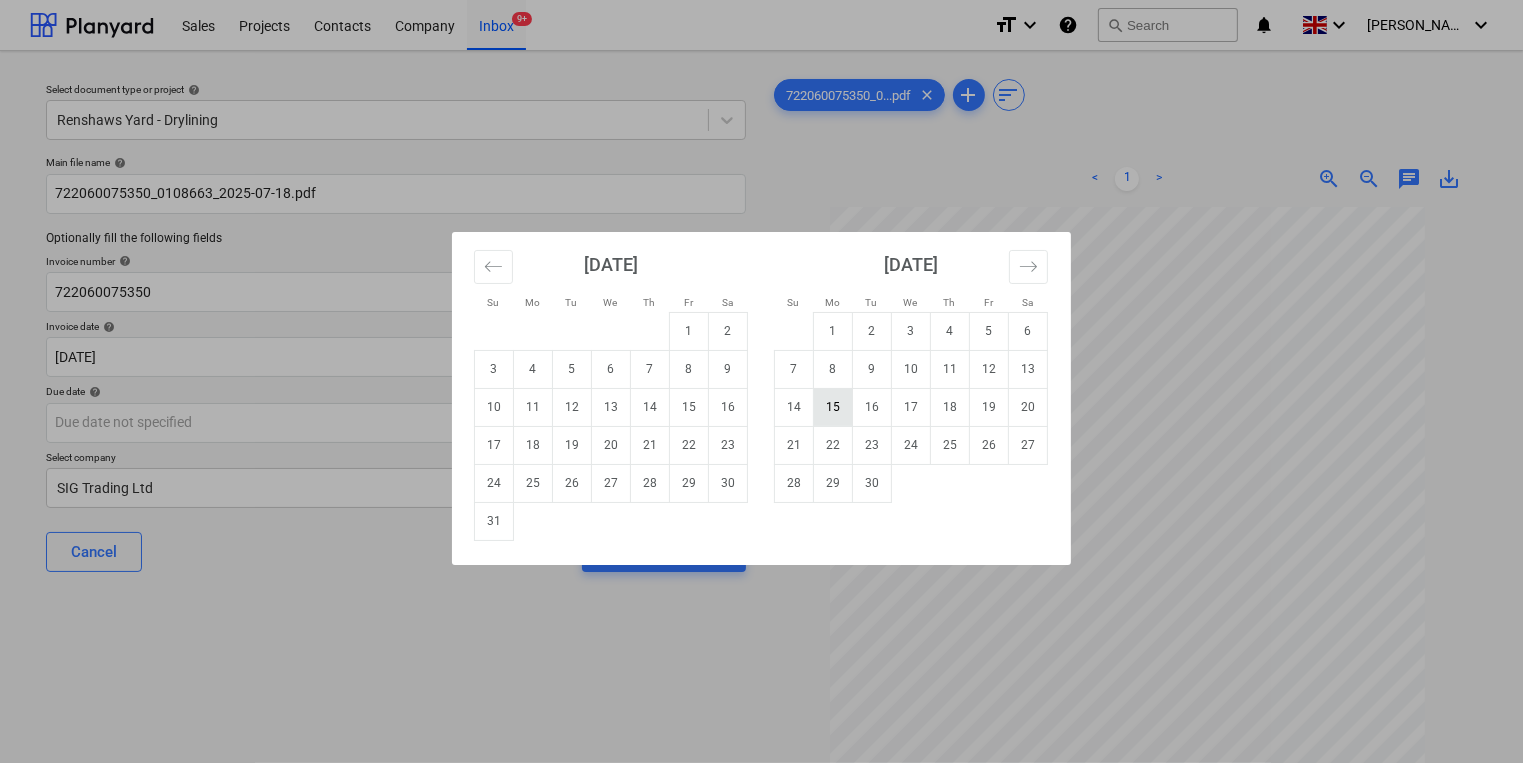 click on "15" at bounding box center (833, 407) 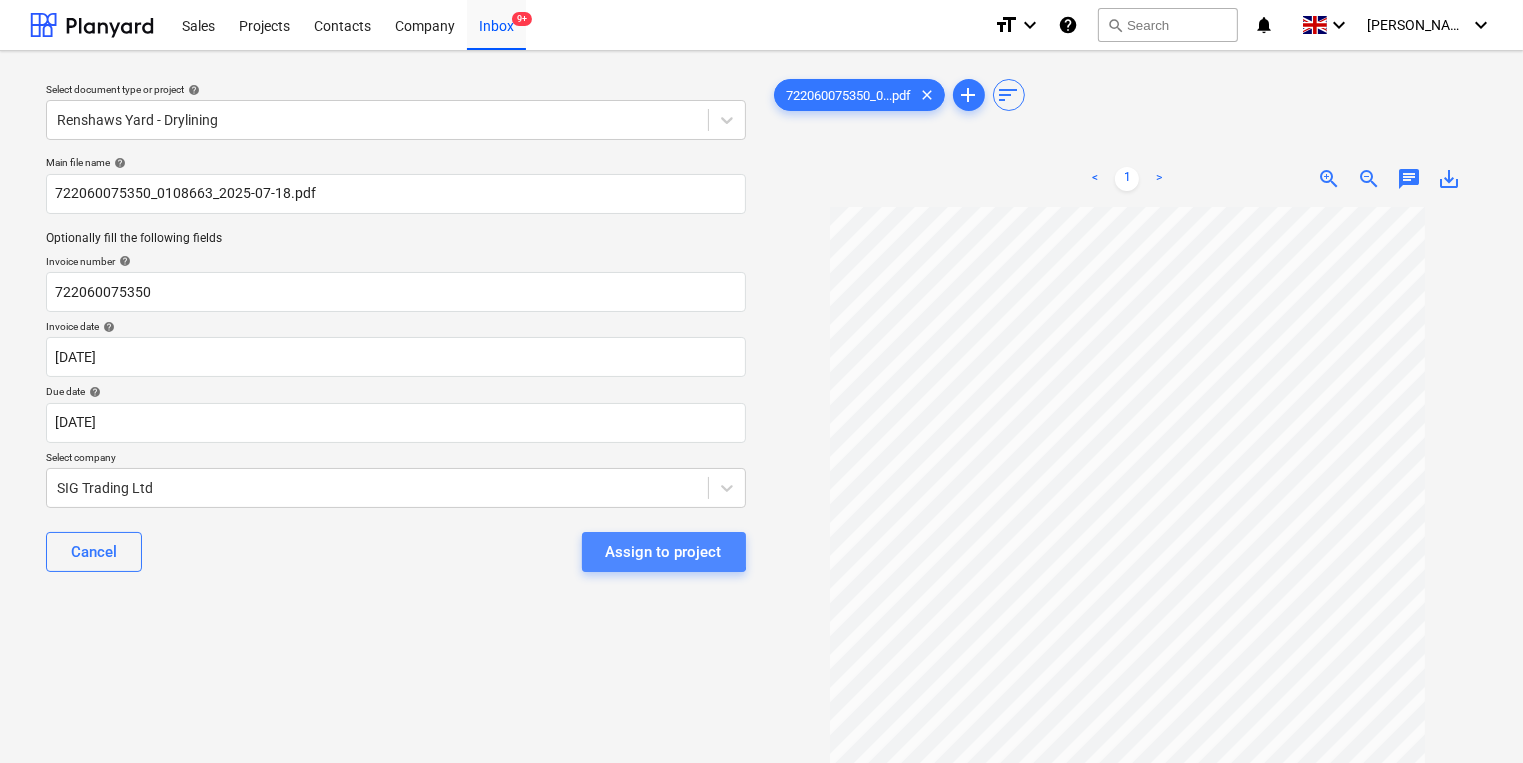 click on "Assign to project" at bounding box center (664, 552) 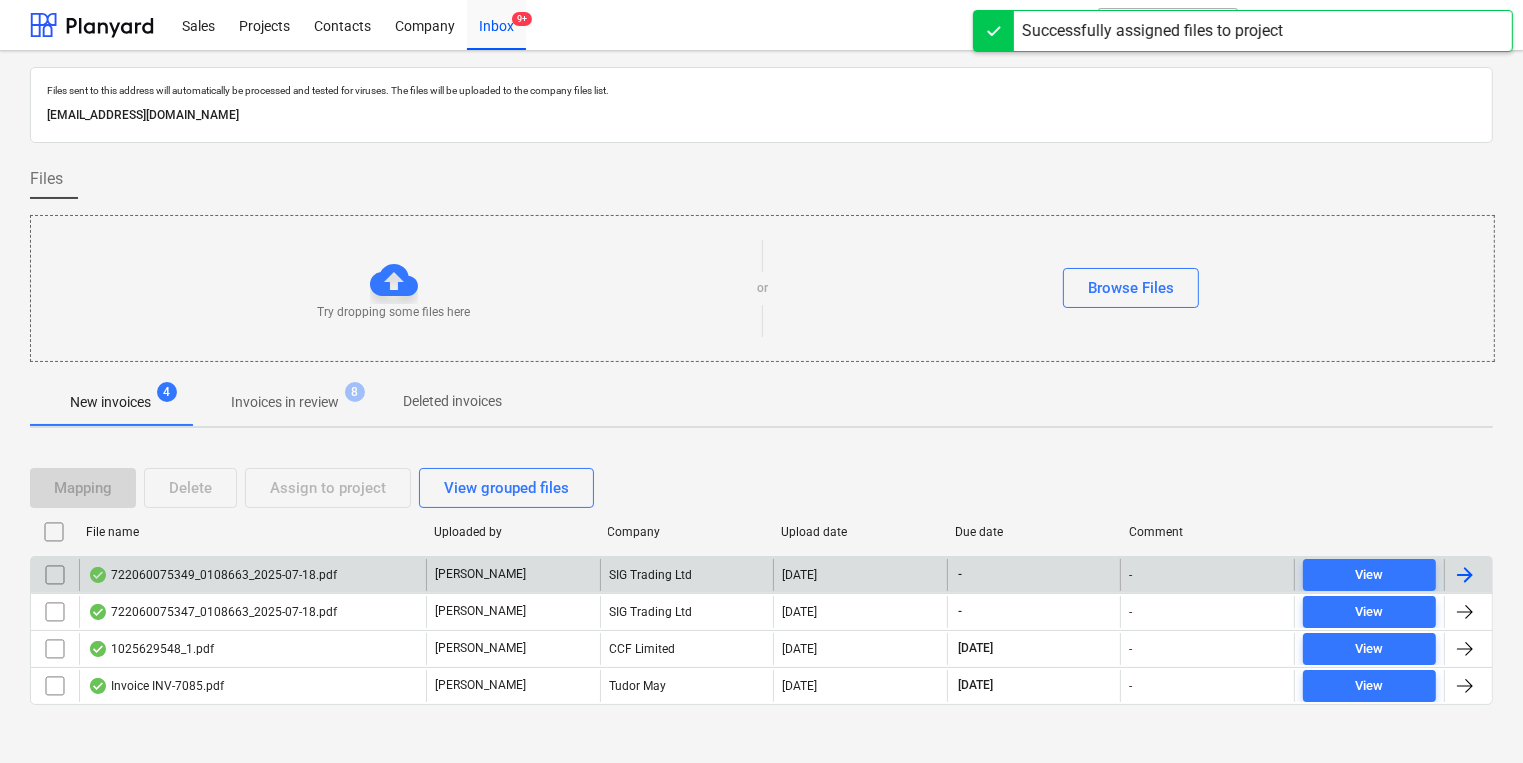 click on "722060075349_0108663_2025-07-18.pdf" at bounding box center [252, 575] 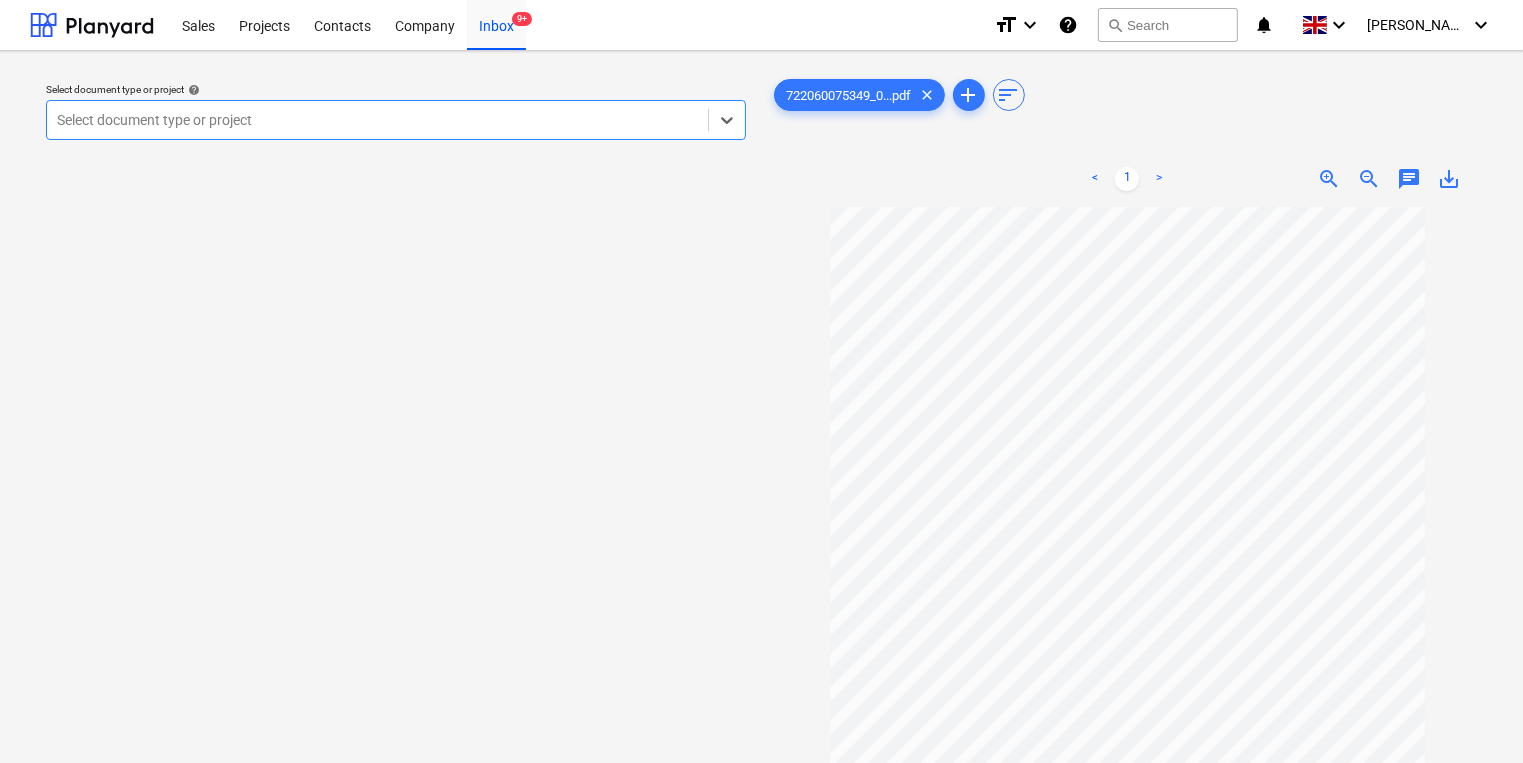 click at bounding box center (377, 120) 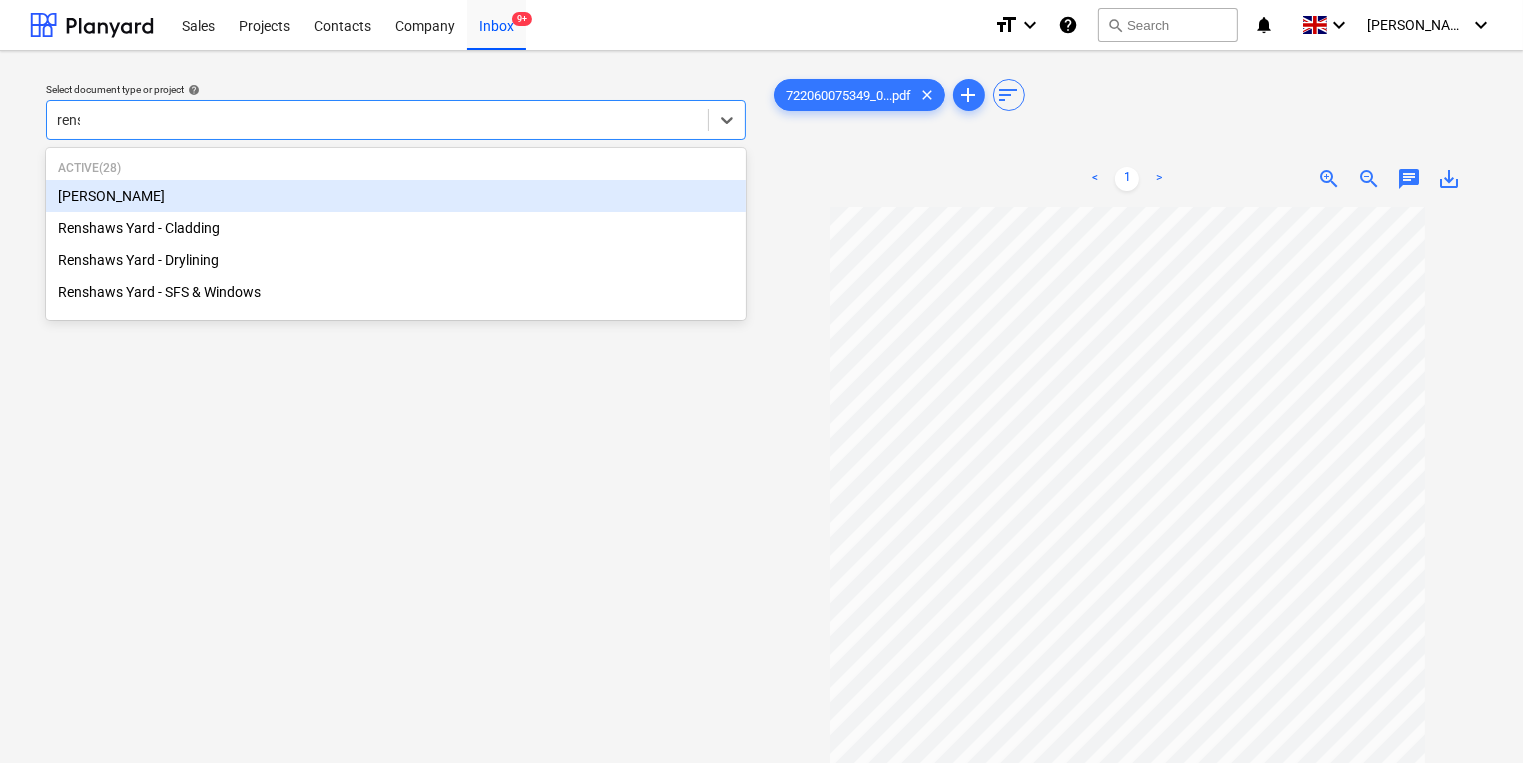 type on "rensh" 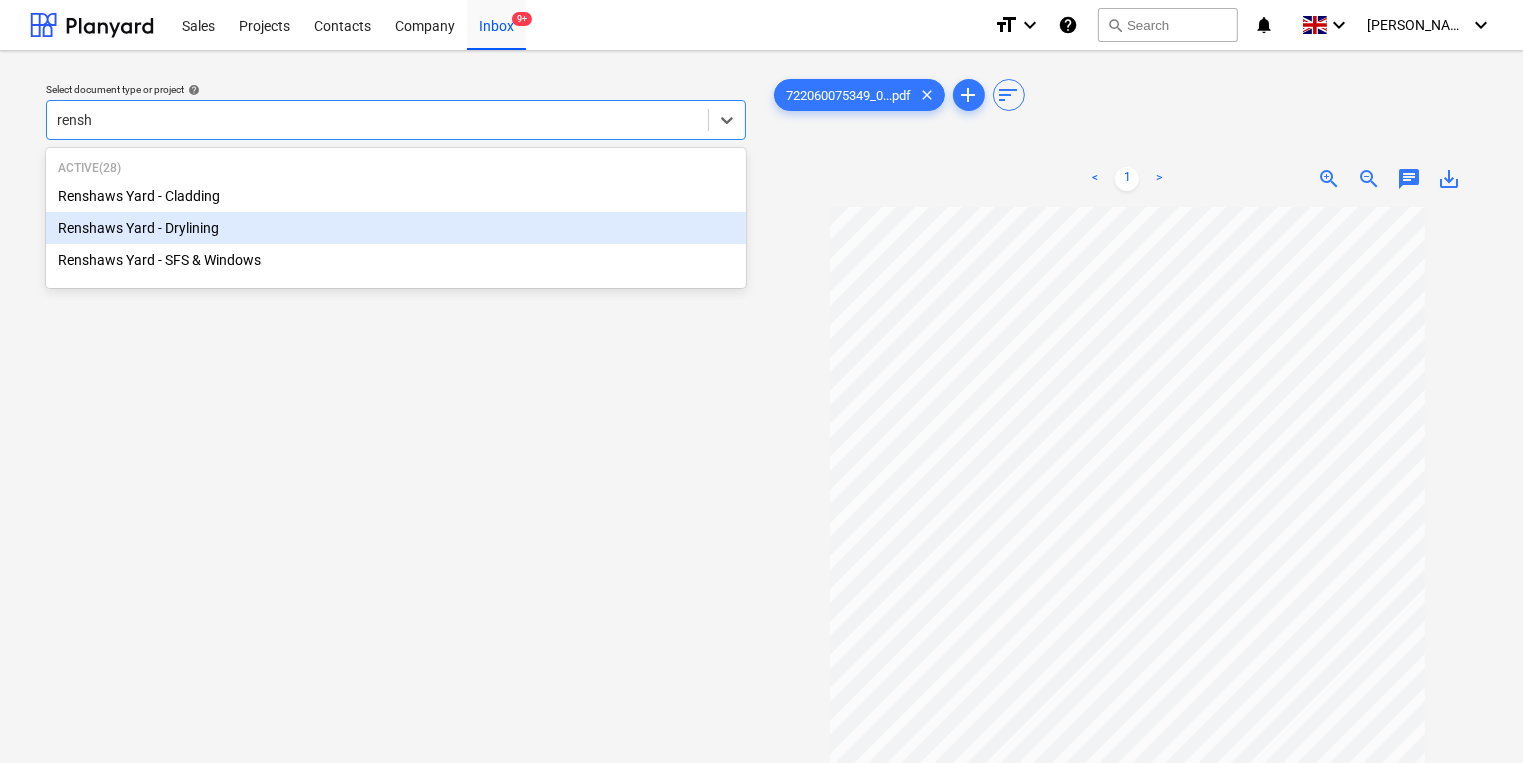 type 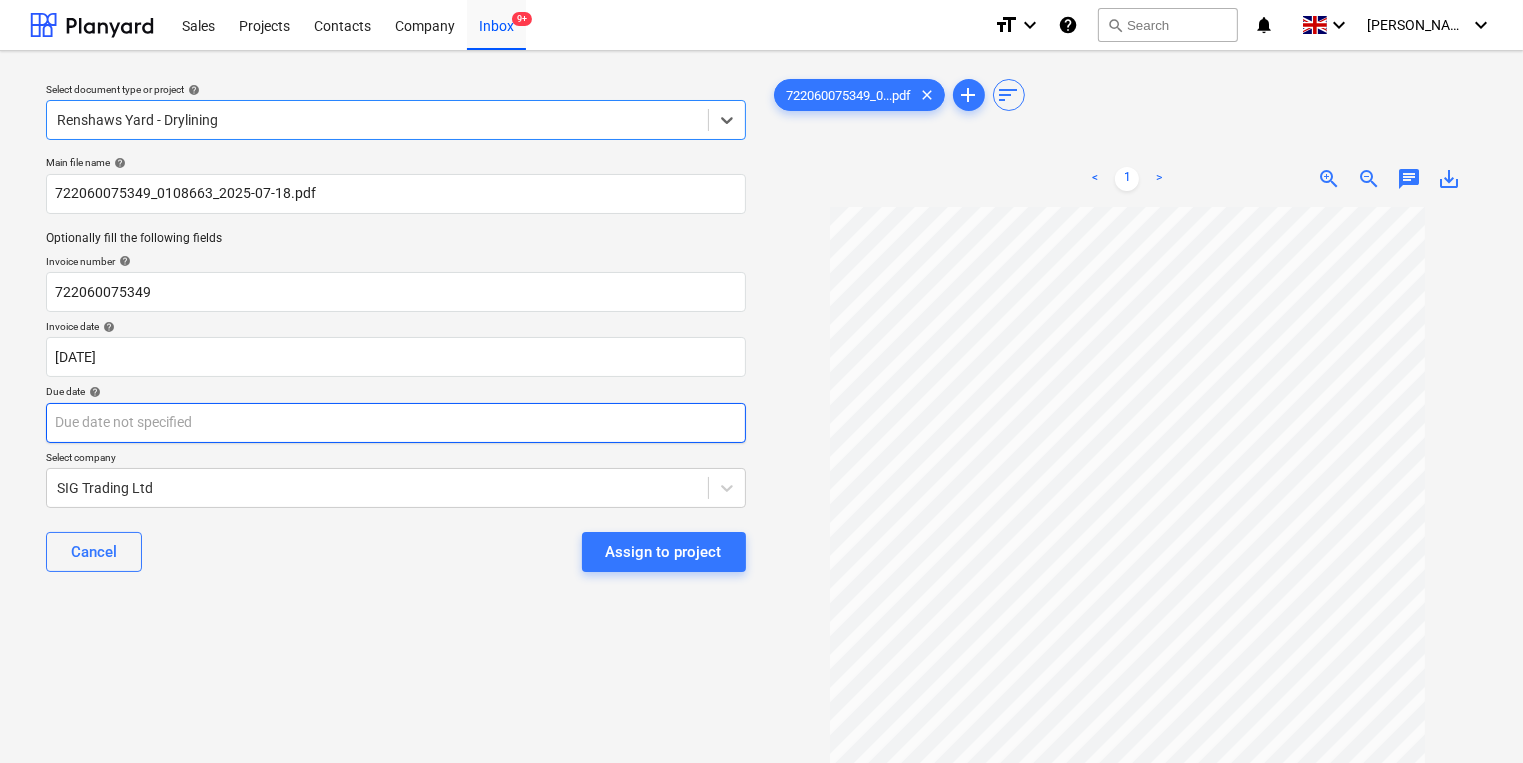 click on "Sales Projects Contacts Company Inbox 9+ format_size keyboard_arrow_down help search Search notifications 0 keyboard_arrow_down [PERSON_NAME] keyboard_arrow_down Select document type or project help option Renshaws Yard -  Drylining, selected.   Select is focused ,type to refine list, press Down to open the menu,  Renshaws Yard -  Drylining Main file name help 722060075349_0108663_2025-07-18.pdf Optionally fill the following fields Invoice number help 722060075349 Invoice date help [DATE] 18.07.2025 Press the down arrow key to interact with the calendar and
select a date. Press the question mark key to get the keyboard shortcuts for changing dates. Due date help Press the down arrow key to interact with the calendar and
select a date. Press the question mark key to get the keyboard shortcuts for changing dates. Select company SIG Trading Ltd   Cancel Assign to project 722060075349_0...pdf clear add sort < 1 > zoom_in zoom_out chat 0 save_alt" at bounding box center [761, 381] 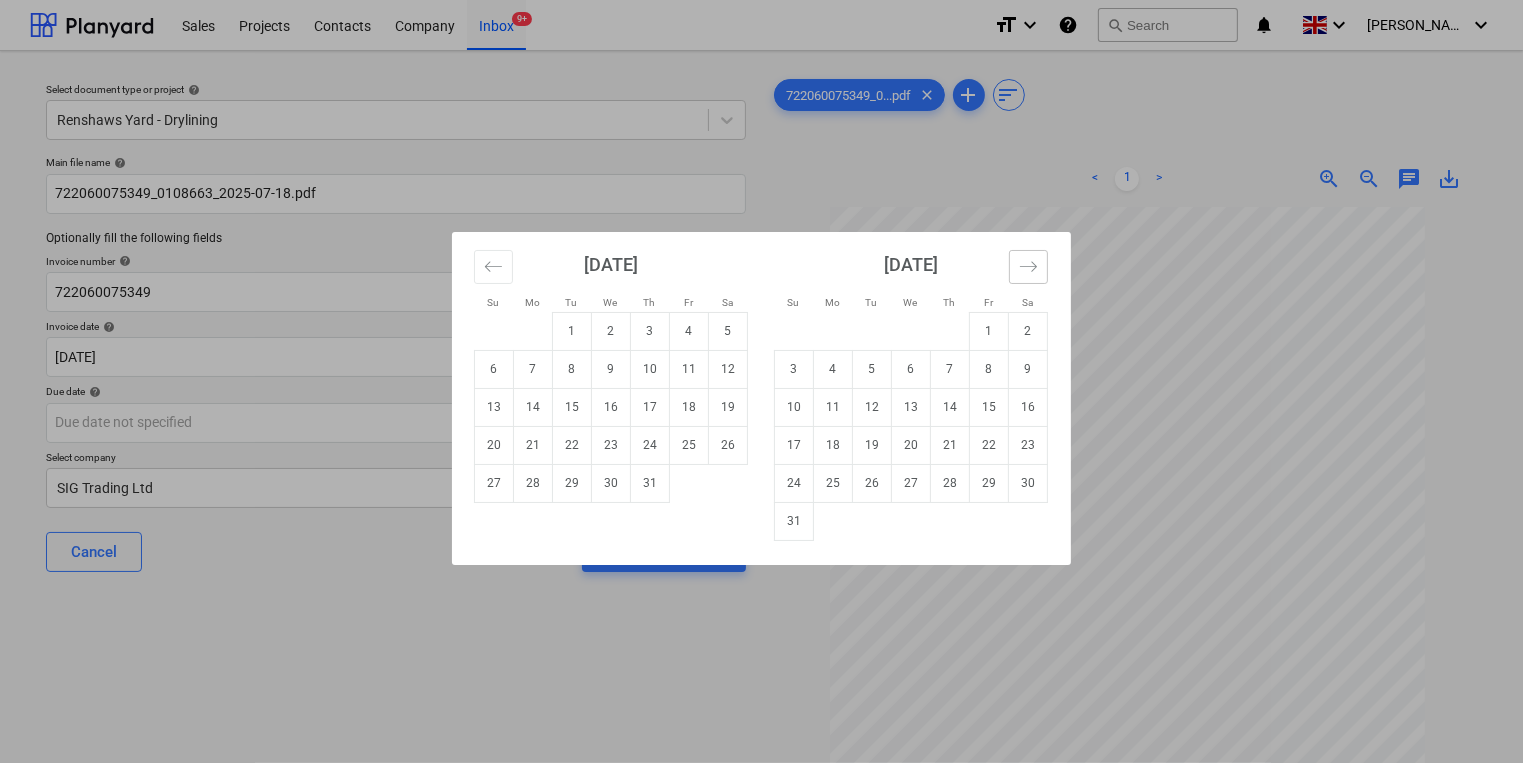 drag, startPoint x: 1028, startPoint y: 267, endPoint x: 990, endPoint y: 317, distance: 62.801273 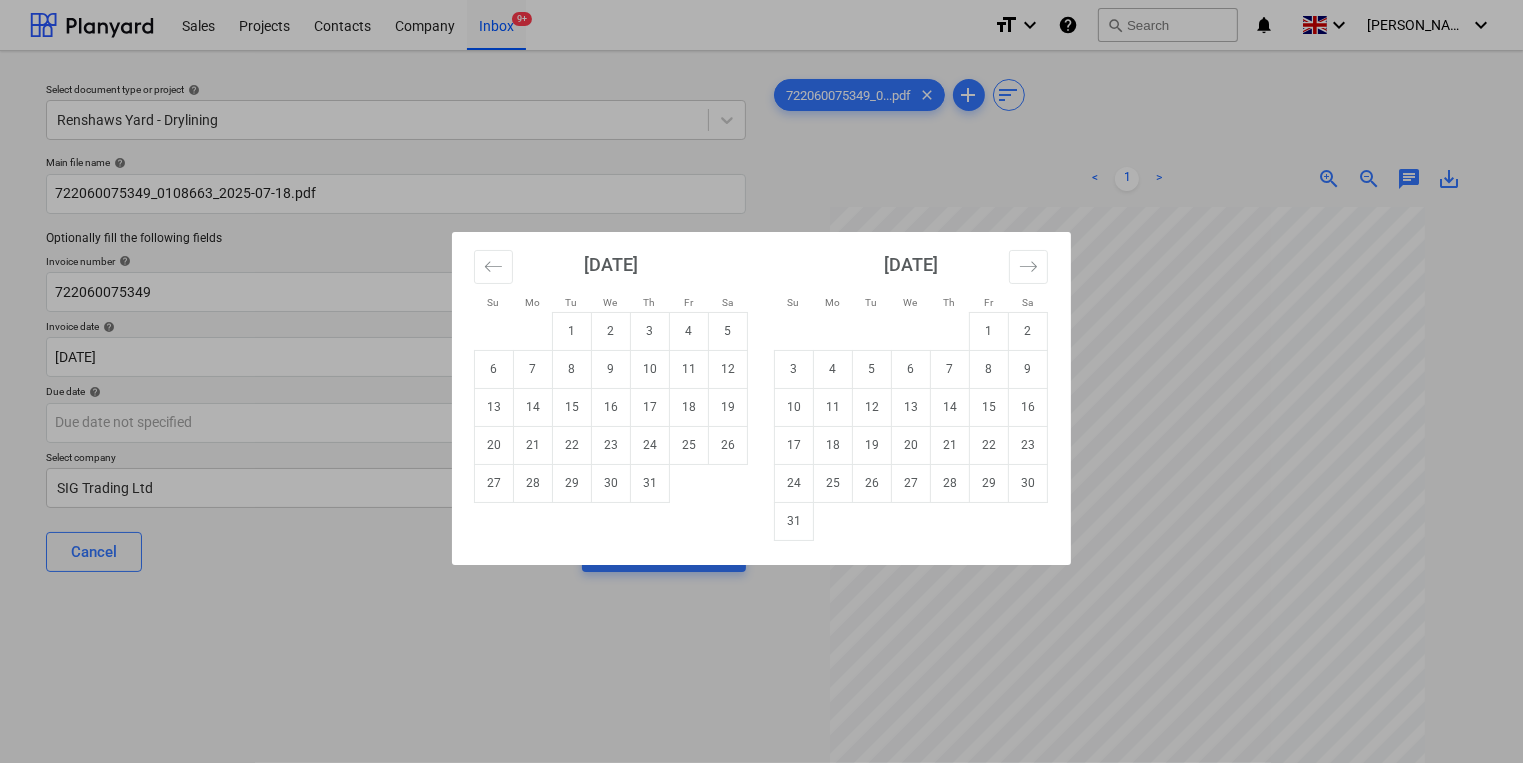 click 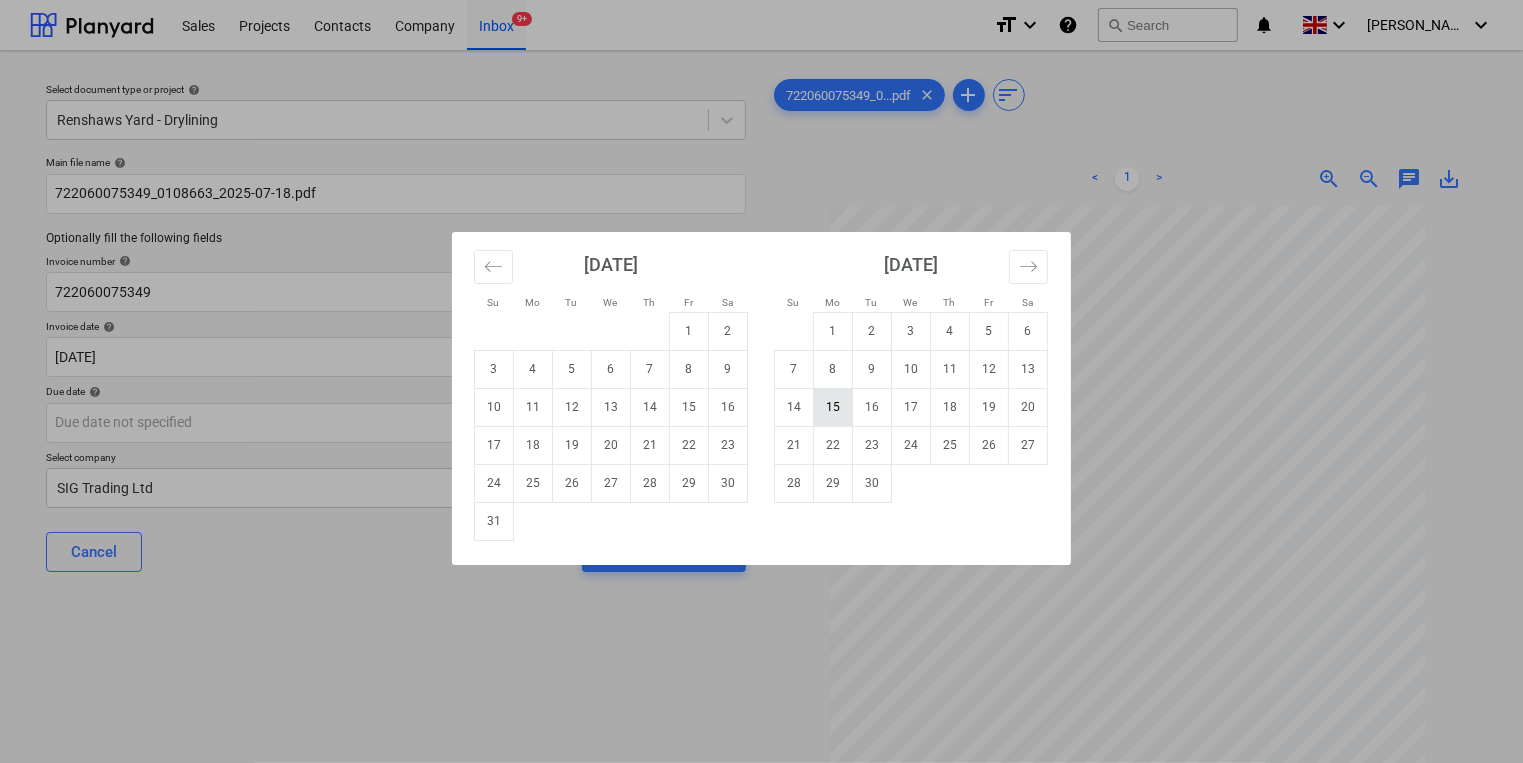 click on "15" at bounding box center [833, 407] 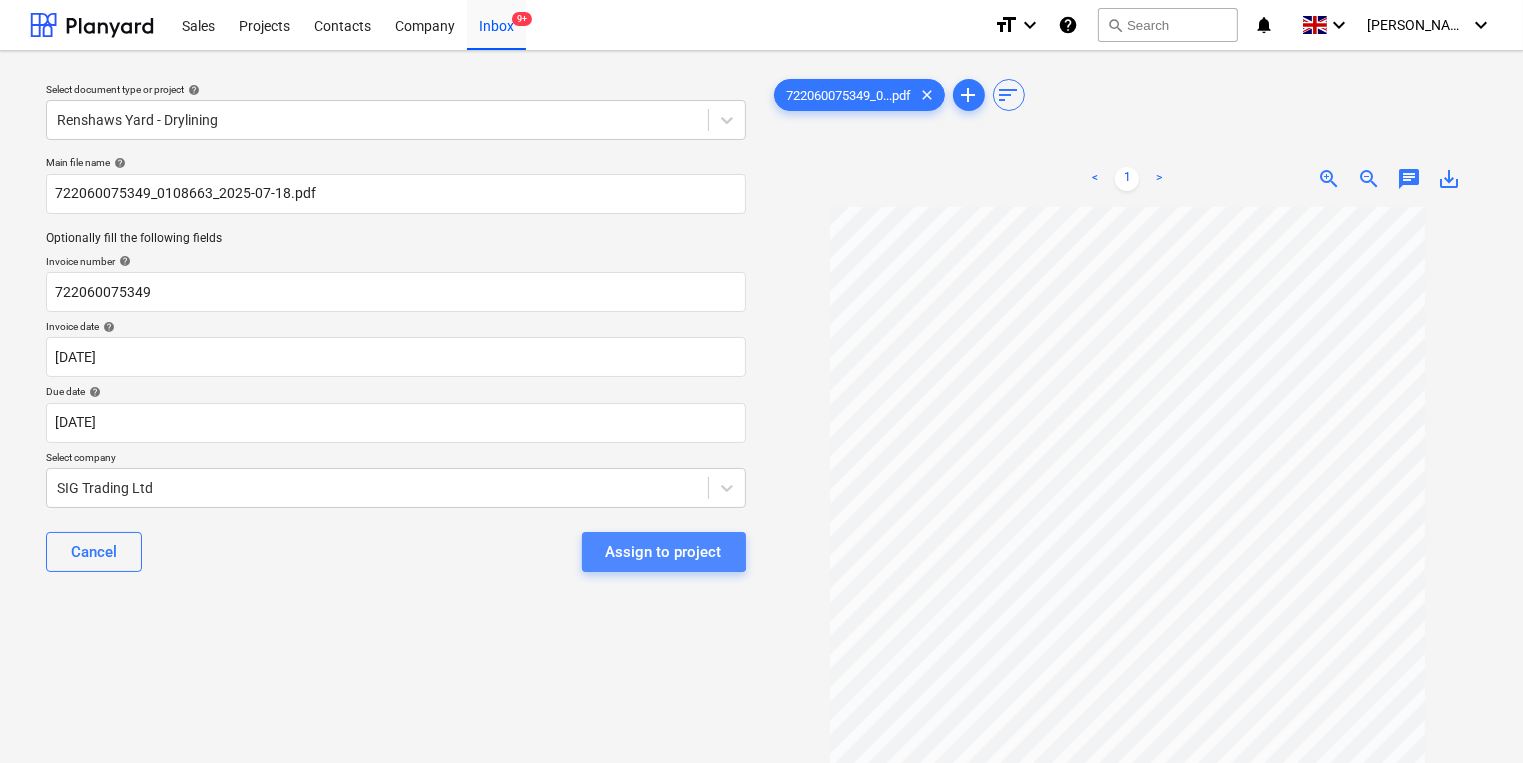 click on "Assign to project" at bounding box center (664, 552) 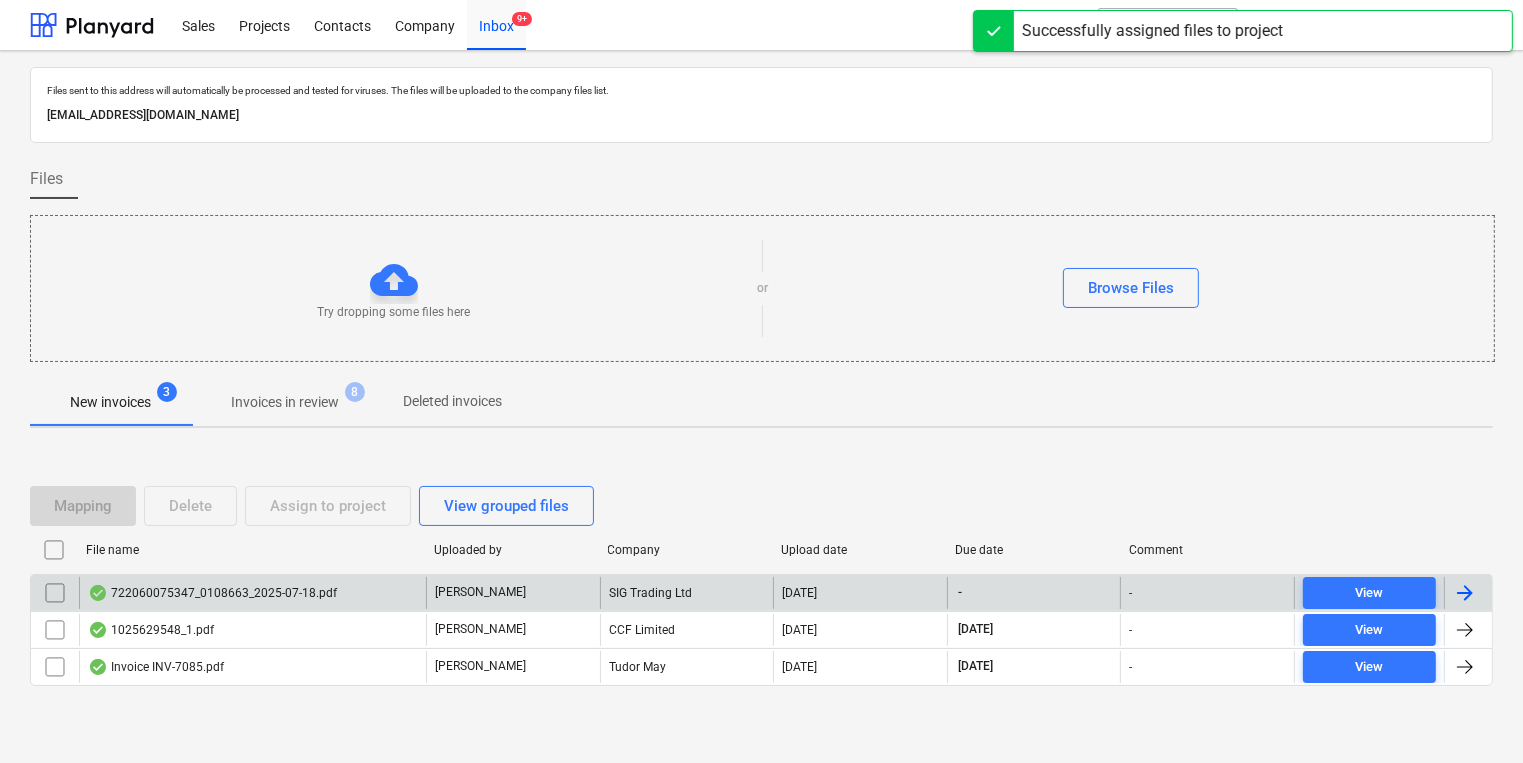 click on "722060075347_0108663_2025-07-18.pdf" at bounding box center (212, 593) 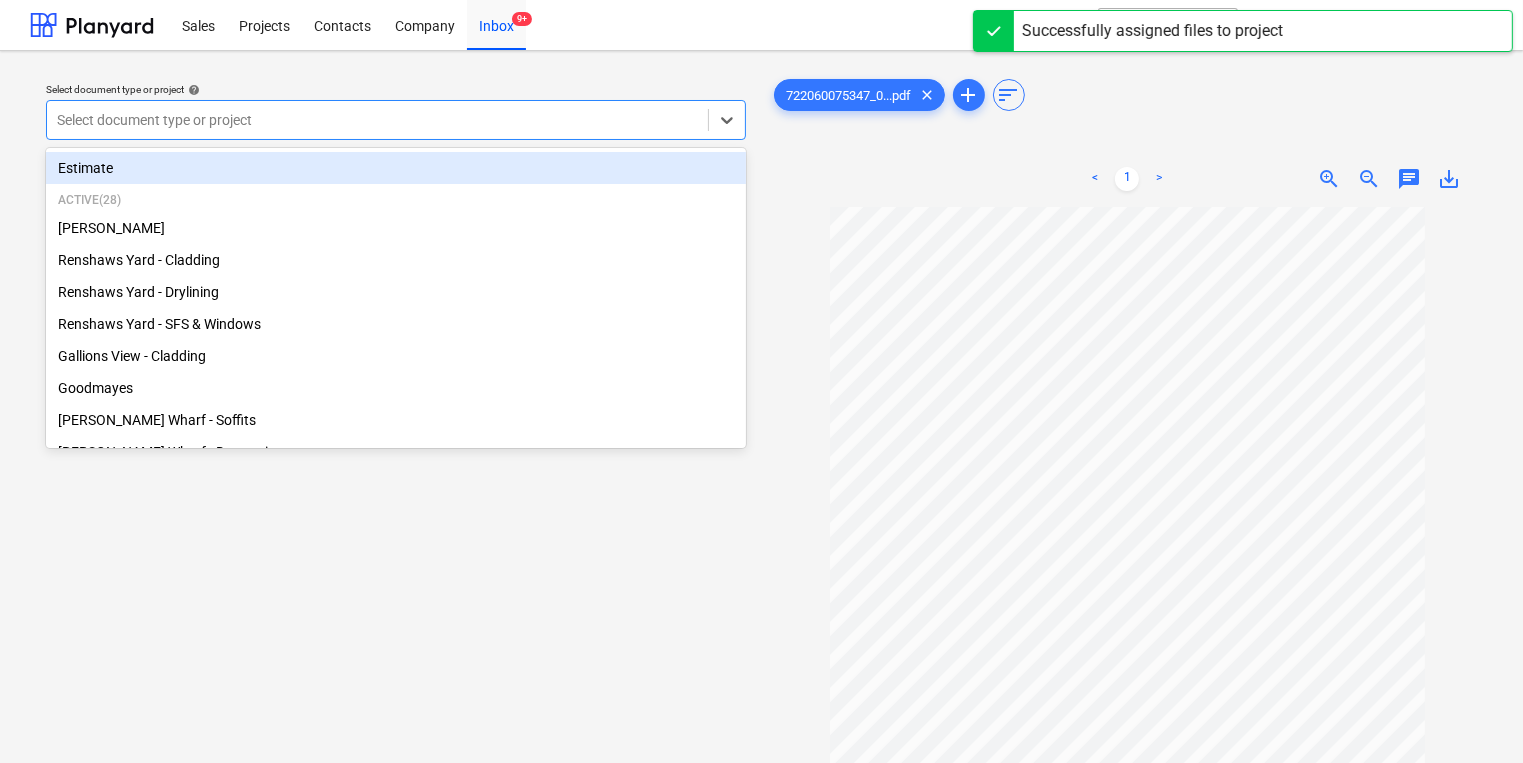 click at bounding box center (377, 120) 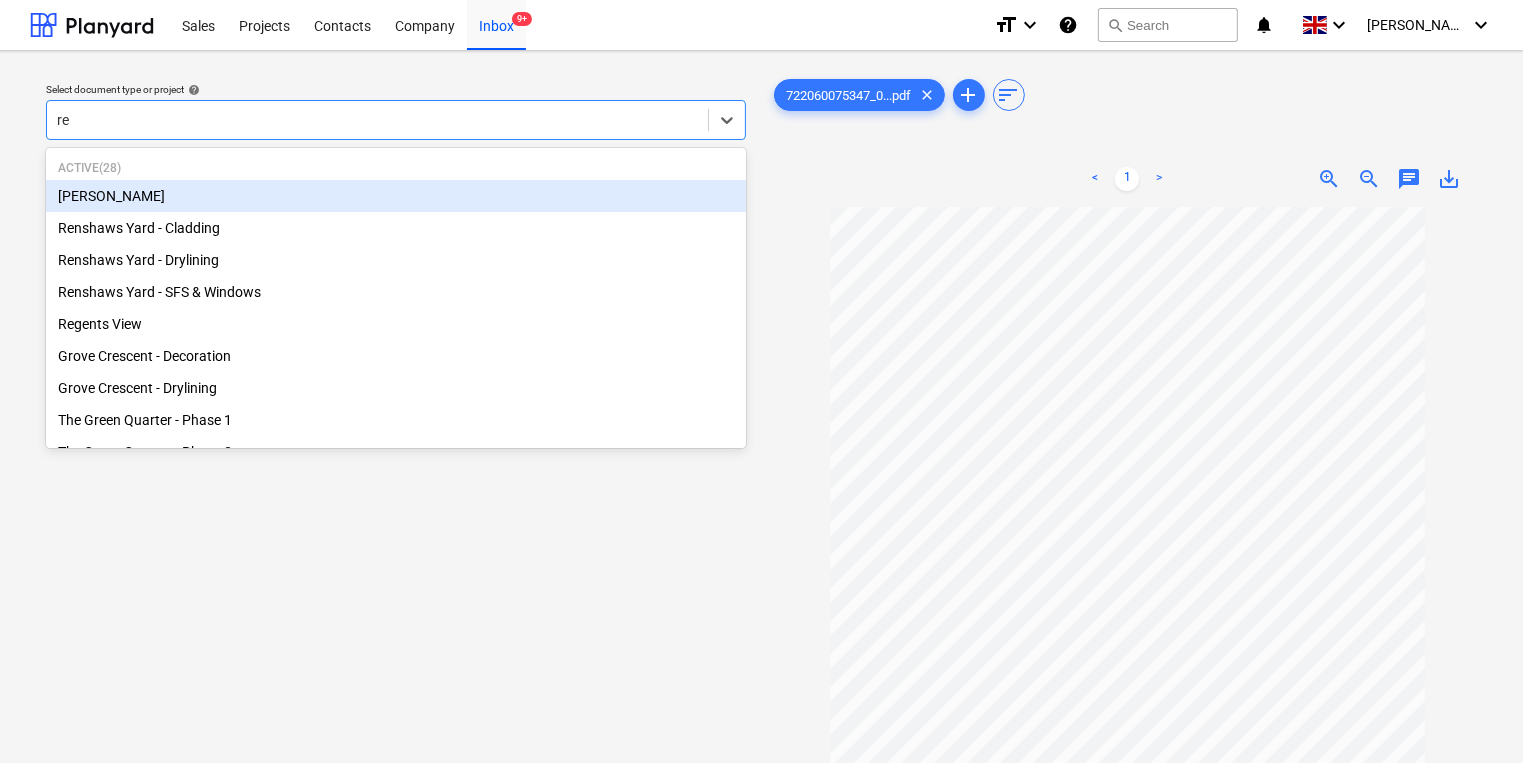 type on "ren" 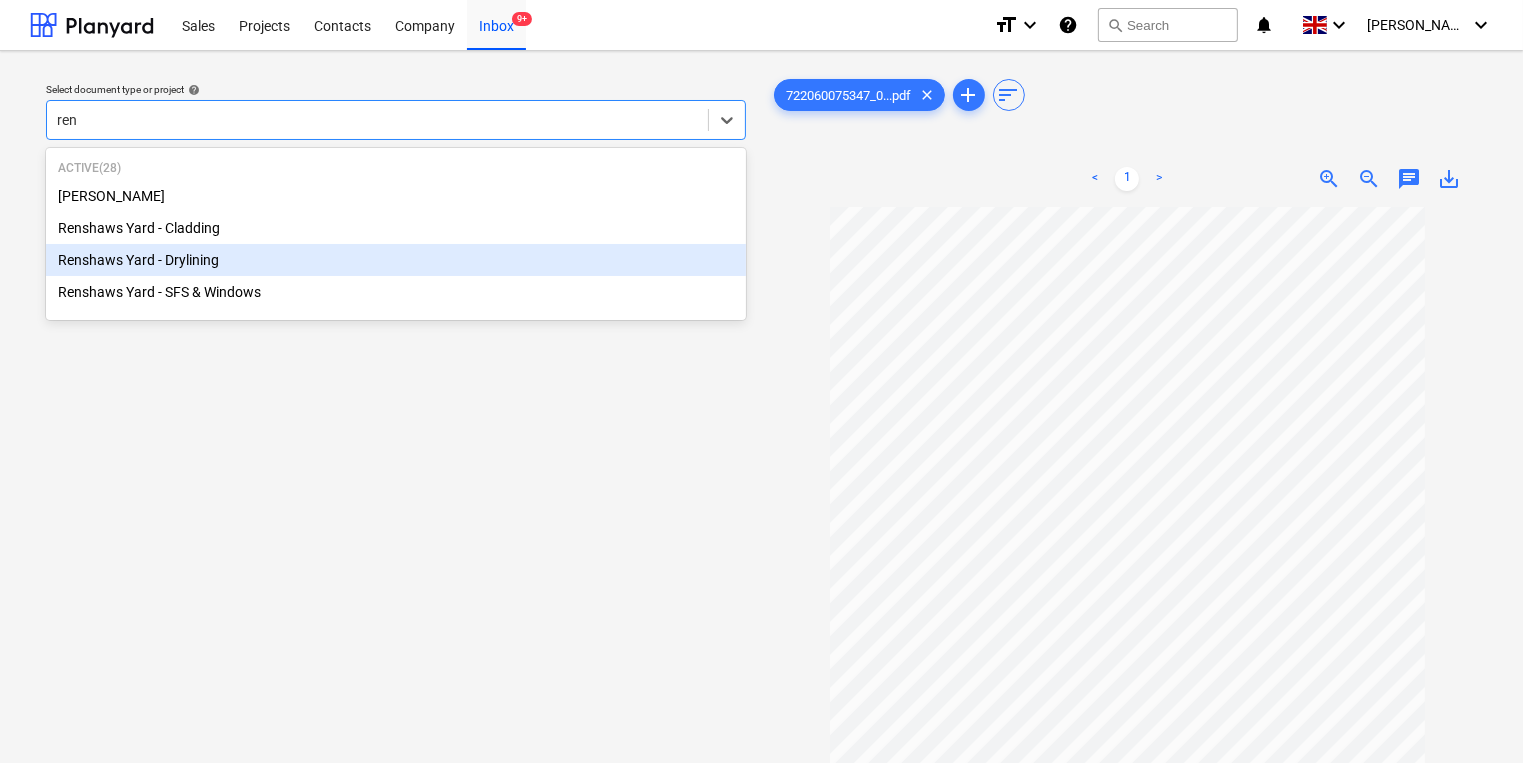 type 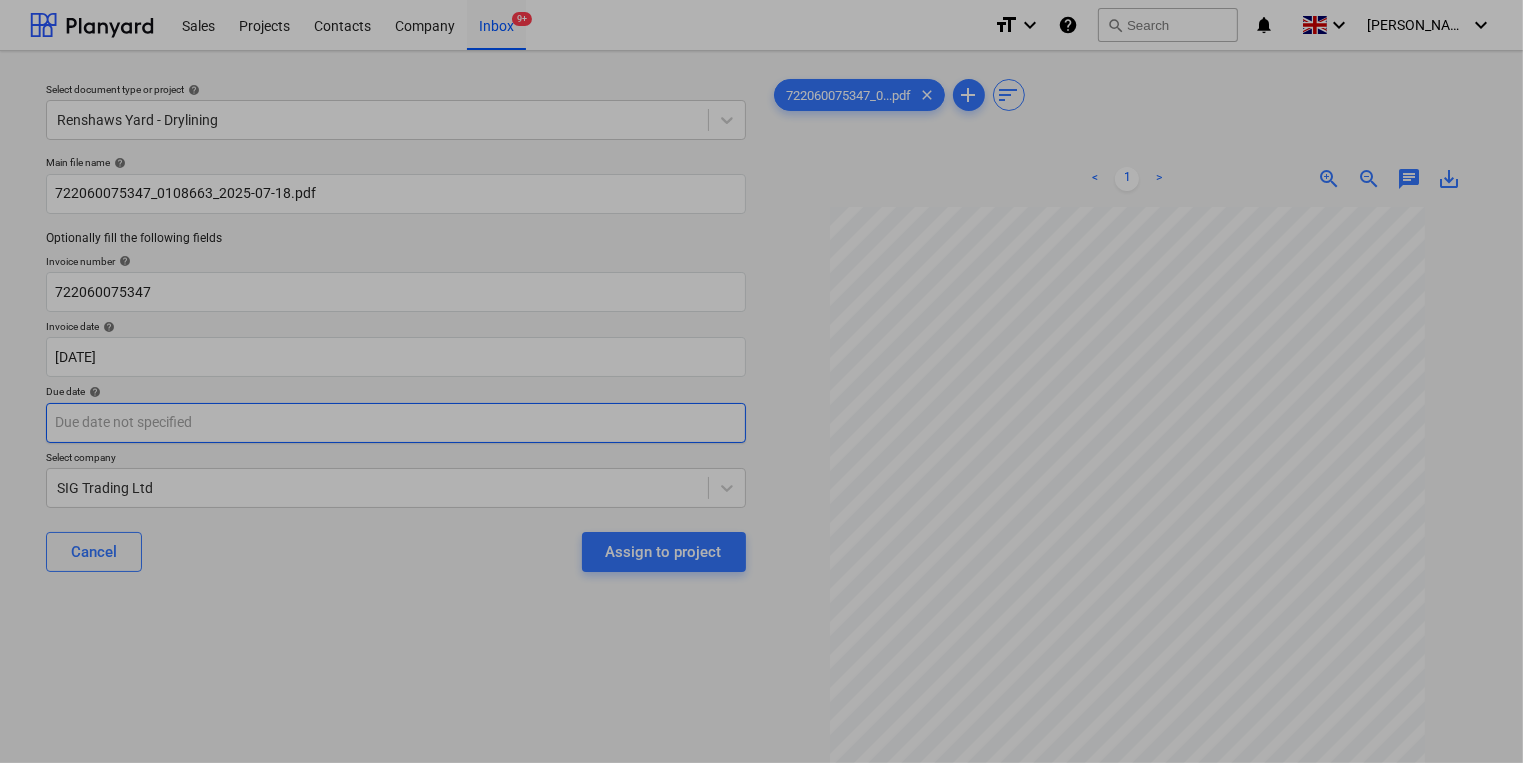 drag, startPoint x: 548, startPoint y: 422, endPoint x: 604, endPoint y: 402, distance: 59.464275 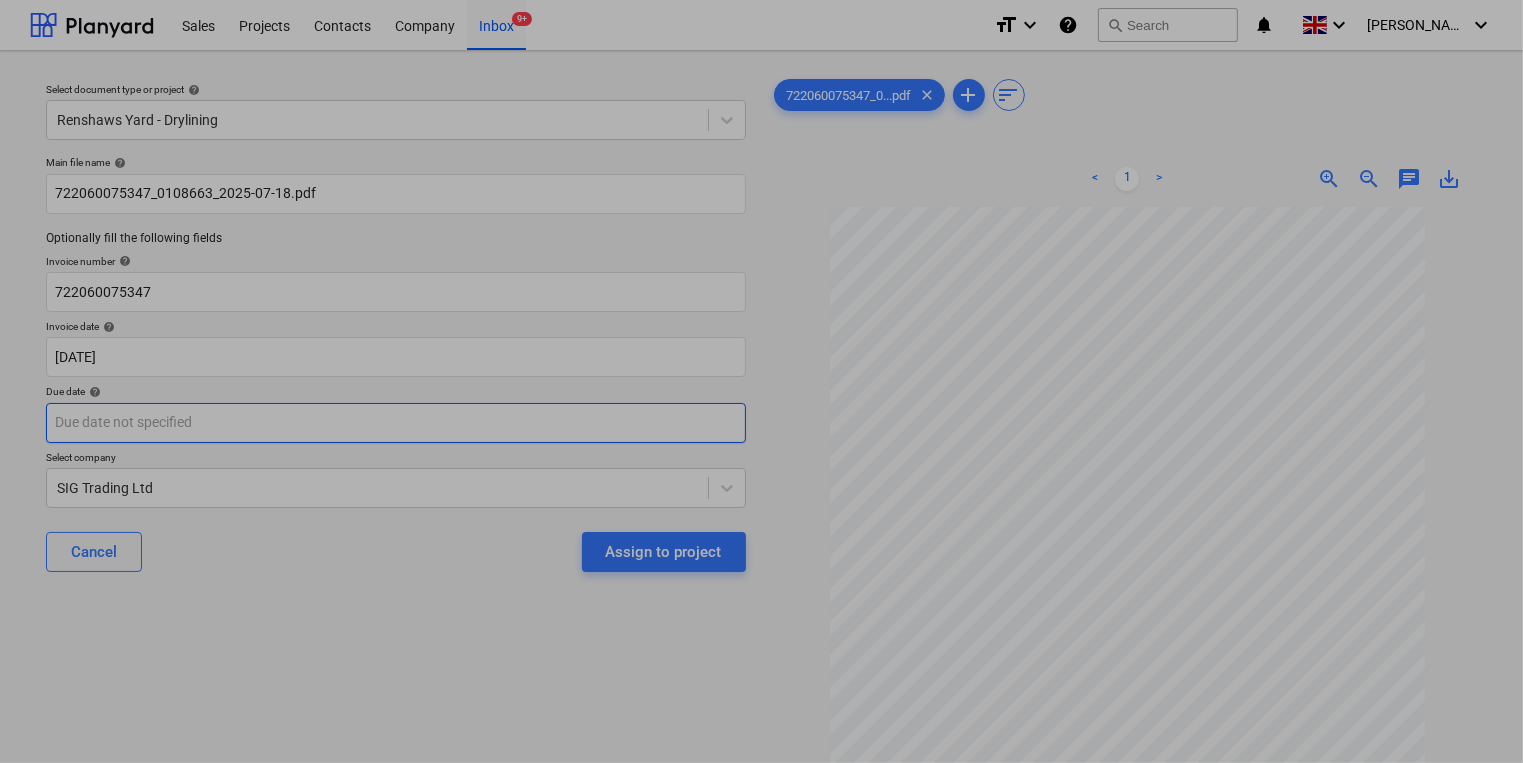 click on "Sales Projects Contacts Company Inbox 9+ format_size keyboard_arrow_down help search Search notifications 0 keyboard_arrow_down [PERSON_NAME] keyboard_arrow_down Select document type or project help Renshaws Yard -  Drylining Main file name help 722060075347_0108663_2025-07-18.pdf Optionally fill the following fields Invoice number help 722060075347 Invoice date help [DATE] 17.07.2025 Press the down arrow key to interact with the calendar and
select a date. Press the question mark key to get the keyboard shortcuts for changing dates. Due date help Press the down arrow key to interact with the calendar and
select a date. Press the question mark key to get the keyboard shortcuts for changing dates. Select company SIG Trading Ltd   Cancel Assign to project 722060075347_0...pdf clear add sort < 1 > zoom_in zoom_out chat 0 save_alt
Su Mo Tu We Th Fr Sa Su Mo Tu We Th Fr Sa [DATE] 1 2 3 4 5 6 7 8 9 10 11 12 13 14 15 16 17 18 19 20 21 22 23 24 25 26 27 28 29 [DATE] 1 2 3 4 5 6 7 8 9" at bounding box center (761, 381) 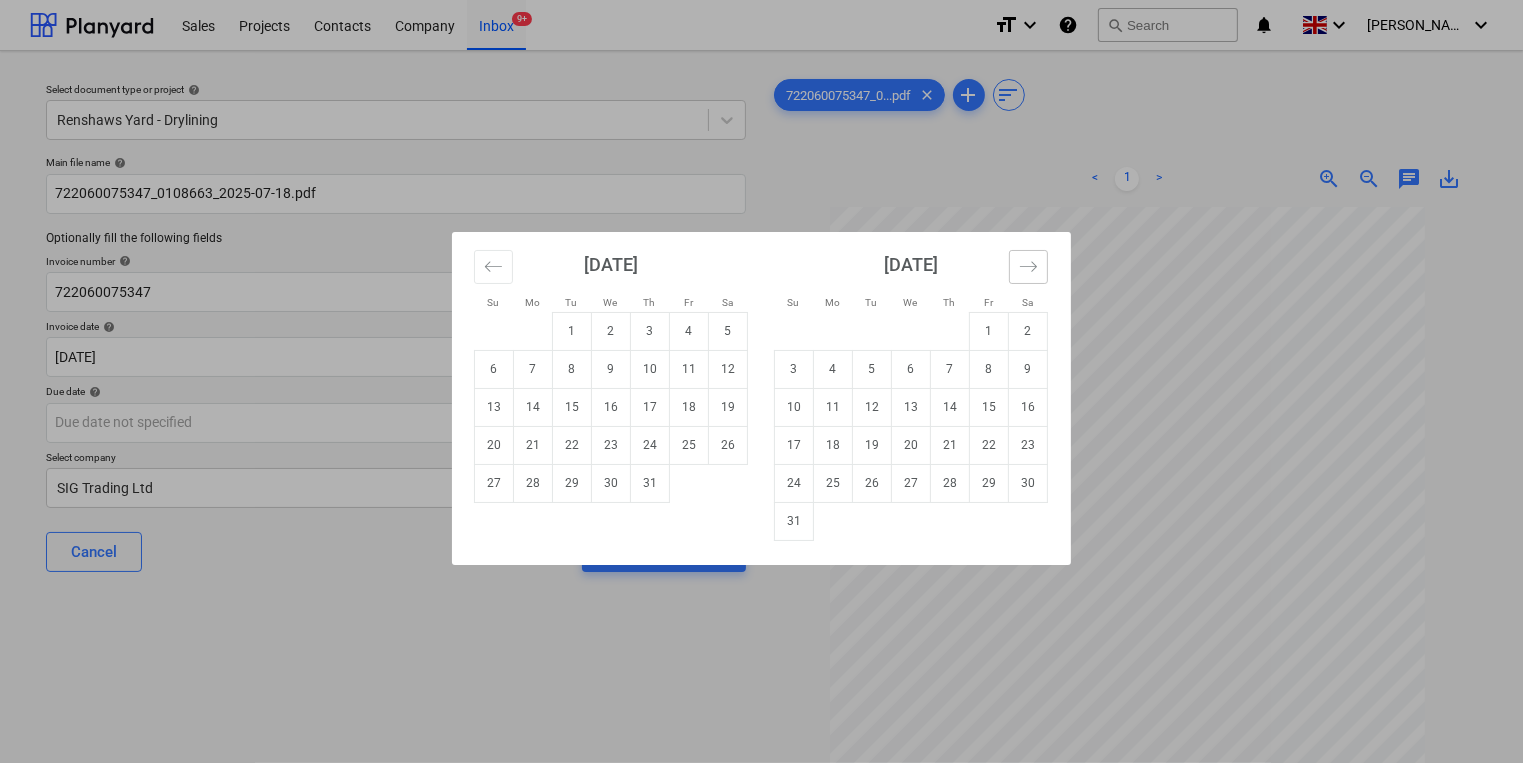 click 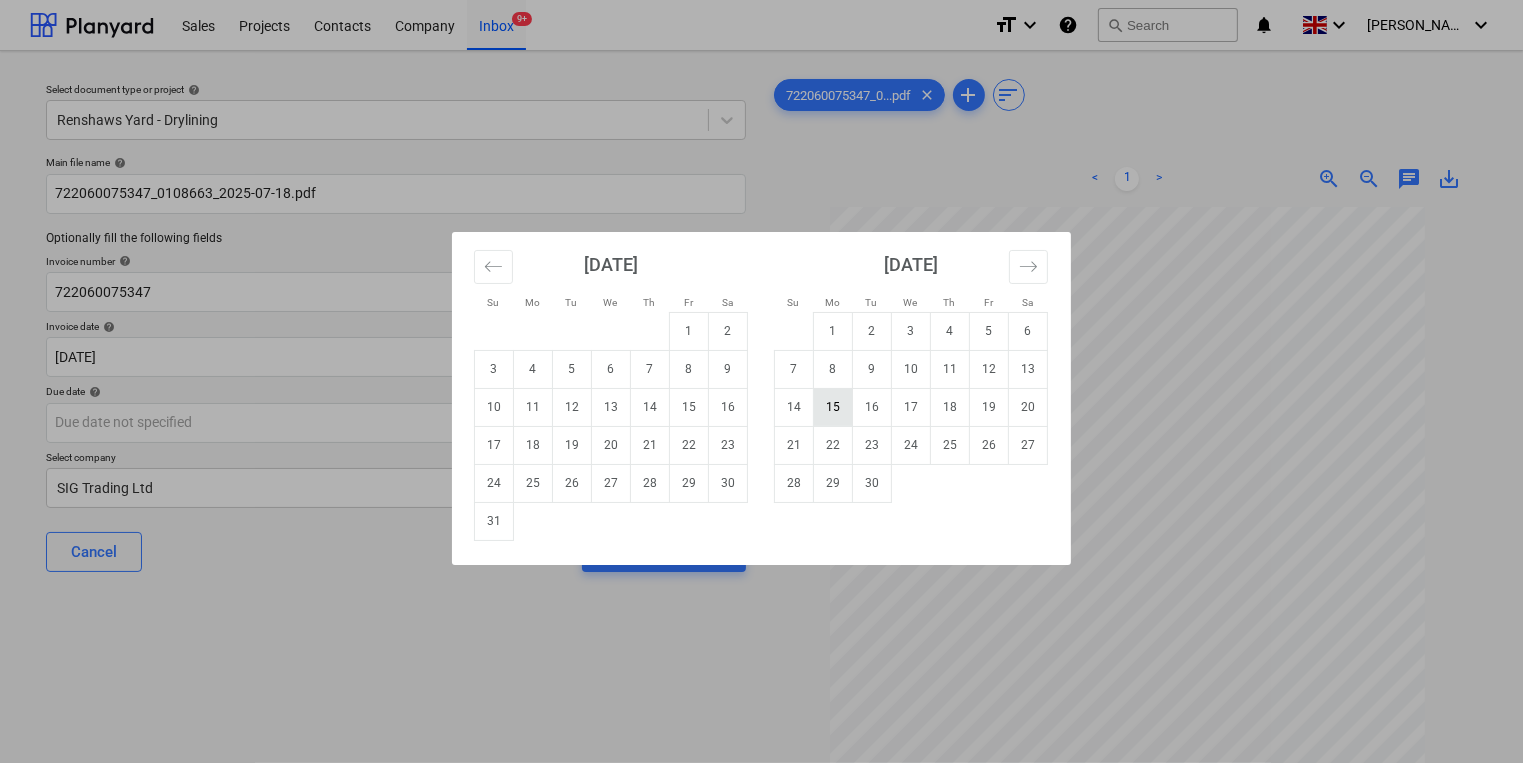 click on "15" at bounding box center [833, 407] 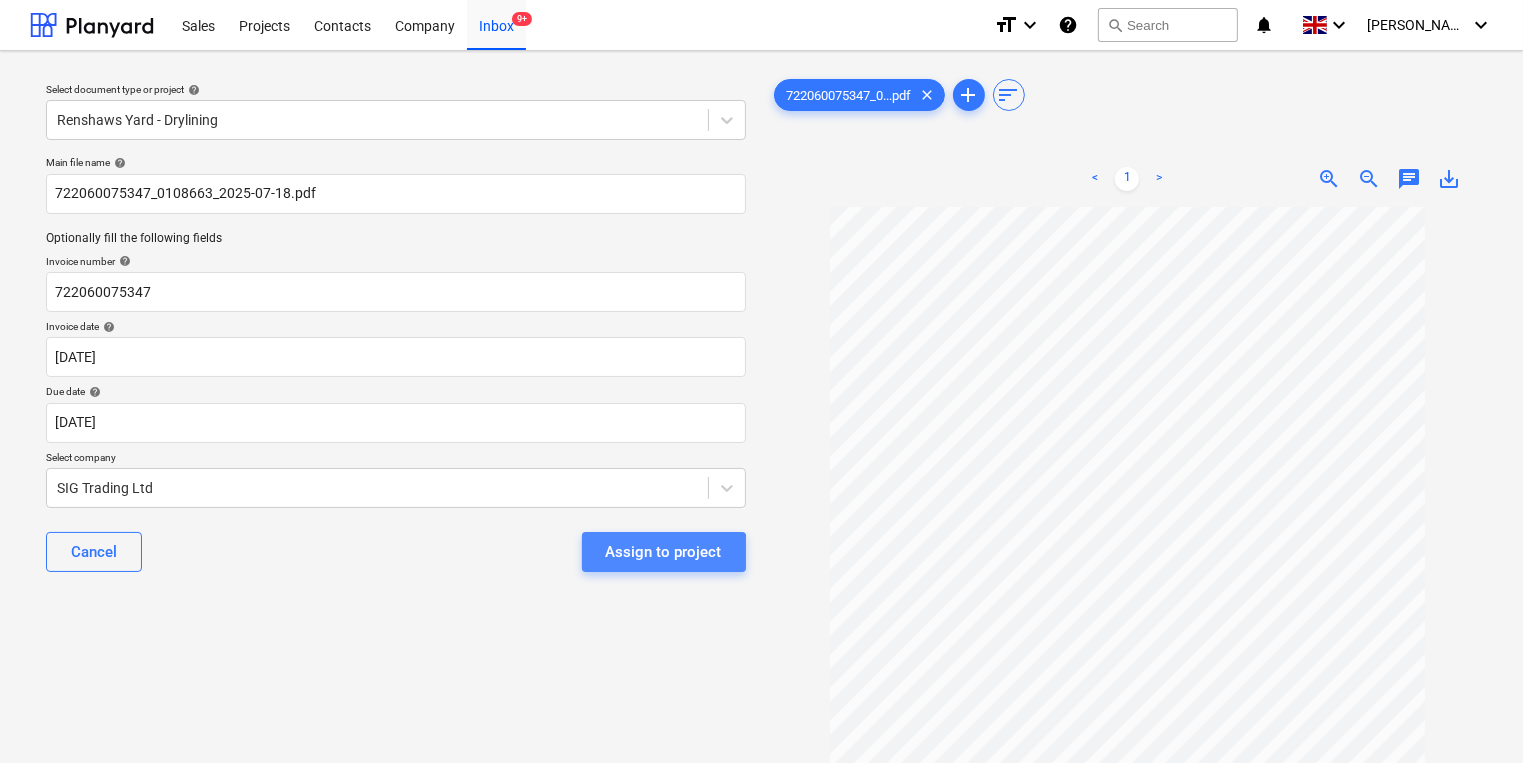 click on "Assign to project" at bounding box center [664, 552] 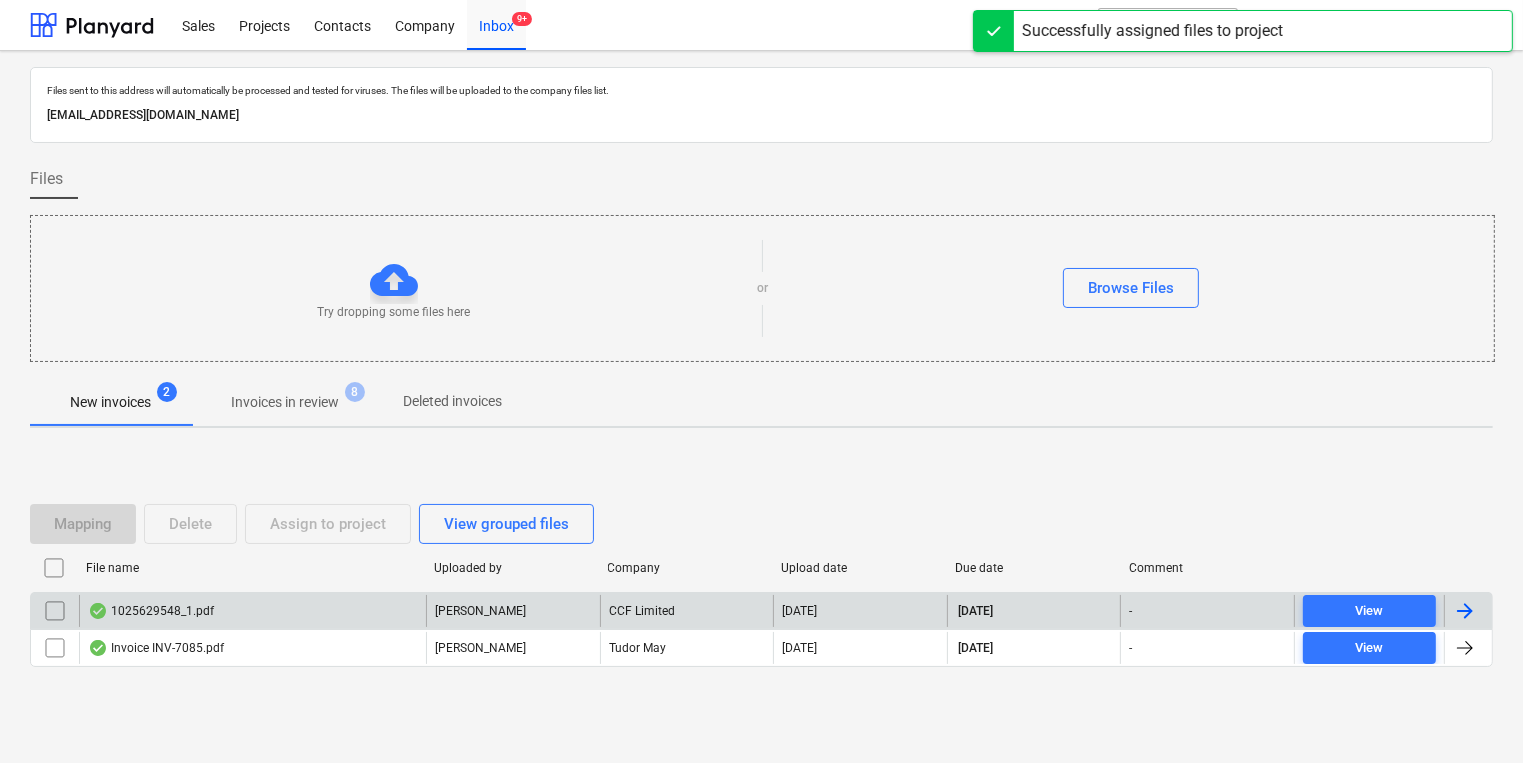 click on "1025629548_1.pdf" at bounding box center [252, 611] 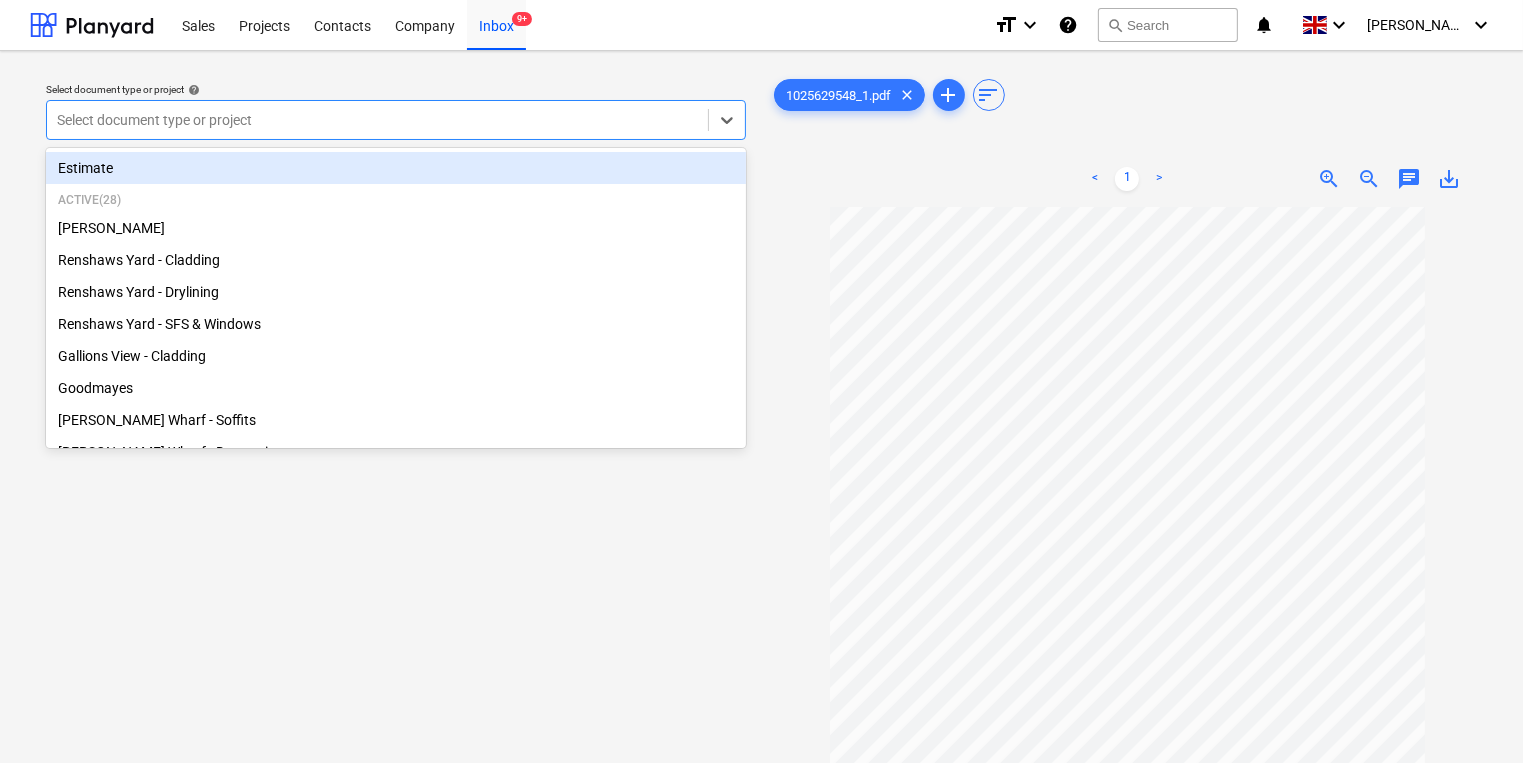 click on "Select document type or project" at bounding box center (377, 120) 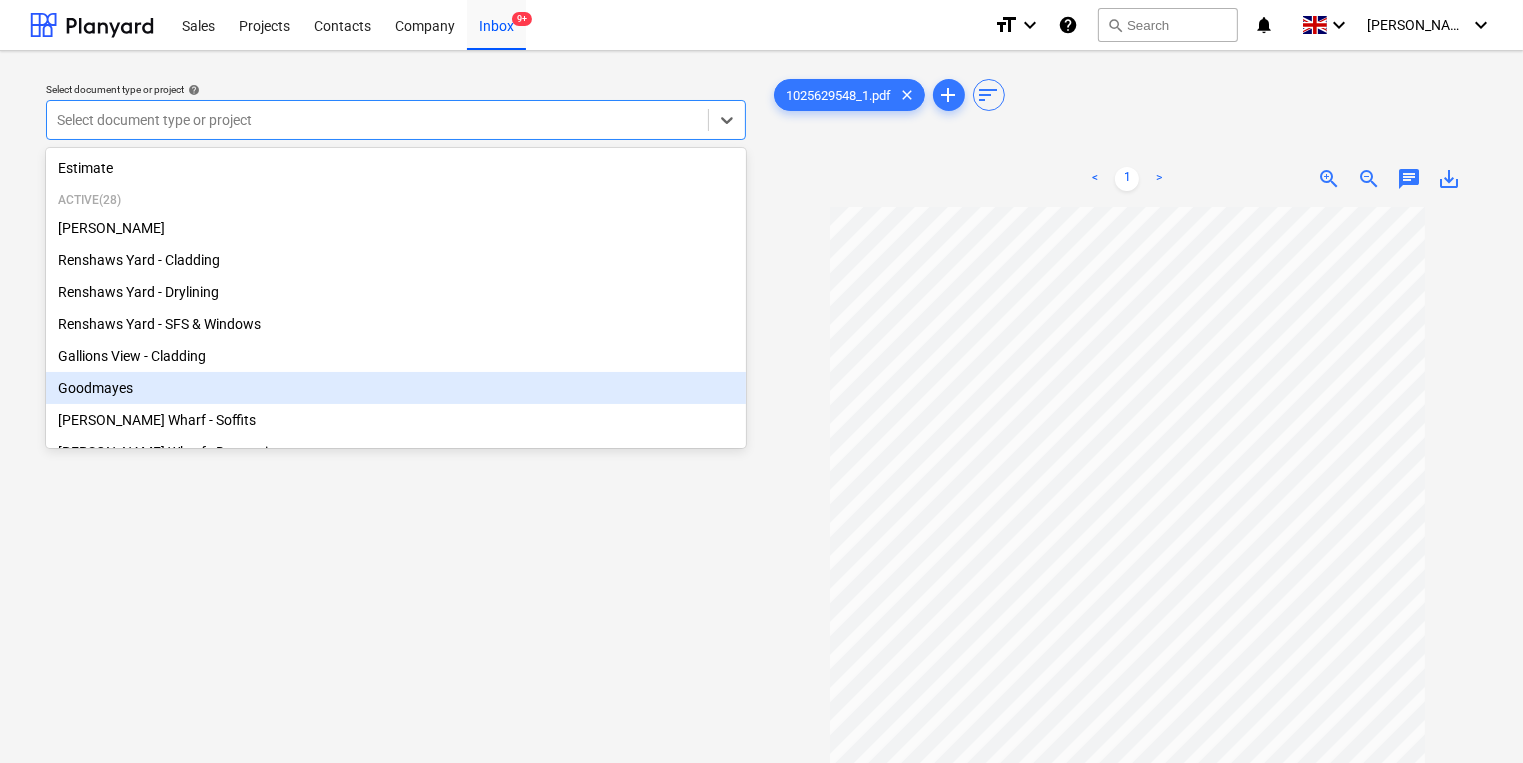 click on "Goodmayes" at bounding box center [396, 388] 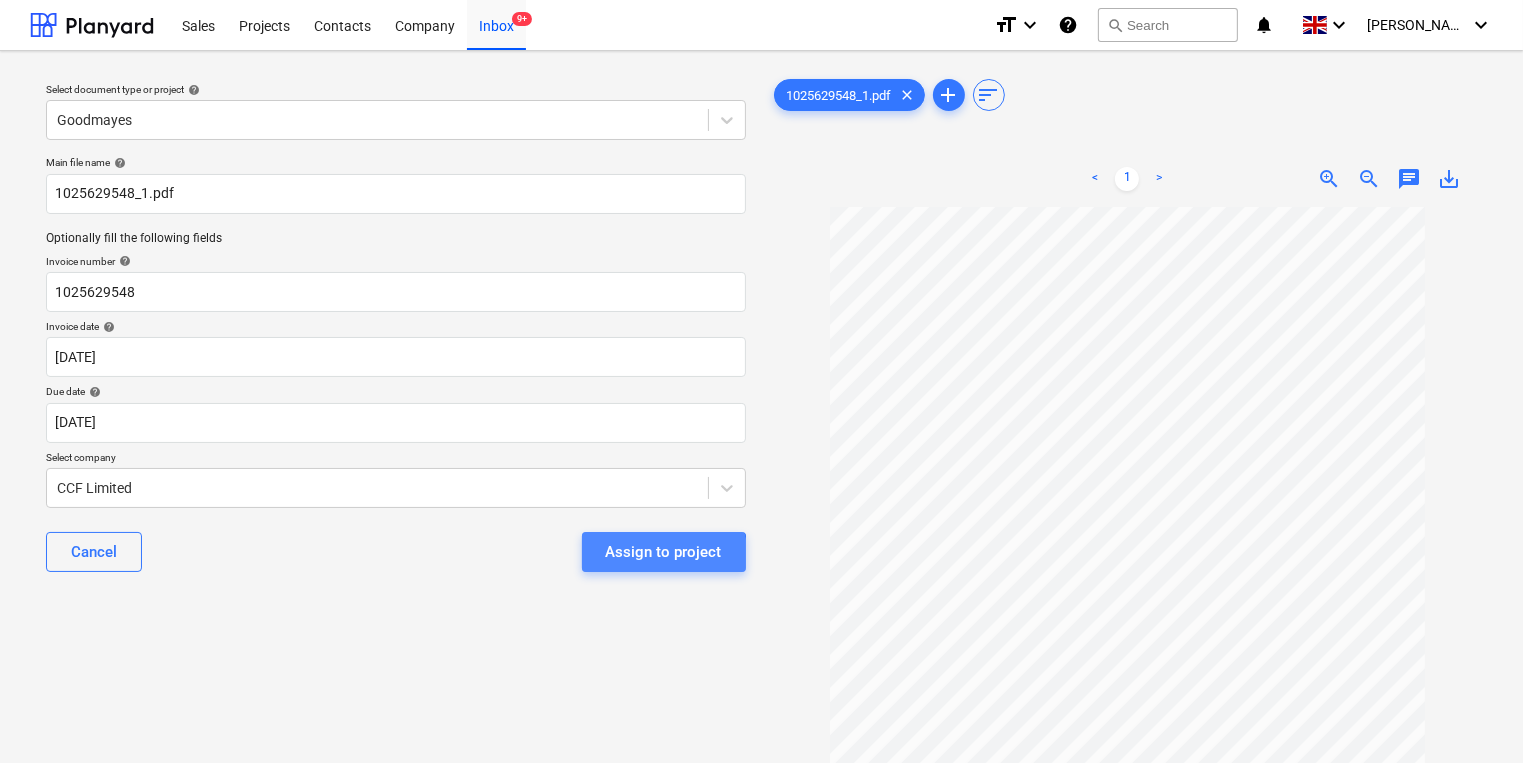 click on "Assign to project" at bounding box center (664, 552) 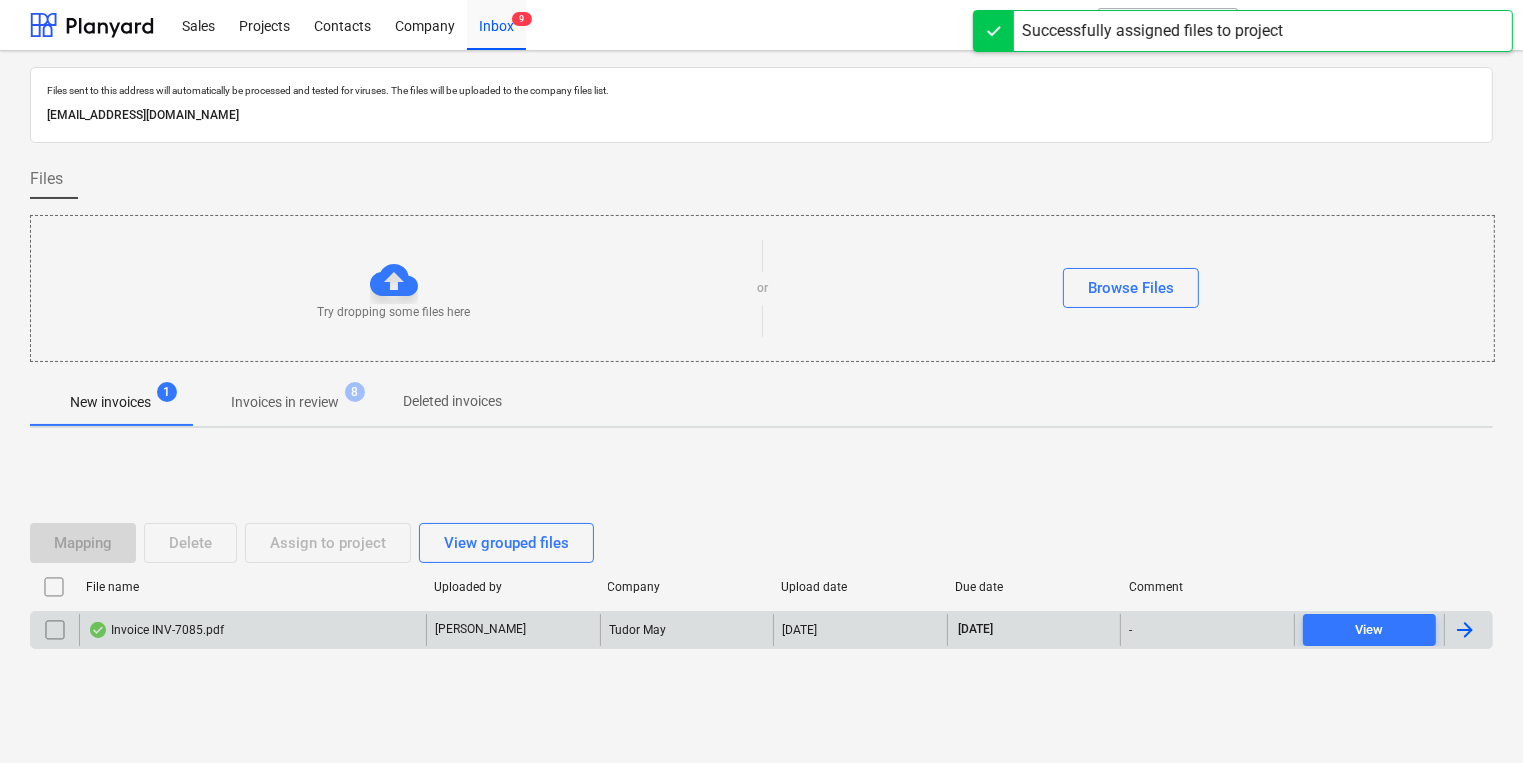 click on "Invoice INV-7085.pdf" at bounding box center (252, 630) 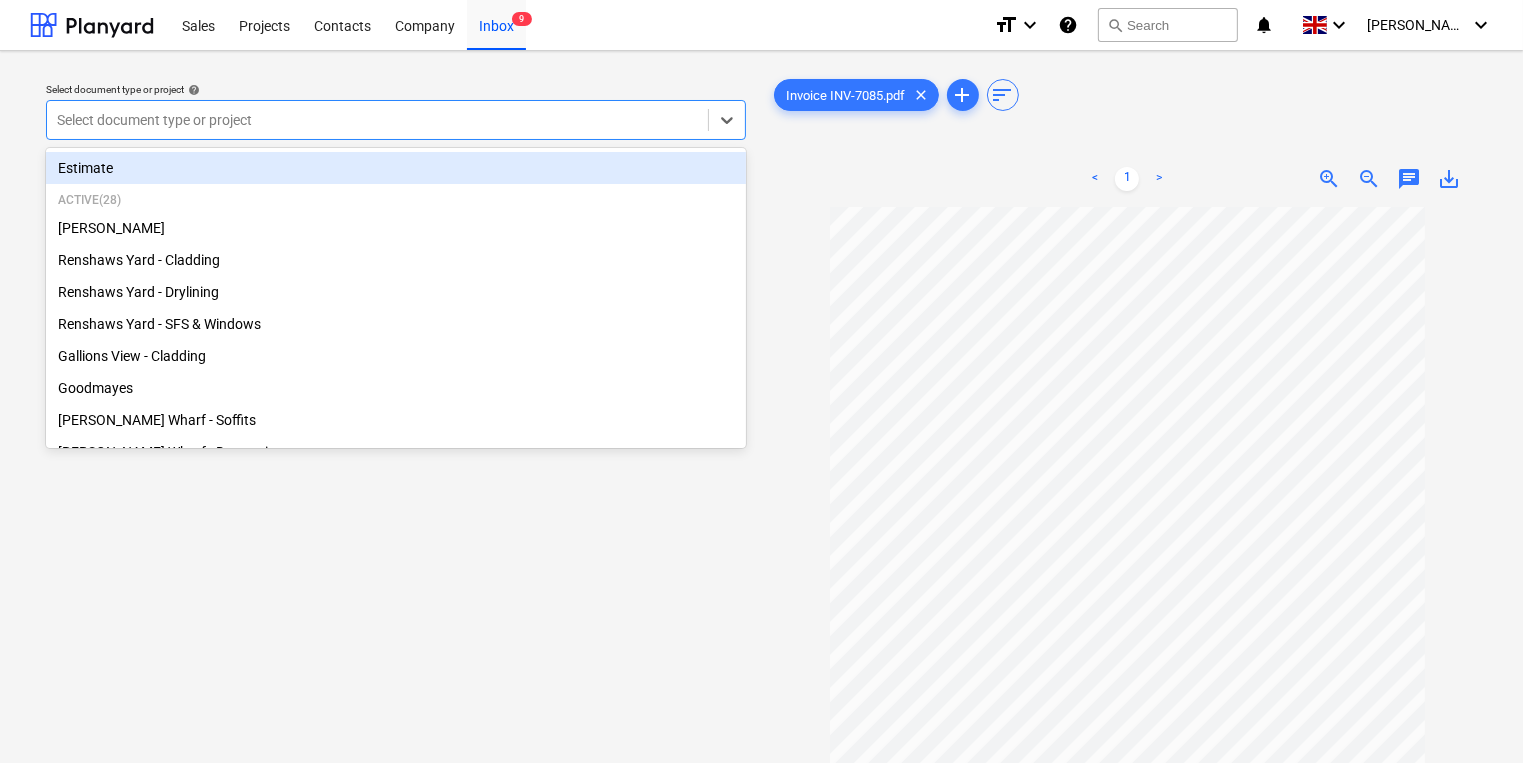 click at bounding box center [377, 120] 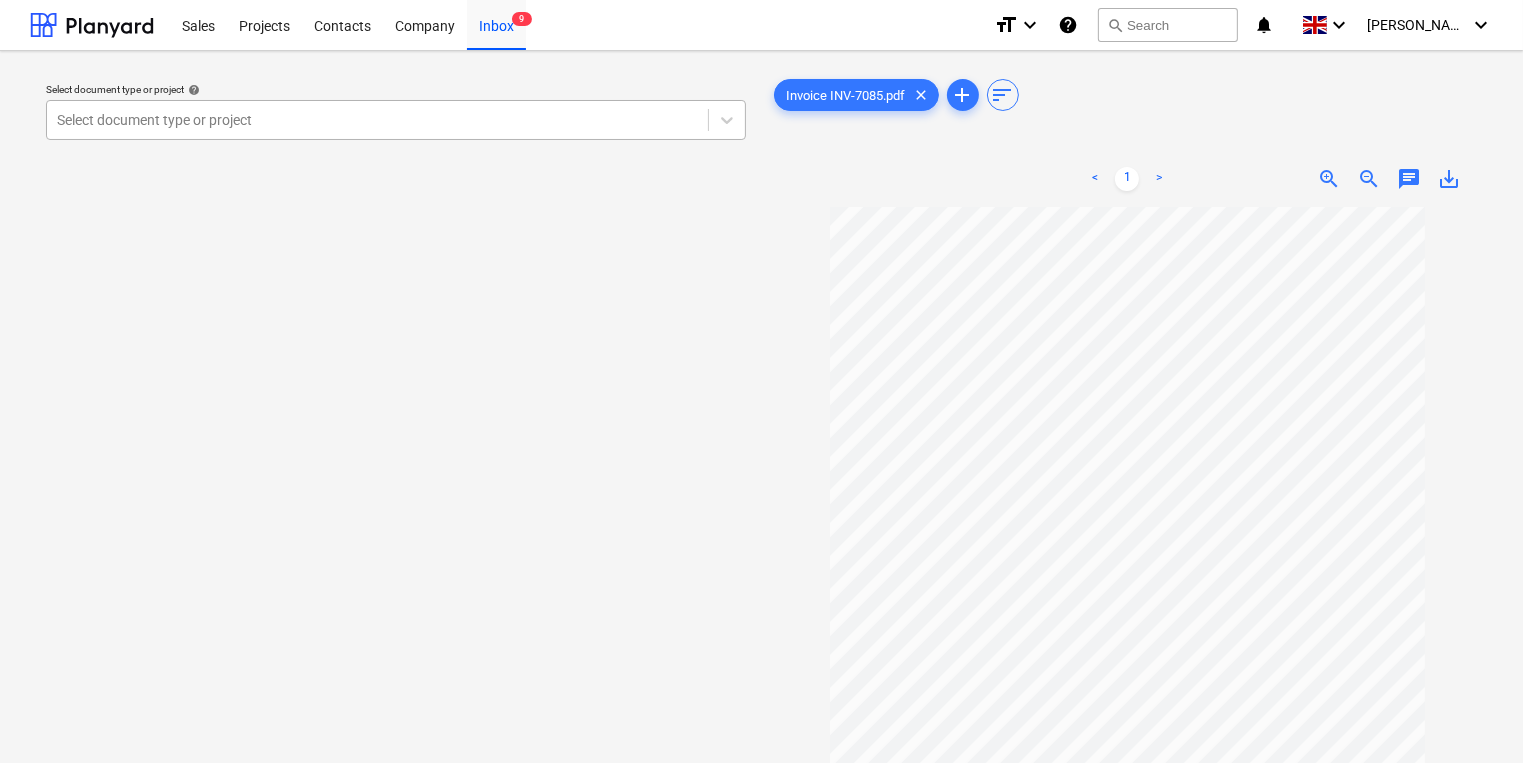 click at bounding box center (377, 120) 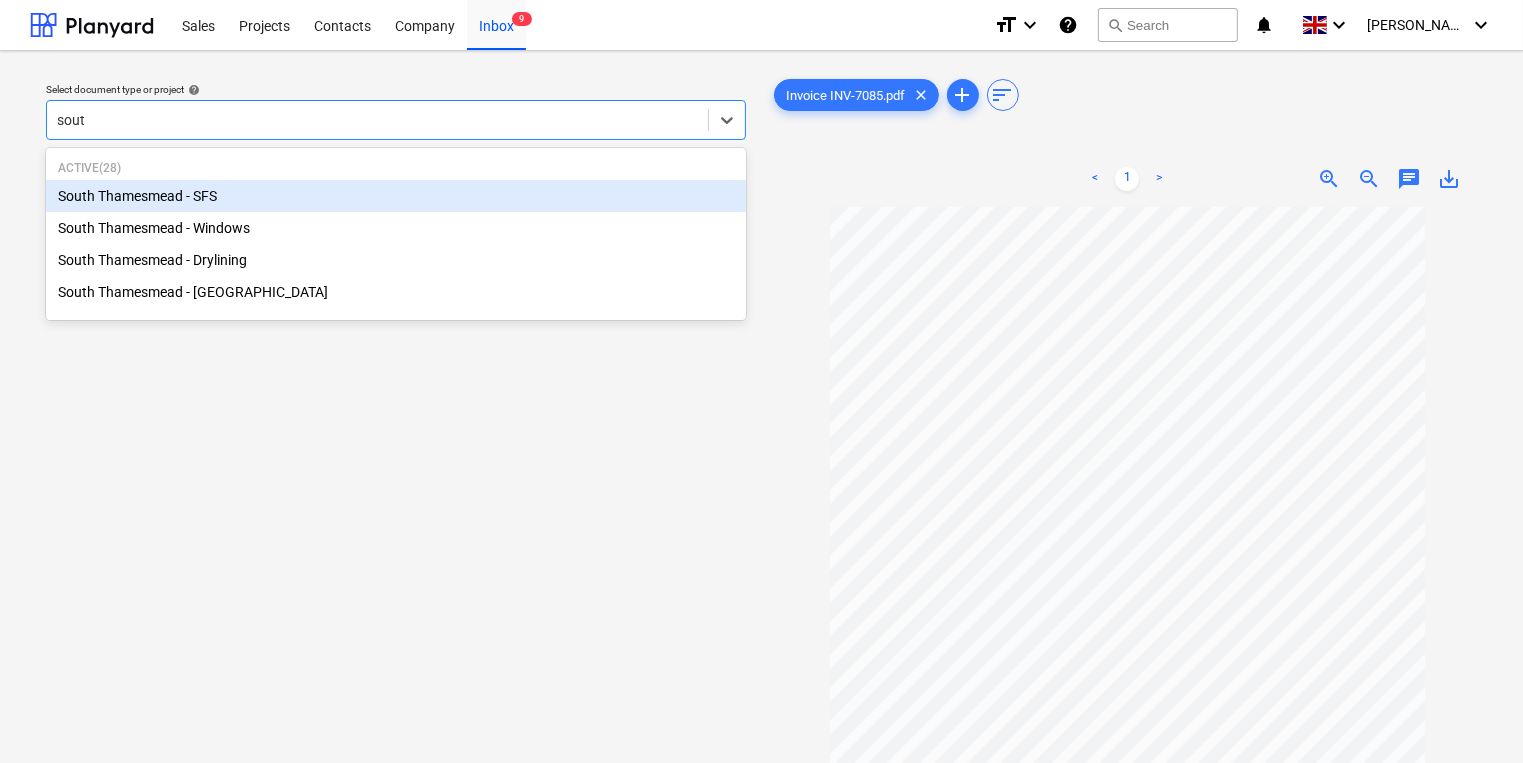 type on "south" 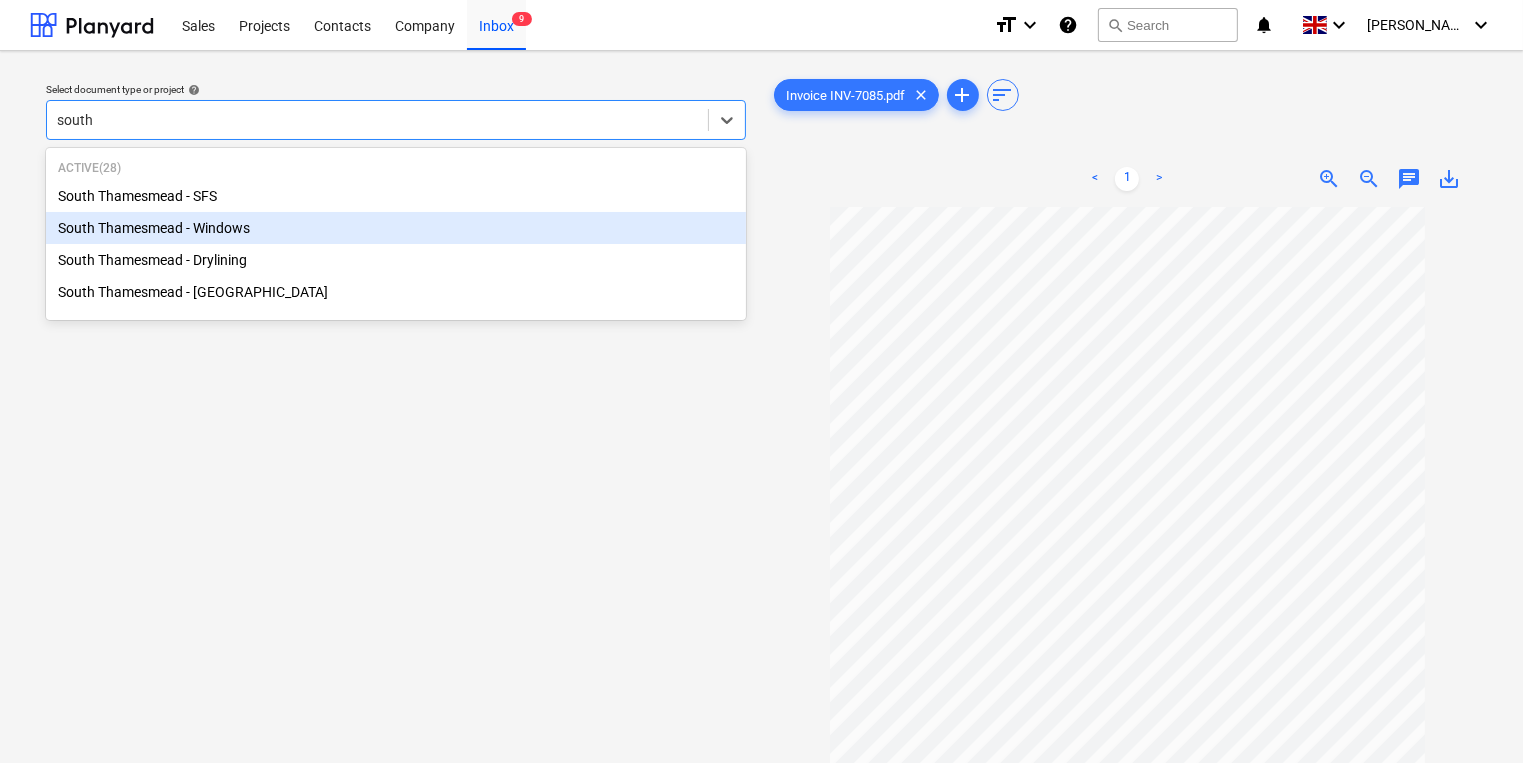 click on "South Thamesmead - Windows" at bounding box center [396, 228] 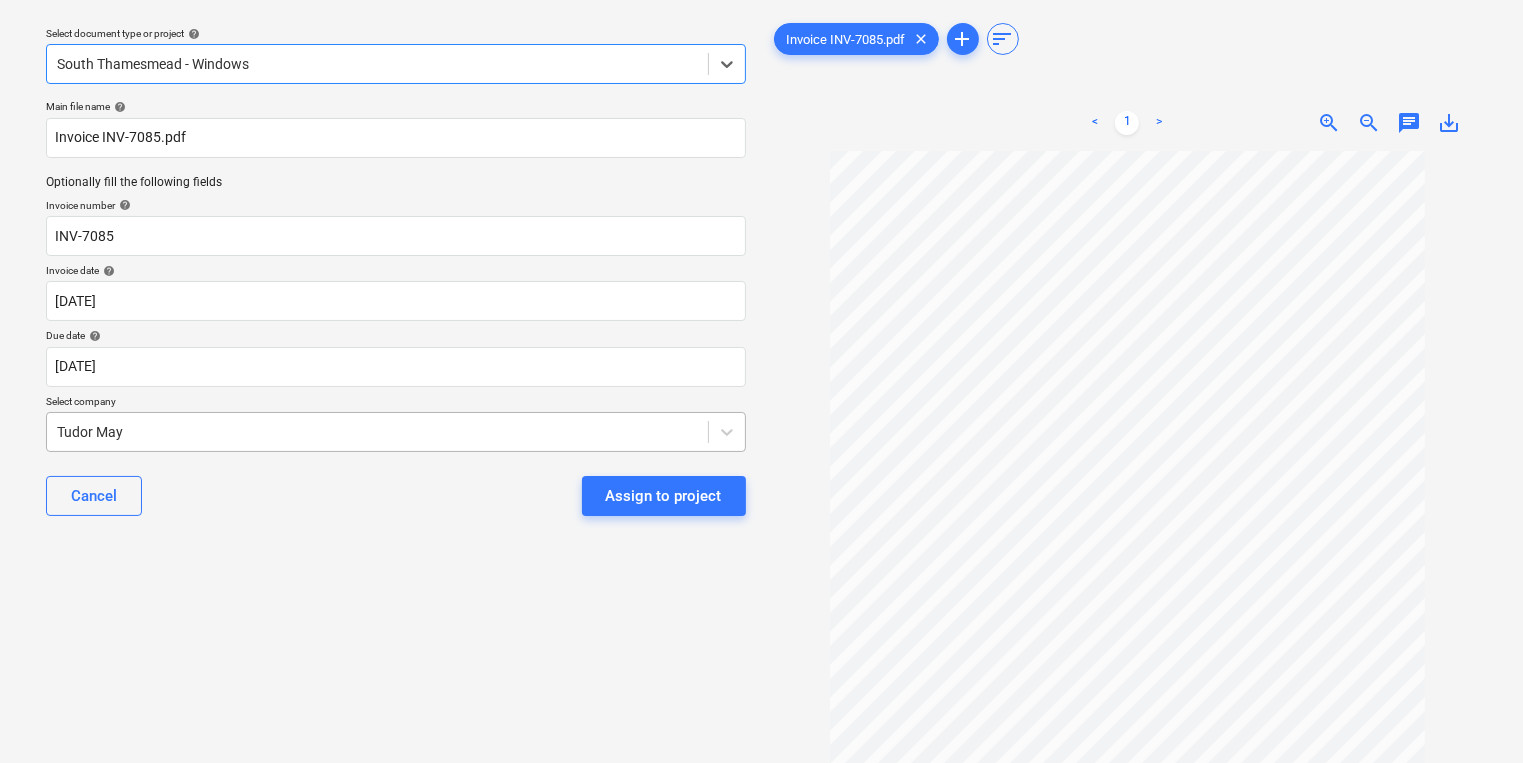 click on "Sales Projects Contacts Company Inbox 9 format_size keyboard_arrow_down help search Search notifications 0 keyboard_arrow_down [PERSON_NAME] keyboard_arrow_down Select document type or project help option [GEOGRAPHIC_DATA] - Windows, selected.   Select is focused ,type to refine list, press Down to open the menu,  [GEOGRAPHIC_DATA] - Windows Main file name help Invoice INV-7085.pdf Optionally fill the following fields Invoice number help INV-7085 Invoice date help [DATE] 21.07.2025 Press the down arrow key to interact with the calendar and
select a date. Press the question mark key to get the keyboard shortcuts for changing dates. Due date help [DATE] 20.08.2025 Press the down arrow key to interact with the calendar and
select a date. Press the question mark key to get the keyboard shortcuts for changing dates. Select company Tudor May   Cancel Assign to project Invoice INV-7085.pdf clear add sort < 1 > zoom_in zoom_out chat 0 save_alt" at bounding box center (761, 325) 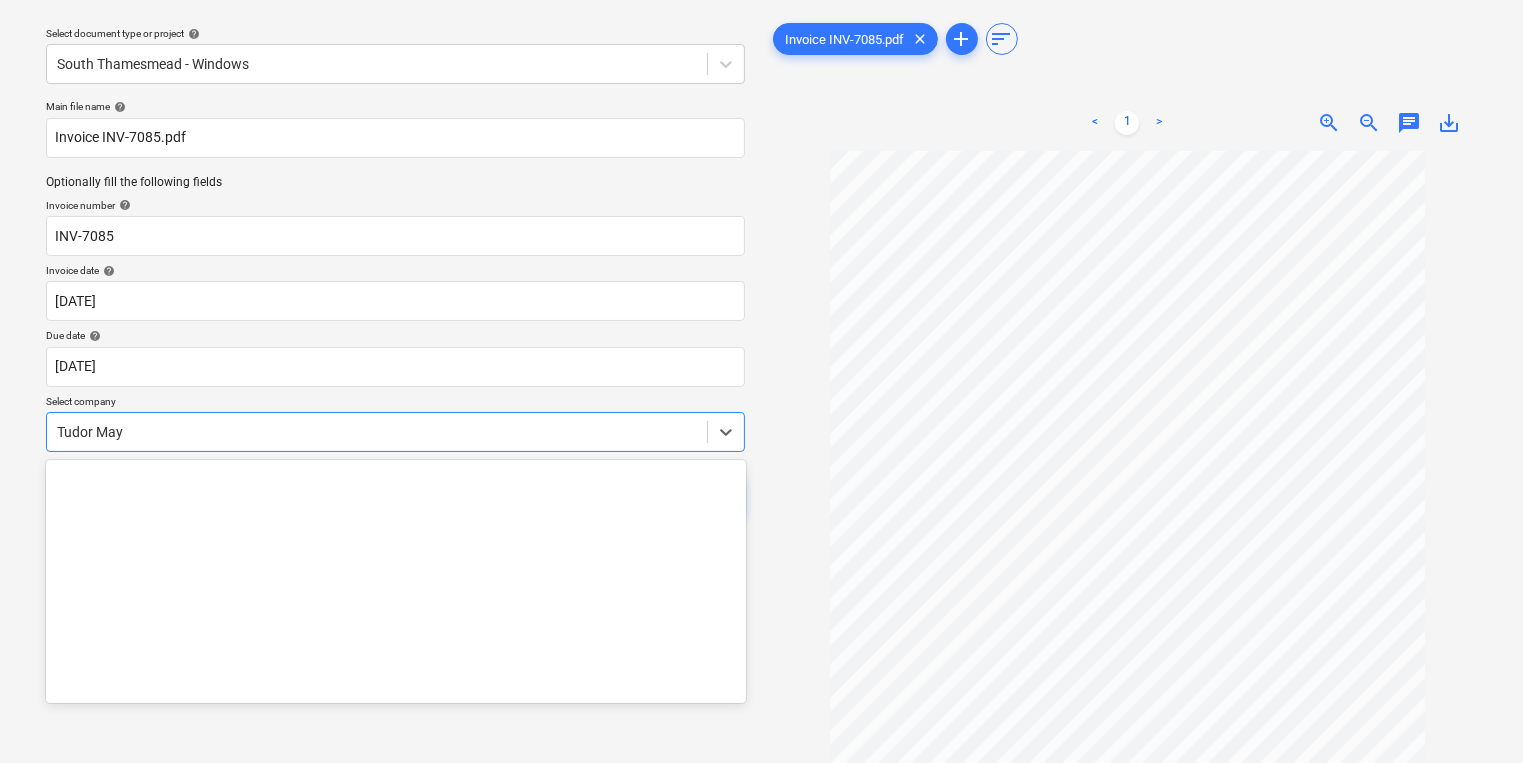 scroll, scrollTop: 64, scrollLeft: 0, axis: vertical 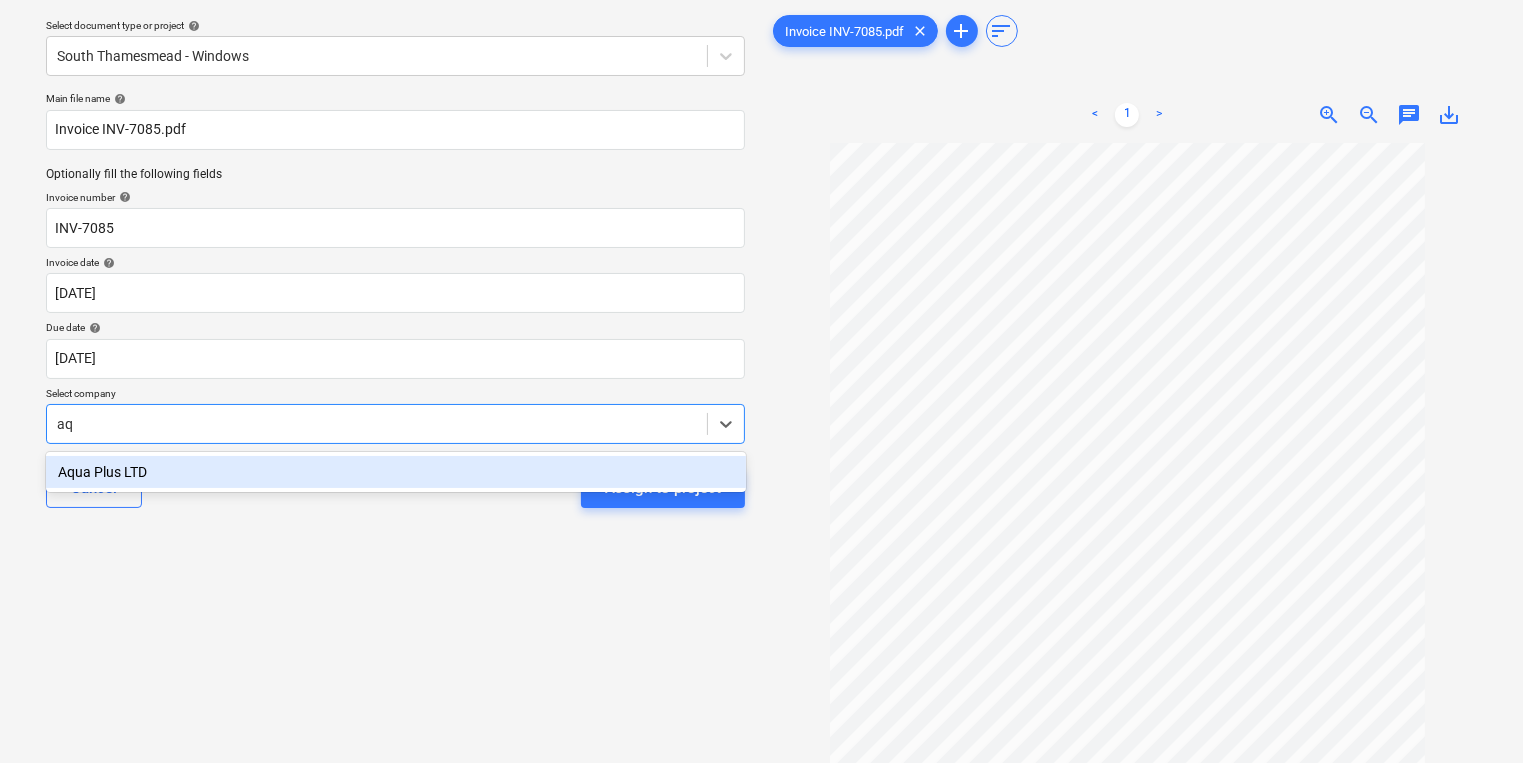 type on "aqu" 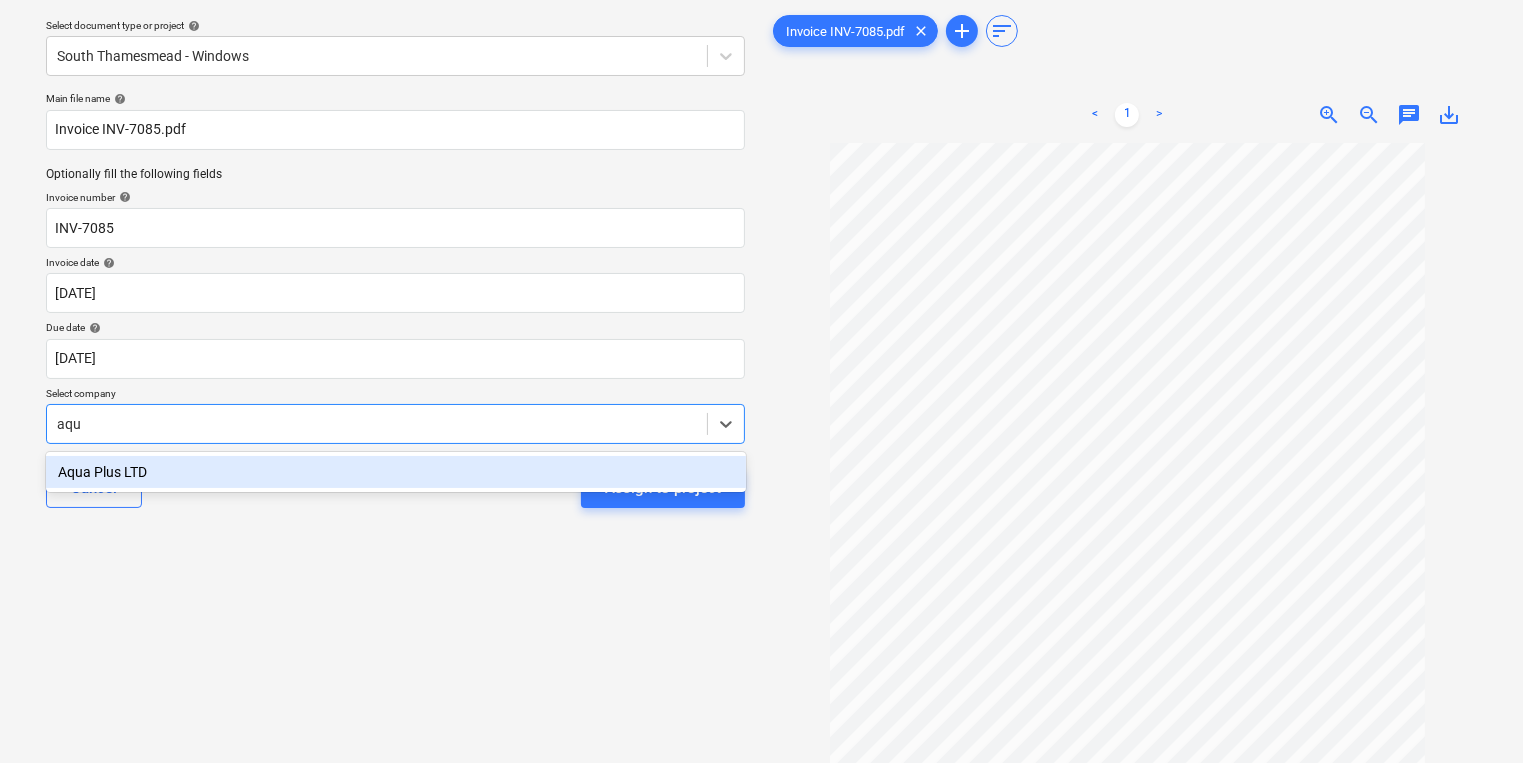 type 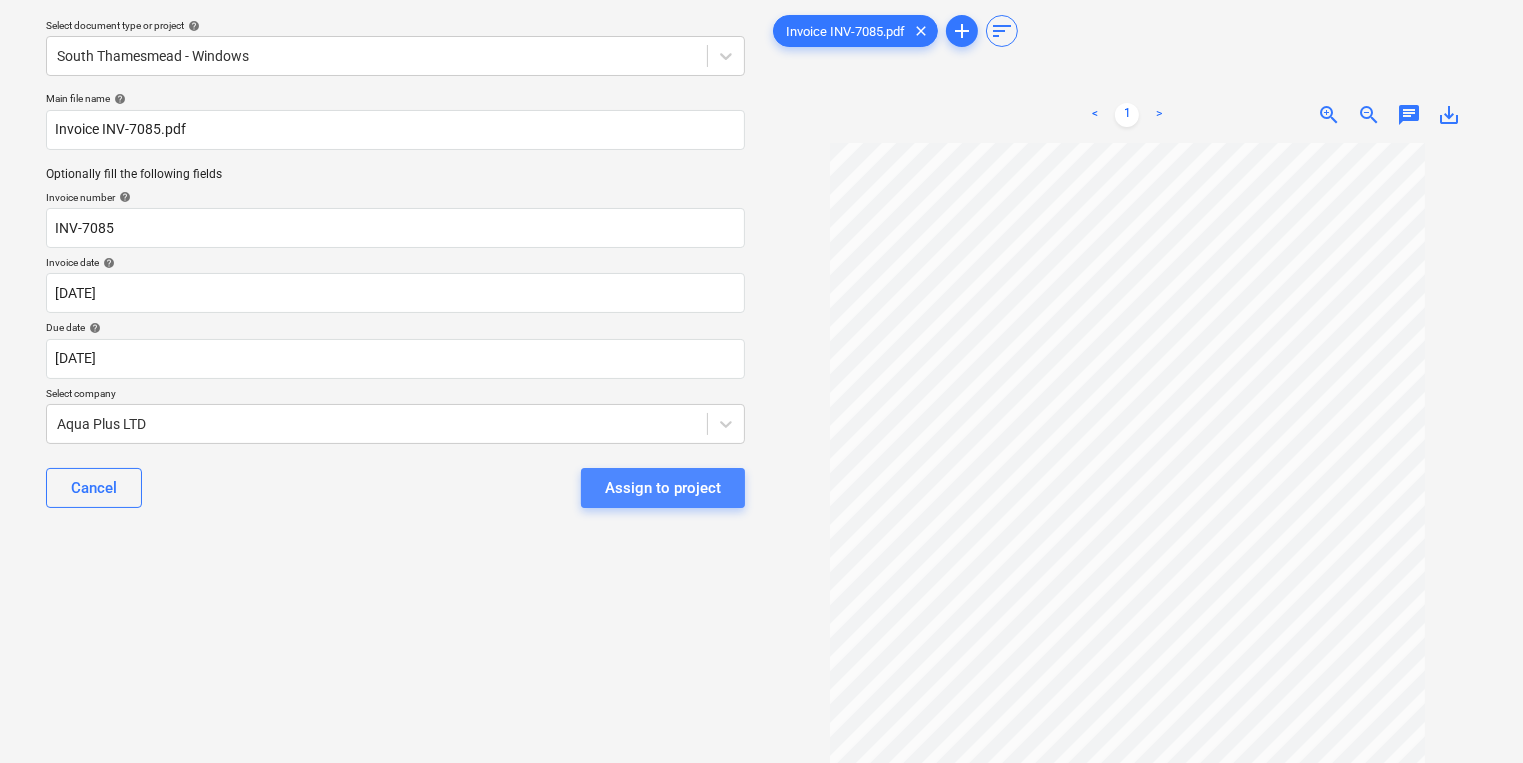 click on "Assign to project" at bounding box center (663, 488) 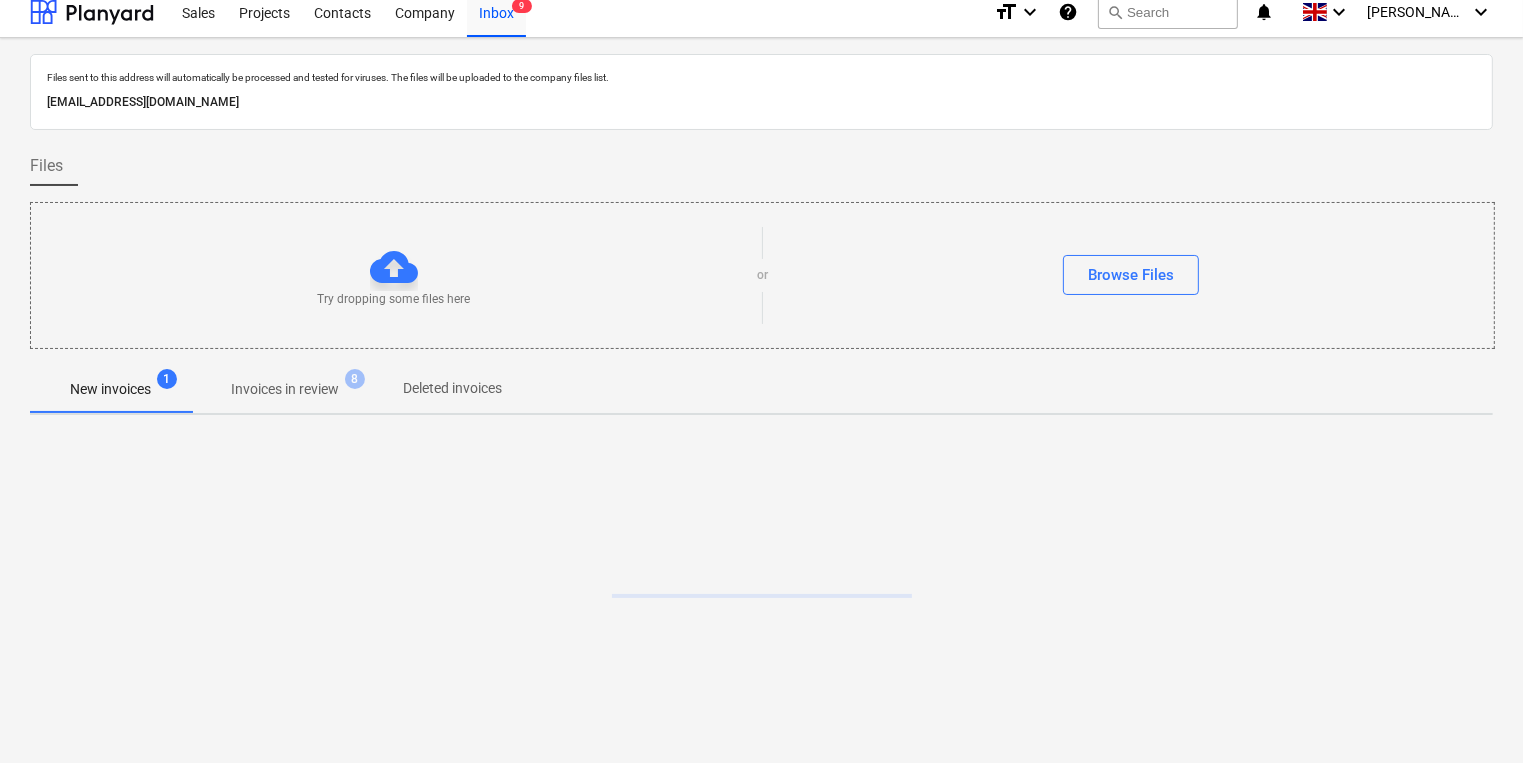 scroll, scrollTop: 11, scrollLeft: 0, axis: vertical 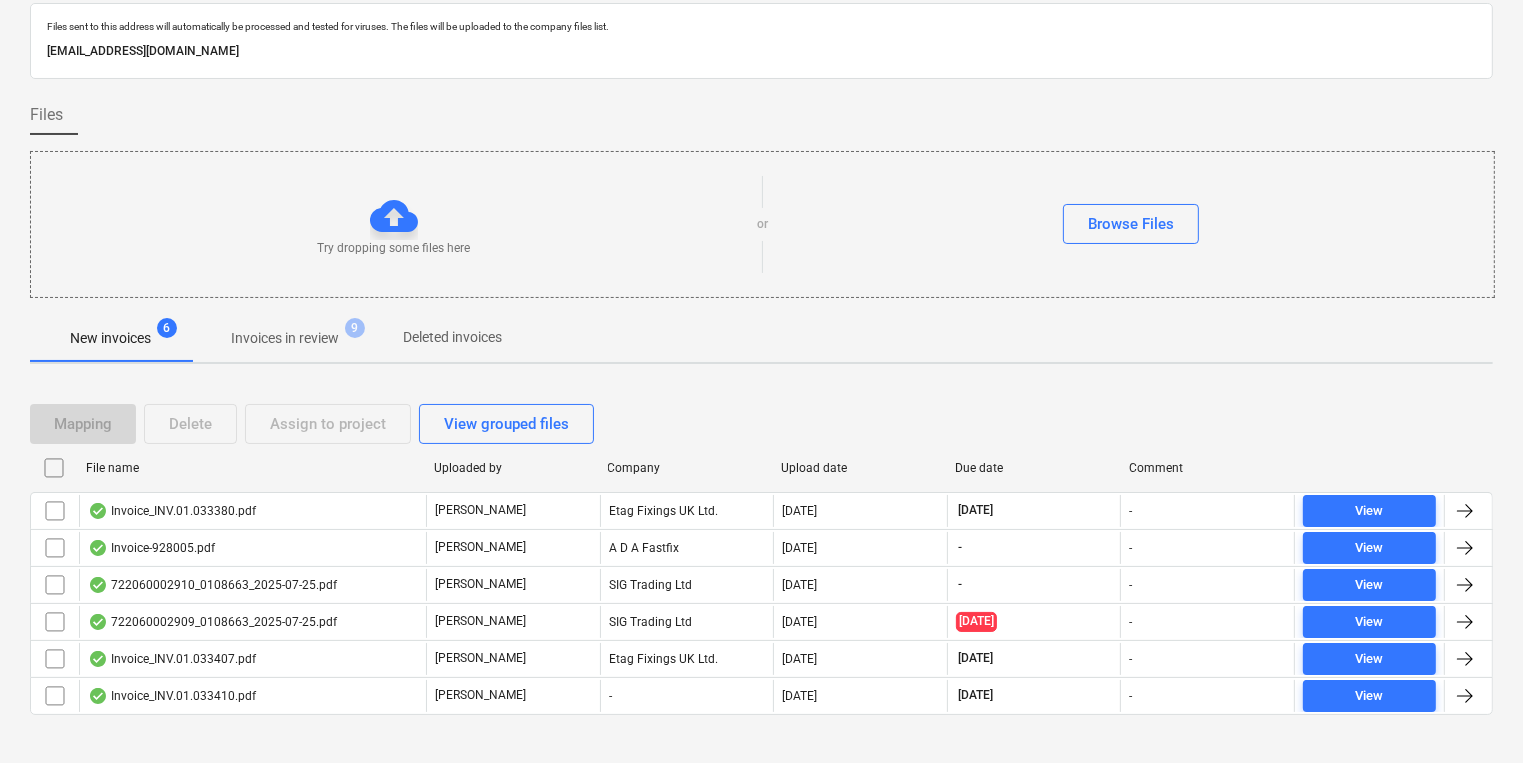 click on "Invoices in review" at bounding box center [285, 338] 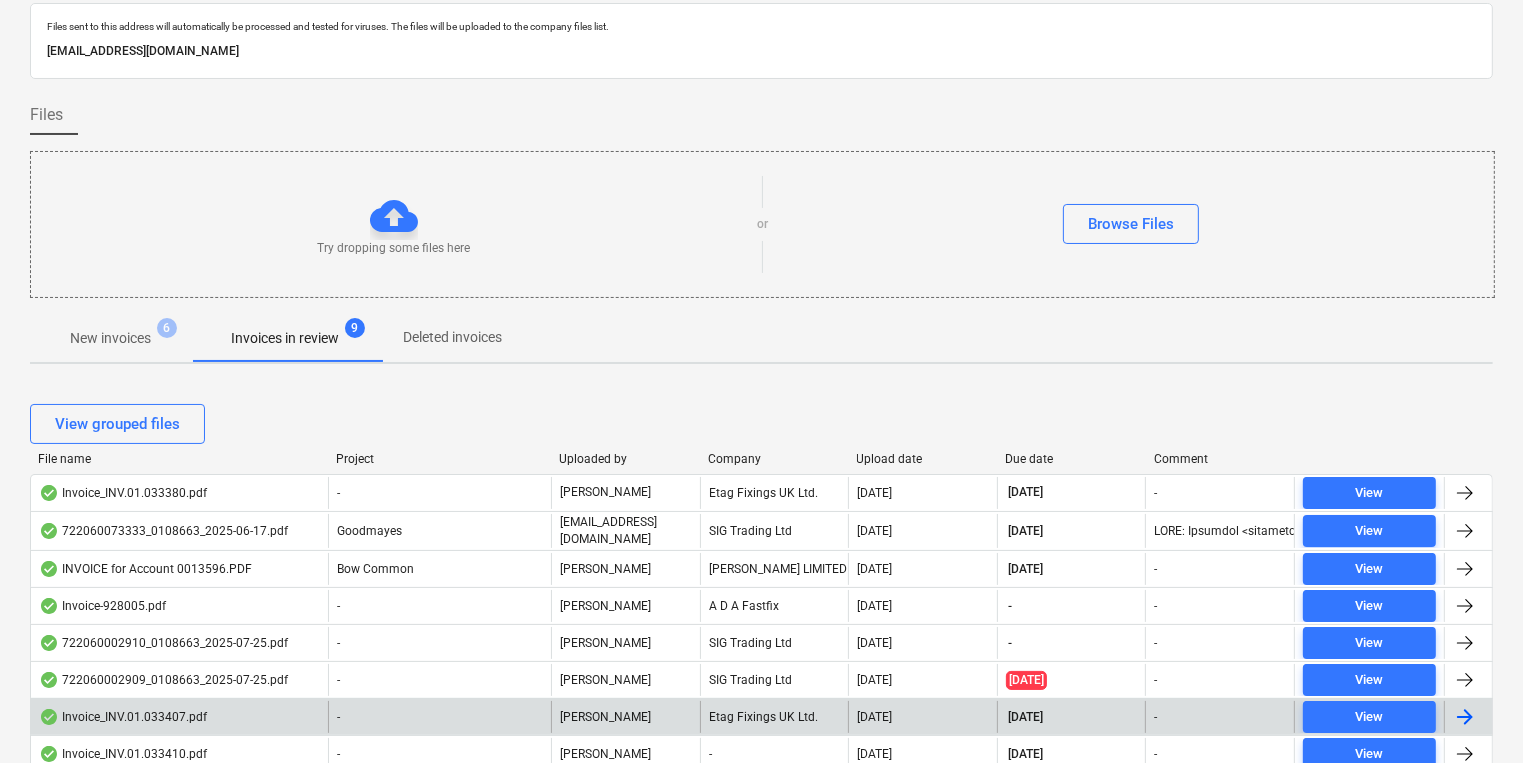 scroll, scrollTop: 464, scrollLeft: 0, axis: vertical 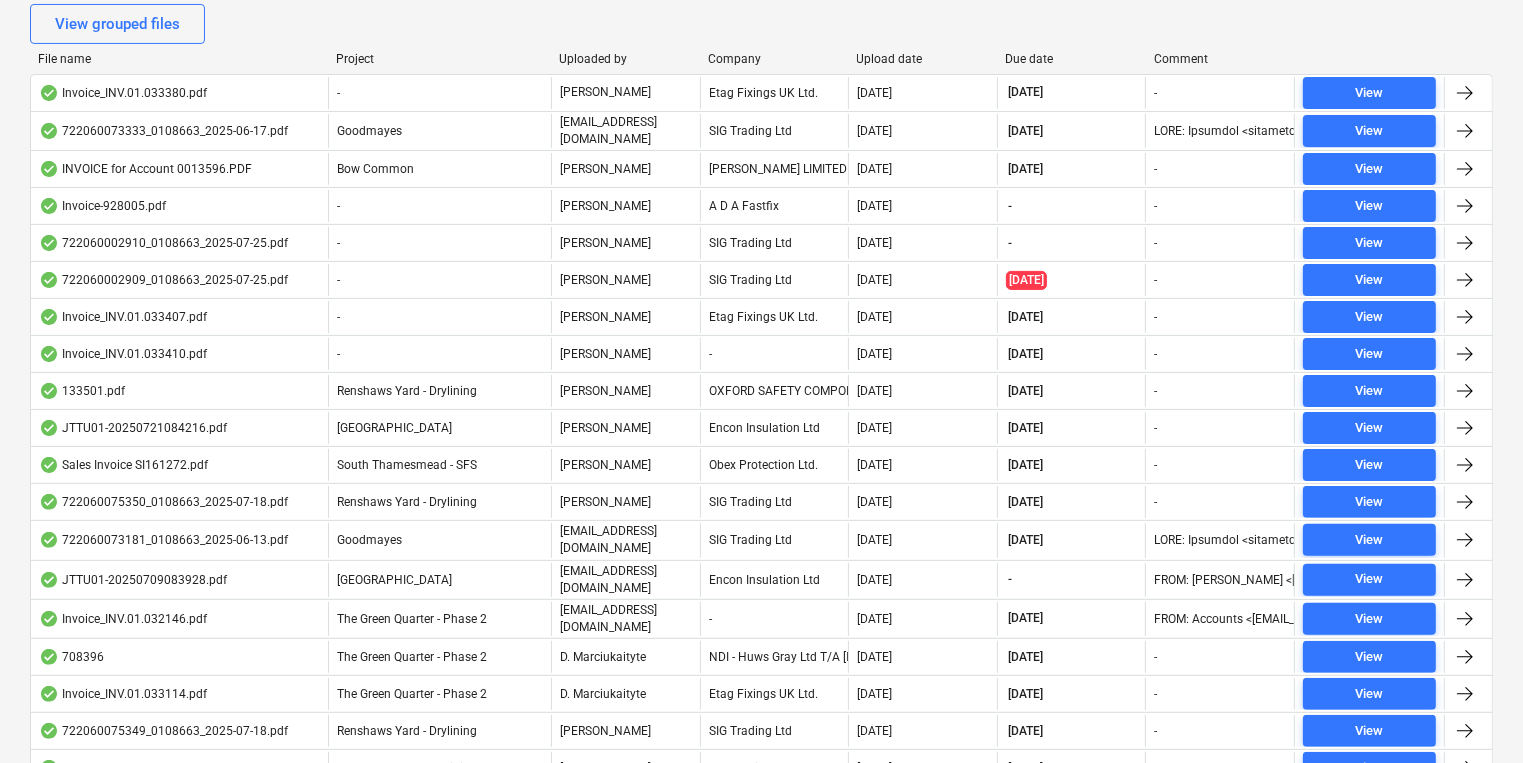 click on "Upload date" at bounding box center (923, 59) 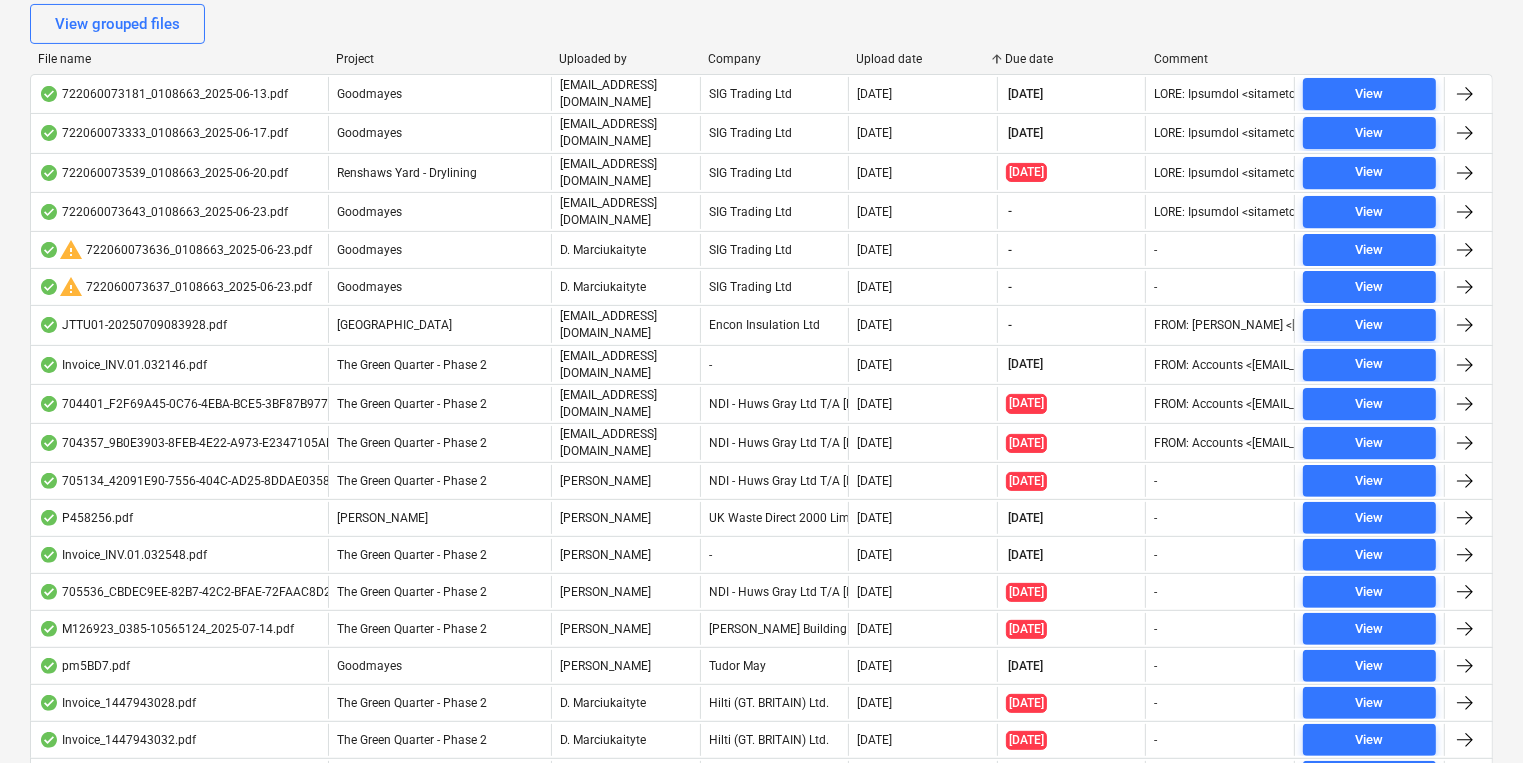 scroll, scrollTop: 0, scrollLeft: 0, axis: both 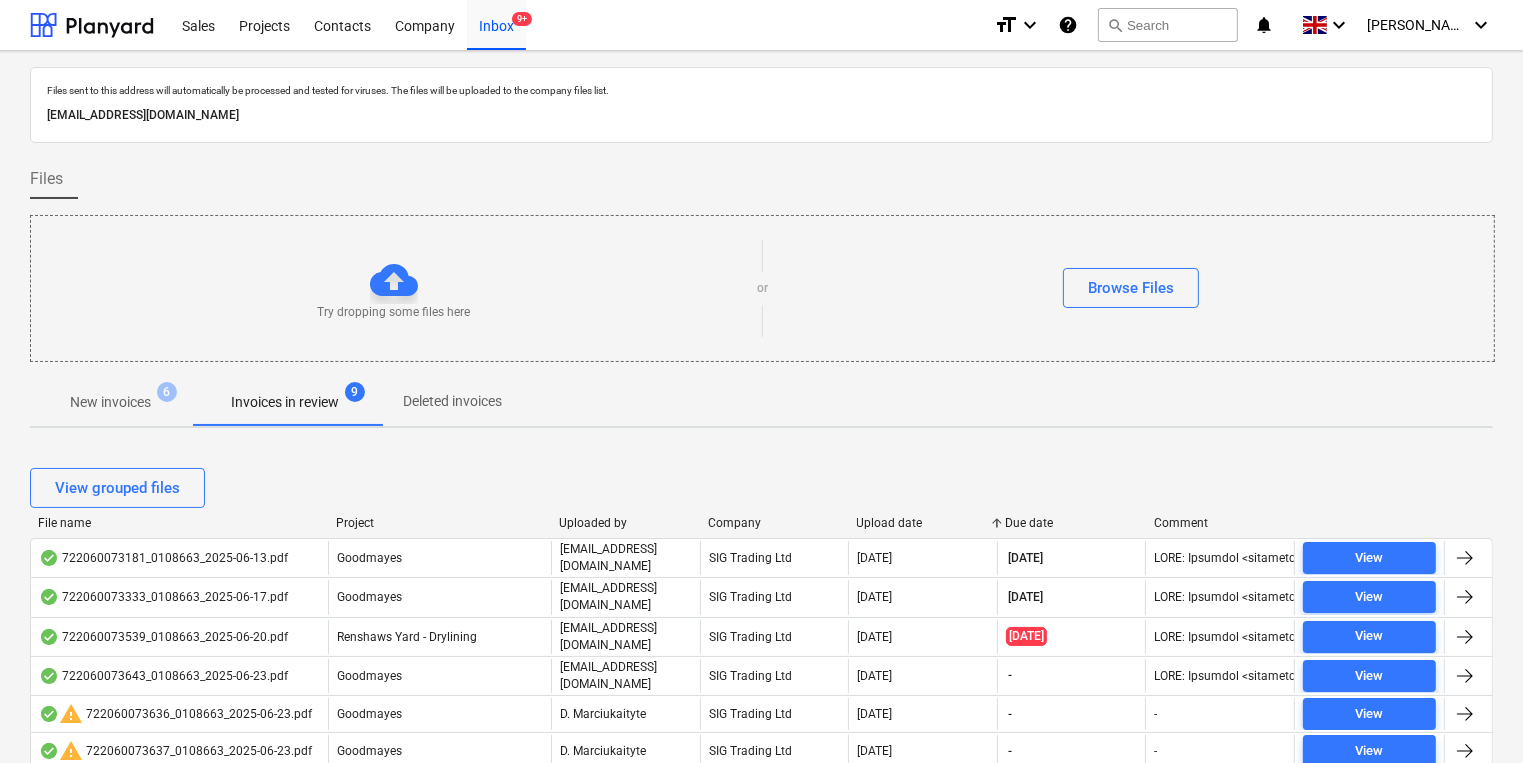 click on "New invoices" at bounding box center [110, 402] 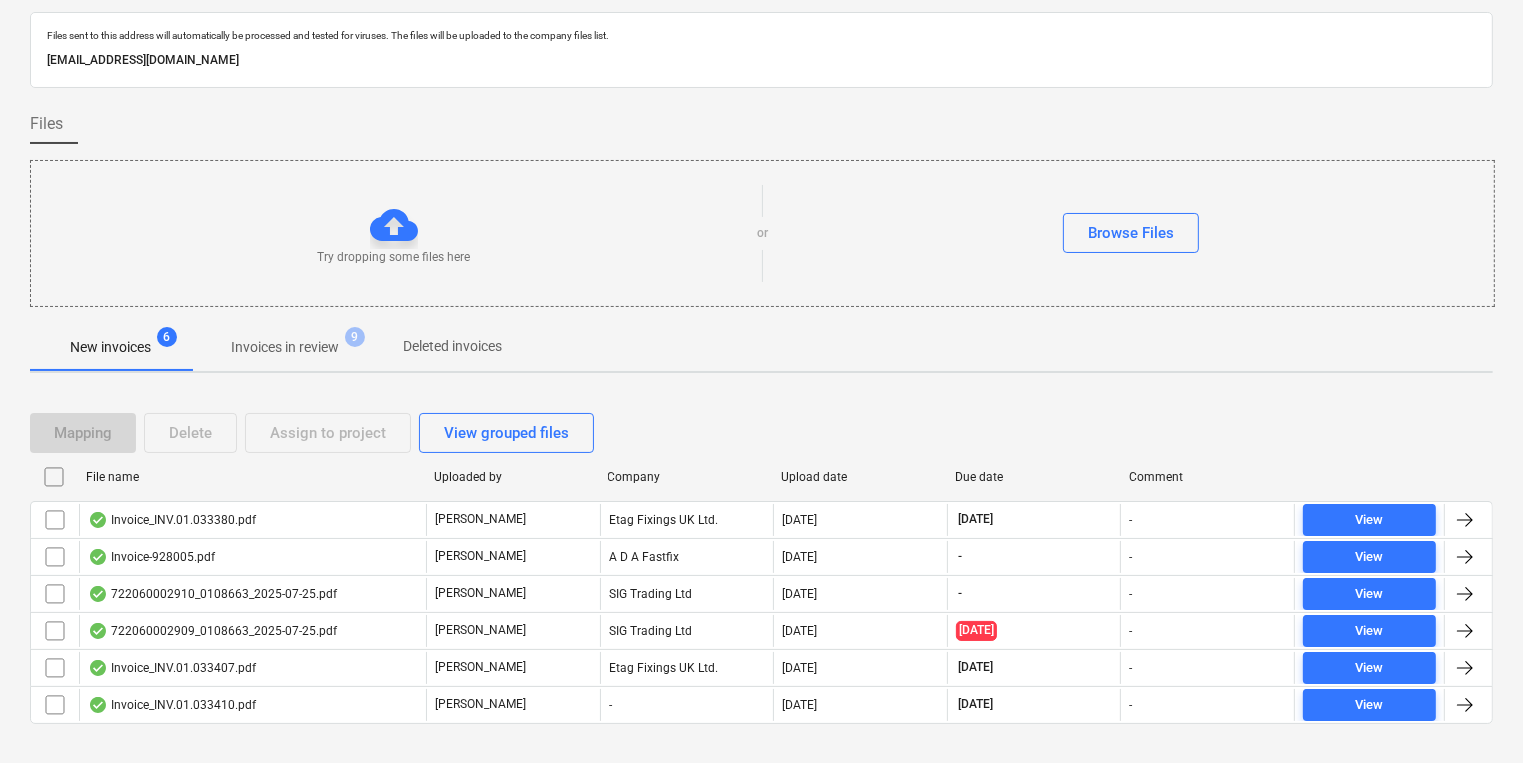 scroll, scrollTop: 84, scrollLeft: 0, axis: vertical 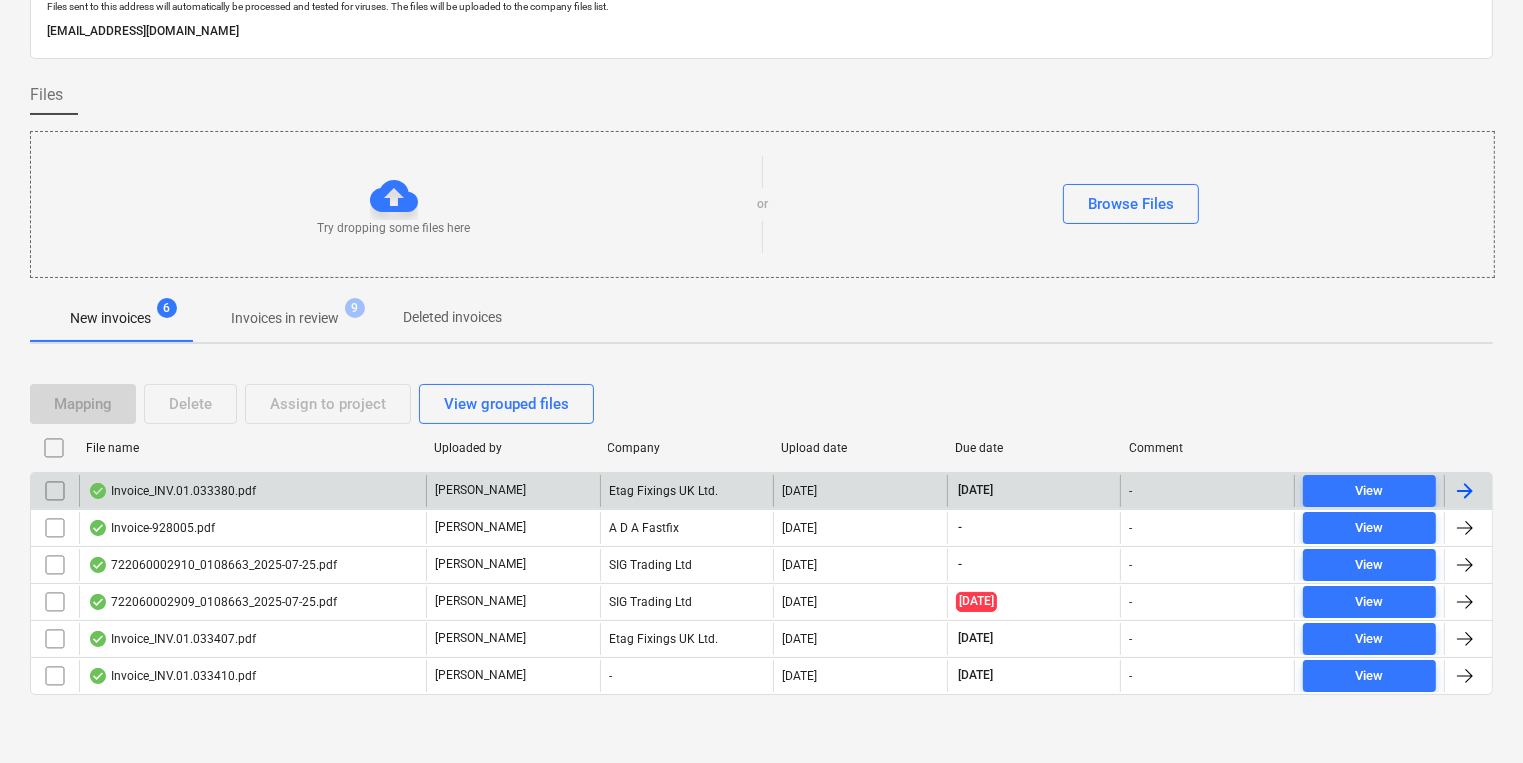 click on "Invoice_INV.01.033380.pdf" at bounding box center [172, 491] 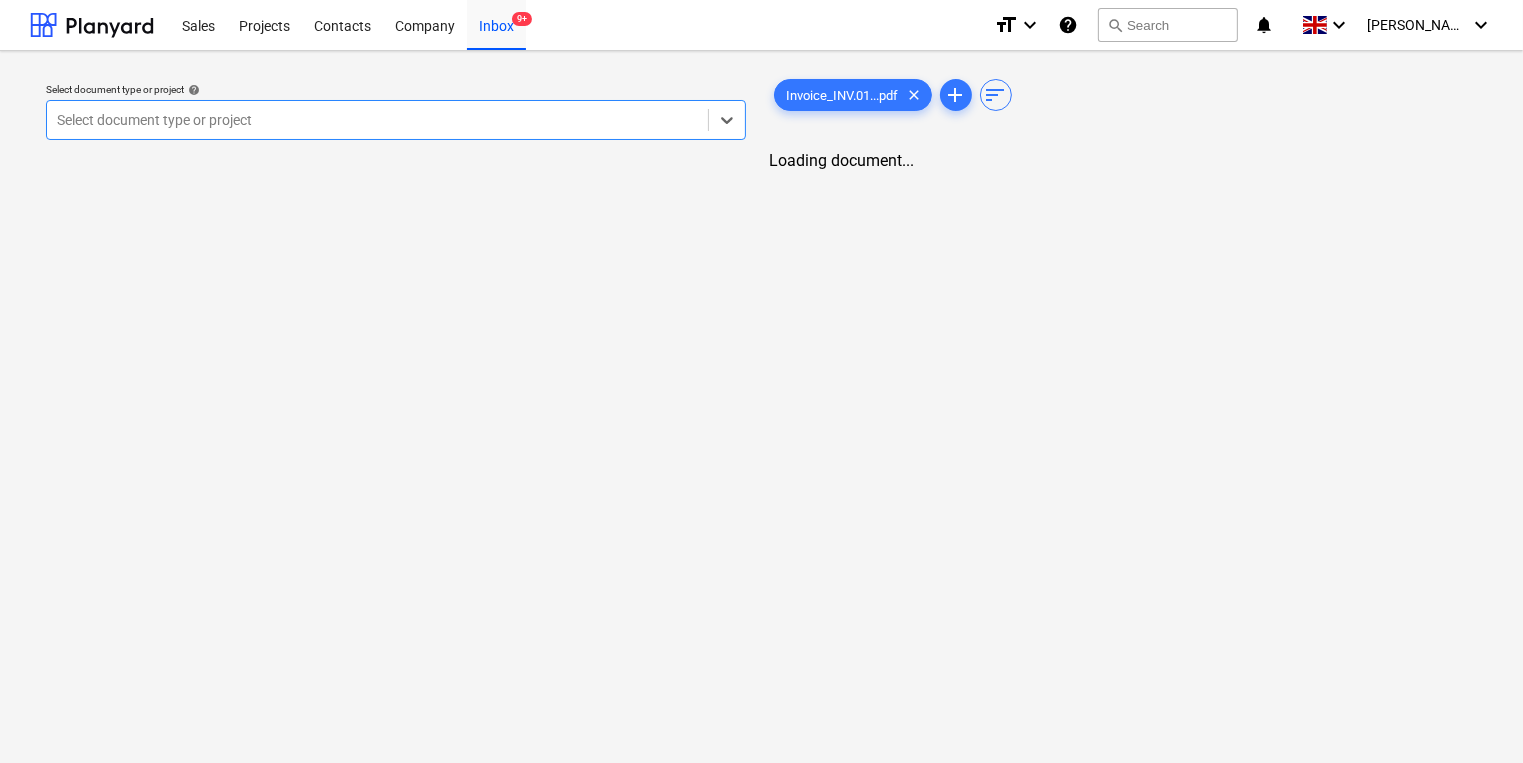 scroll, scrollTop: 0, scrollLeft: 0, axis: both 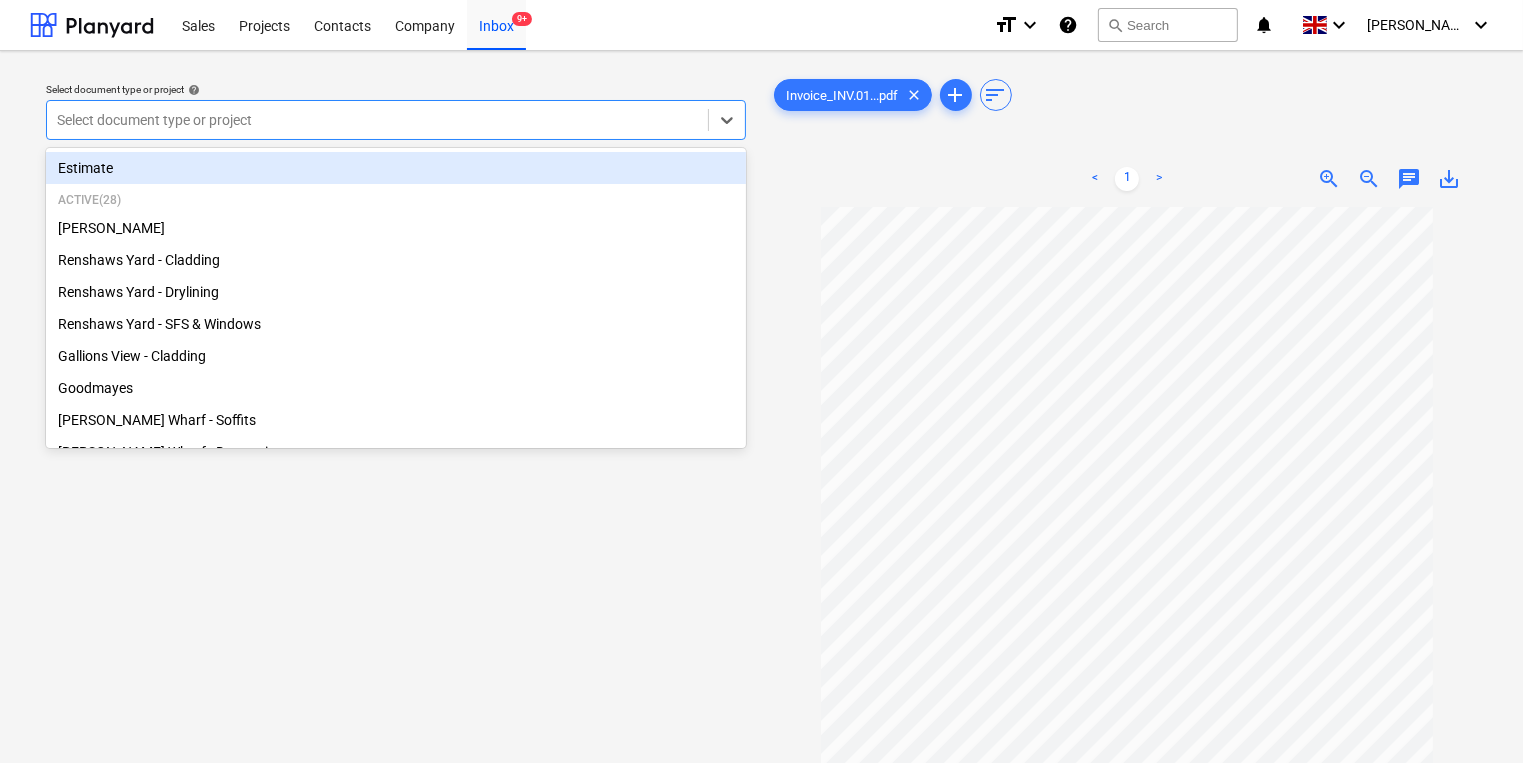 click at bounding box center [377, 120] 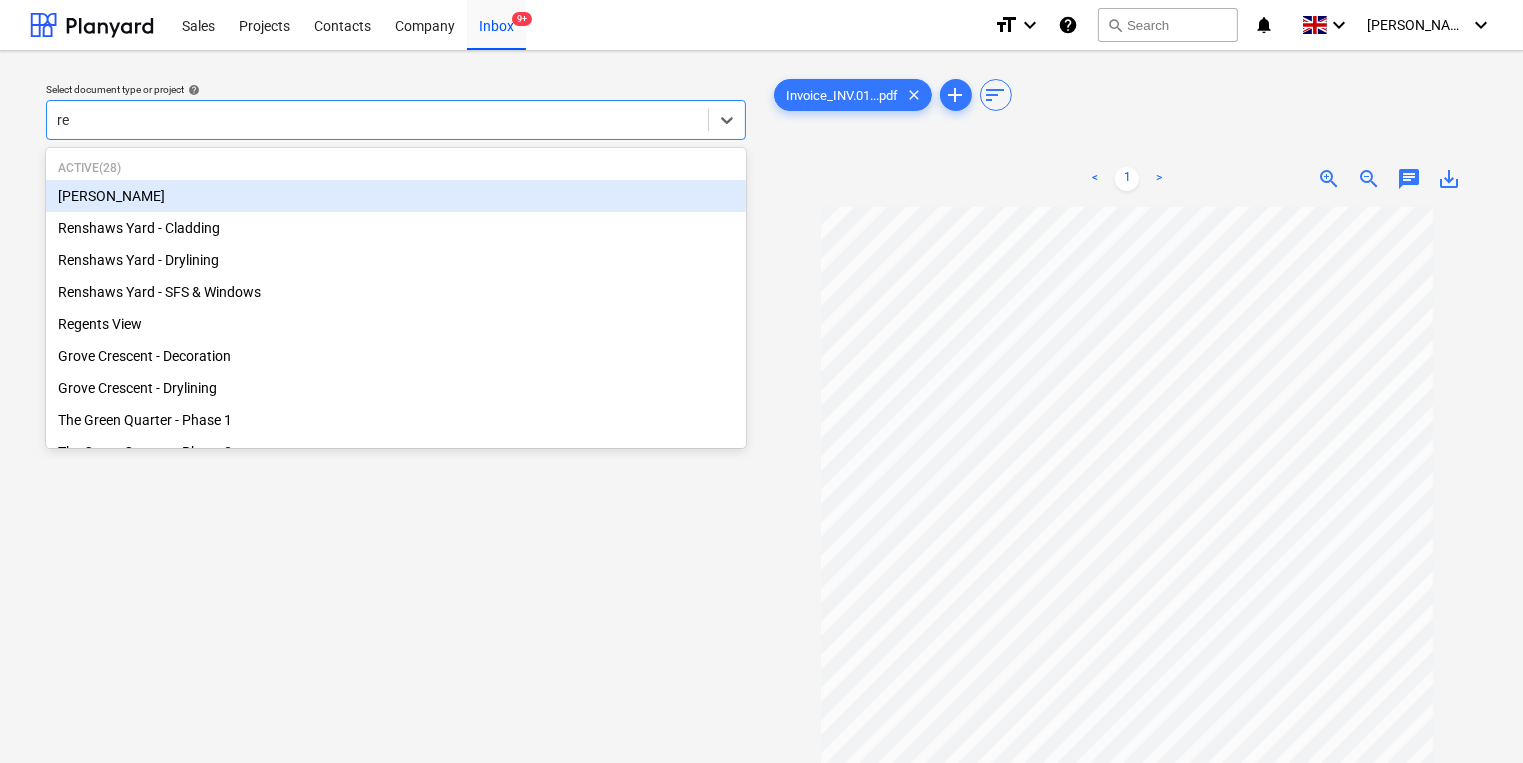 type on "reg" 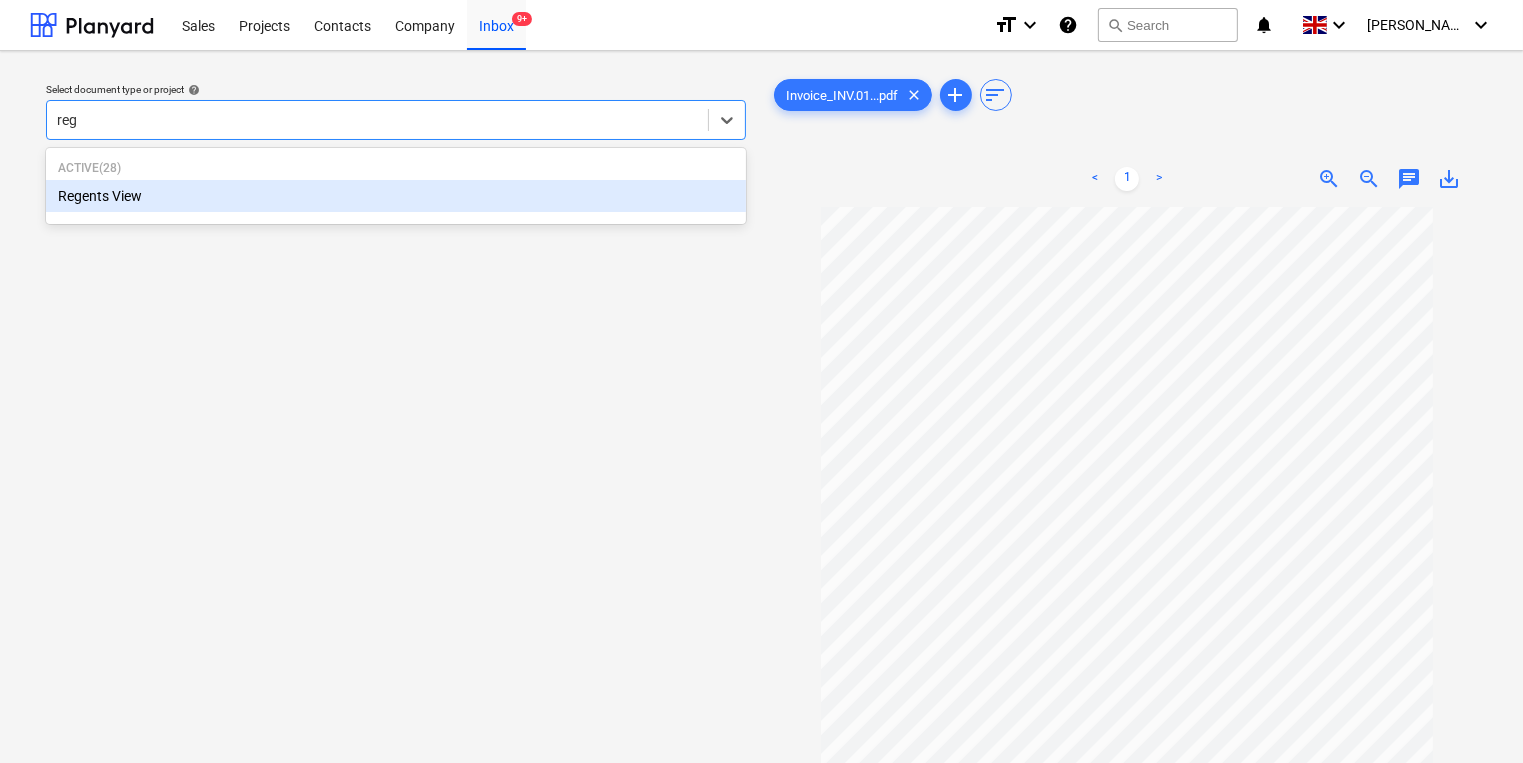 type 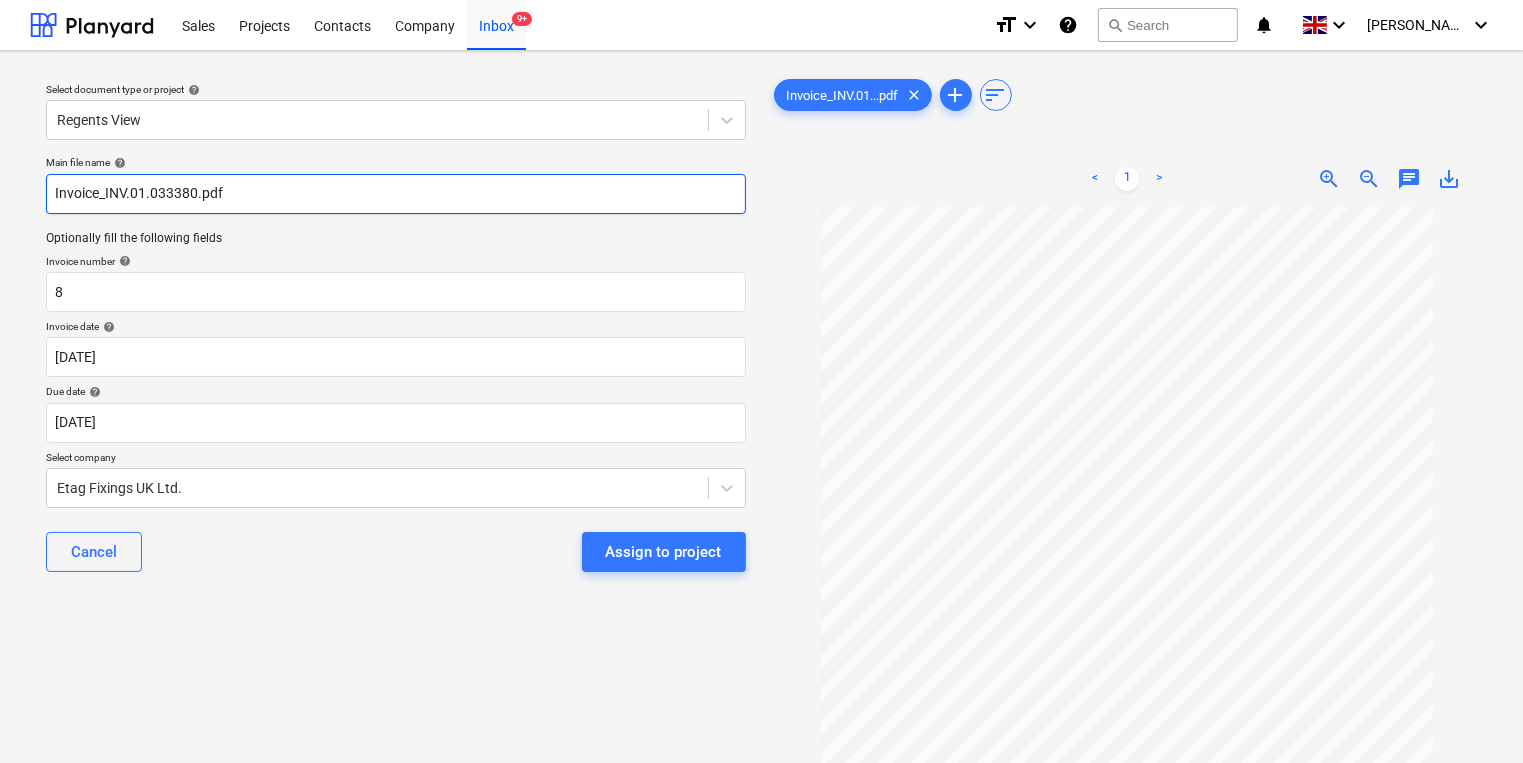 drag, startPoint x: 107, startPoint y: 194, endPoint x: 196, endPoint y: 202, distance: 89.358826 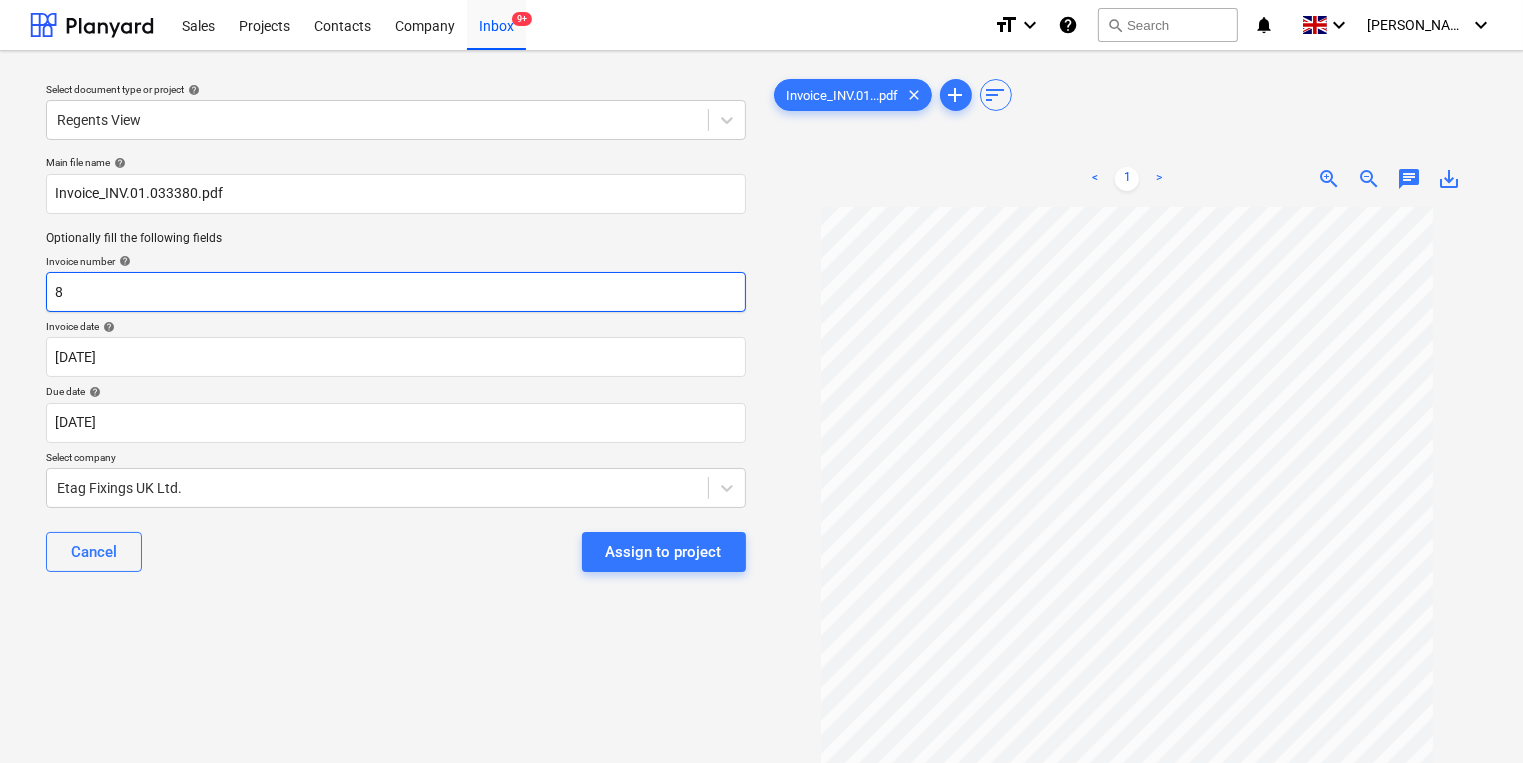 click on "8" at bounding box center [396, 292] 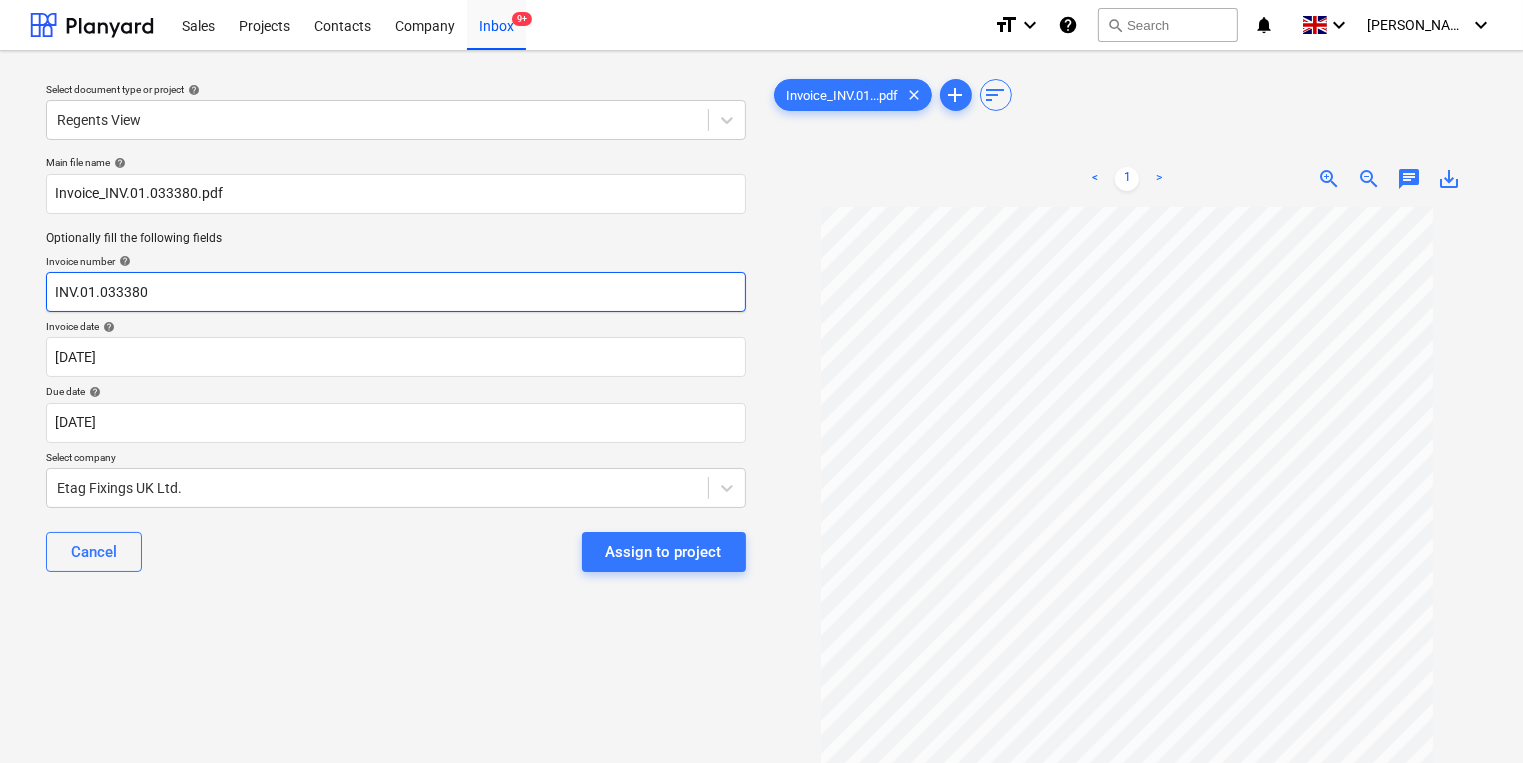 drag, startPoint x: 56, startPoint y: 292, endPoint x: 397, endPoint y: 245, distance: 344.22375 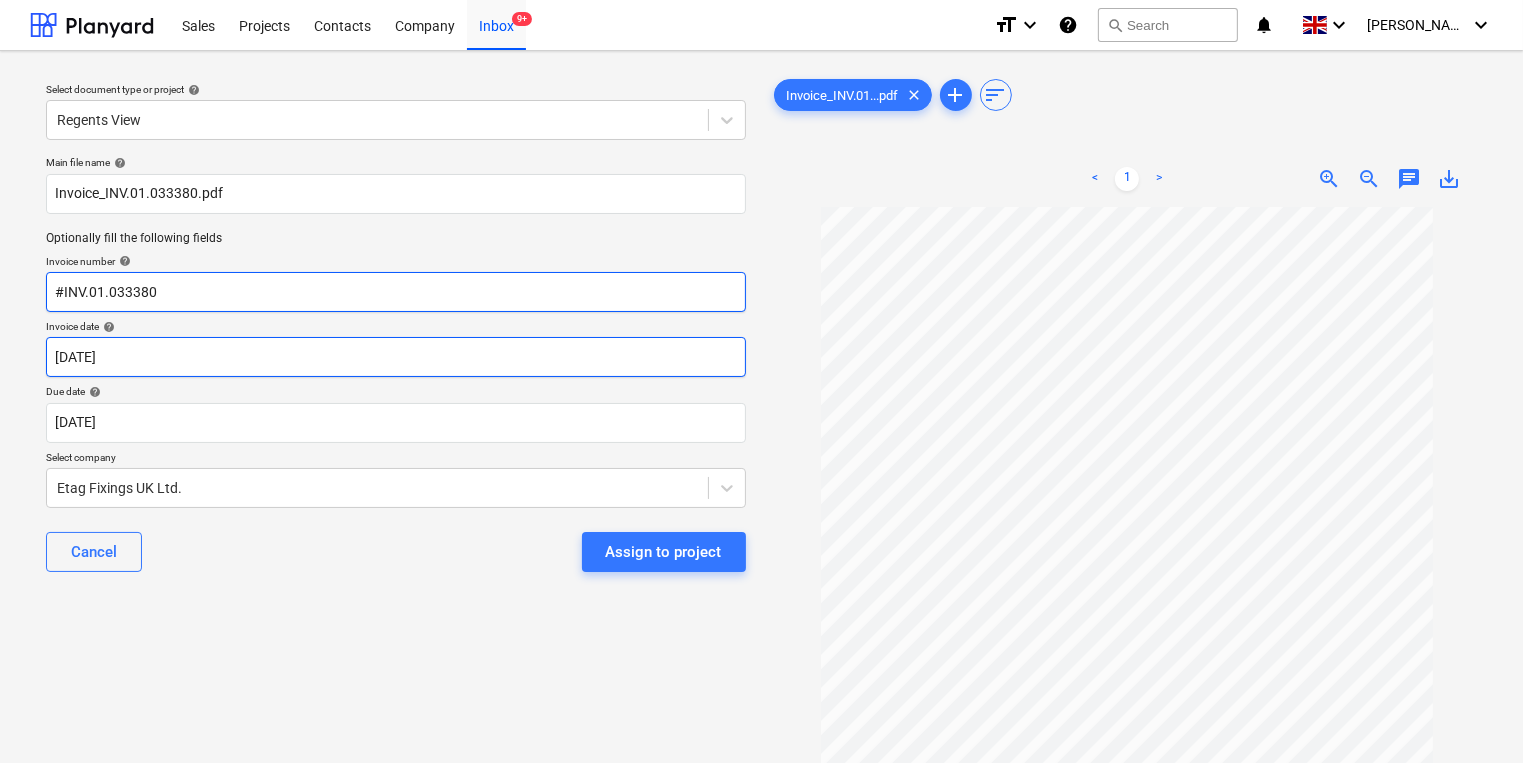 type on "#INV.01.033380" 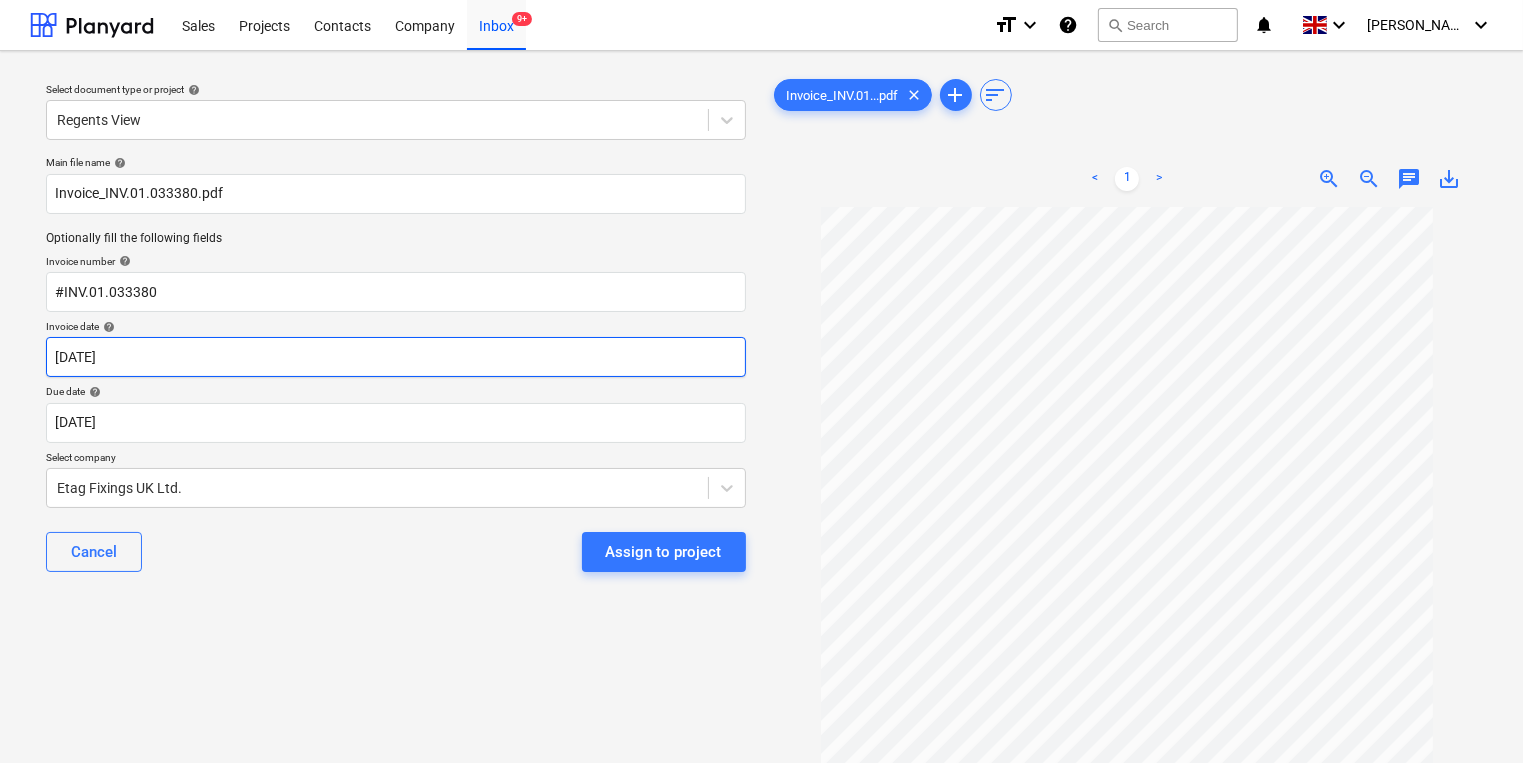 click on "Sales Projects Contacts Company Inbox 9+ format_size keyboard_arrow_down help search Search notifications 0 keyboard_arrow_down [PERSON_NAME] keyboard_arrow_down Select document type or project help Regents View Main file name help Invoice_INV.01.033380.pdf Optionally fill the following fields Invoice number help #INV.01.033380 Invoice date help [DATE] [DATE] Press the down arrow key to interact with the calendar and
select a date. Press the question mark key to get the keyboard shortcuts for changing dates. Due date help [DATE] [DATE] Press the down arrow key to interact with the calendar and
select a date. Press the question mark key to get the keyboard shortcuts for changing dates. Select company Etag Fixings UK Ltd.   Cancel Assign to project Invoice_INV.01...pdf clear add sort < 1 > zoom_in zoom_out chat 0 save_alt" at bounding box center [761, 381] 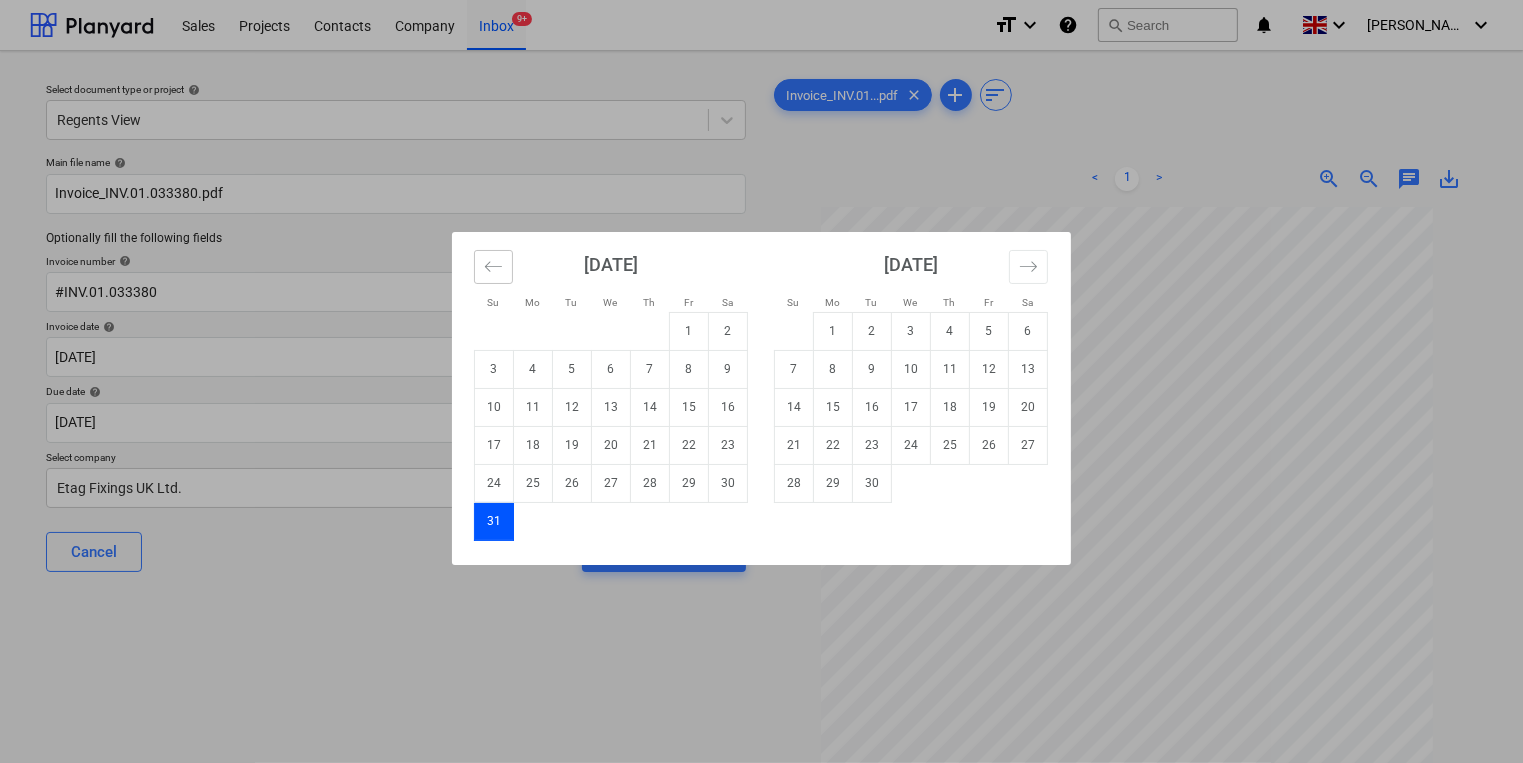 click at bounding box center [493, 267] 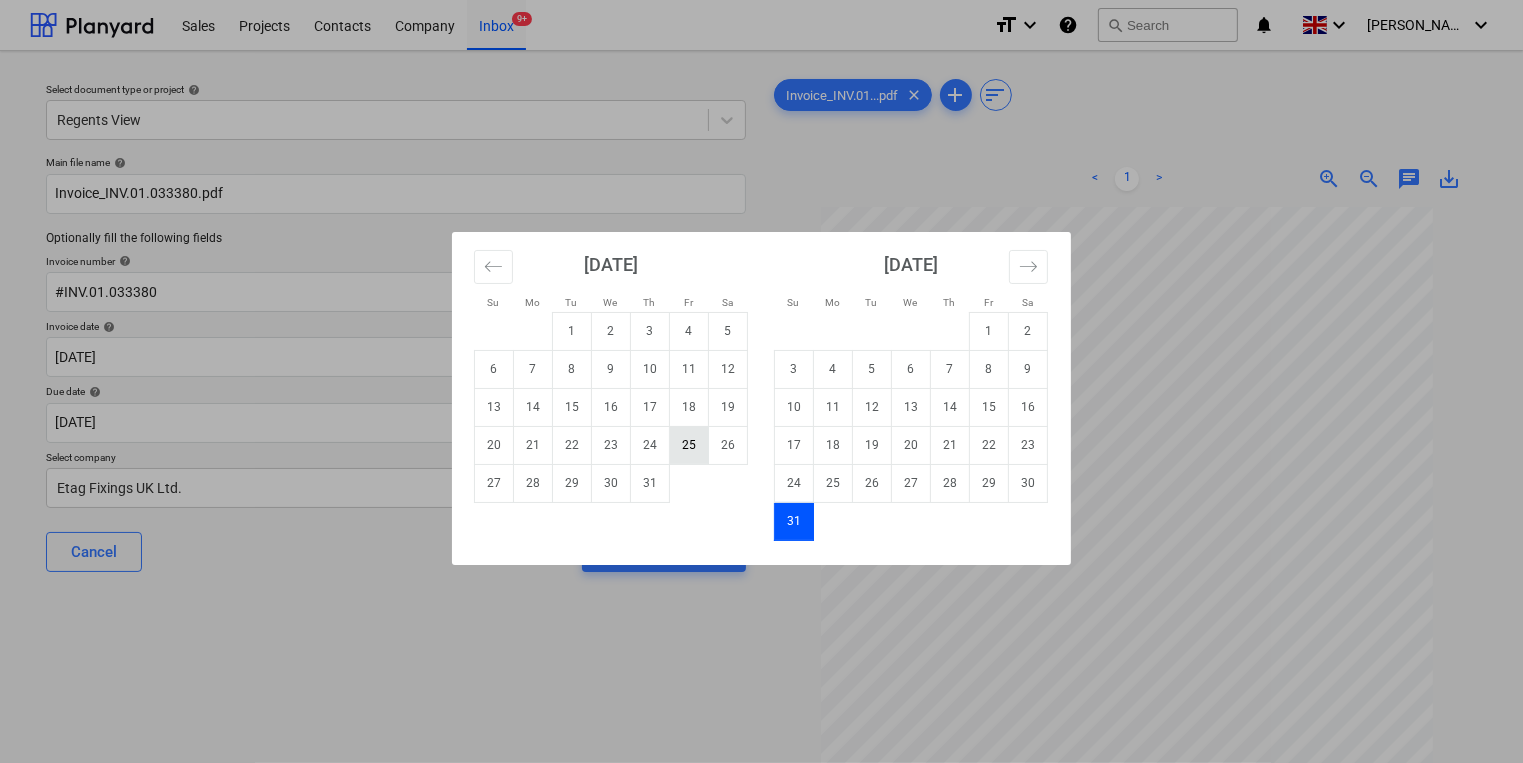 click on "25" at bounding box center (689, 445) 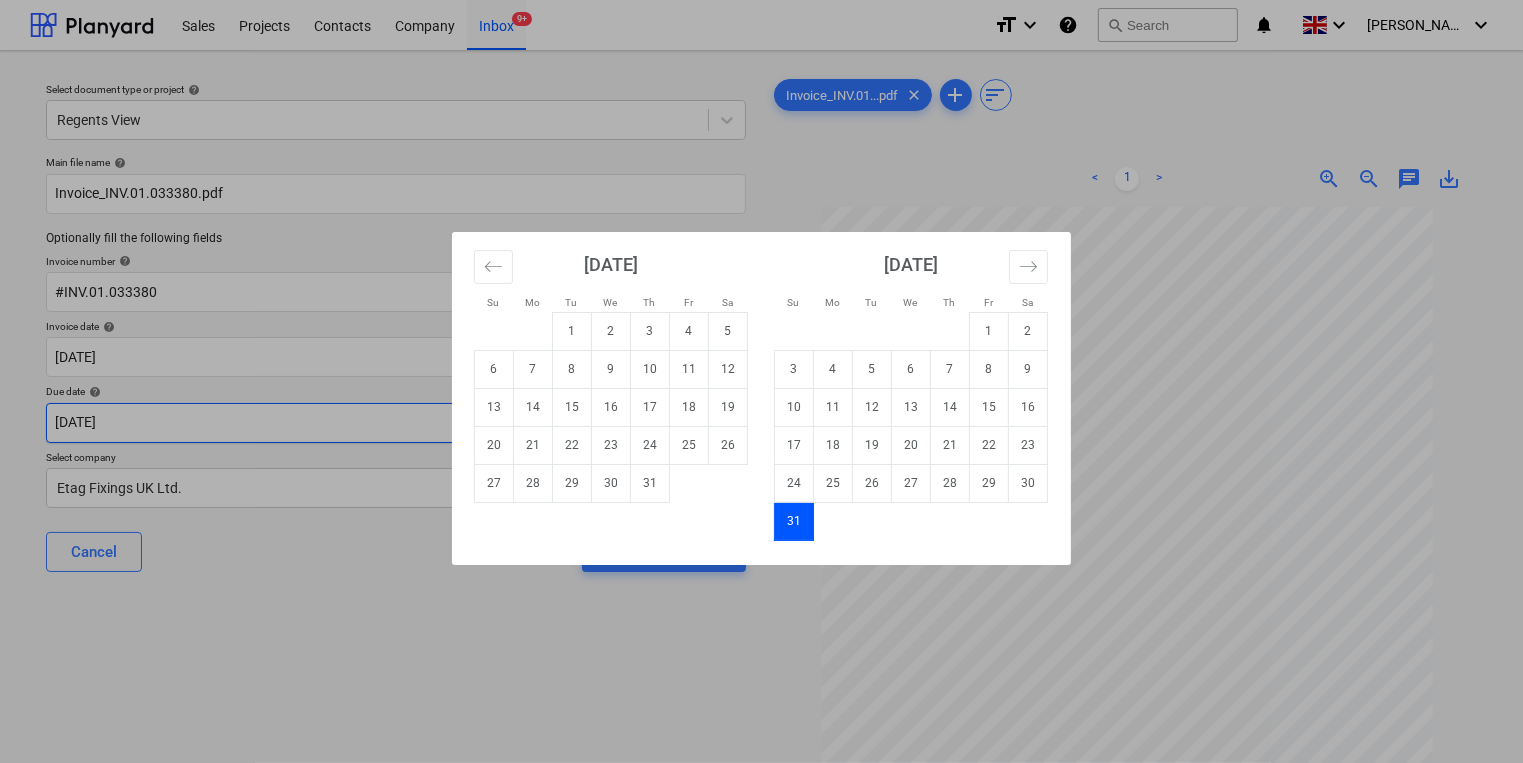 type on "[DATE]" 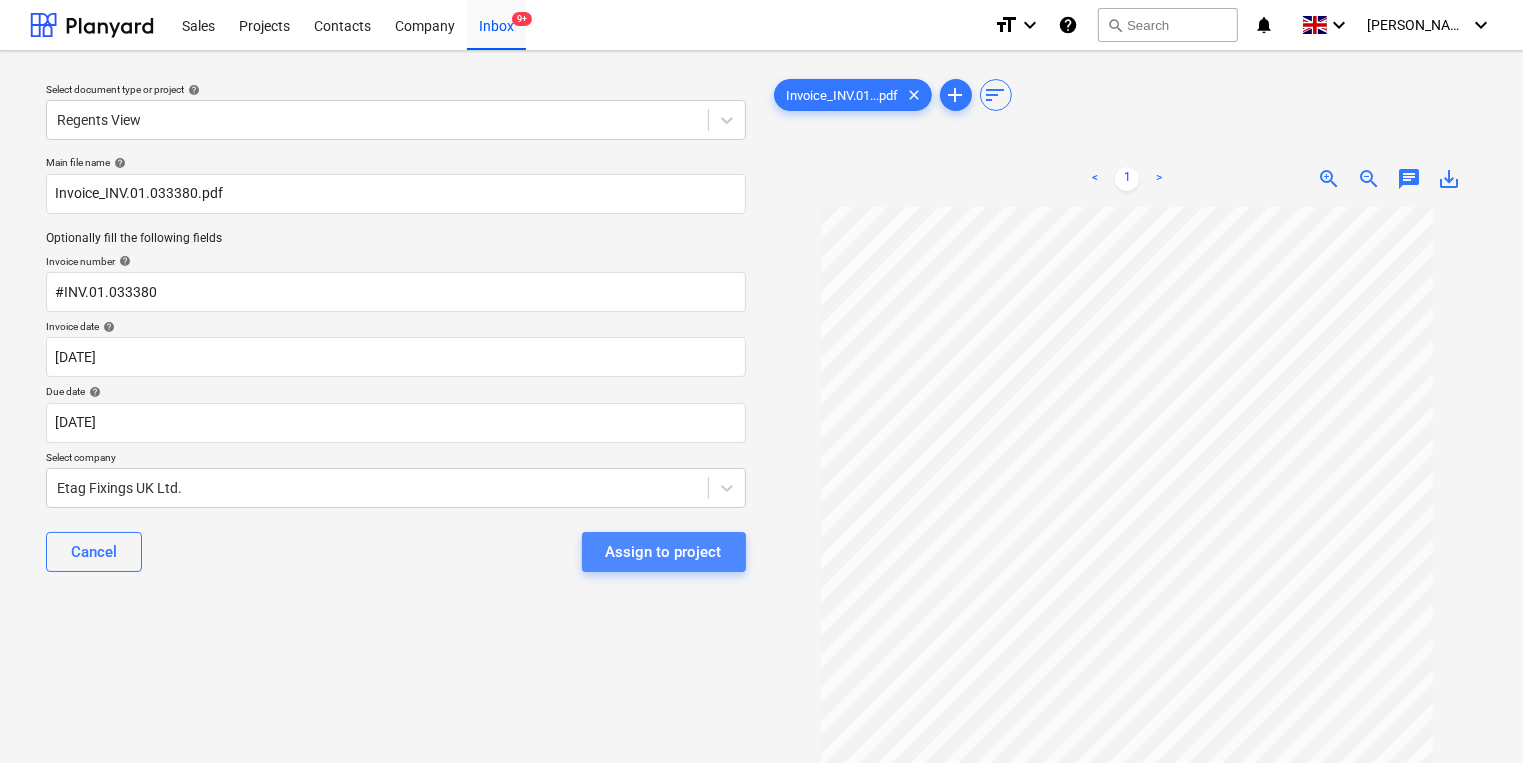 click on "Assign to project" at bounding box center (664, 552) 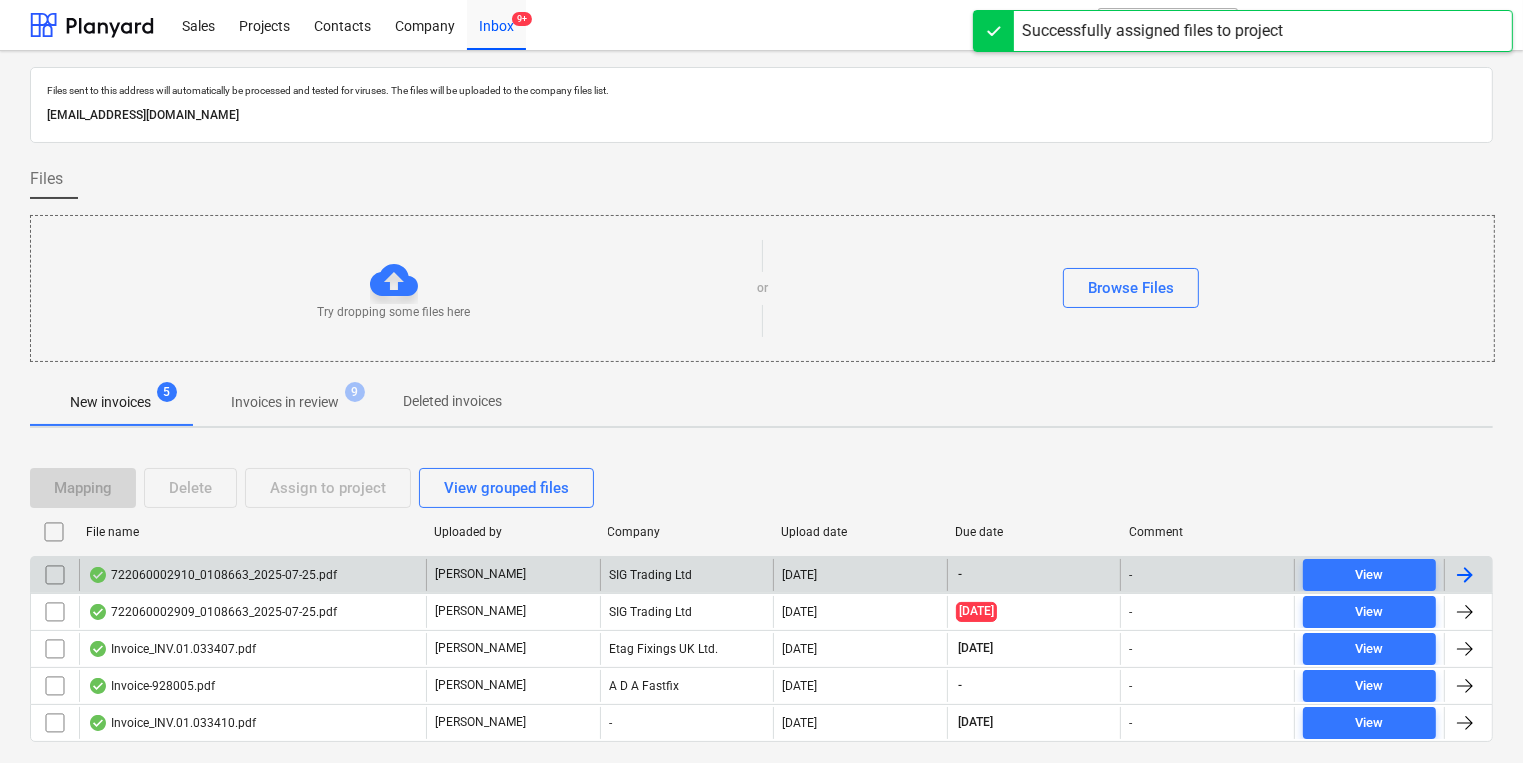 click on "722060002910_0108663_2025-07-25.pdf" at bounding box center (212, 575) 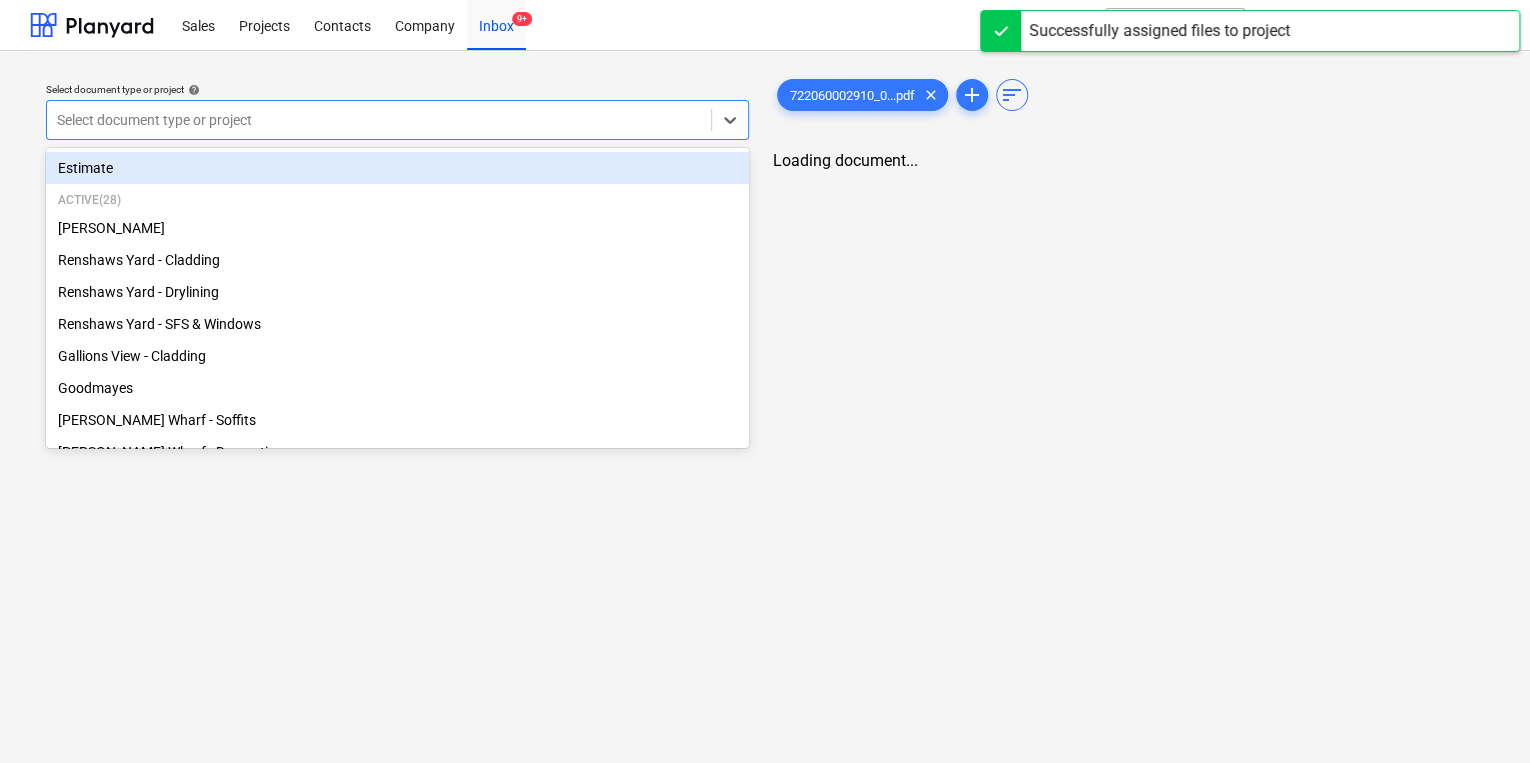 click on "Select document type or project" at bounding box center [379, 120] 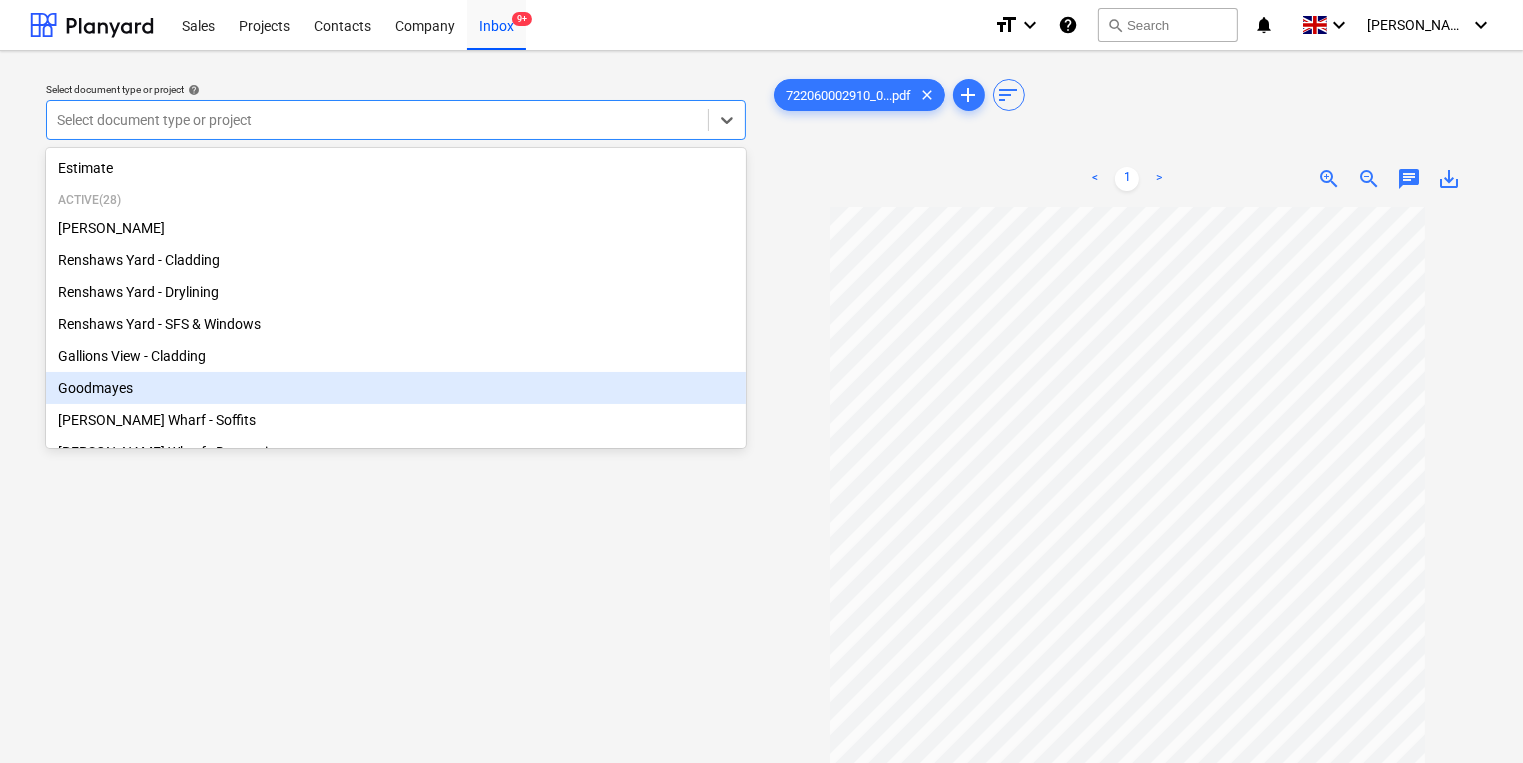 click on "Goodmayes" at bounding box center (396, 388) 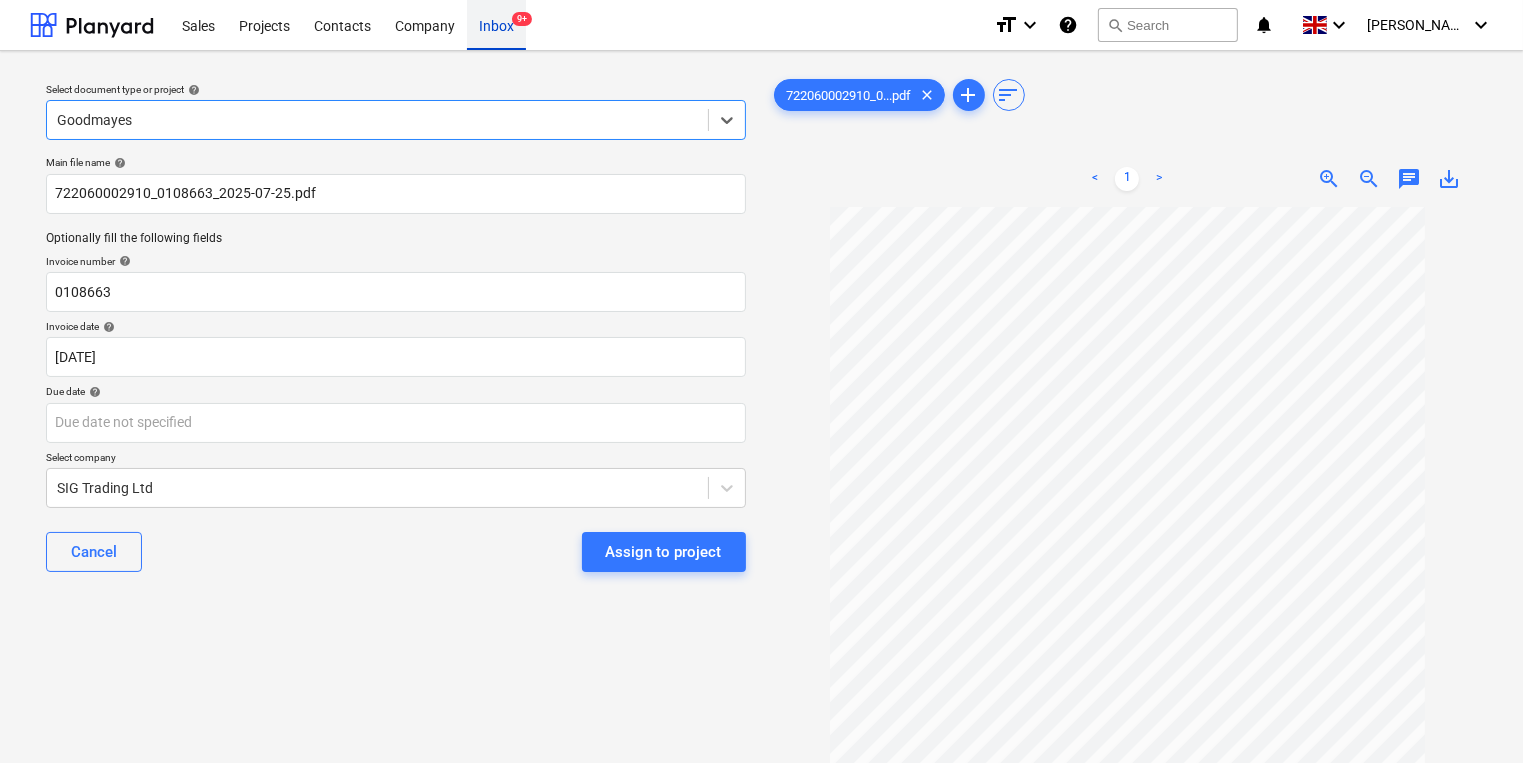 click on "Inbox 9+" at bounding box center (496, 24) 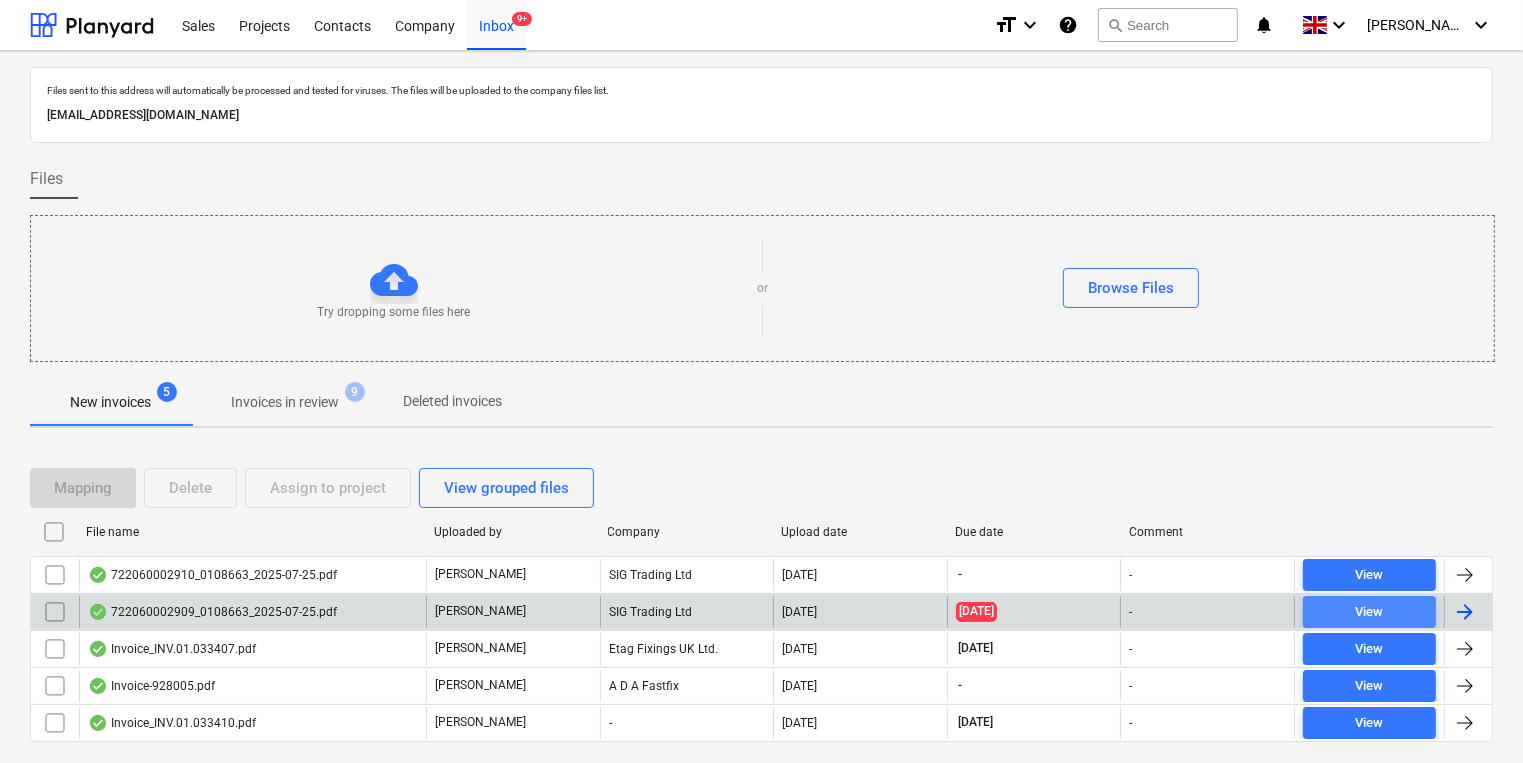 click on "View" at bounding box center [1369, 612] 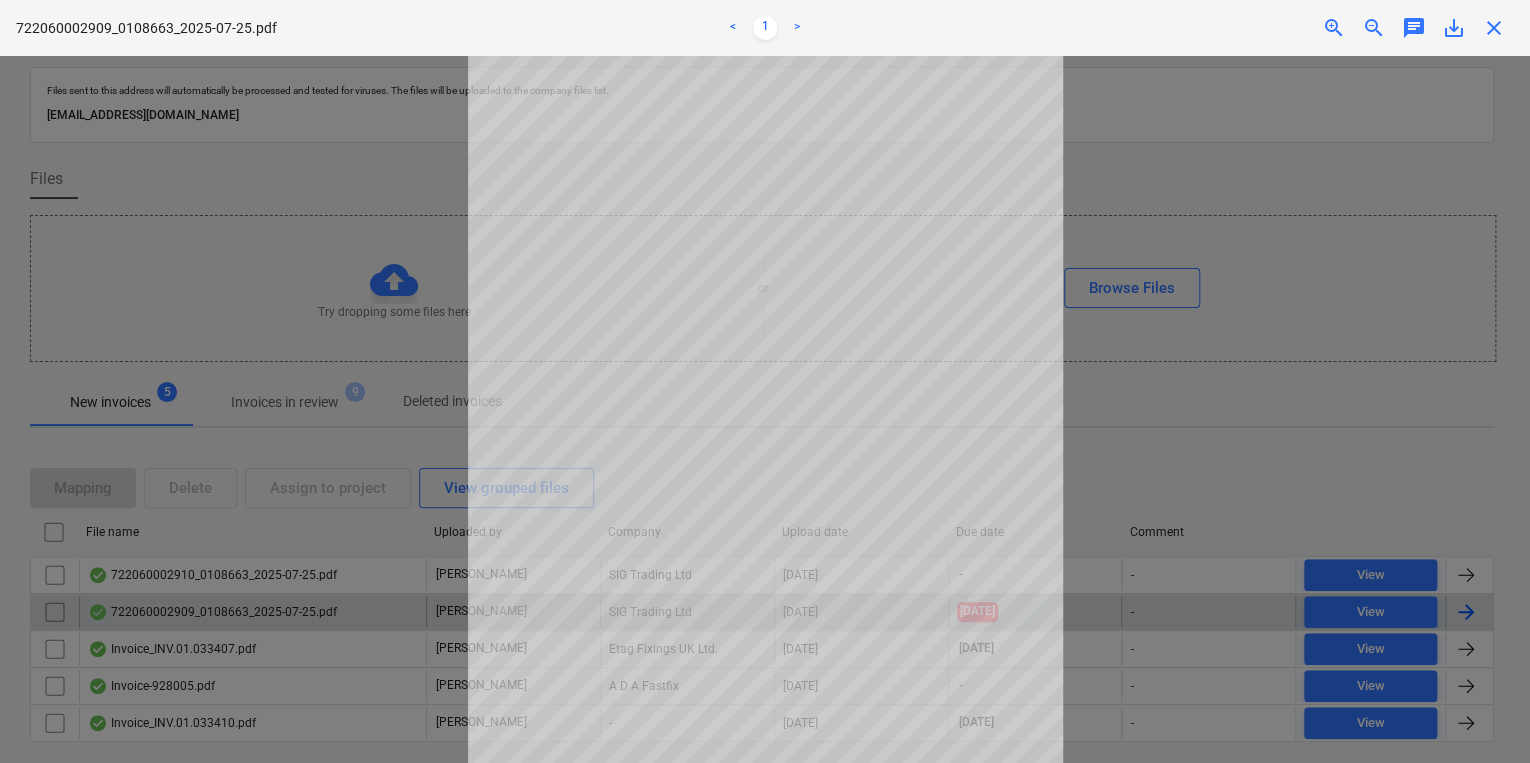 click on "close" at bounding box center [1494, 28] 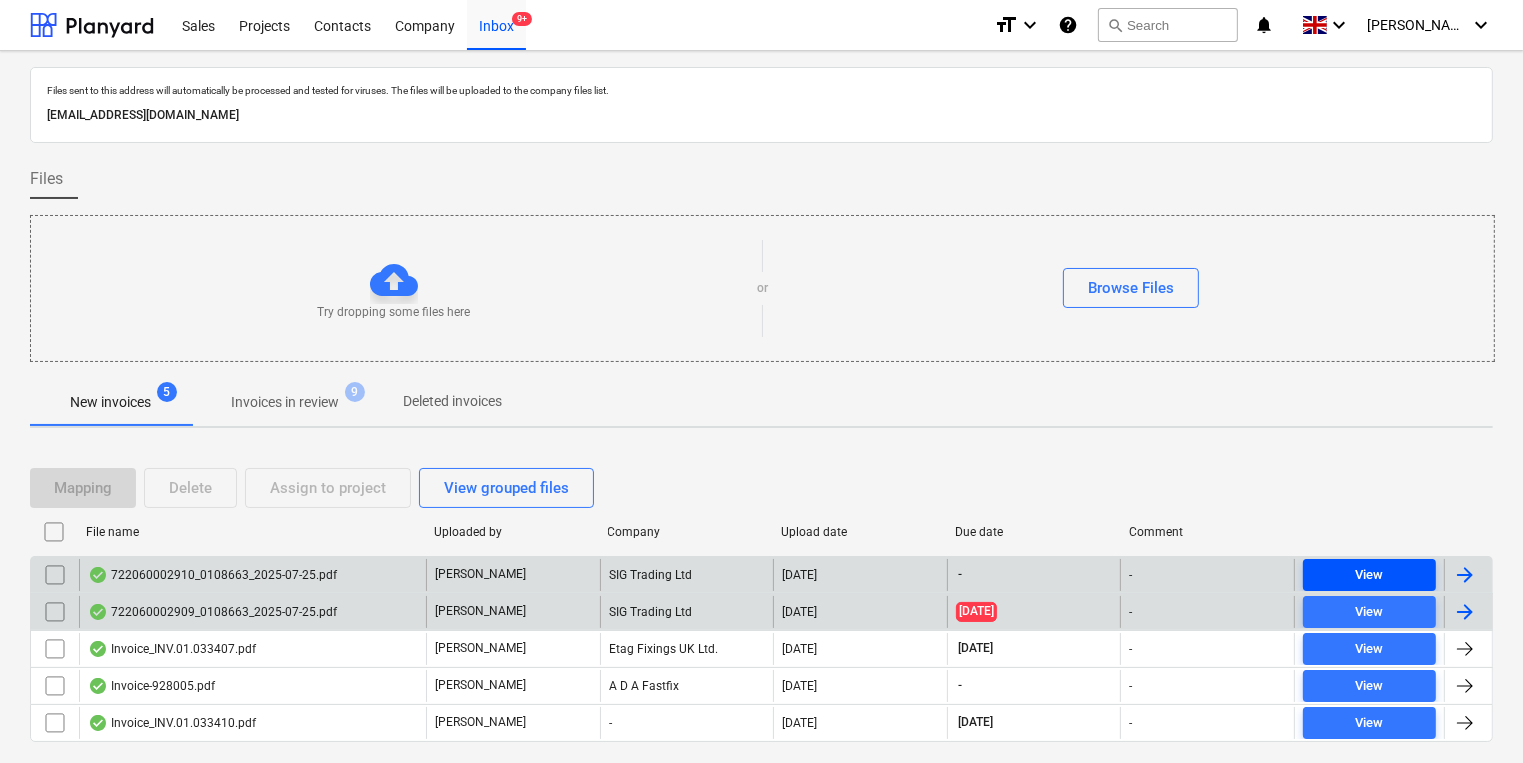click on "View" at bounding box center [1370, 575] 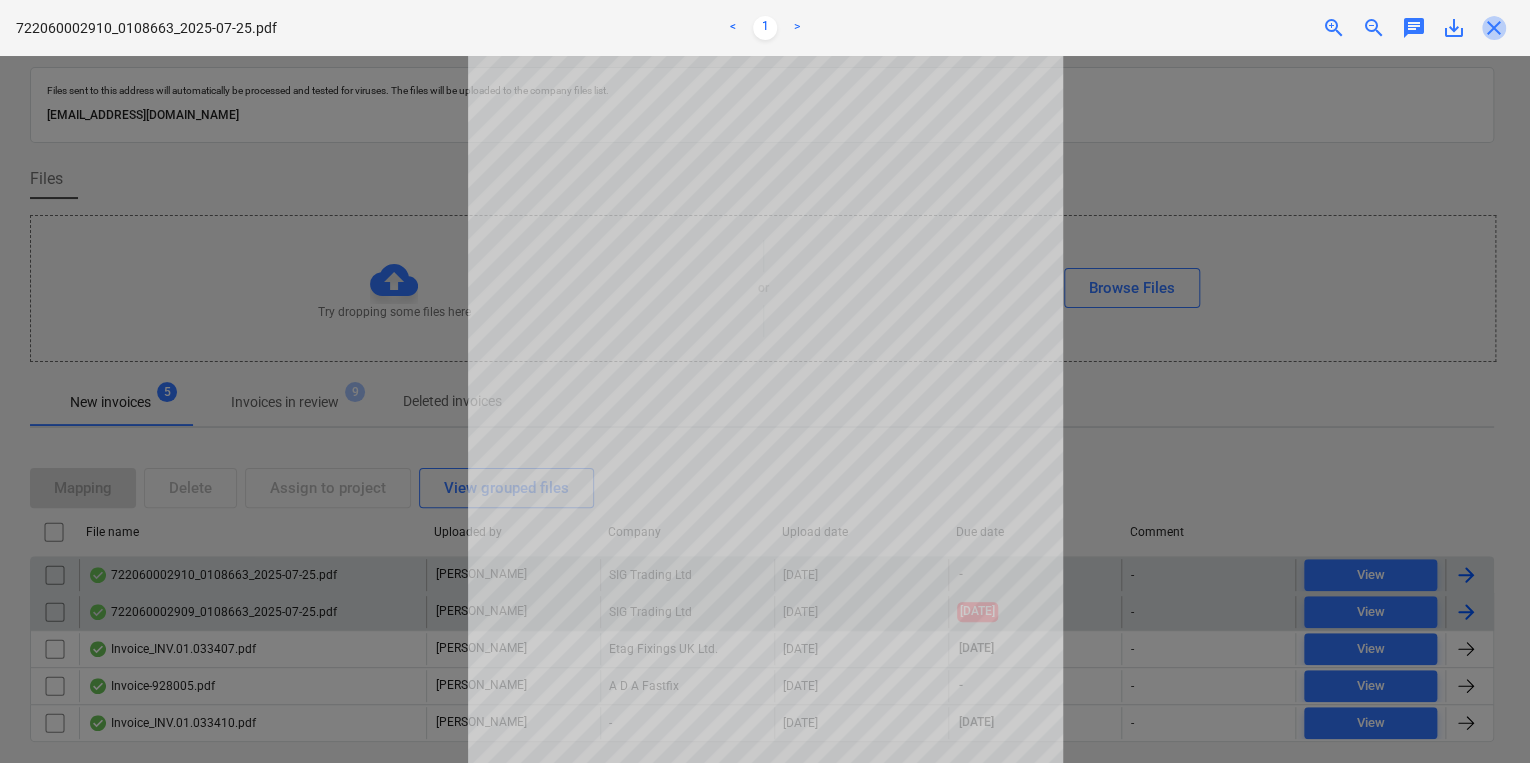 click on "close" at bounding box center (1494, 28) 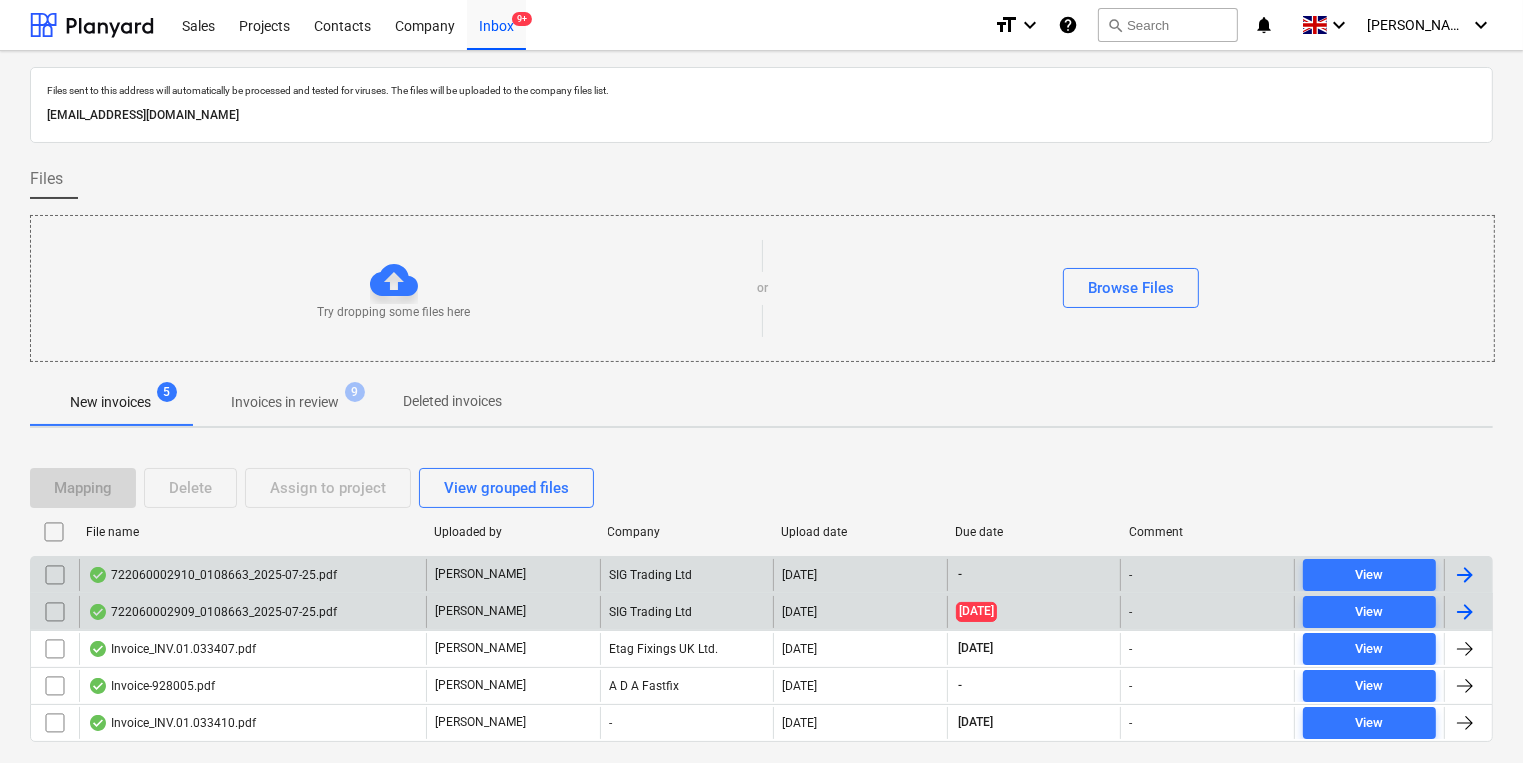 click at bounding box center (55, 575) 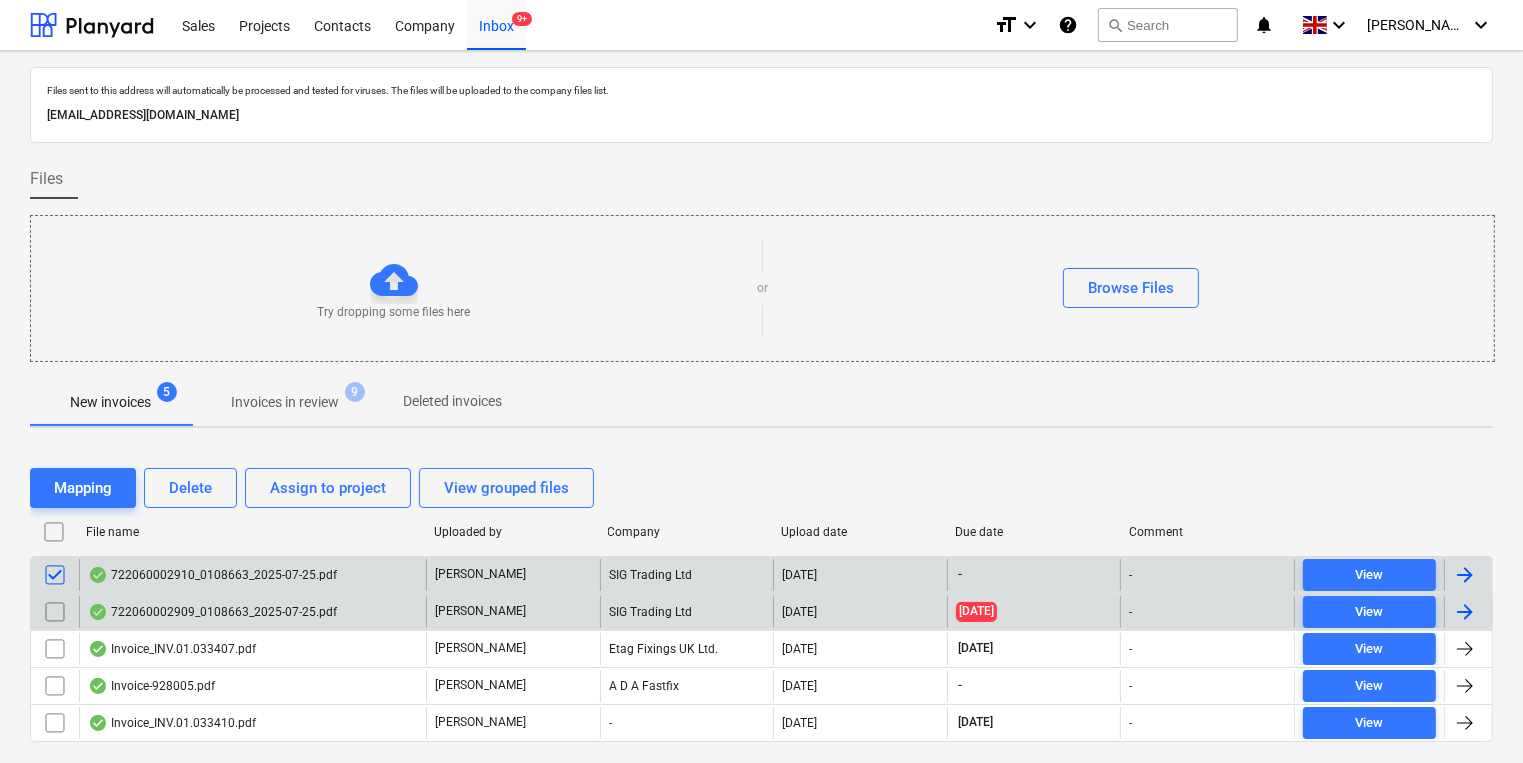 click at bounding box center (55, 612) 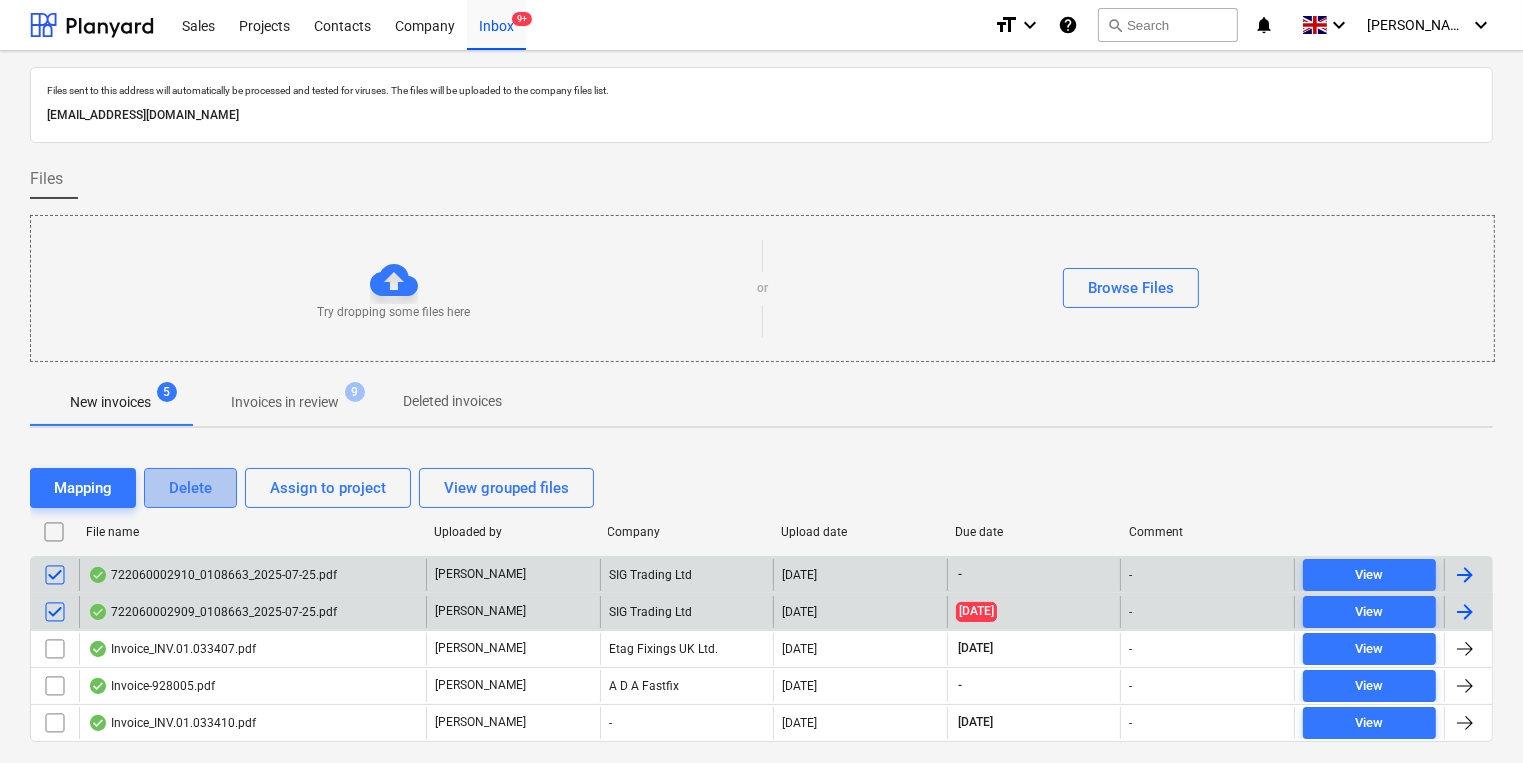 click on "Delete" at bounding box center (190, 488) 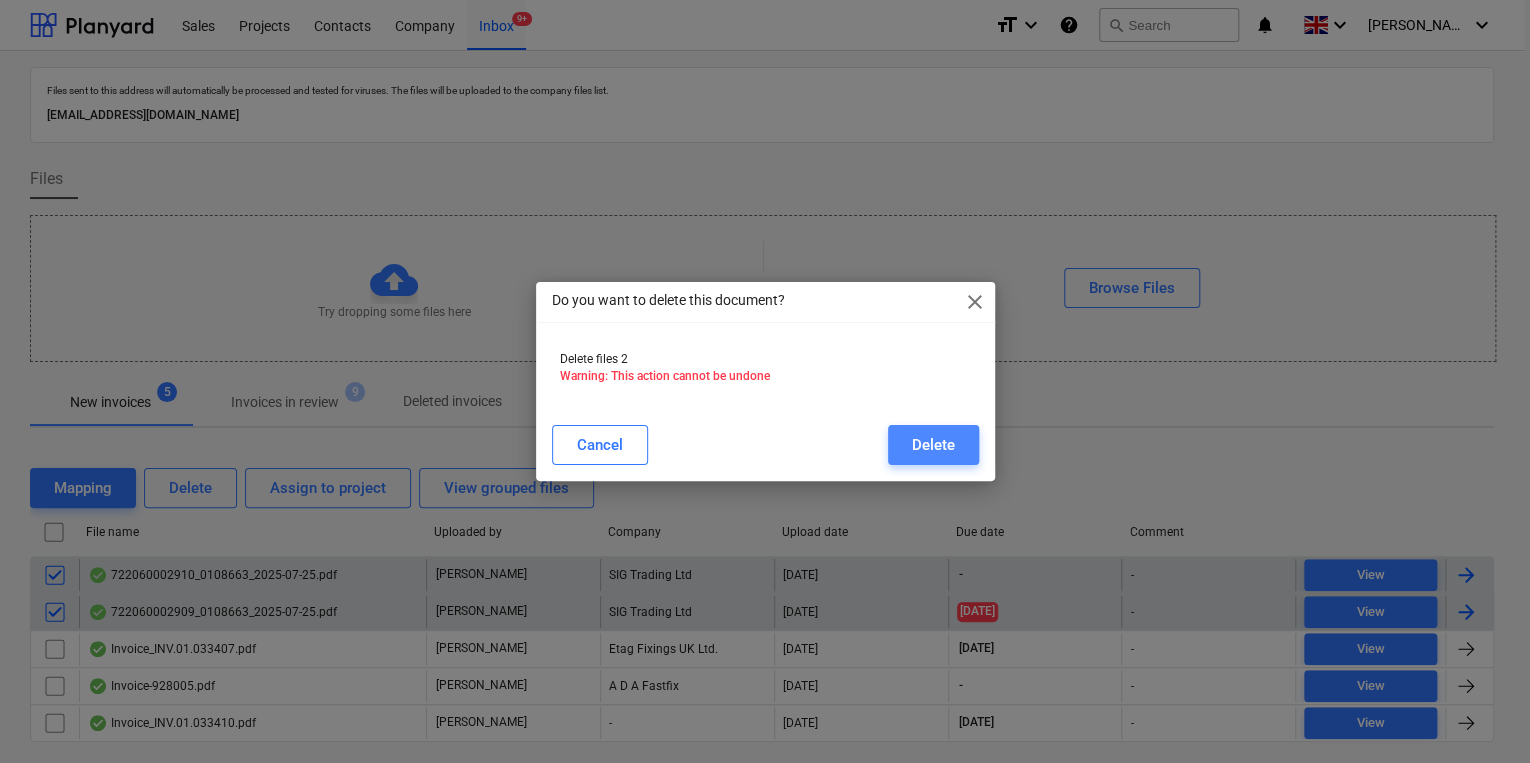 click on "Delete" at bounding box center (933, 445) 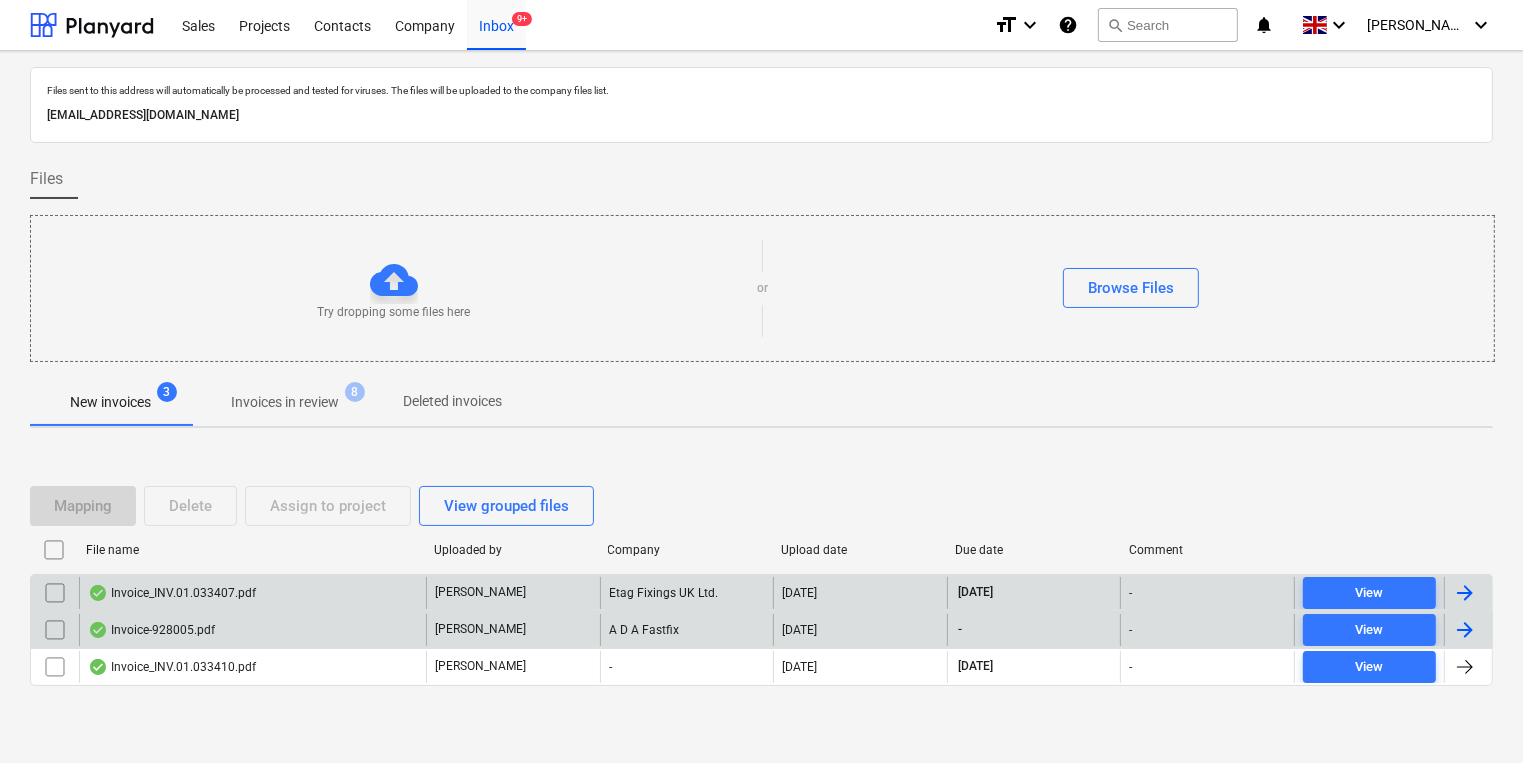 click on "Invoice_INV.01.033407.pdf" at bounding box center (252, 593) 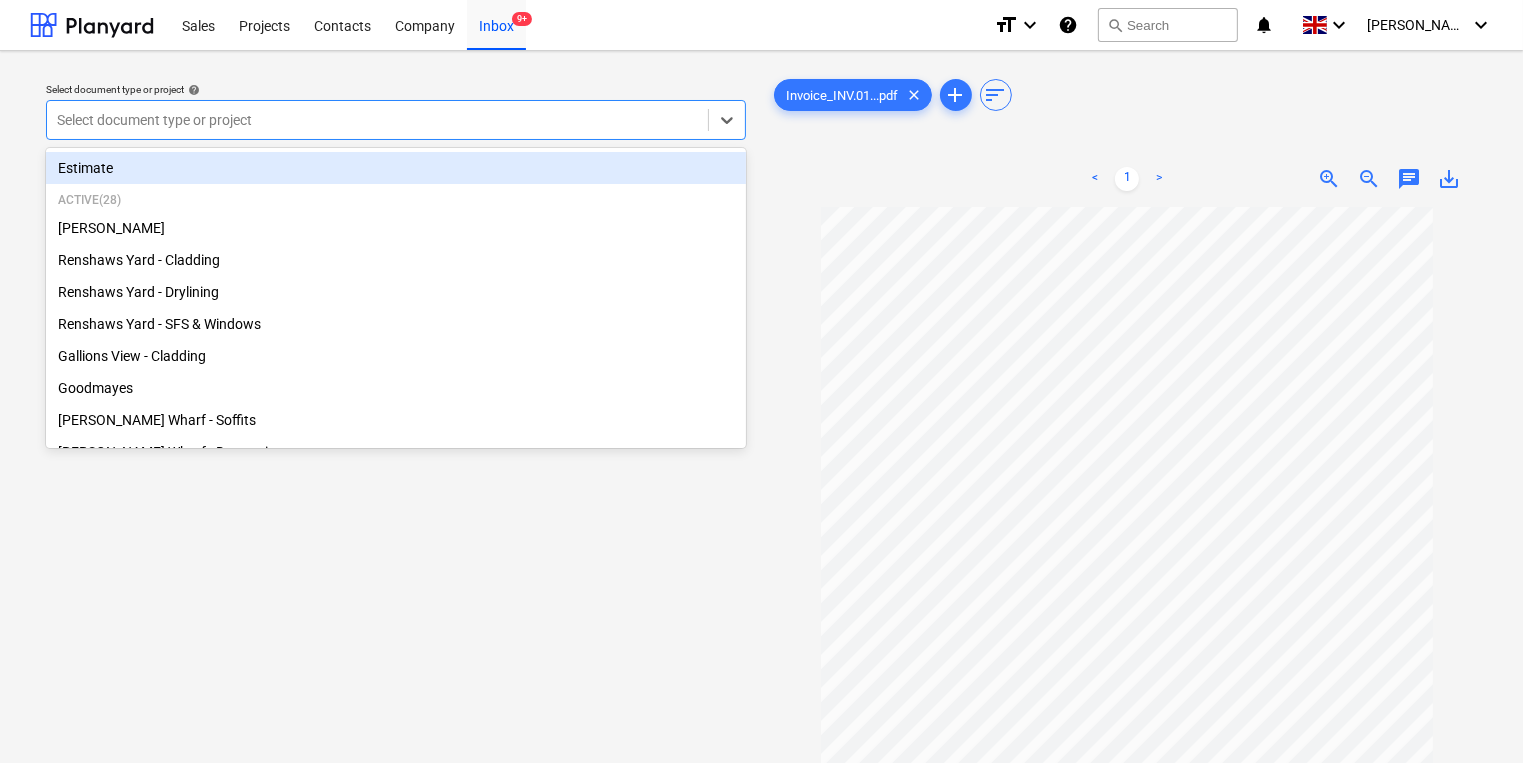 click at bounding box center (377, 120) 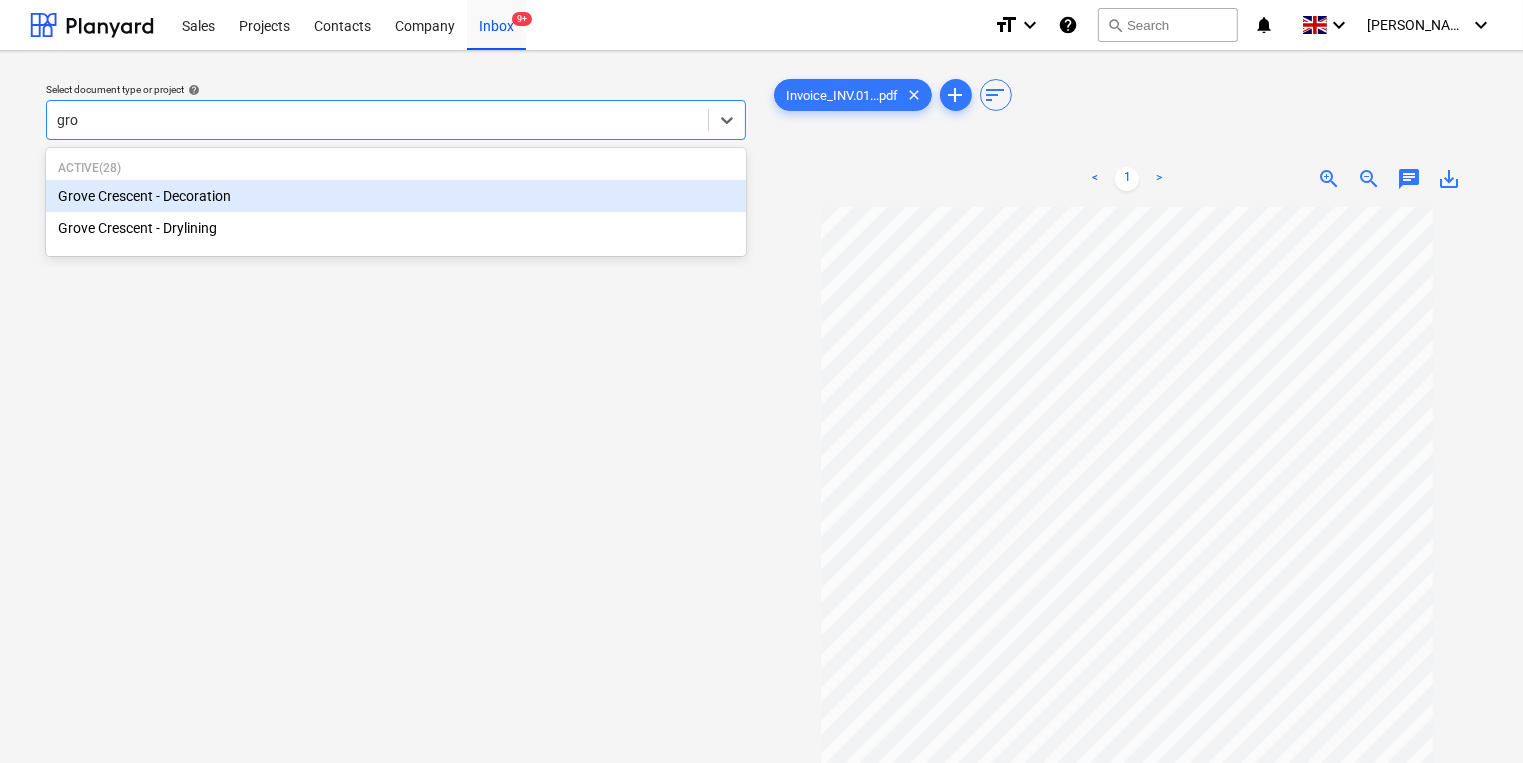 type on "grov" 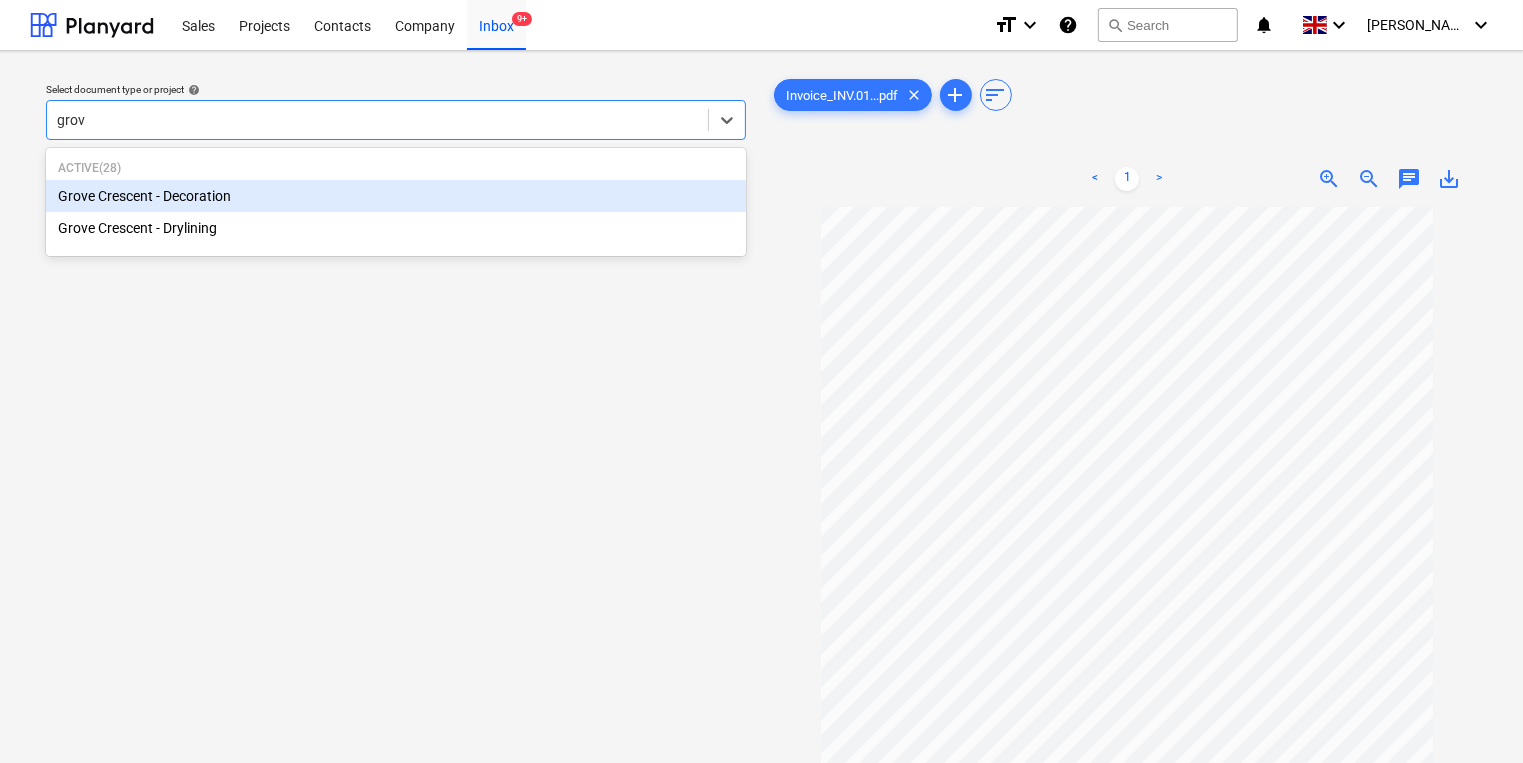 click on "Grove Crescent - Decoration" at bounding box center (396, 196) 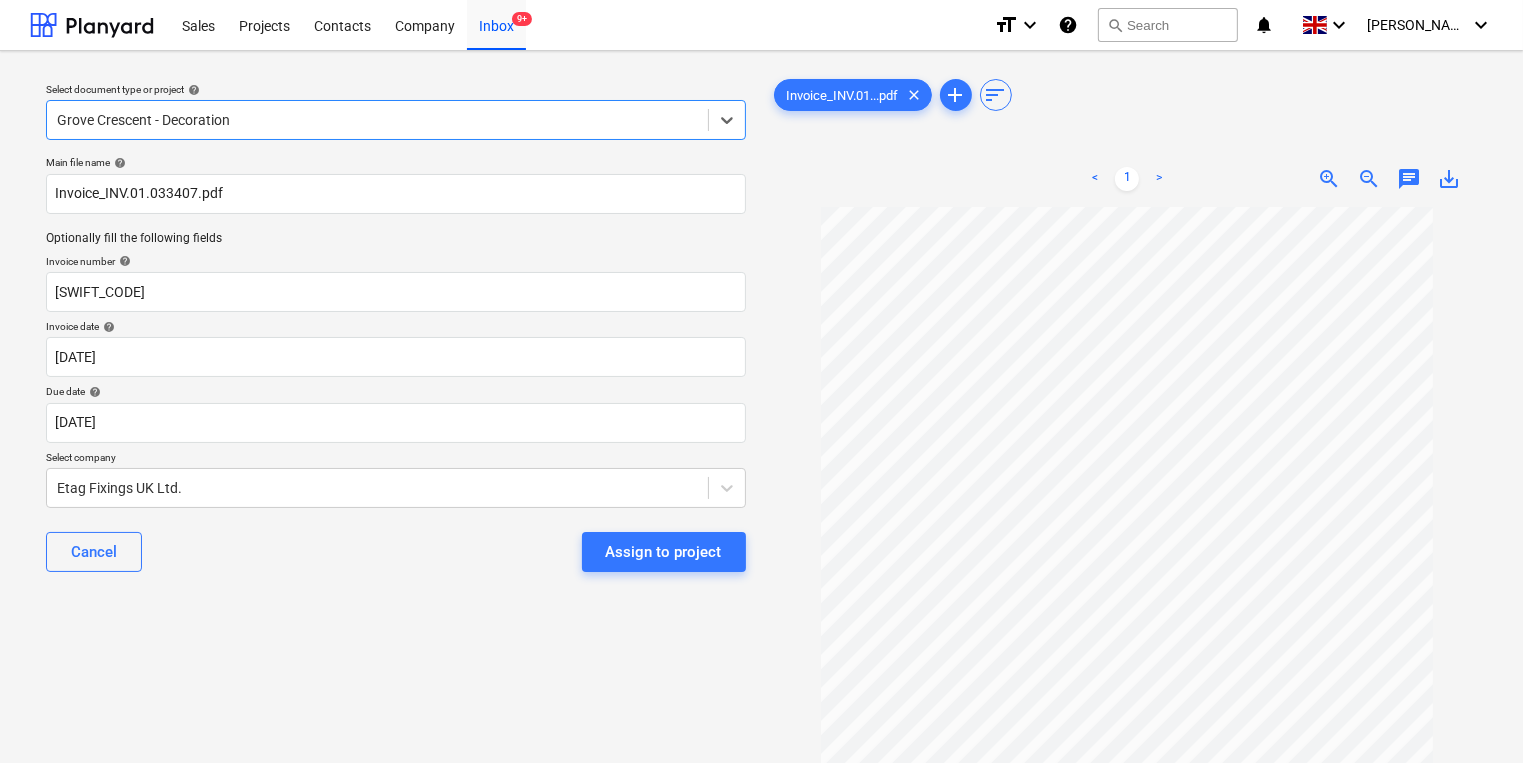 type 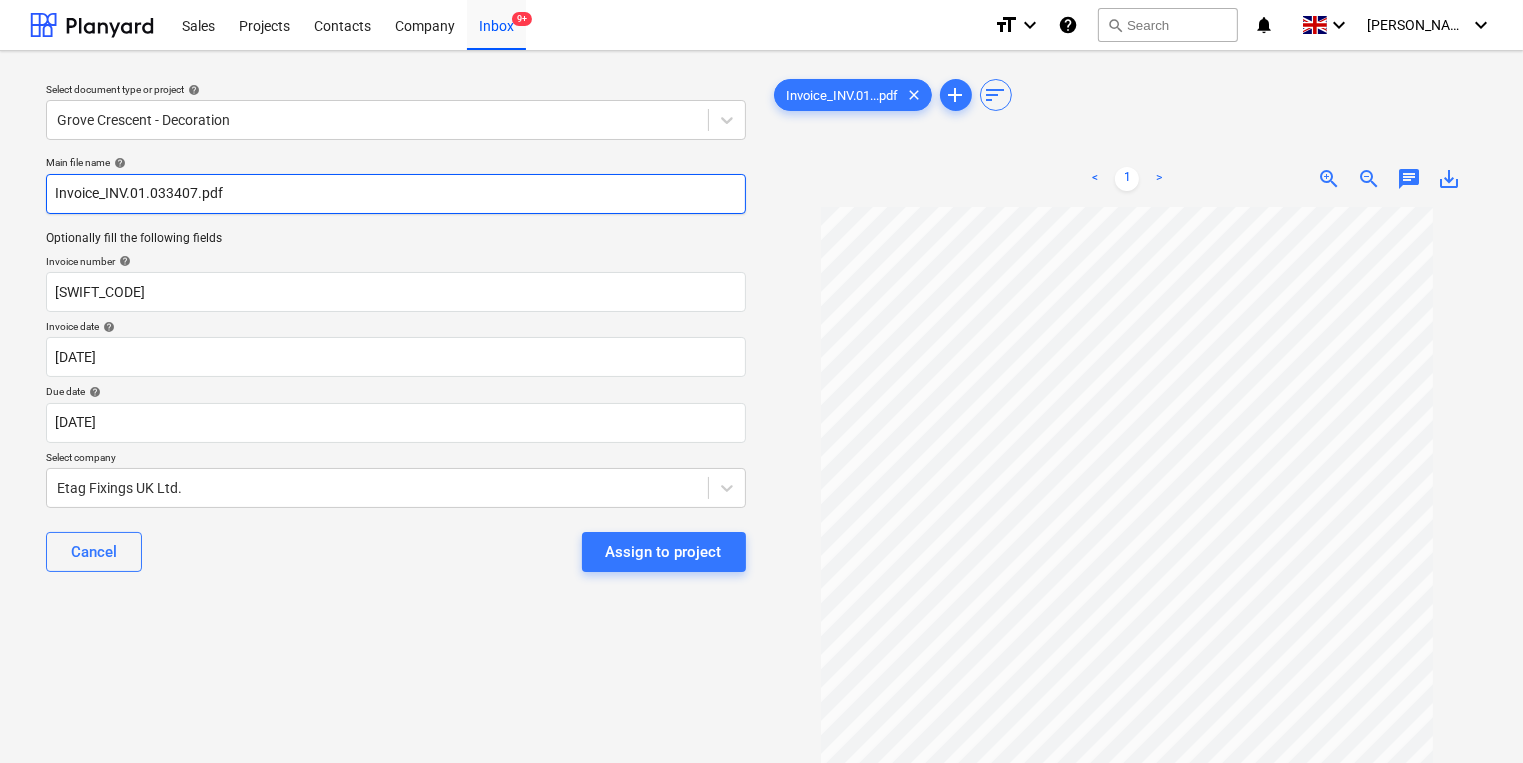 drag, startPoint x: 196, startPoint y: 195, endPoint x: 106, endPoint y: 196, distance: 90.005554 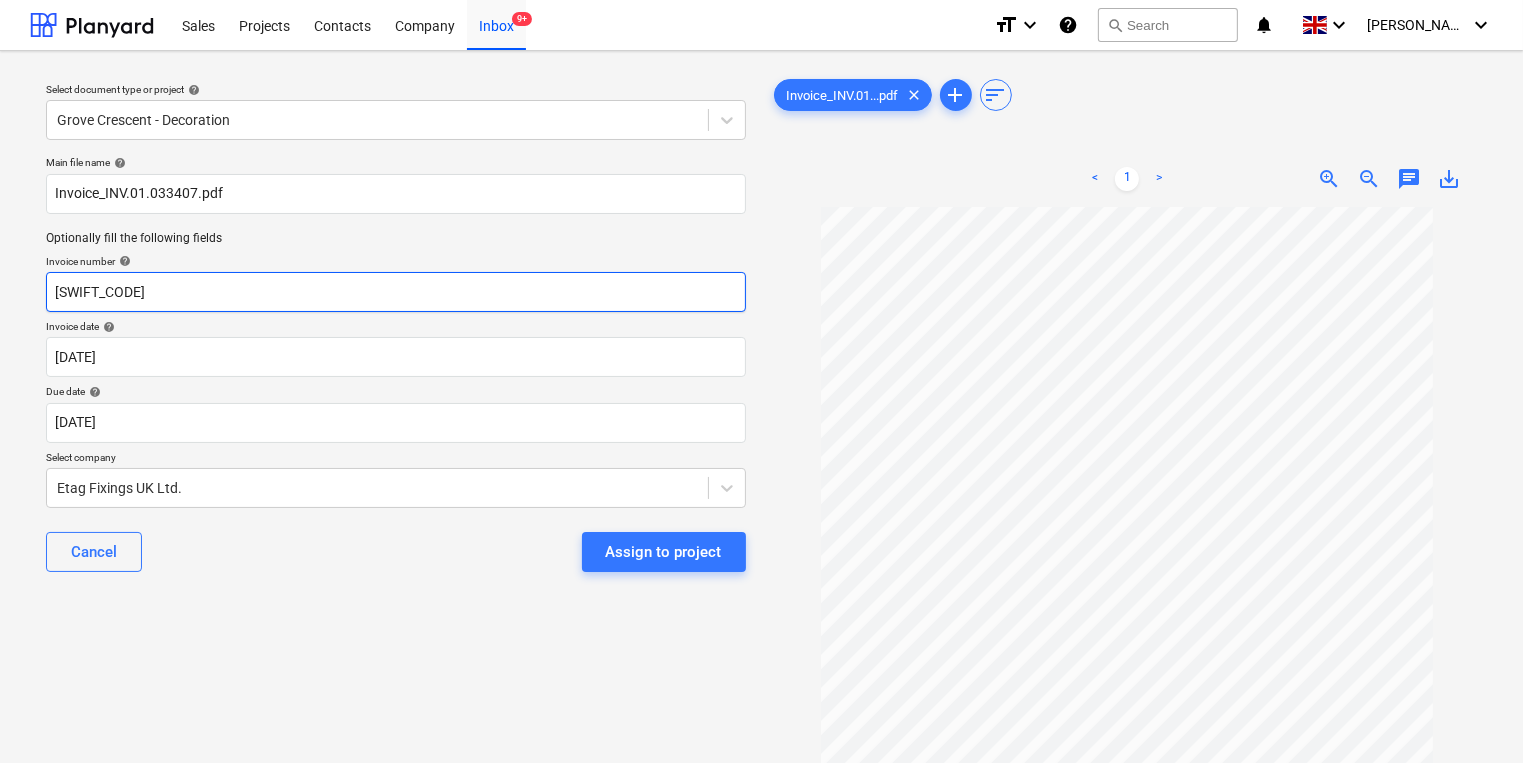 drag, startPoint x: 160, startPoint y: 295, endPoint x: -59, endPoint y: 289, distance: 219.08218 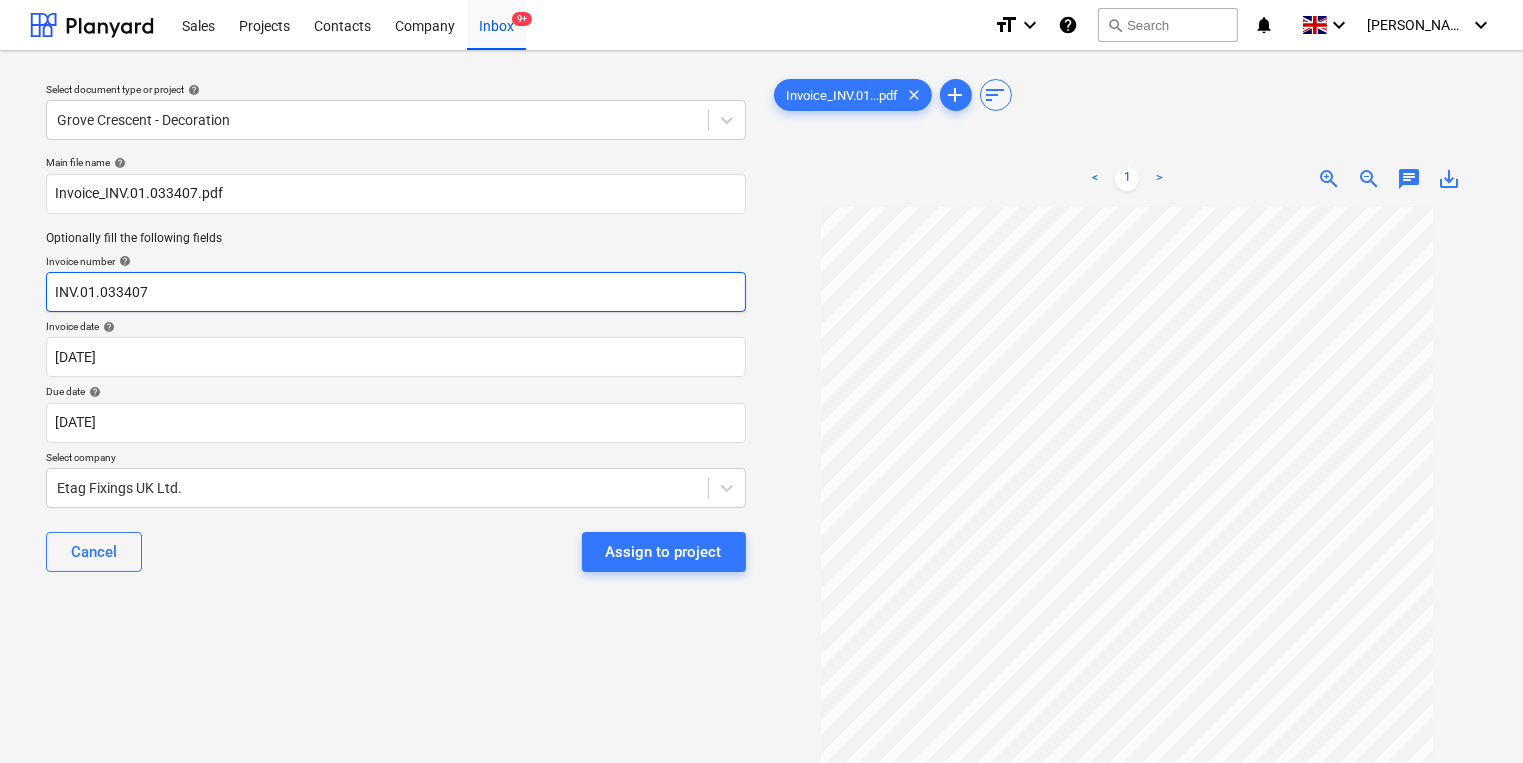 click on "INV.01.033407" at bounding box center (396, 292) 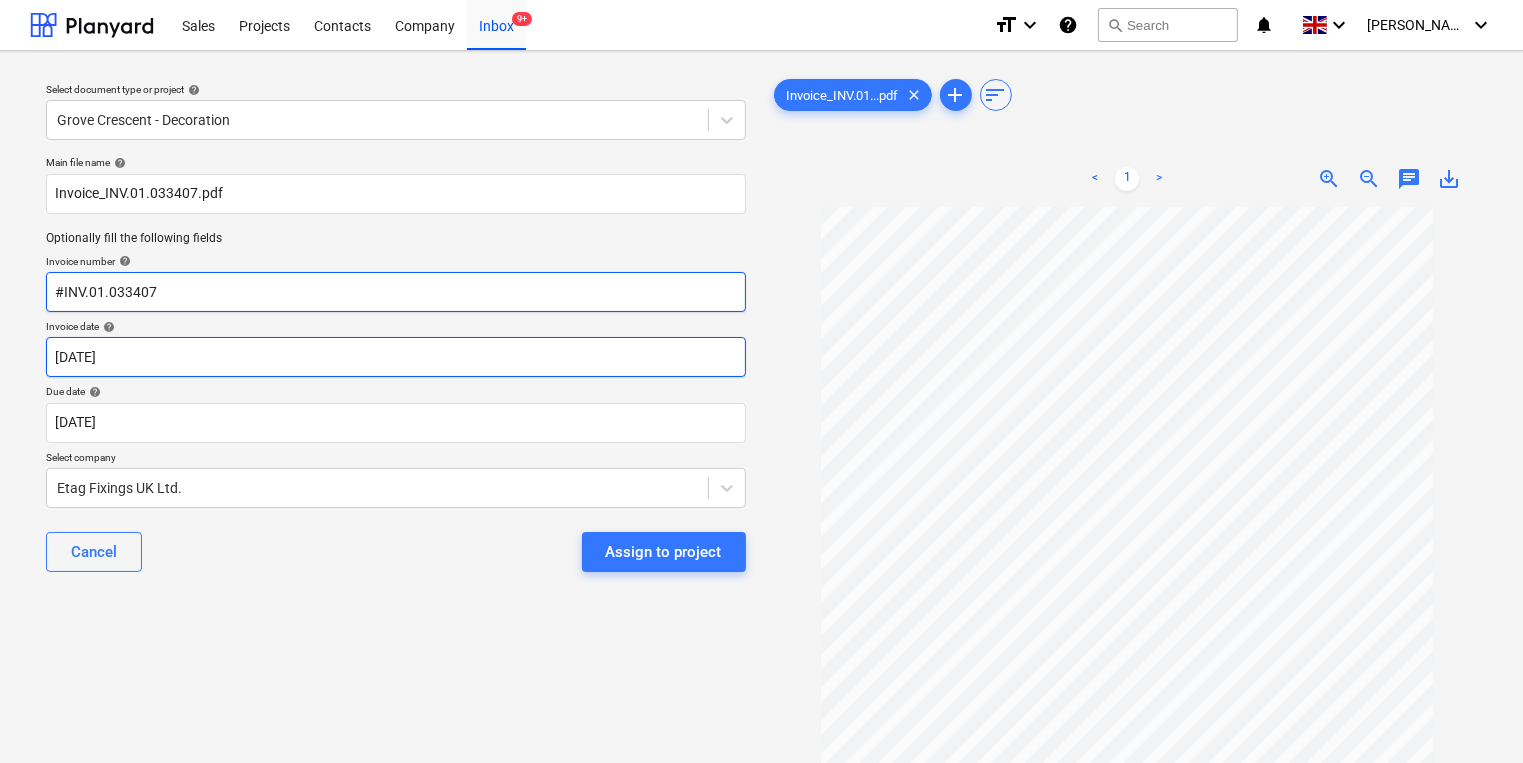 type on "#INV.01.033407" 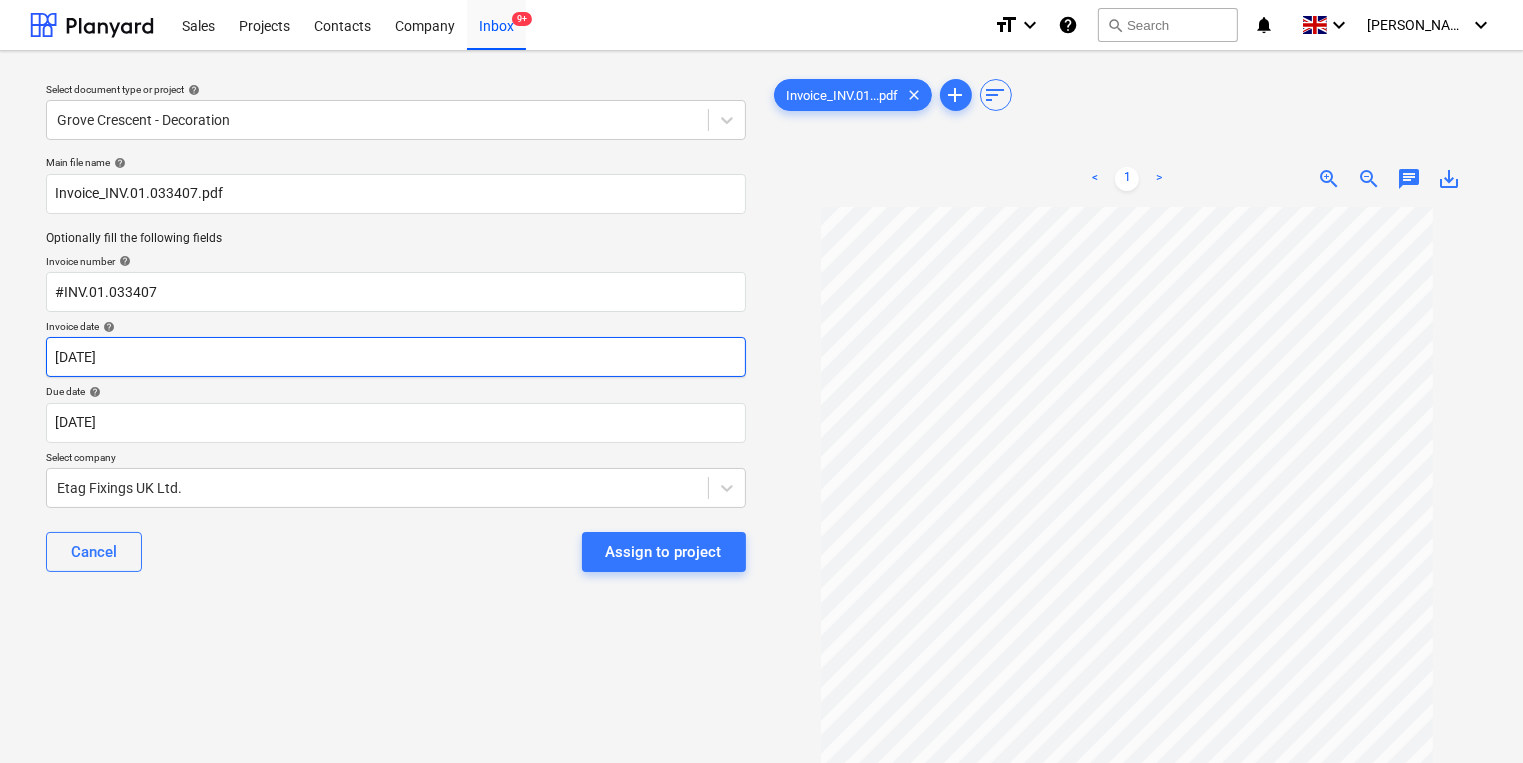 click on "Sales Projects Contacts Company Inbox 9+ format_size keyboard_arrow_down help search Search notifications 0 keyboard_arrow_down [PERSON_NAME] keyboard_arrow_down Select document type or project help Grove Crescent - Decoration Main file name help Invoice_INV.01.033407.pdf Optionally fill the following fields Invoice number help #INV.01.033407 Invoice date help [DATE] [DATE] Press the down arrow key to interact with the calendar and
select a date. Press the question mark key to get the keyboard shortcuts for changing dates. Due date help [DATE] [DATE] Press the down arrow key to interact with the calendar and
select a date. Press the question mark key to get the keyboard shortcuts for changing dates. Select company Etag Fixings UK Ltd.   Cancel Assign to project Invoice_INV.01...pdf clear add sort < 1 > zoom_in zoom_out chat 0 save_alt" at bounding box center (761, 381) 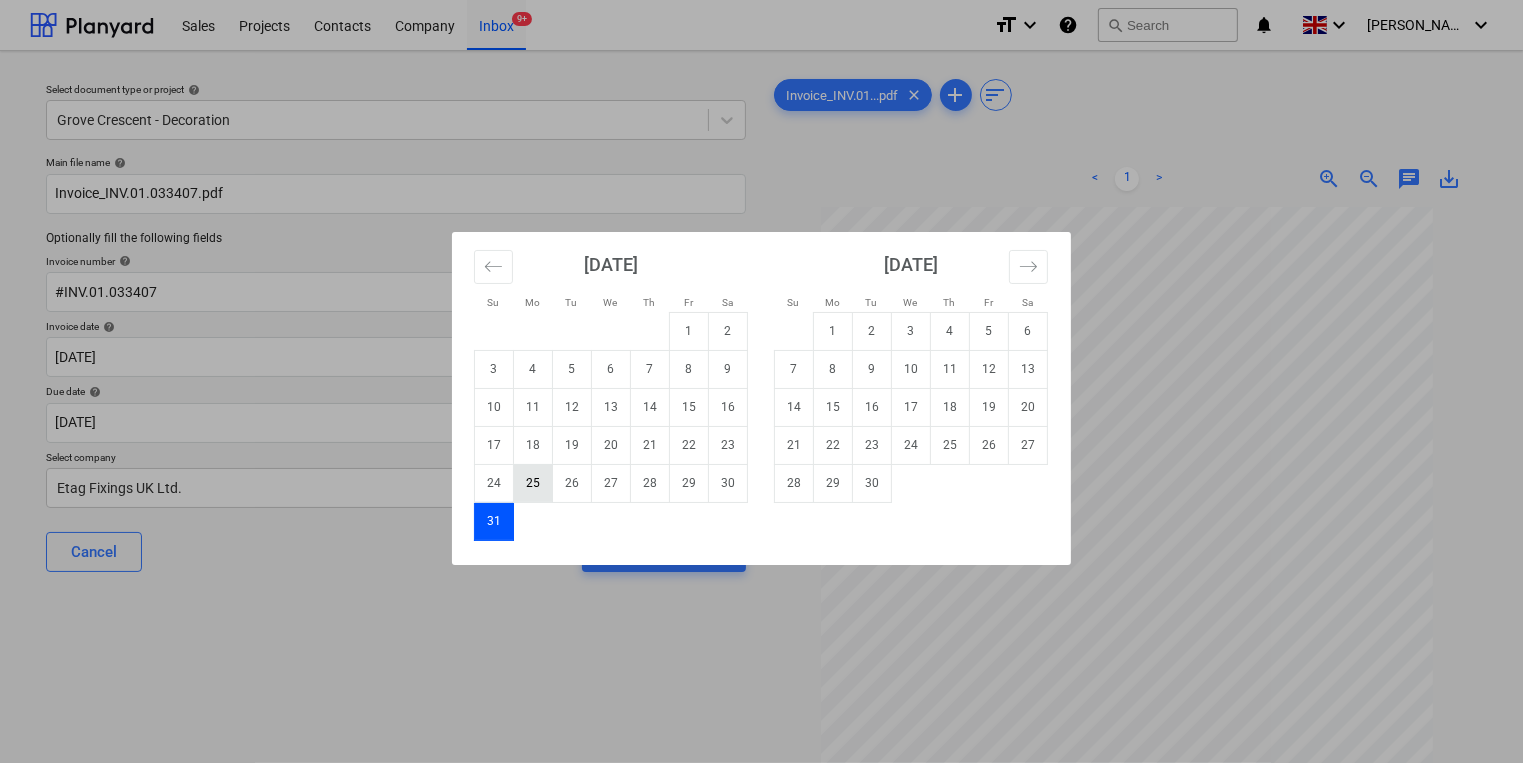 click on "25" at bounding box center (533, 483) 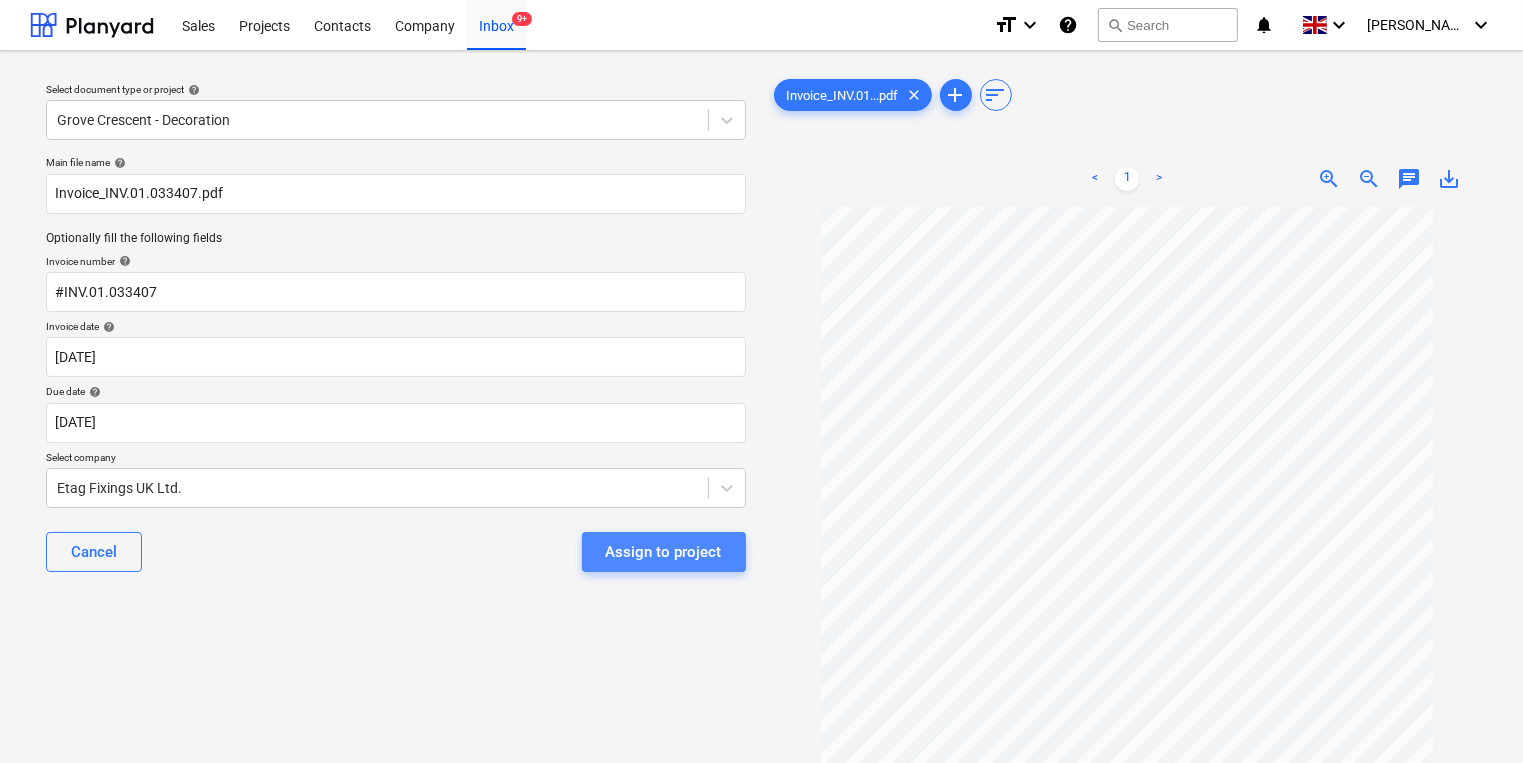 click on "Assign to project" at bounding box center [664, 552] 